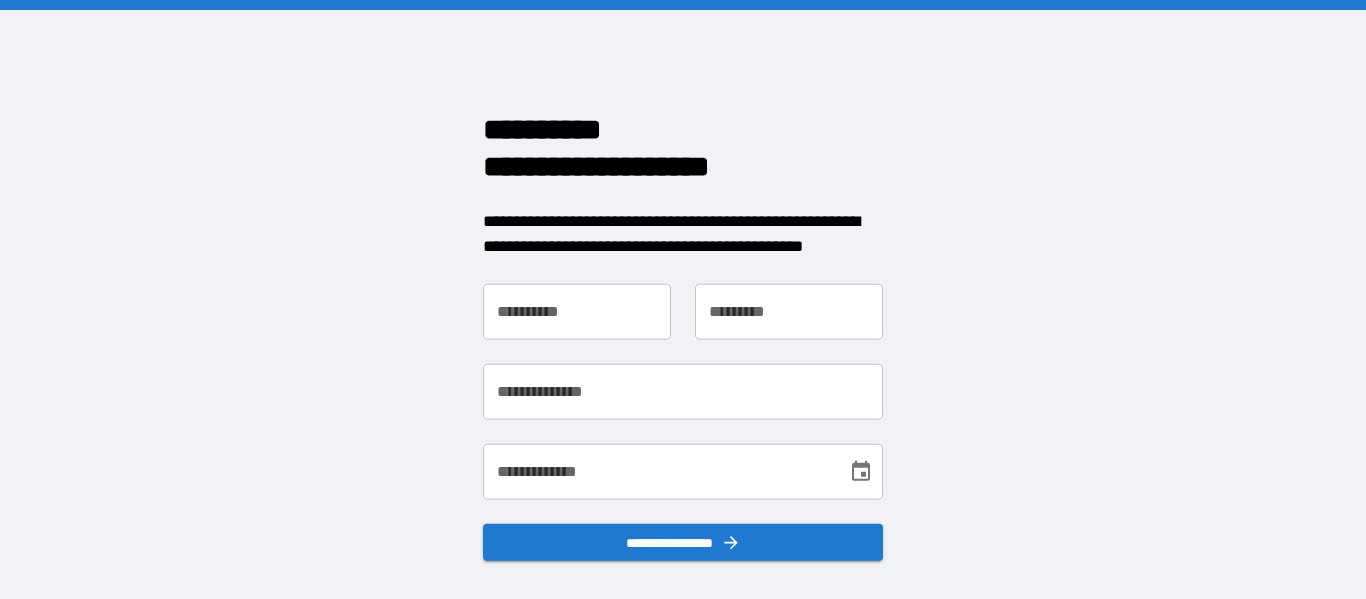 scroll, scrollTop: 0, scrollLeft: 0, axis: both 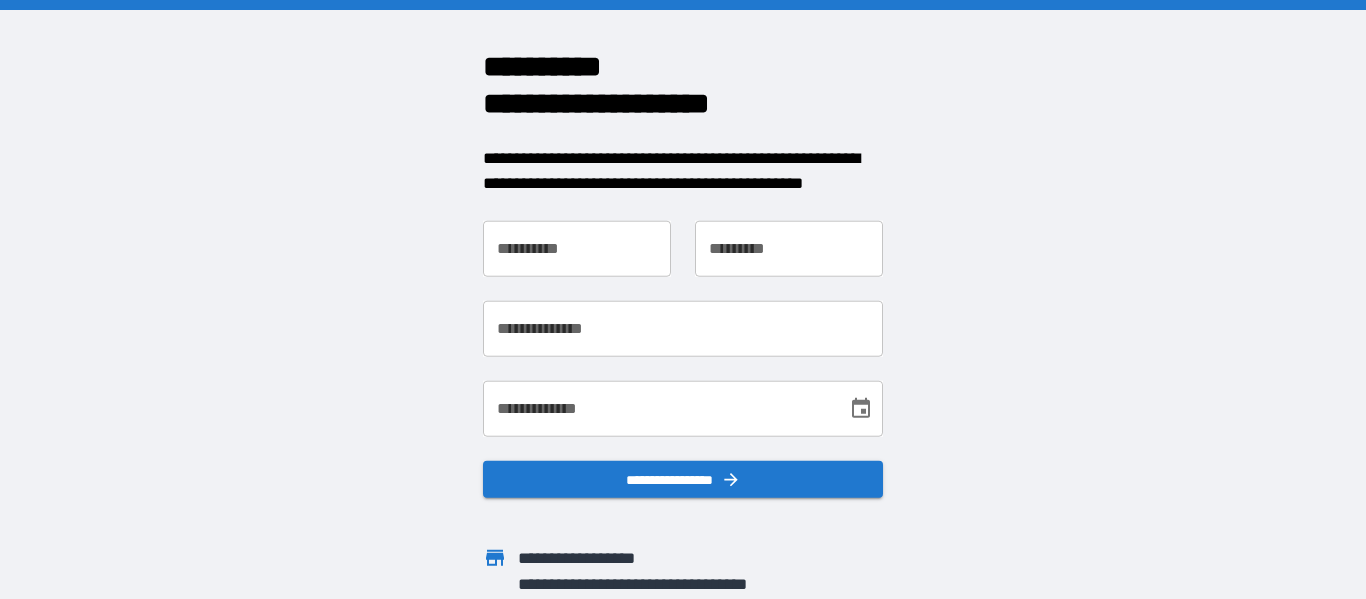 click on "**********" at bounding box center [577, 248] 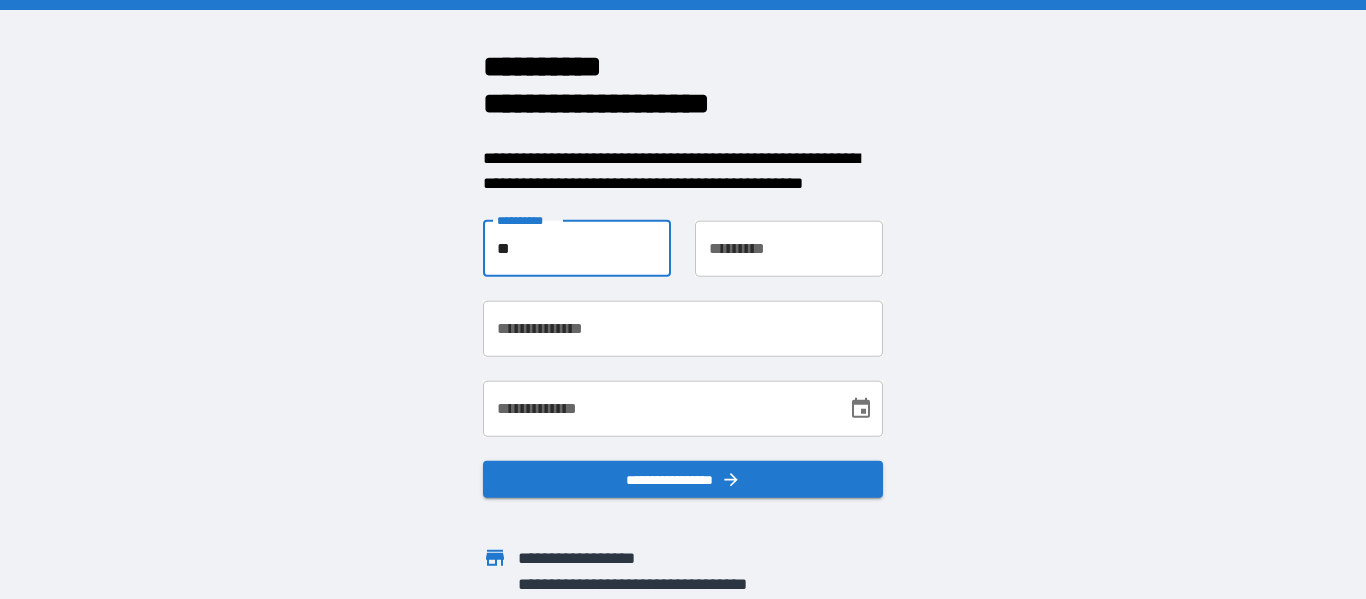 type on "**" 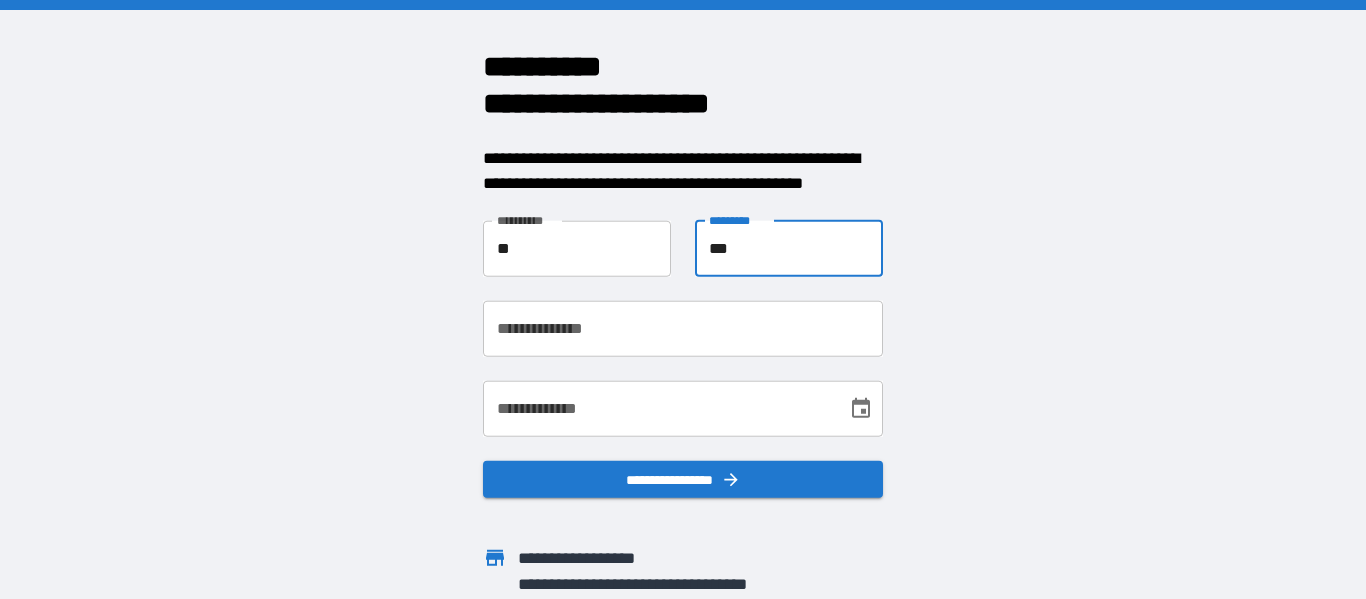 type on "***" 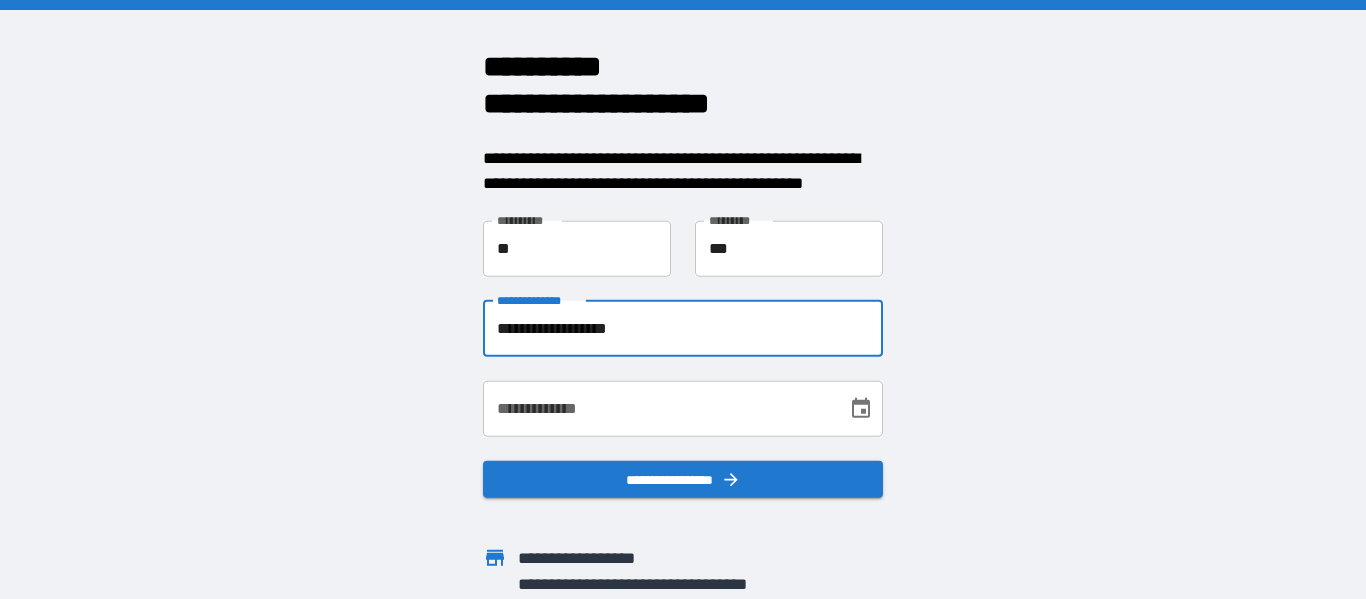 type on "**********" 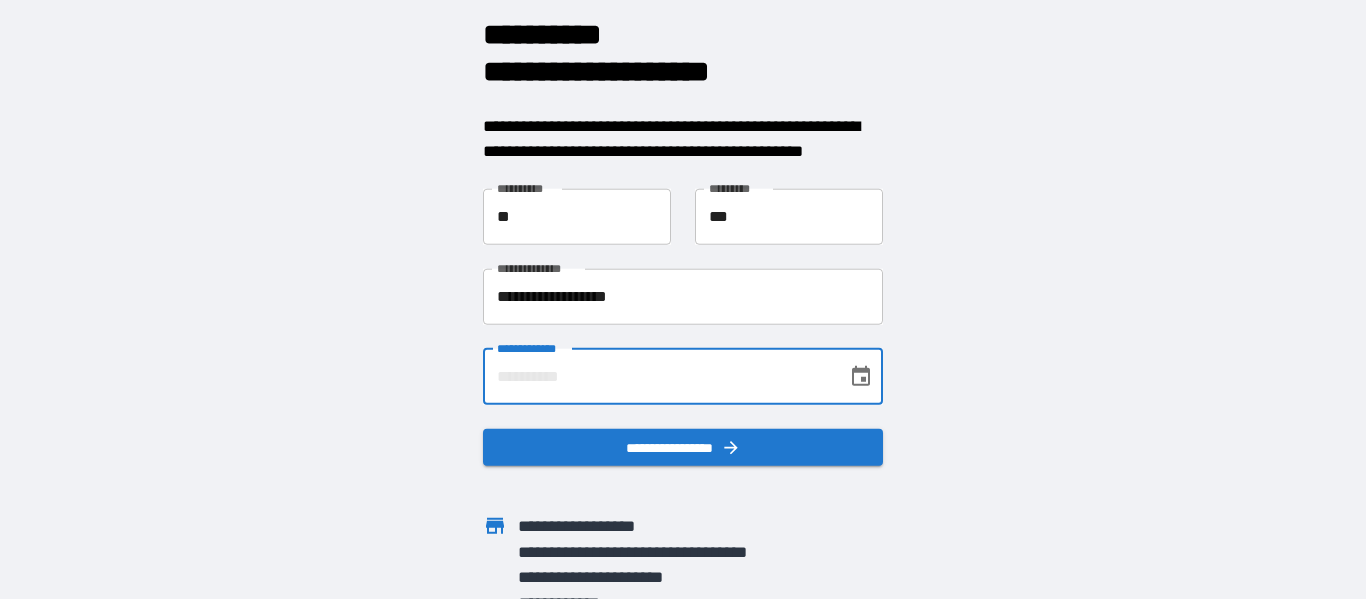 scroll, scrollTop: 49, scrollLeft: 0, axis: vertical 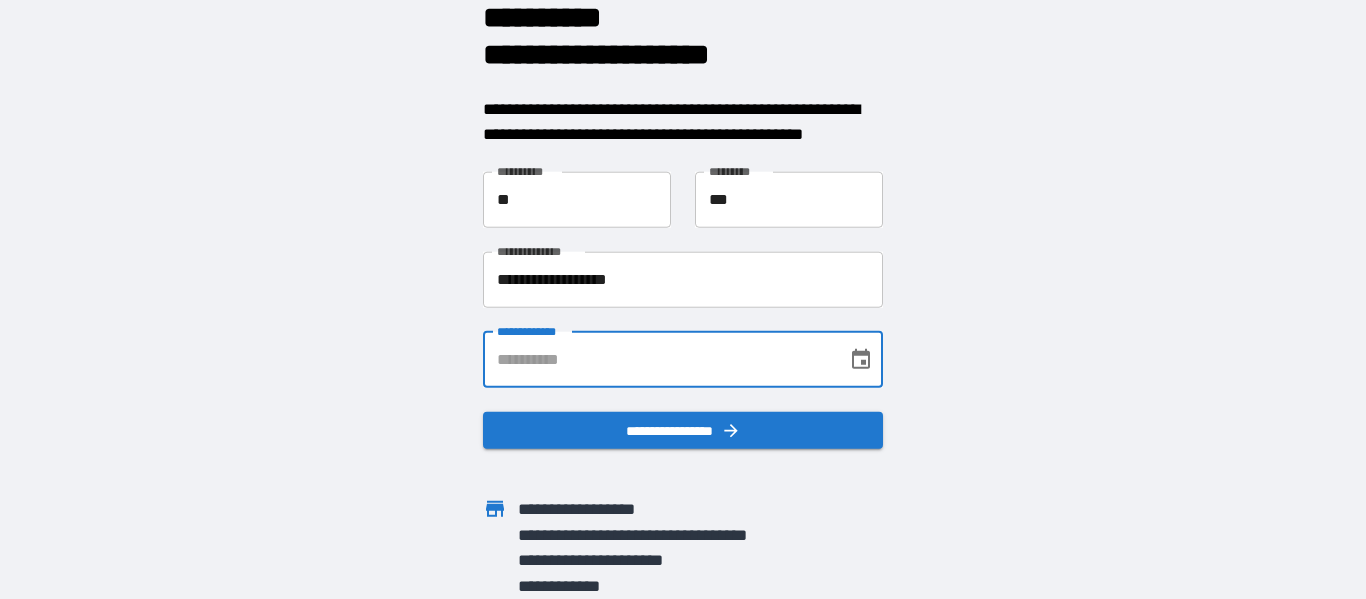click 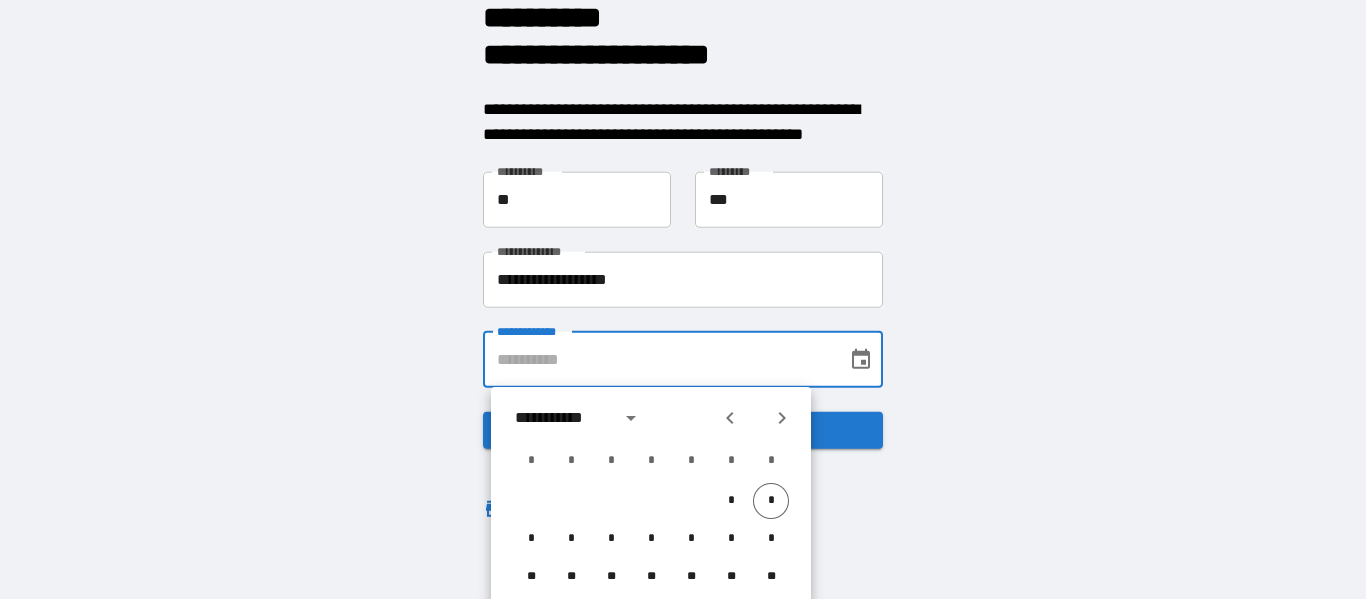 drag, startPoint x: 633, startPoint y: 386, endPoint x: 627, endPoint y: 369, distance: 18.027756 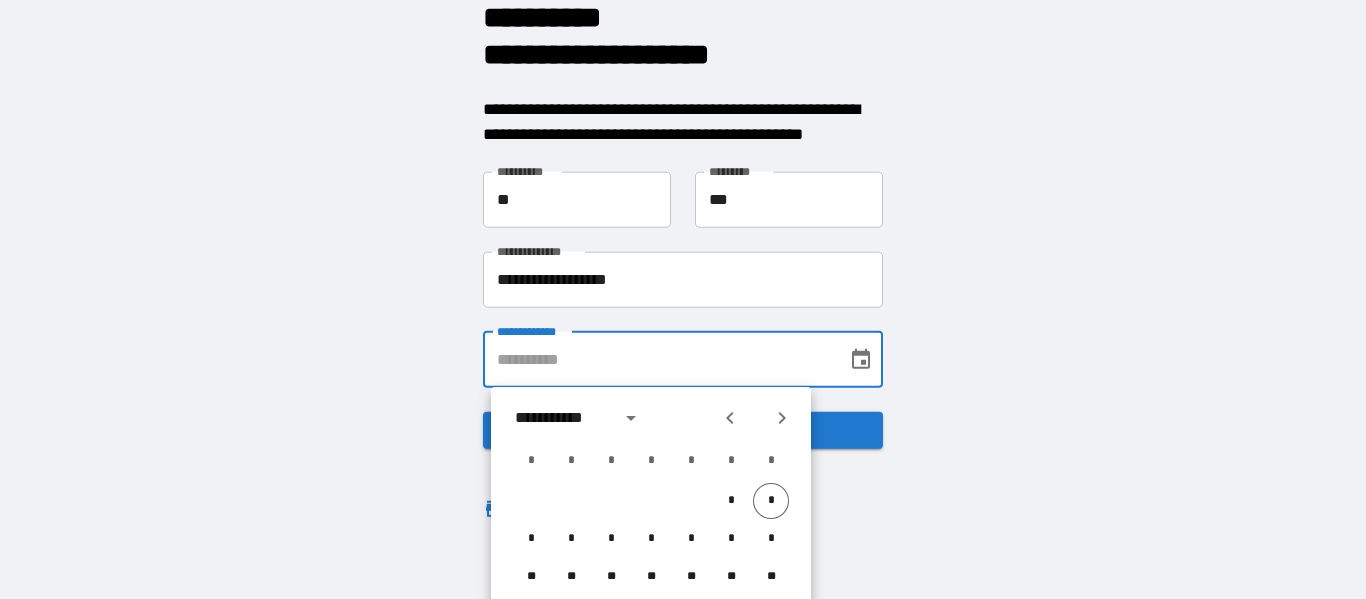 click on "**********" at bounding box center (658, 359) 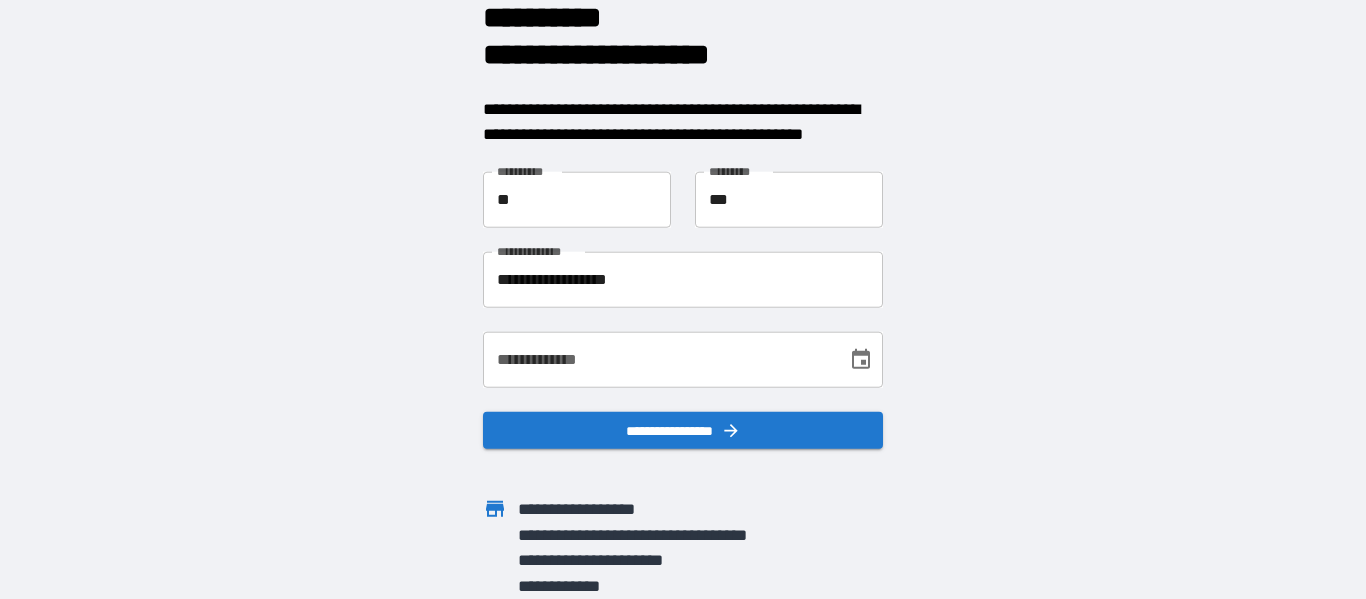 type 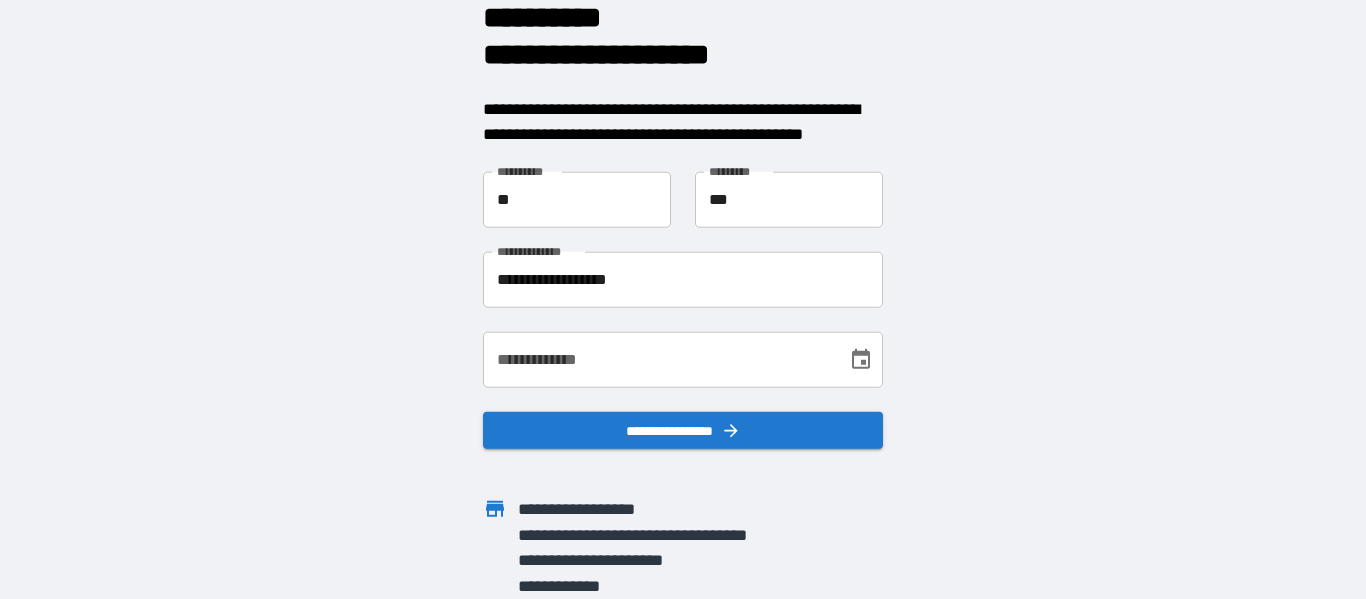click on "**********" at bounding box center (658, 359) 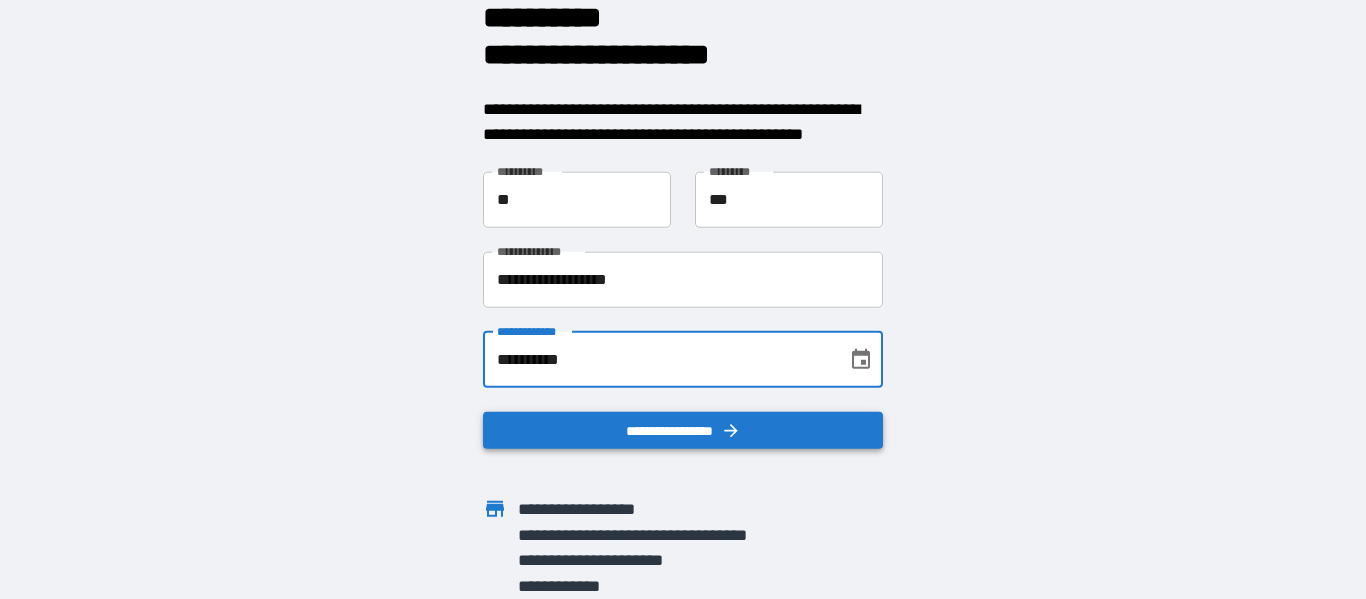 type on "**********" 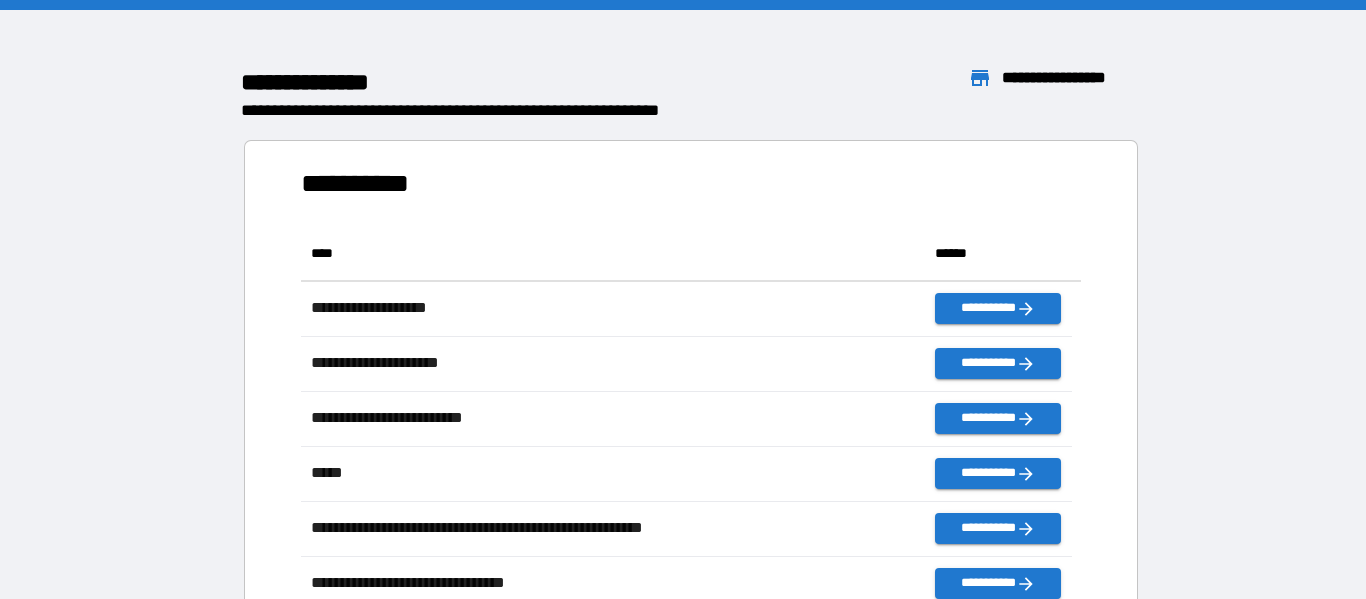 scroll, scrollTop: 16, scrollLeft: 16, axis: both 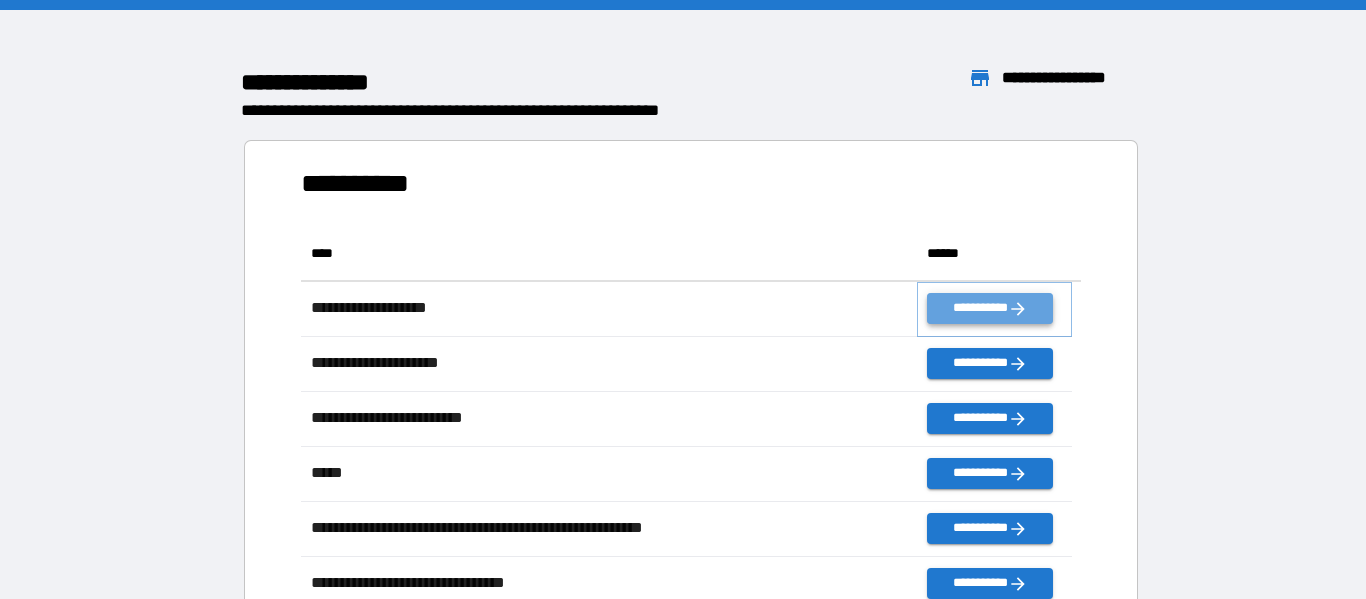 click on "**********" at bounding box center (989, 308) 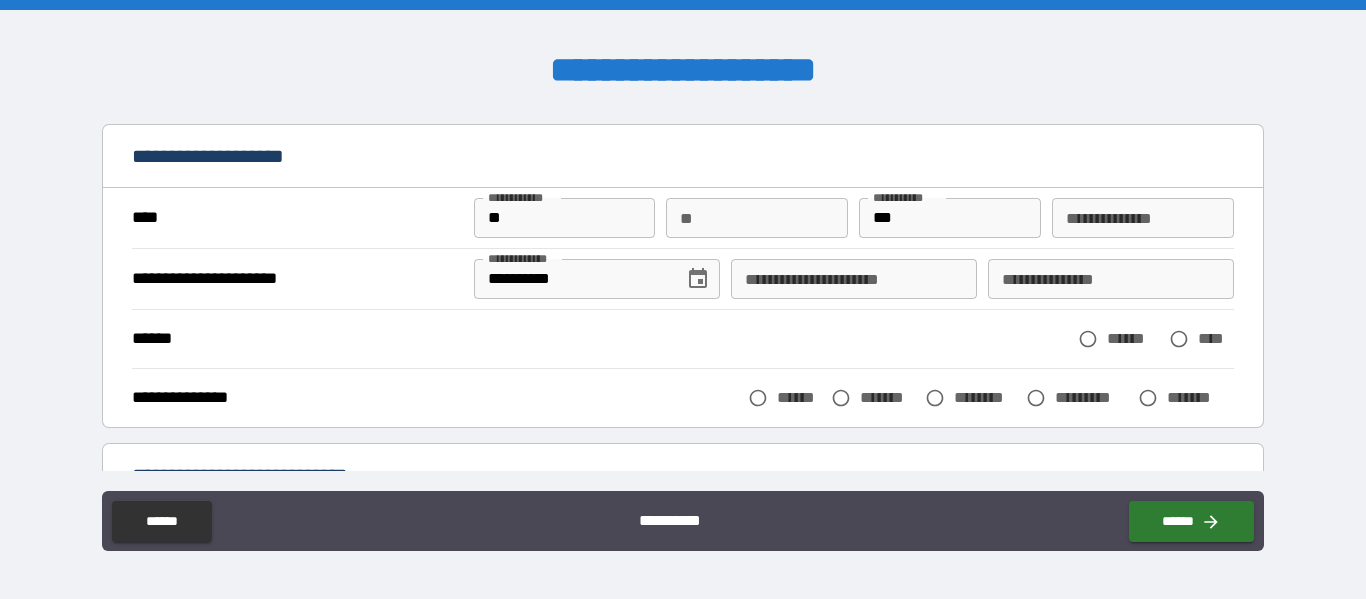 scroll, scrollTop: 100, scrollLeft: 0, axis: vertical 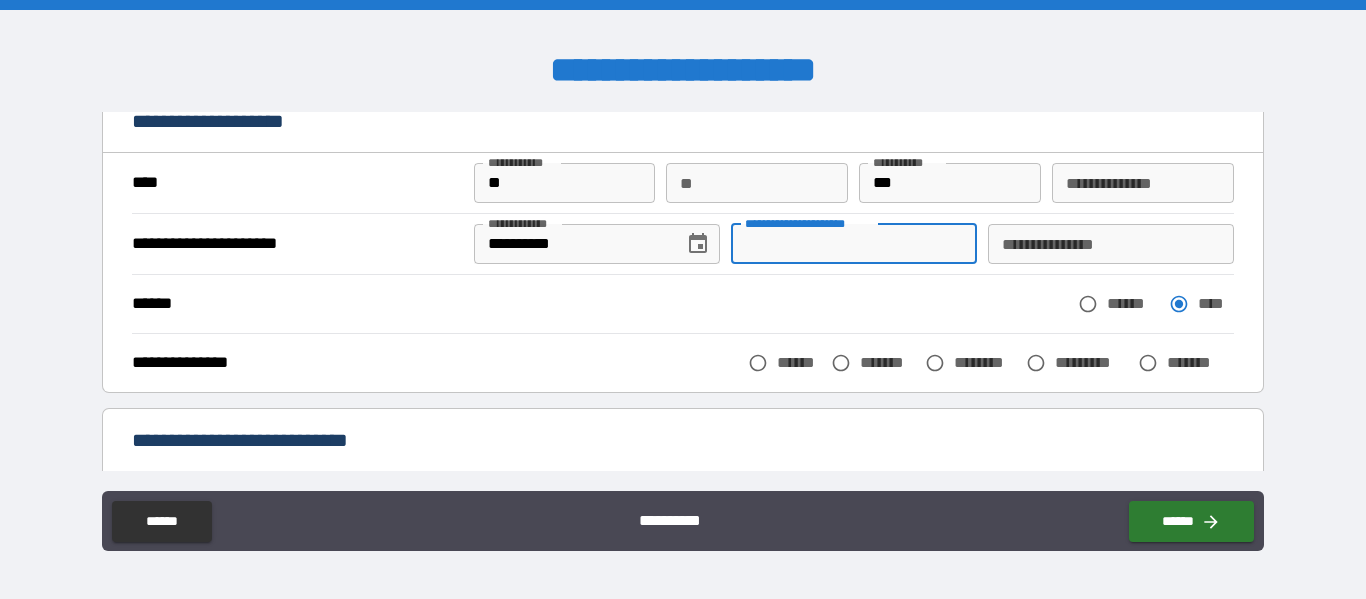click on "**********" at bounding box center [854, 244] 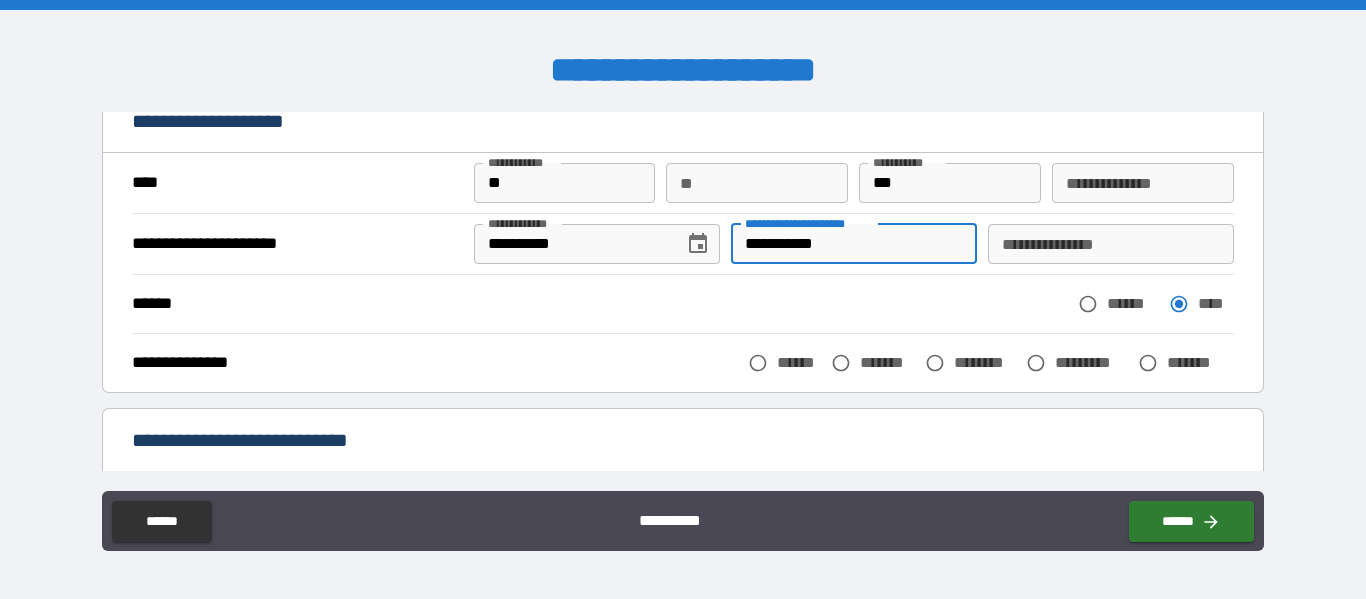type on "**********" 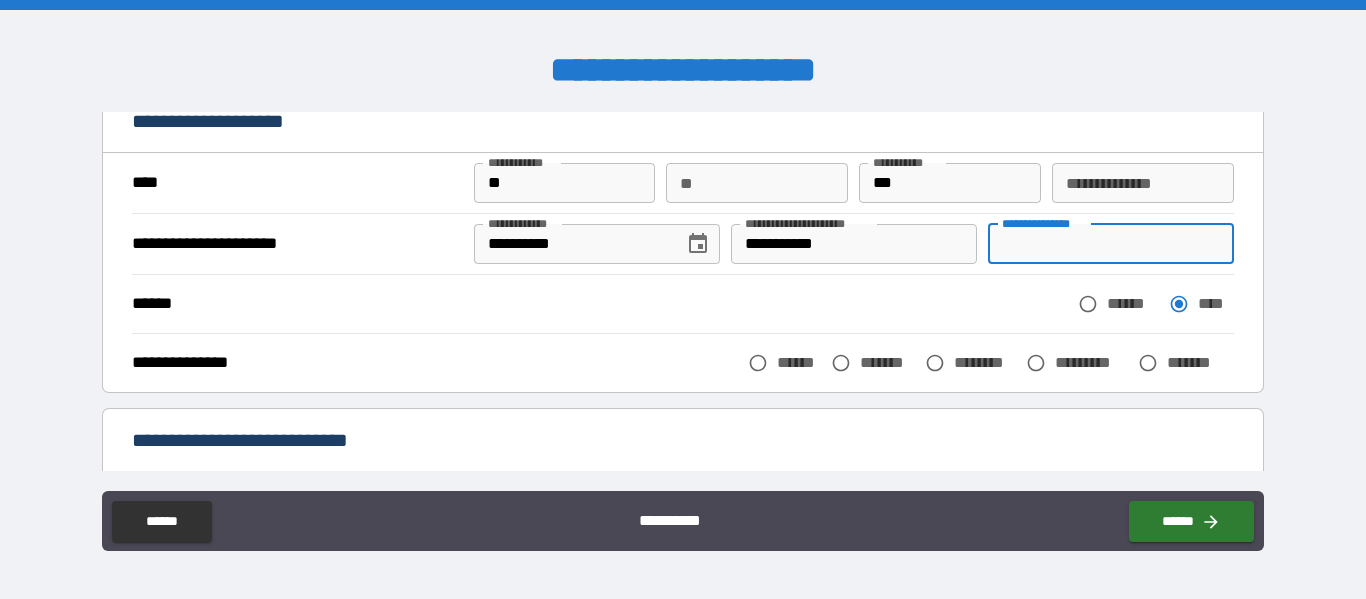 click on "**********" at bounding box center [1111, 244] 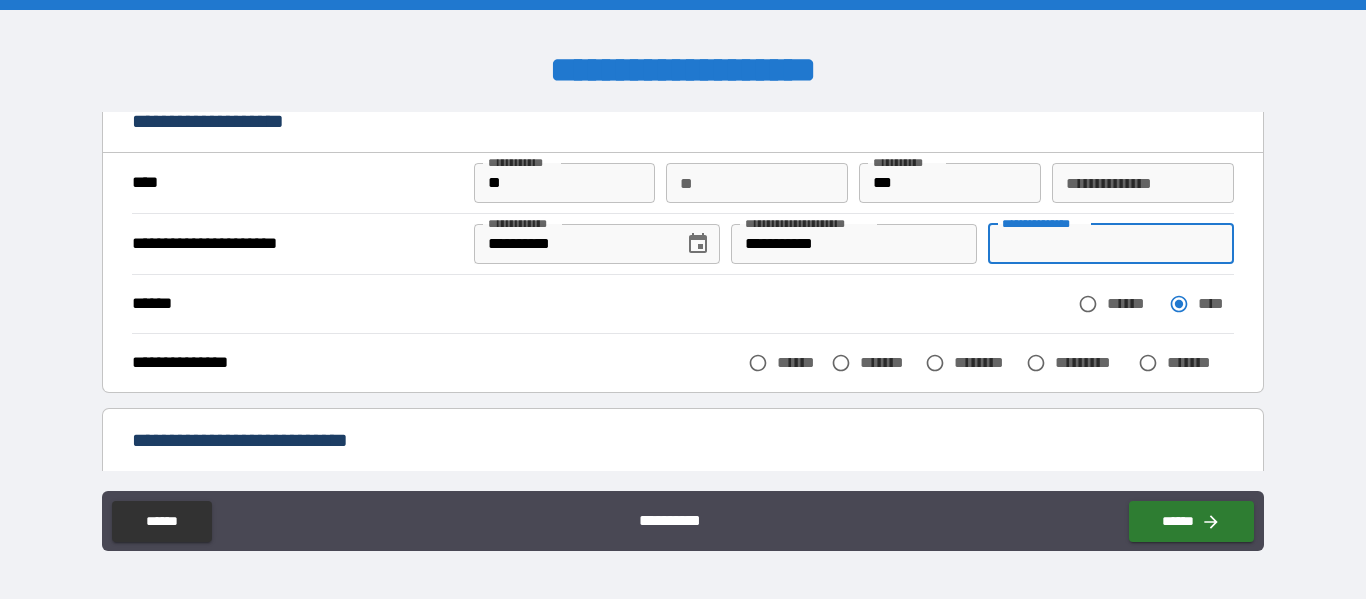 type on "*" 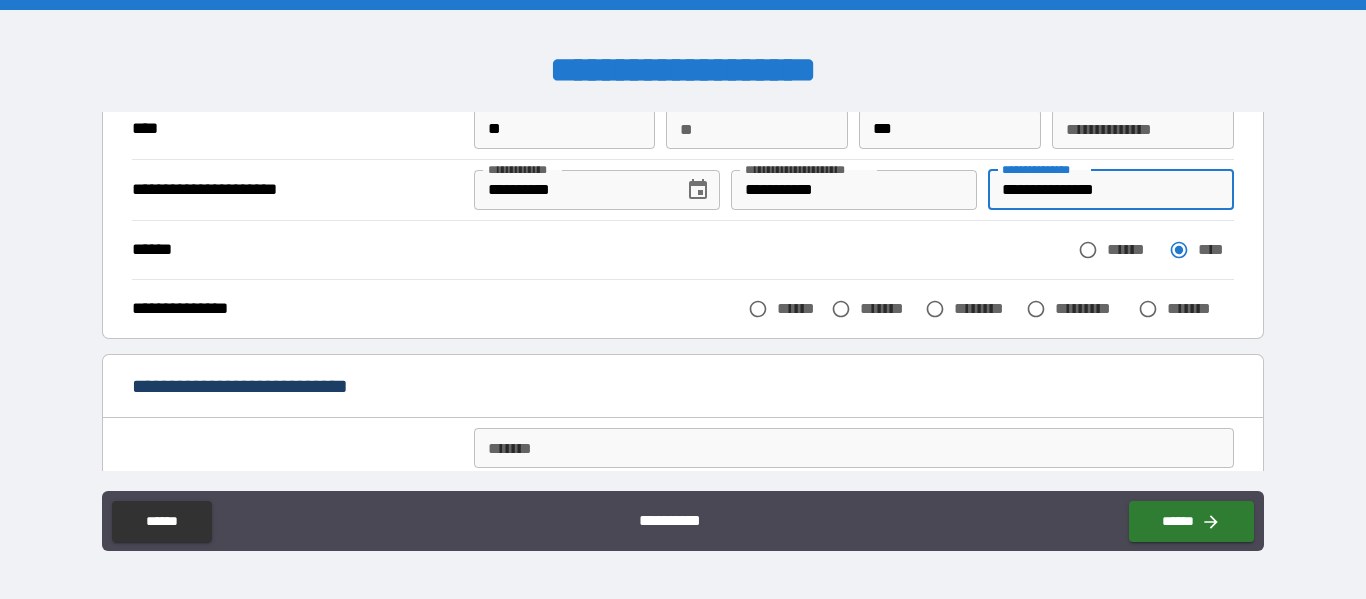 scroll, scrollTop: 200, scrollLeft: 0, axis: vertical 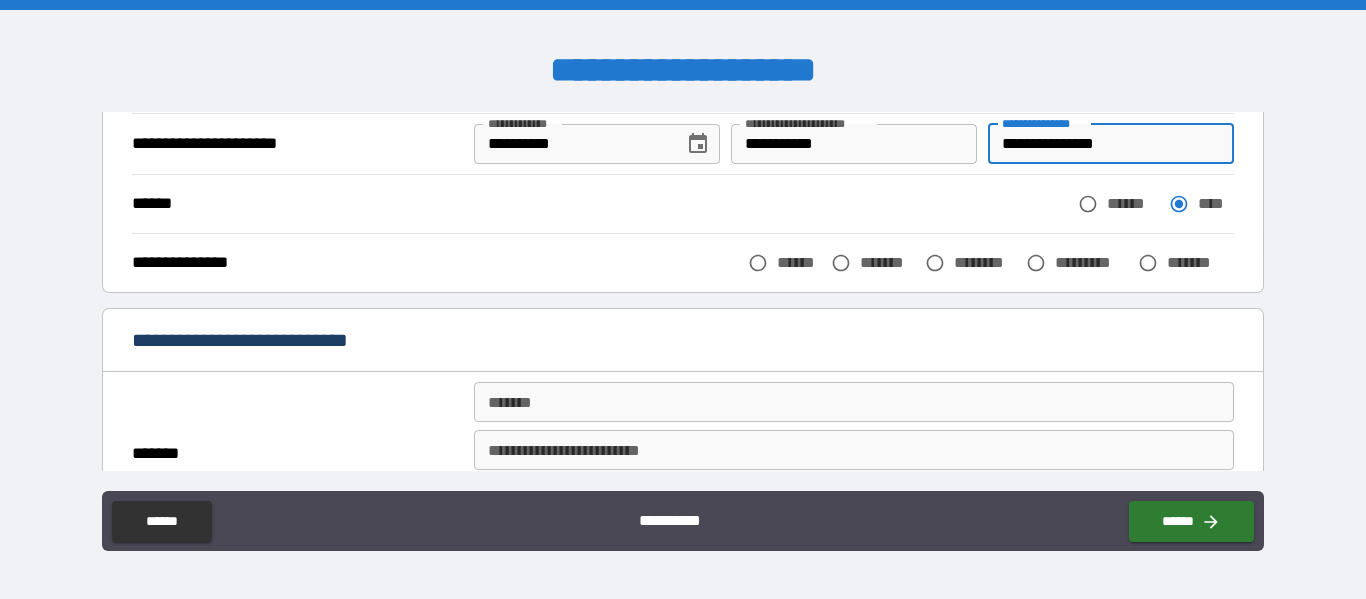 type on "**********" 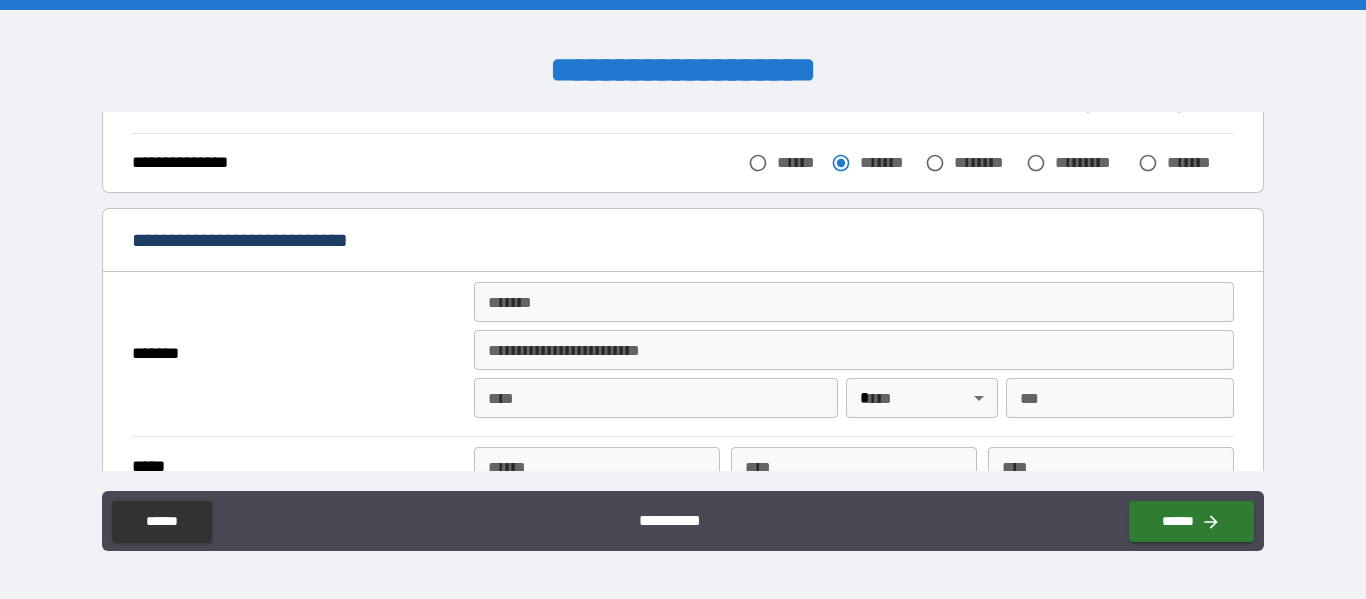 scroll, scrollTop: 400, scrollLeft: 0, axis: vertical 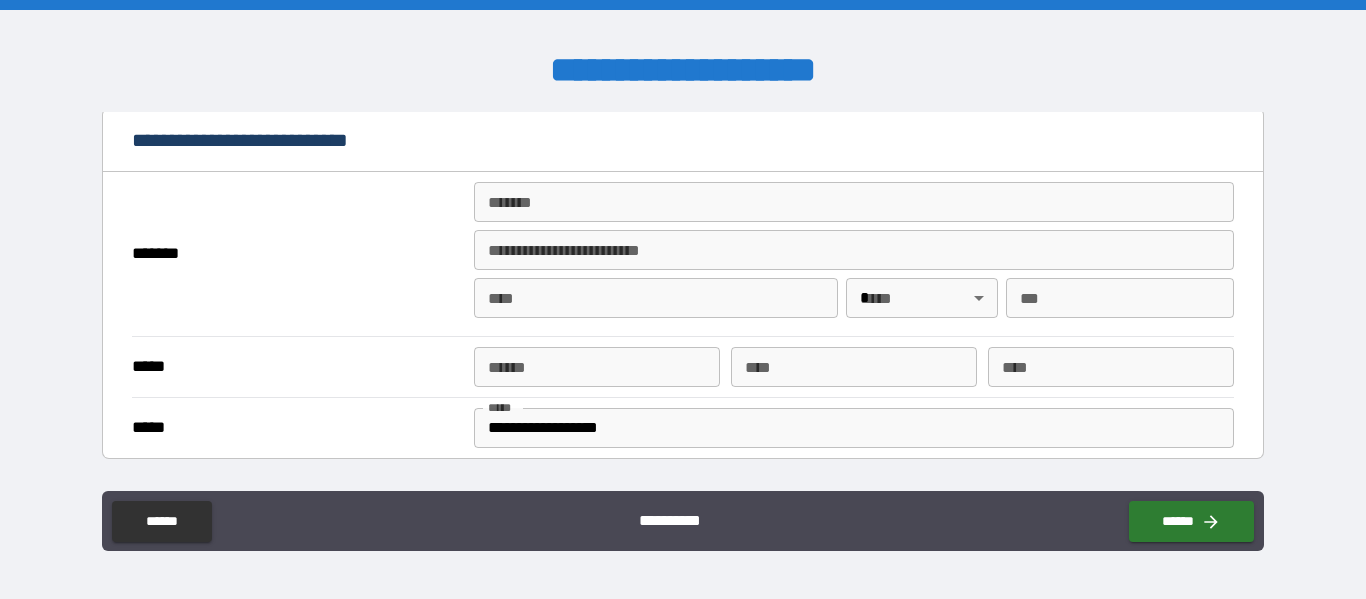 click on "*******" at bounding box center (854, 202) 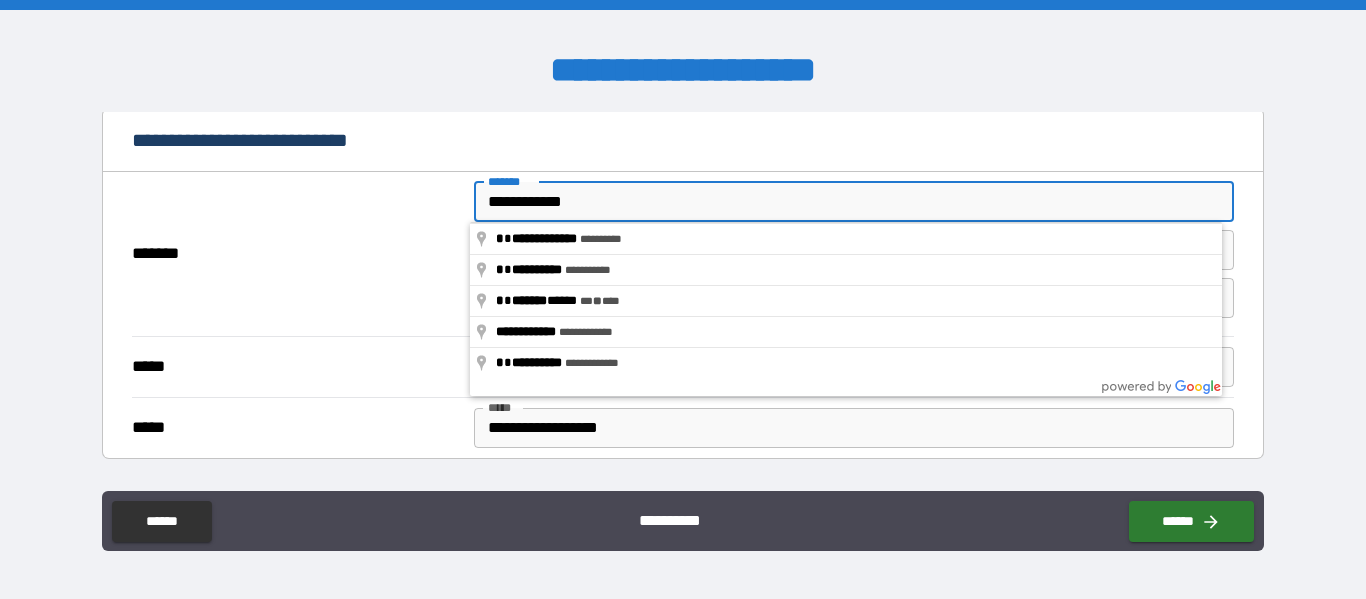 type on "**********" 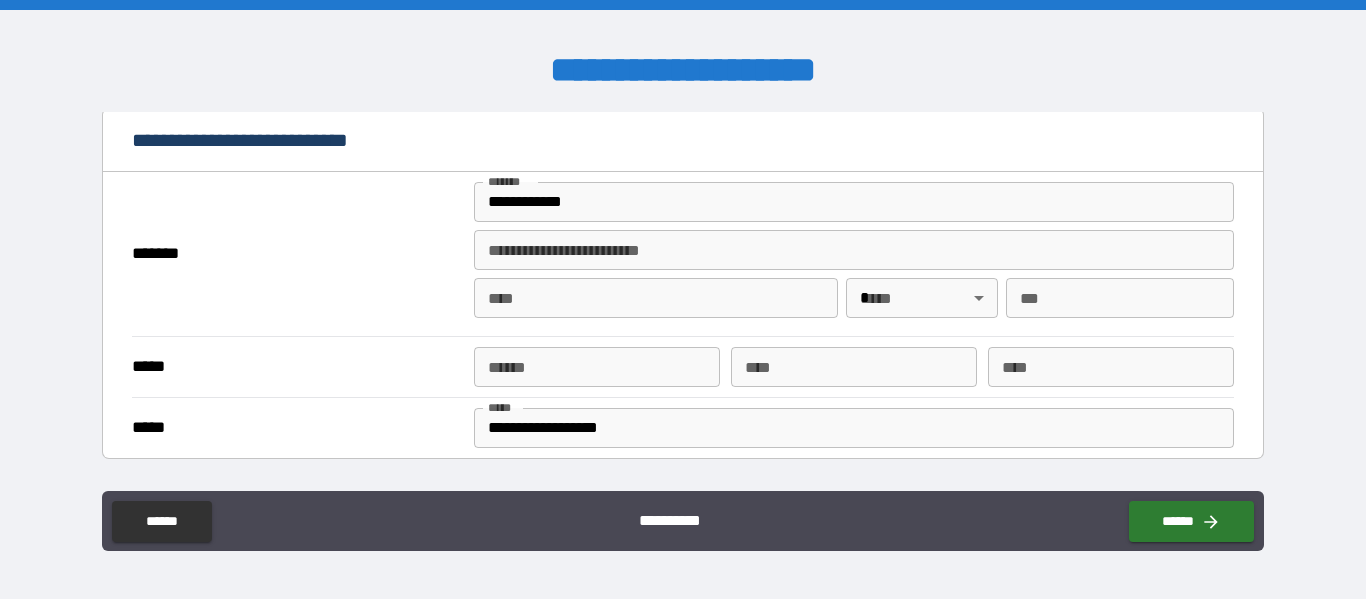 click on "****" at bounding box center (656, 298) 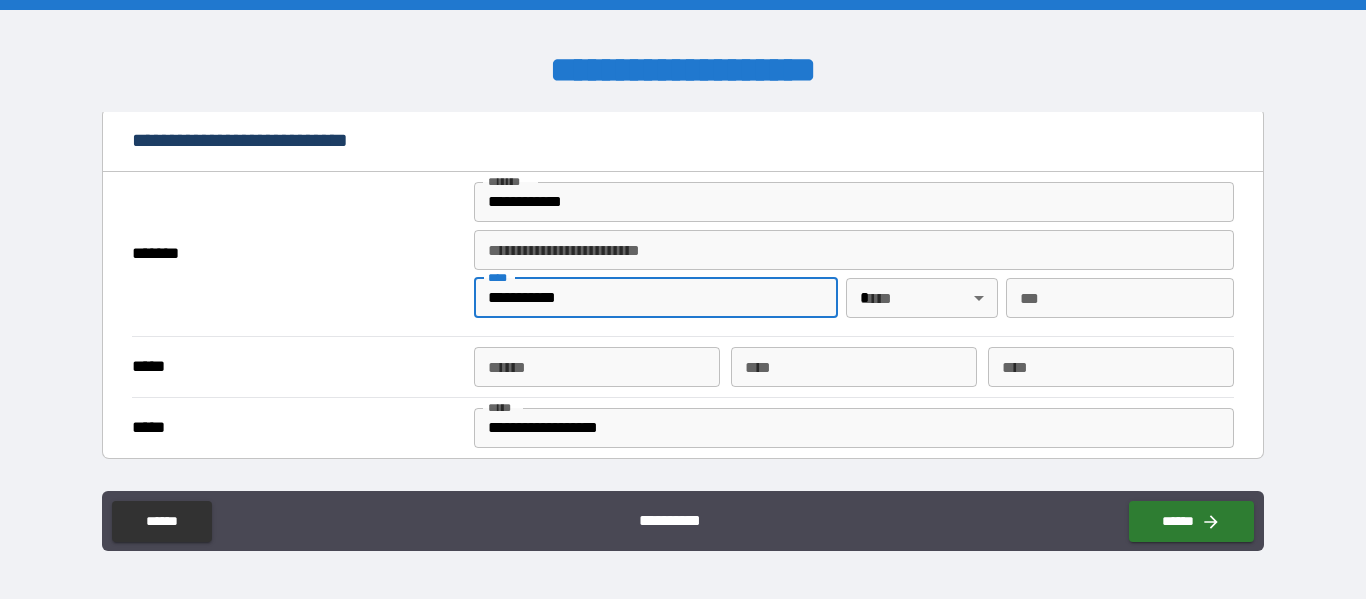 type on "**********" 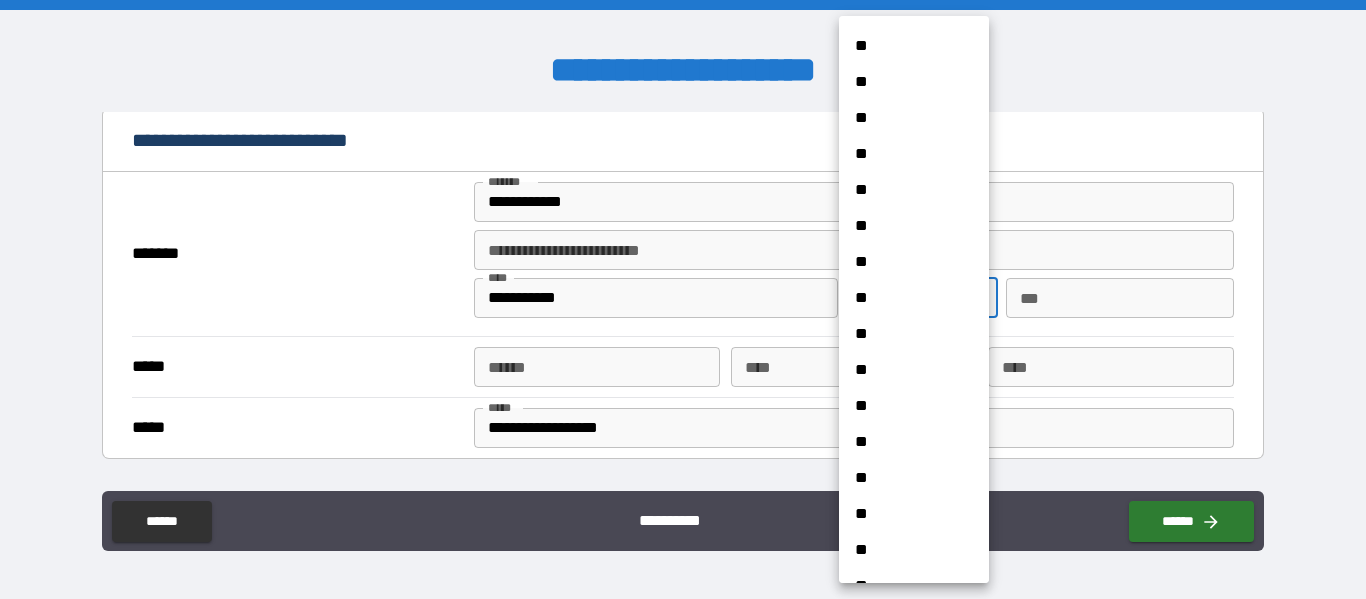 scroll, scrollTop: 800, scrollLeft: 0, axis: vertical 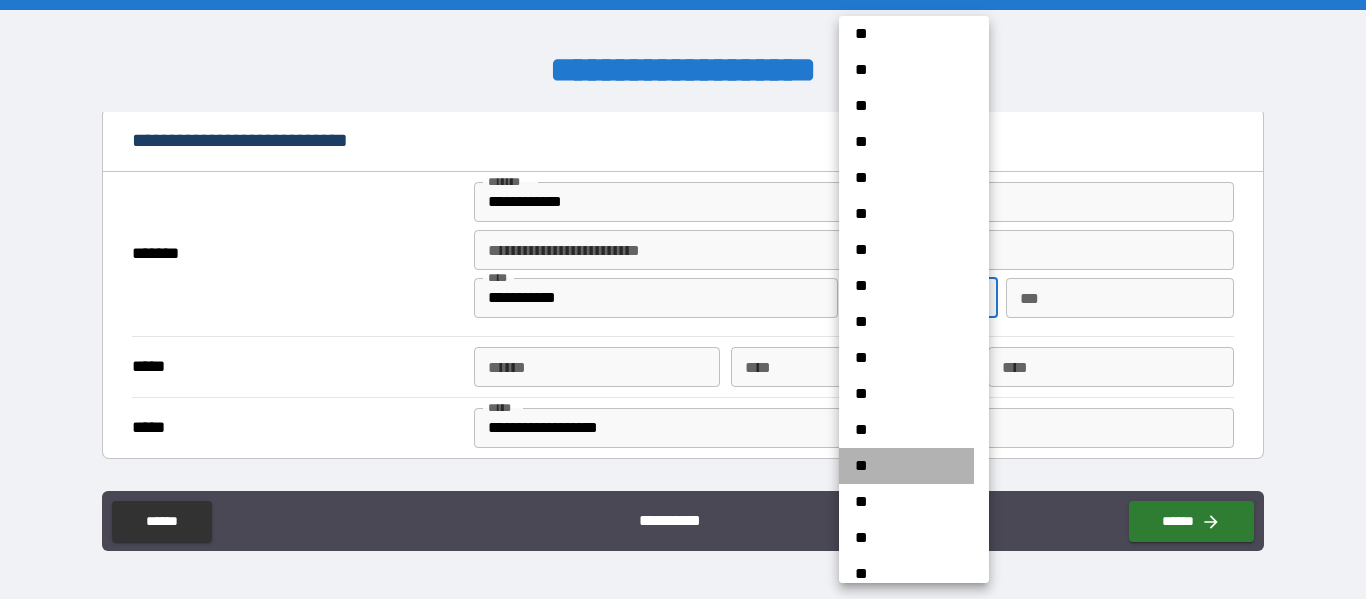 click on "**" at bounding box center (906, 466) 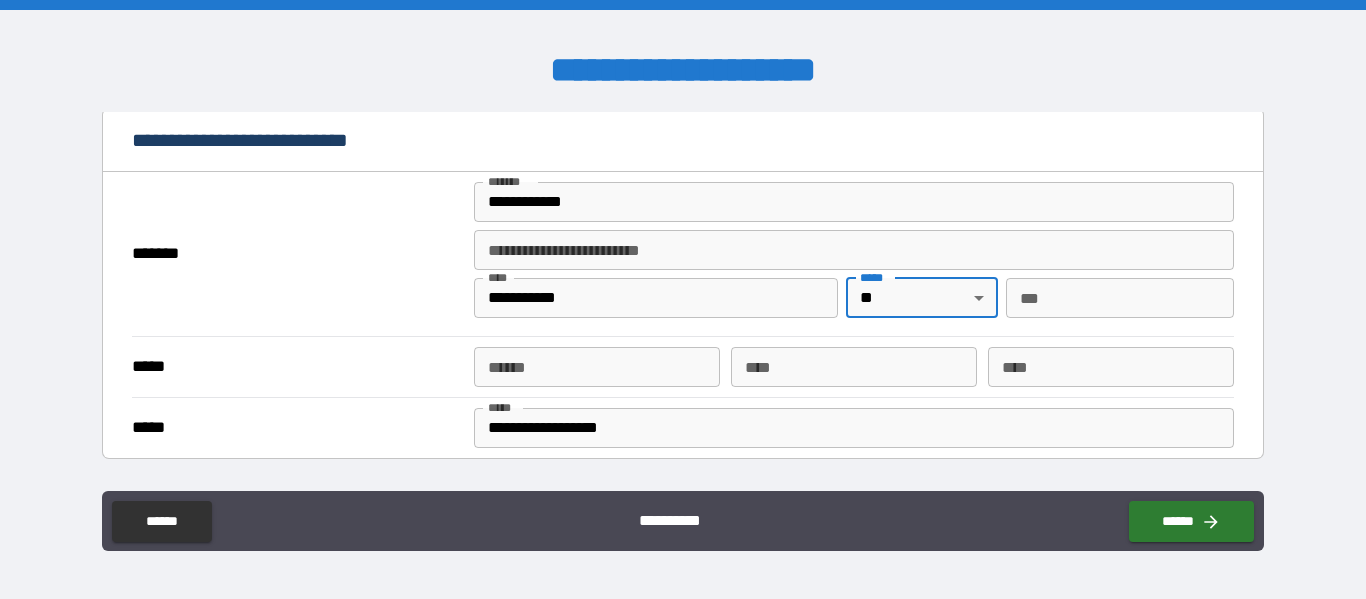 click on "***" at bounding box center [1120, 298] 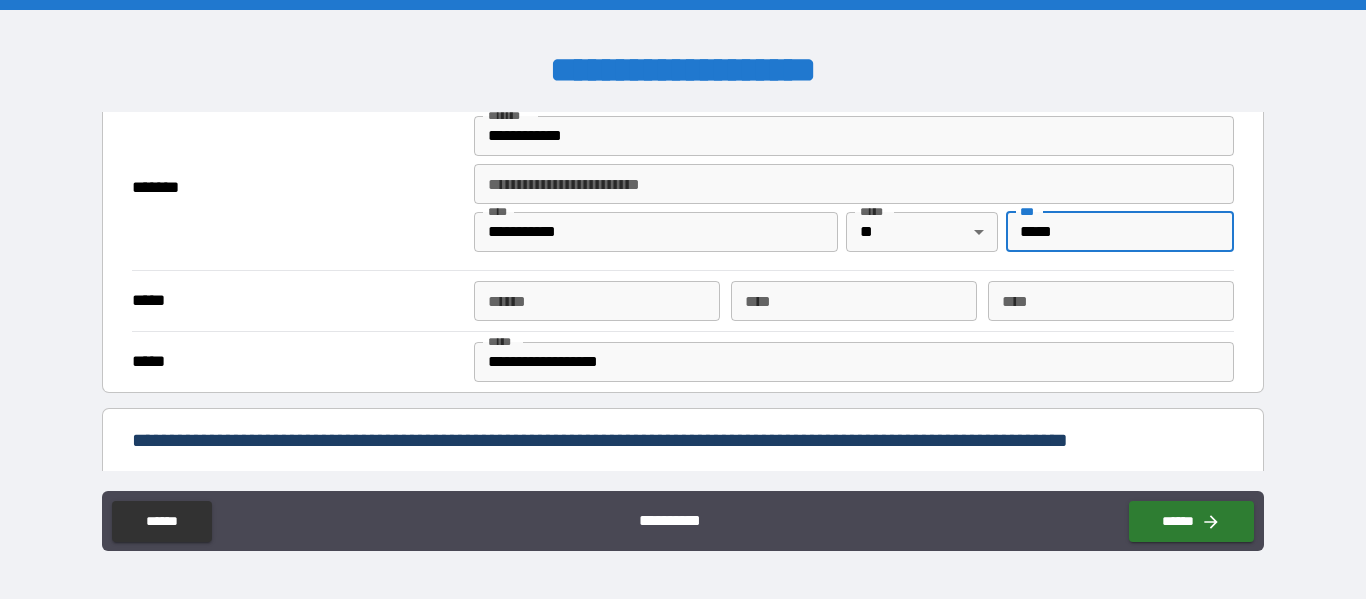 scroll, scrollTop: 500, scrollLeft: 0, axis: vertical 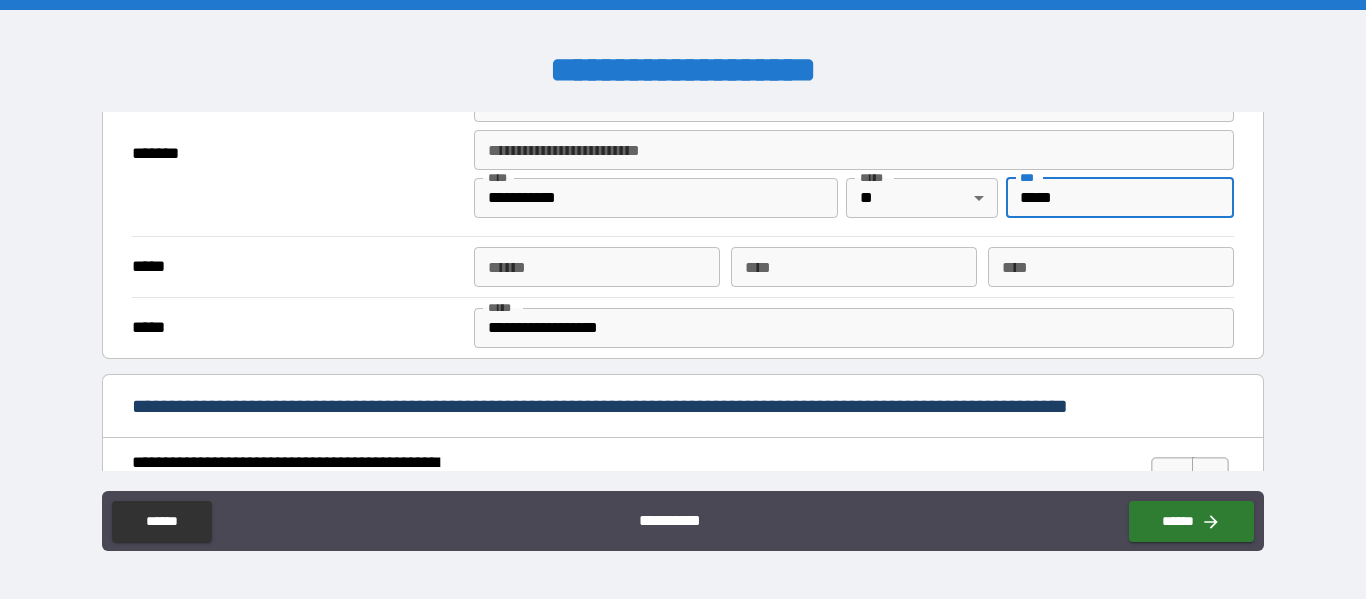 type on "*****" 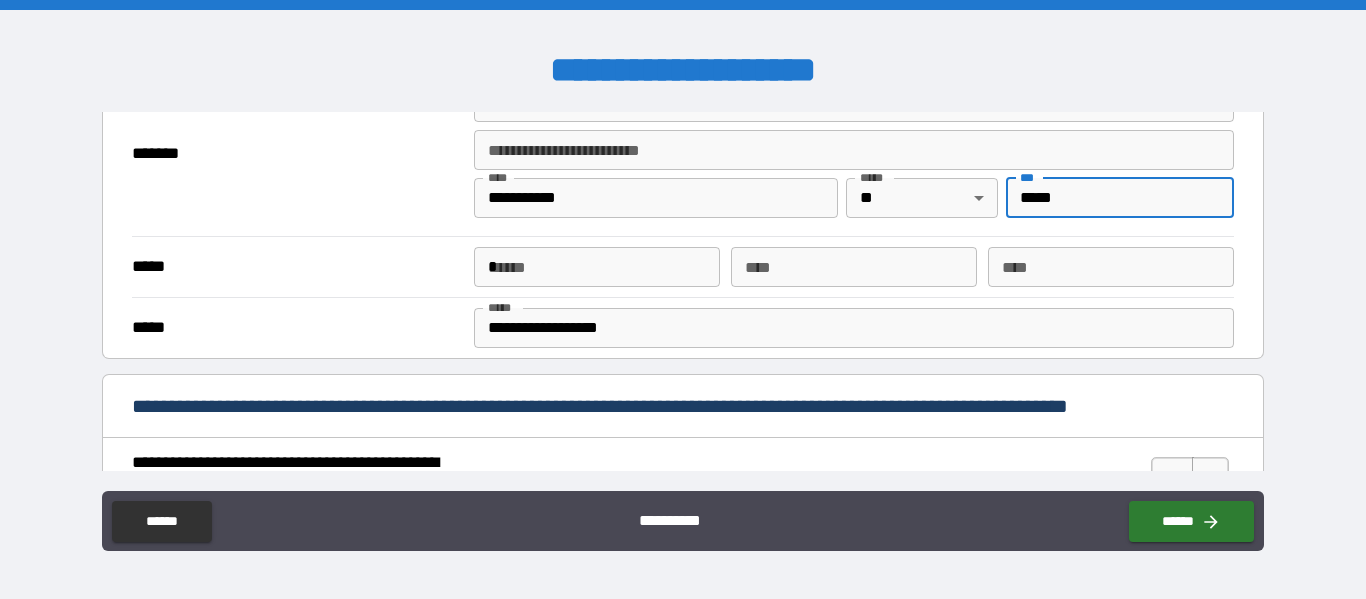 click on "*" at bounding box center [597, 267] 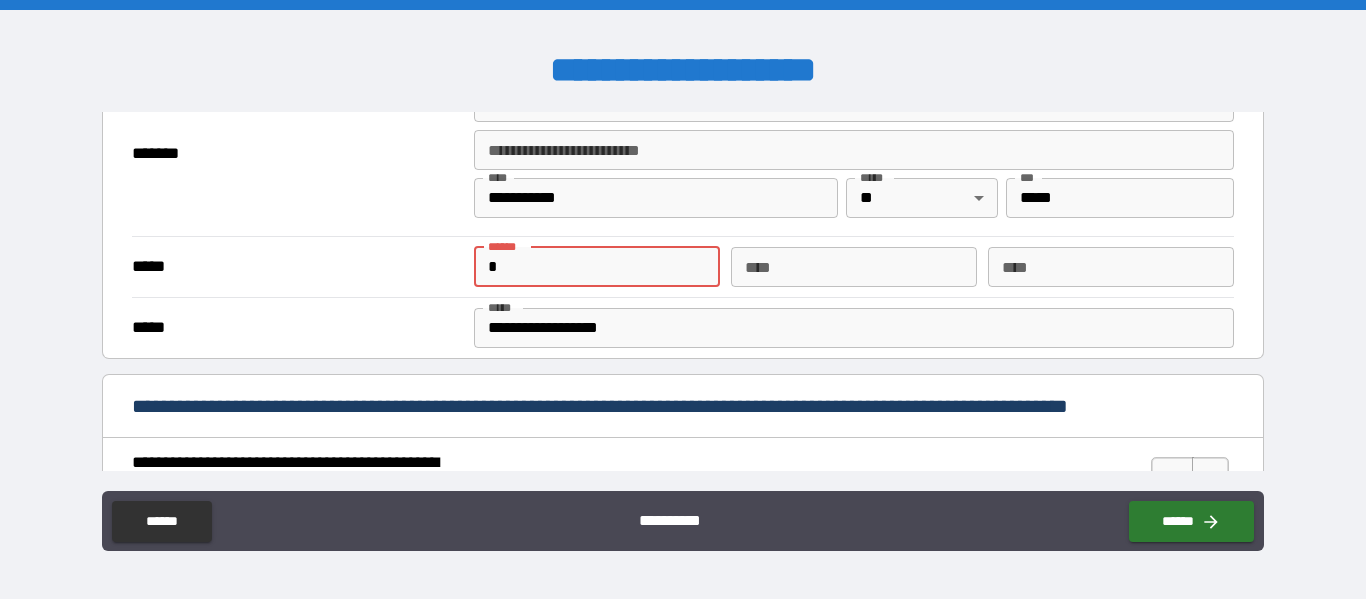 type on "**********" 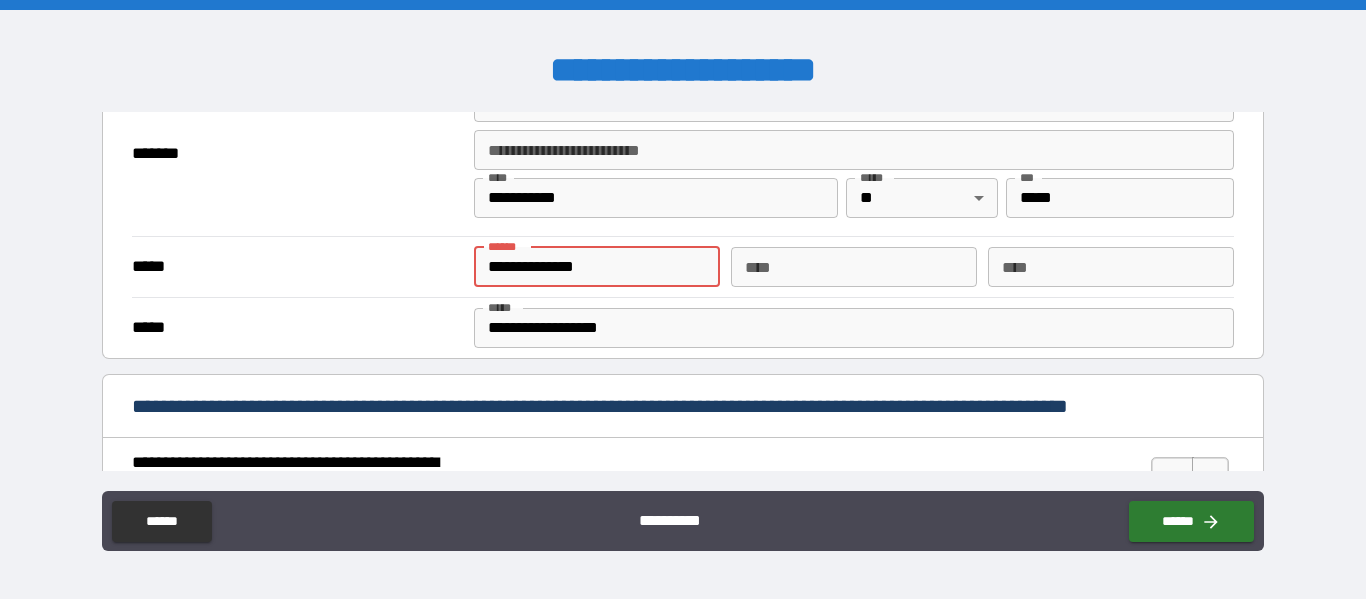 type on "*" 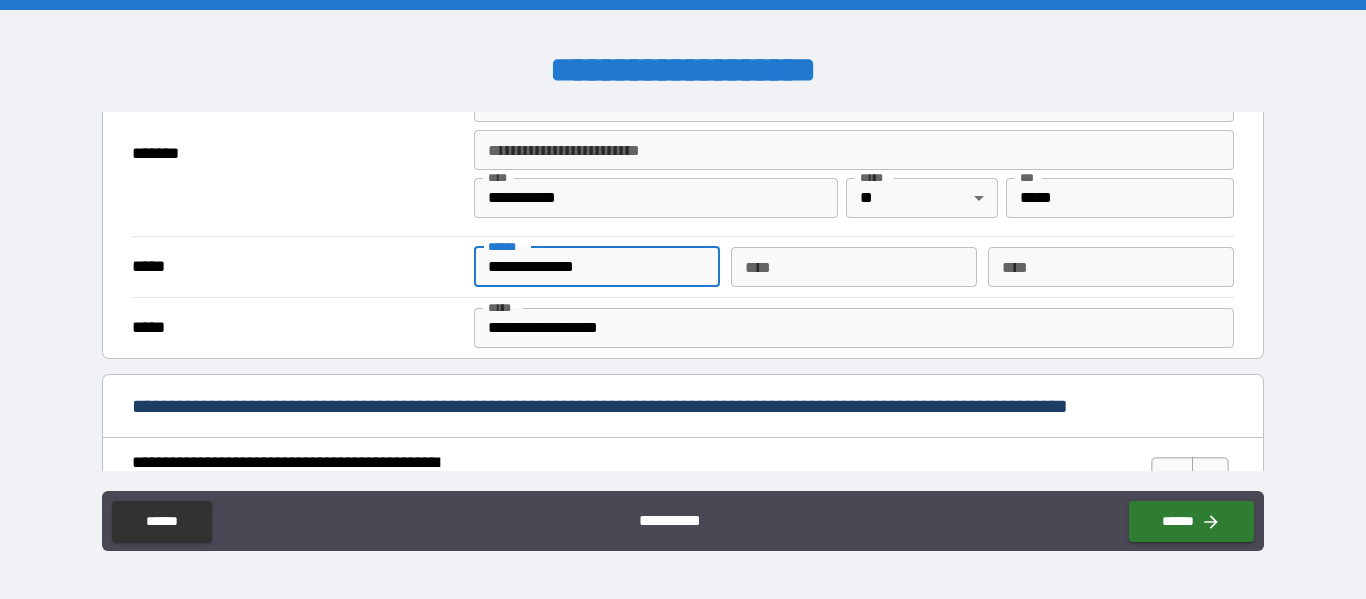 type on "**********" 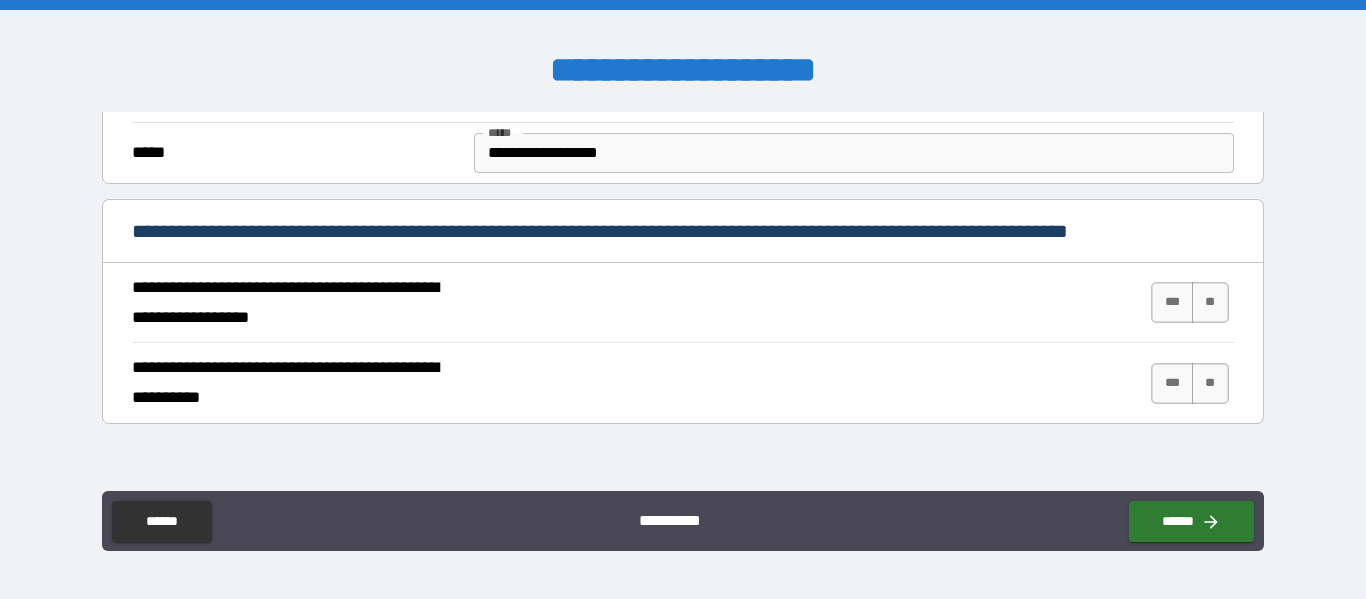 scroll, scrollTop: 700, scrollLeft: 0, axis: vertical 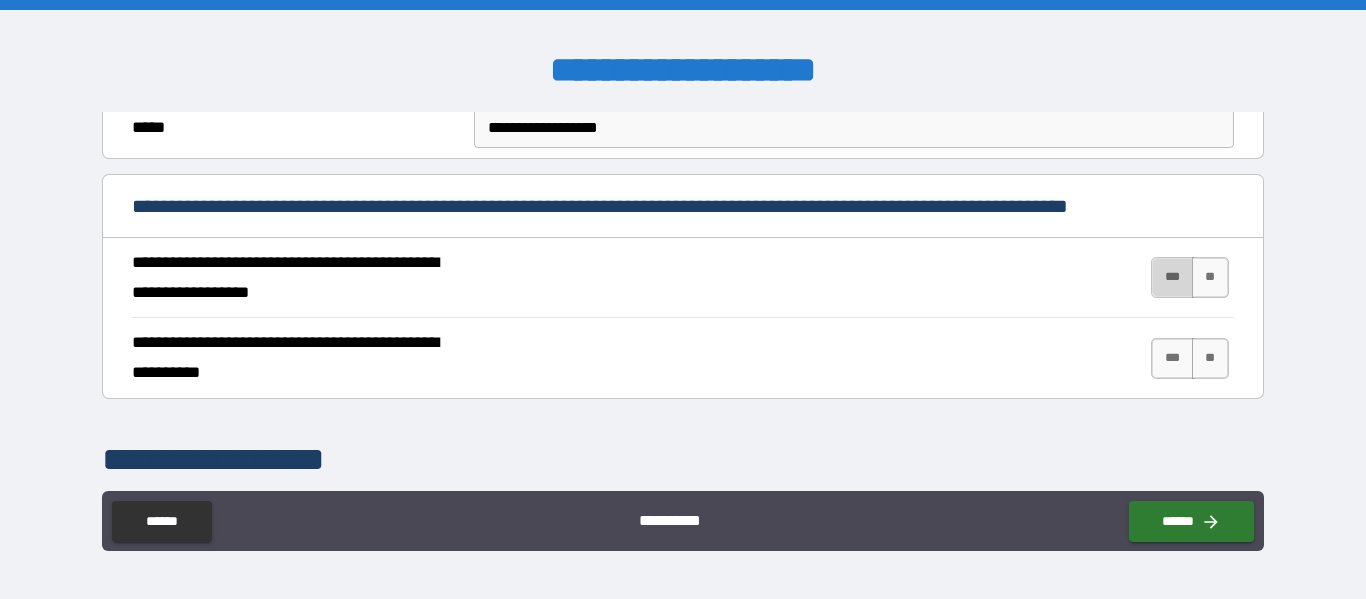 click on "***" at bounding box center (1172, 277) 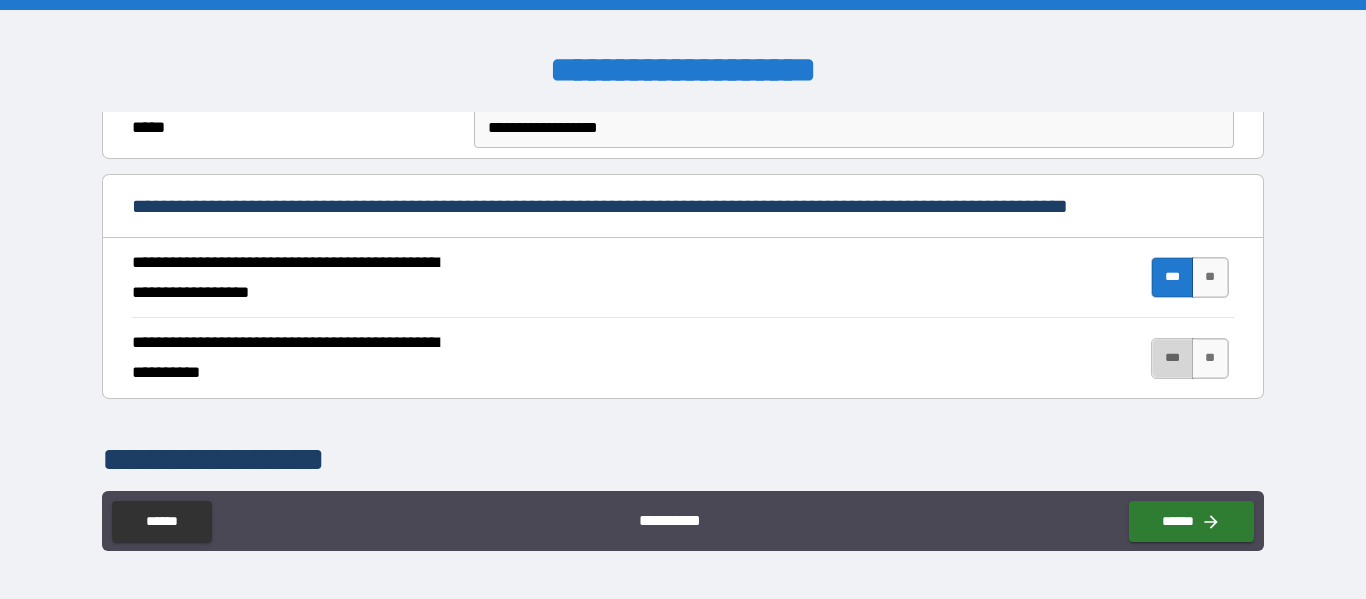 click on "***" at bounding box center (1172, 358) 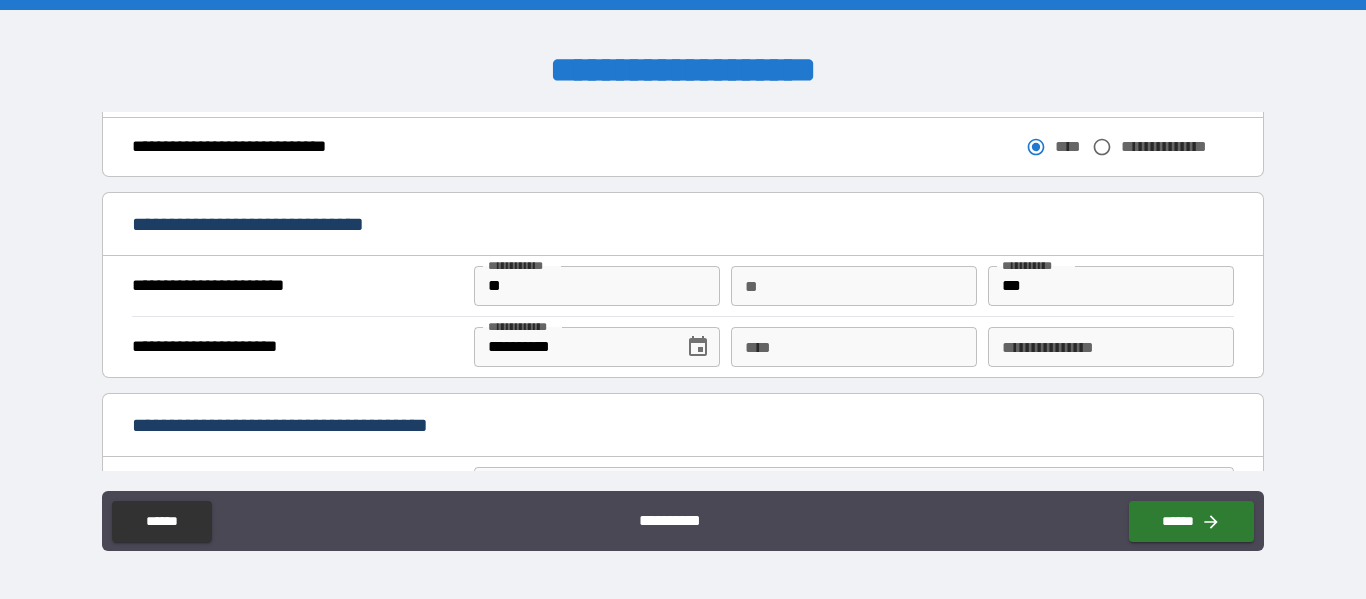 scroll, scrollTop: 1200, scrollLeft: 0, axis: vertical 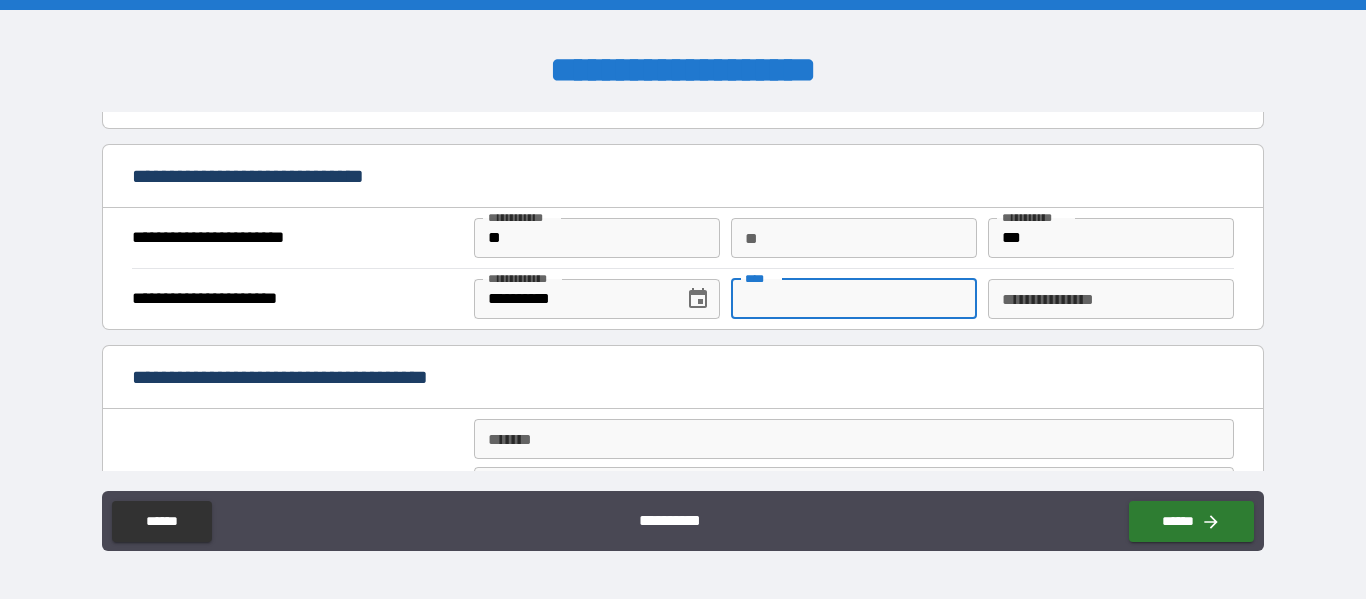 click on "****" at bounding box center [854, 299] 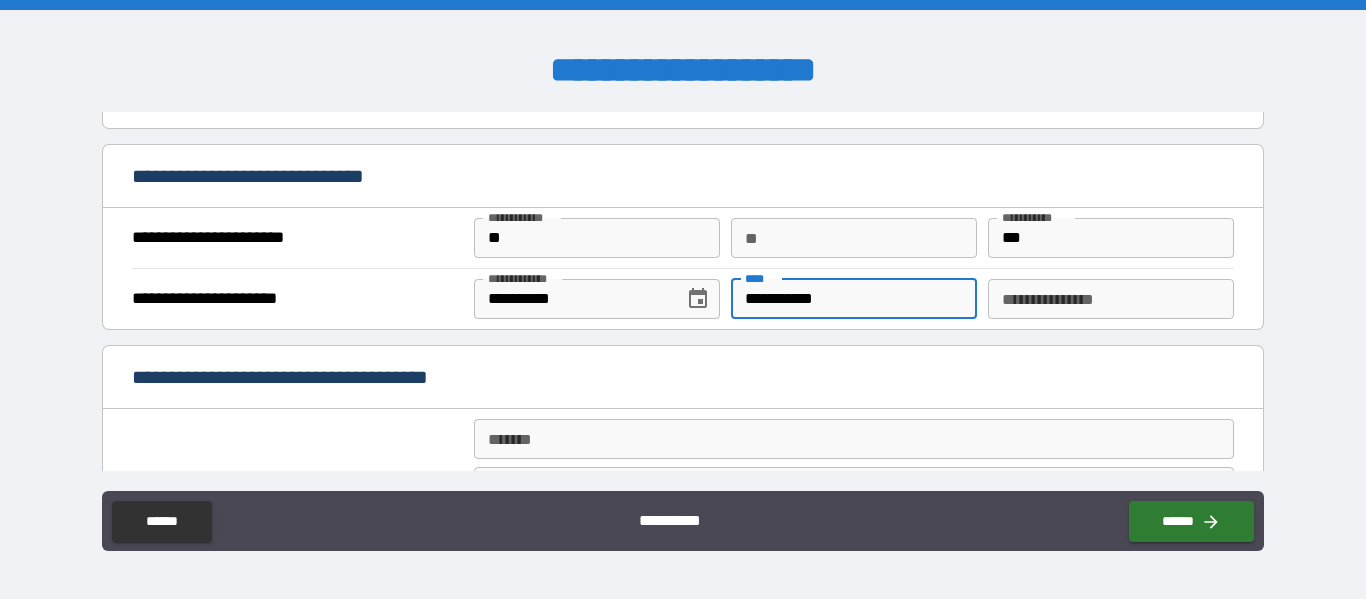 type on "**********" 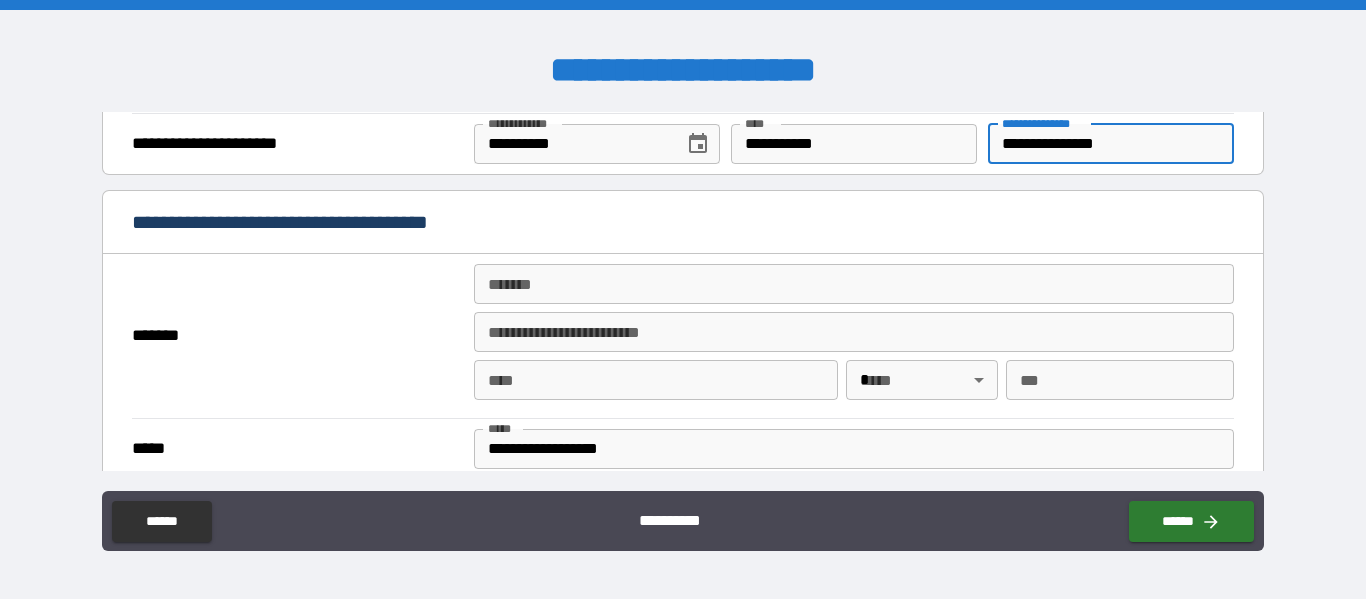 scroll, scrollTop: 1400, scrollLeft: 0, axis: vertical 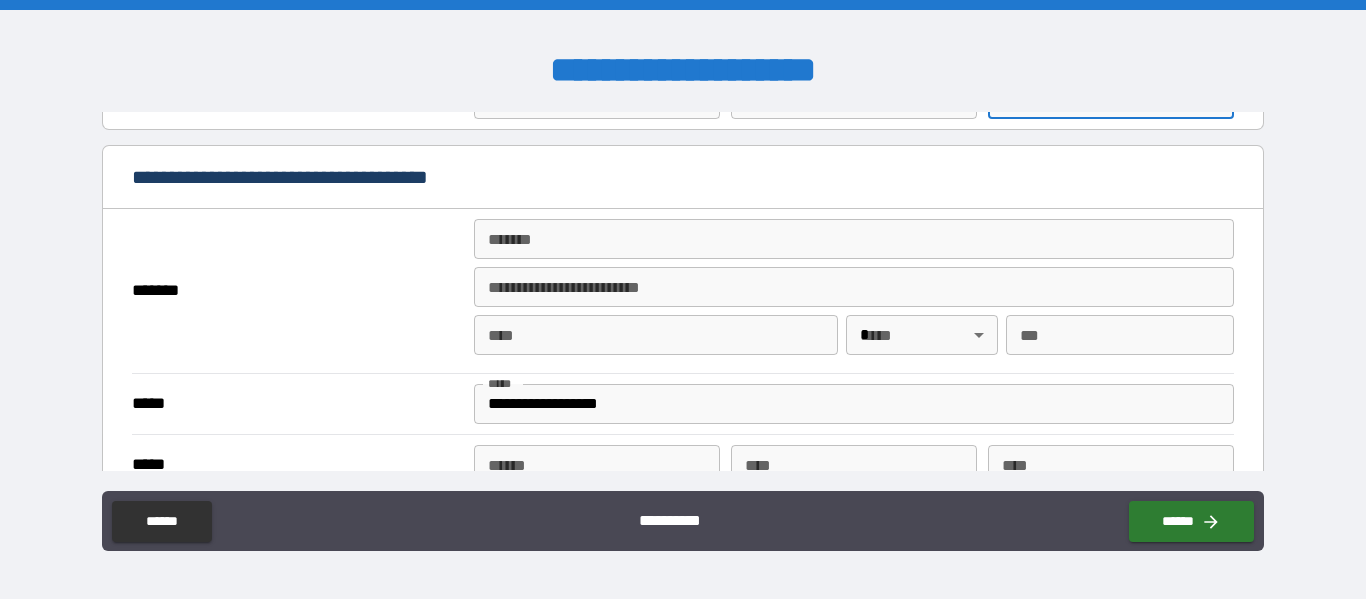 type on "**********" 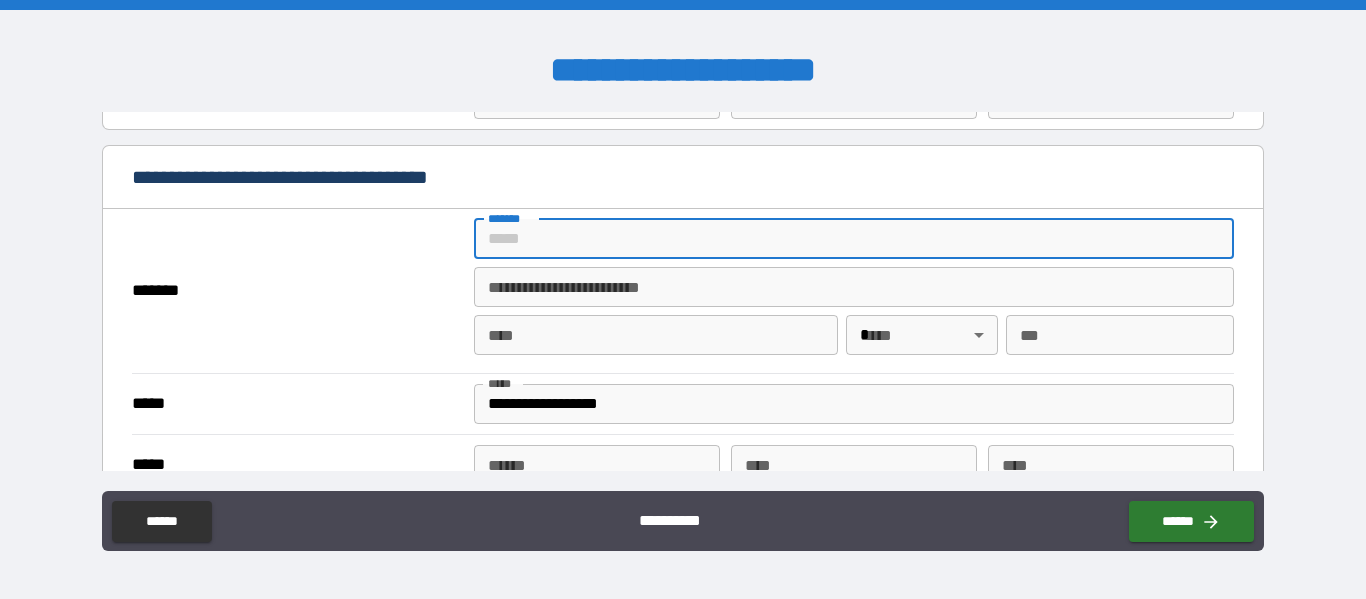 type on "*" 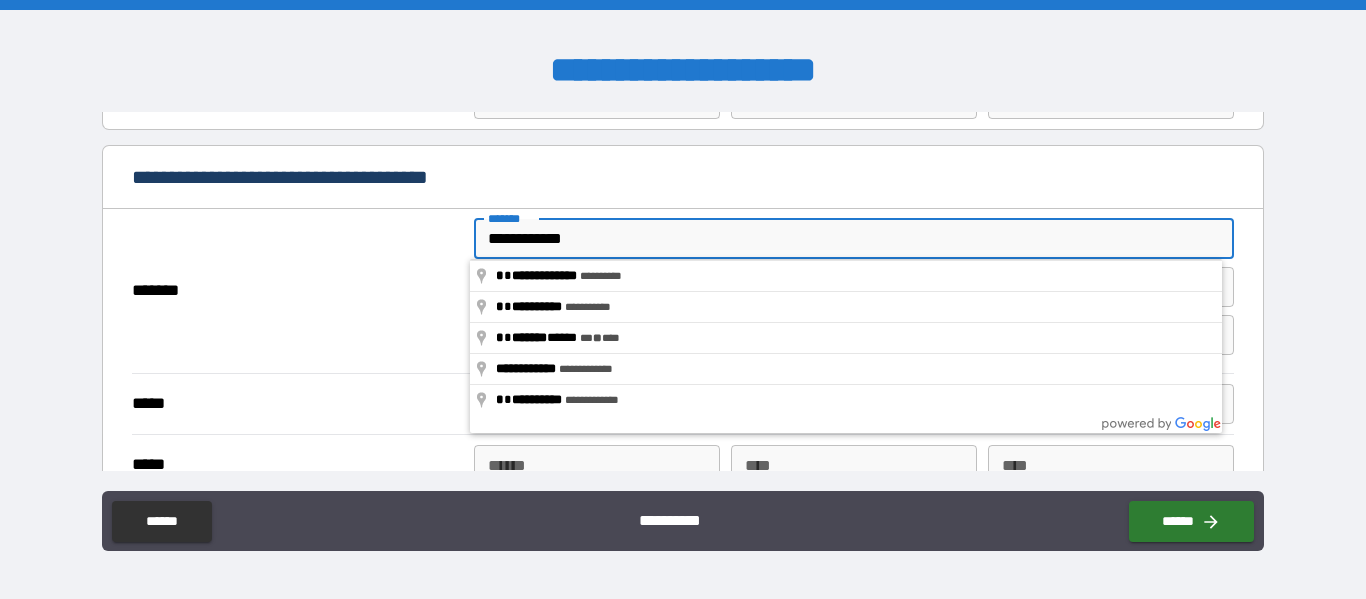type on "**********" 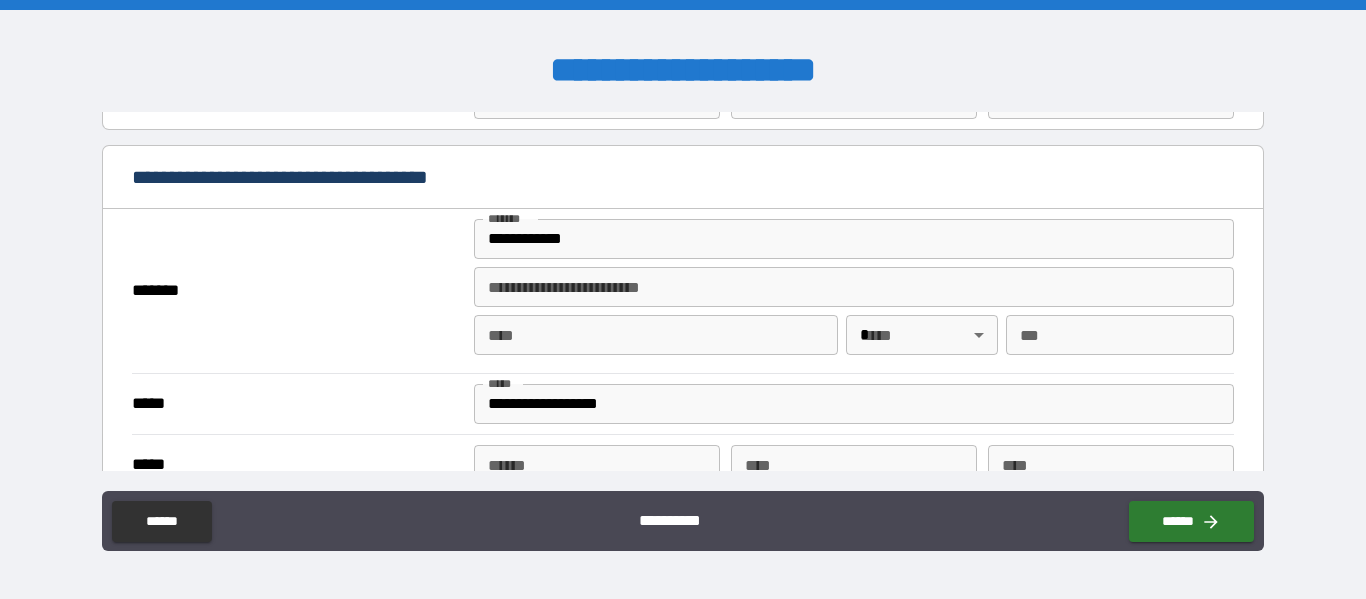 click on "*******" at bounding box center [297, 291] 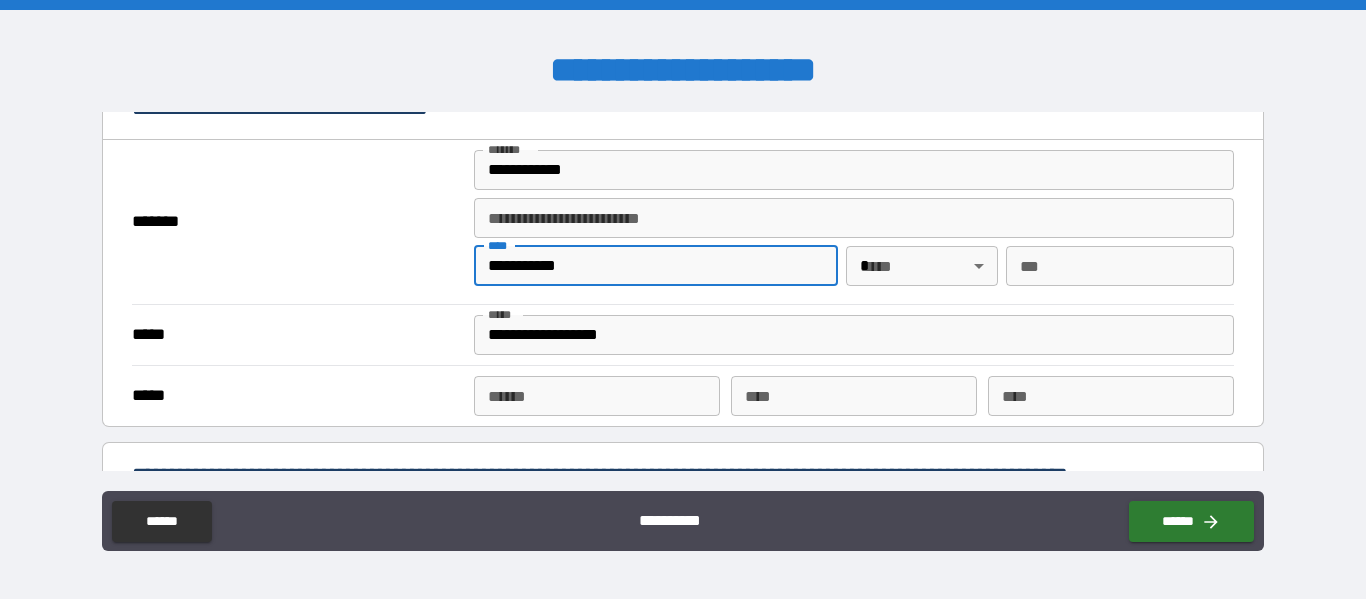 scroll, scrollTop: 1500, scrollLeft: 0, axis: vertical 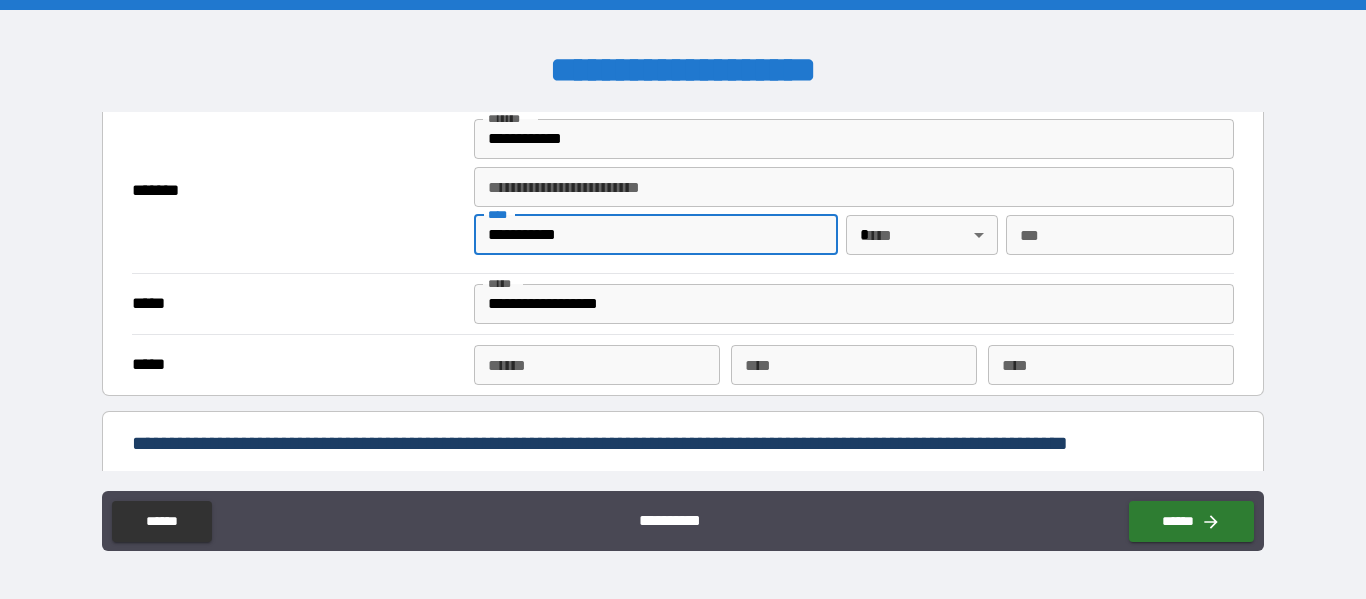 type on "**********" 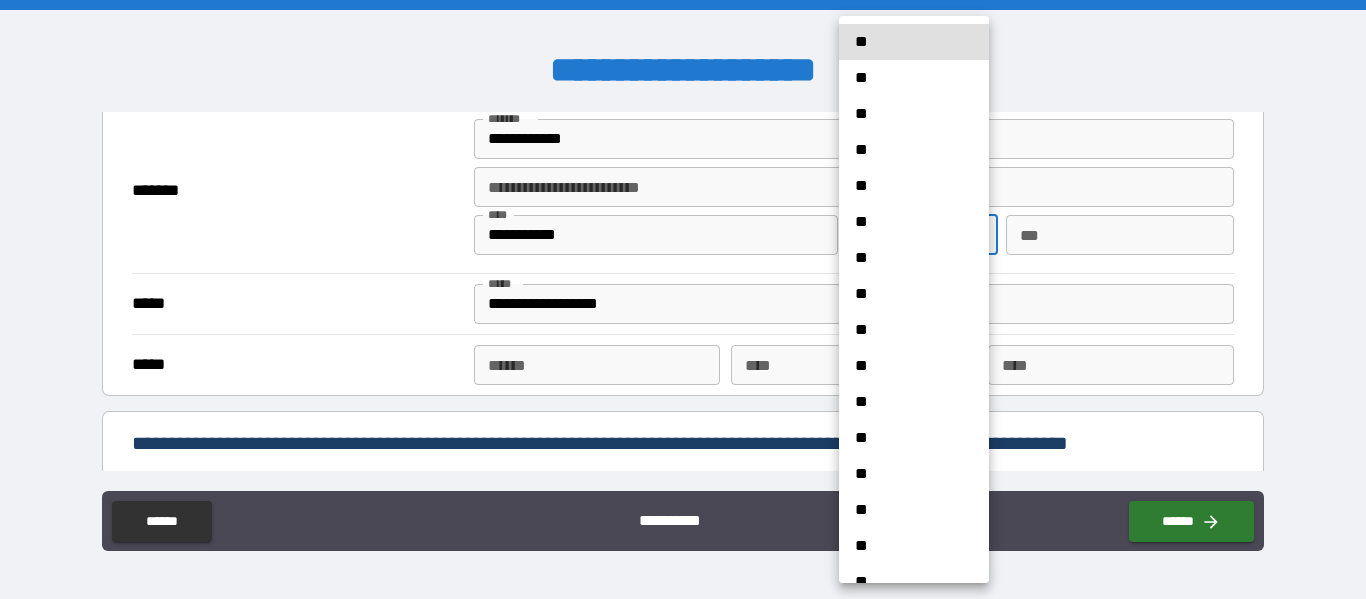 click on "**********" at bounding box center (683, 299) 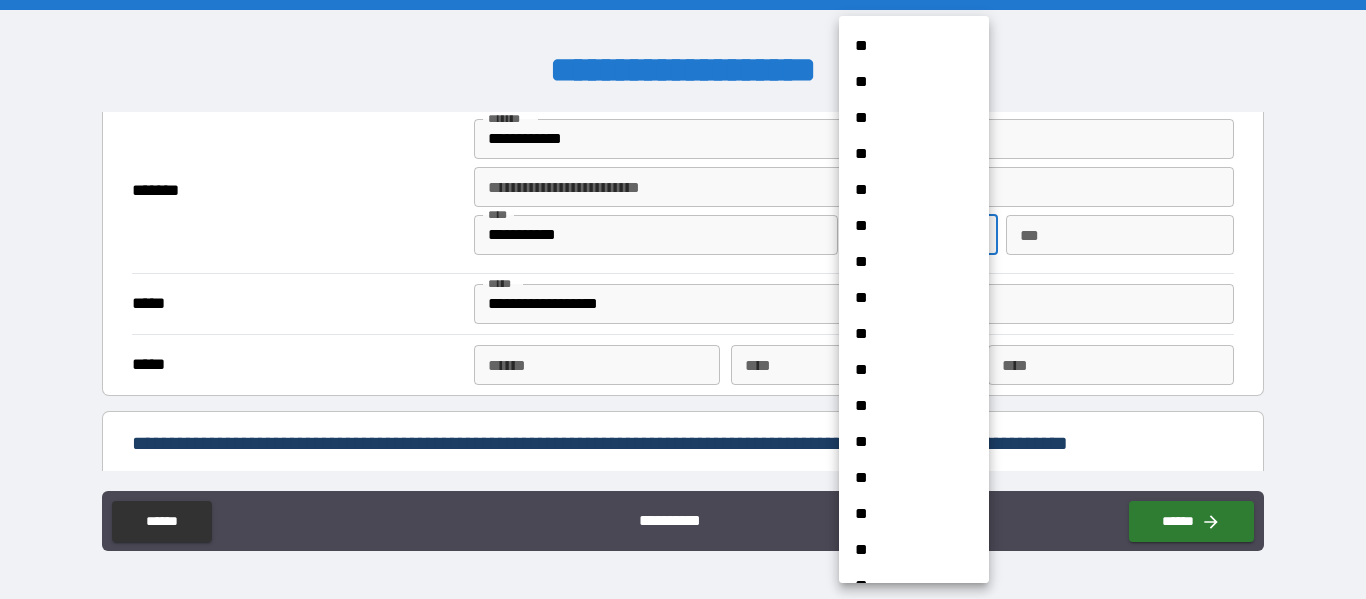 scroll, scrollTop: 700, scrollLeft: 0, axis: vertical 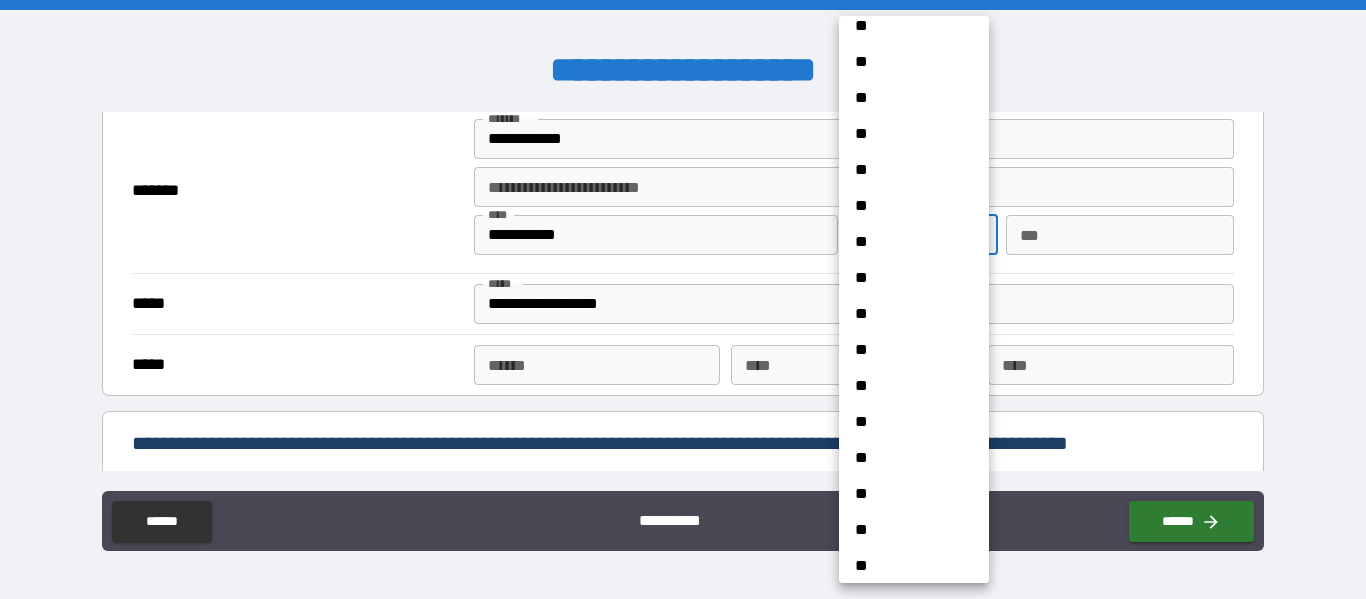 click on "**" at bounding box center (906, 566) 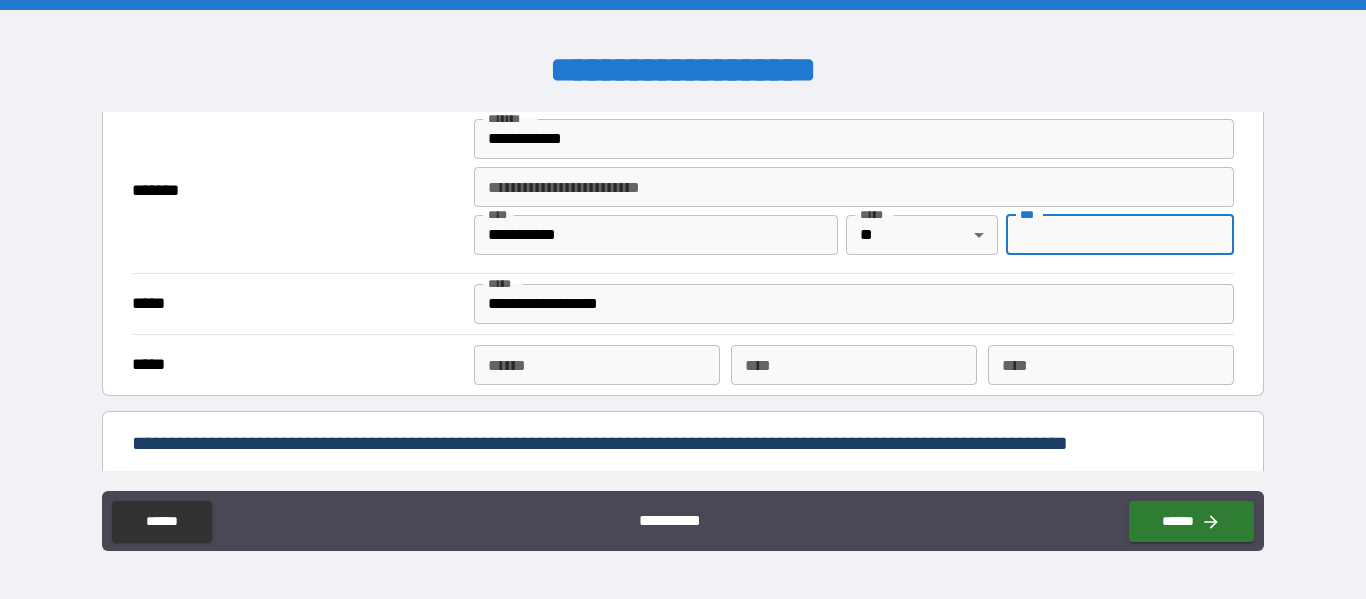 click on "***" at bounding box center [1120, 235] 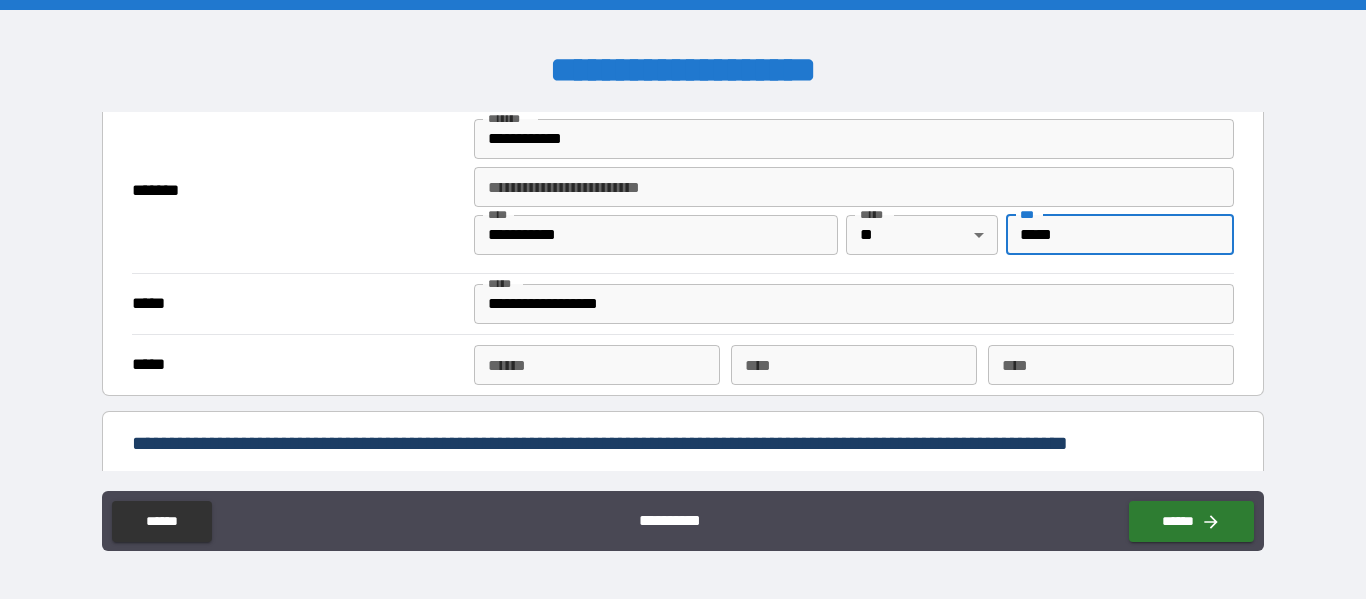 type on "*****" 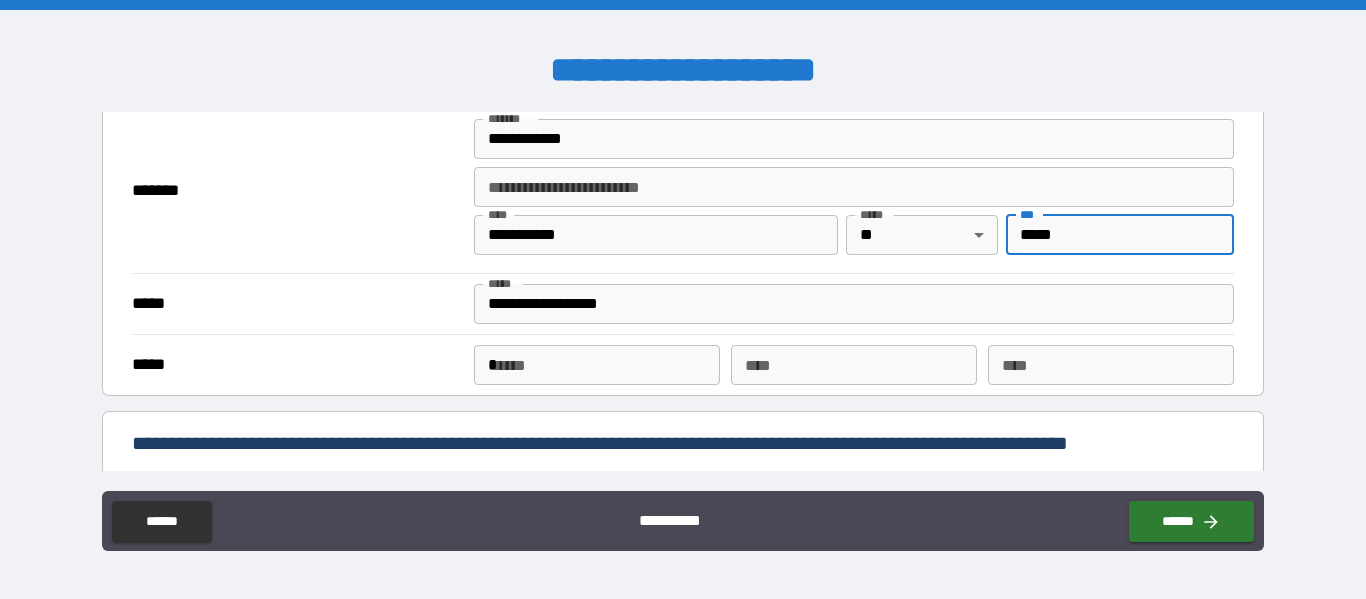 click on "*" at bounding box center [597, 365] 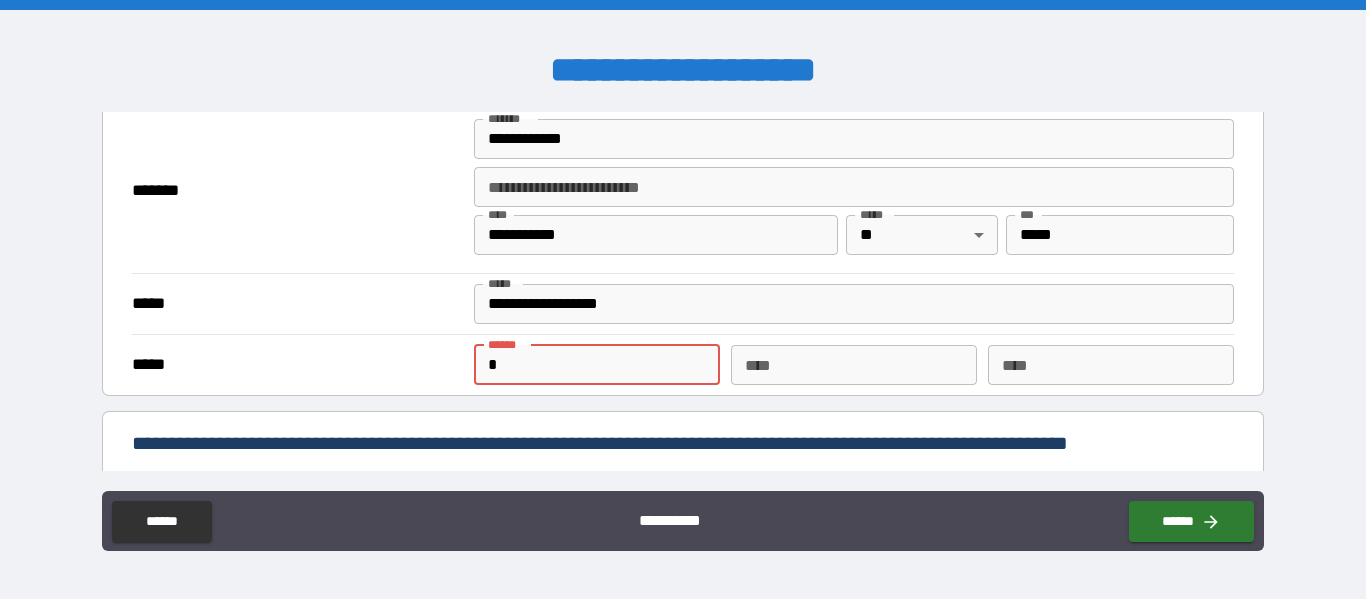 type on "**********" 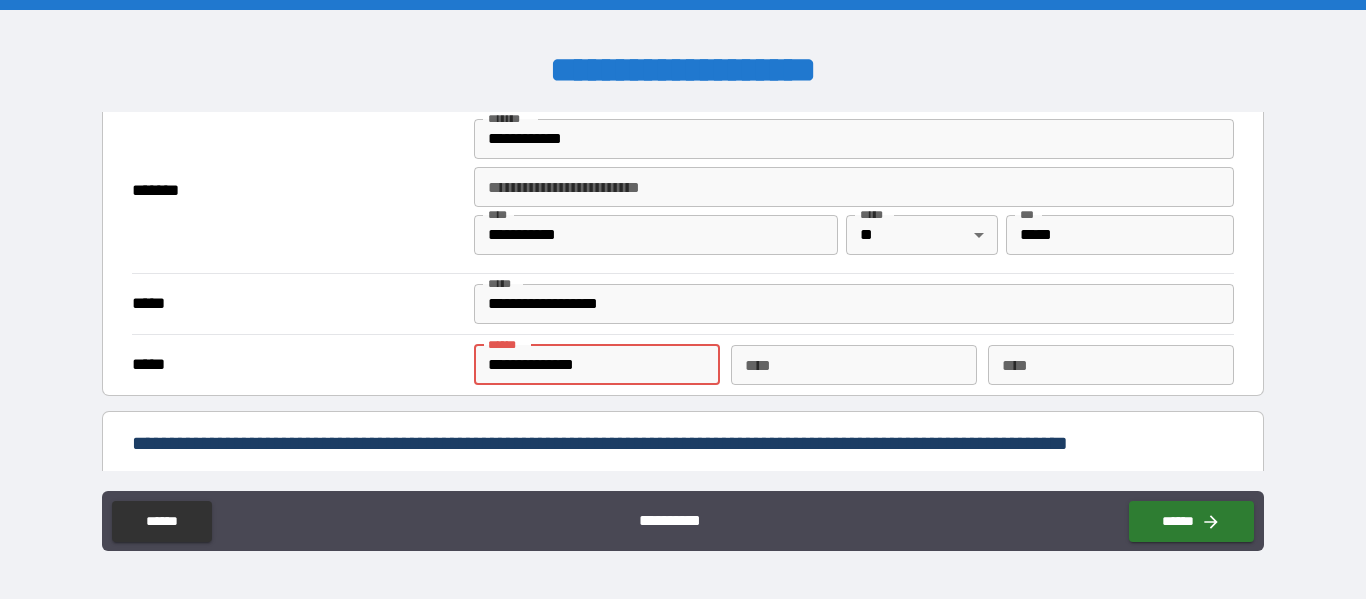 type on "*" 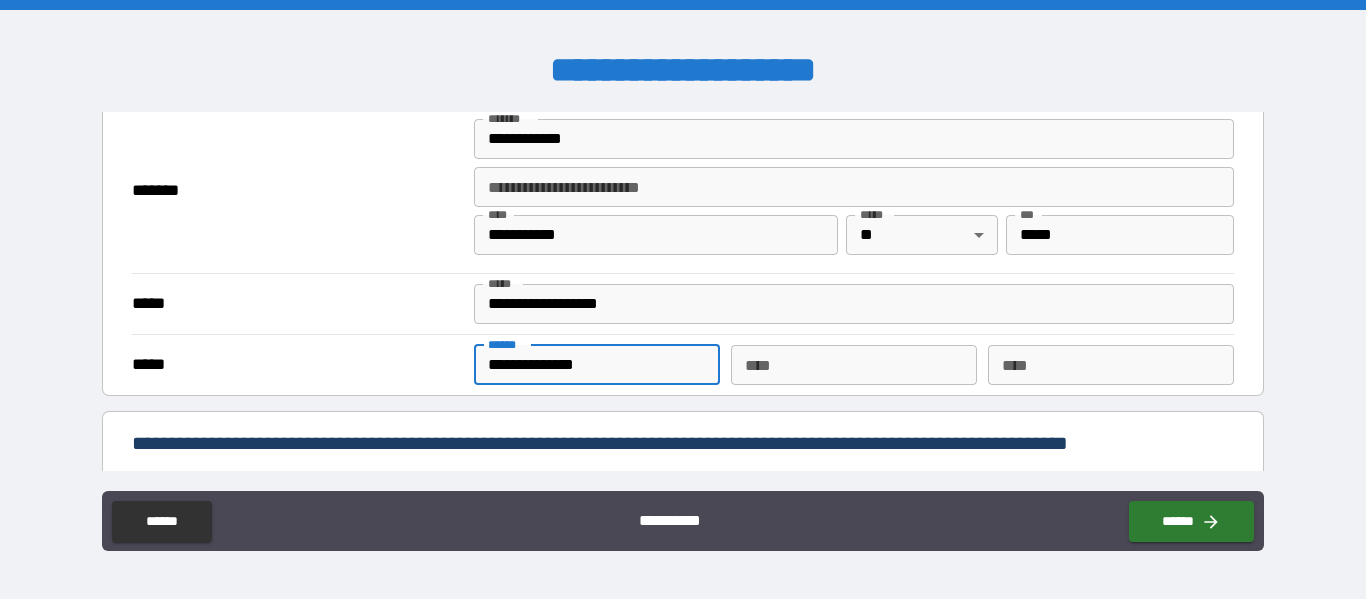 type on "**********" 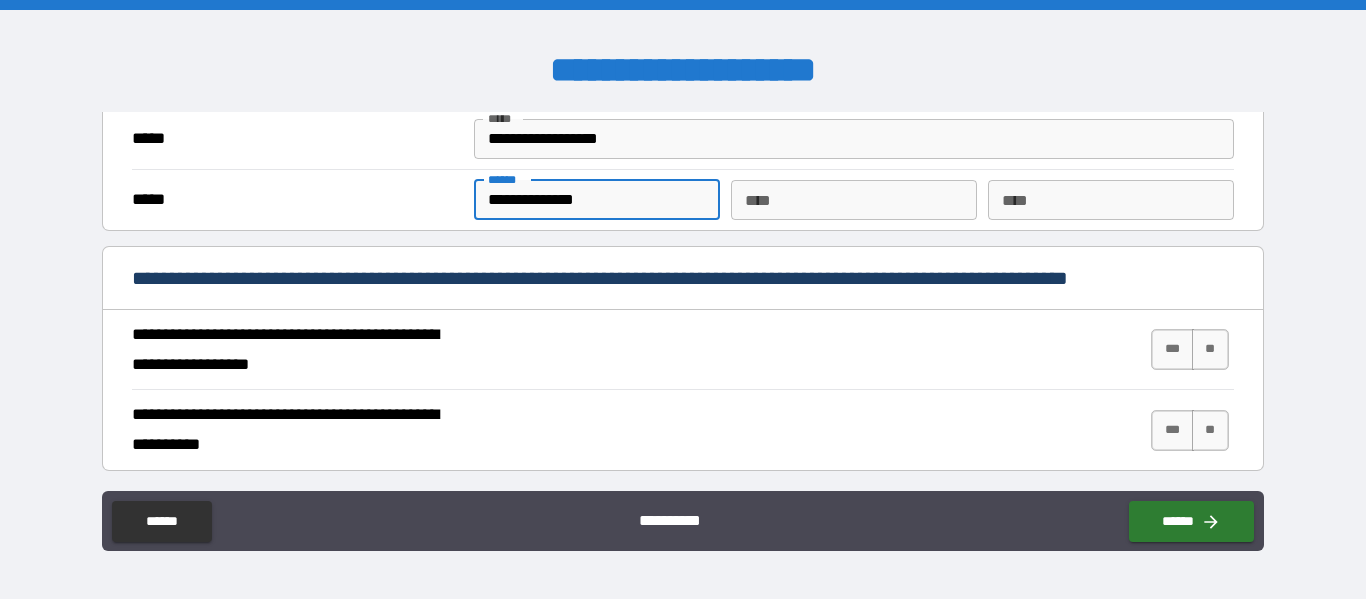 scroll, scrollTop: 1700, scrollLeft: 0, axis: vertical 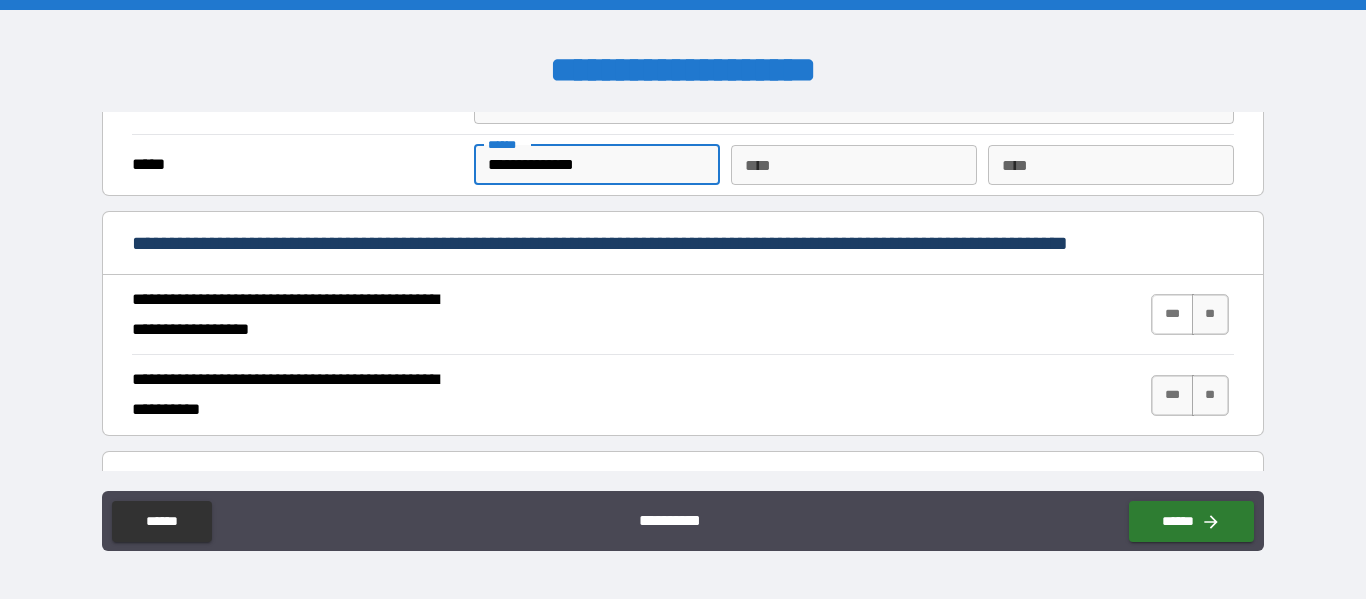 click on "***" at bounding box center (1172, 314) 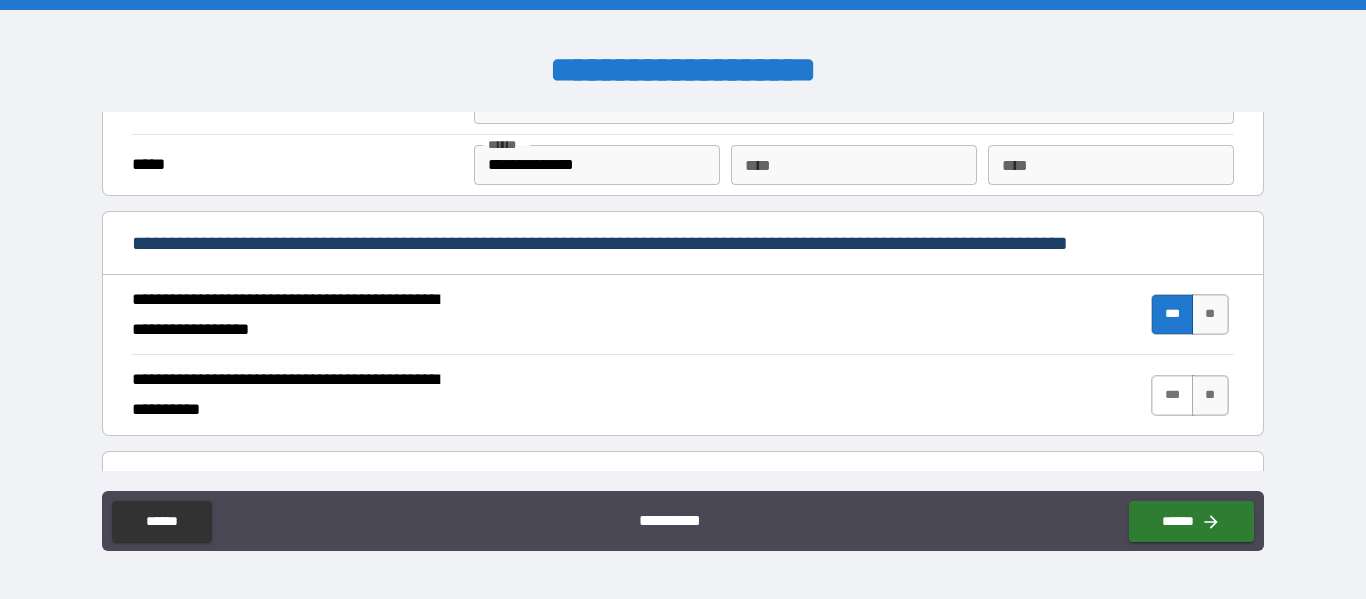 click on "***" at bounding box center (1172, 395) 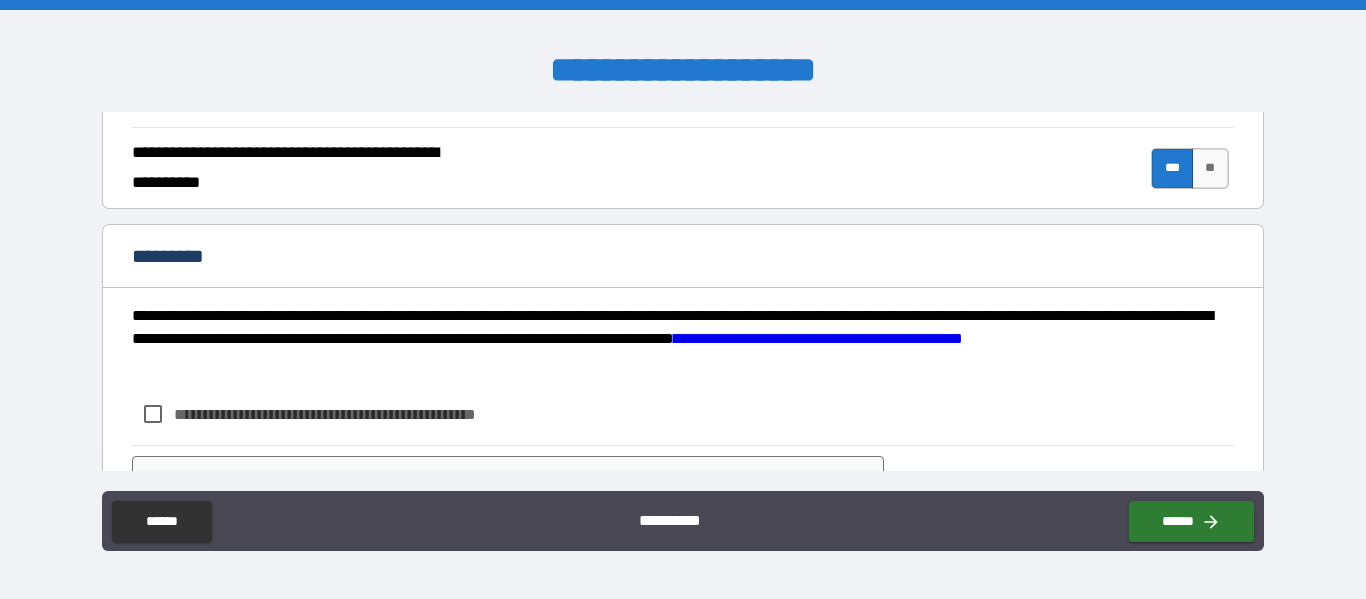 scroll, scrollTop: 2000, scrollLeft: 0, axis: vertical 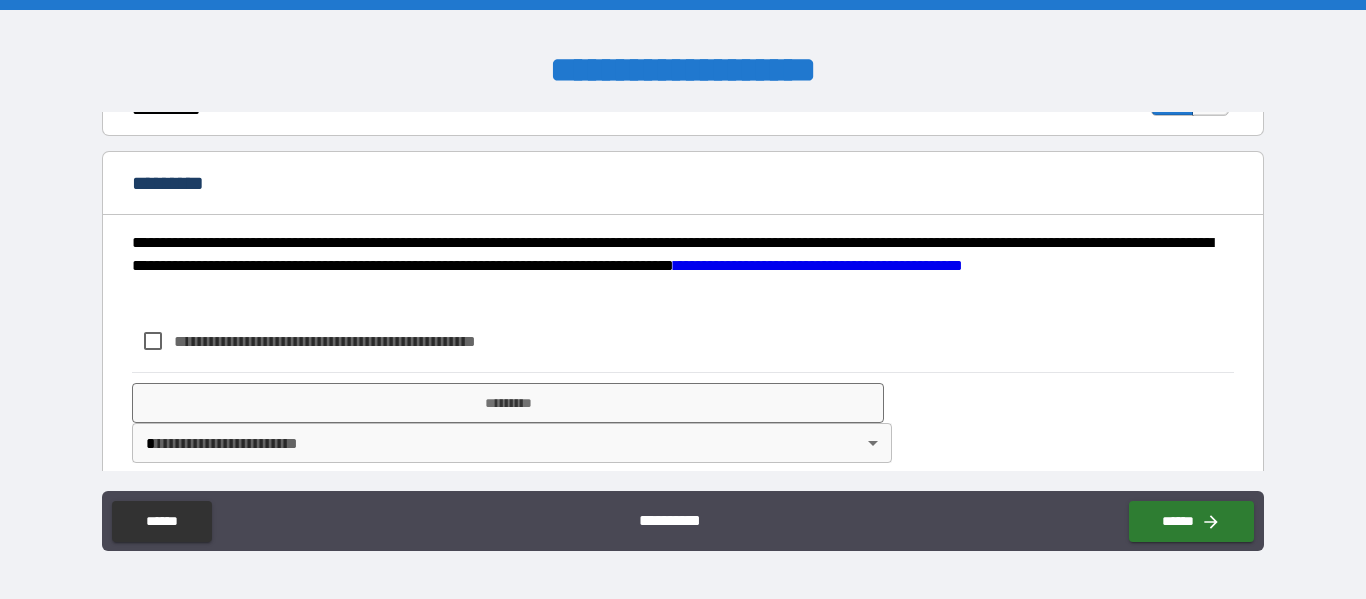 click on "**********" at bounding box center (358, 341) 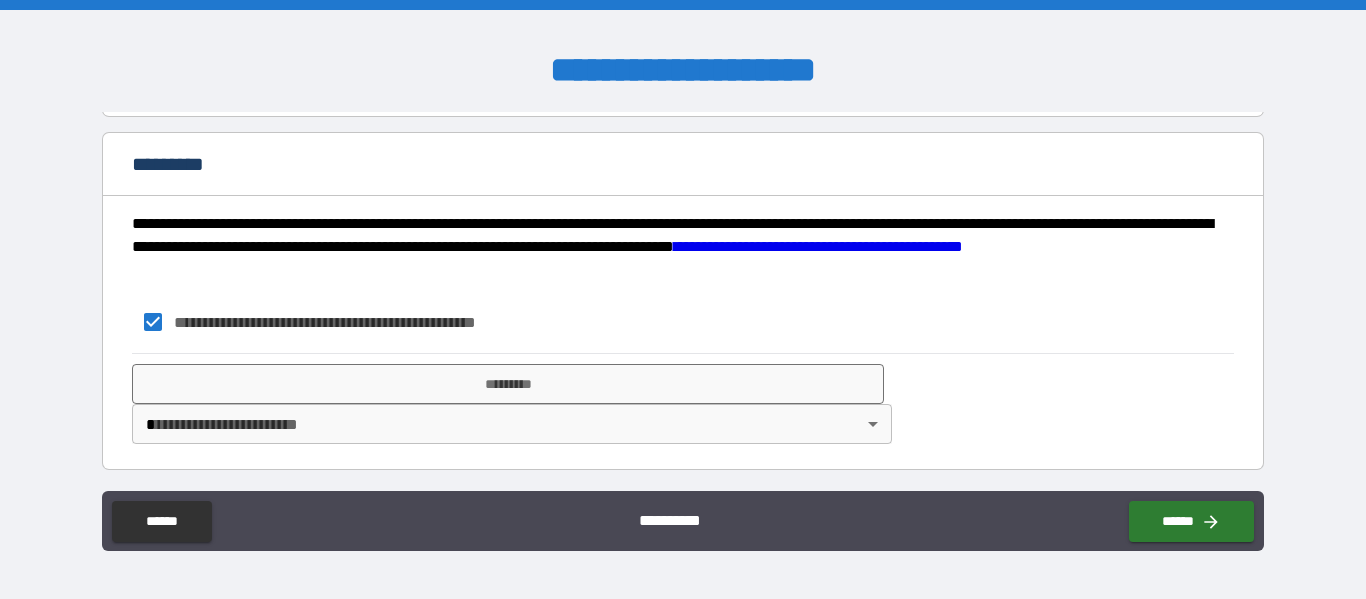 scroll, scrollTop: 2023, scrollLeft: 0, axis: vertical 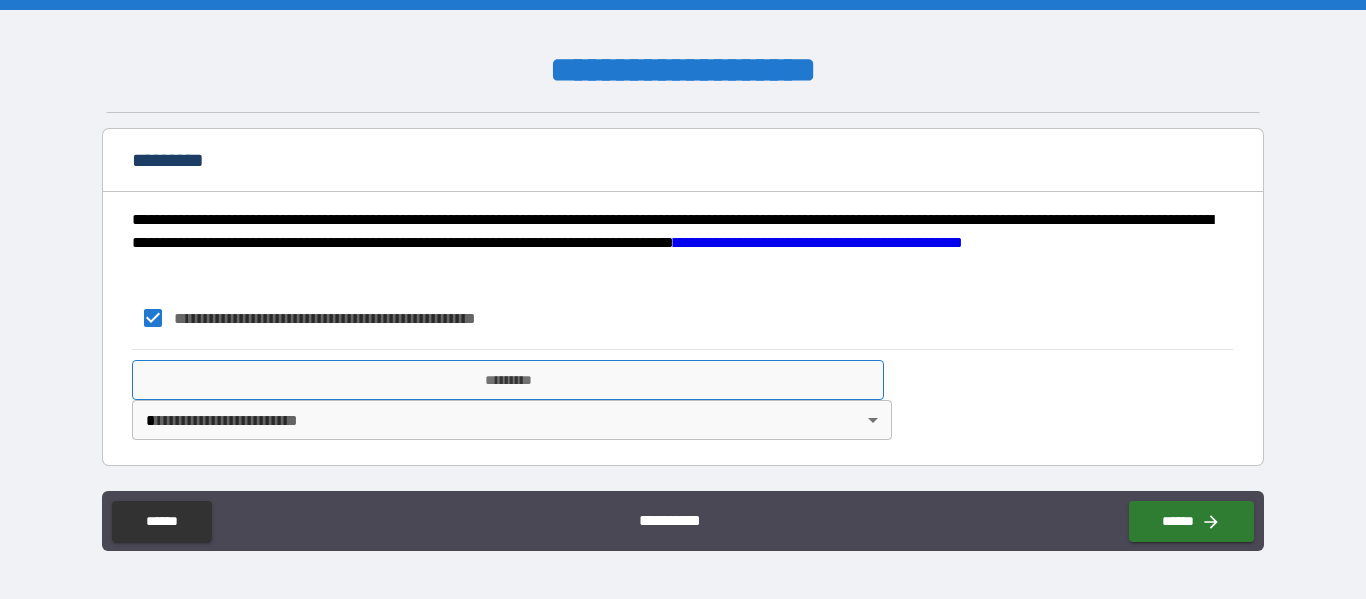 click on "*********" at bounding box center [508, 380] 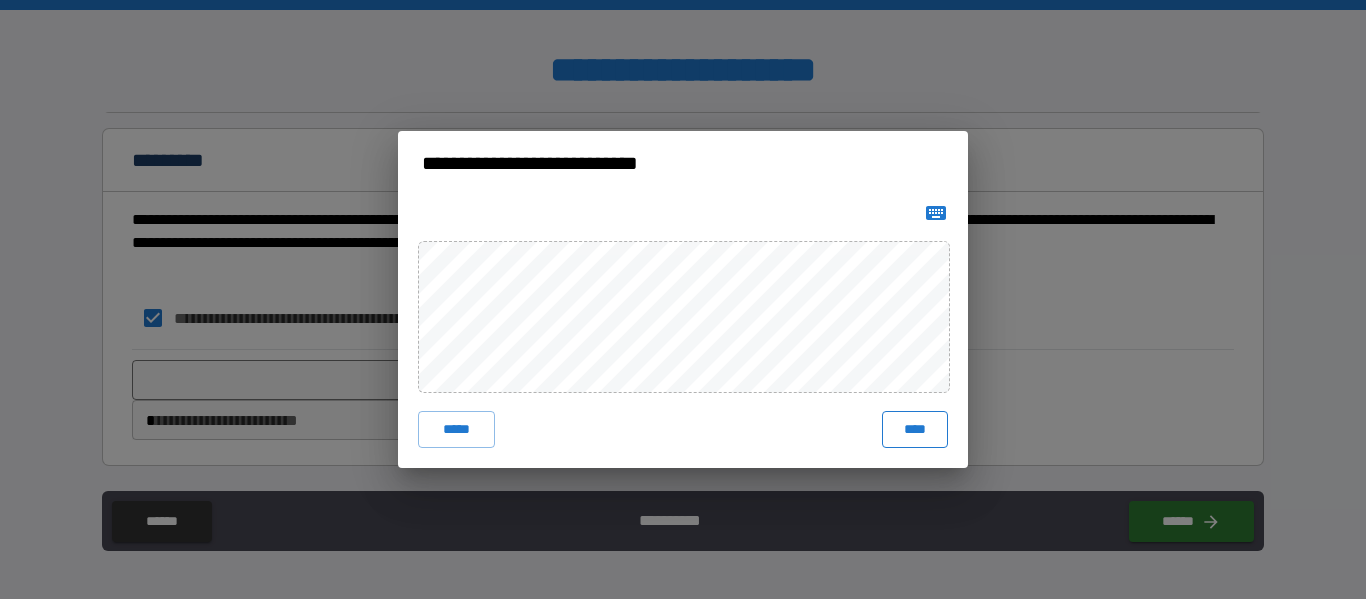 click on "****" at bounding box center [915, 429] 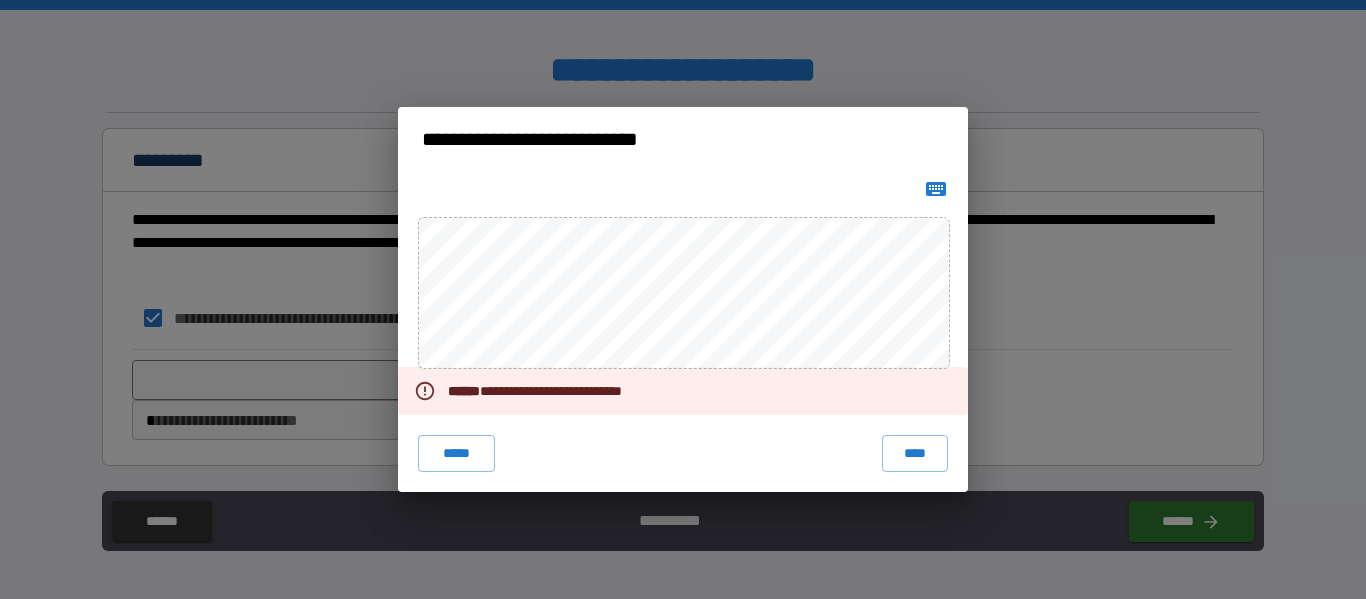 click 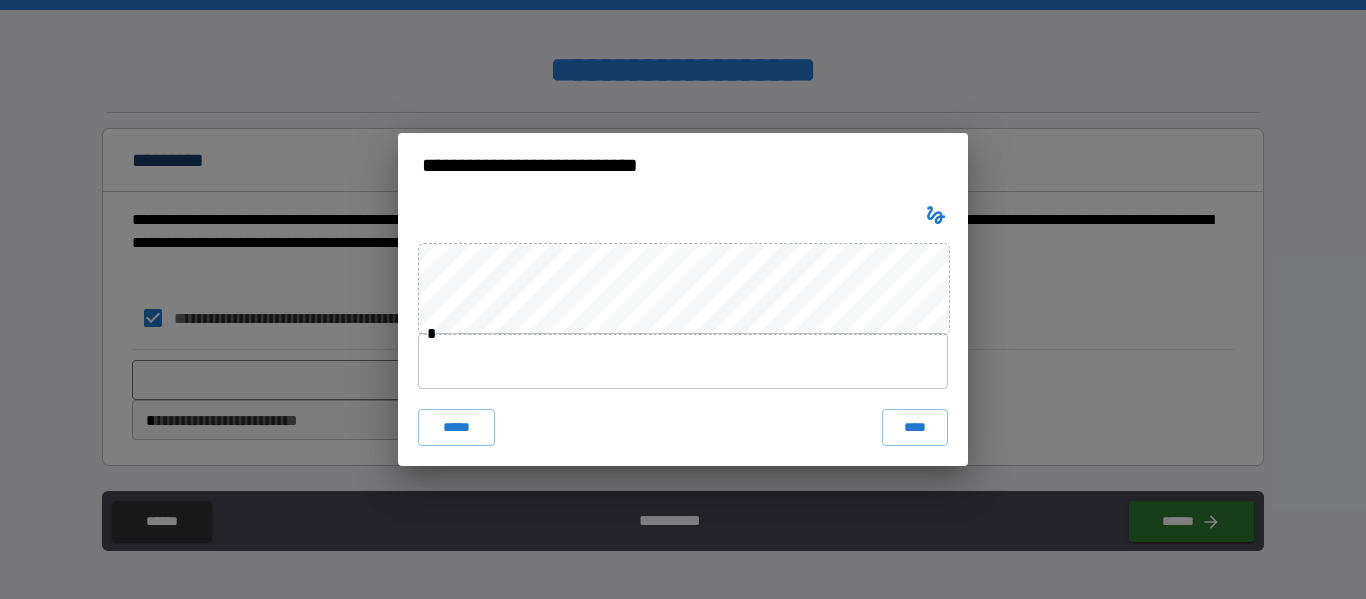 click 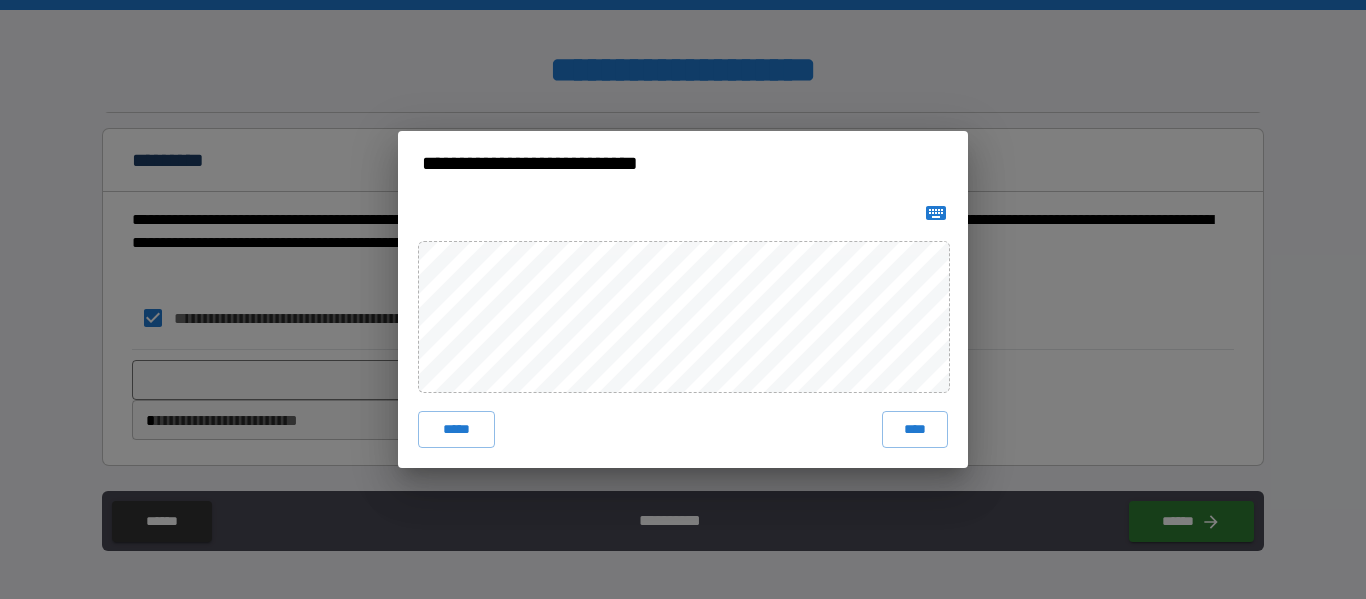 click on "***** ****" at bounding box center [683, 331] 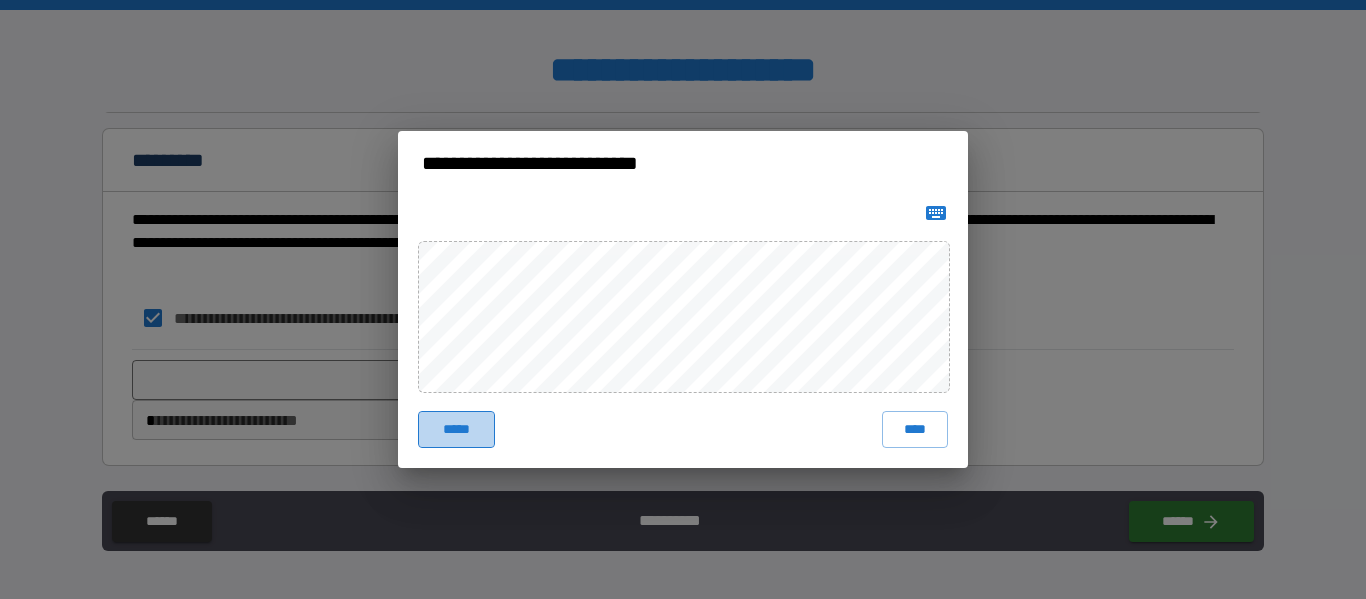 click on "*****" at bounding box center [456, 429] 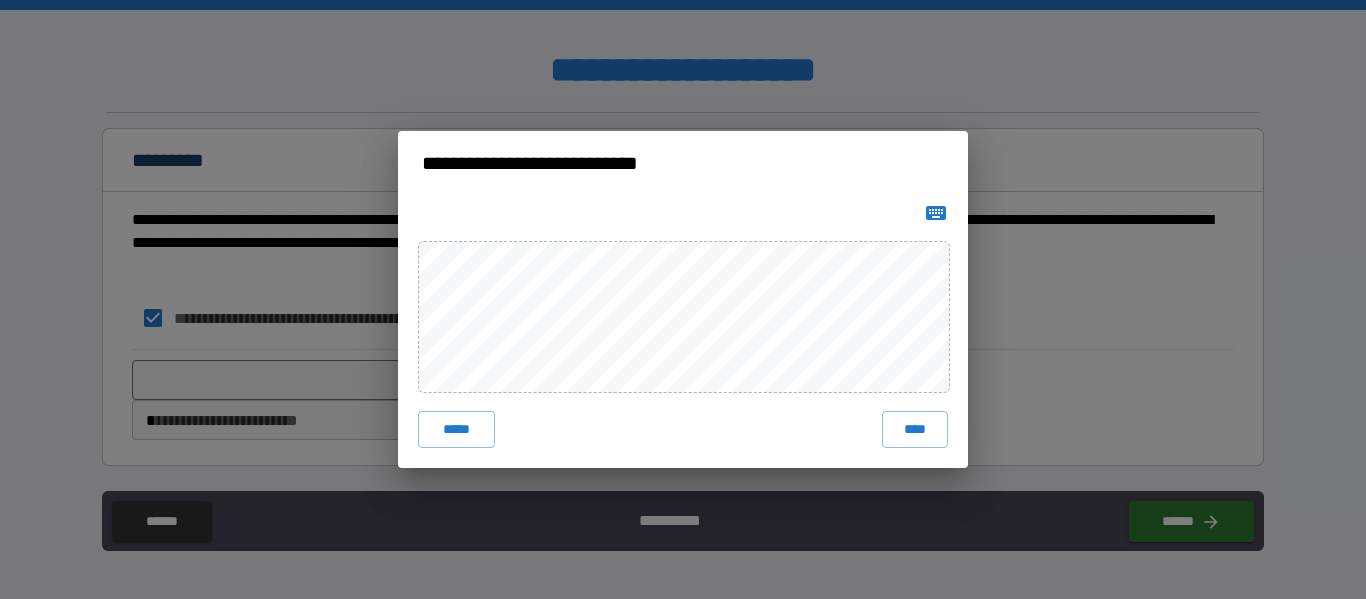 type 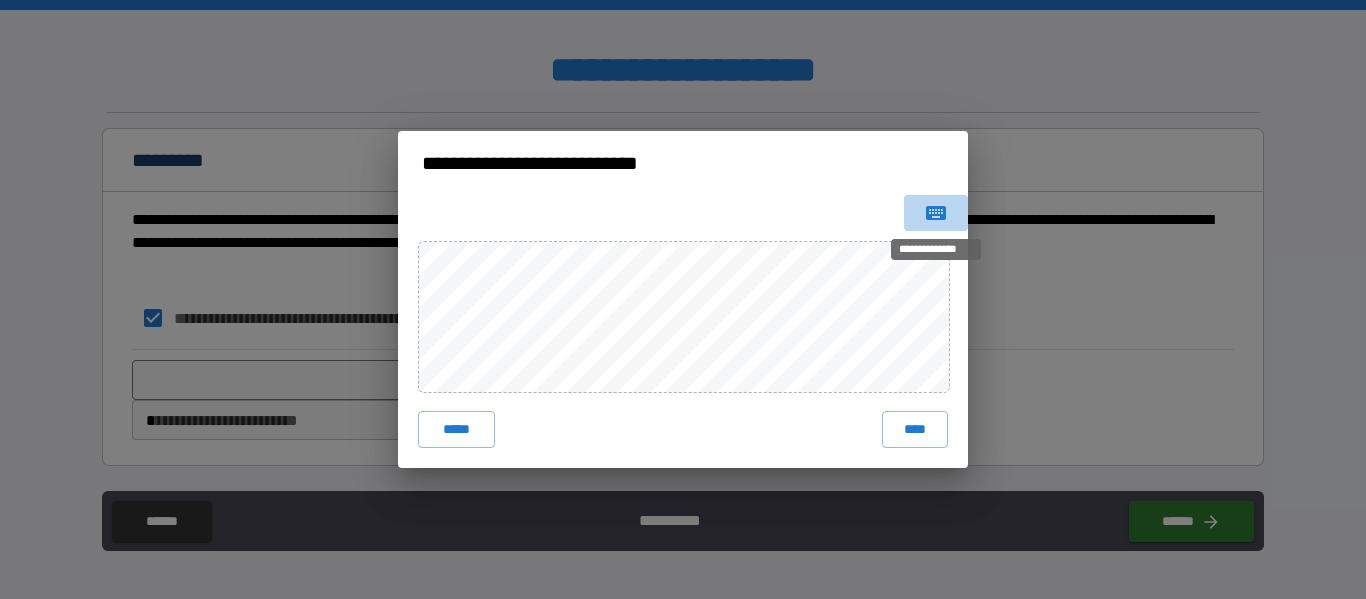 click 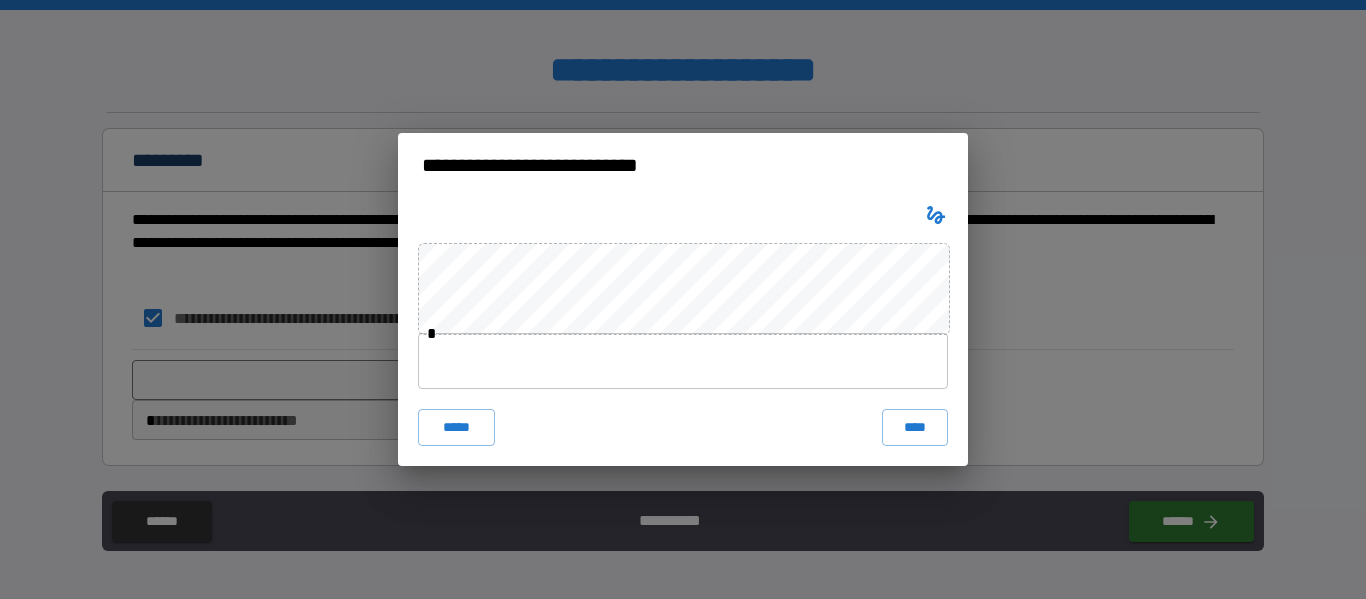 click at bounding box center [683, 361] 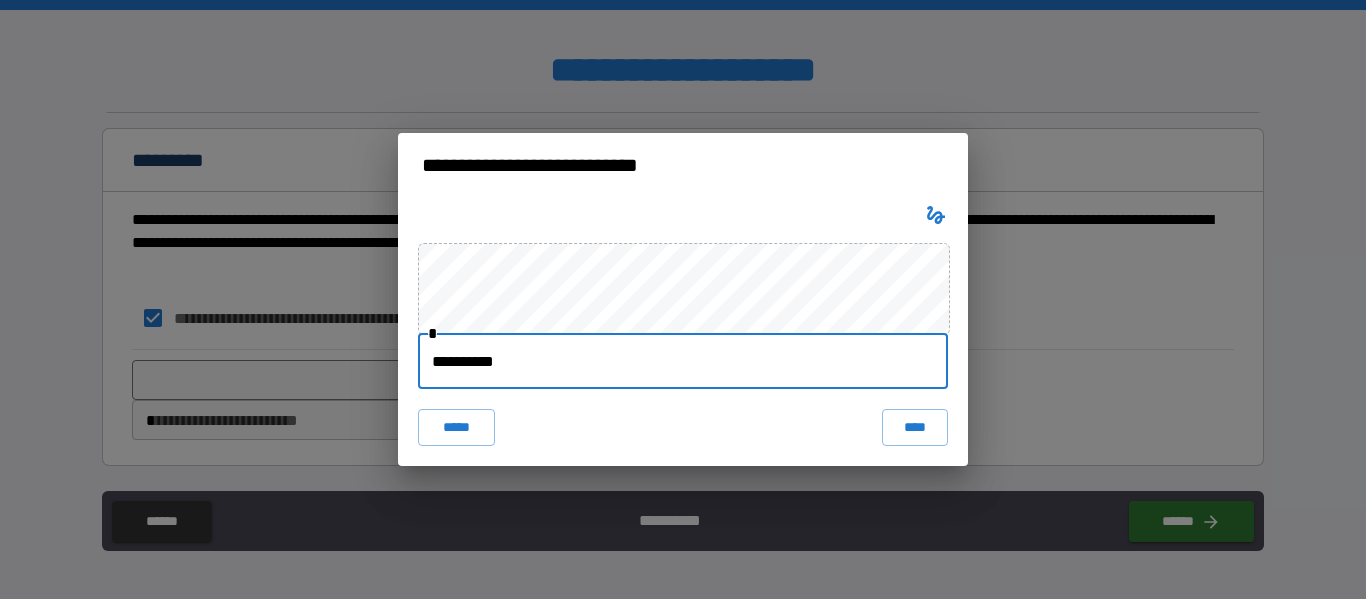 type on "**********" 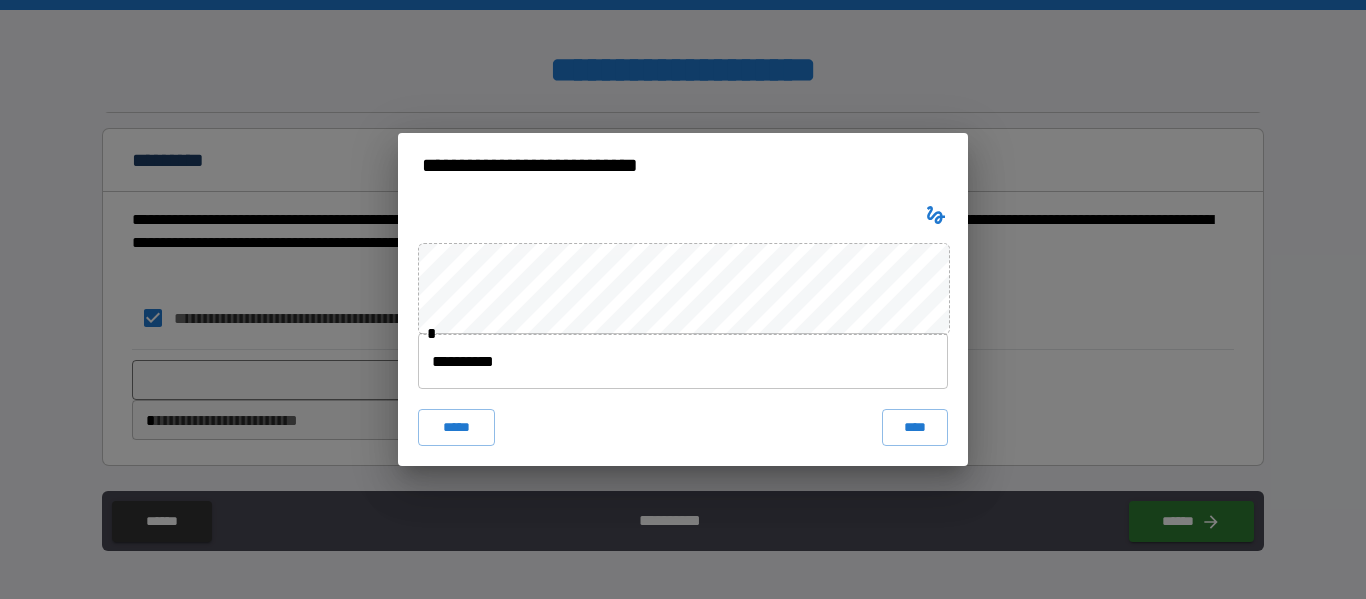 click on "***** ****" at bounding box center [683, 427] 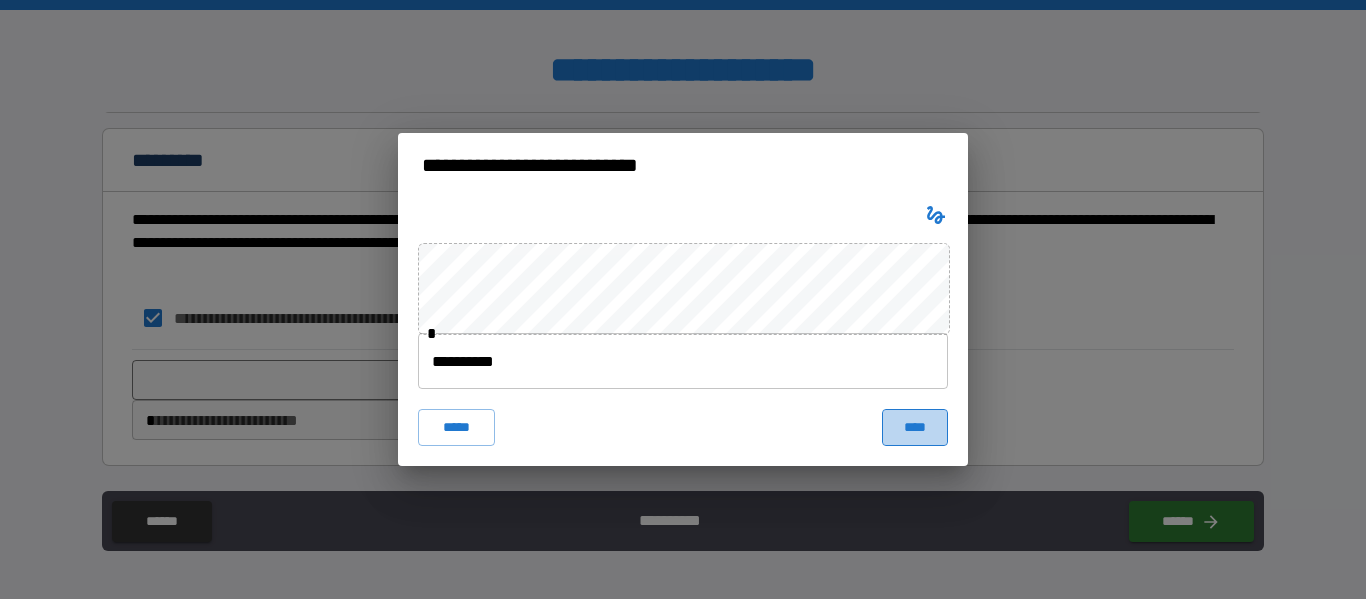 click on "****" at bounding box center [915, 427] 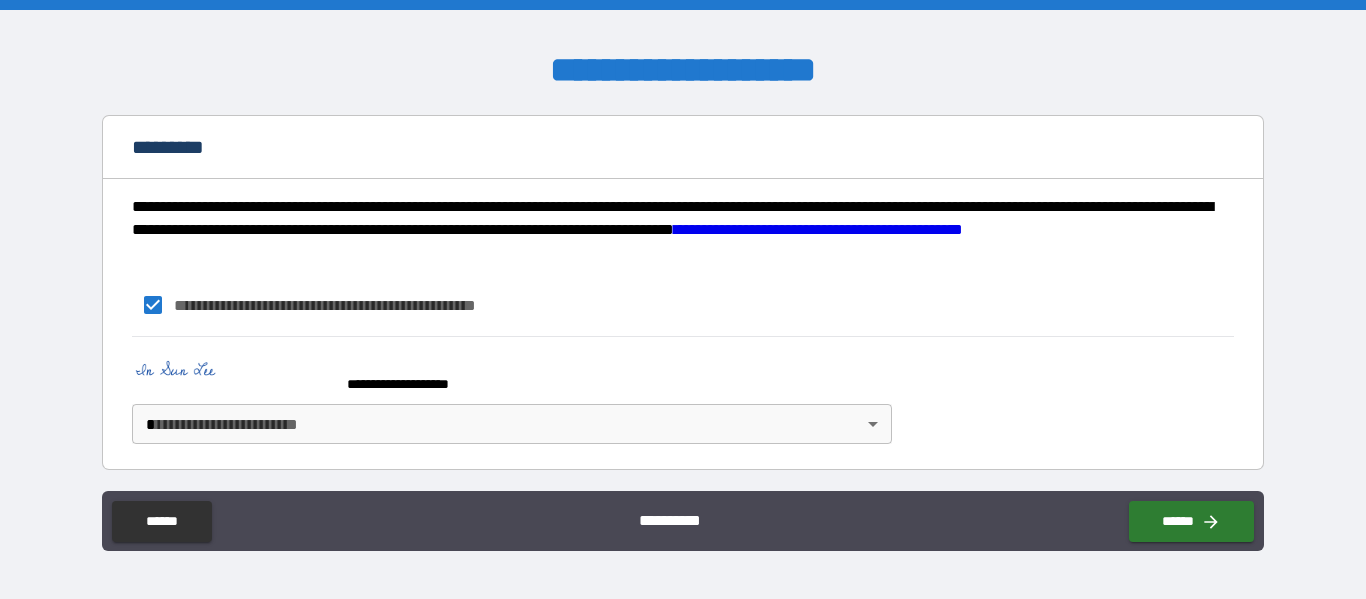 scroll, scrollTop: 2040, scrollLeft: 0, axis: vertical 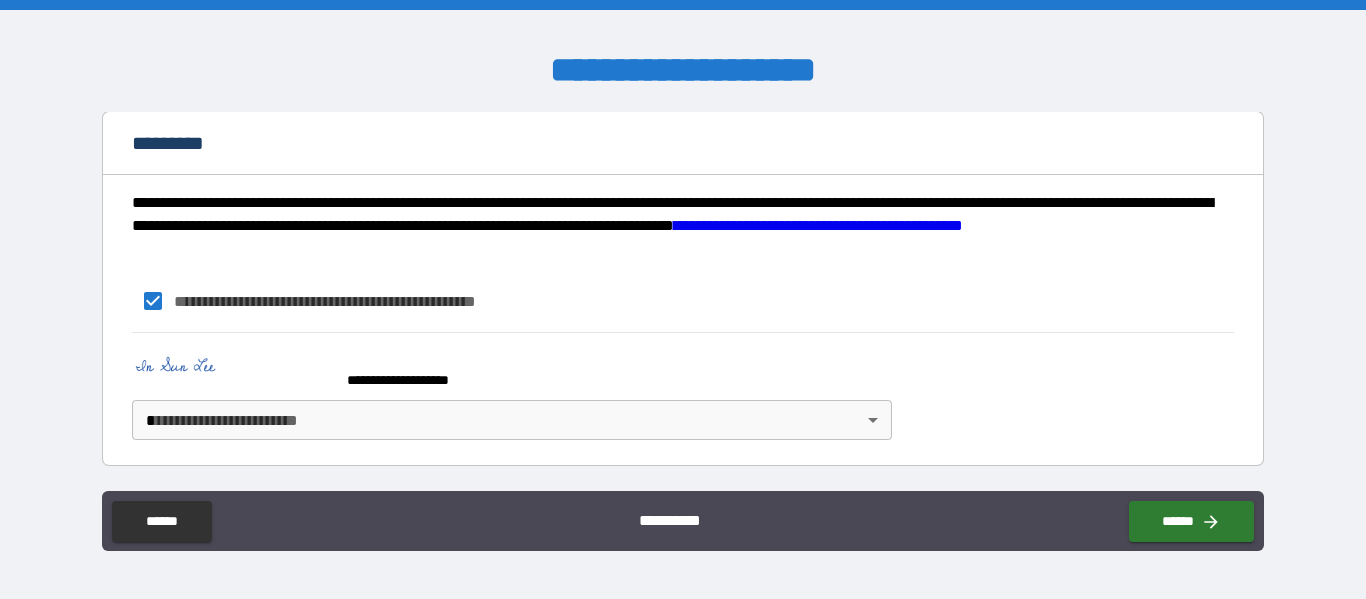 click on "**********" at bounding box center [683, 299] 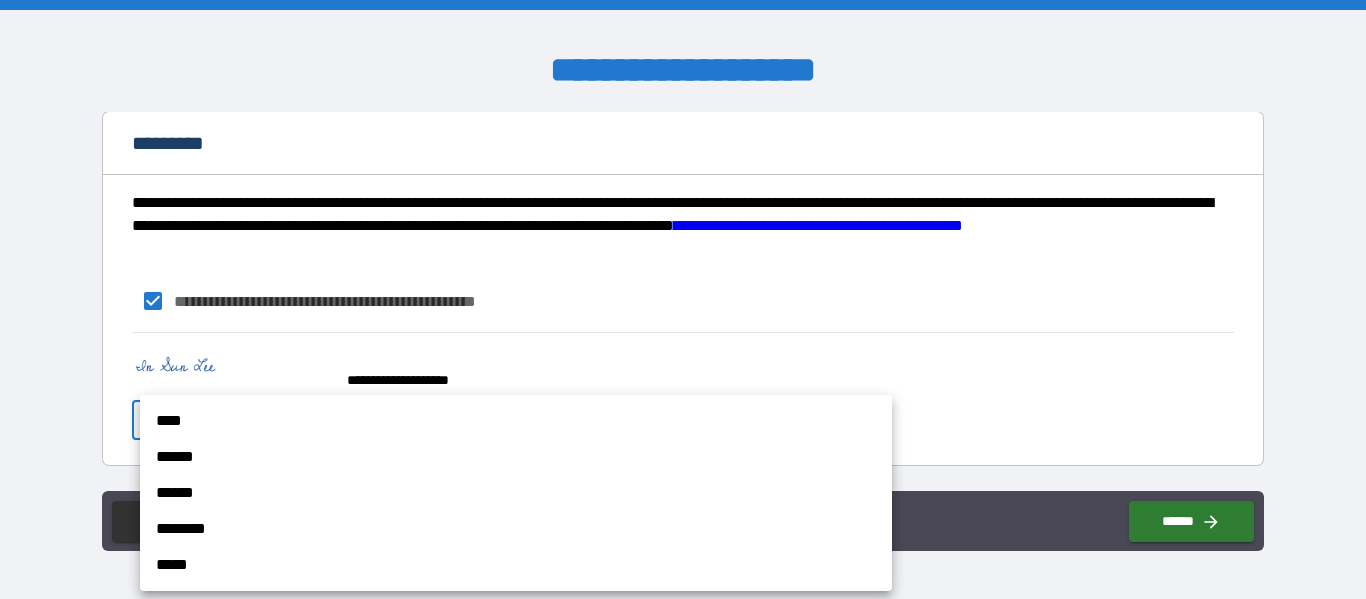 click on "****" at bounding box center [516, 421] 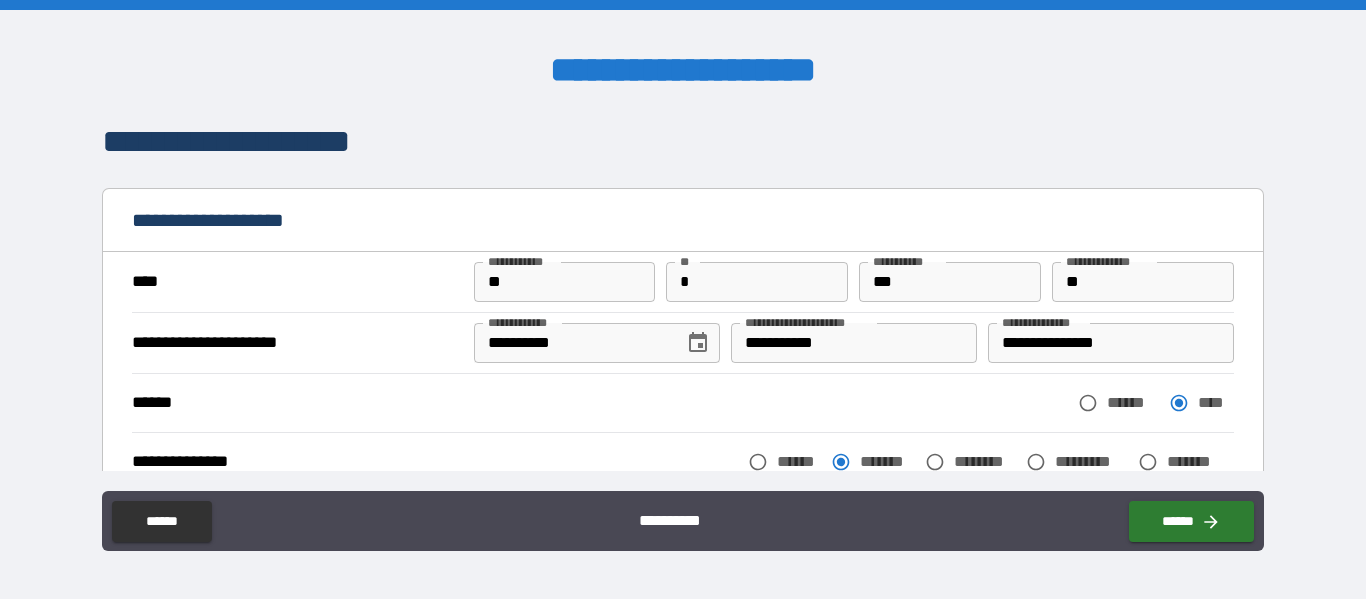scroll, scrollTop: 0, scrollLeft: 0, axis: both 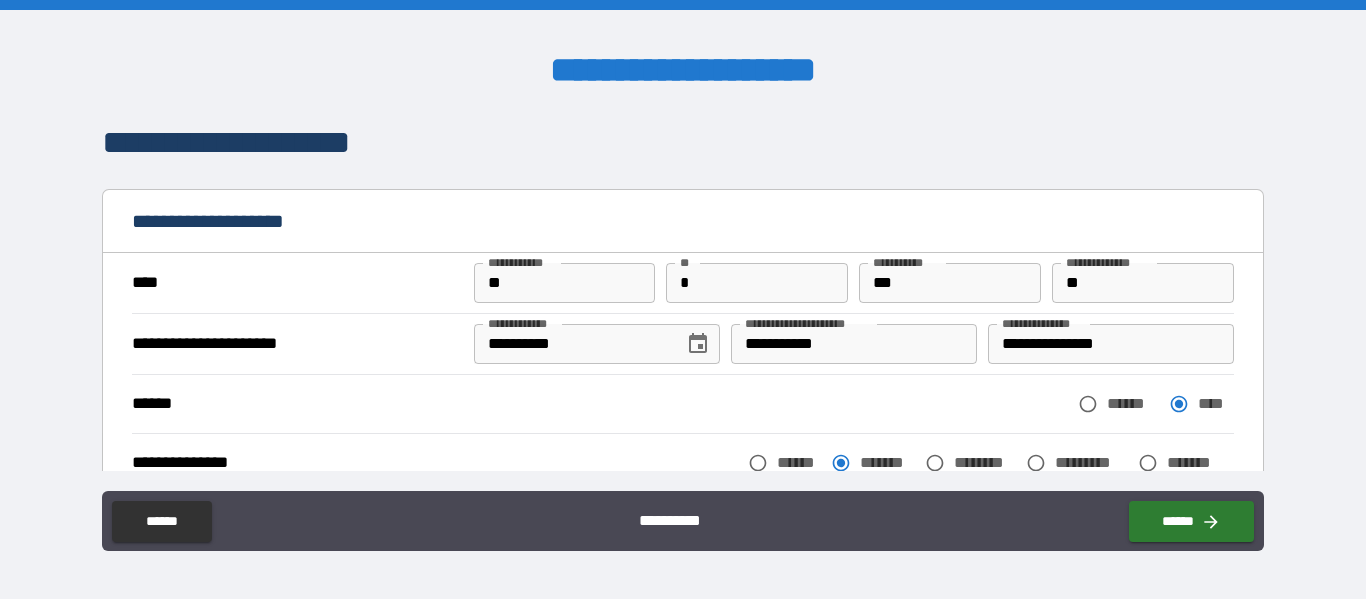 click on "**" at bounding box center (565, 283) 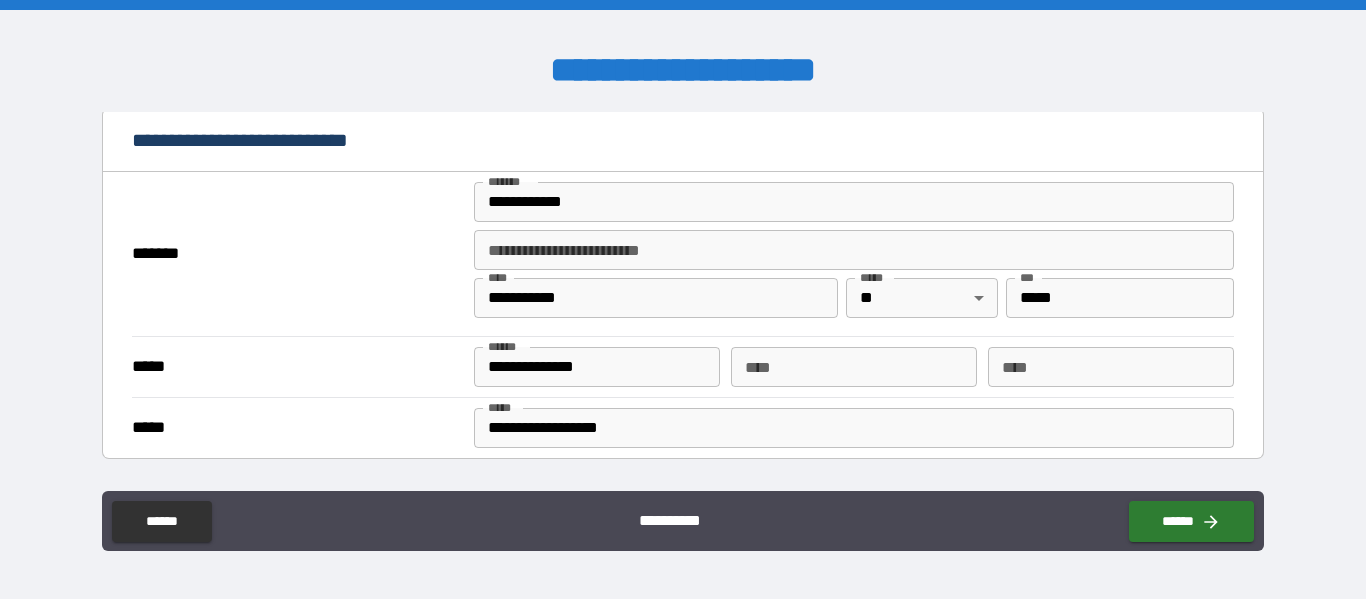 scroll, scrollTop: 500, scrollLeft: 0, axis: vertical 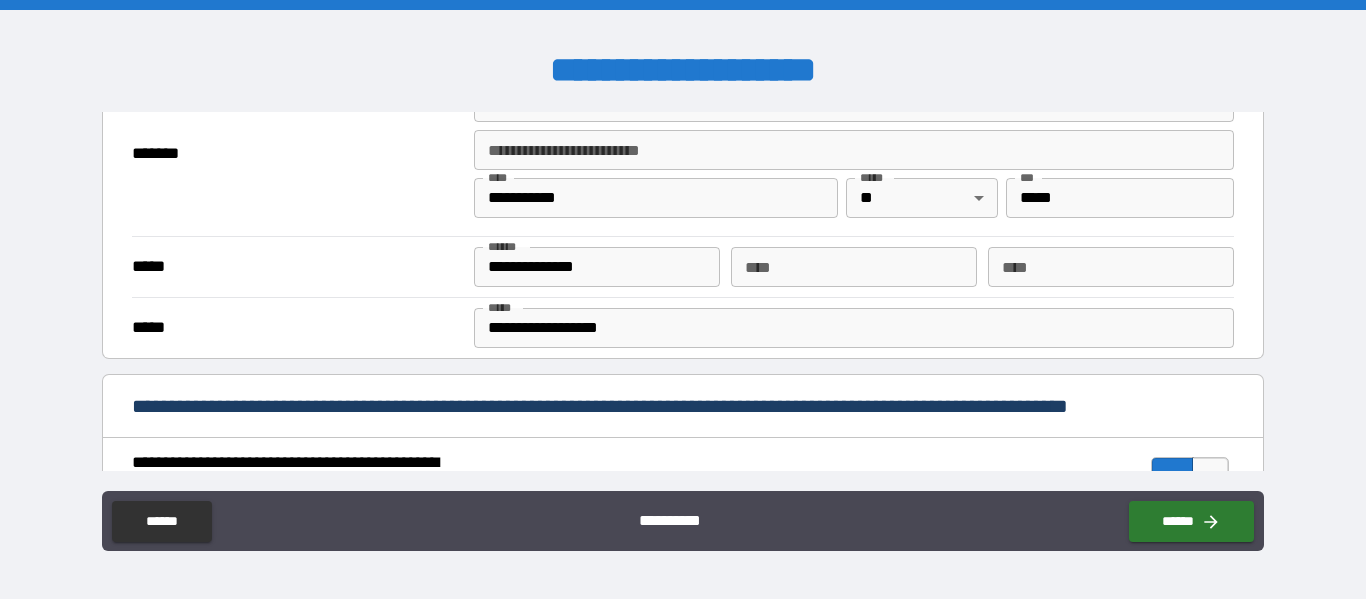 click on "**********" at bounding box center (683, 299) 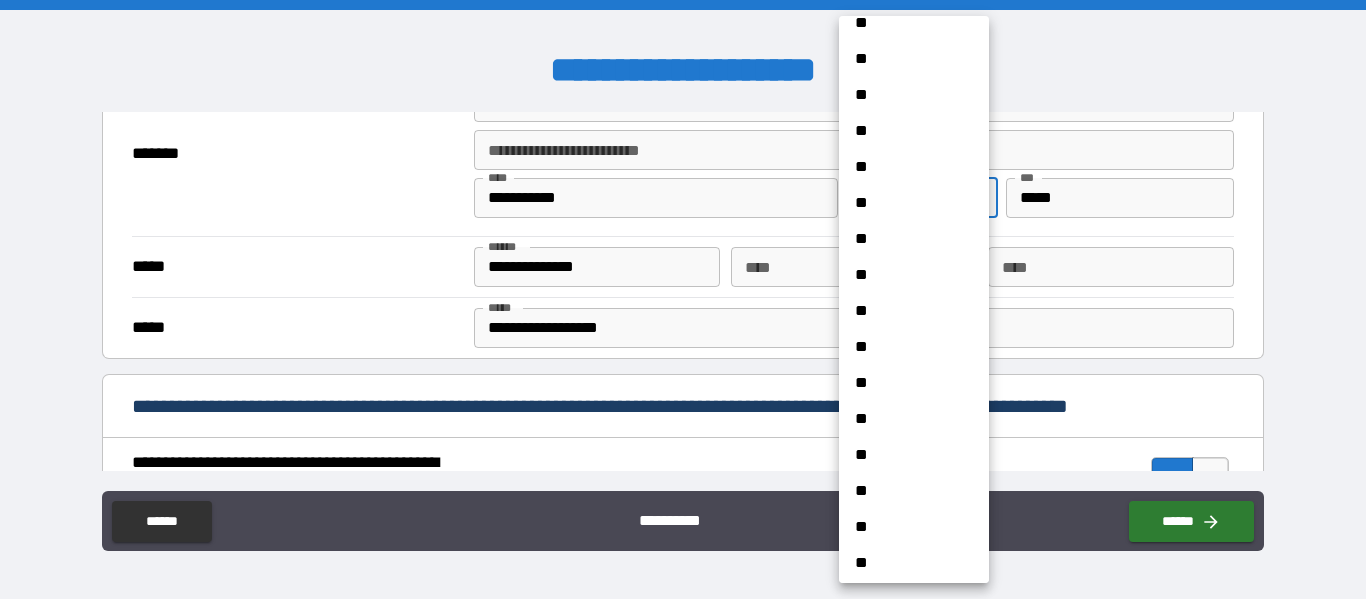 scroll, scrollTop: 900, scrollLeft: 0, axis: vertical 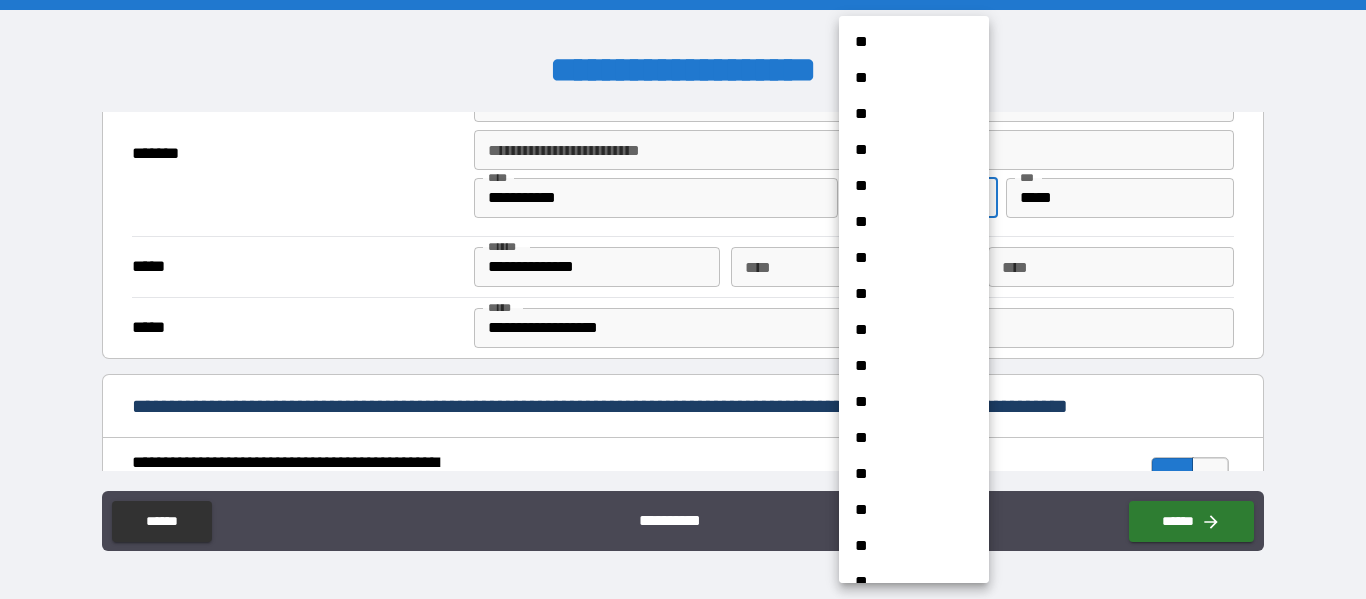 click on "**" at bounding box center [906, 330] 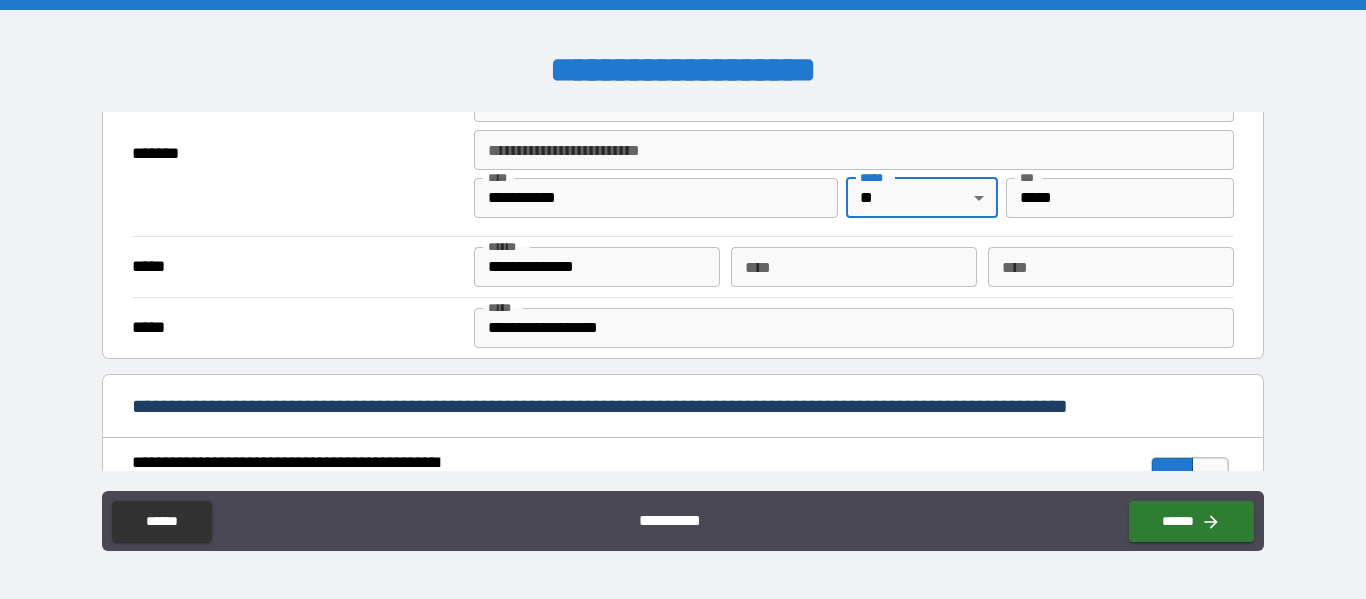 click on "**********" at bounding box center (683, 299) 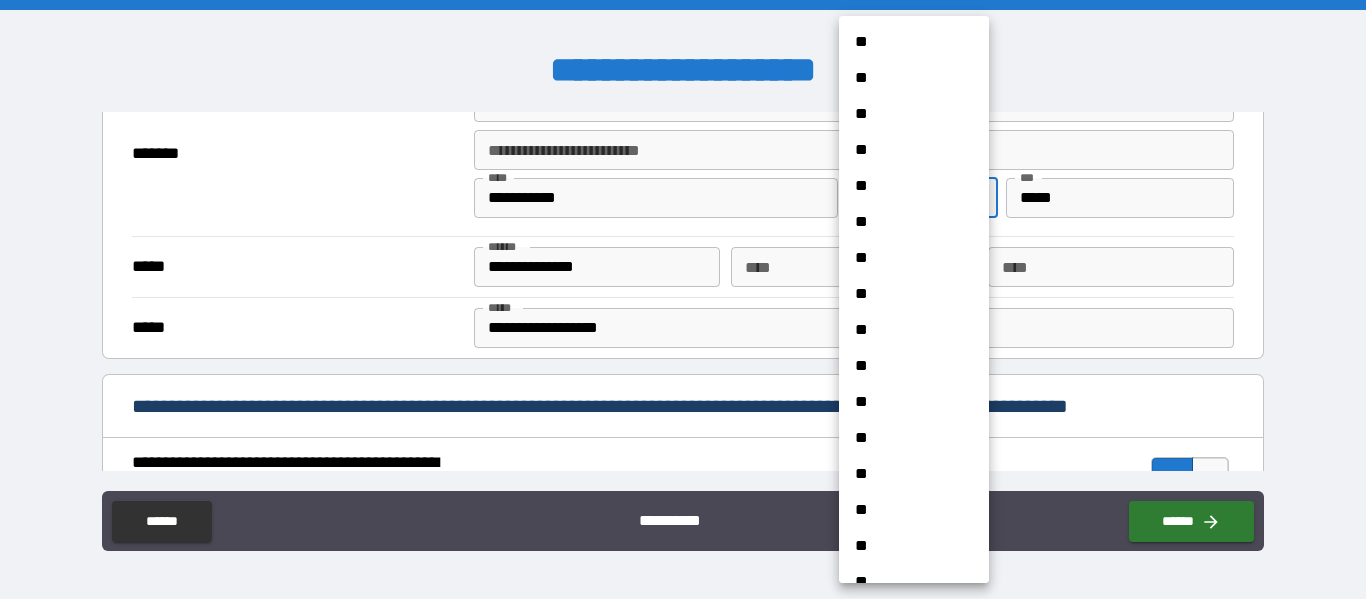 scroll, scrollTop: 931, scrollLeft: 0, axis: vertical 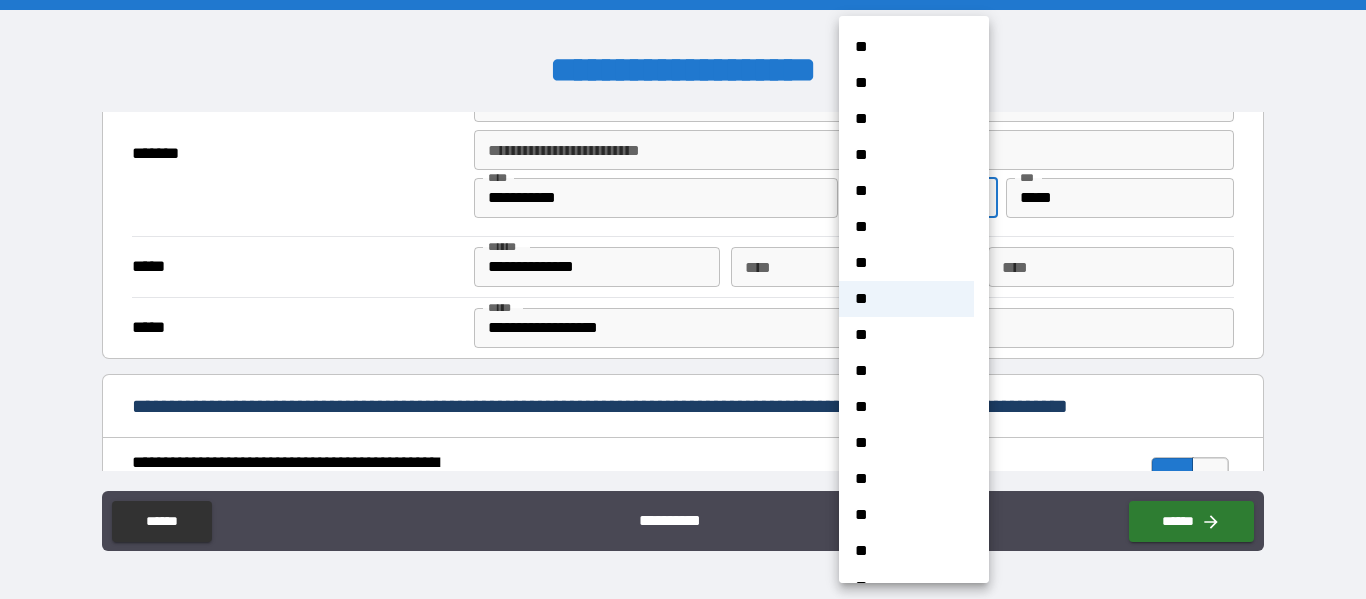 click on "**" at bounding box center [906, 335] 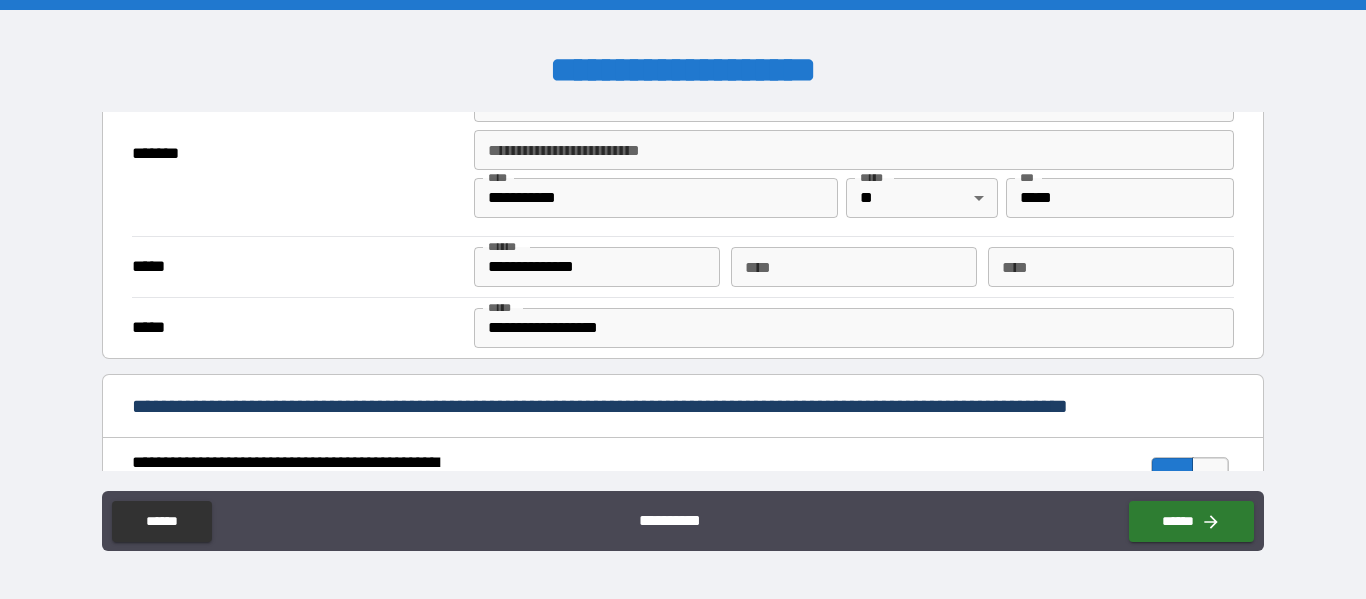click on "*****" at bounding box center (297, 267) 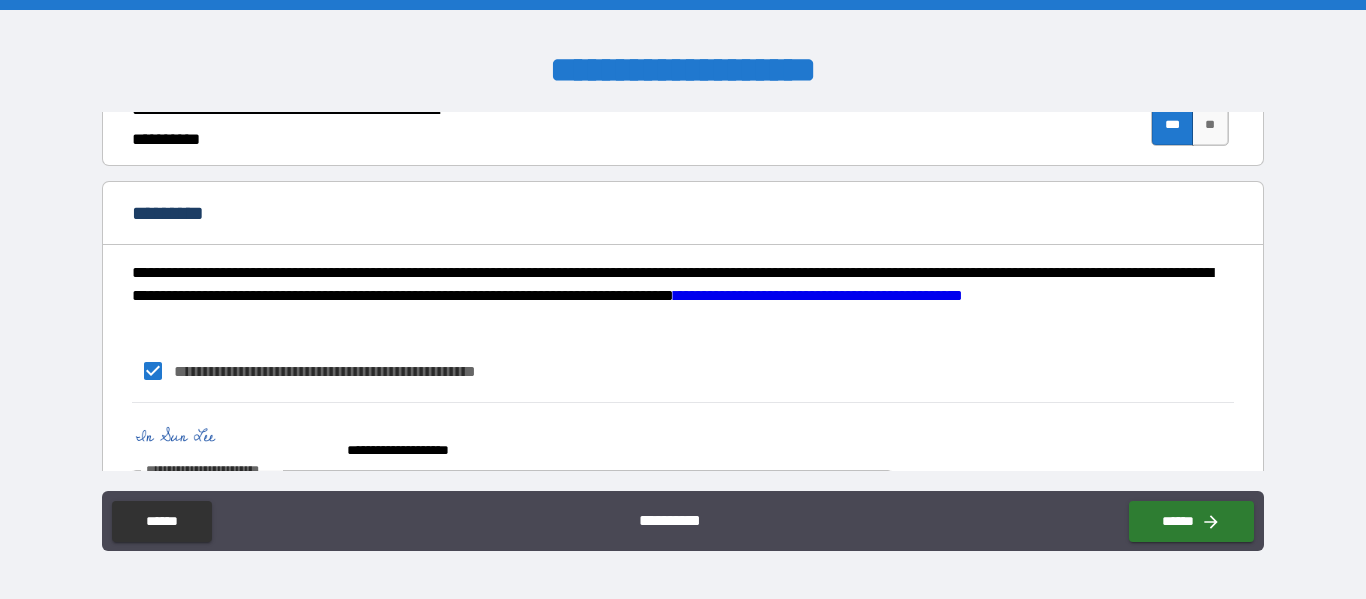 scroll, scrollTop: 2040, scrollLeft: 0, axis: vertical 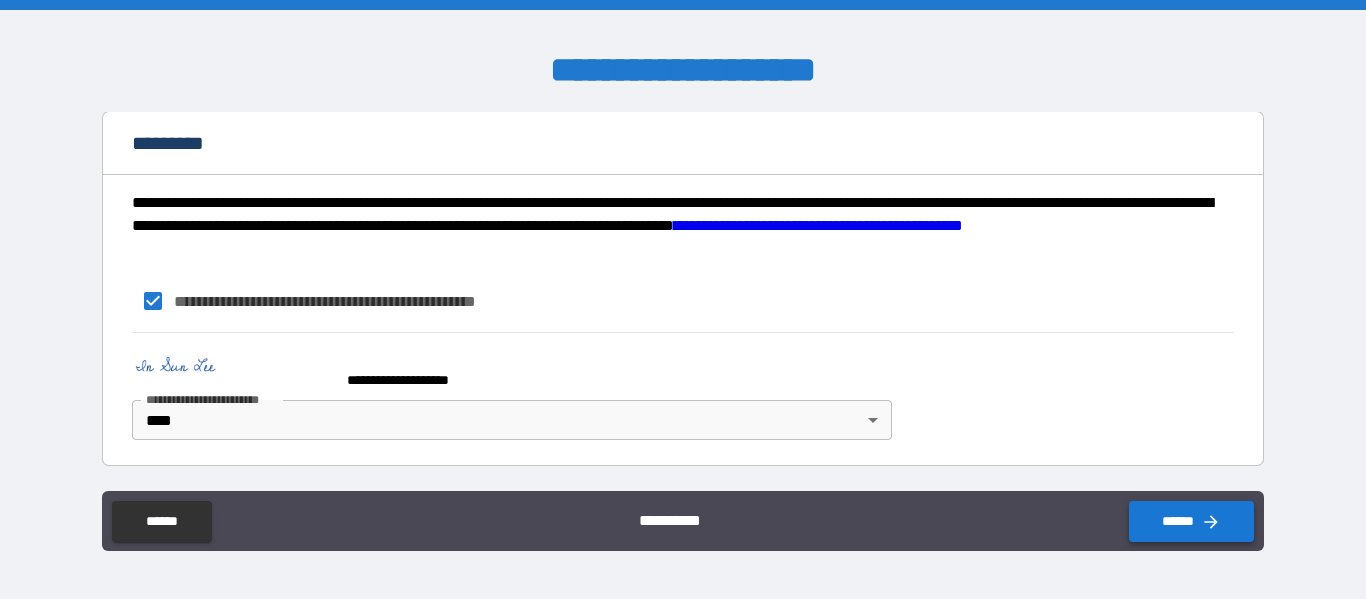 click on "******" at bounding box center (1191, 521) 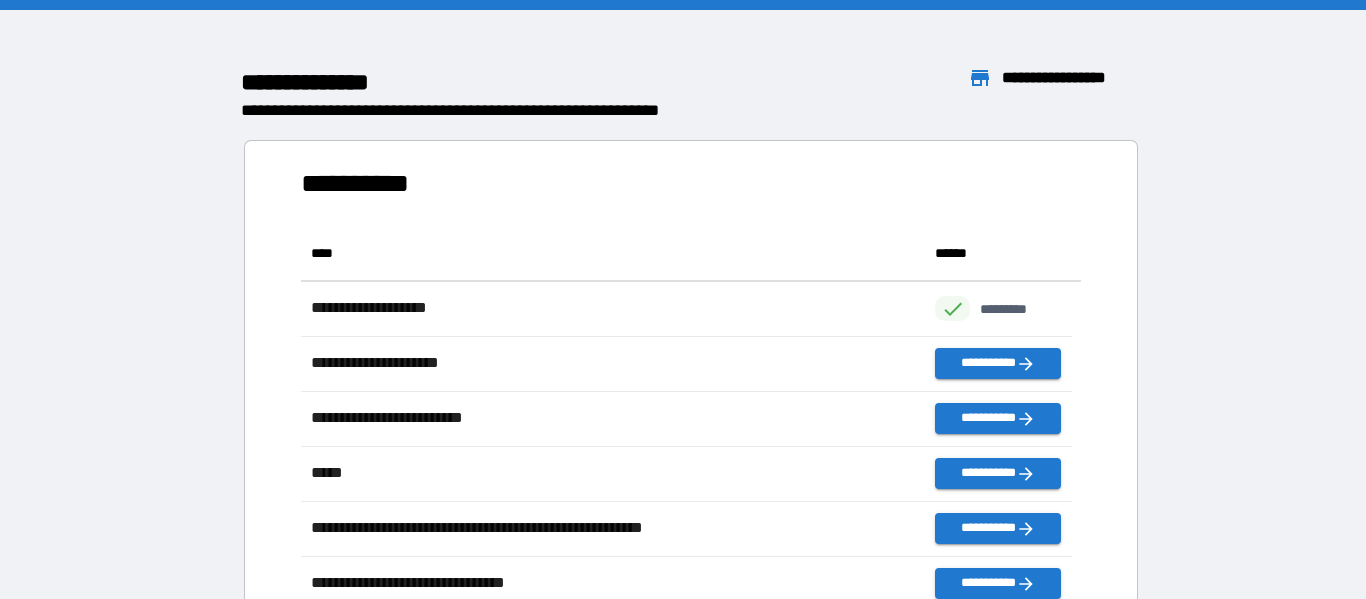 scroll, scrollTop: 16, scrollLeft: 16, axis: both 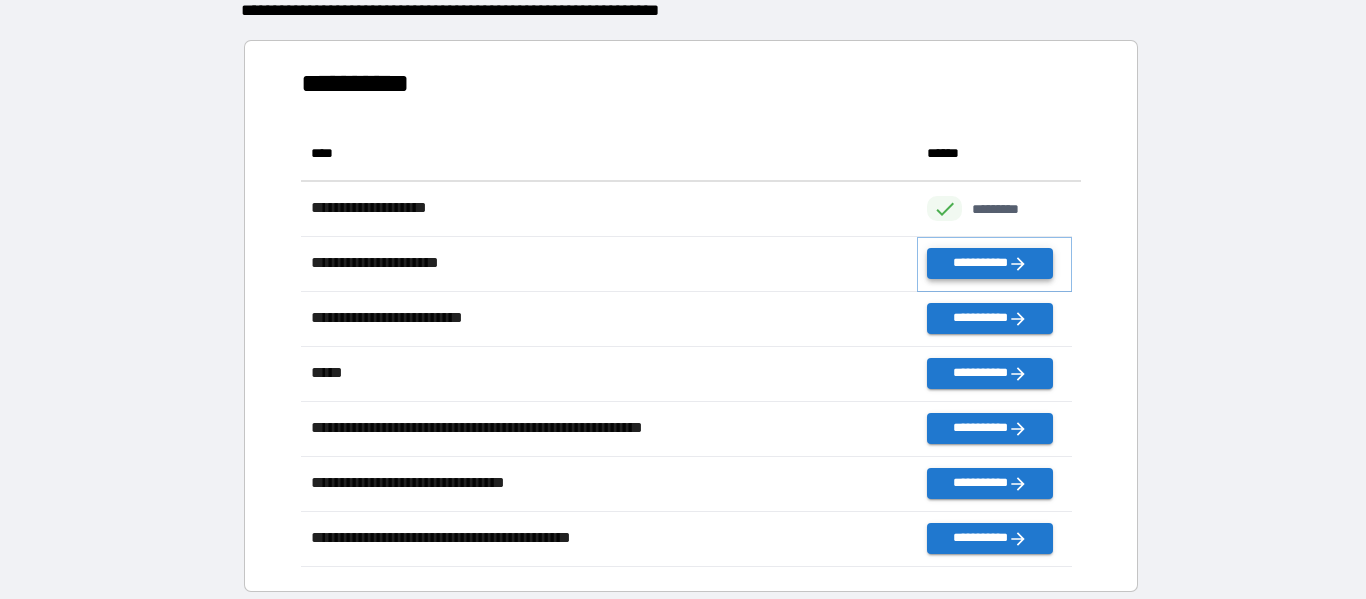 click on "**********" at bounding box center (989, 263) 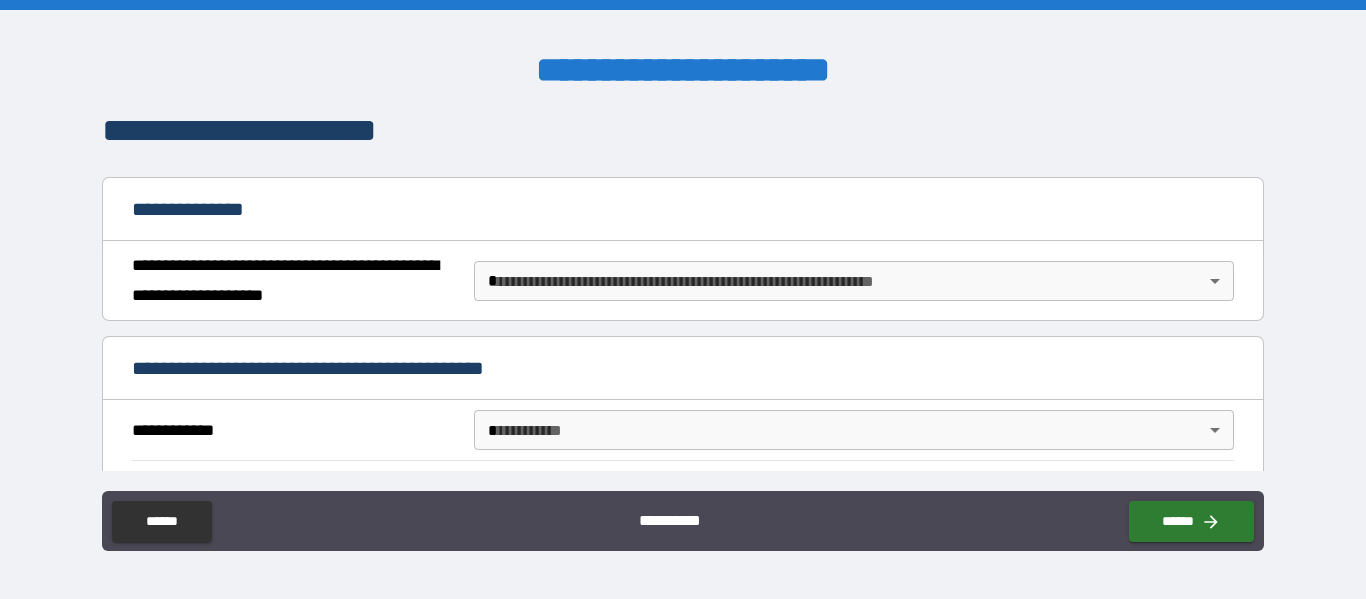 scroll, scrollTop: 200, scrollLeft: 0, axis: vertical 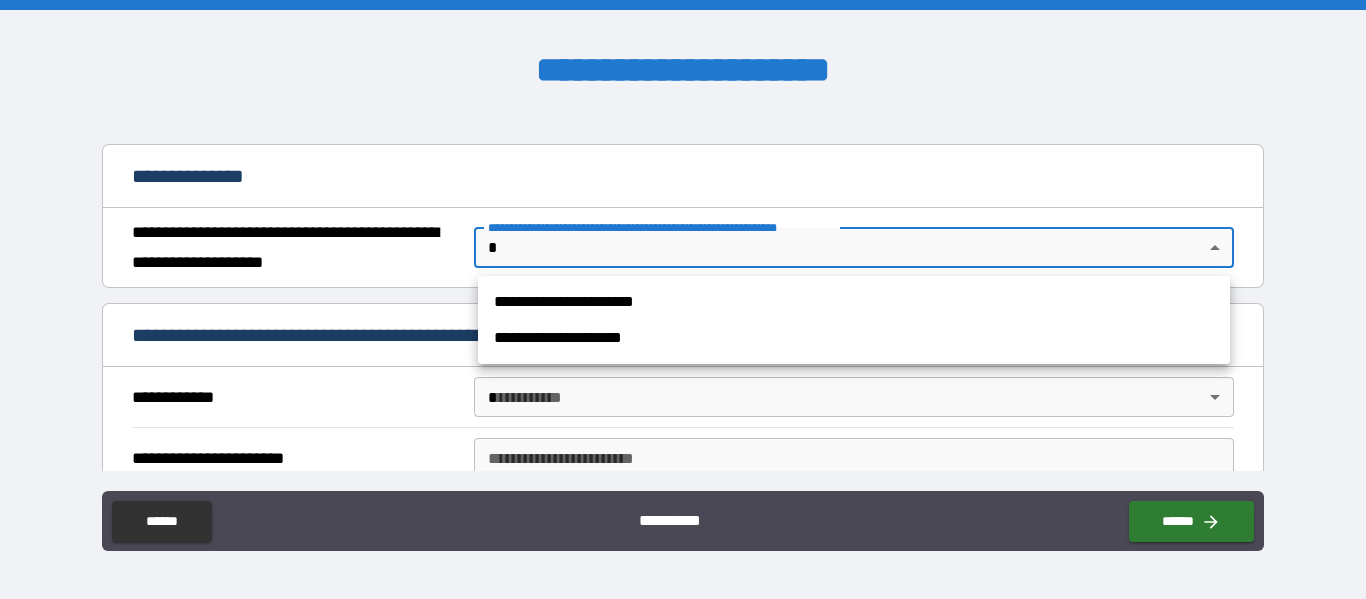 click on "**********" at bounding box center [683, 299] 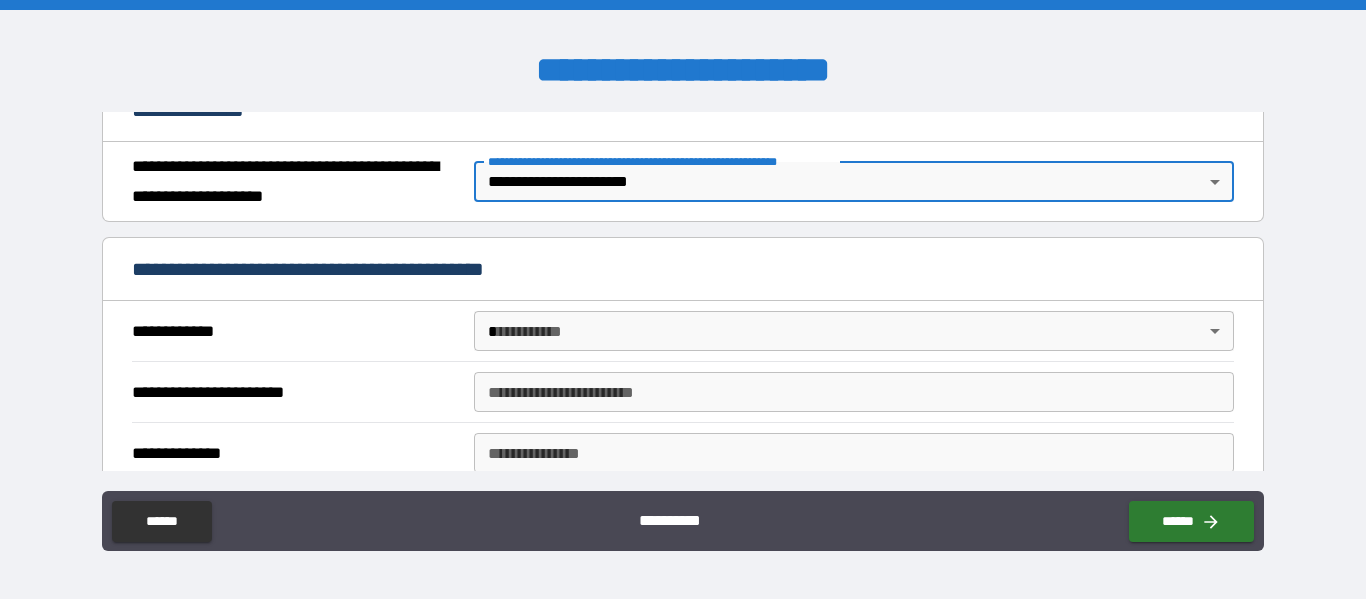 scroll, scrollTop: 300, scrollLeft: 0, axis: vertical 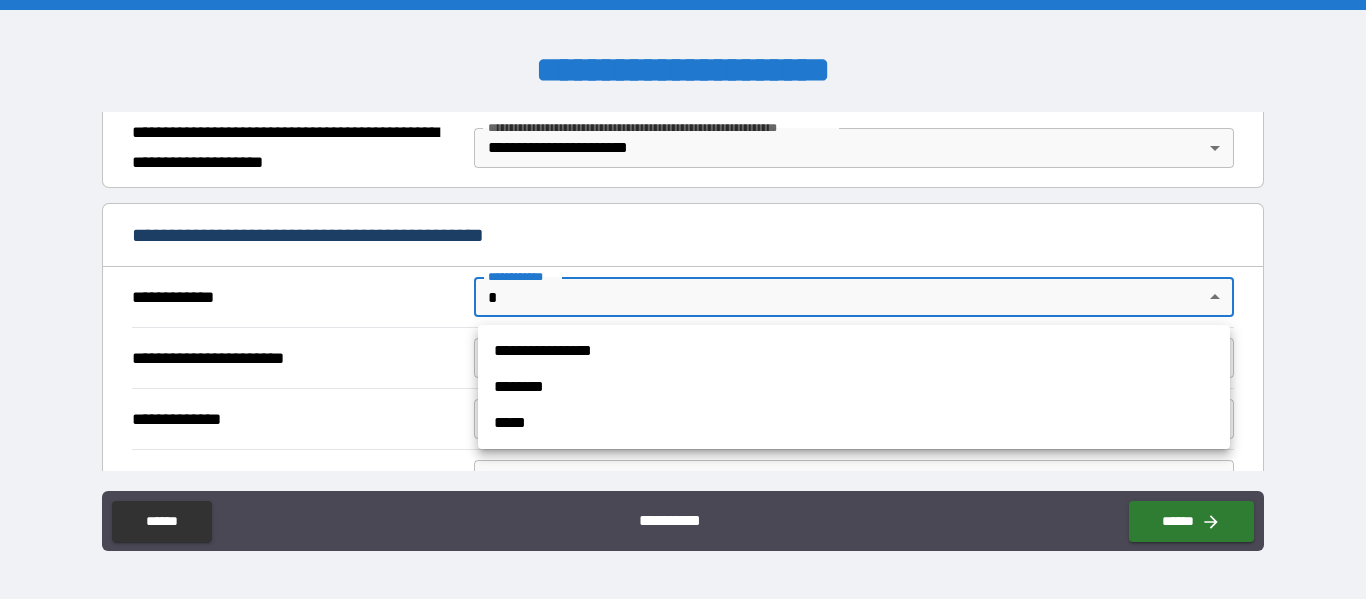 click on "**********" at bounding box center (683, 299) 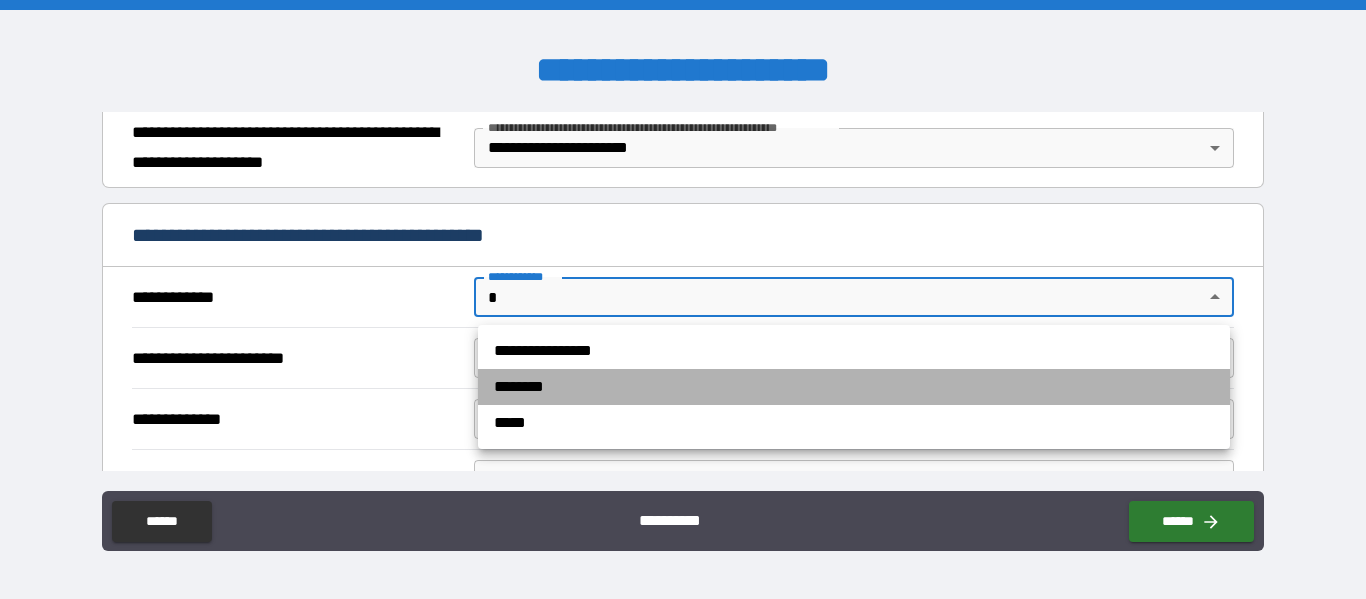 click on "********" at bounding box center (854, 387) 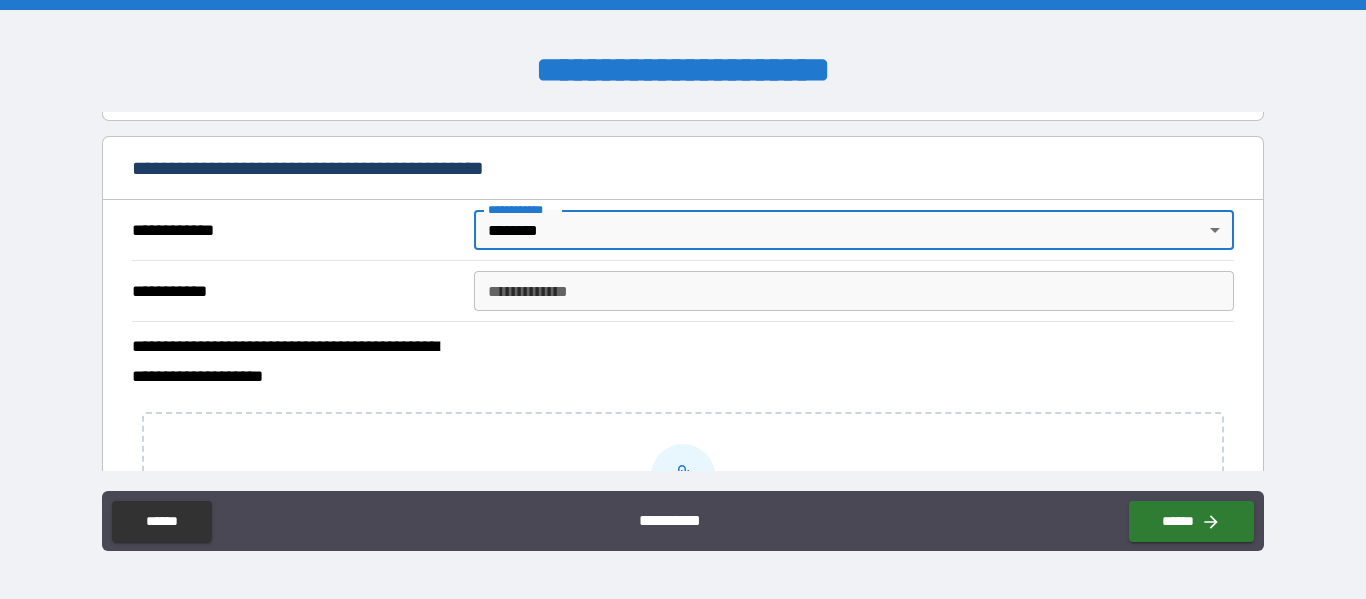 scroll, scrollTop: 400, scrollLeft: 0, axis: vertical 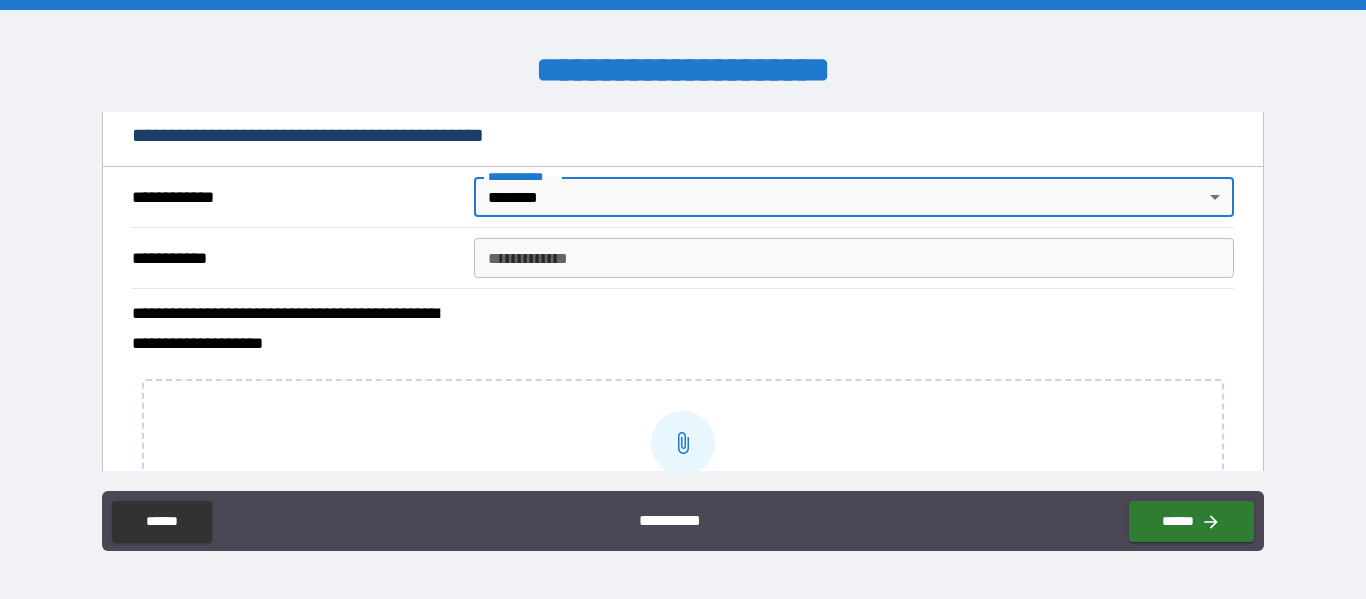 click on "**********" at bounding box center (854, 258) 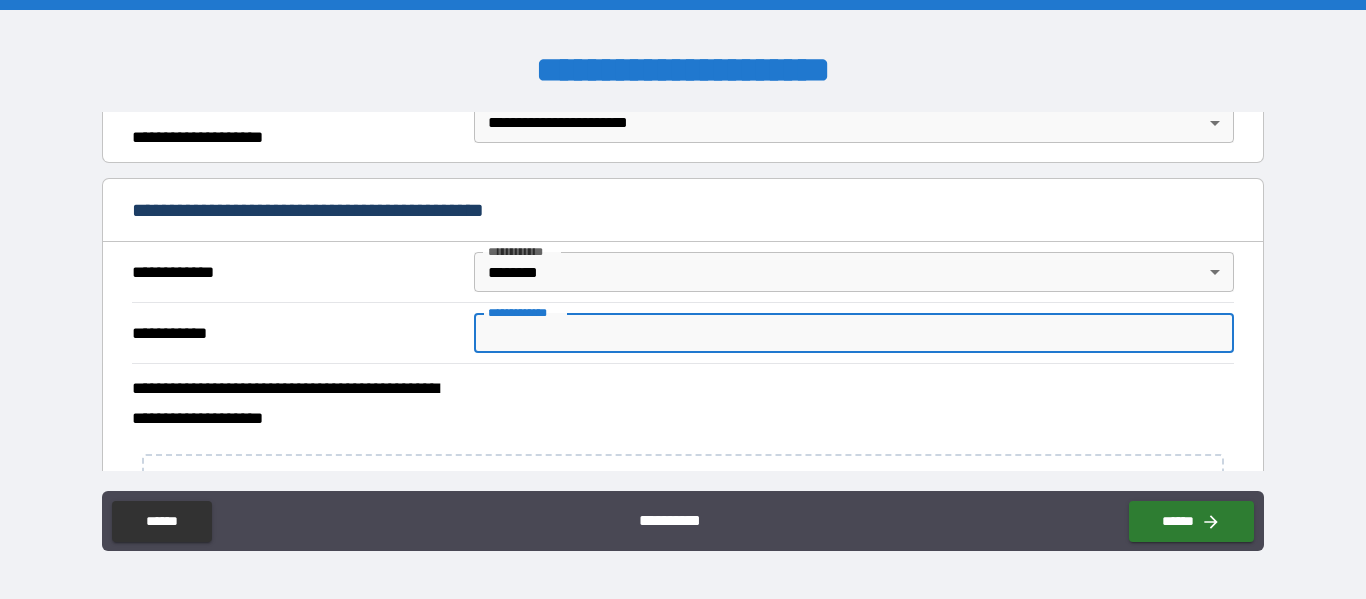 scroll, scrollTop: 300, scrollLeft: 0, axis: vertical 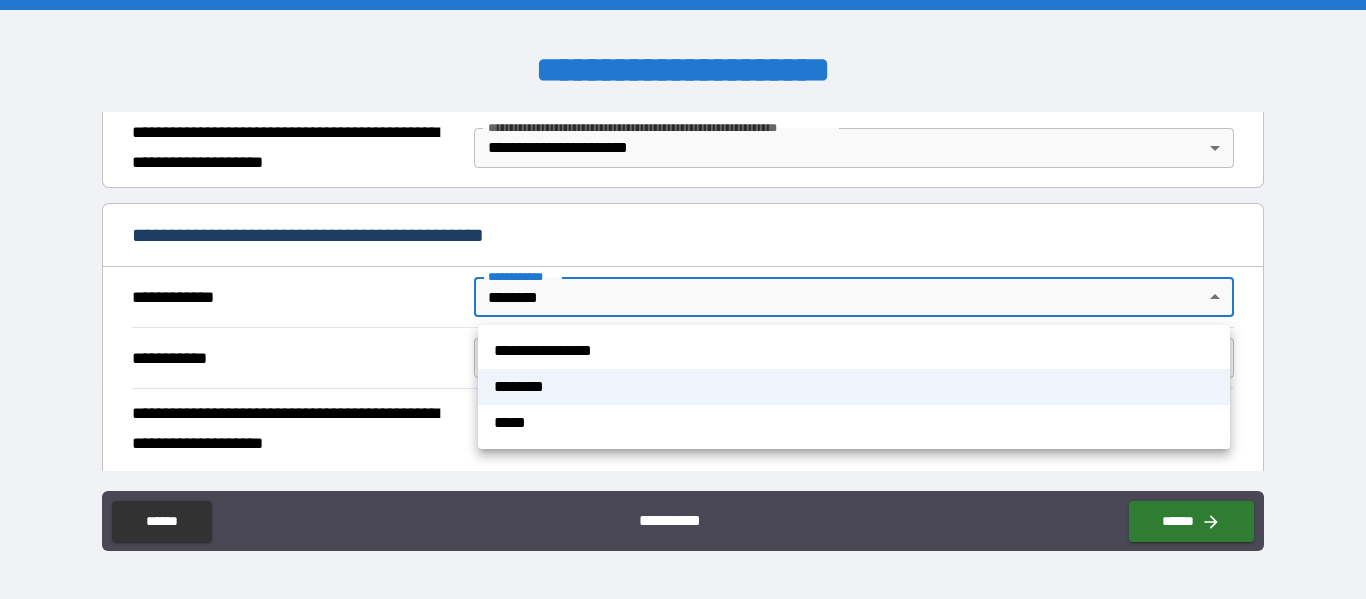 drag, startPoint x: 556, startPoint y: 277, endPoint x: 554, endPoint y: 262, distance: 15.132746 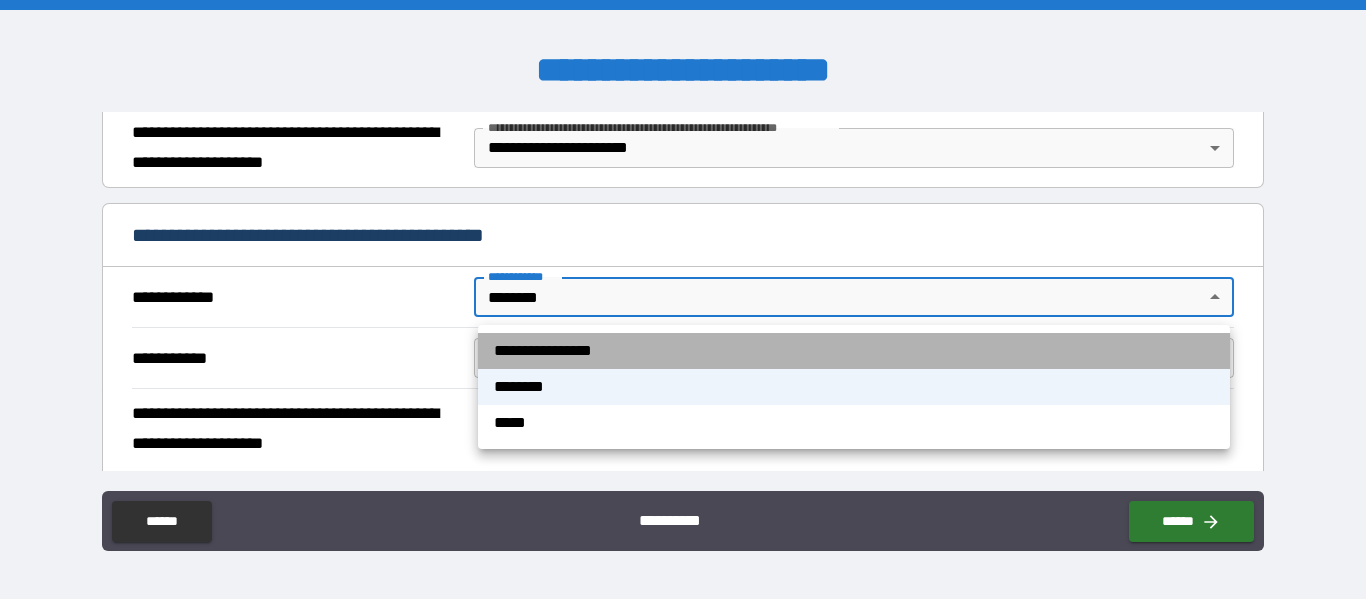 drag, startPoint x: 563, startPoint y: 348, endPoint x: 264, endPoint y: 335, distance: 299.28247 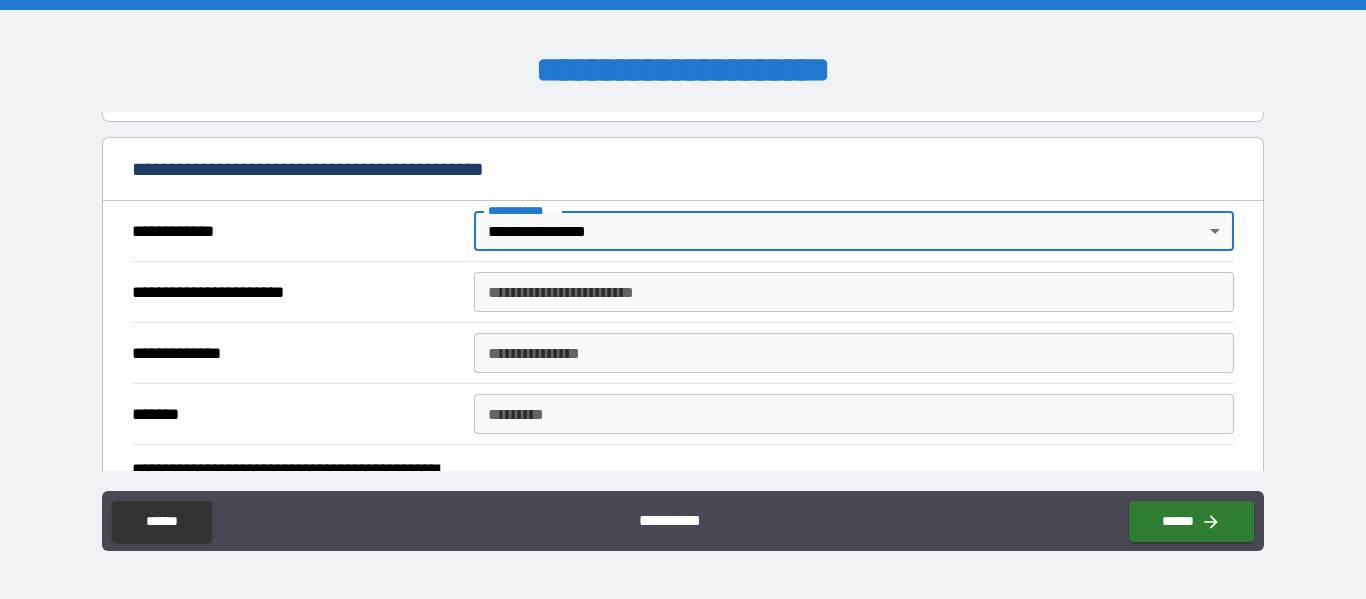 scroll, scrollTop: 400, scrollLeft: 0, axis: vertical 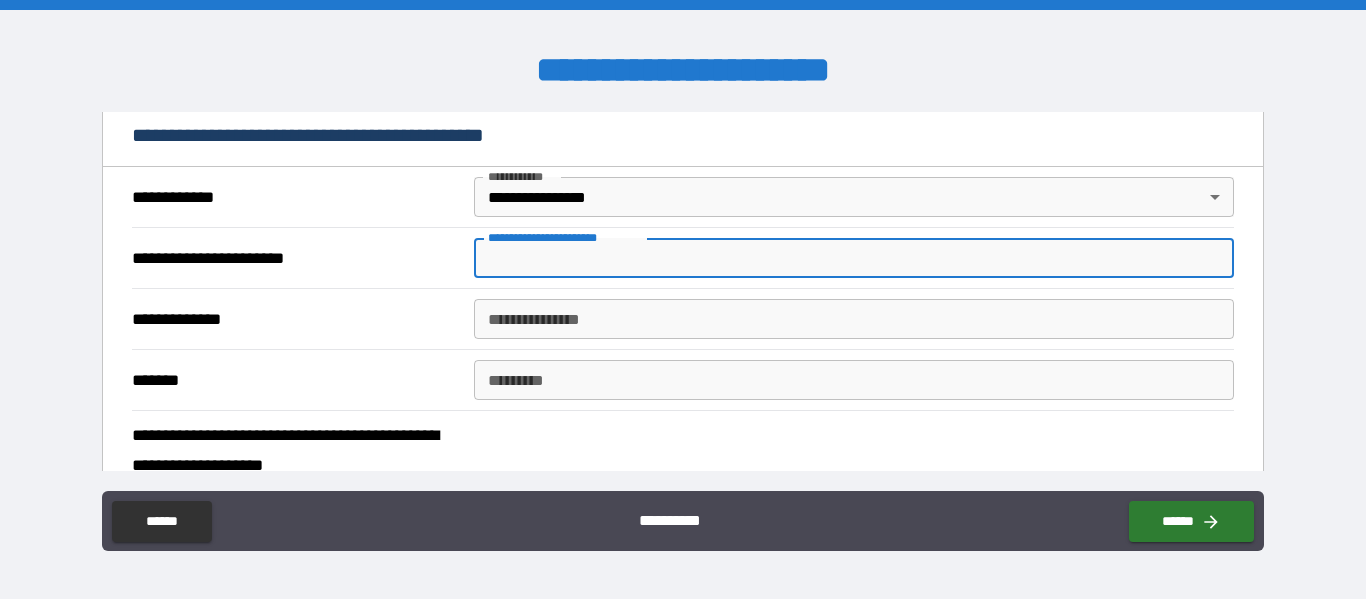click on "**********" at bounding box center (854, 258) 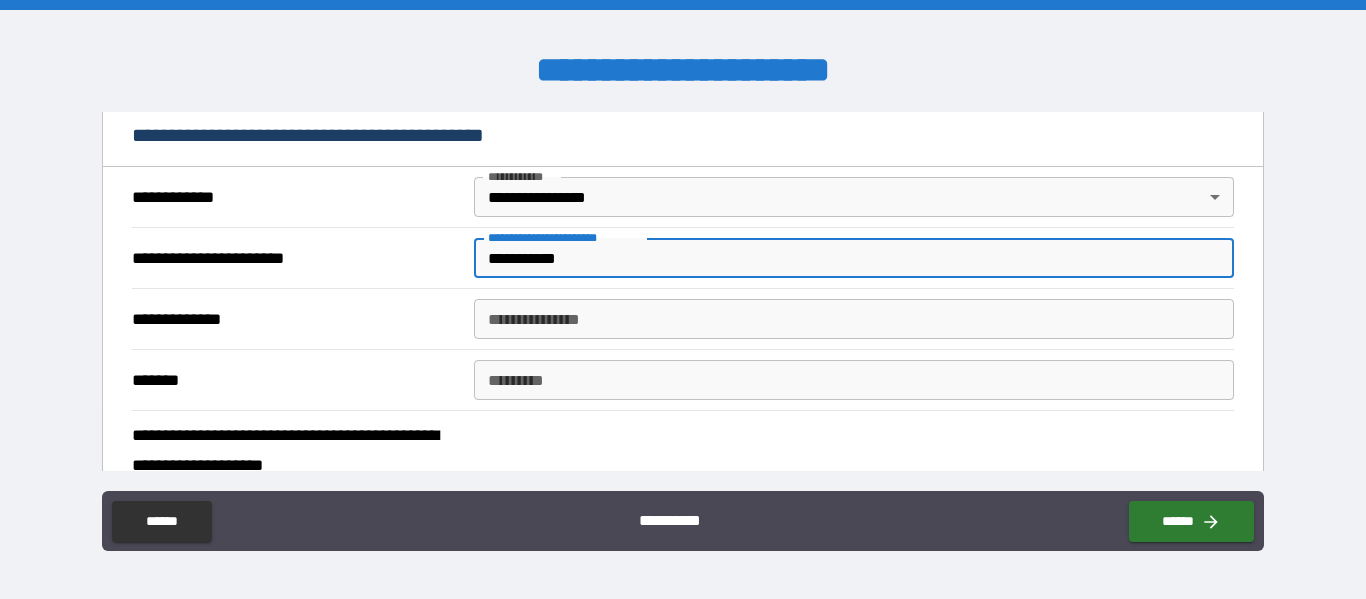 type on "**********" 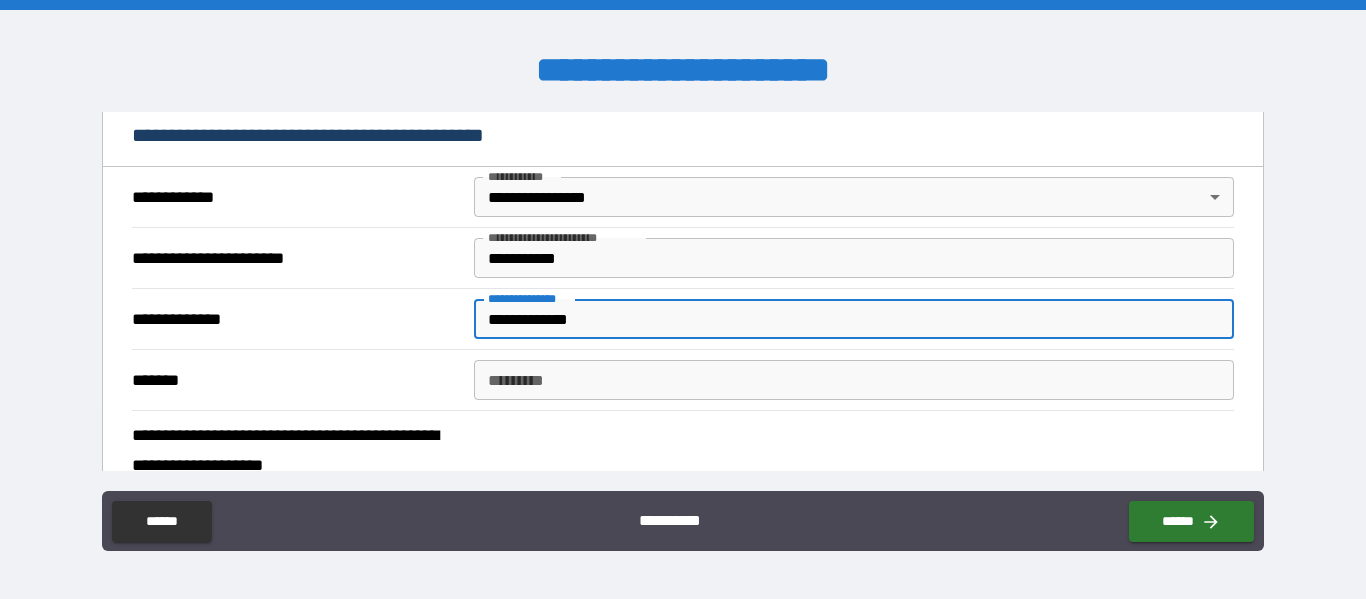 type on "**********" 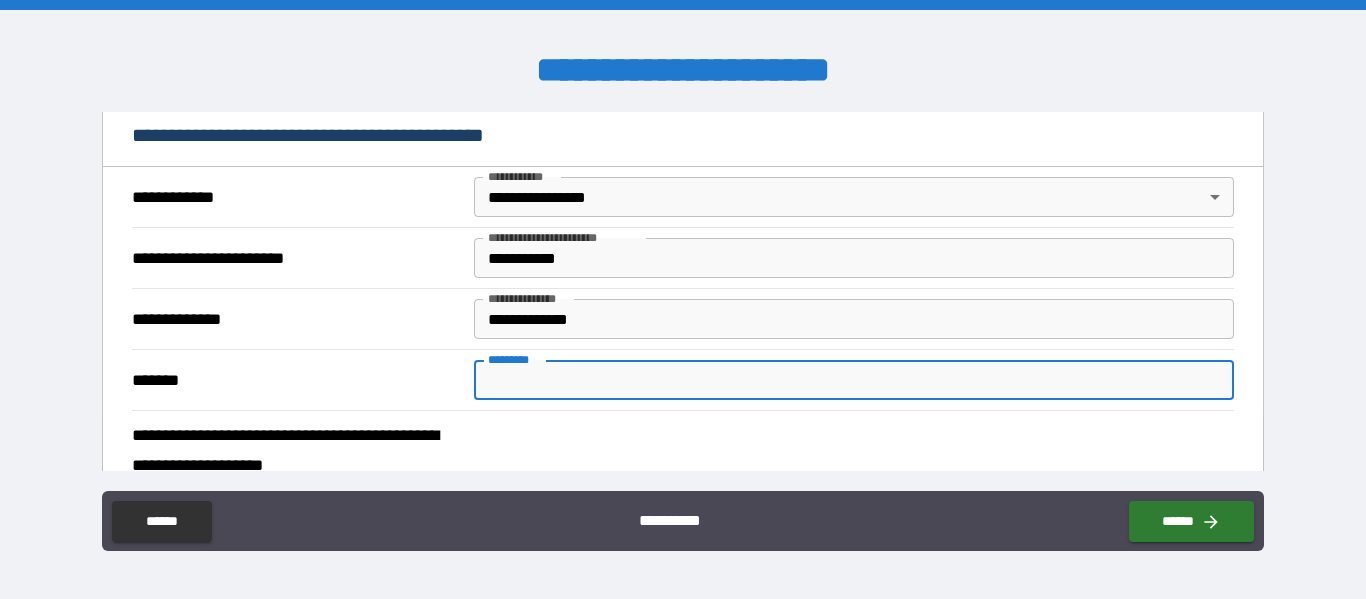 click on "*******   * *******   *" at bounding box center (854, 380) 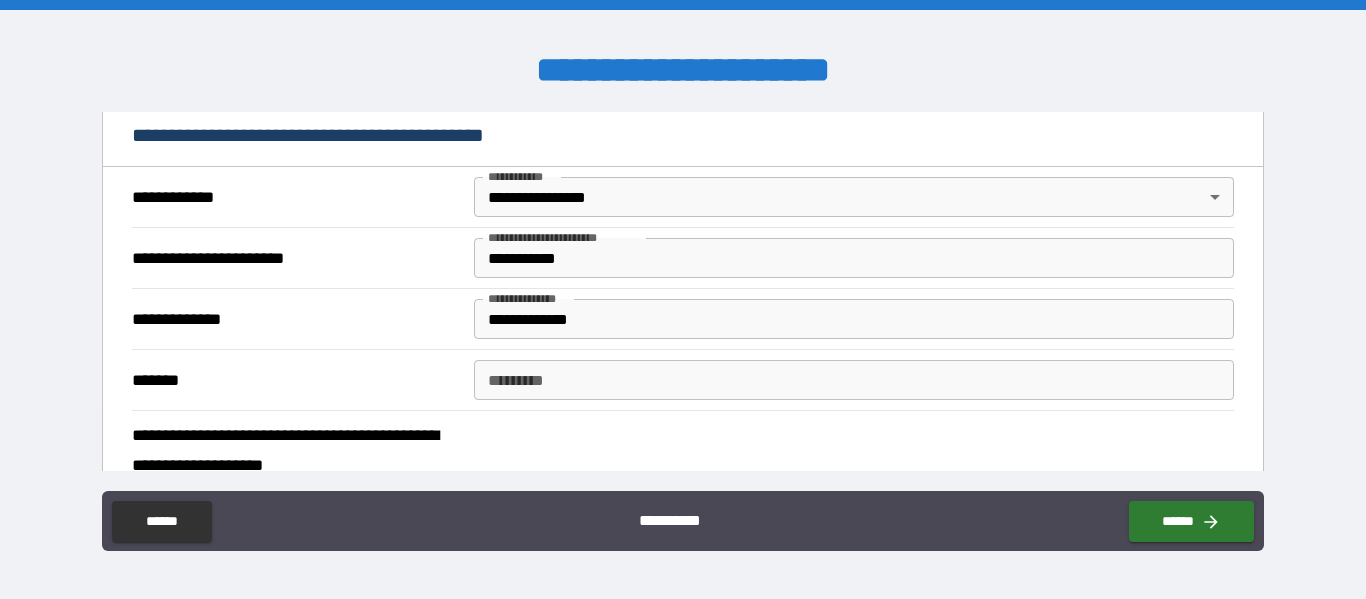 click on "*******   * *******   *" at bounding box center (854, 380) 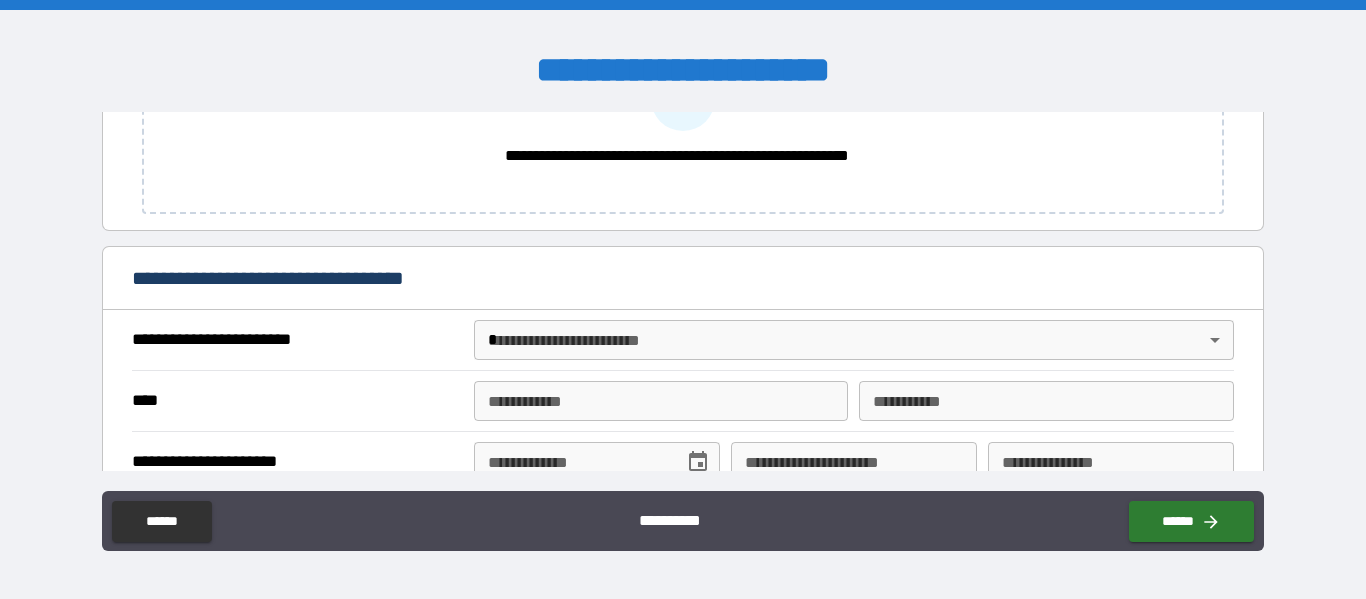 scroll, scrollTop: 900, scrollLeft: 0, axis: vertical 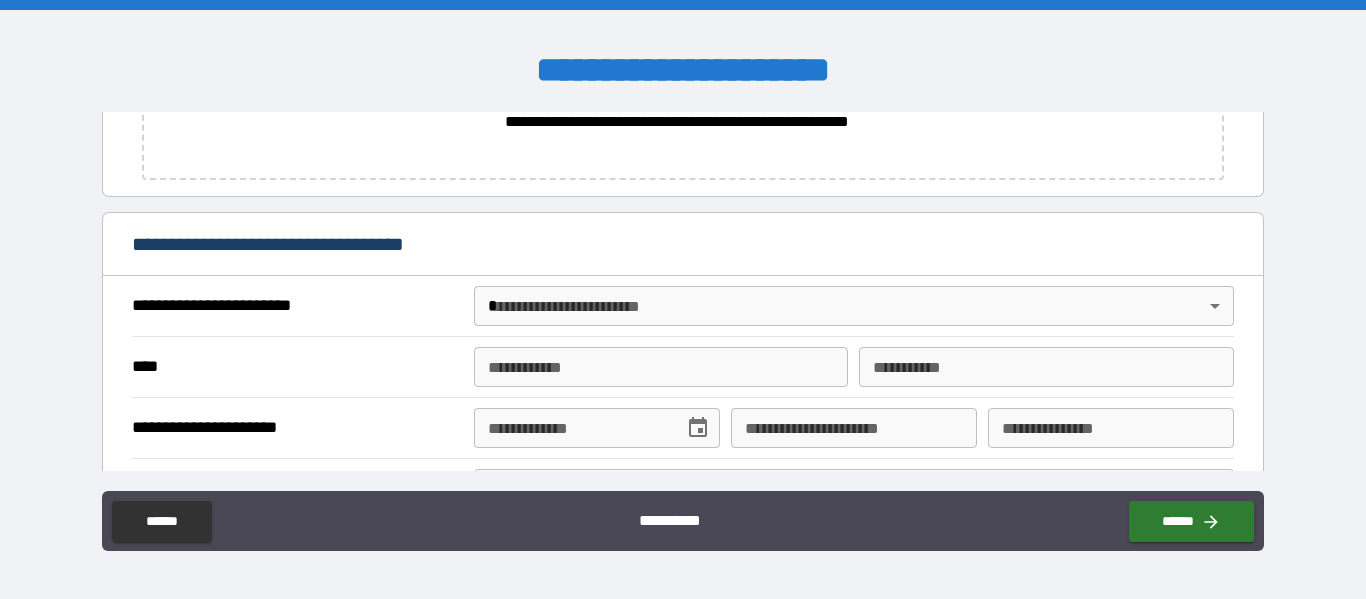 type on "*****" 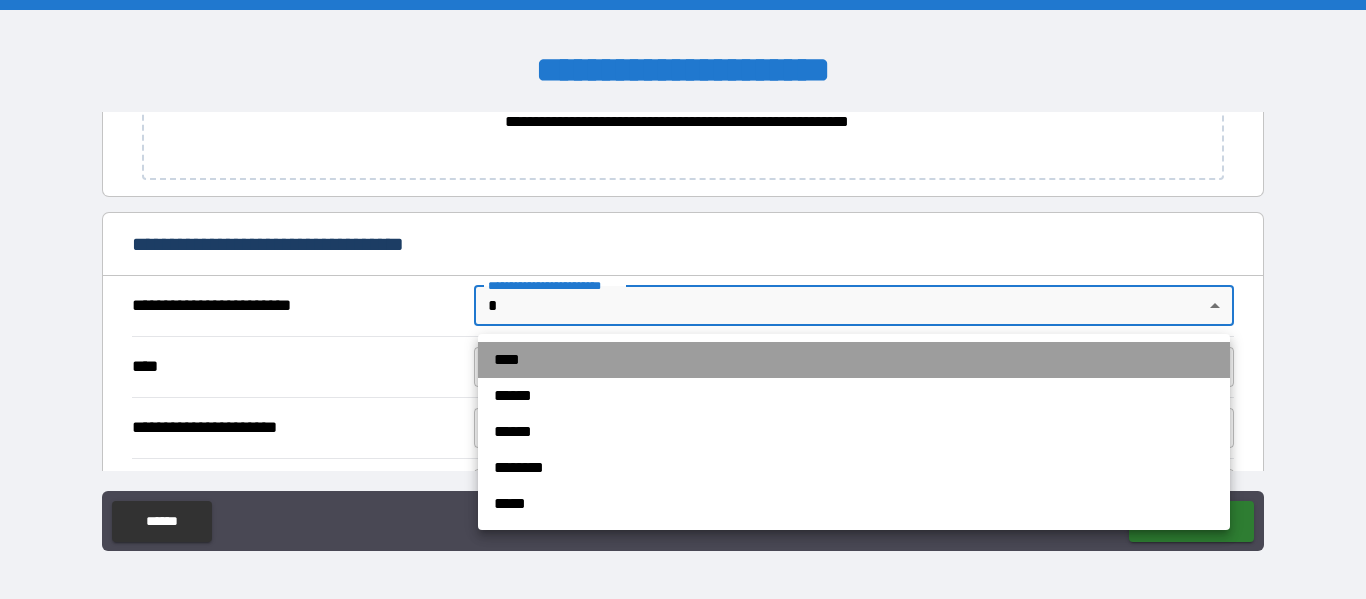 click on "****" at bounding box center [854, 360] 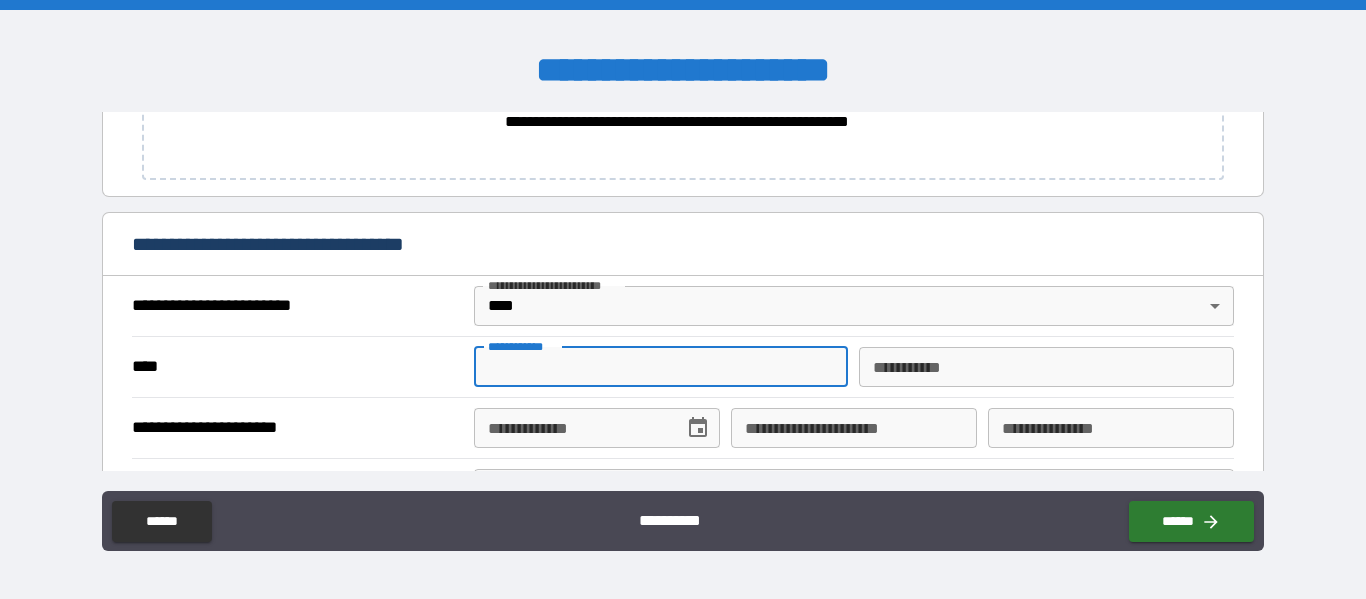 click on "**********" at bounding box center [661, 367] 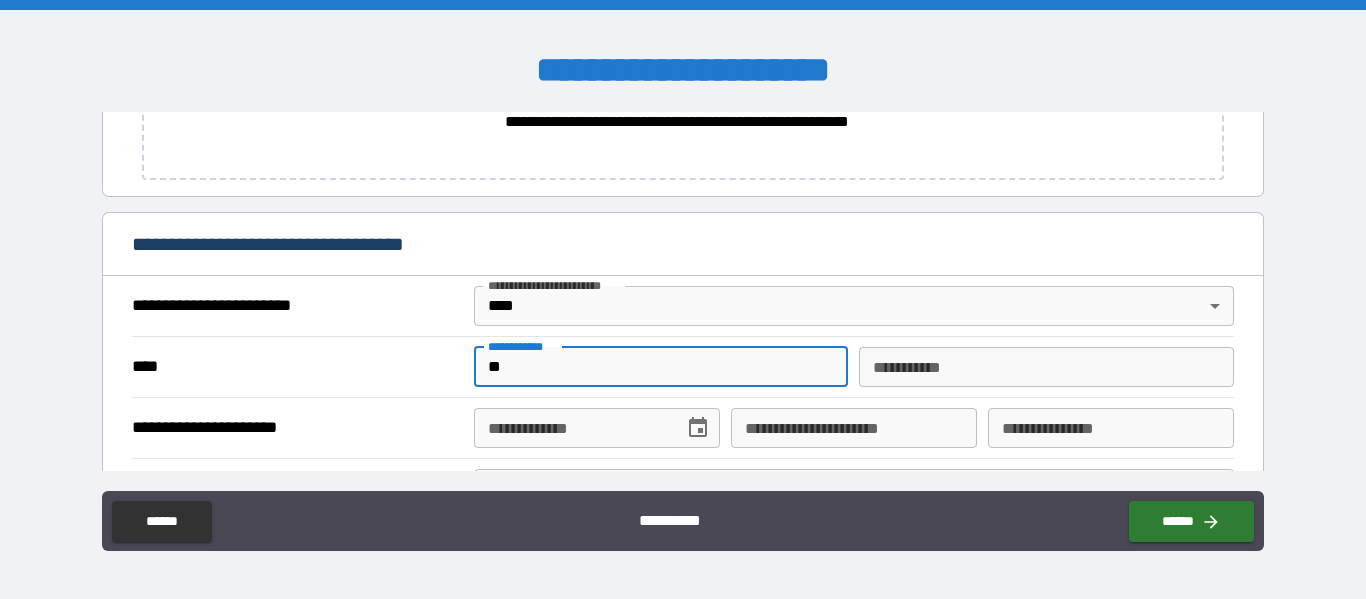 type on "**" 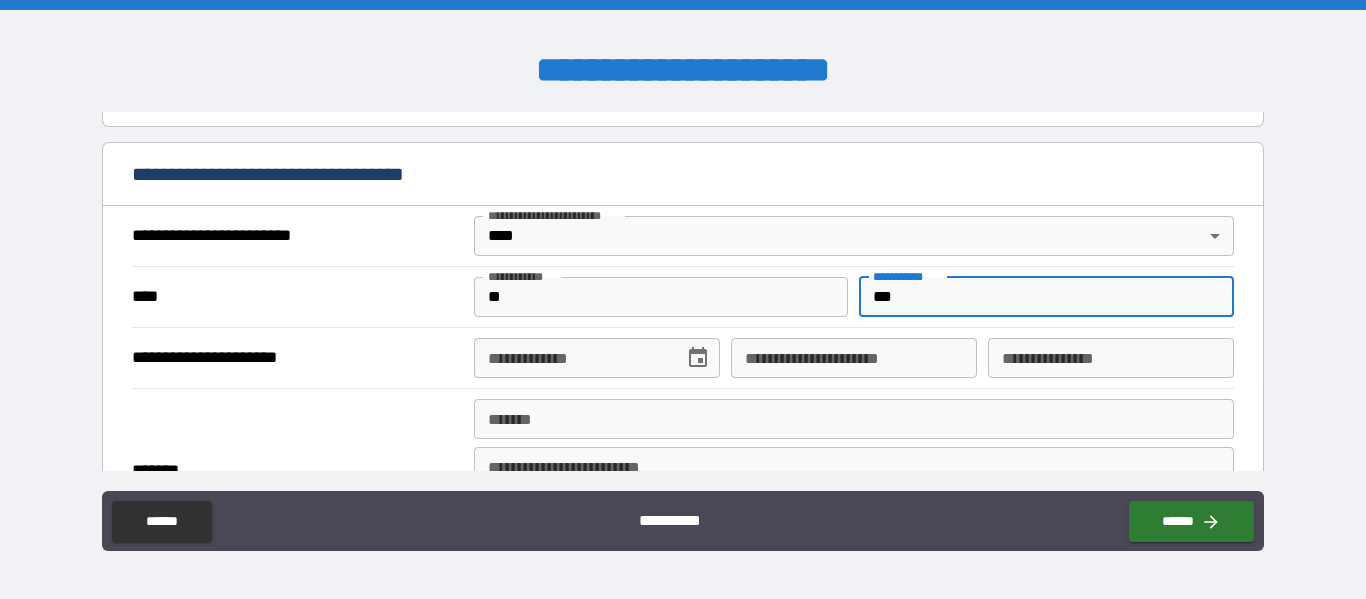 scroll, scrollTop: 1000, scrollLeft: 0, axis: vertical 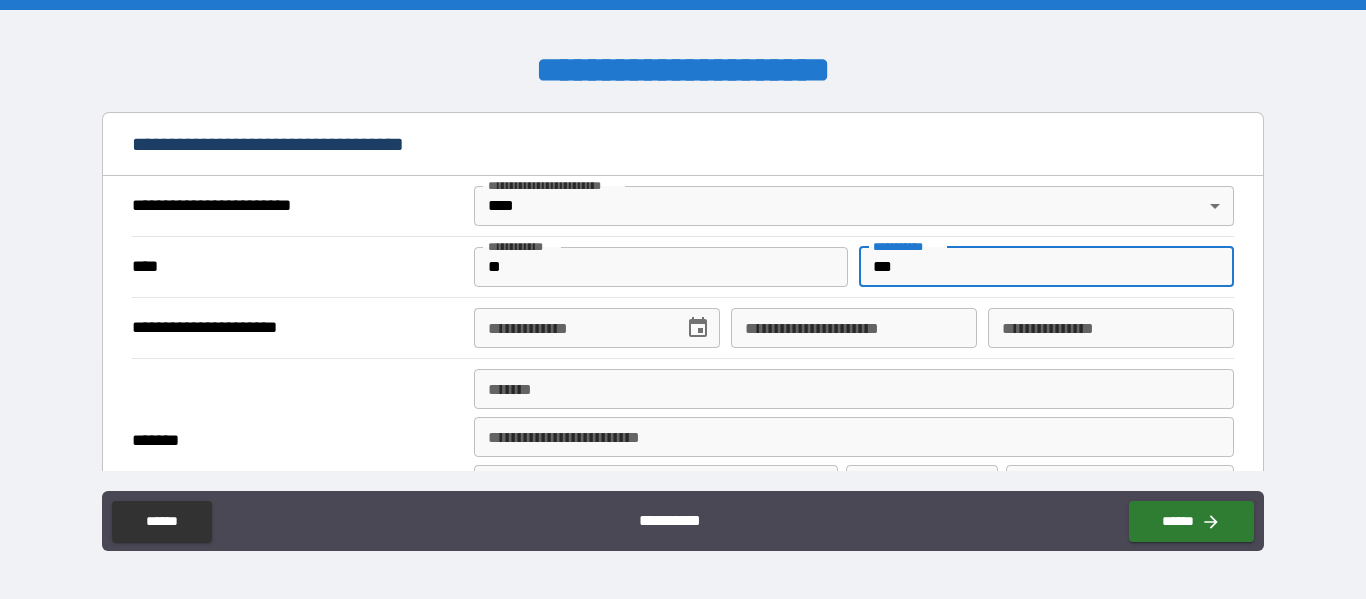 type on "***" 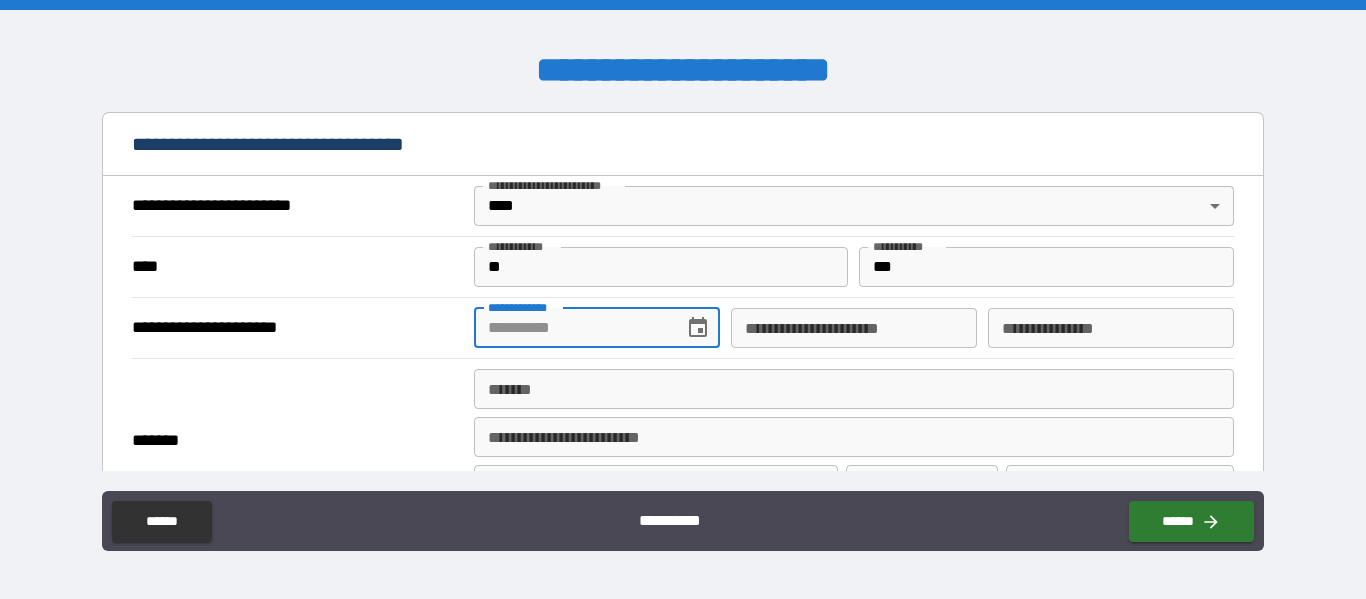 click on "**********" at bounding box center (572, 328) 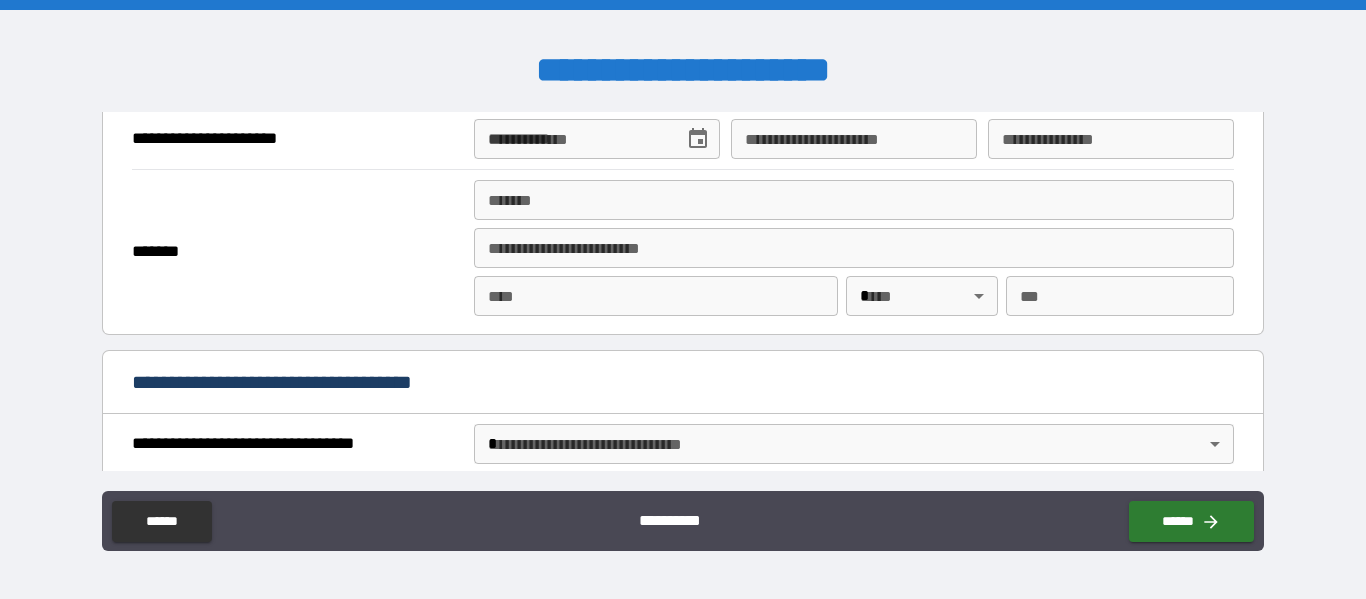scroll, scrollTop: 1300, scrollLeft: 0, axis: vertical 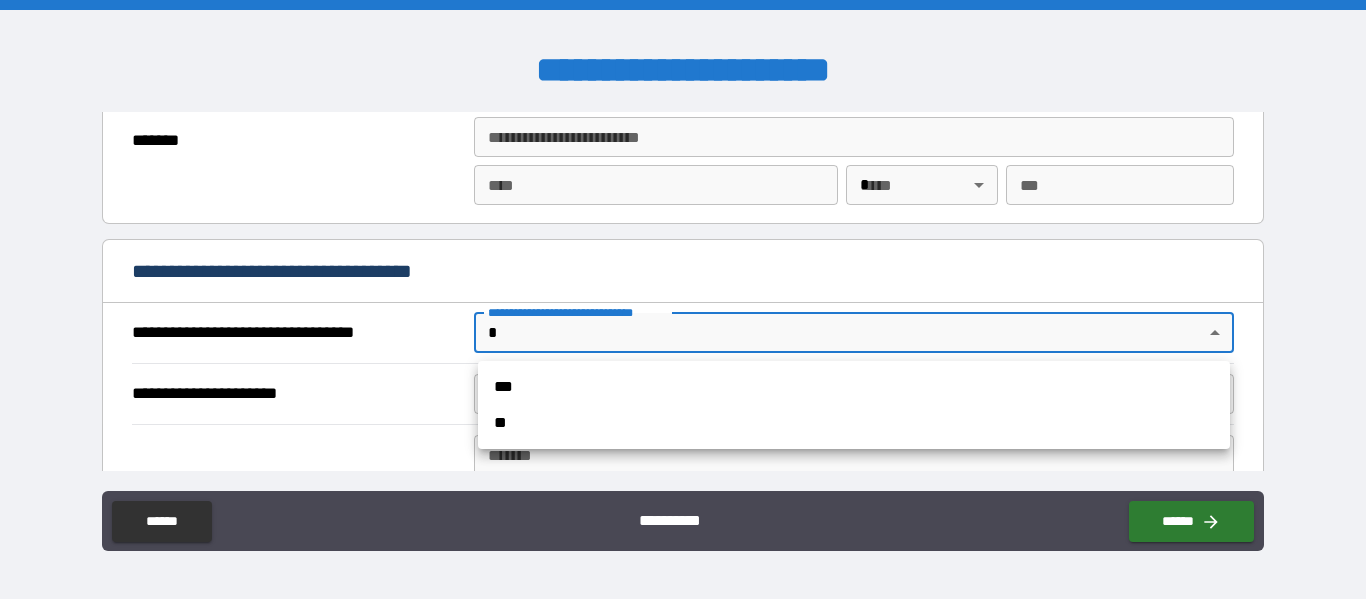 click on "**********" at bounding box center [683, 299] 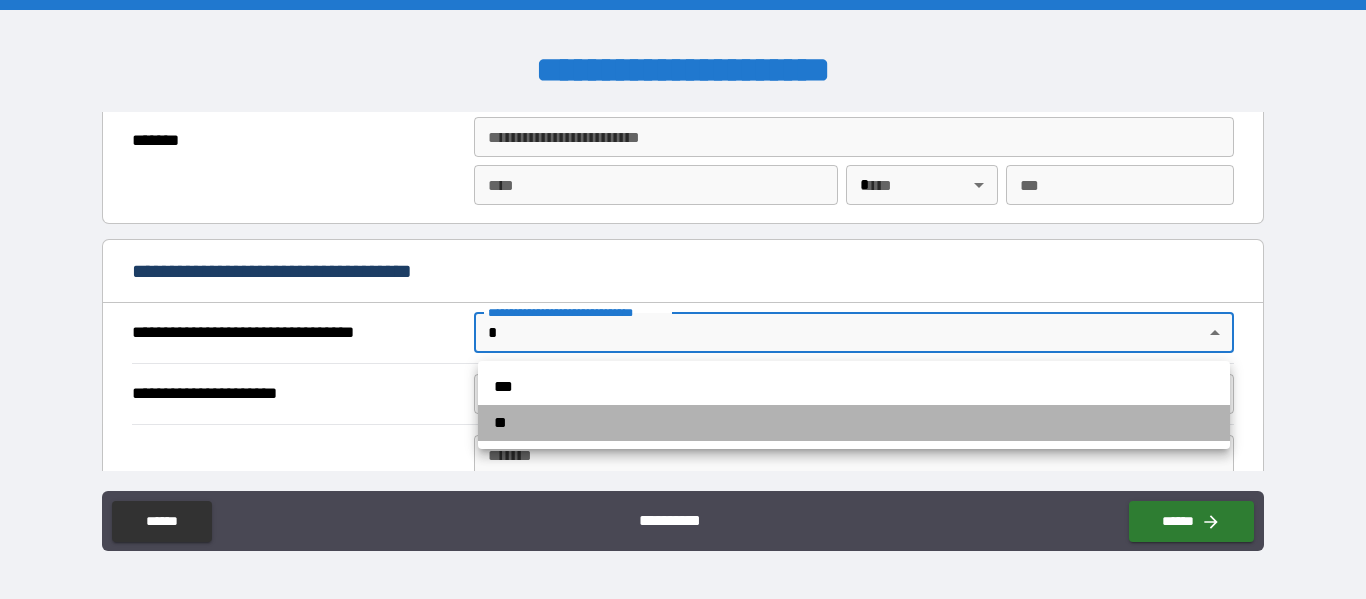 click on "**" at bounding box center [854, 423] 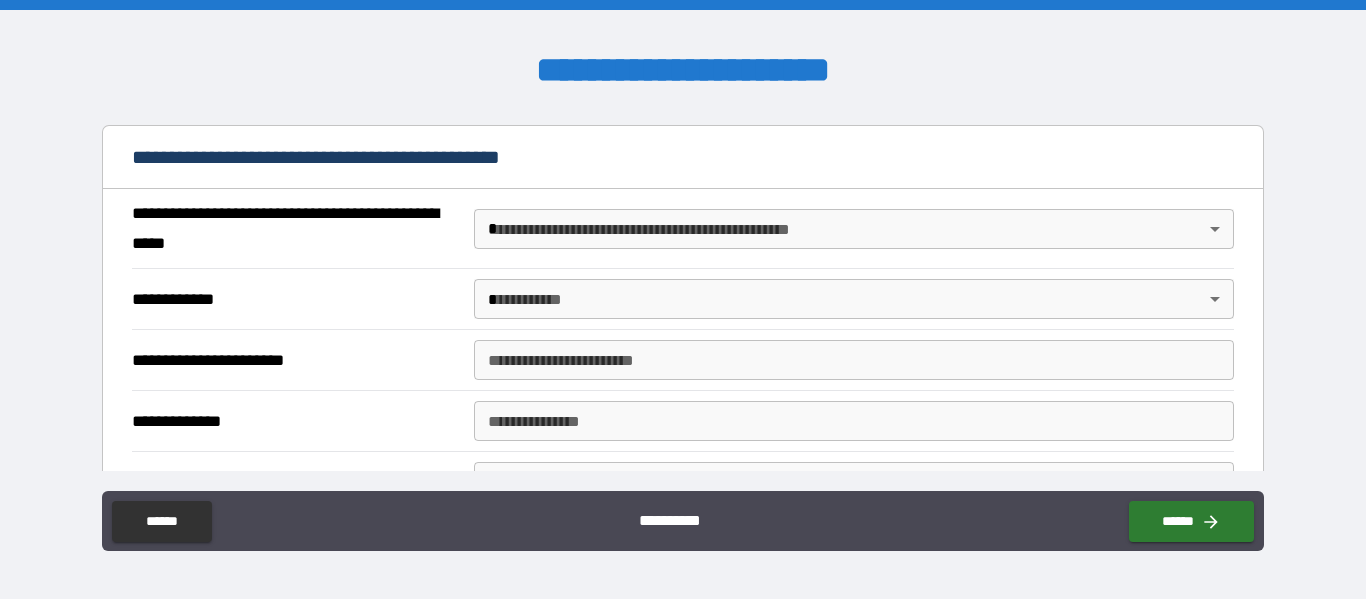 scroll, scrollTop: 1600, scrollLeft: 0, axis: vertical 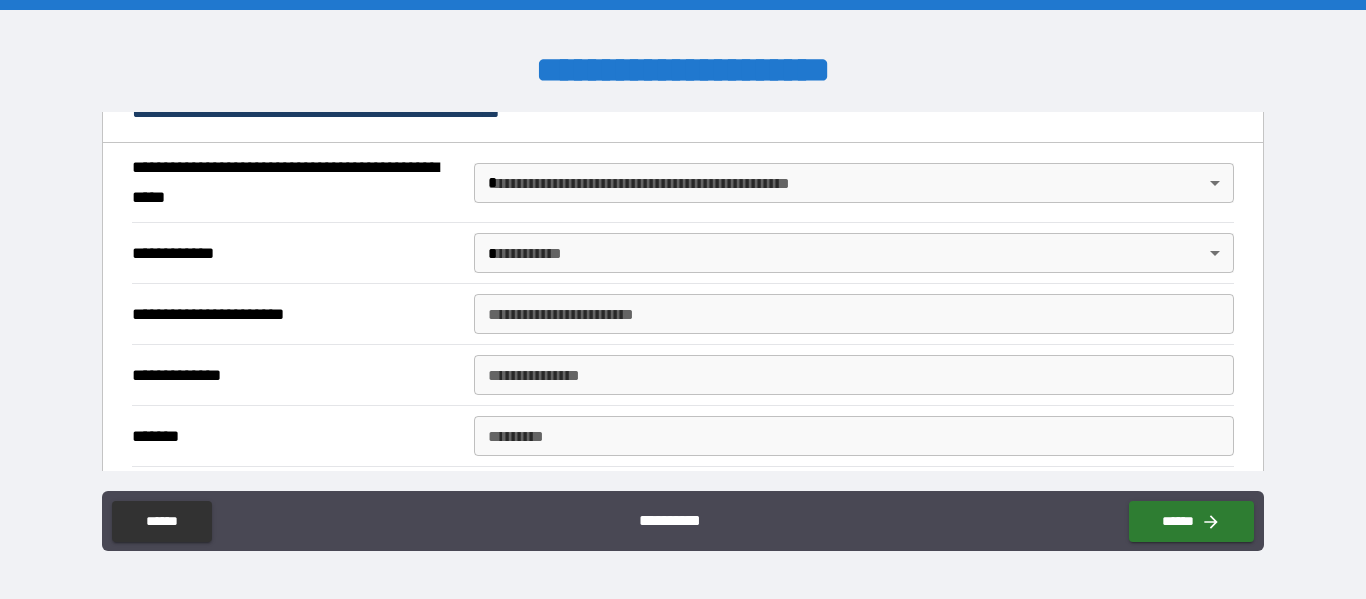 click on "**********" at bounding box center [683, 299] 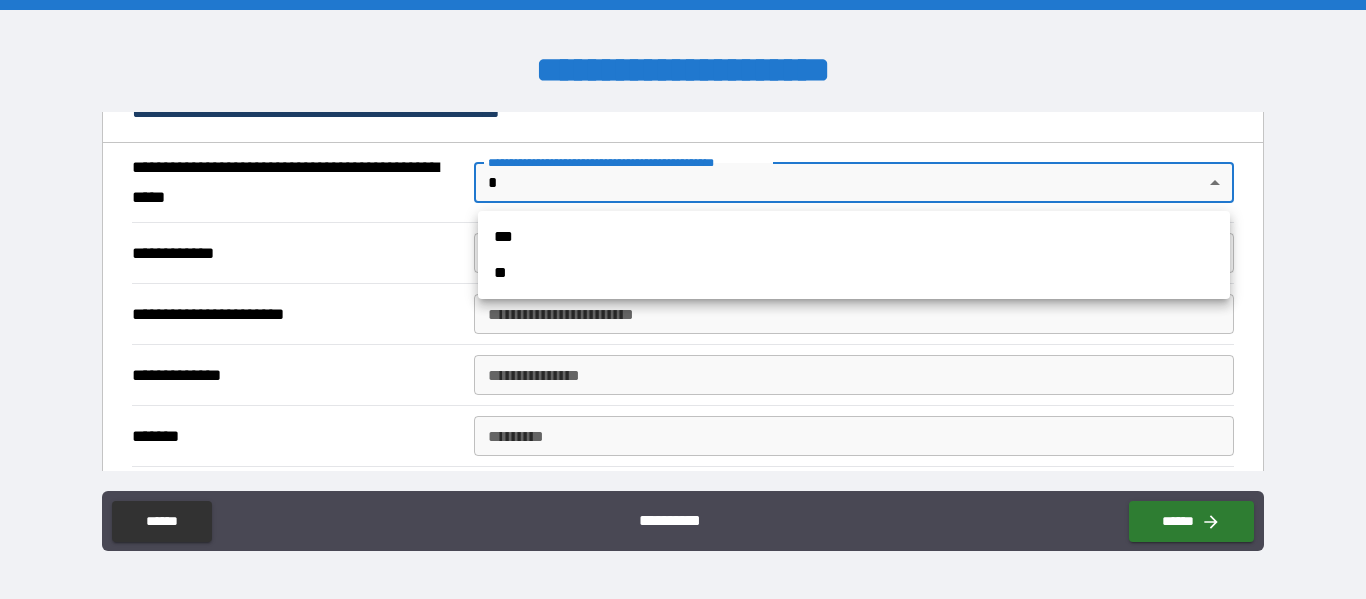 click on "**" at bounding box center (854, 273) 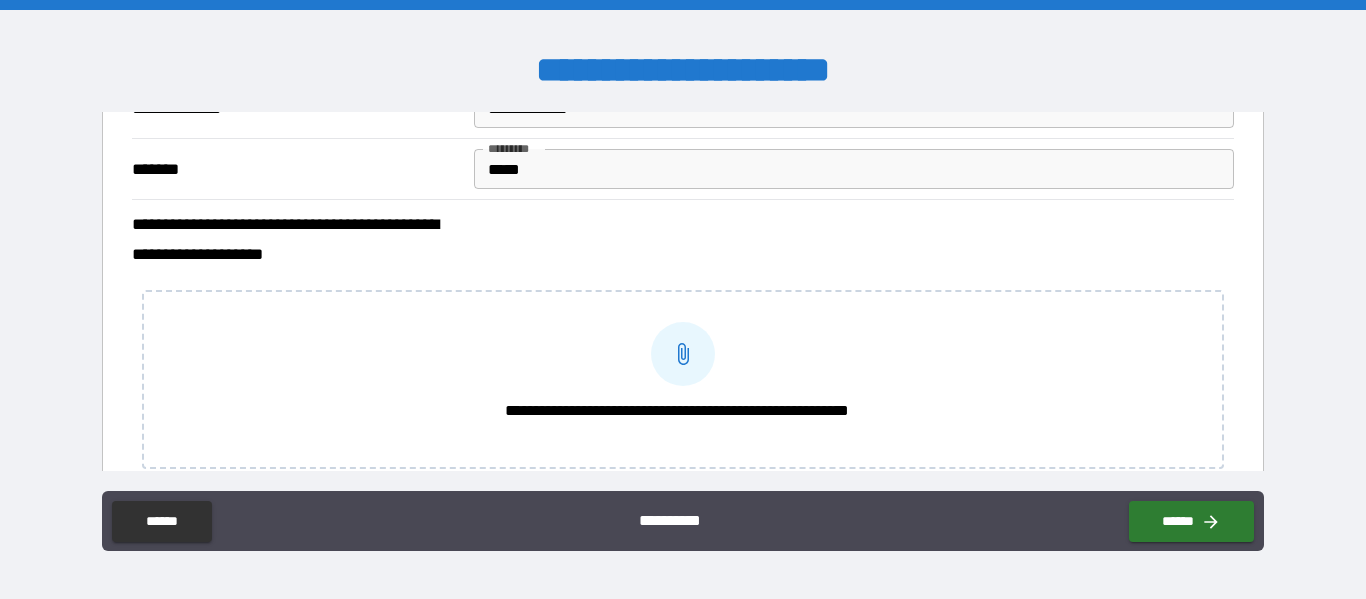 scroll, scrollTop: 711, scrollLeft: 0, axis: vertical 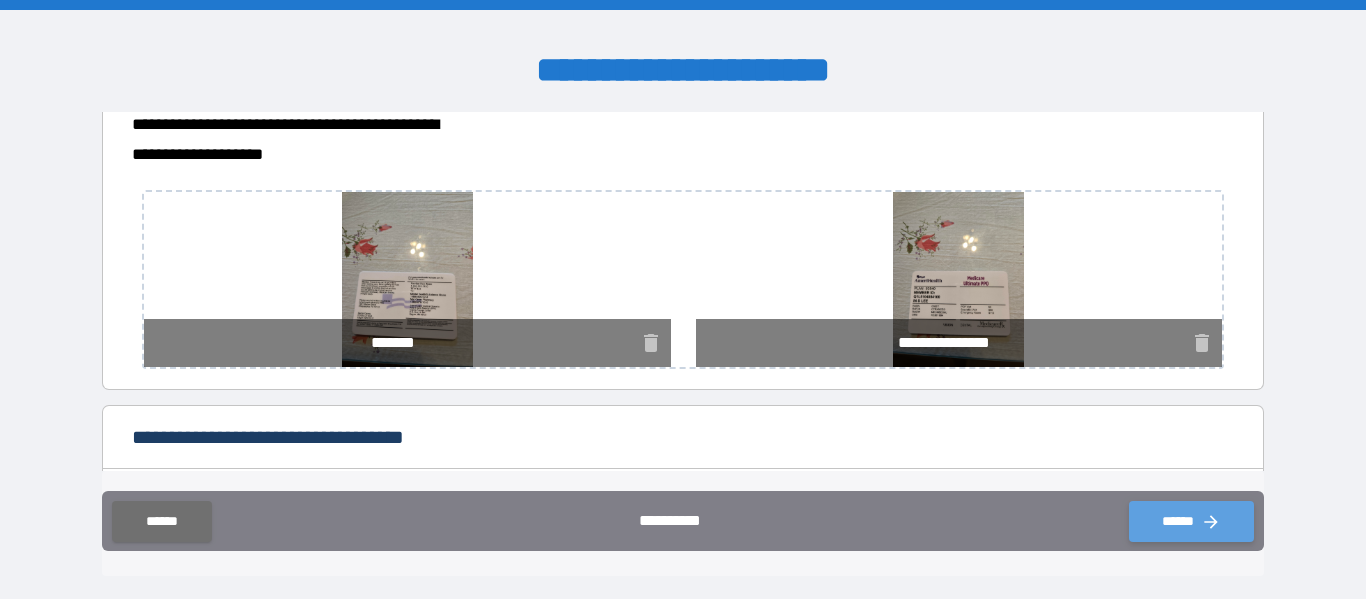 click on "******" at bounding box center (1191, 521) 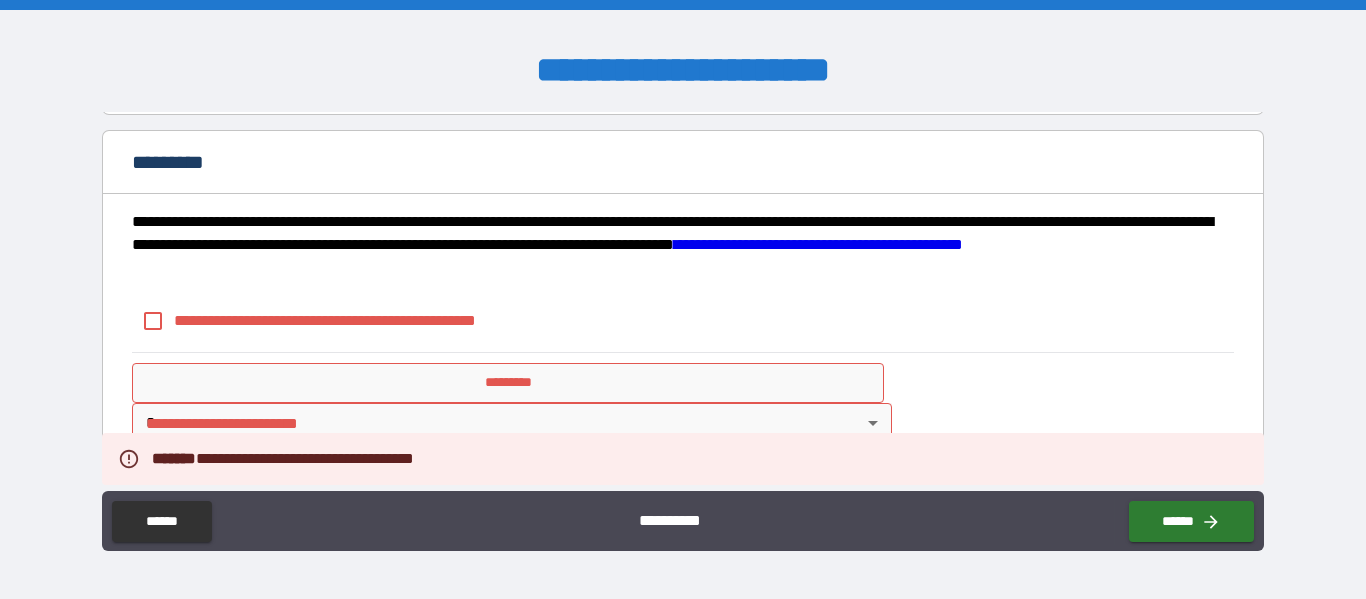 scroll, scrollTop: 1715, scrollLeft: 0, axis: vertical 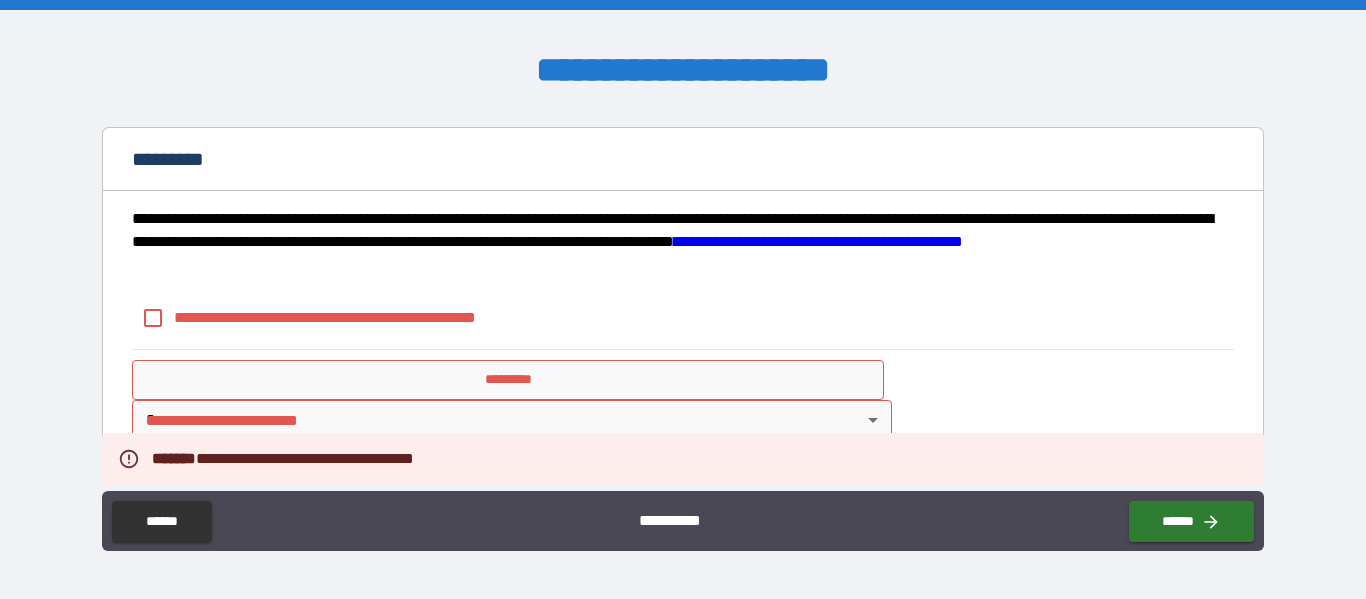 click on "**********" at bounding box center (358, 317) 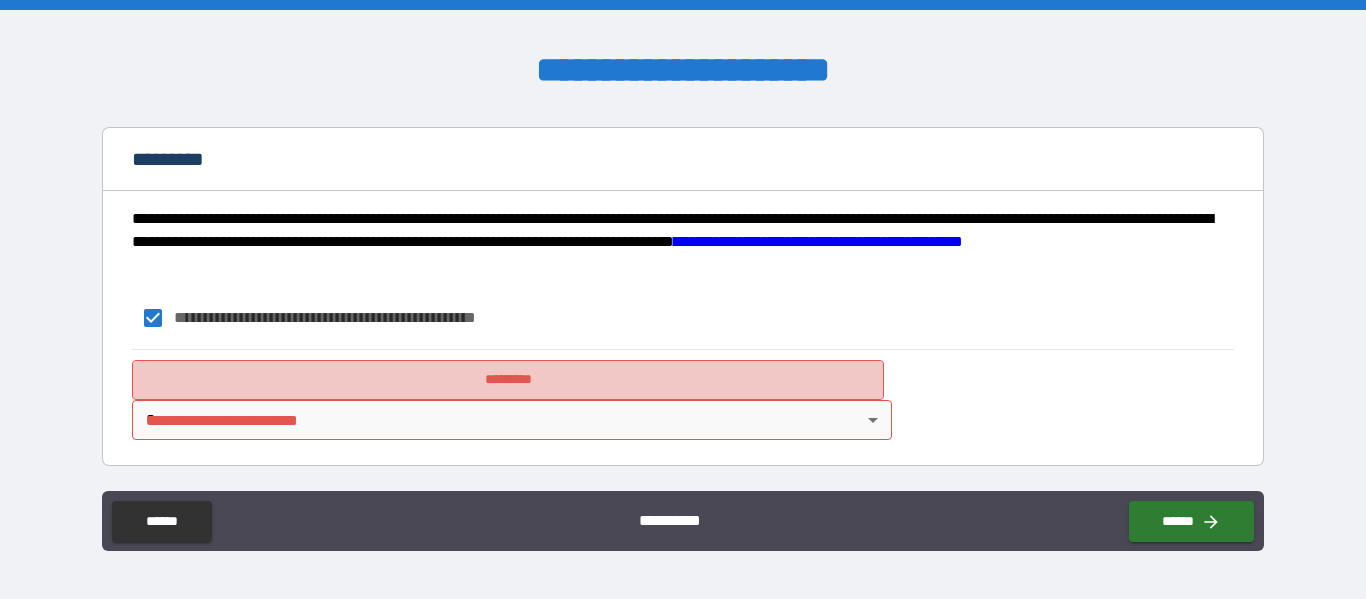click on "*********" at bounding box center [508, 380] 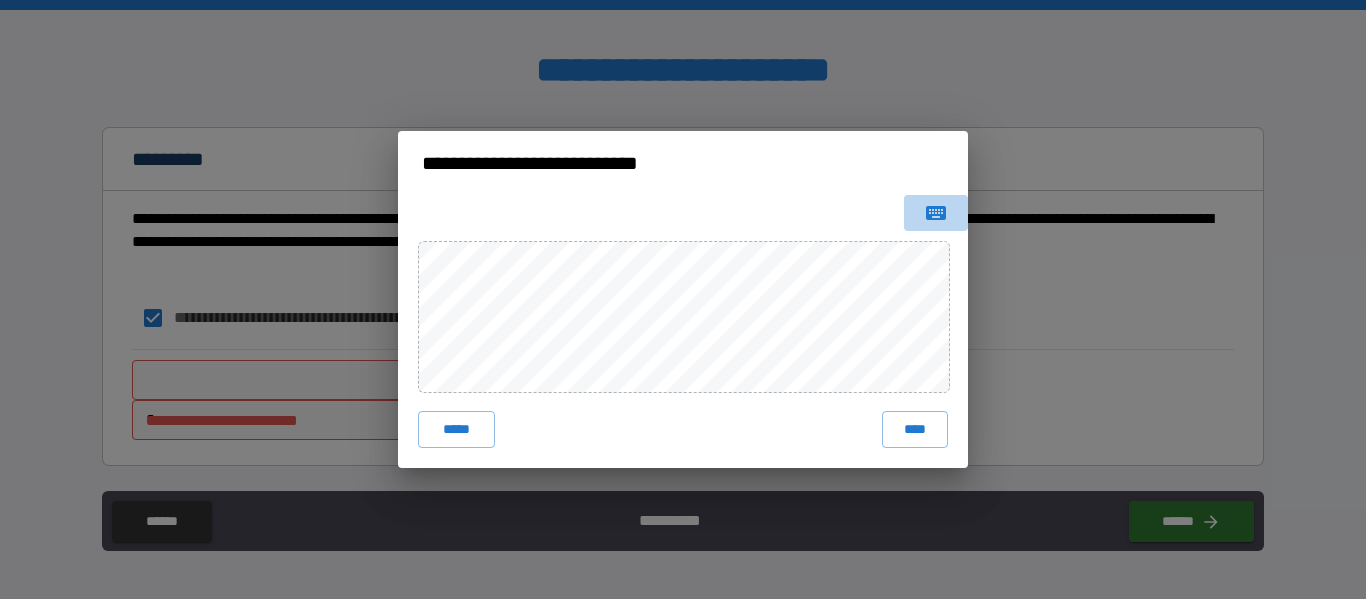 click 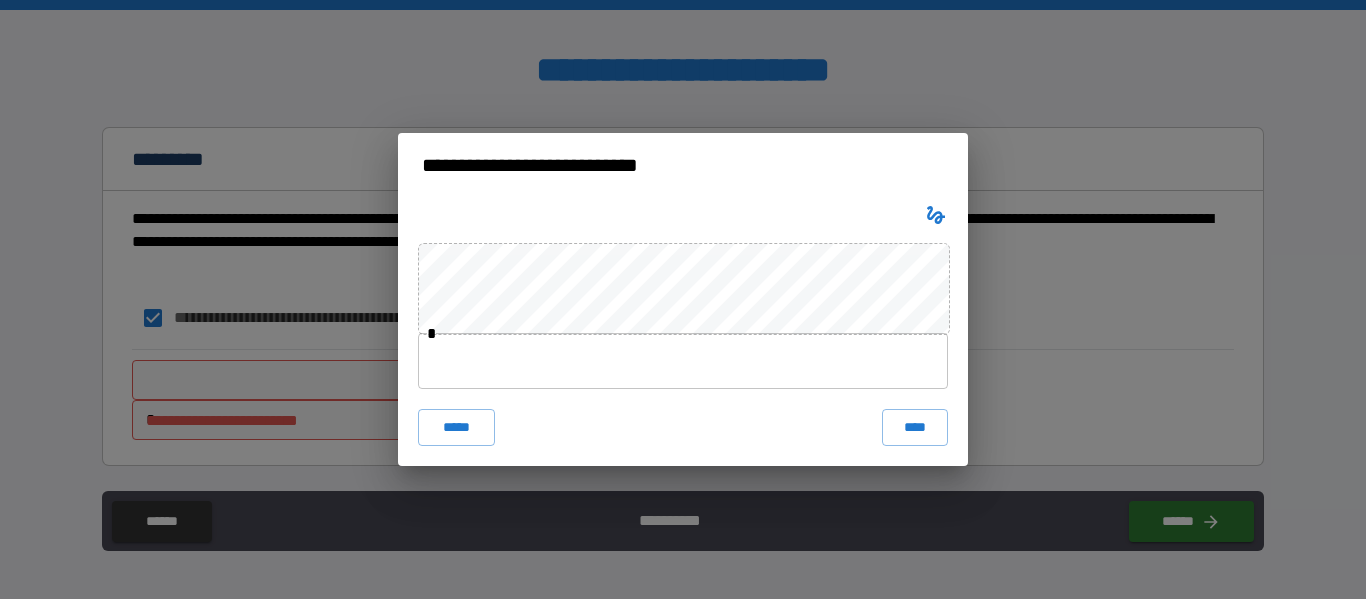 click at bounding box center (683, 361) 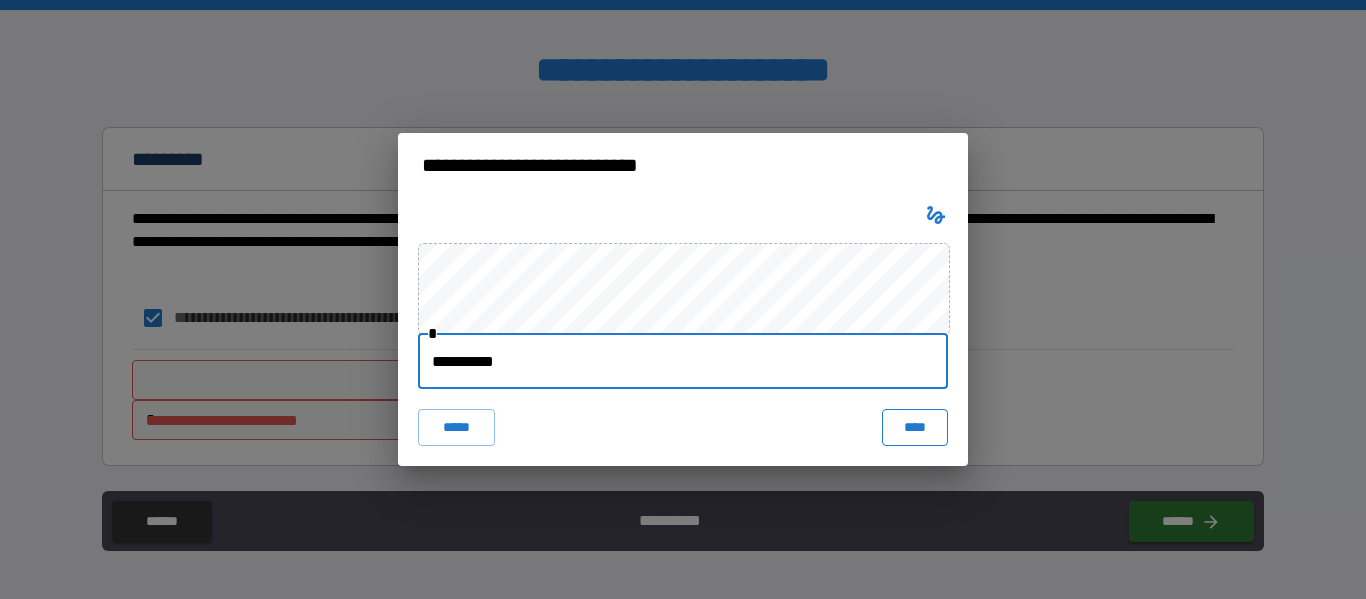 type on "**********" 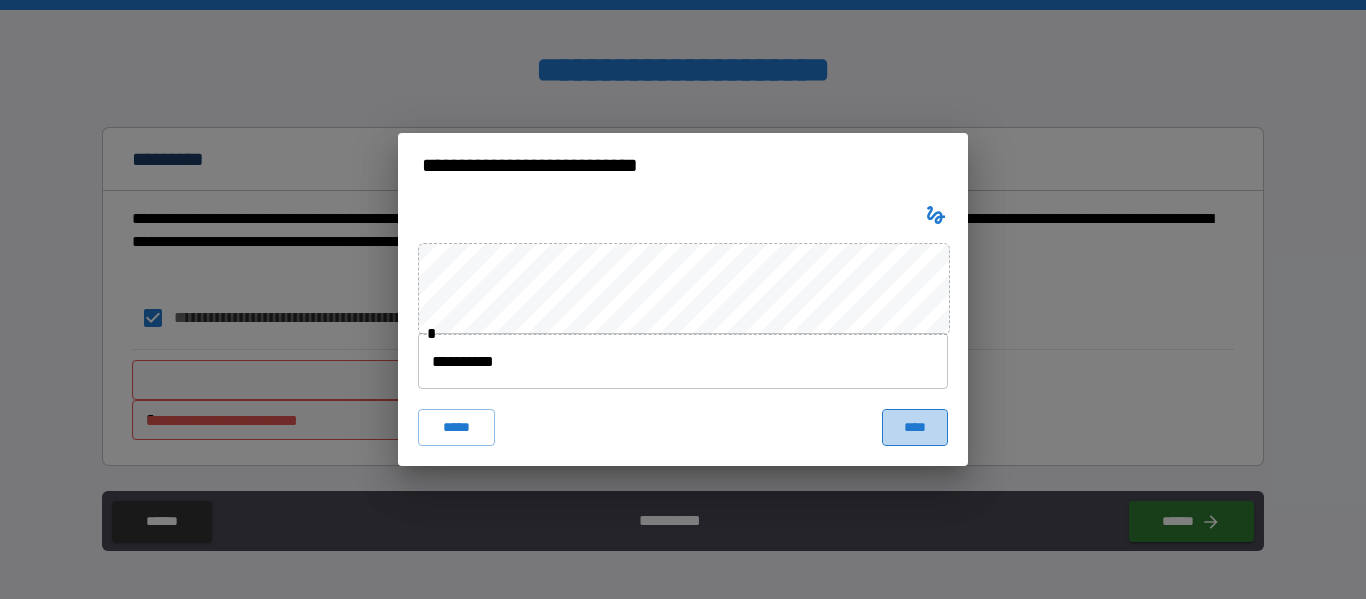 click on "****" at bounding box center (915, 427) 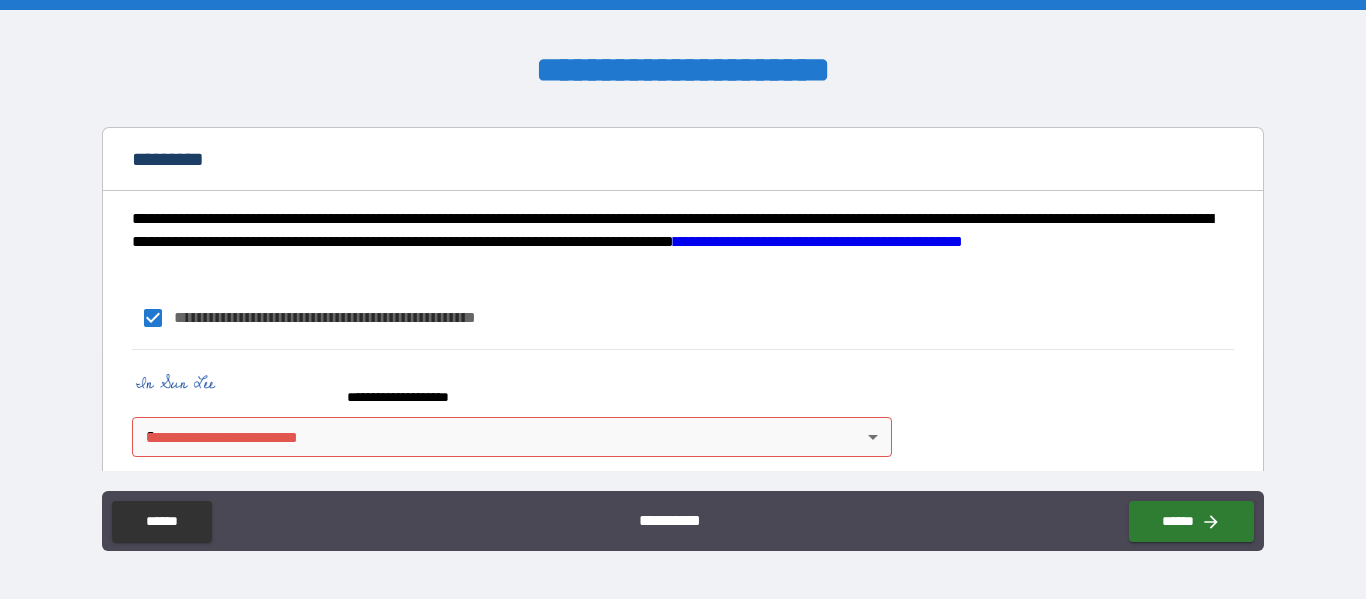 click on "**********" at bounding box center [683, 299] 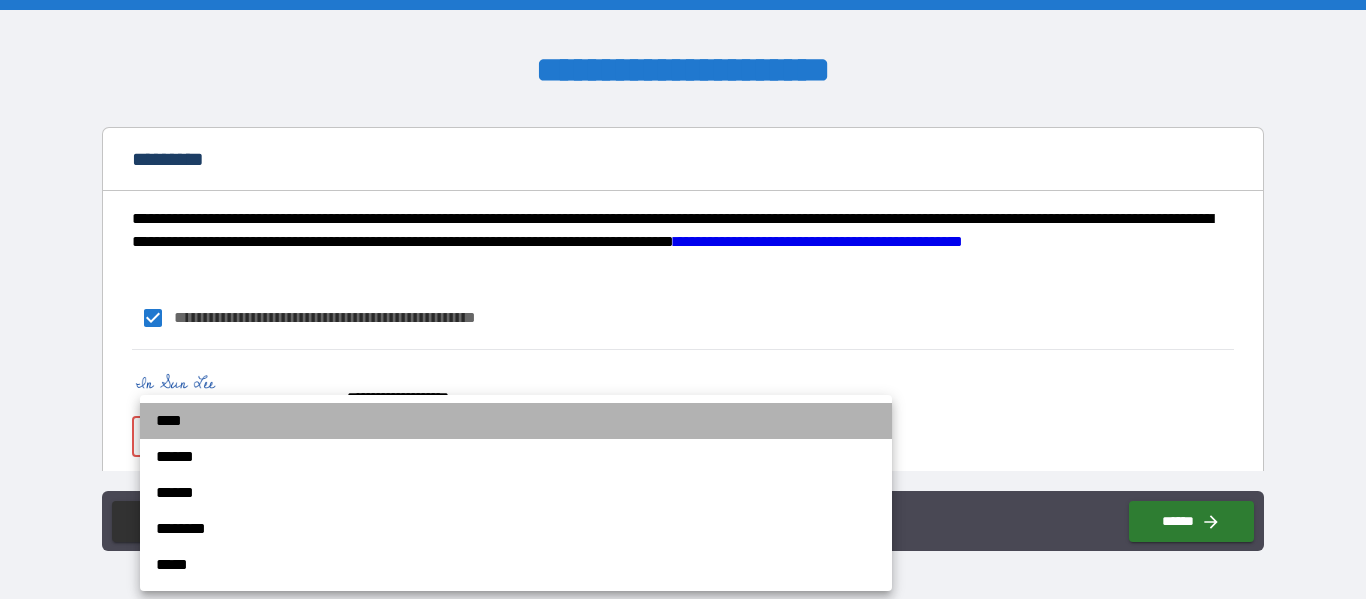 click on "****" at bounding box center (516, 421) 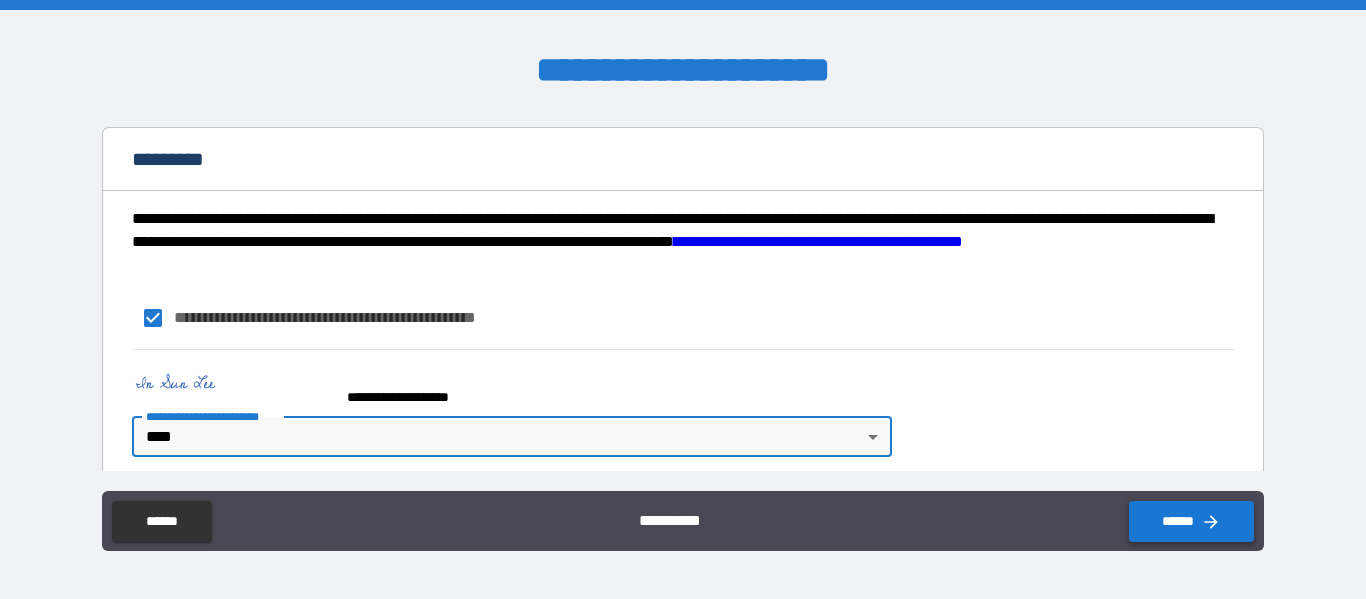 click on "******" at bounding box center (1191, 521) 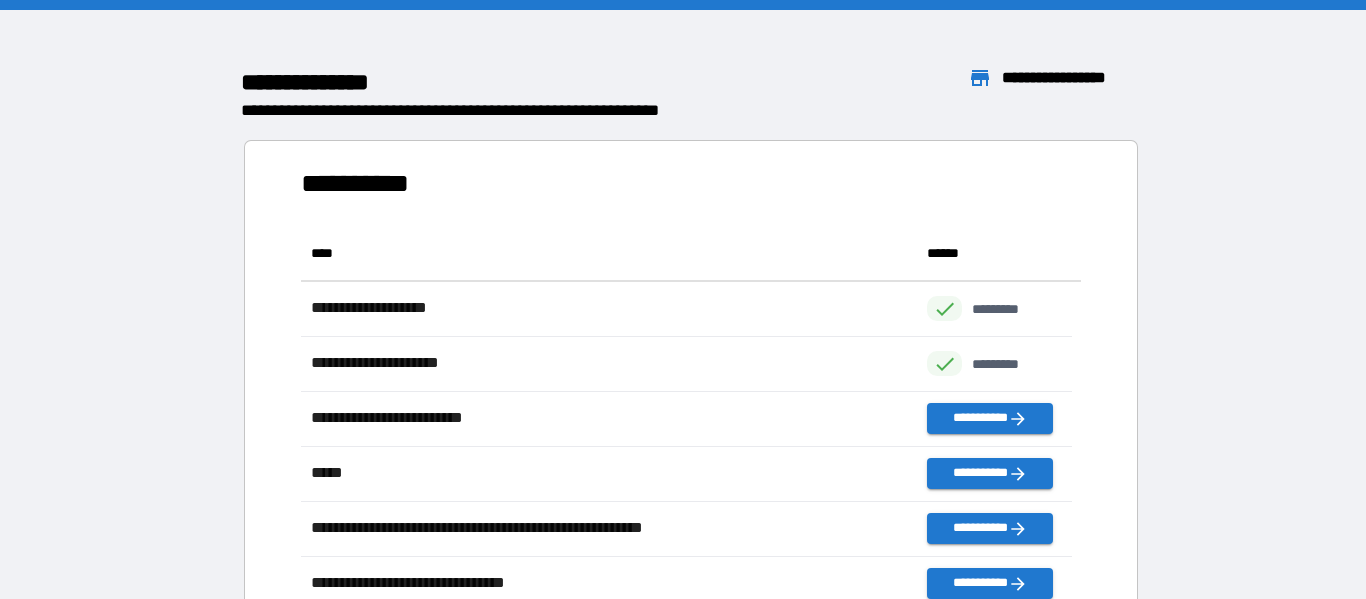 scroll, scrollTop: 16, scrollLeft: 16, axis: both 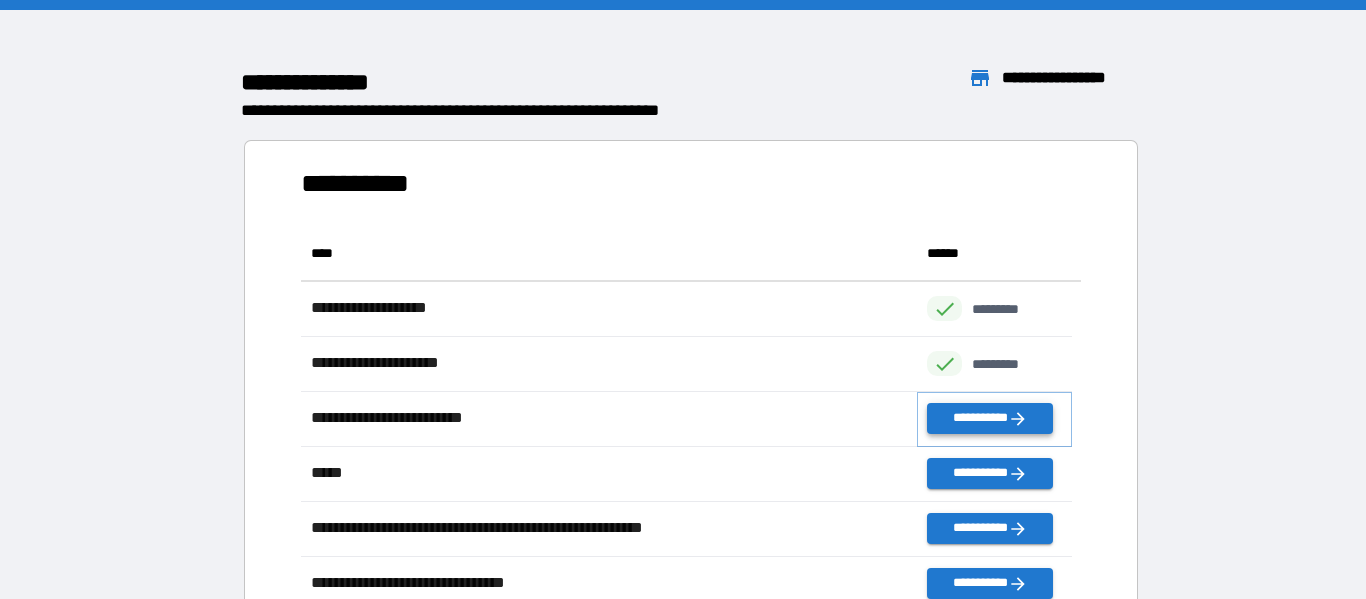 click on "**********" at bounding box center (989, 418) 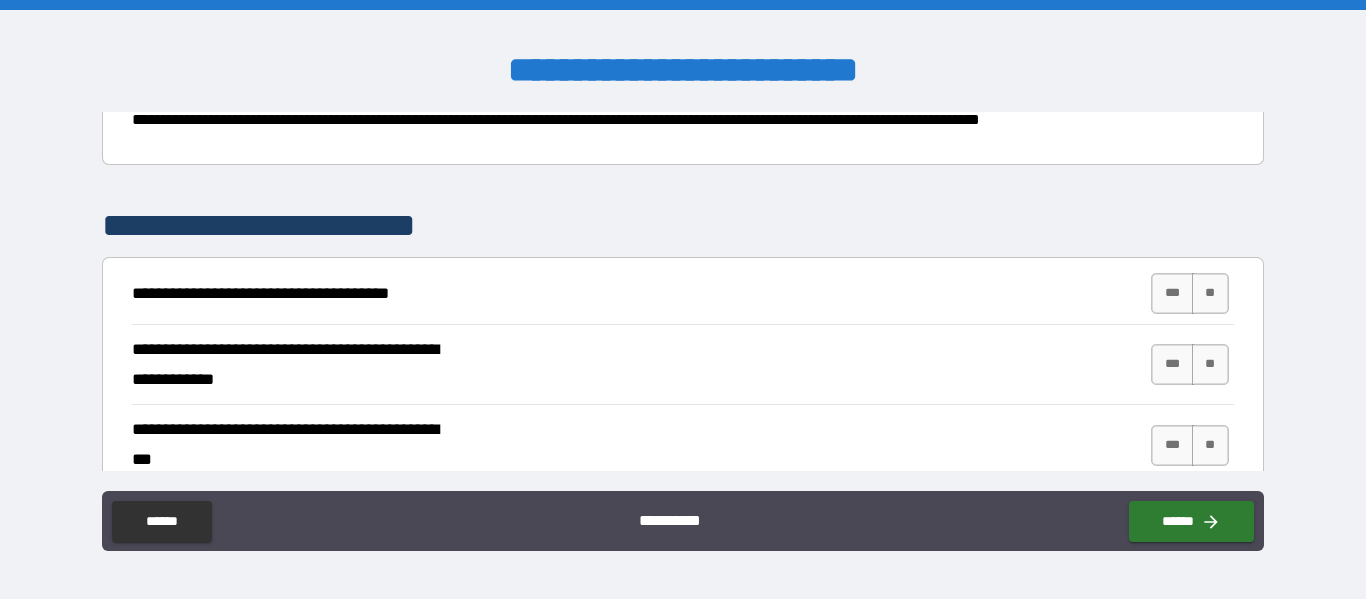 scroll, scrollTop: 300, scrollLeft: 0, axis: vertical 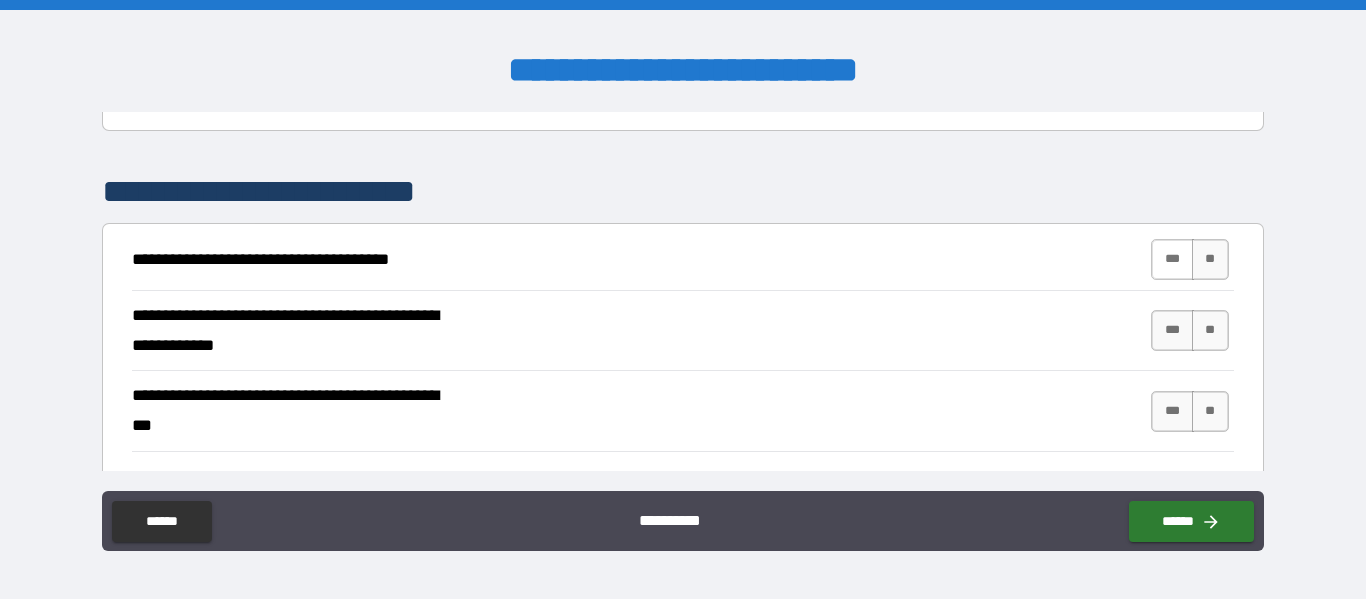click on "***" at bounding box center [1172, 259] 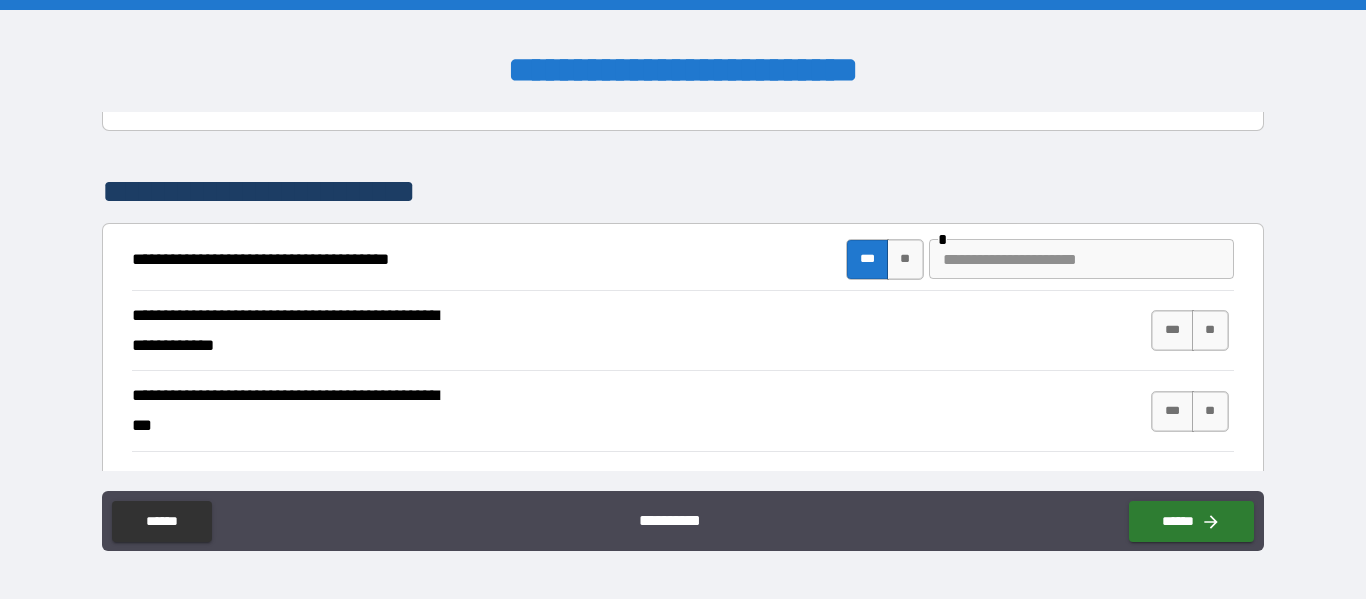 scroll, scrollTop: 400, scrollLeft: 0, axis: vertical 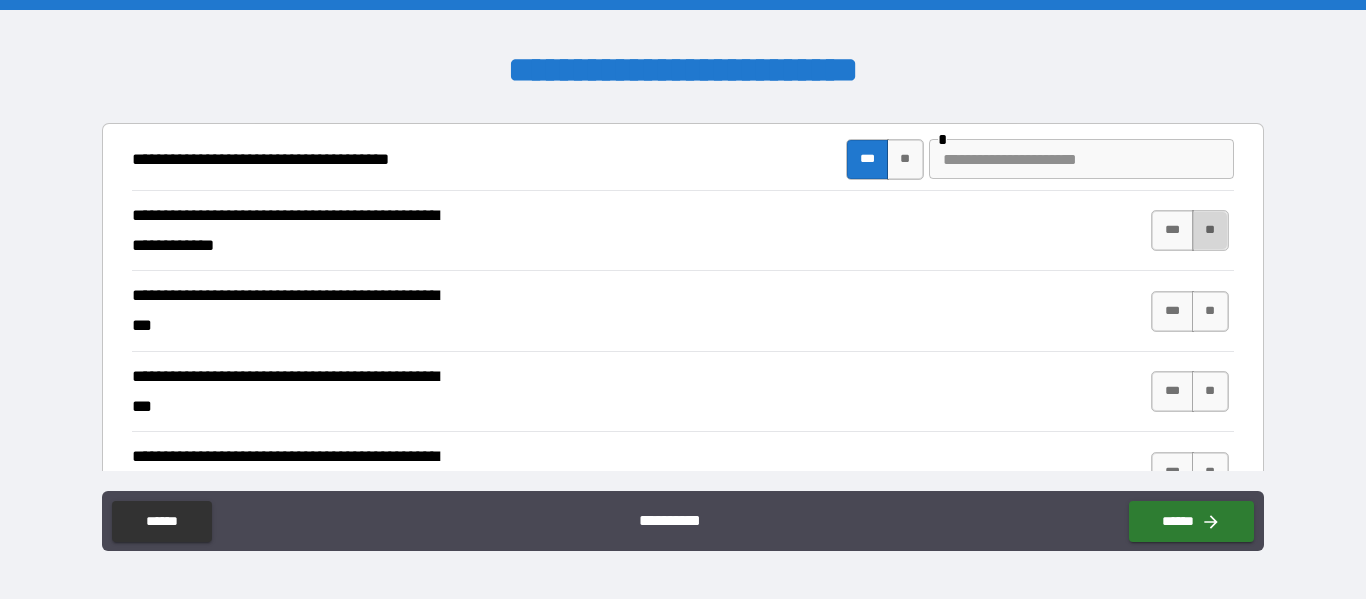 click on "**" at bounding box center [1210, 230] 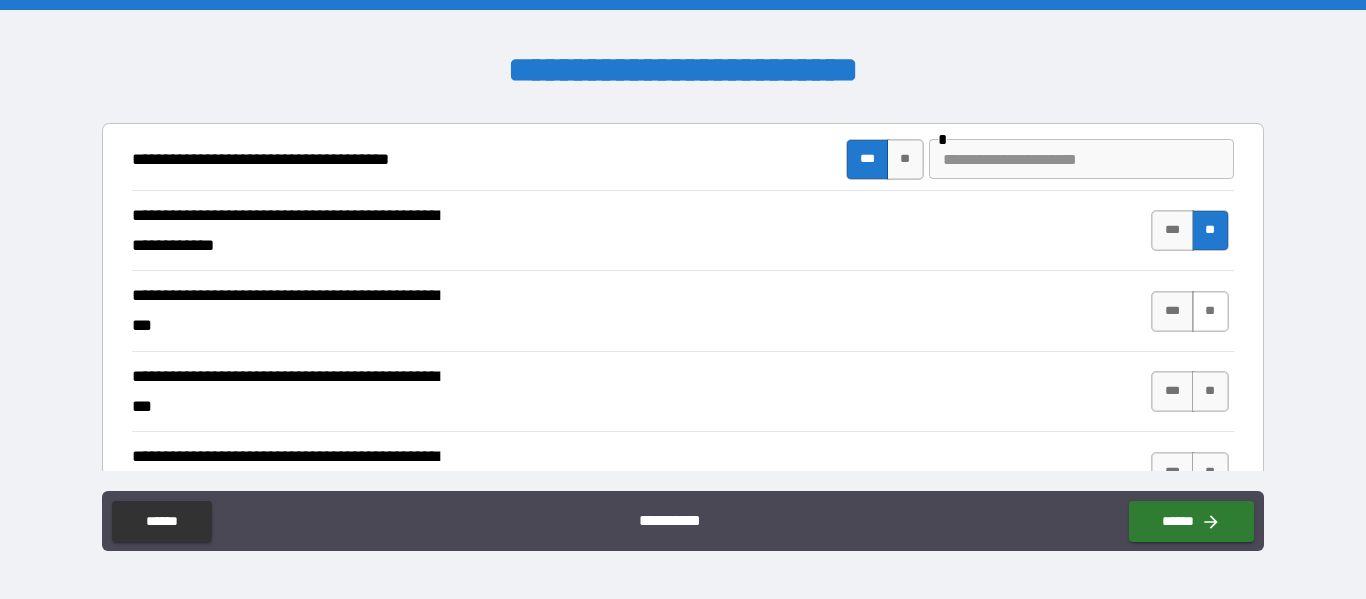 click on "**" at bounding box center (1210, 311) 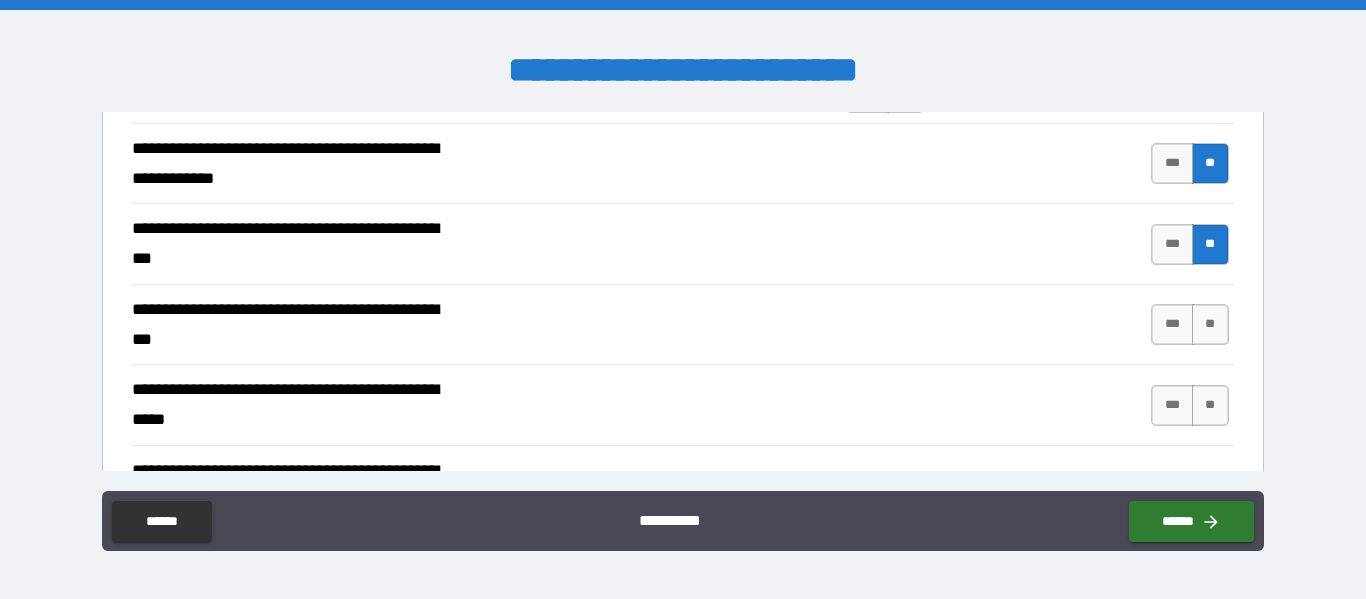 scroll, scrollTop: 500, scrollLeft: 0, axis: vertical 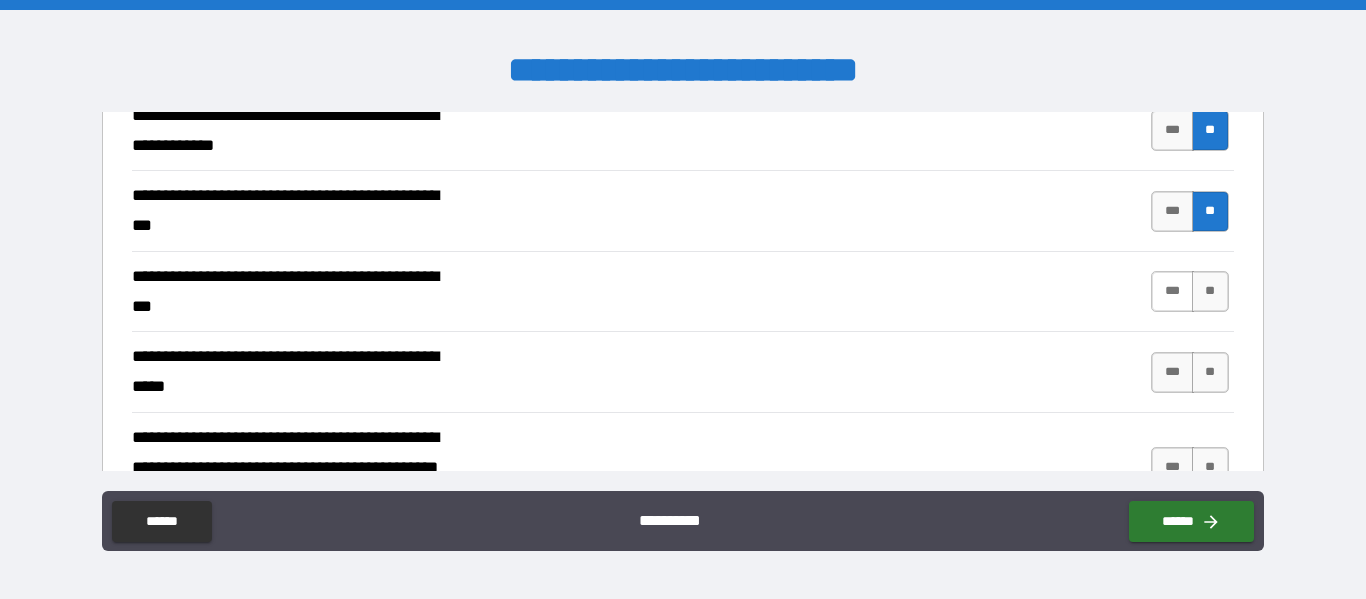click on "***" at bounding box center [1172, 291] 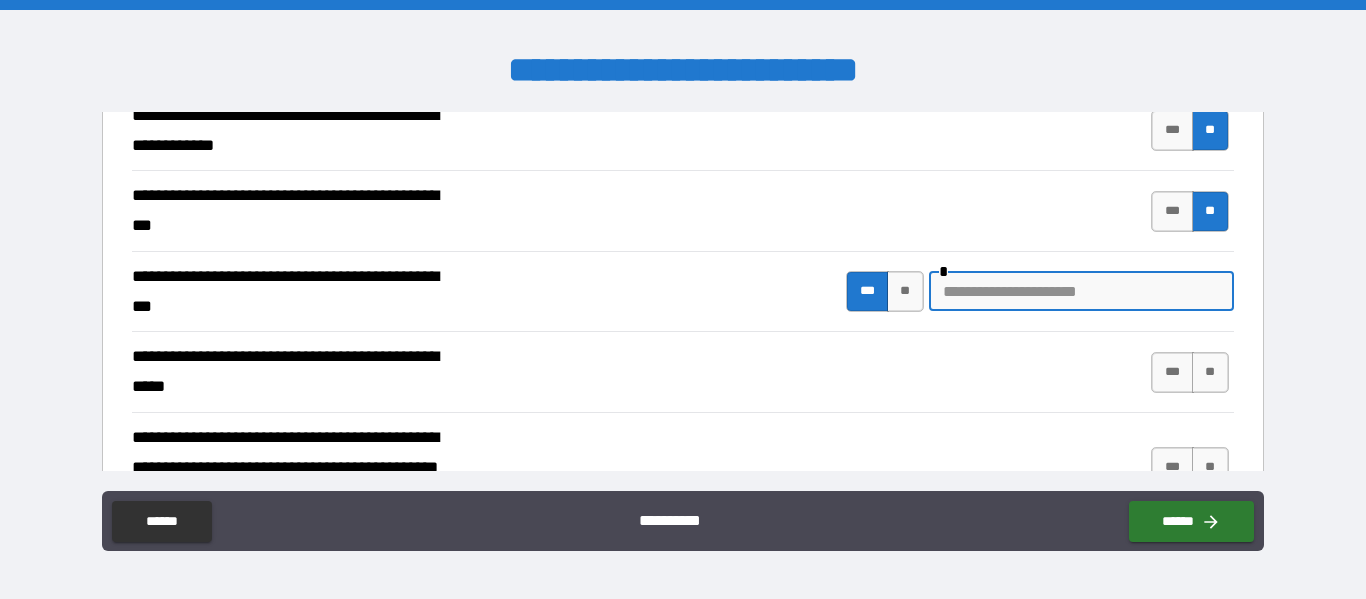 click at bounding box center [1081, 291] 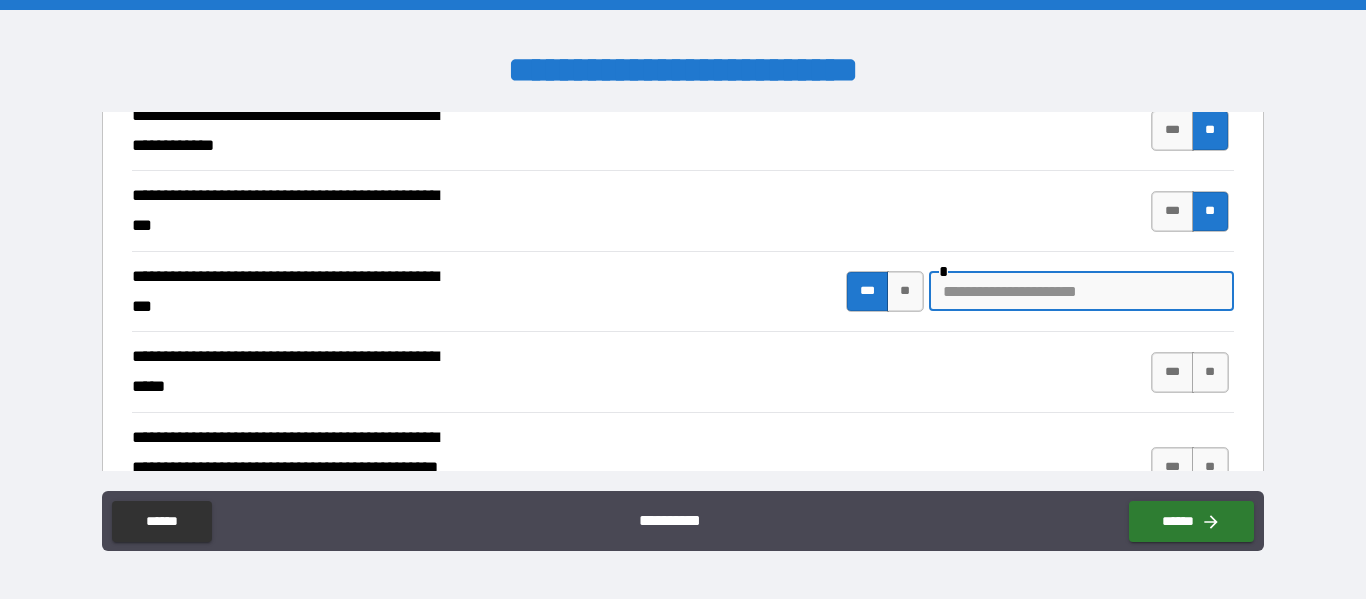 scroll, scrollTop: 600, scrollLeft: 0, axis: vertical 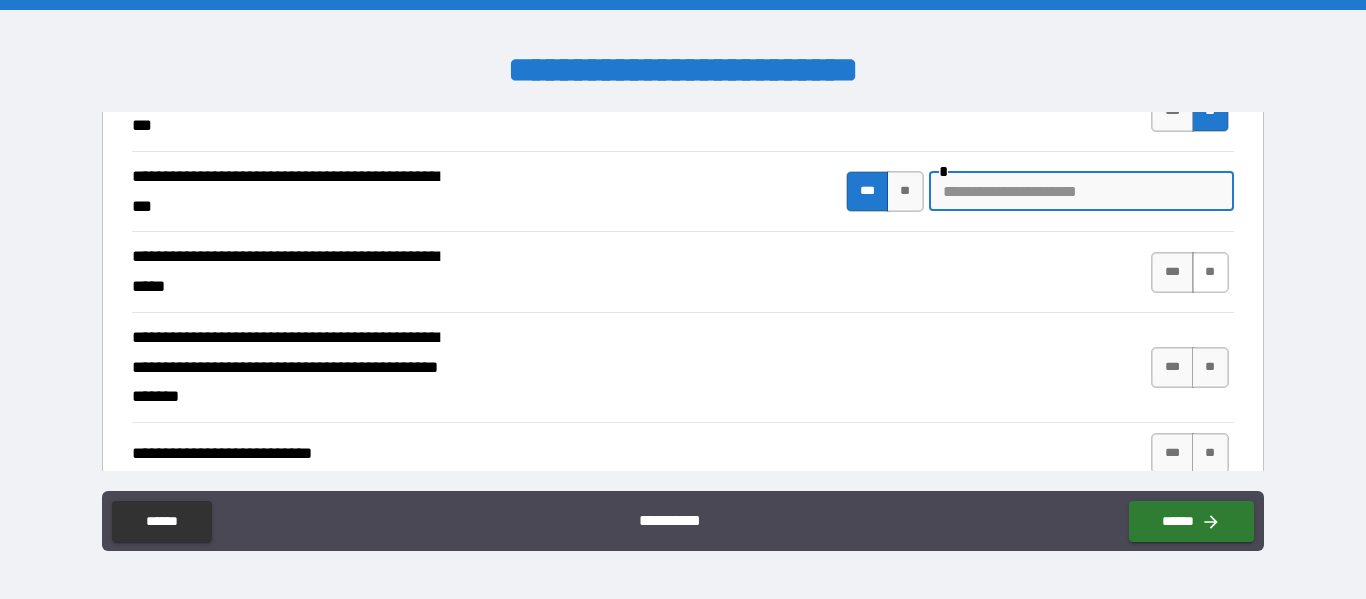 click on "**" at bounding box center [1210, 272] 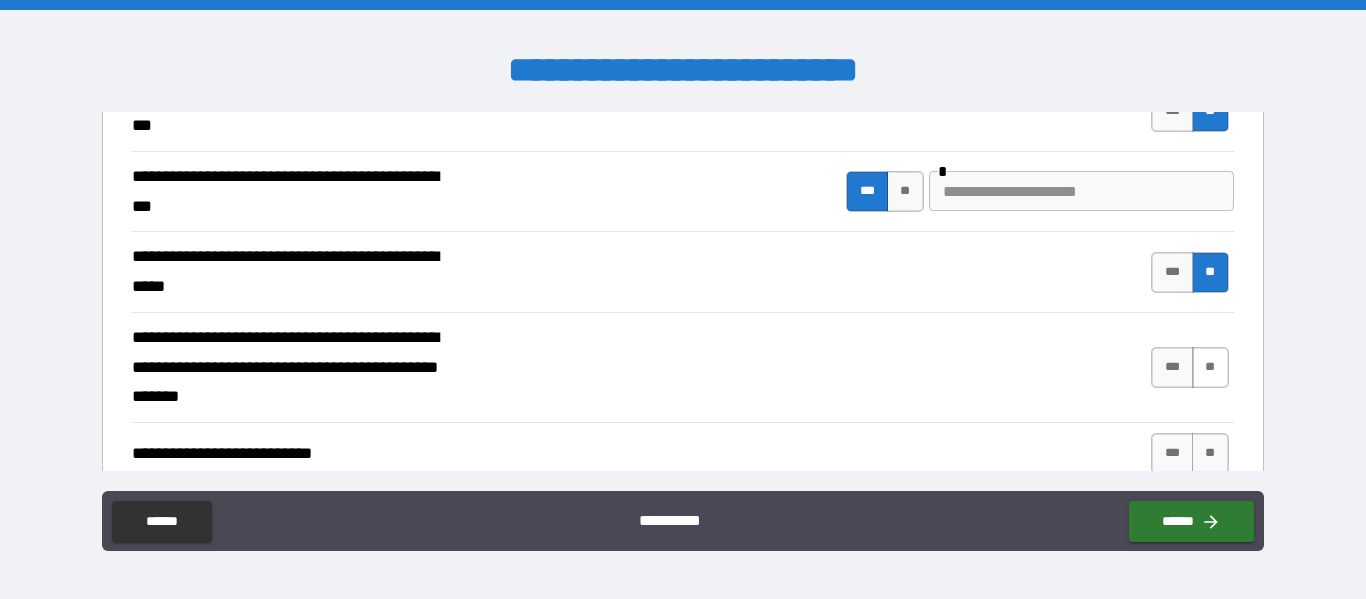 click on "**" at bounding box center [1210, 367] 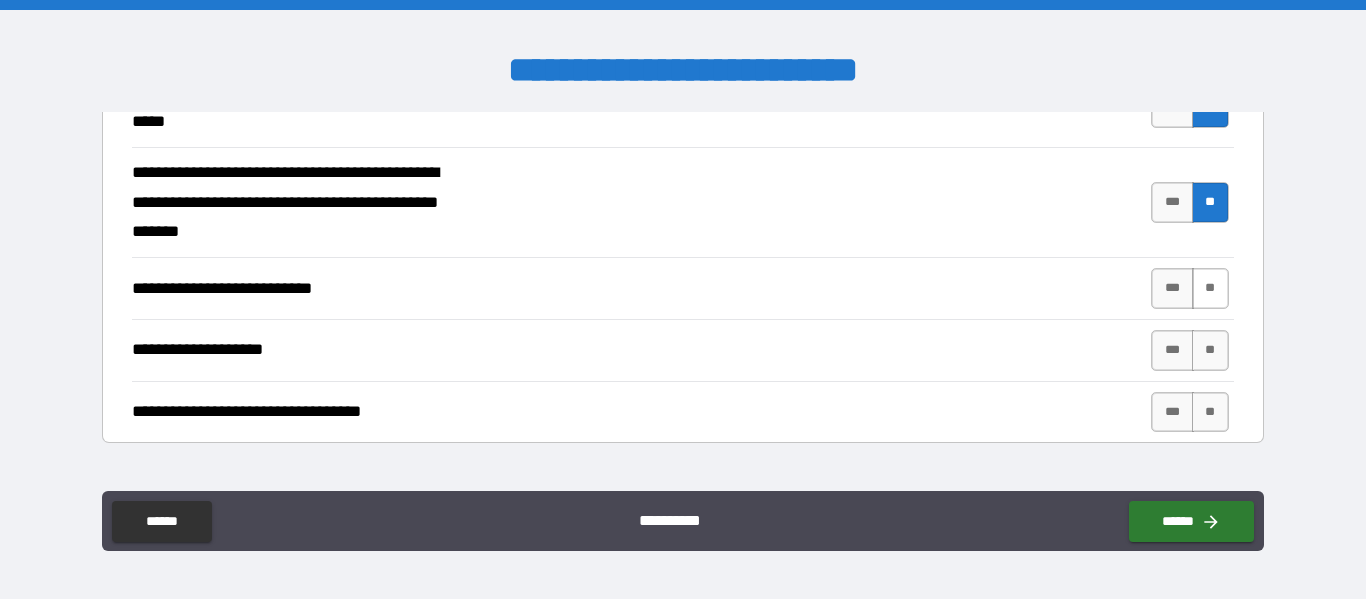 scroll, scrollTop: 800, scrollLeft: 0, axis: vertical 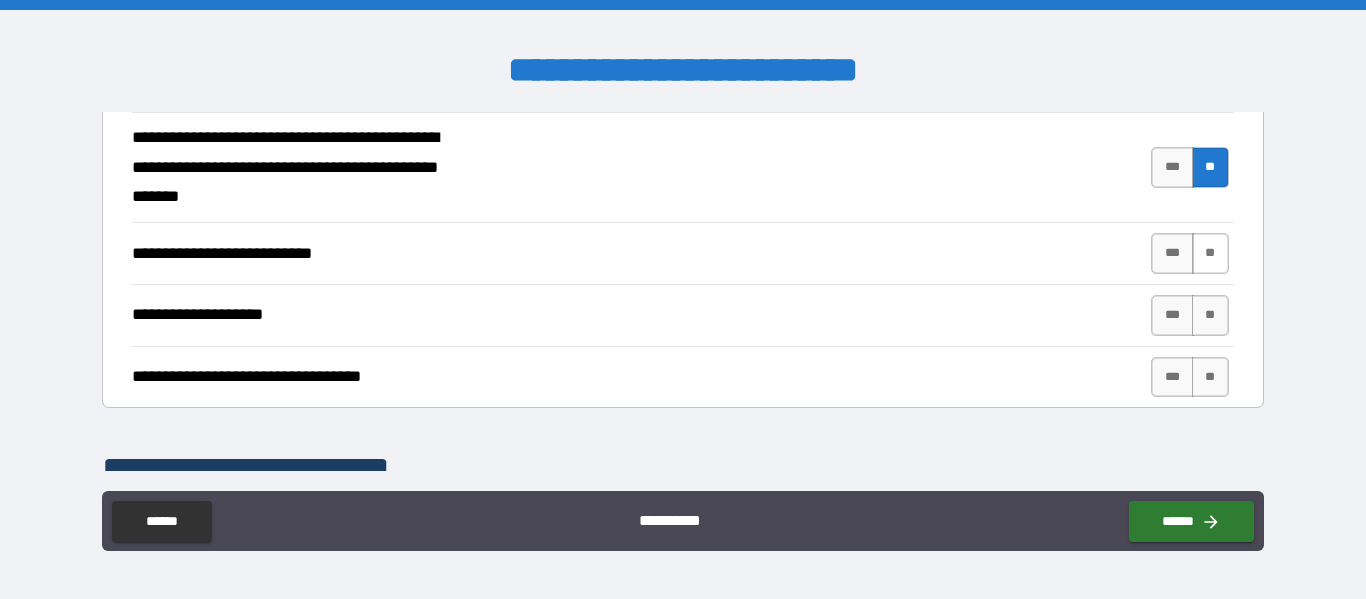 click on "**" at bounding box center (1210, 253) 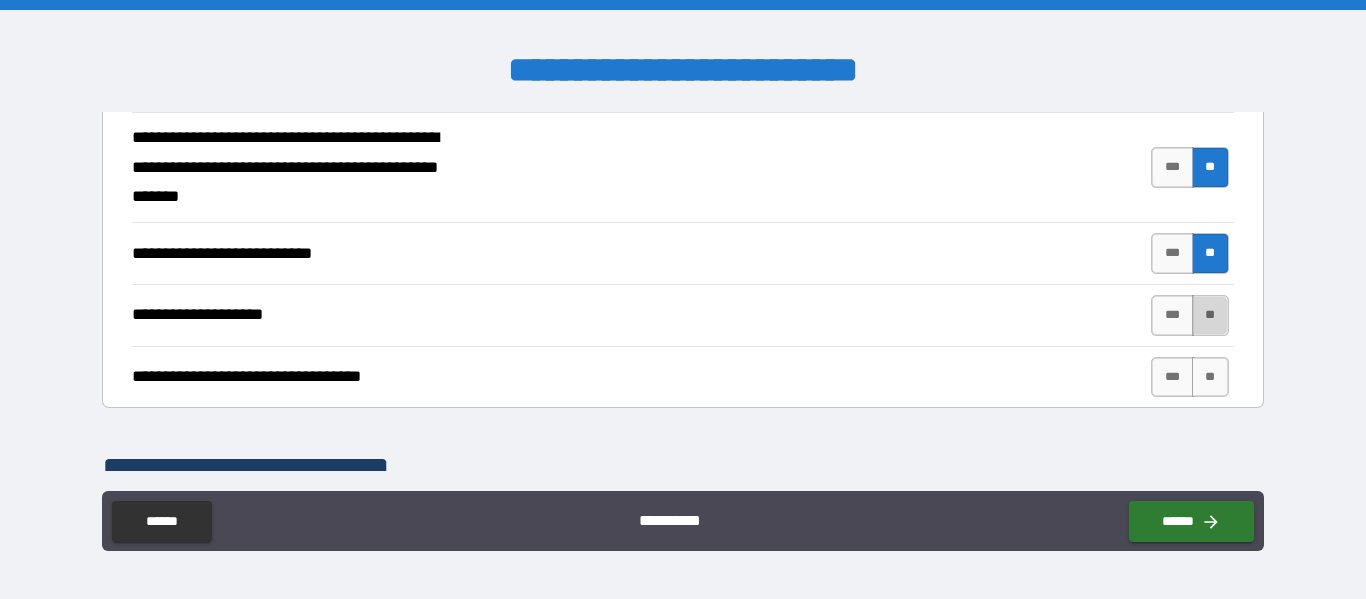click on "**" at bounding box center [1210, 315] 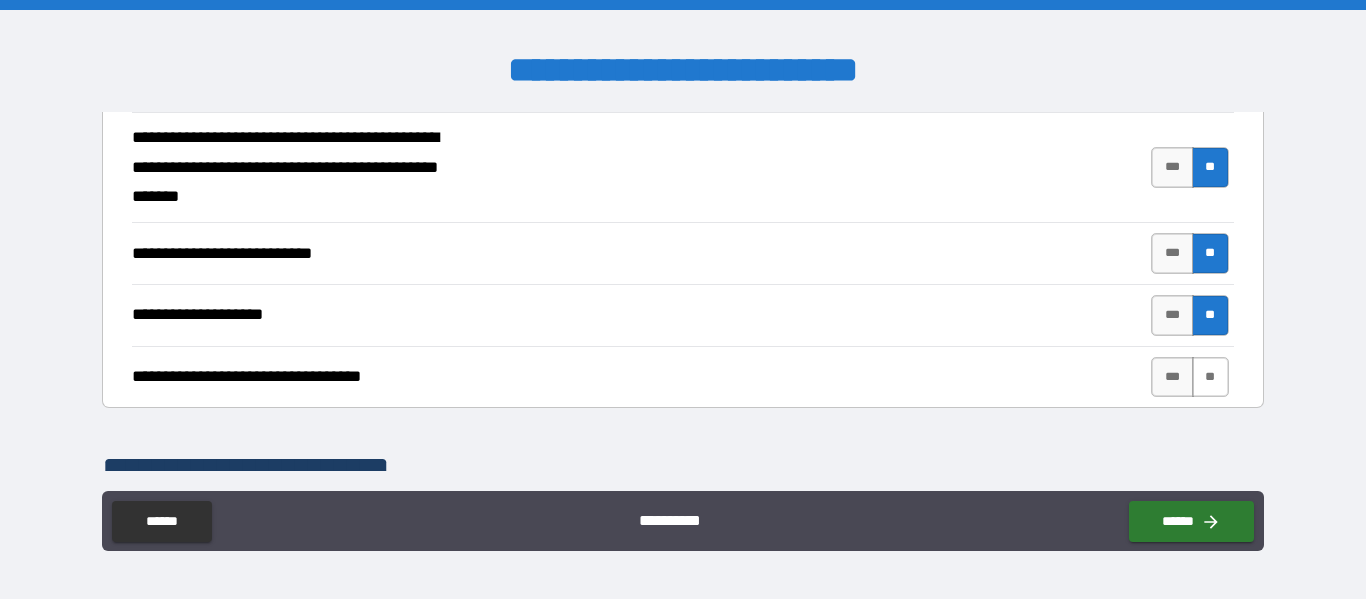 click on "**" at bounding box center (1210, 377) 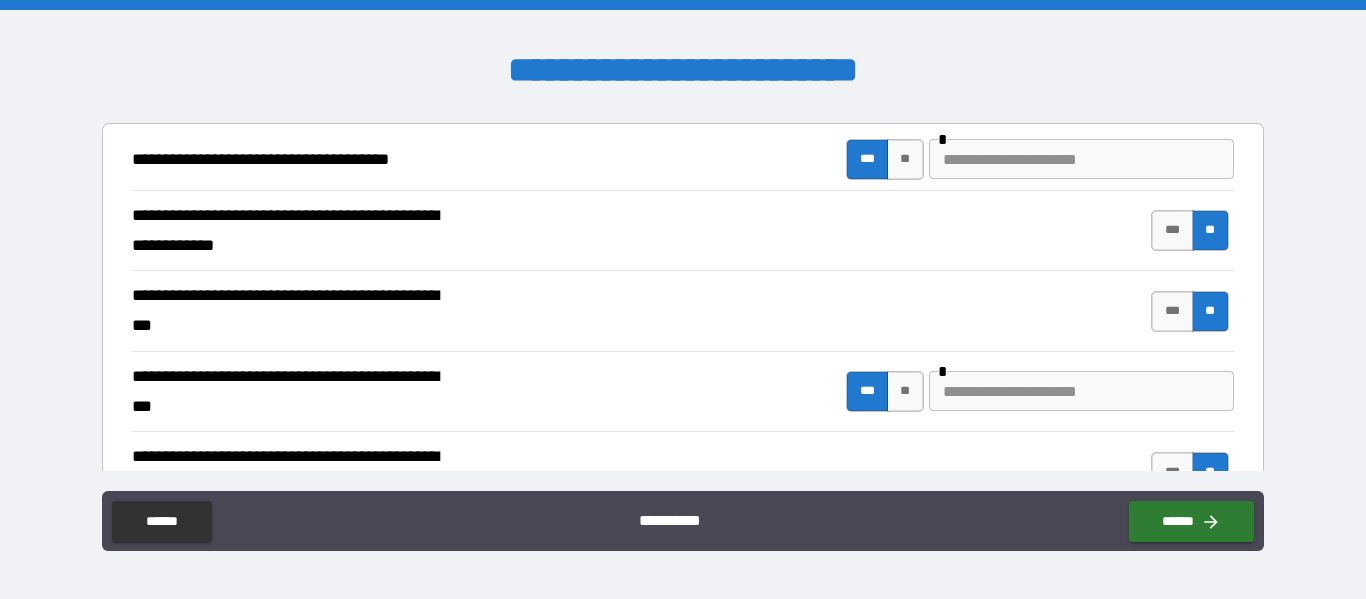 scroll, scrollTop: 500, scrollLeft: 0, axis: vertical 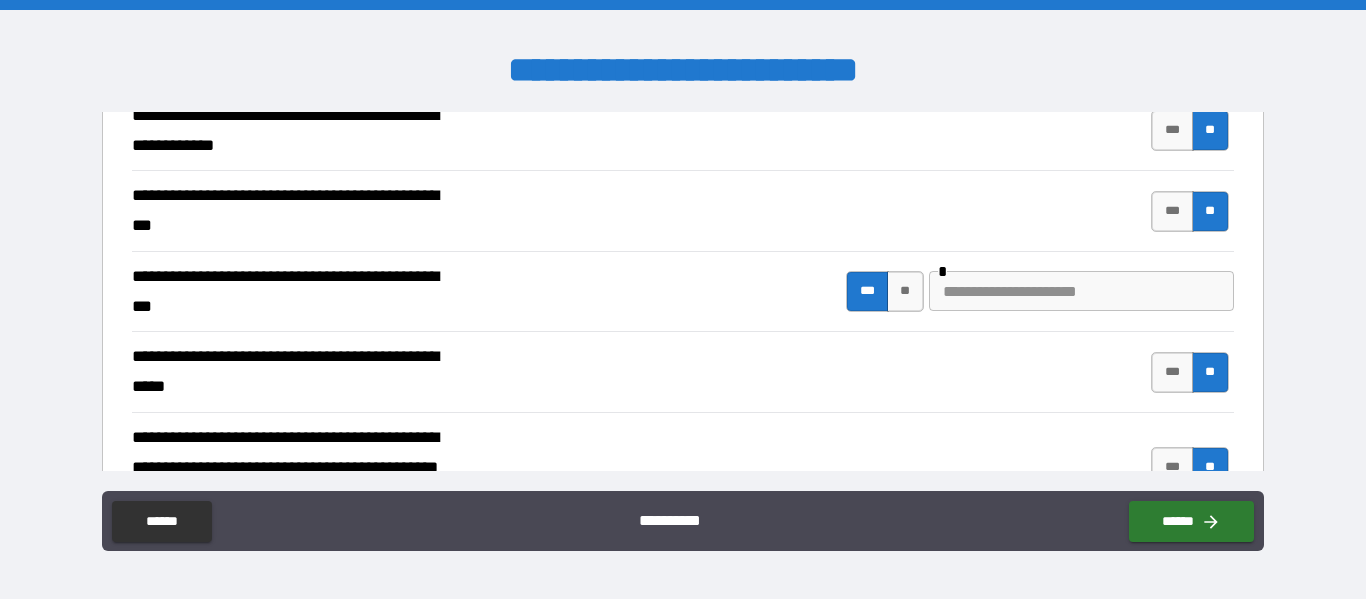 click at bounding box center [1081, 291] 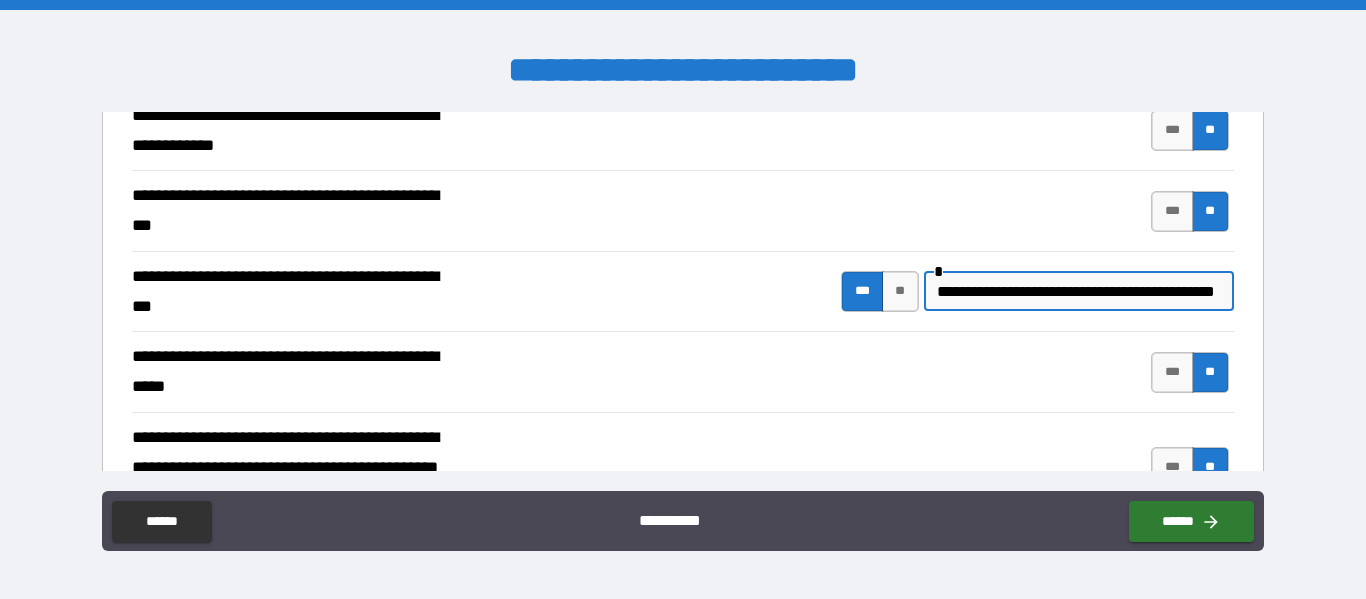 scroll, scrollTop: 0, scrollLeft: 54, axis: horizontal 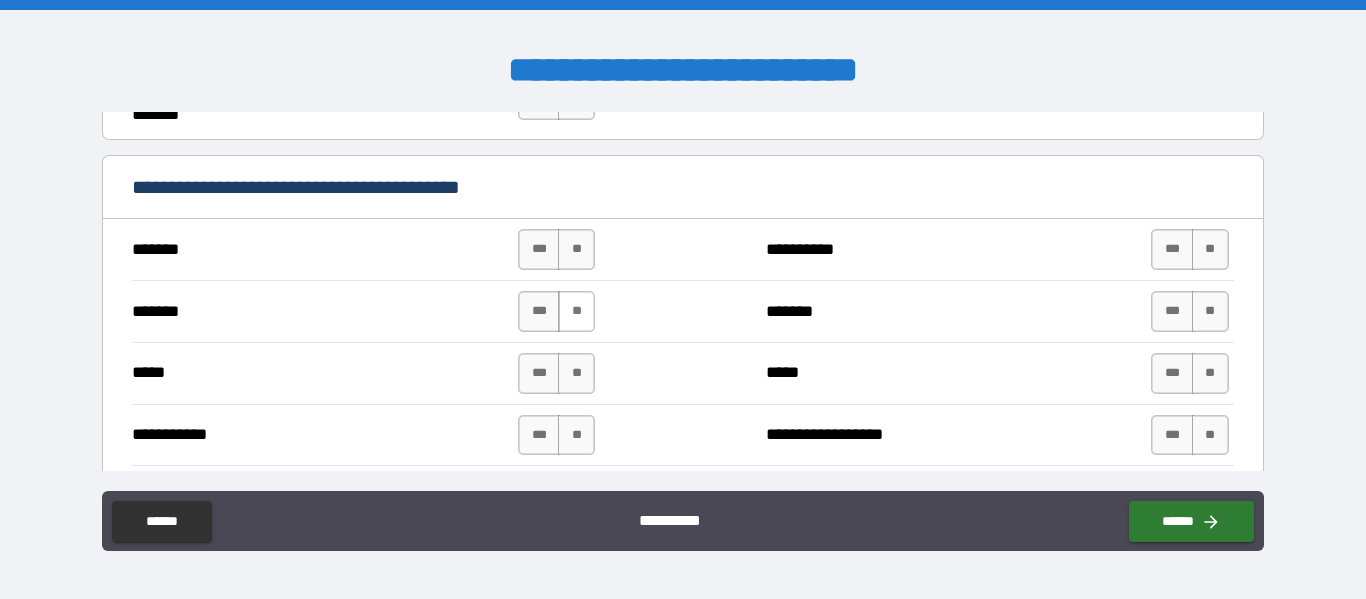 click on "**" at bounding box center (576, 249) 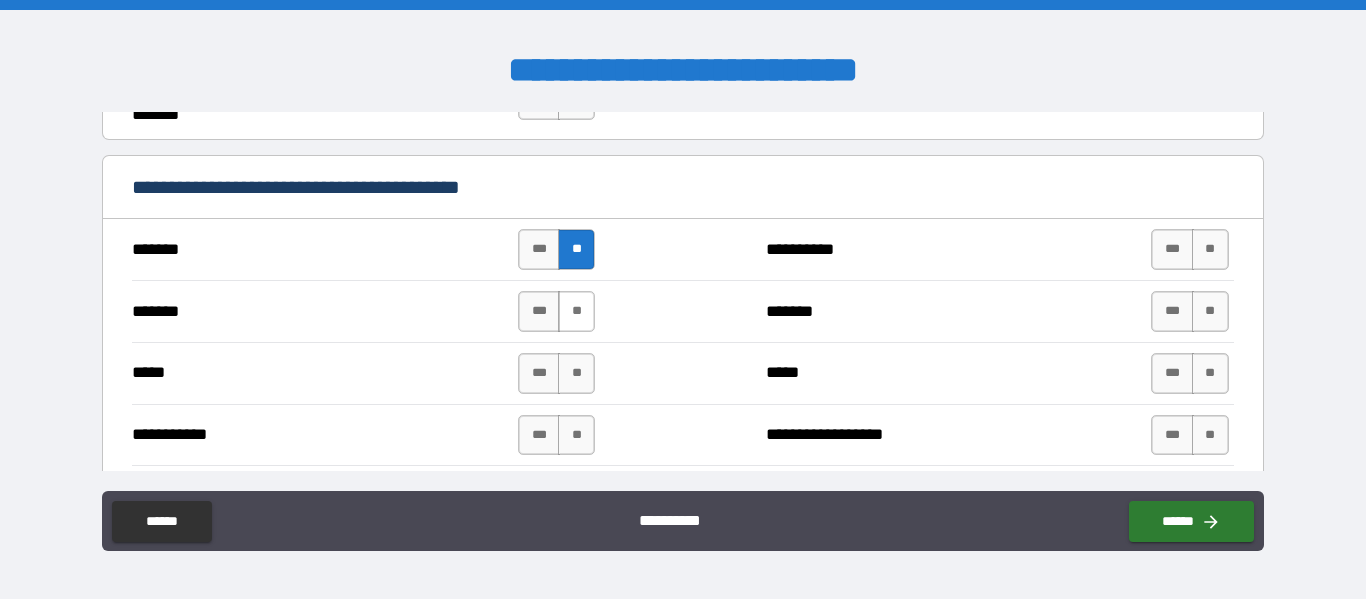 scroll, scrollTop: 0, scrollLeft: 0, axis: both 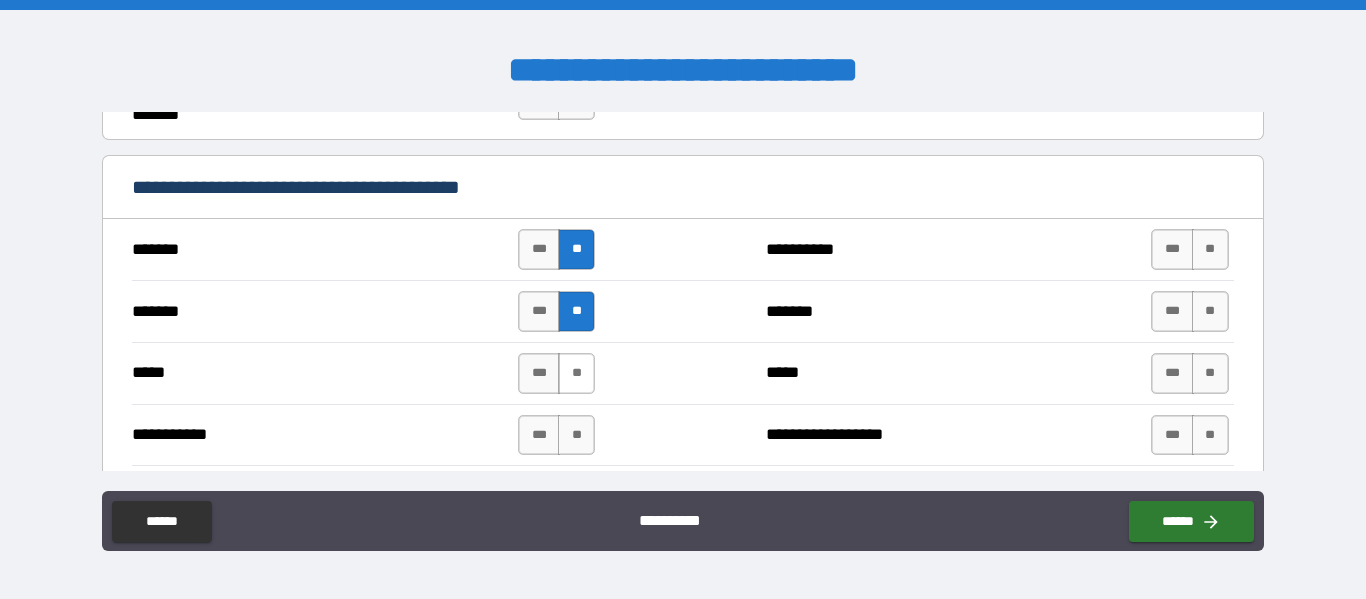 click on "**" at bounding box center [576, 373] 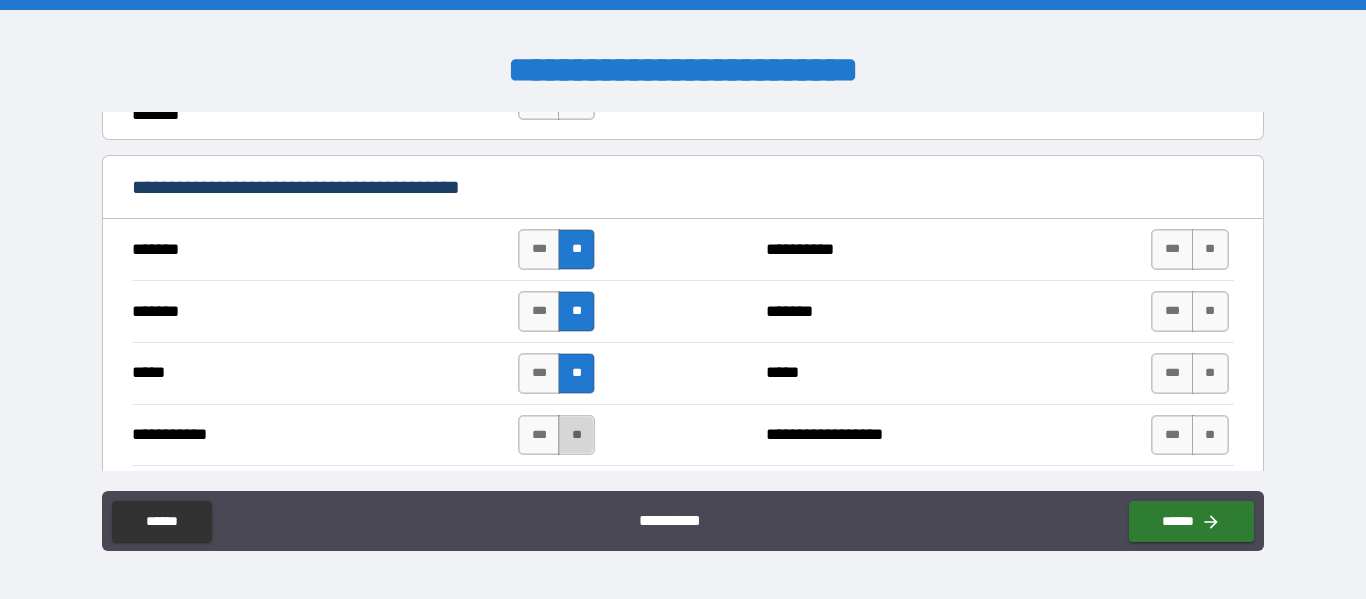 click on "**" at bounding box center (576, 435) 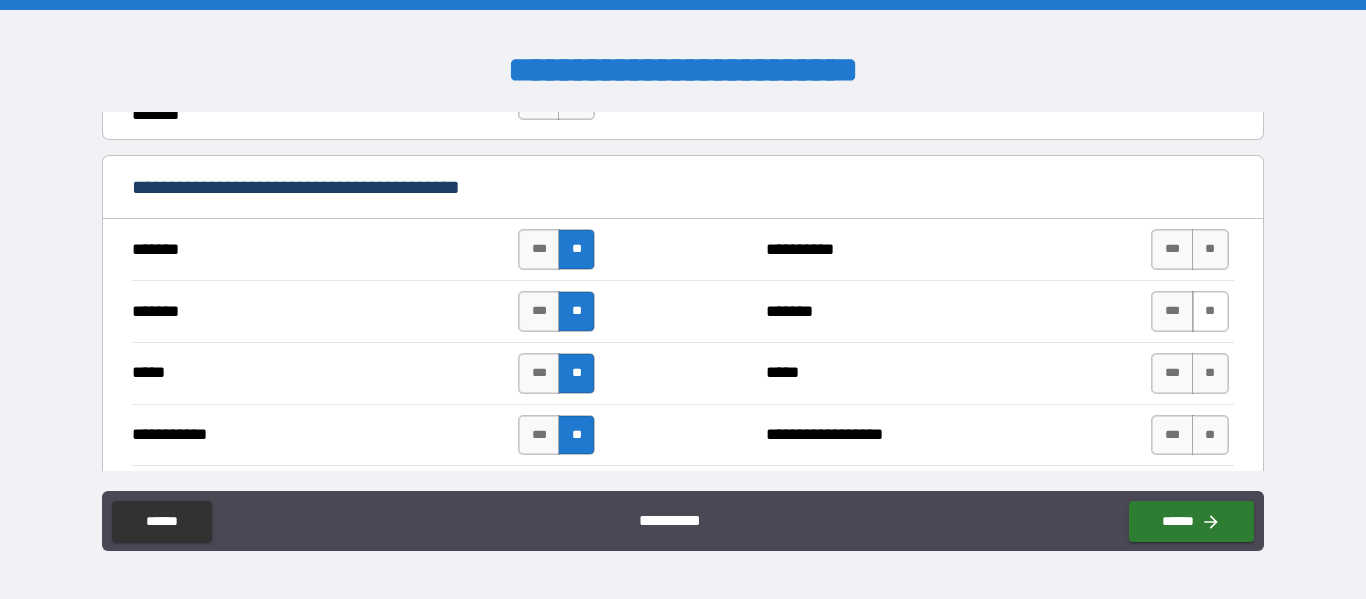 click on "**" at bounding box center [1210, 249] 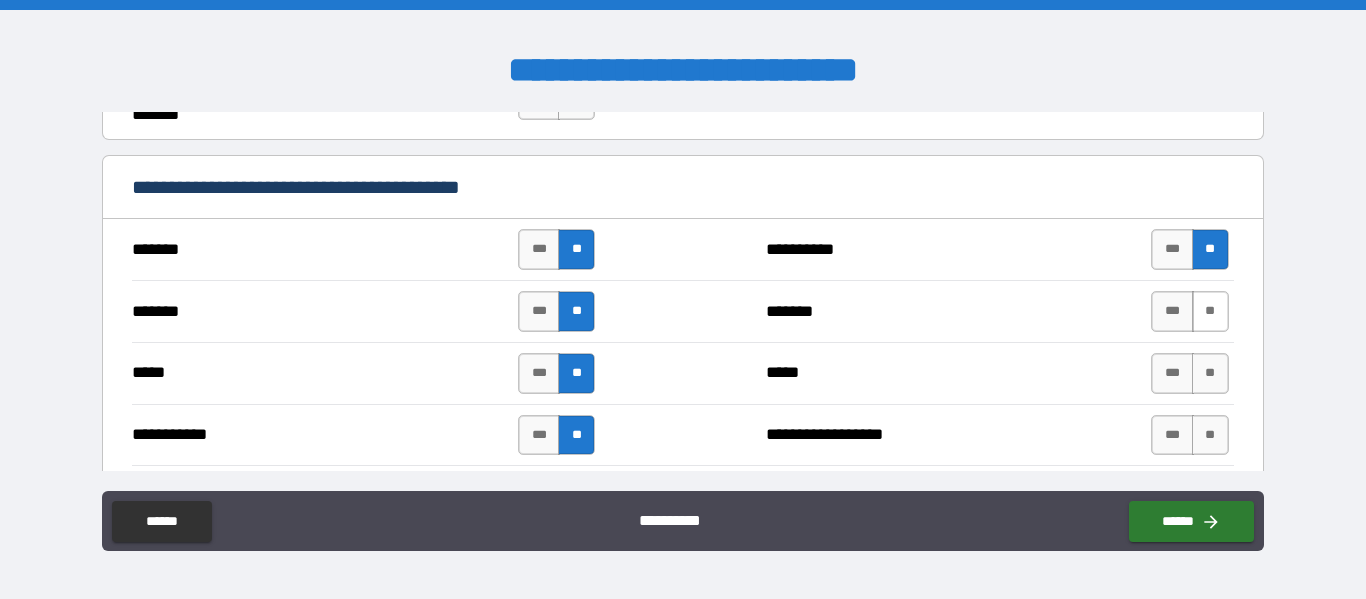 click on "**" at bounding box center [1210, 311] 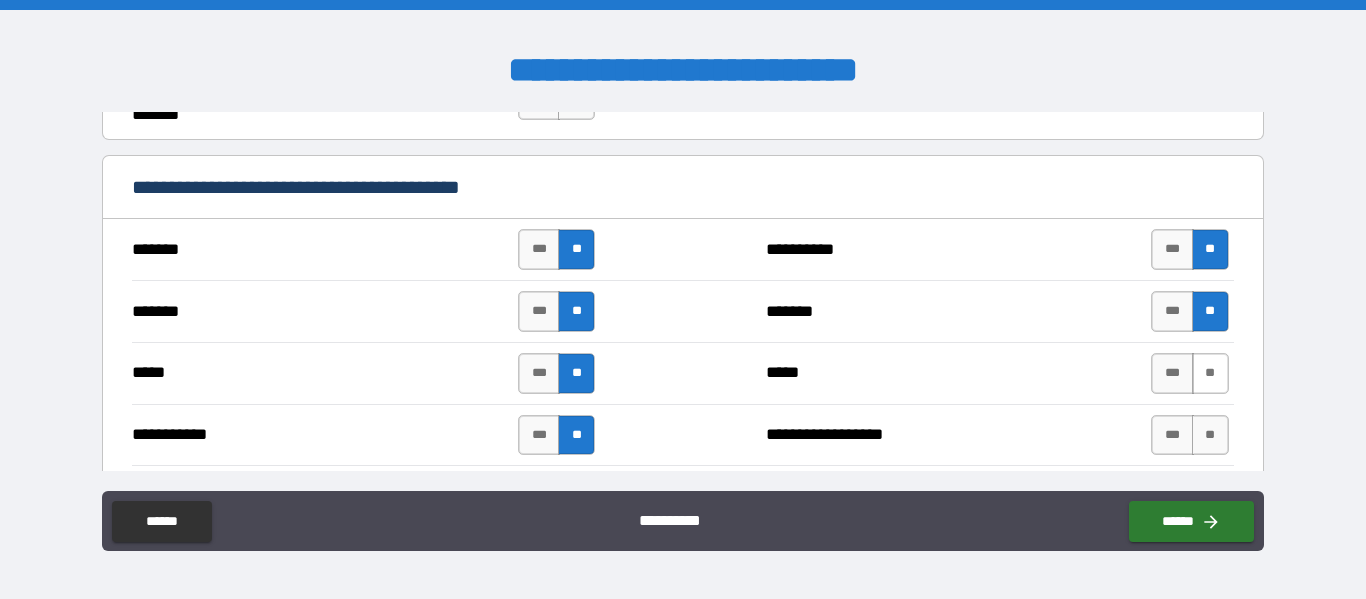 click on "**" at bounding box center (1210, 373) 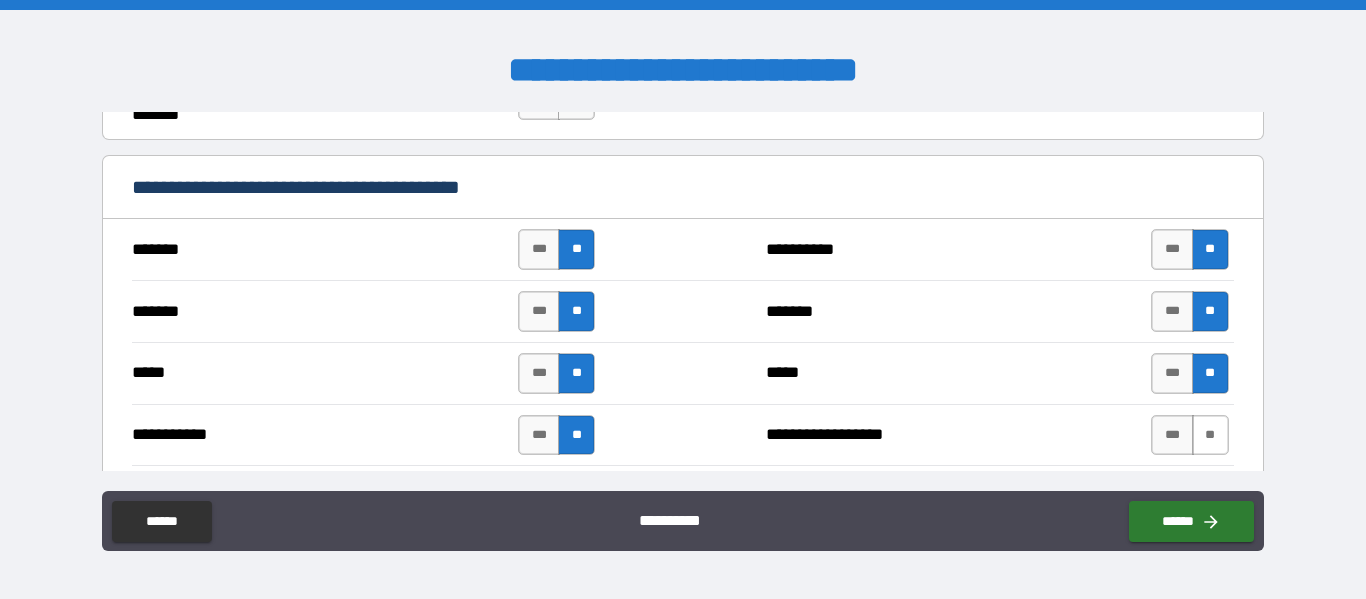 click on "**" at bounding box center [1210, 435] 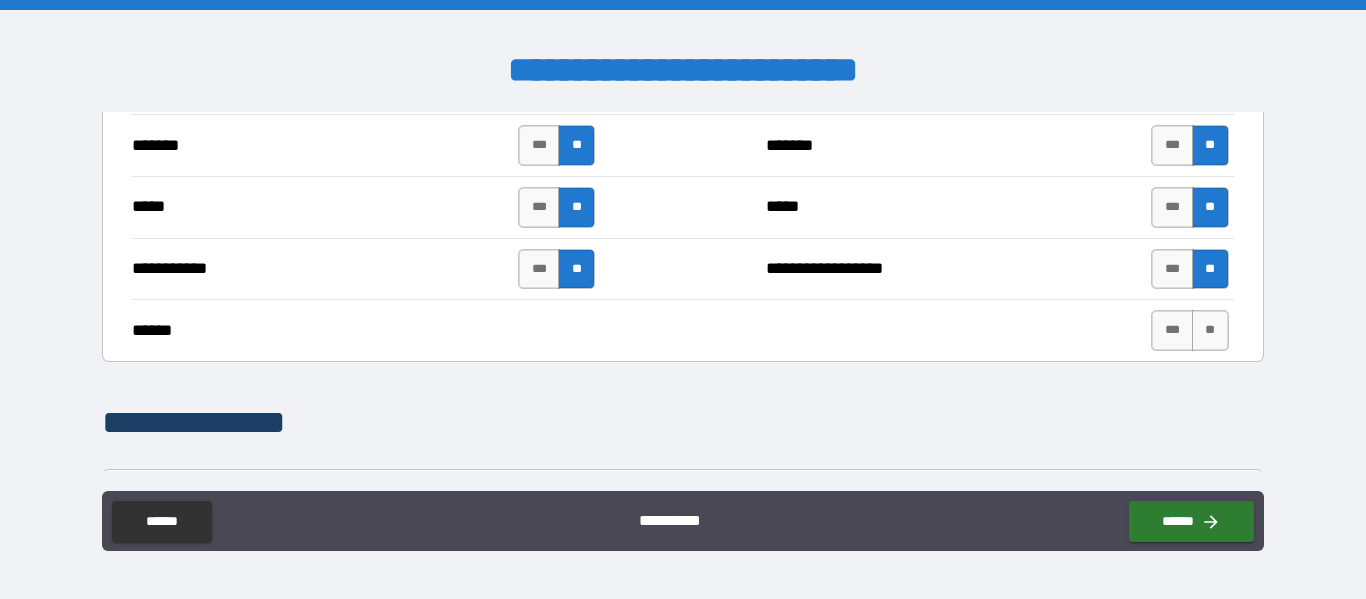 scroll, scrollTop: 1600, scrollLeft: 0, axis: vertical 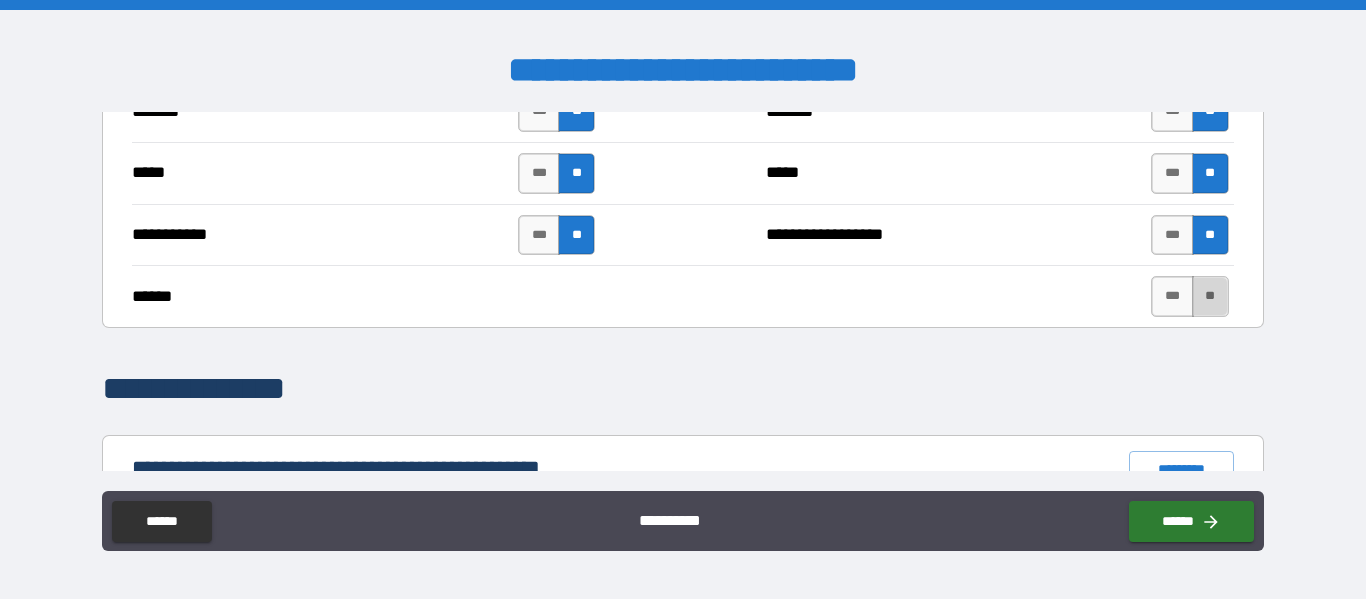 click on "**" at bounding box center (1210, 296) 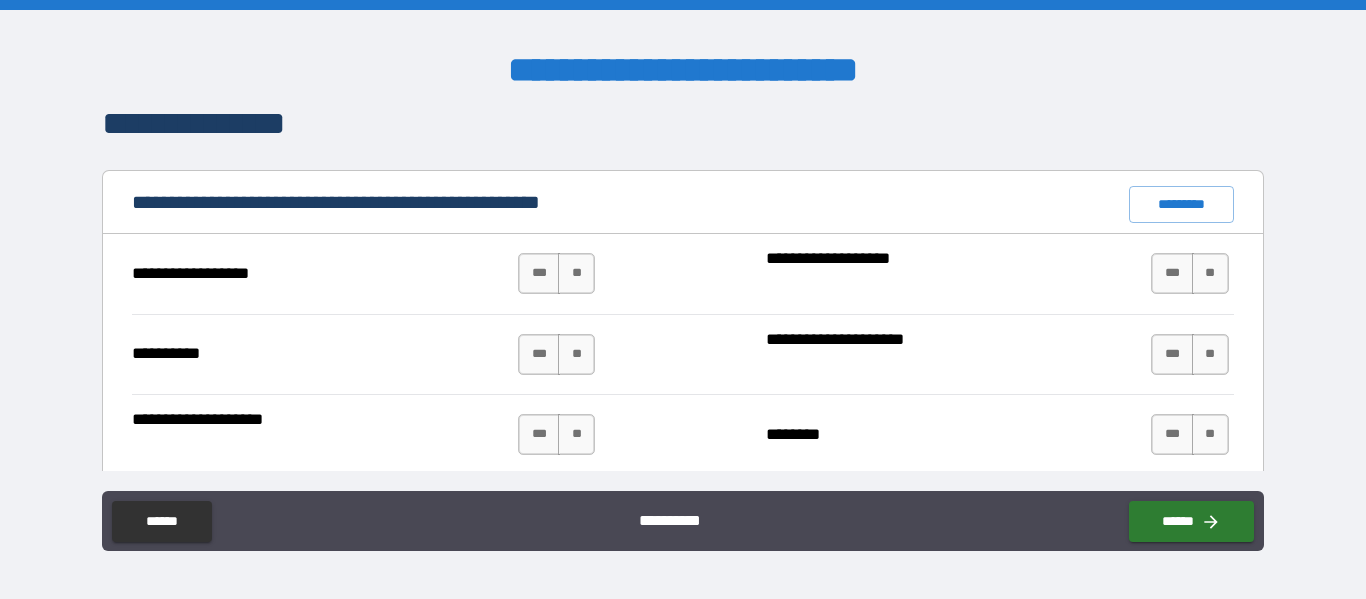 scroll, scrollTop: 1900, scrollLeft: 0, axis: vertical 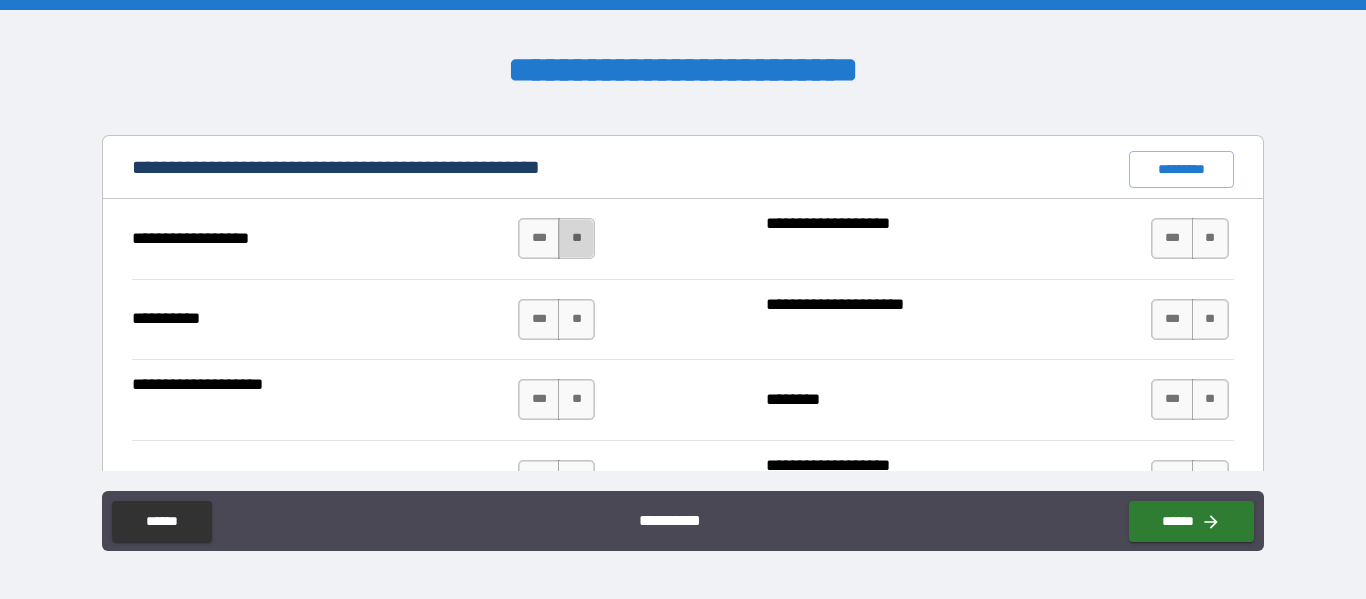 click on "**" at bounding box center [576, 238] 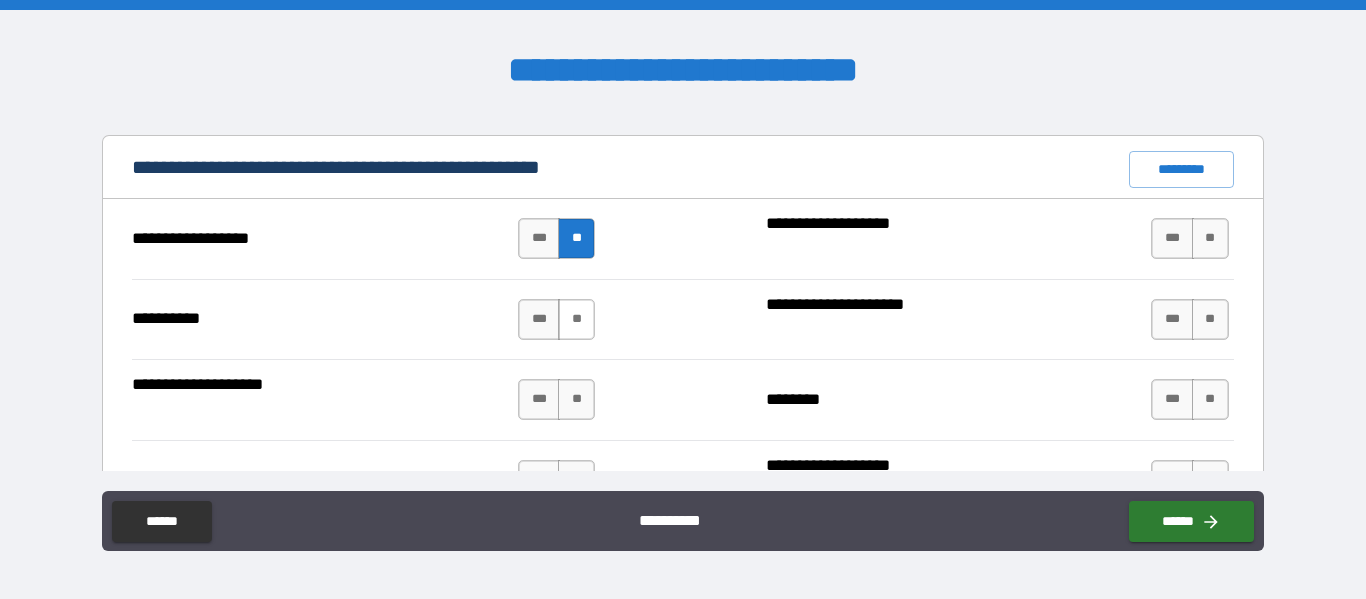 click on "**" at bounding box center [576, 319] 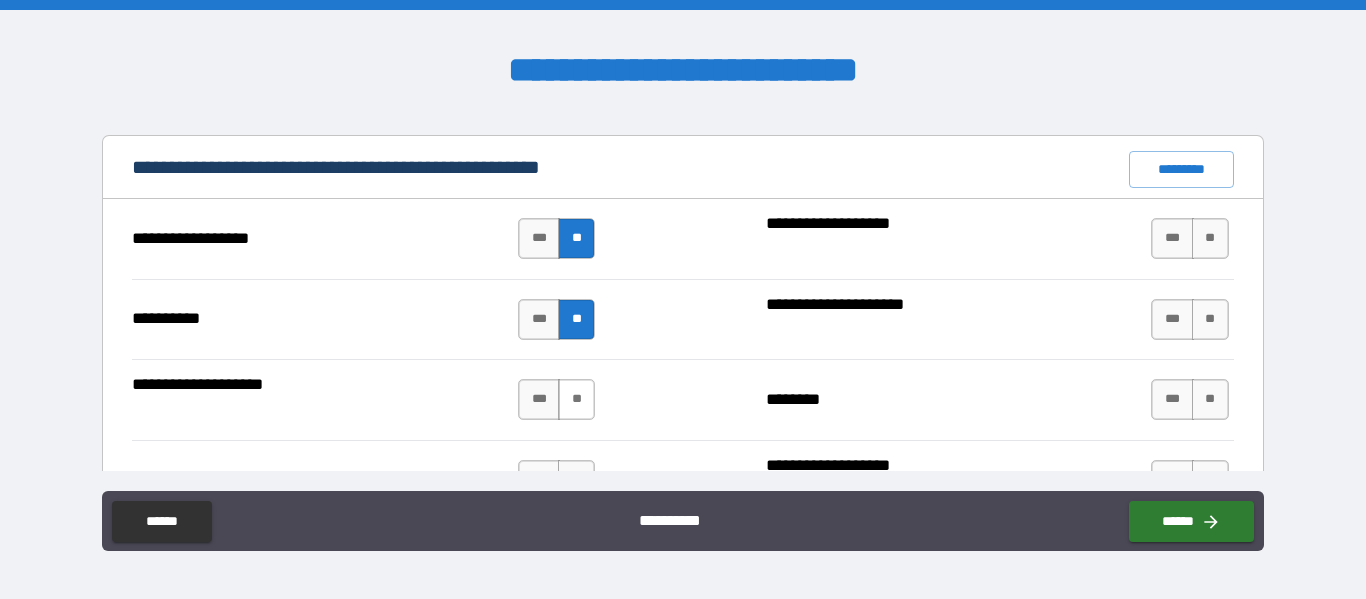 click on "**" at bounding box center (576, 399) 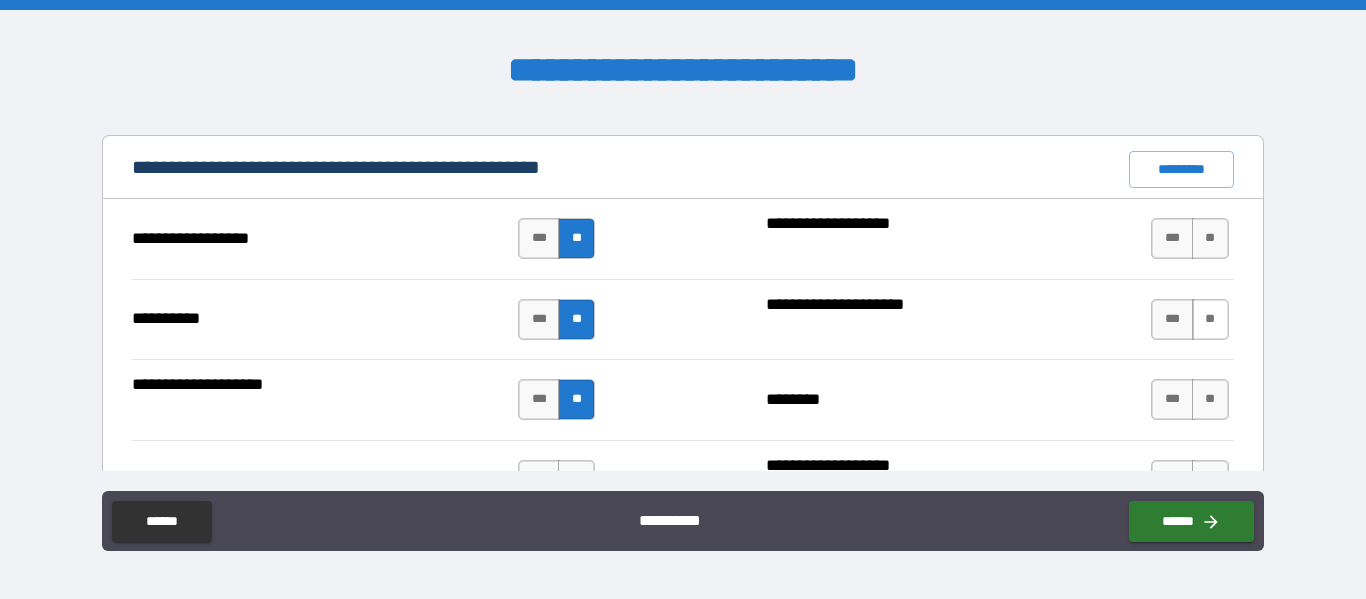 click on "**" at bounding box center (1210, 319) 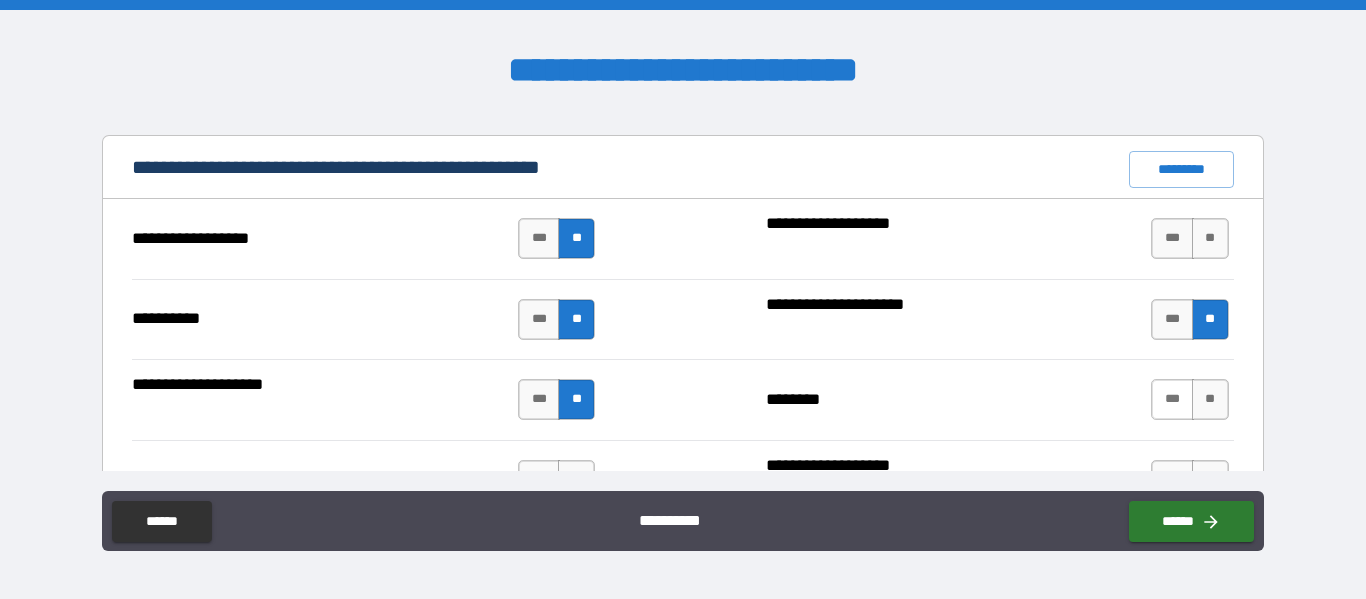 click on "***" at bounding box center (1172, 399) 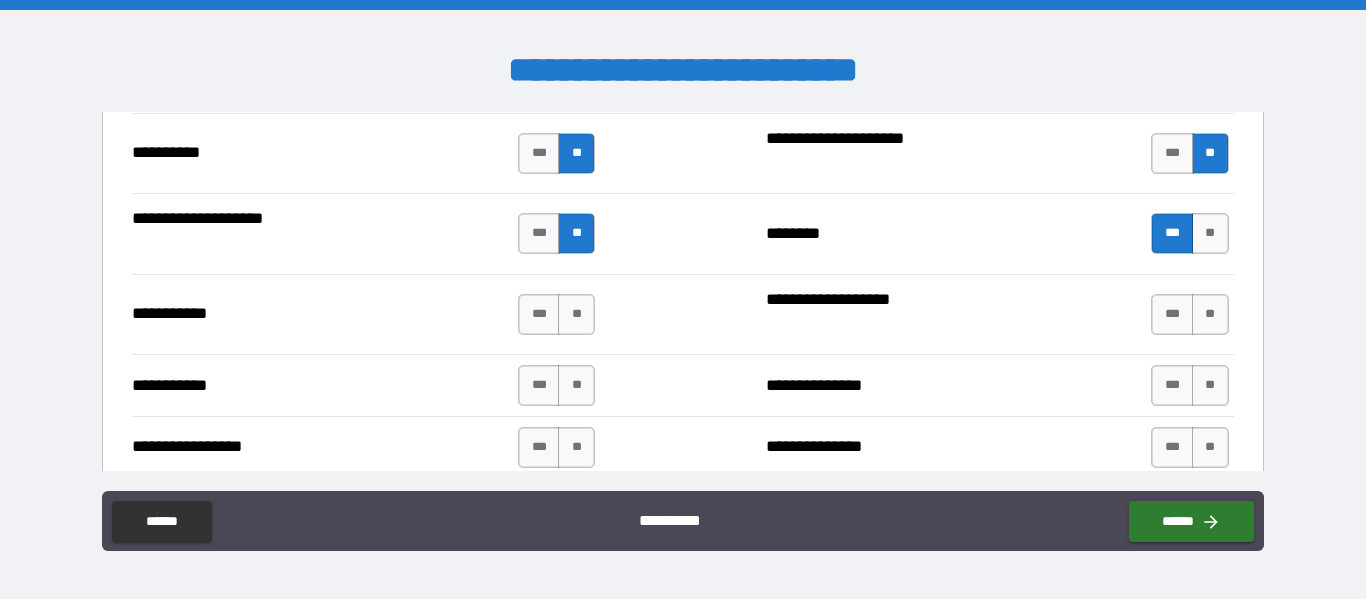 scroll, scrollTop: 2100, scrollLeft: 0, axis: vertical 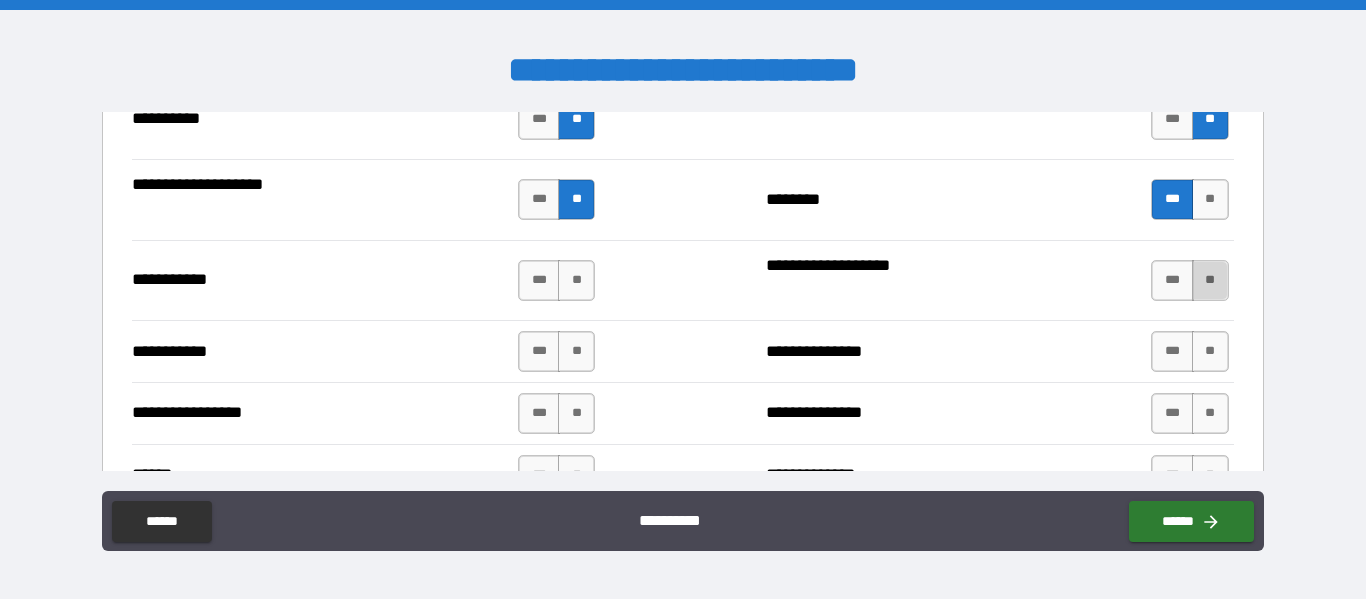 click on "**" at bounding box center (1210, 280) 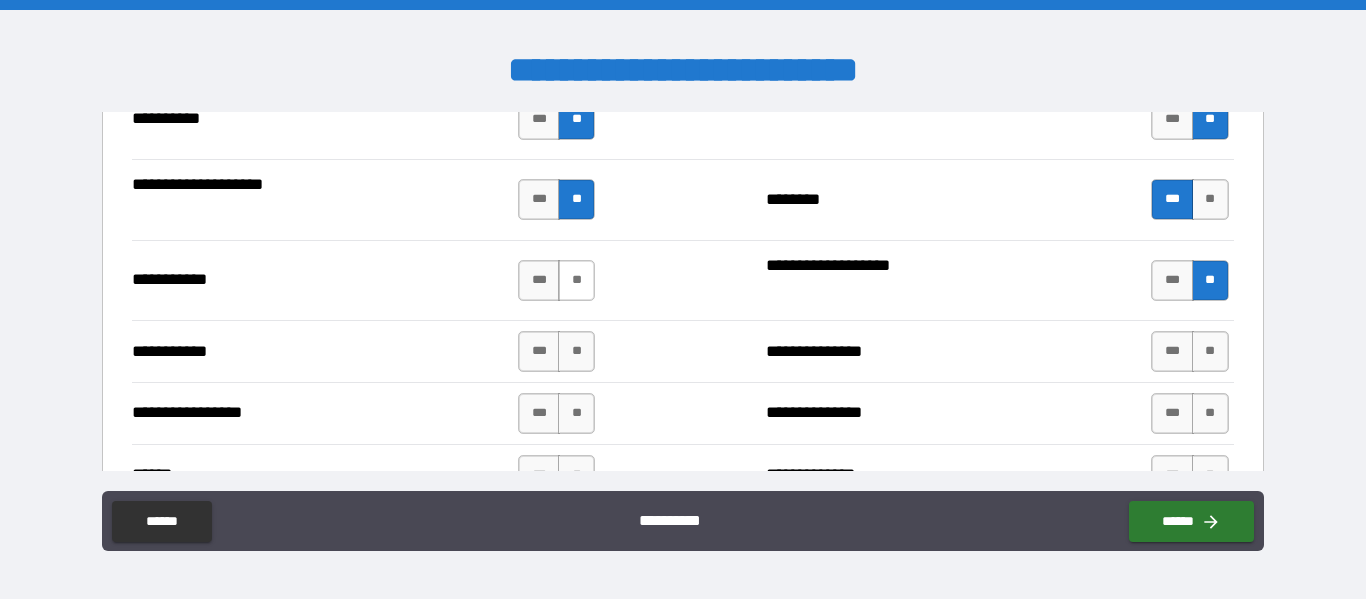 click on "**" at bounding box center (576, 280) 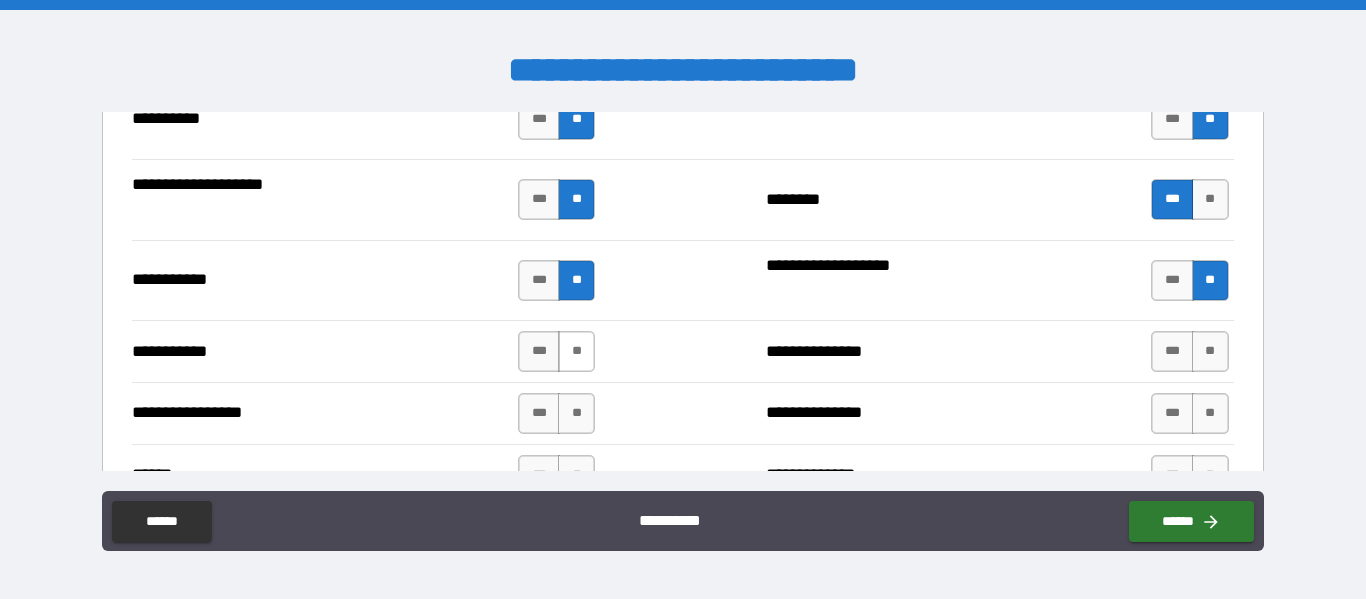 click on "**" at bounding box center [576, 351] 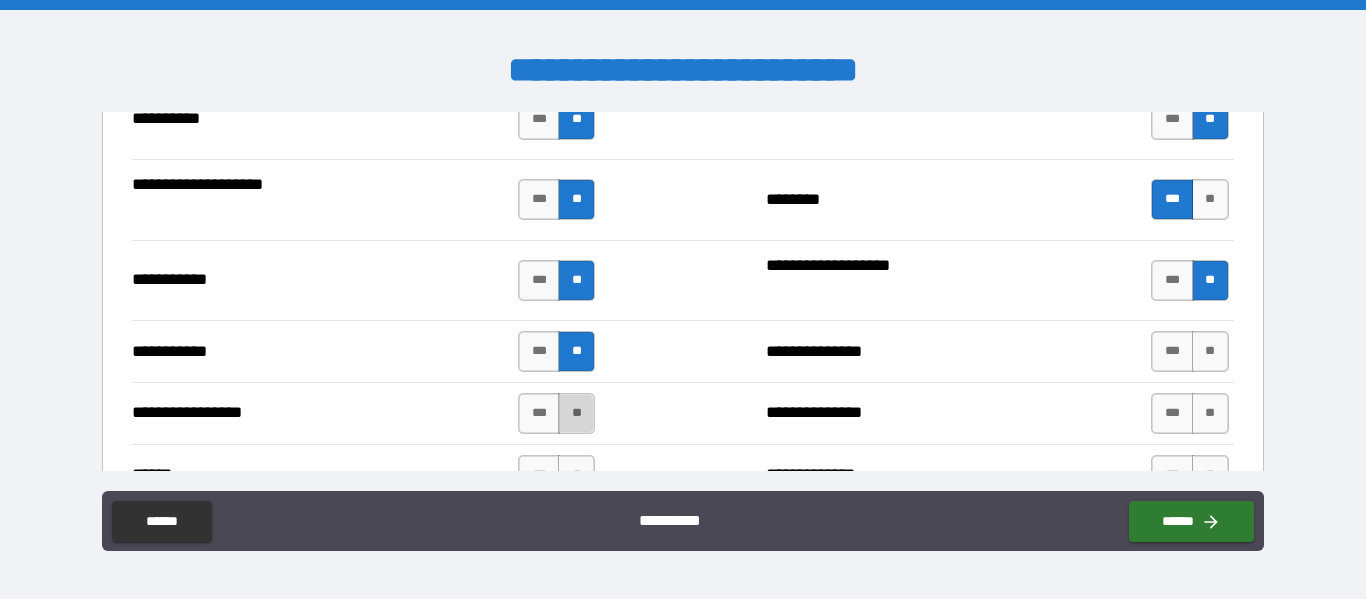 click on "**" at bounding box center [576, 413] 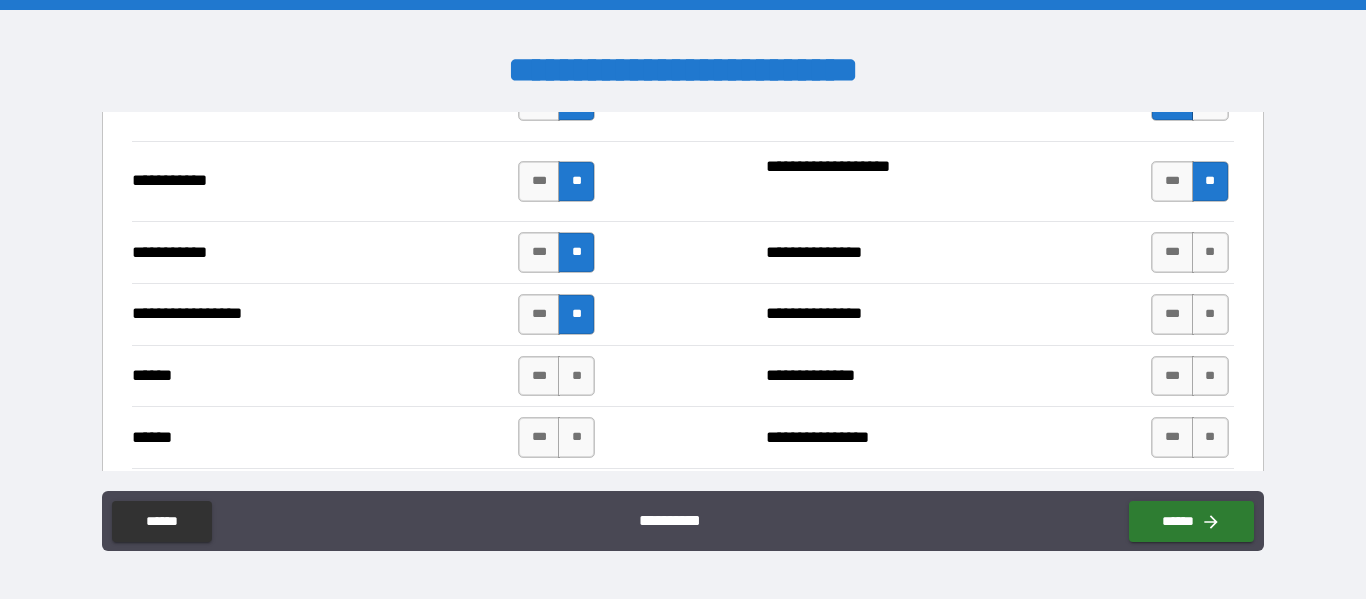 scroll, scrollTop: 2200, scrollLeft: 0, axis: vertical 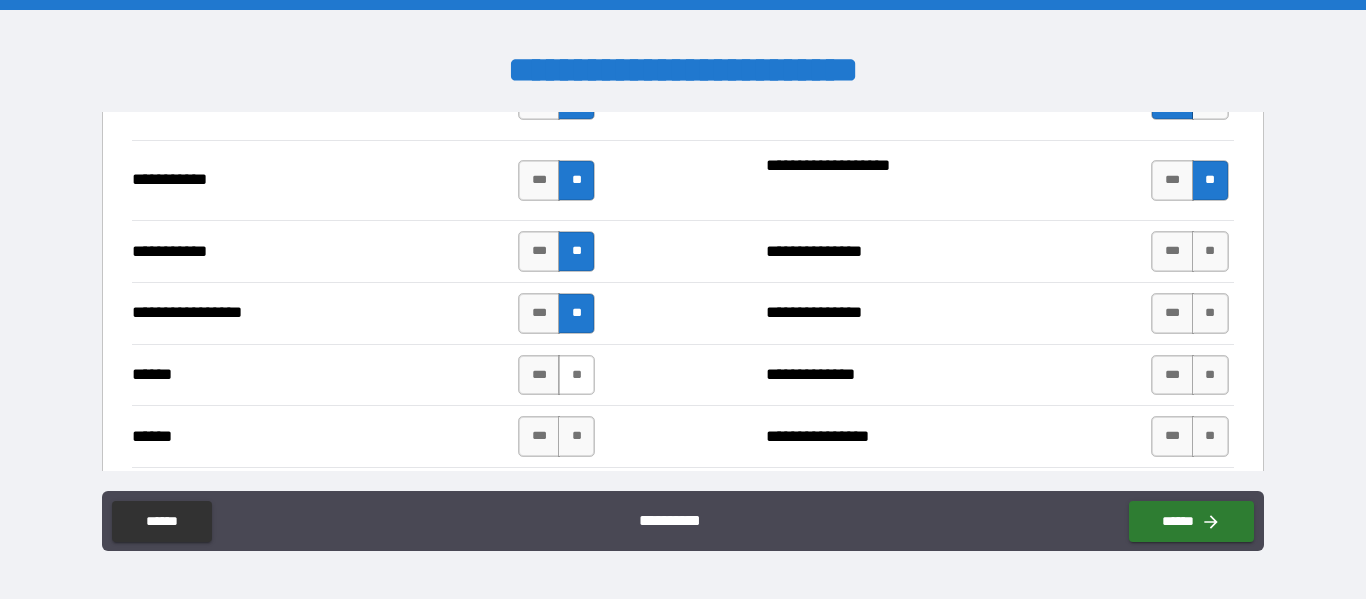 click on "**" at bounding box center [576, 375] 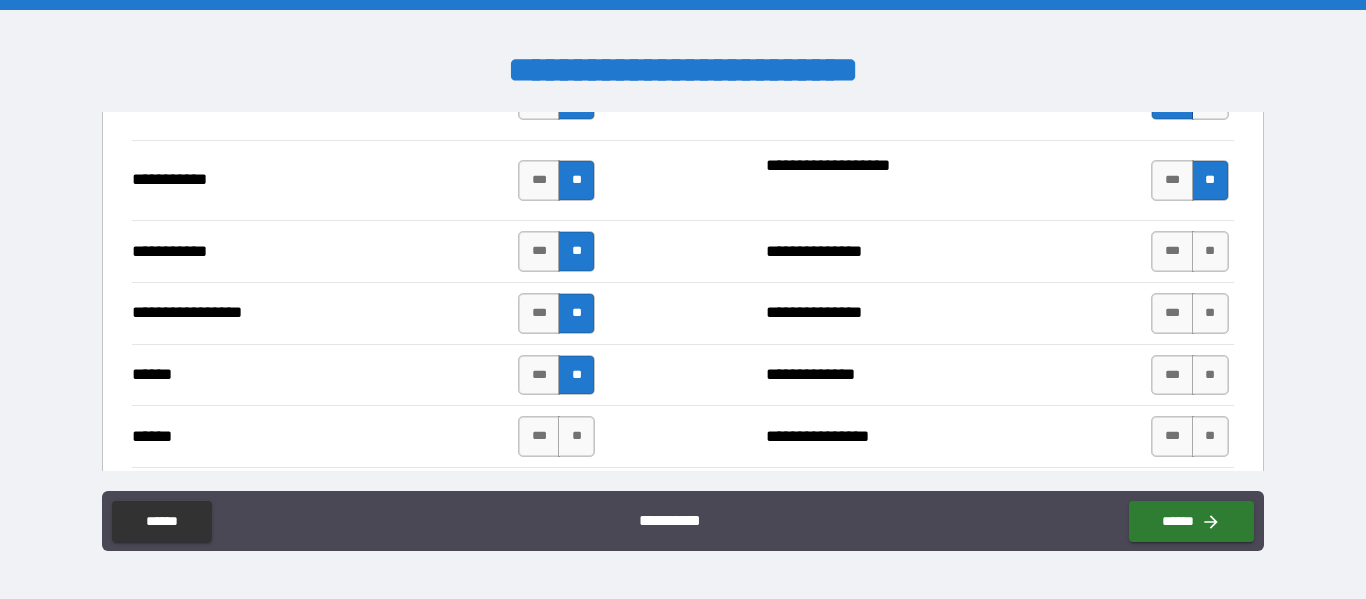 click on "**" at bounding box center [576, 436] 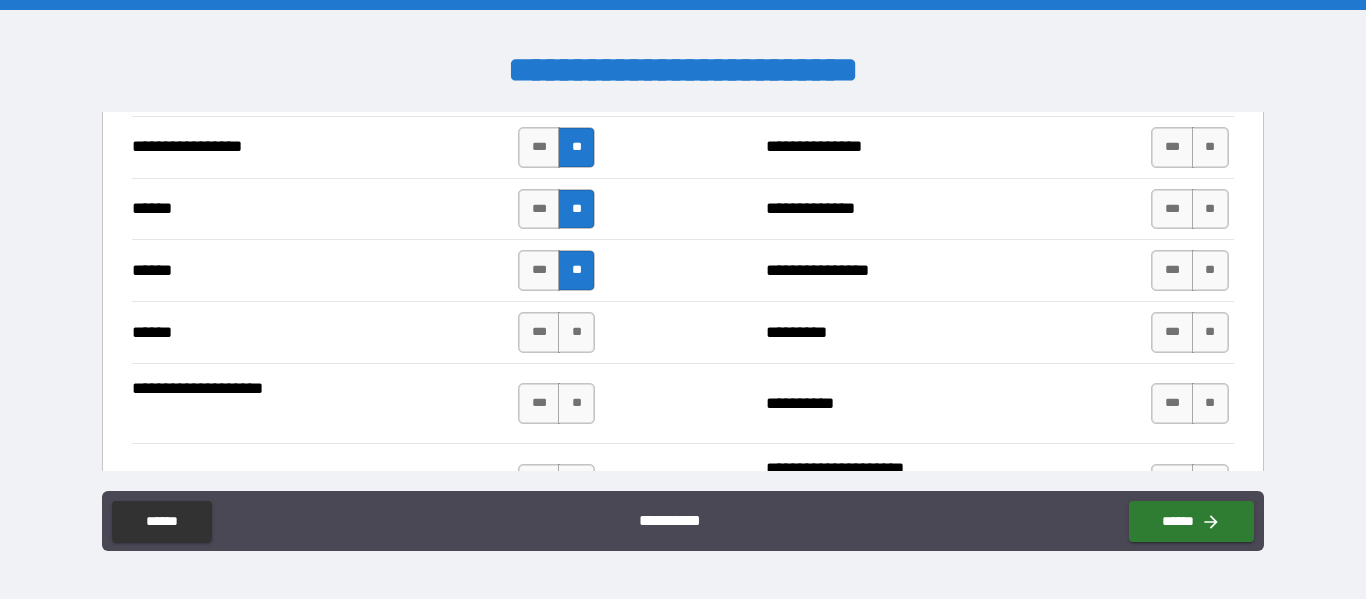 scroll, scrollTop: 2400, scrollLeft: 0, axis: vertical 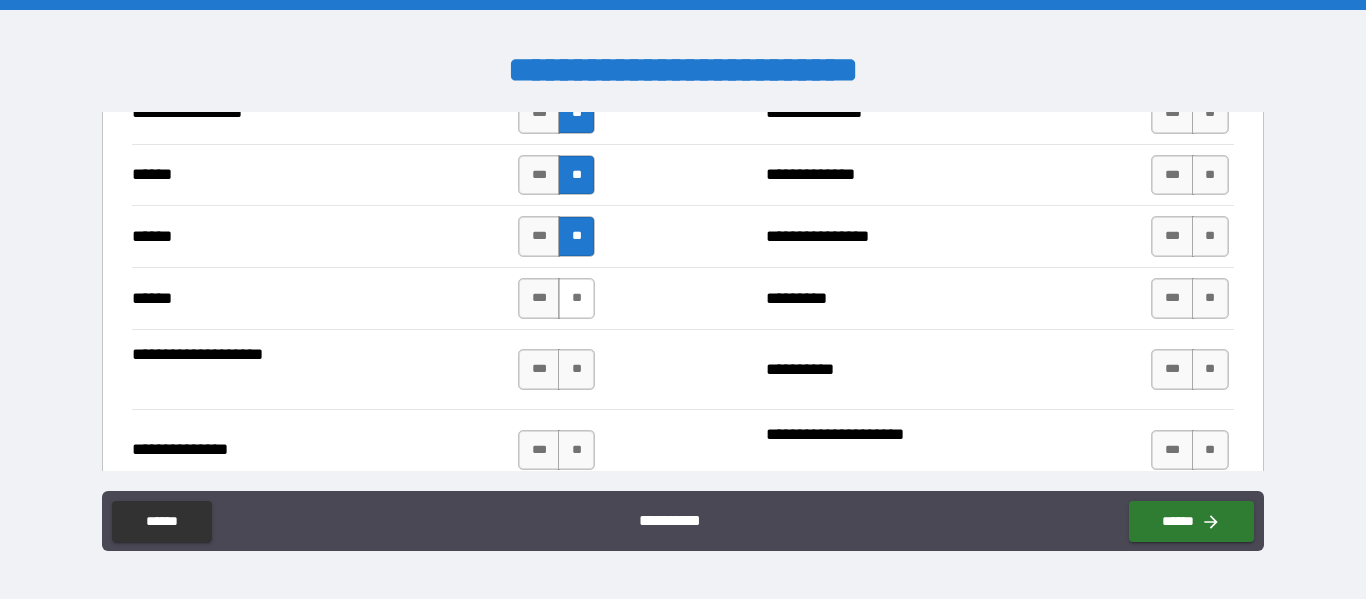 click on "**" at bounding box center (576, 298) 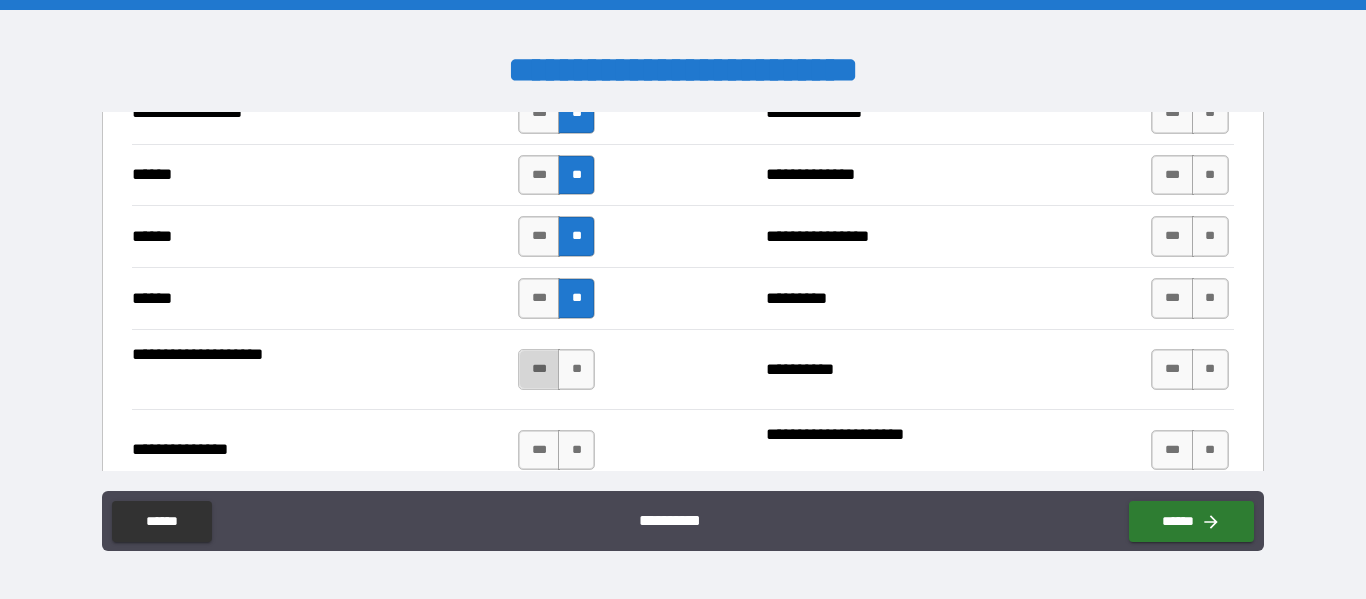 click on "***" at bounding box center (539, 369) 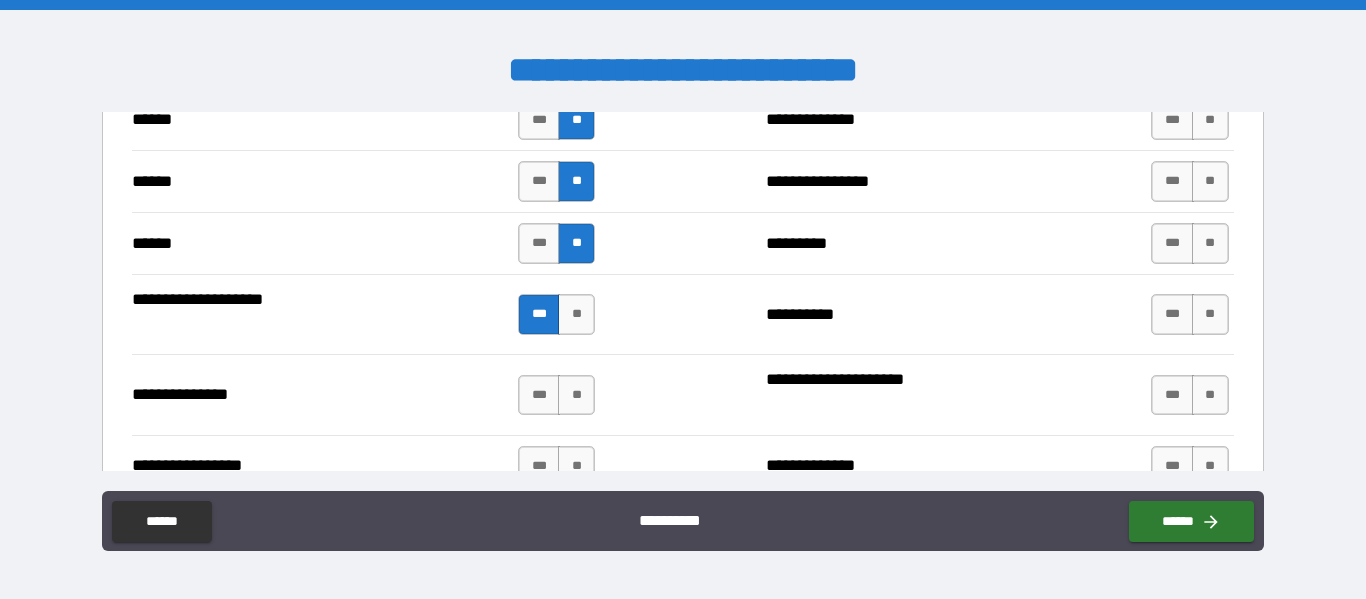 scroll, scrollTop: 2500, scrollLeft: 0, axis: vertical 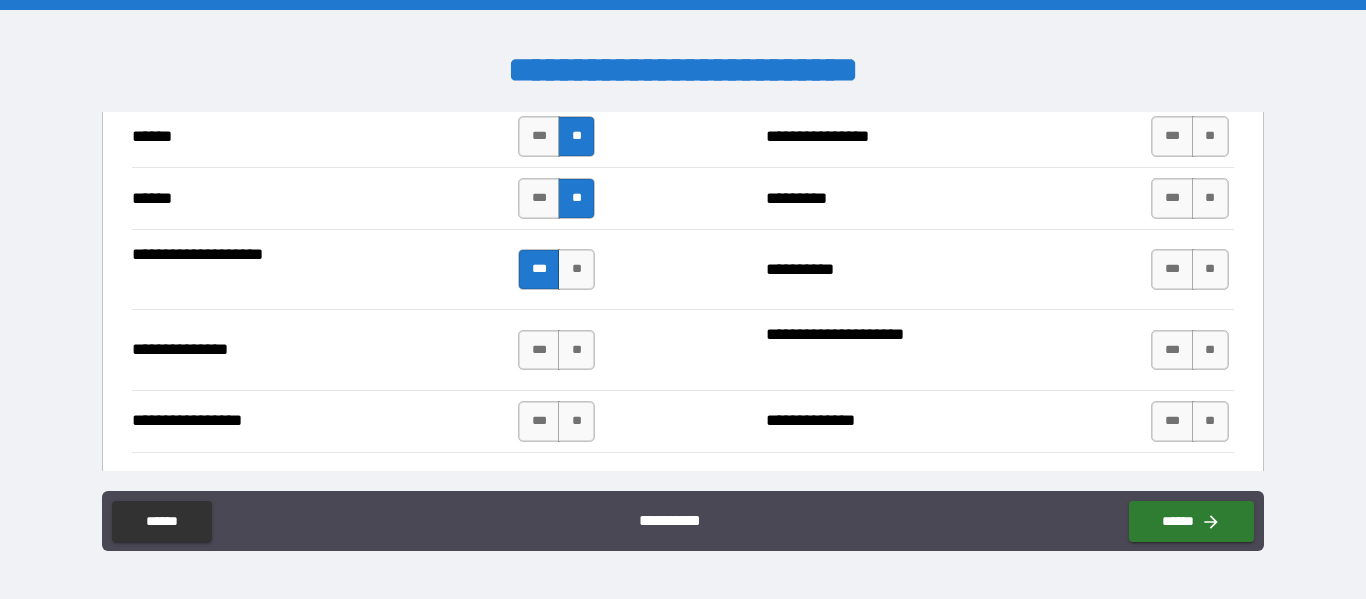 click on "**" at bounding box center (576, 350) 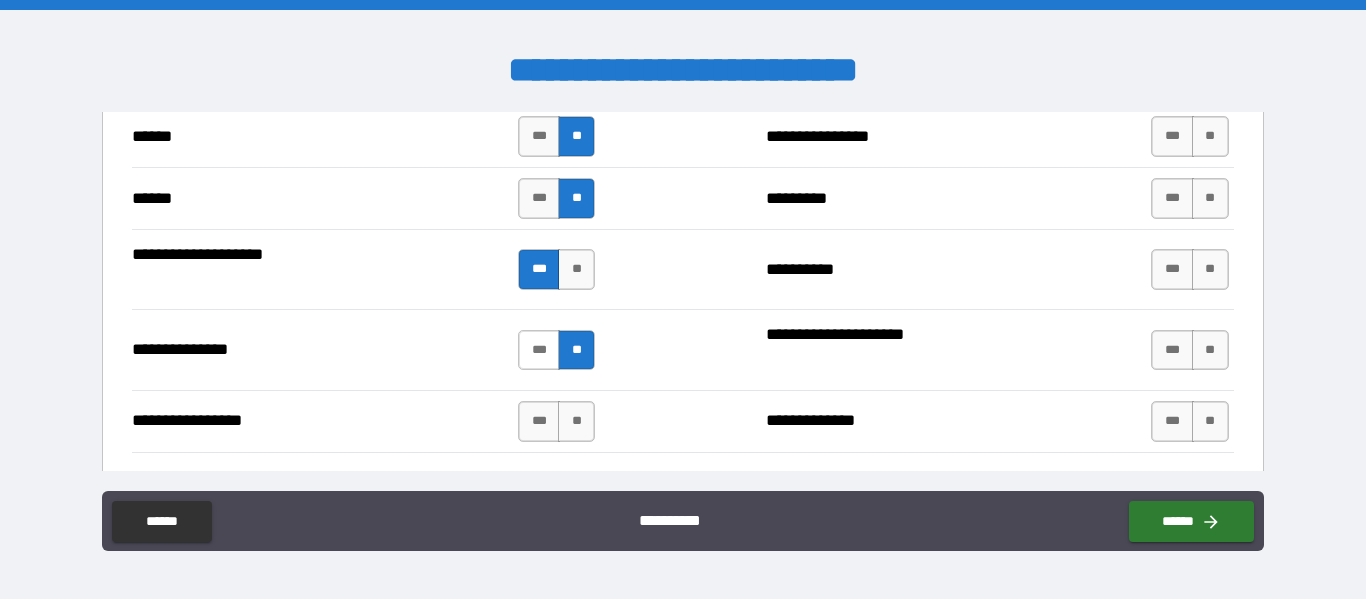 click on "***" at bounding box center [539, 350] 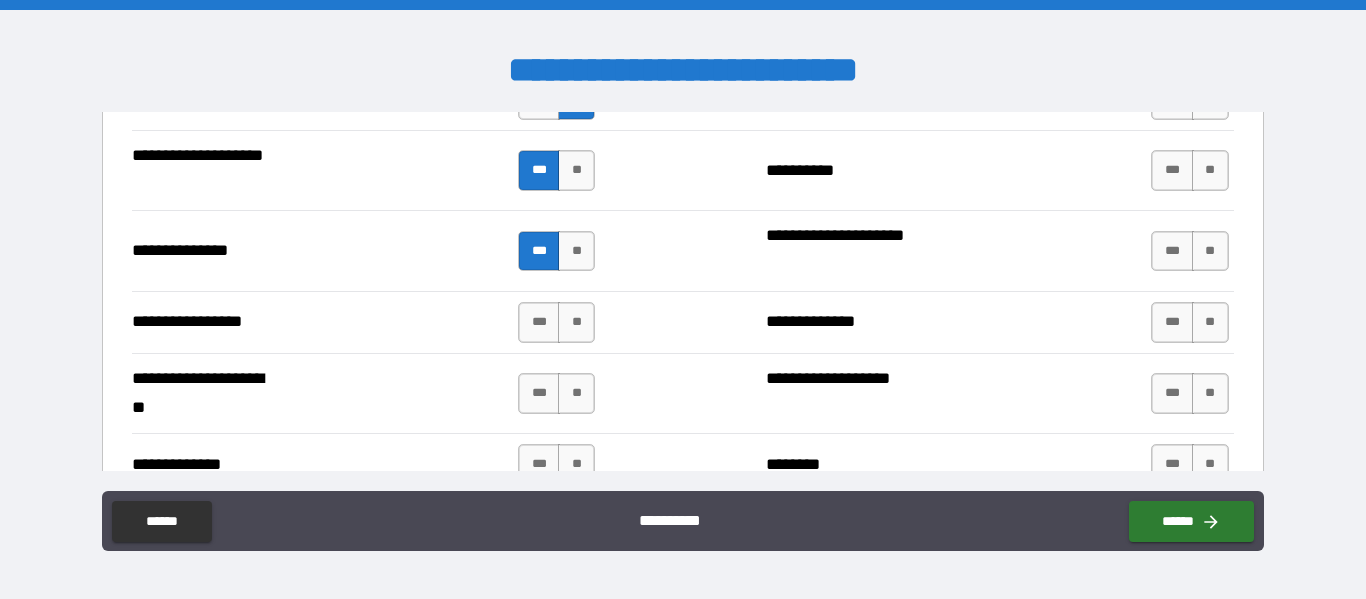 scroll, scrollTop: 2600, scrollLeft: 0, axis: vertical 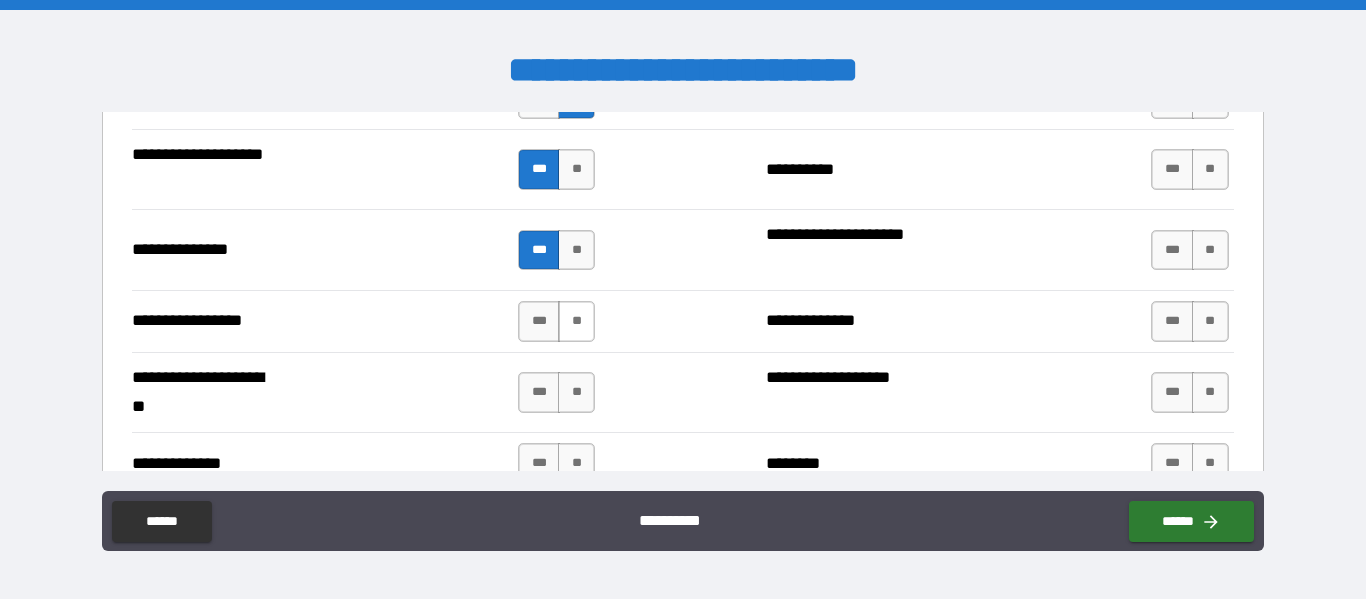 click on "**" at bounding box center [576, 321] 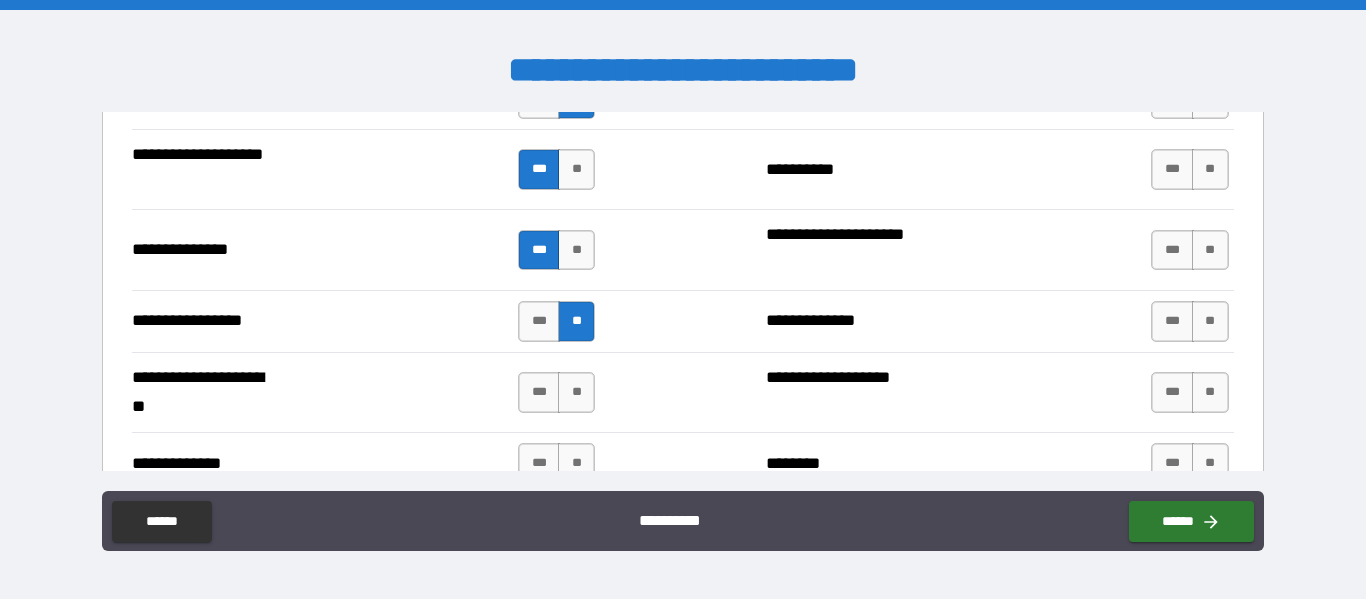 drag, startPoint x: 570, startPoint y: 386, endPoint x: 615, endPoint y: 366, distance: 49.24429 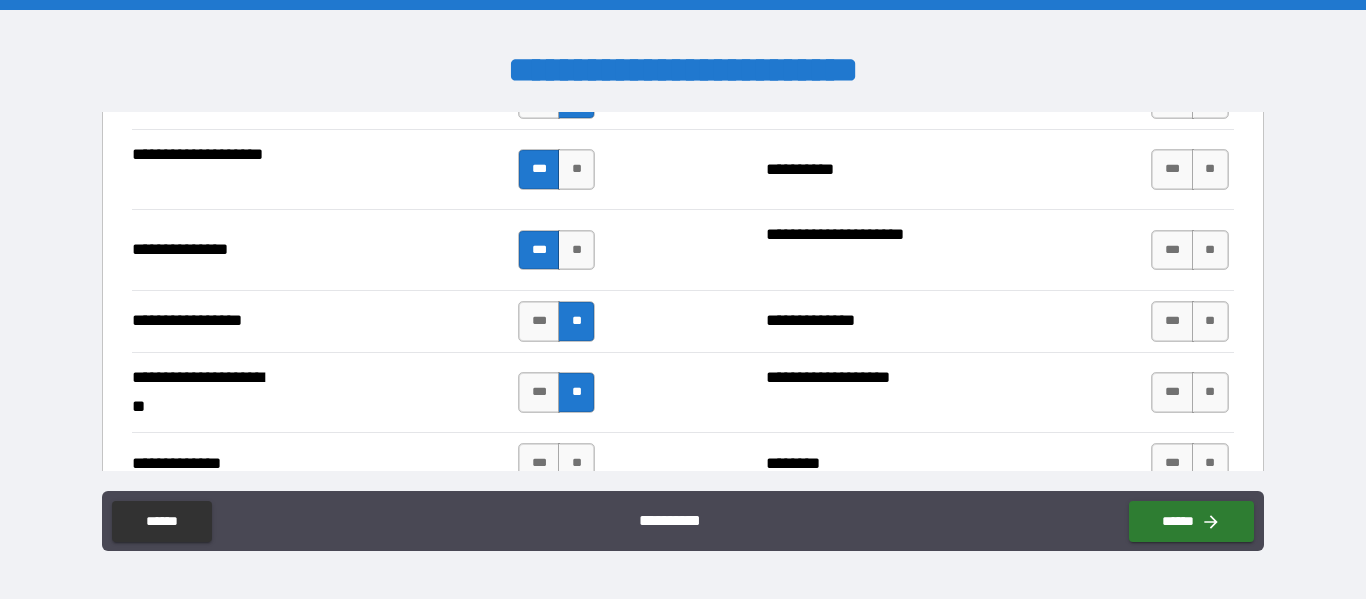 scroll, scrollTop: 2700, scrollLeft: 0, axis: vertical 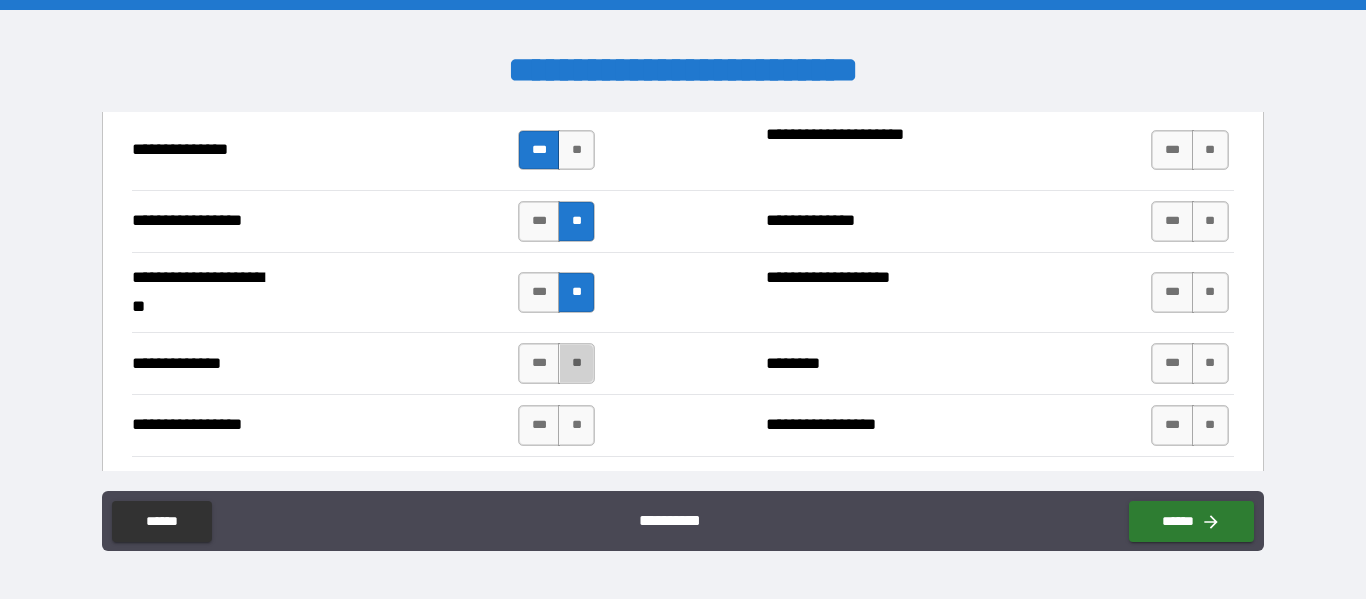 drag, startPoint x: 584, startPoint y: 371, endPoint x: 608, endPoint y: 348, distance: 33.24154 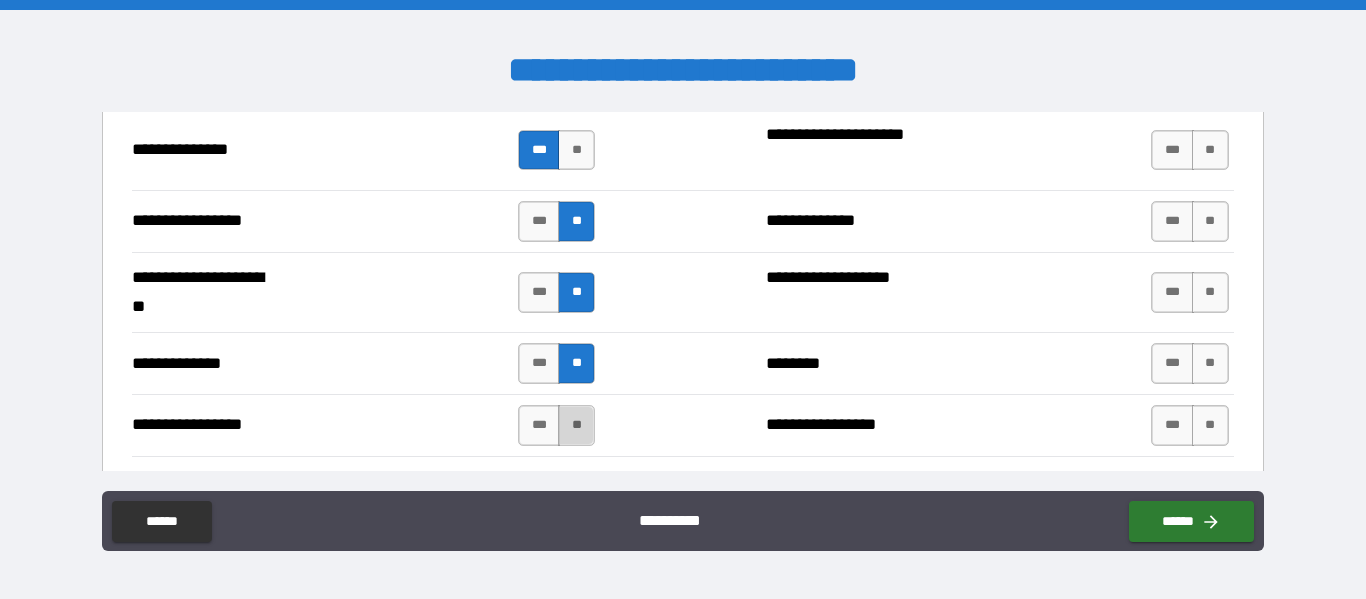 click on "**" at bounding box center (576, 425) 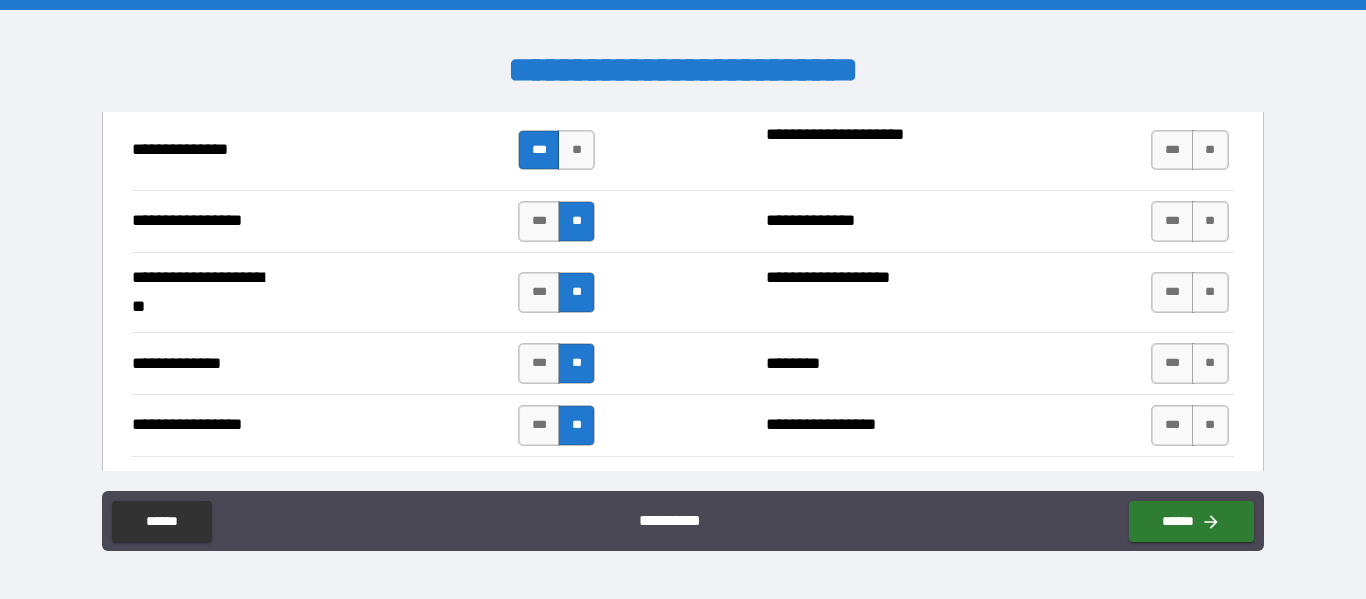 scroll, scrollTop: 2800, scrollLeft: 0, axis: vertical 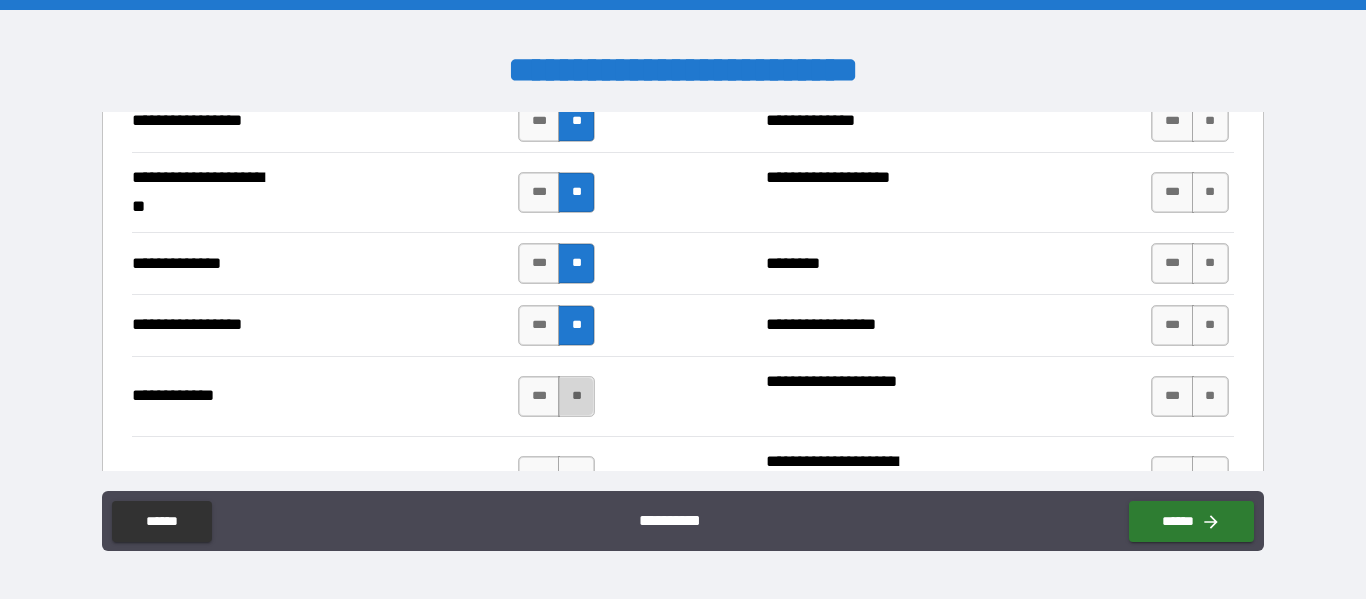 click on "**" at bounding box center [576, 396] 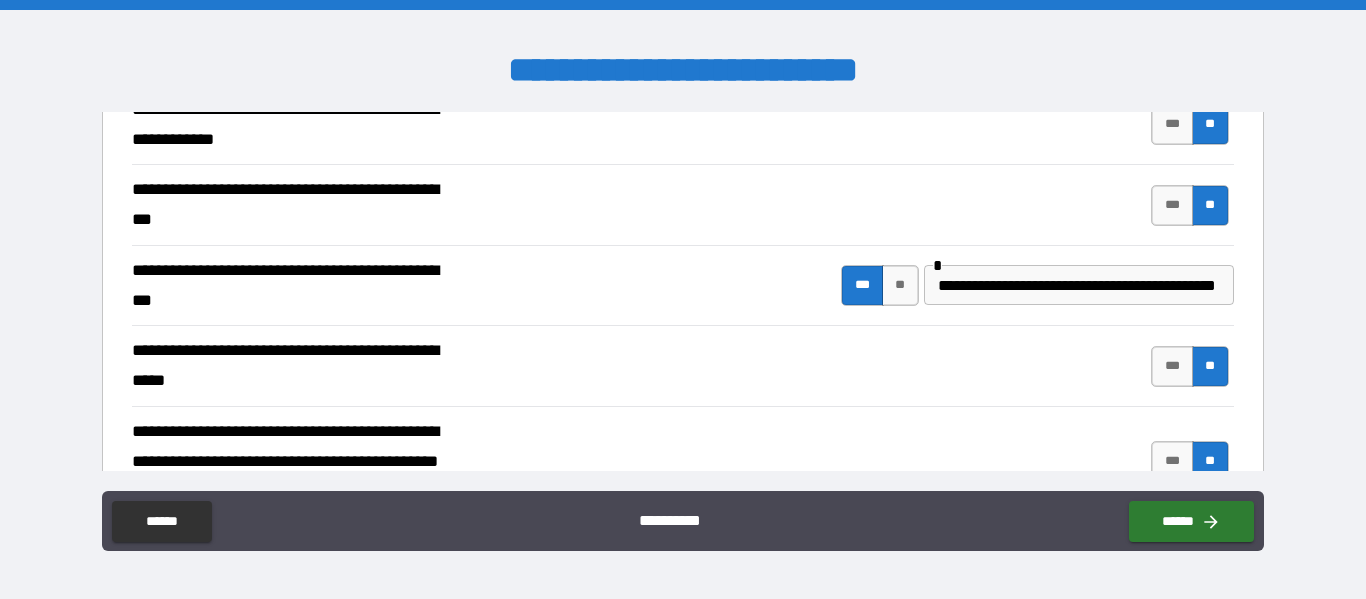 scroll, scrollTop: 500, scrollLeft: 0, axis: vertical 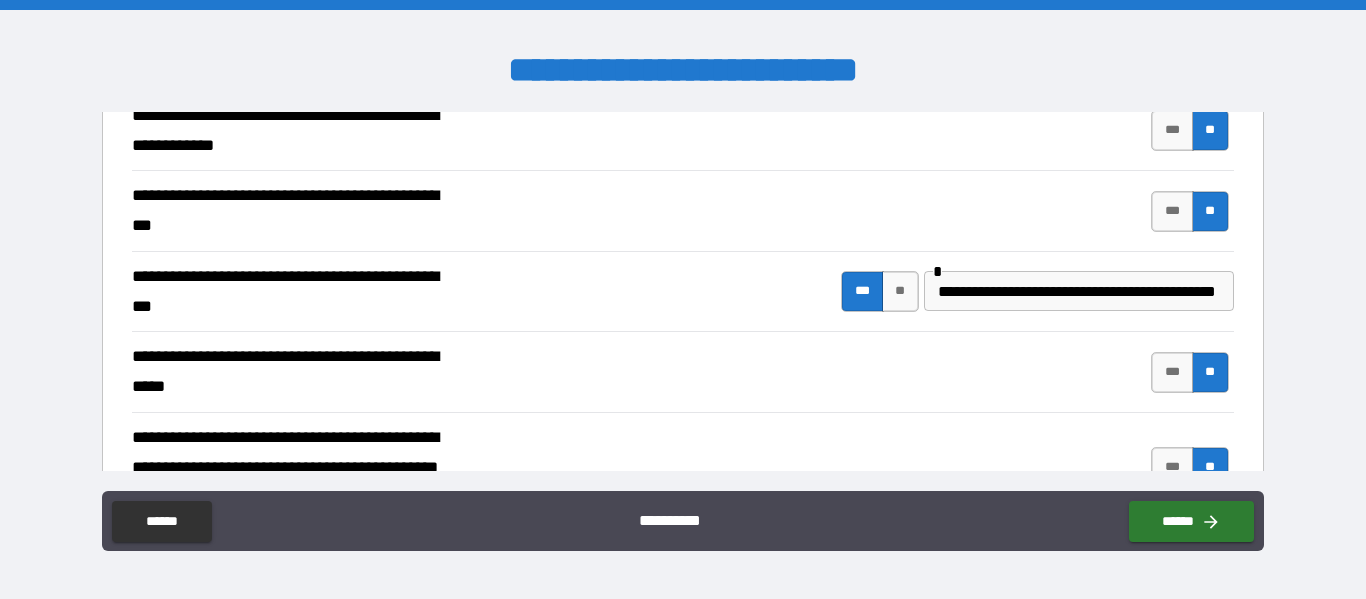 click on "**********" at bounding box center (1076, 291) 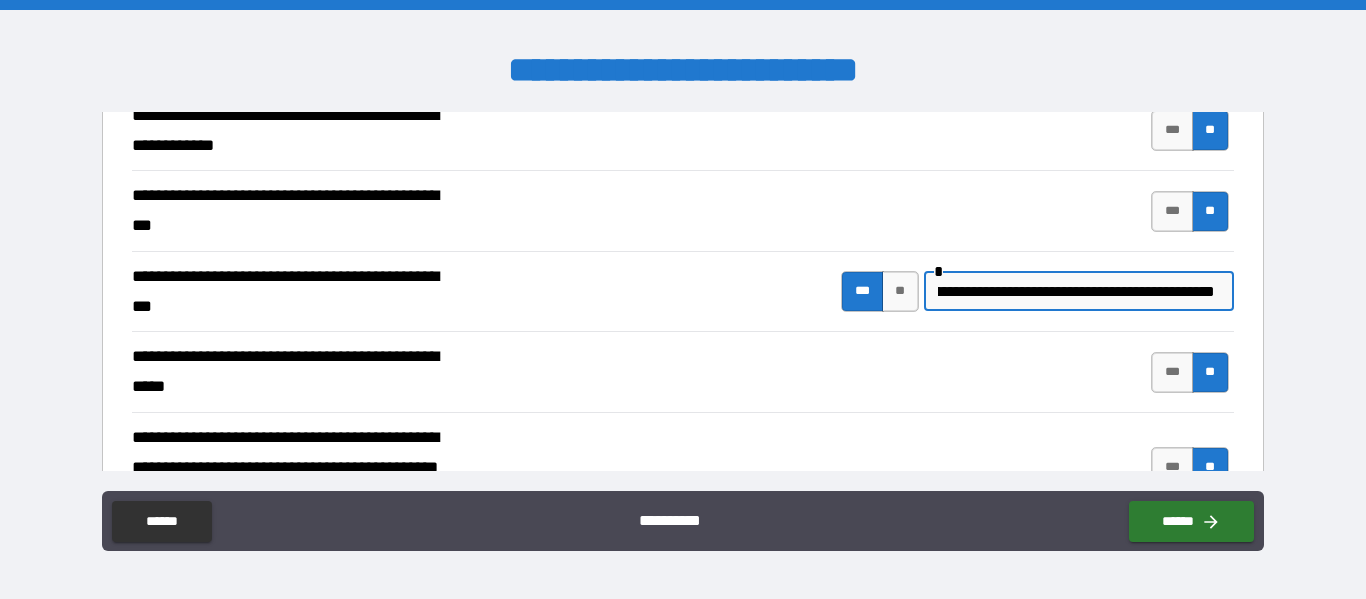 scroll, scrollTop: 0, scrollLeft: 52, axis: horizontal 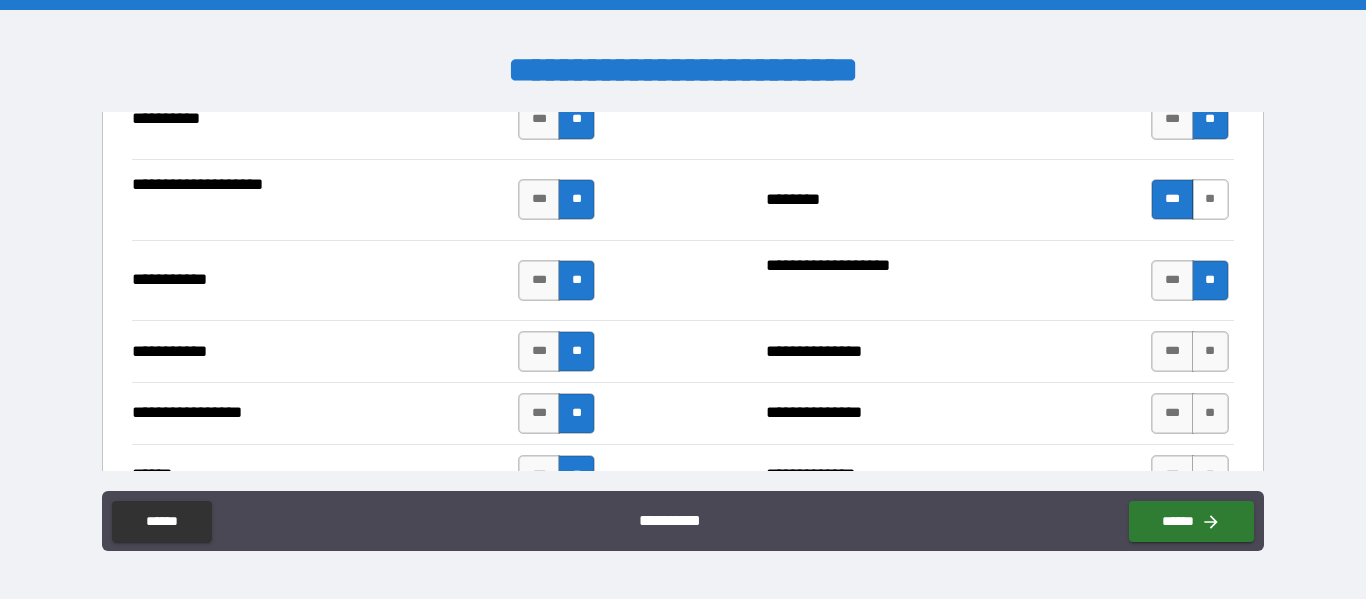 type on "**********" 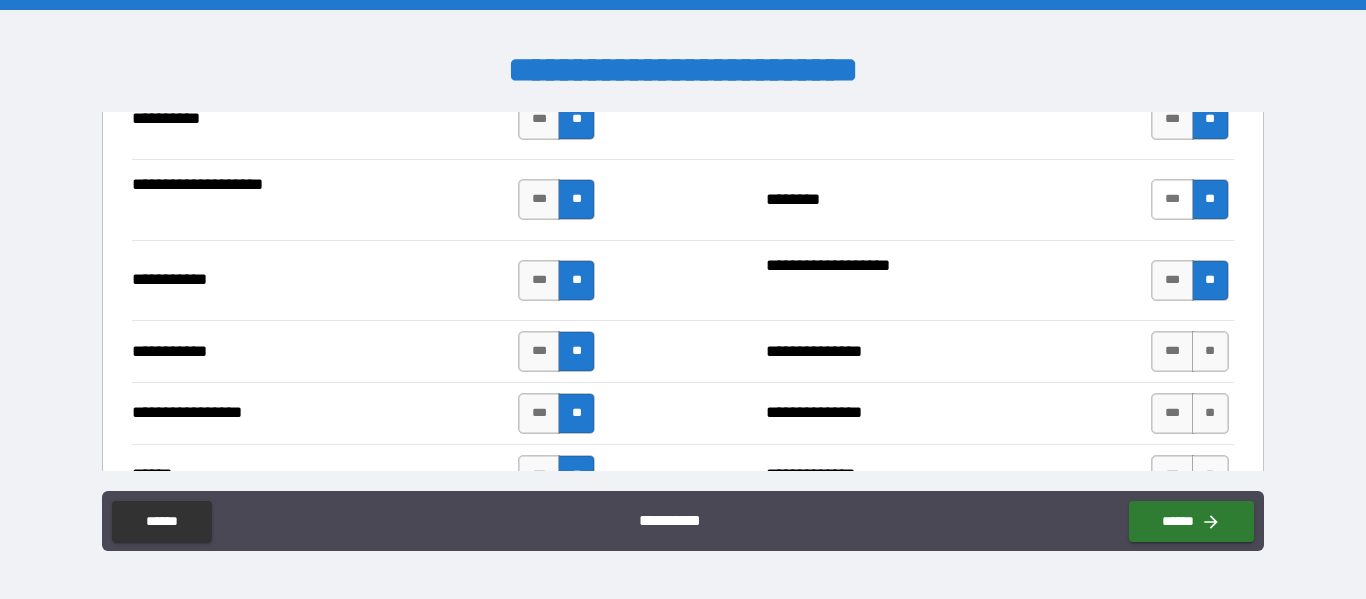 scroll, scrollTop: 0, scrollLeft: 0, axis: both 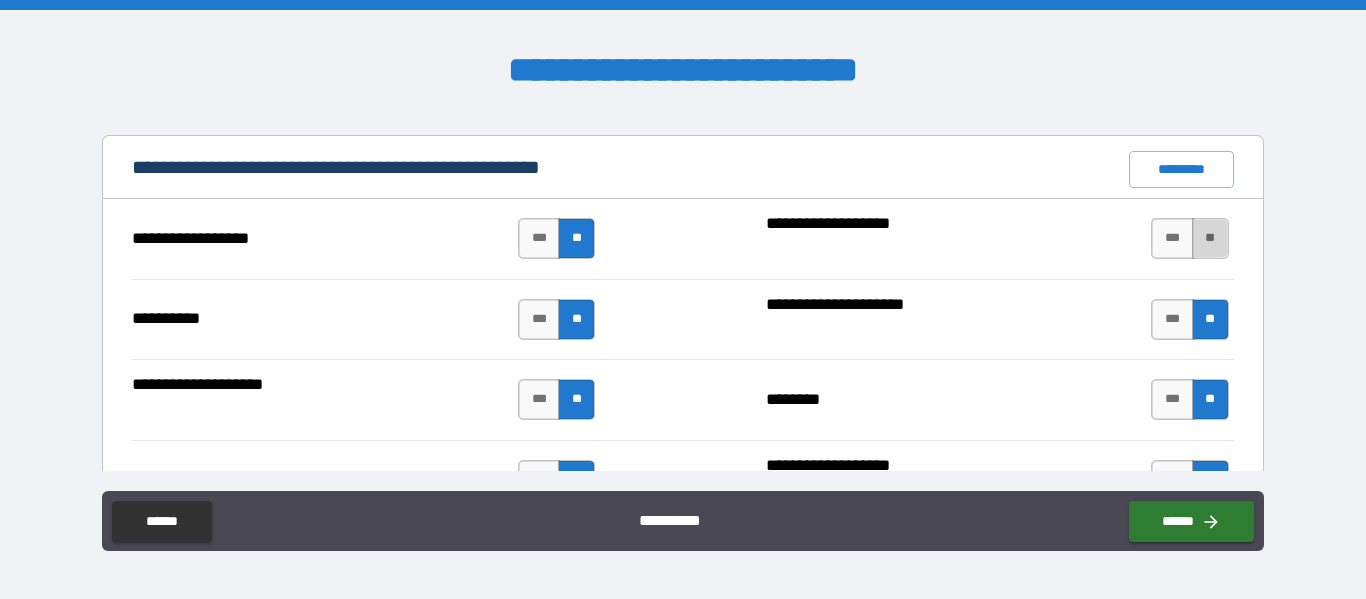 click on "**" at bounding box center (1210, 238) 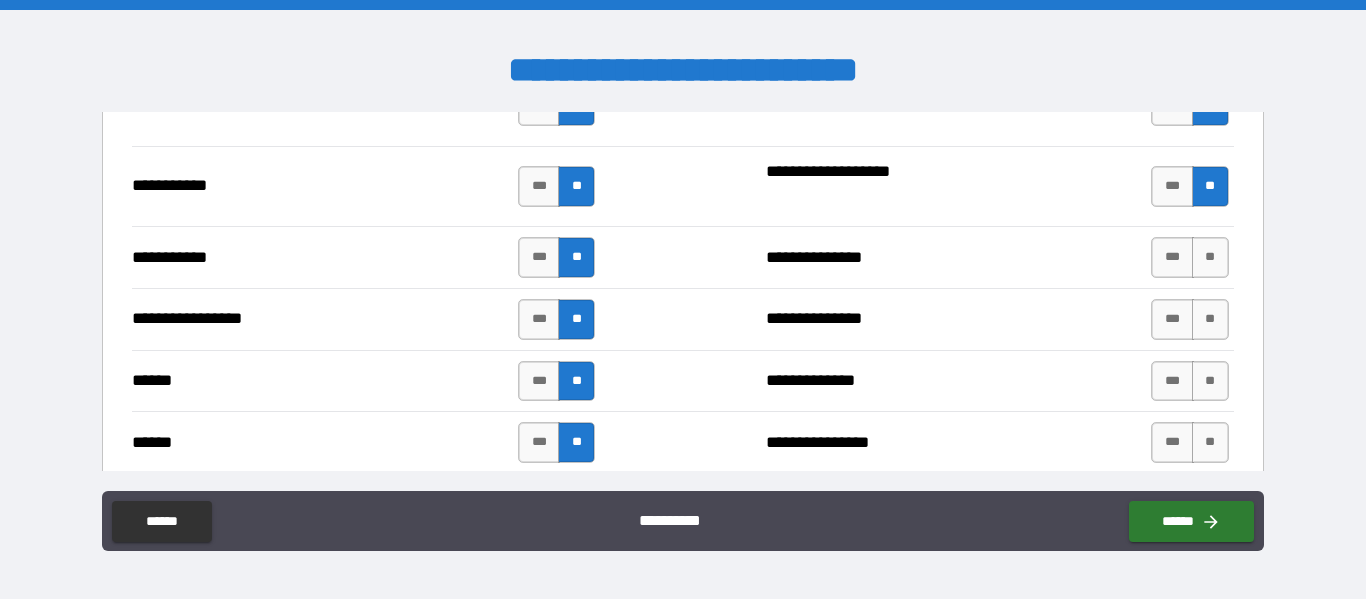 scroll, scrollTop: 2200, scrollLeft: 0, axis: vertical 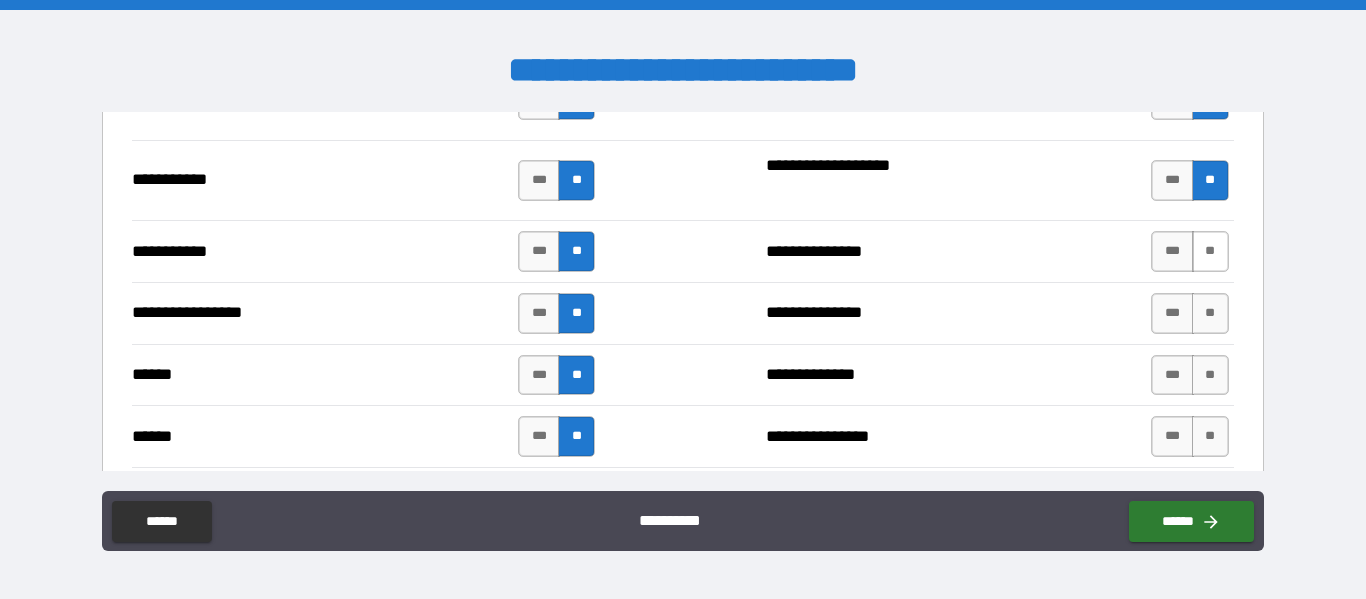 click on "**" at bounding box center [1210, 251] 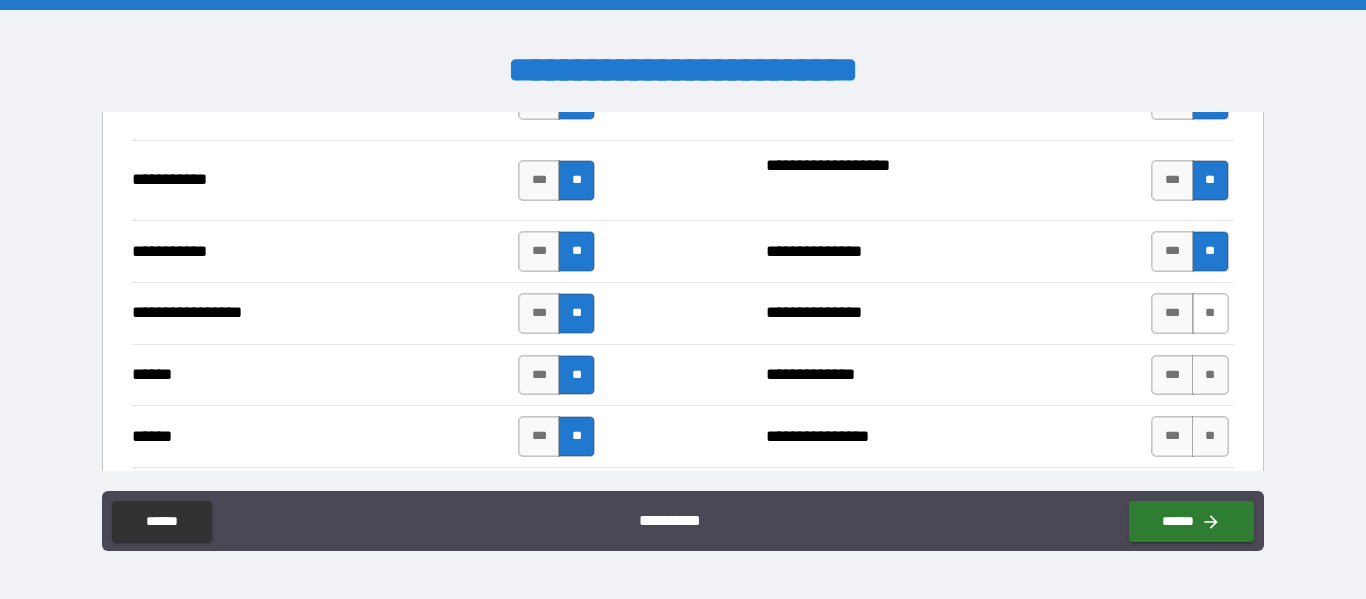 click on "**" at bounding box center [1210, 313] 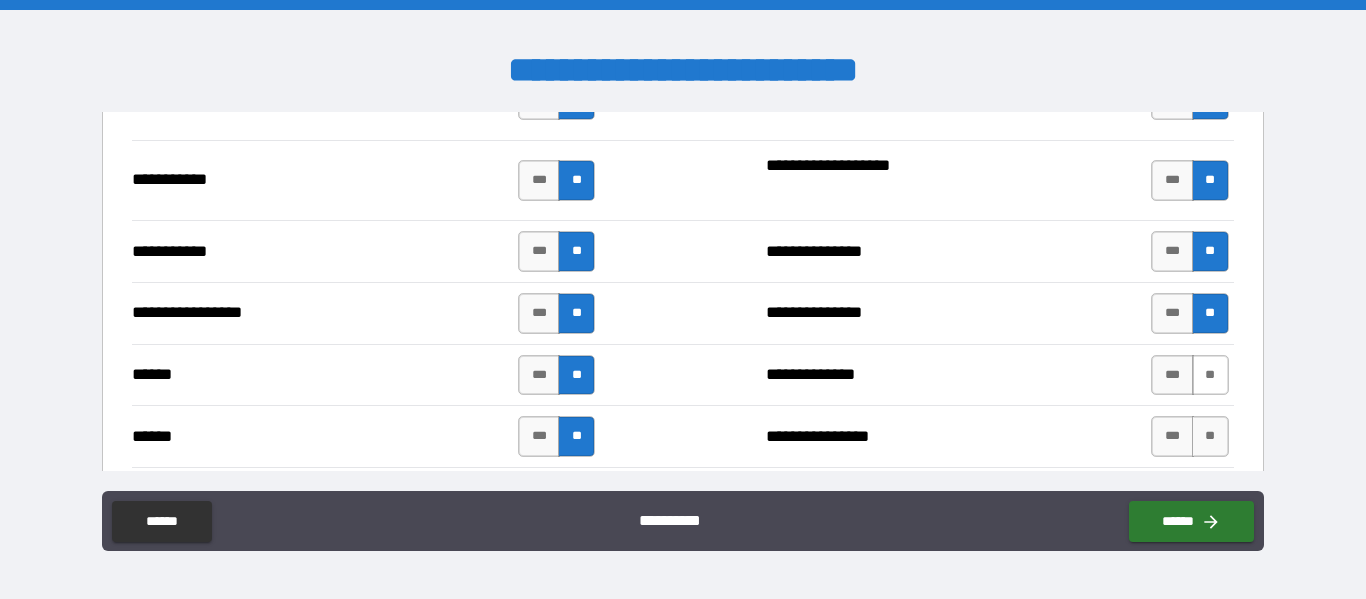 click on "**" at bounding box center (1210, 375) 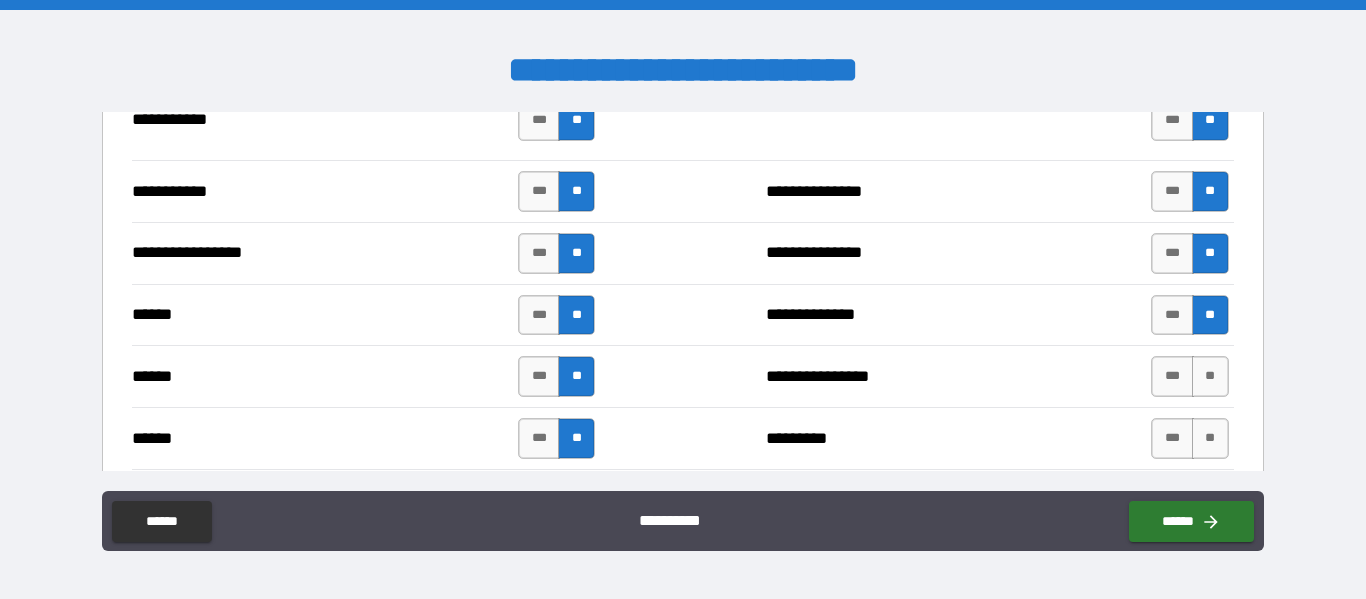 scroll, scrollTop: 2300, scrollLeft: 0, axis: vertical 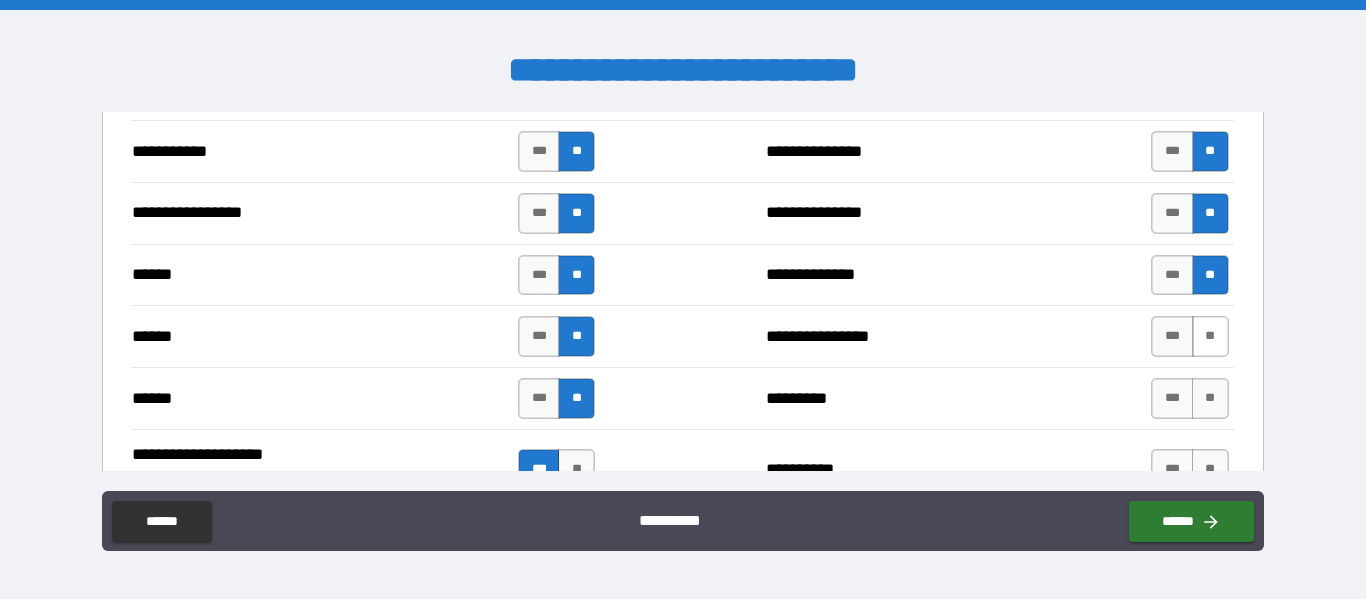 click on "**" at bounding box center [1210, 336] 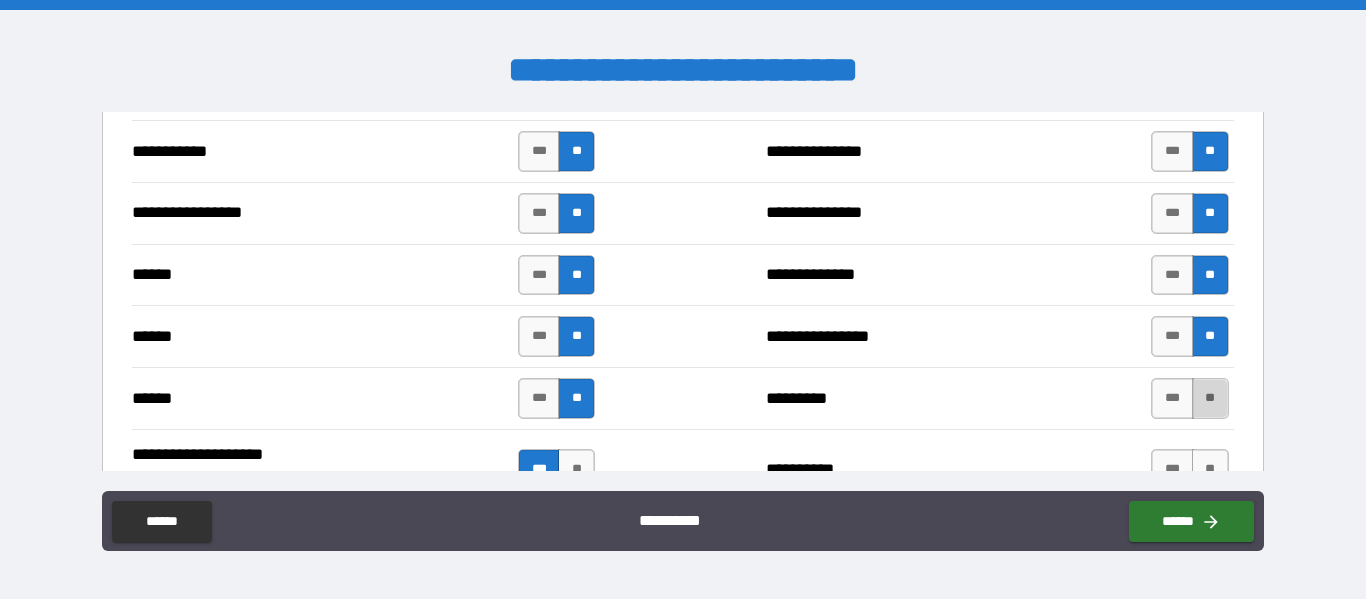 click on "**" at bounding box center [1210, 398] 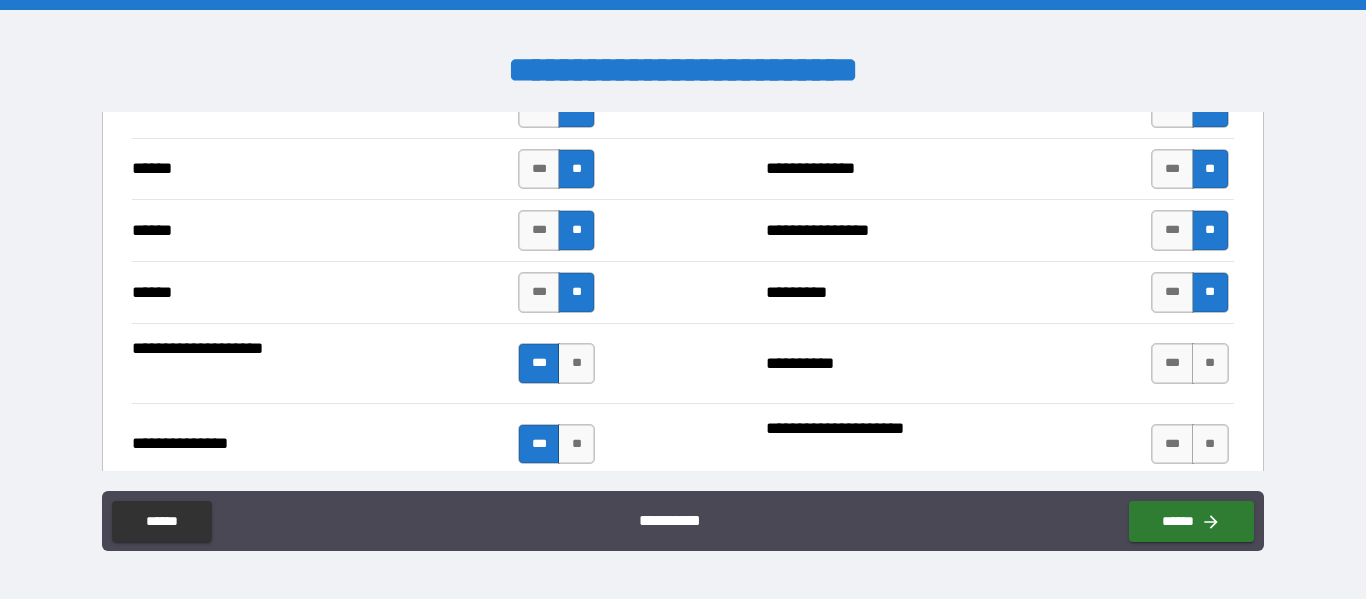 scroll, scrollTop: 2500, scrollLeft: 0, axis: vertical 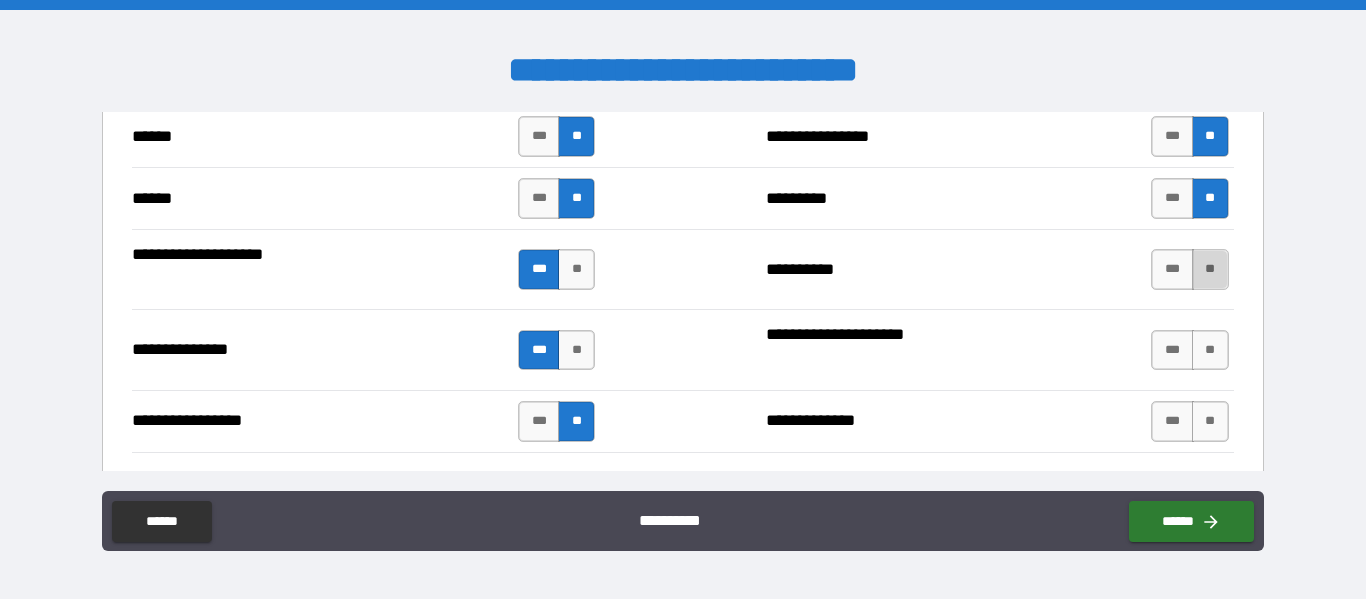 click on "**" at bounding box center [1210, 269] 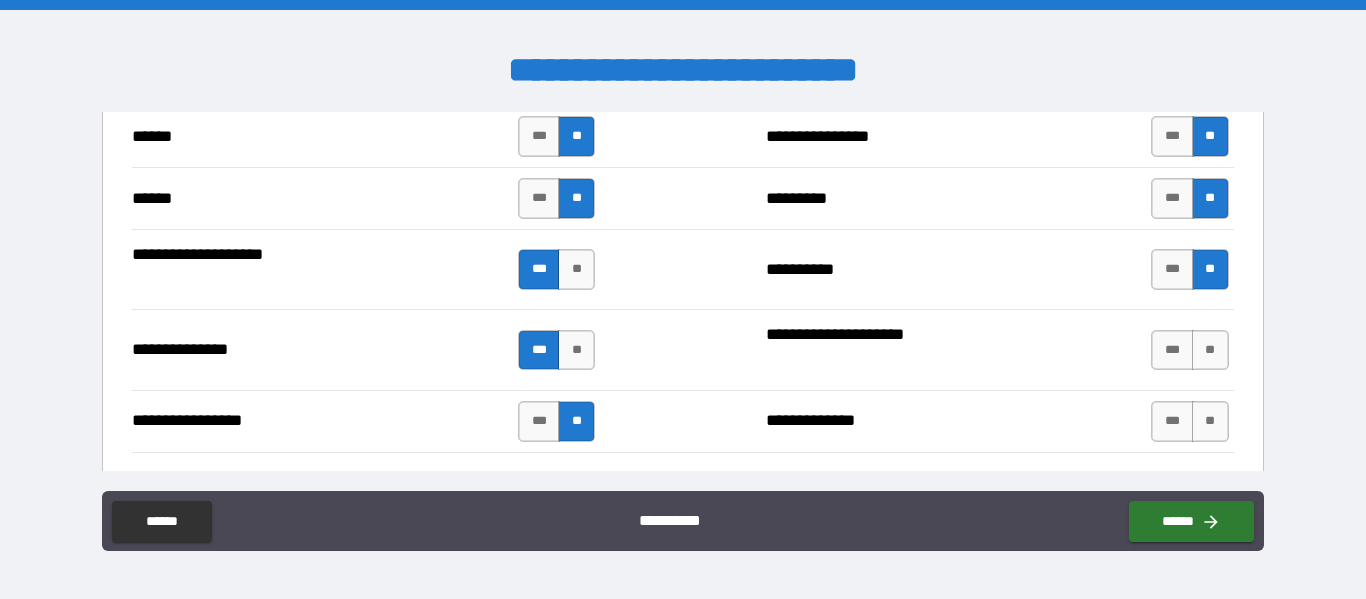 click on "**" at bounding box center [1210, 350] 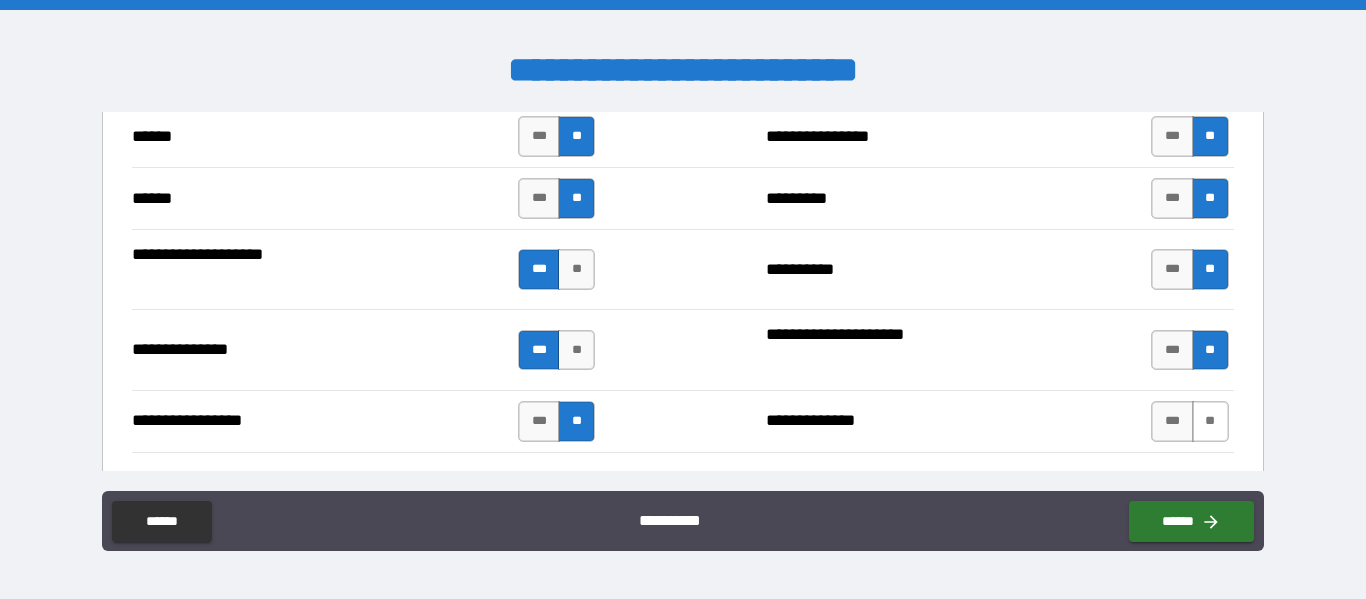 click on "**" at bounding box center (1210, 421) 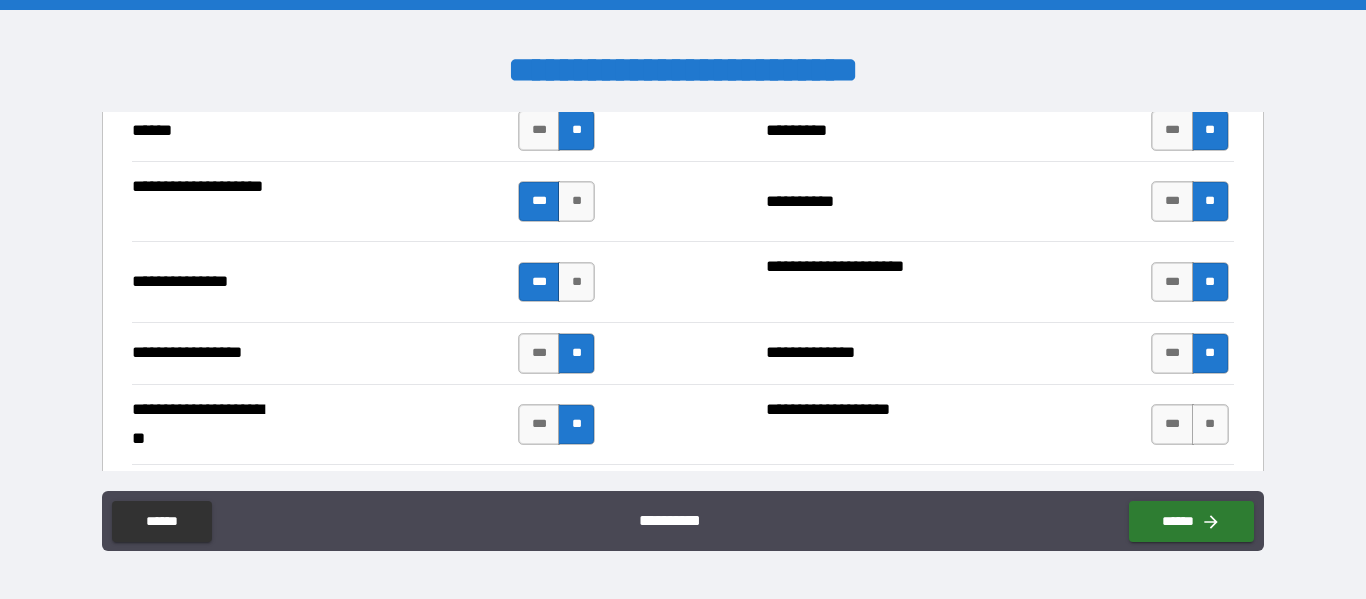 scroll, scrollTop: 2600, scrollLeft: 0, axis: vertical 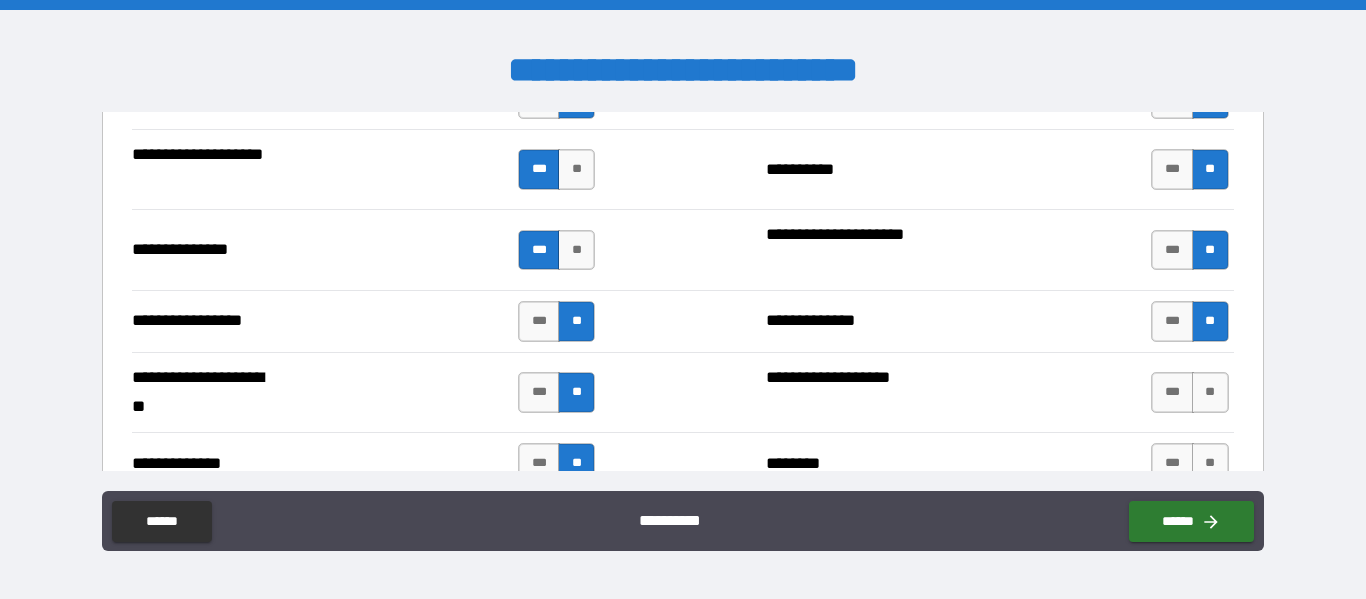 click on "*** **" at bounding box center [1192, 392] 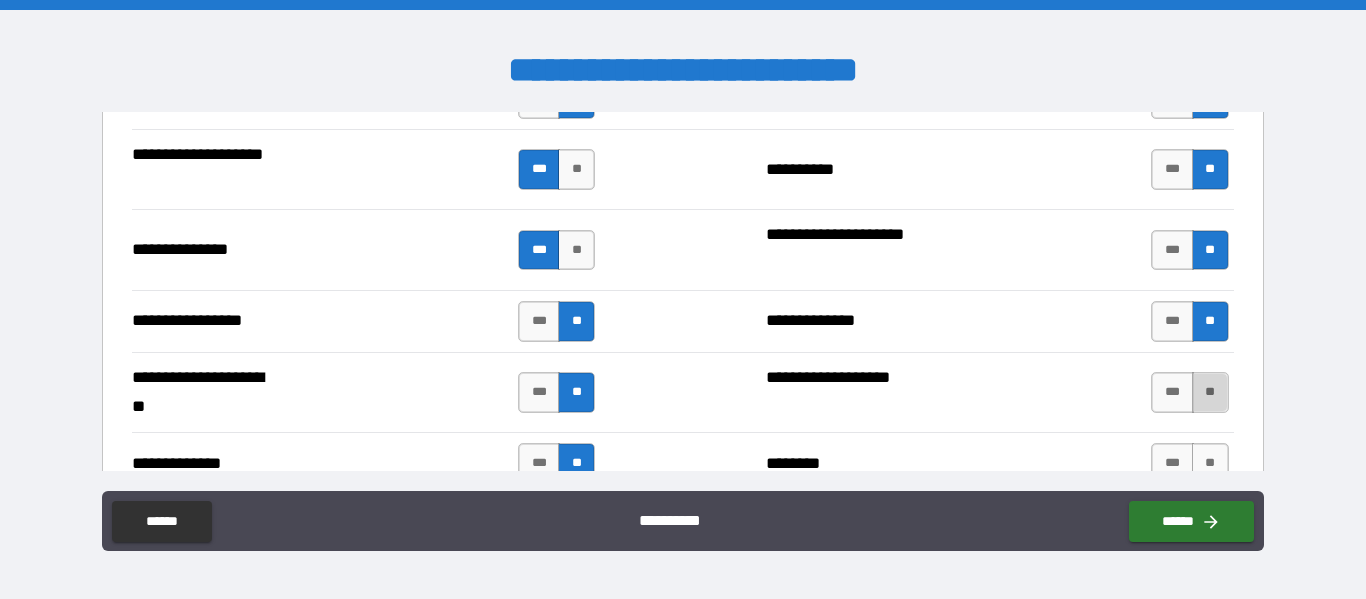 click on "**" at bounding box center (1210, 392) 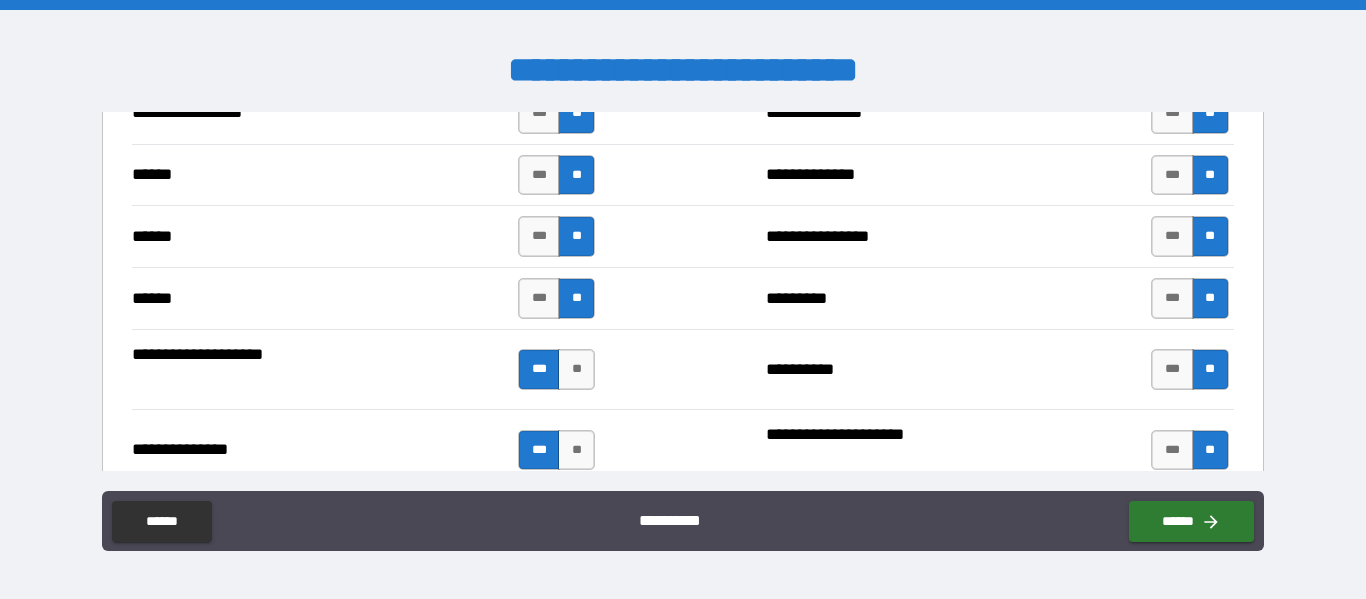 scroll, scrollTop: 2700, scrollLeft: 0, axis: vertical 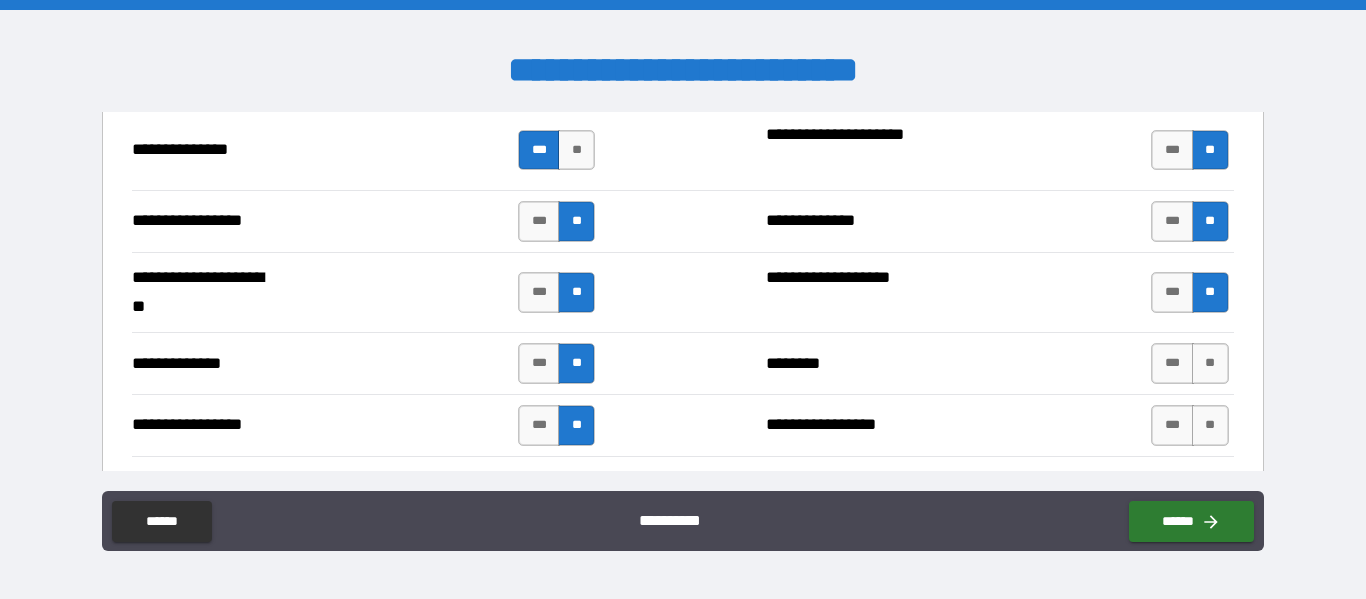 click on "***" at bounding box center (1172, 363) 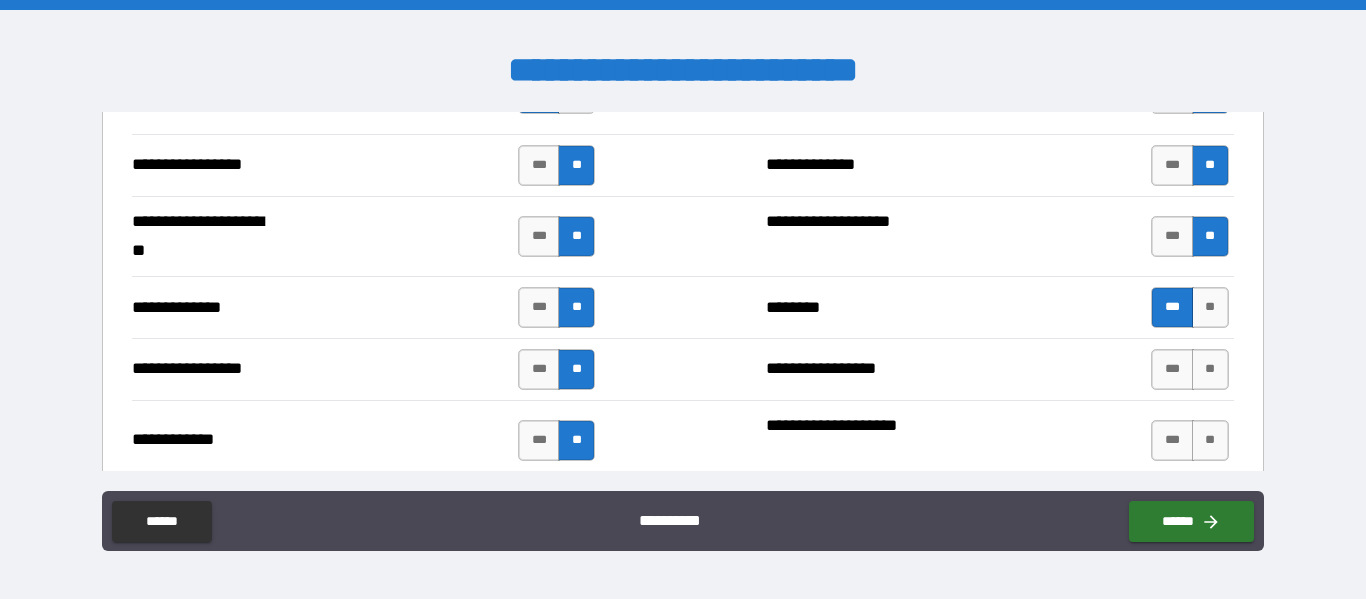 scroll, scrollTop: 2800, scrollLeft: 0, axis: vertical 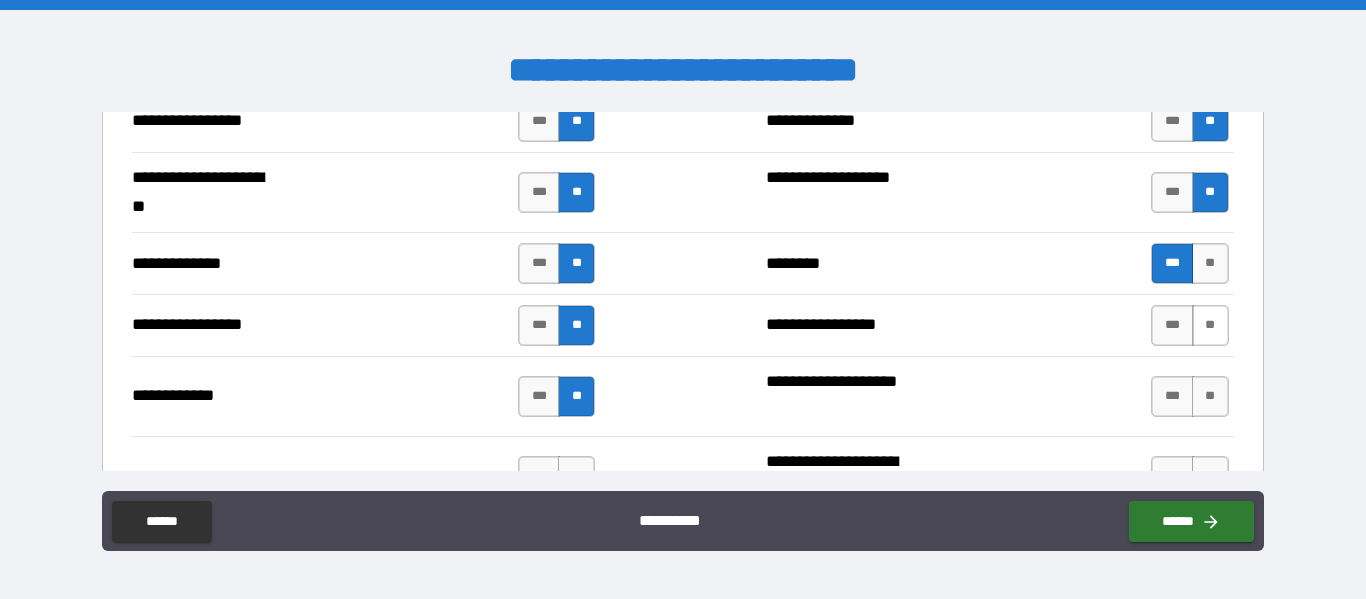 drag, startPoint x: 1206, startPoint y: 320, endPoint x: 1199, endPoint y: 333, distance: 14.764823 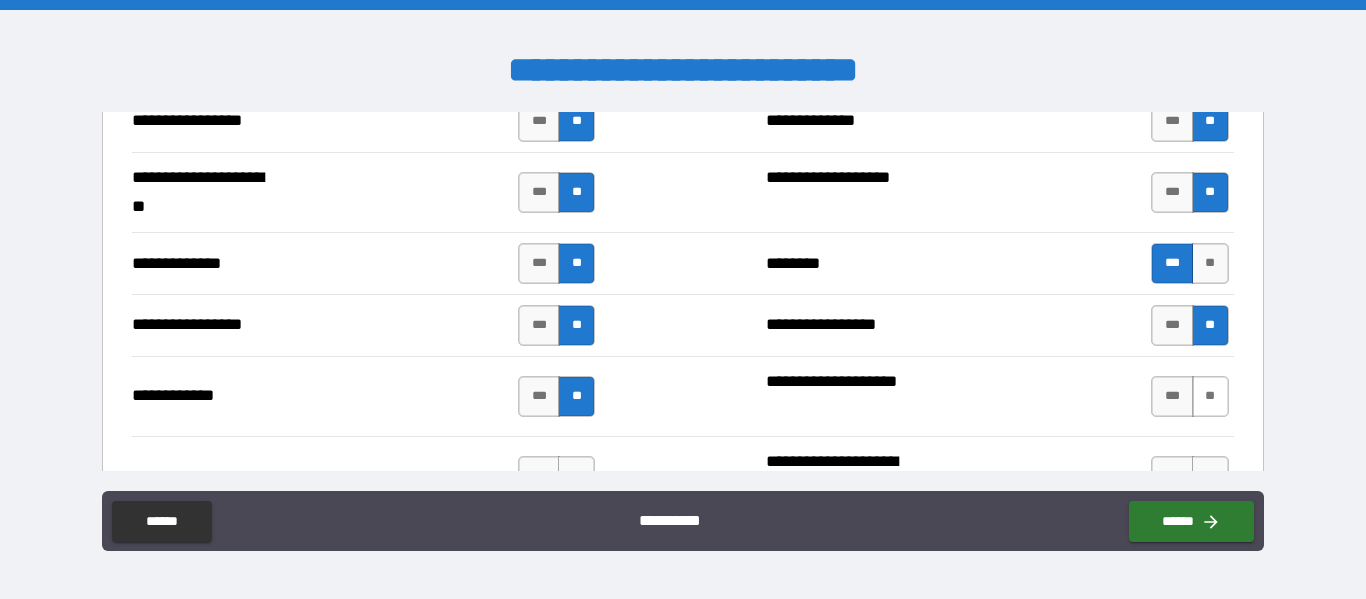 click on "**" at bounding box center [1210, 396] 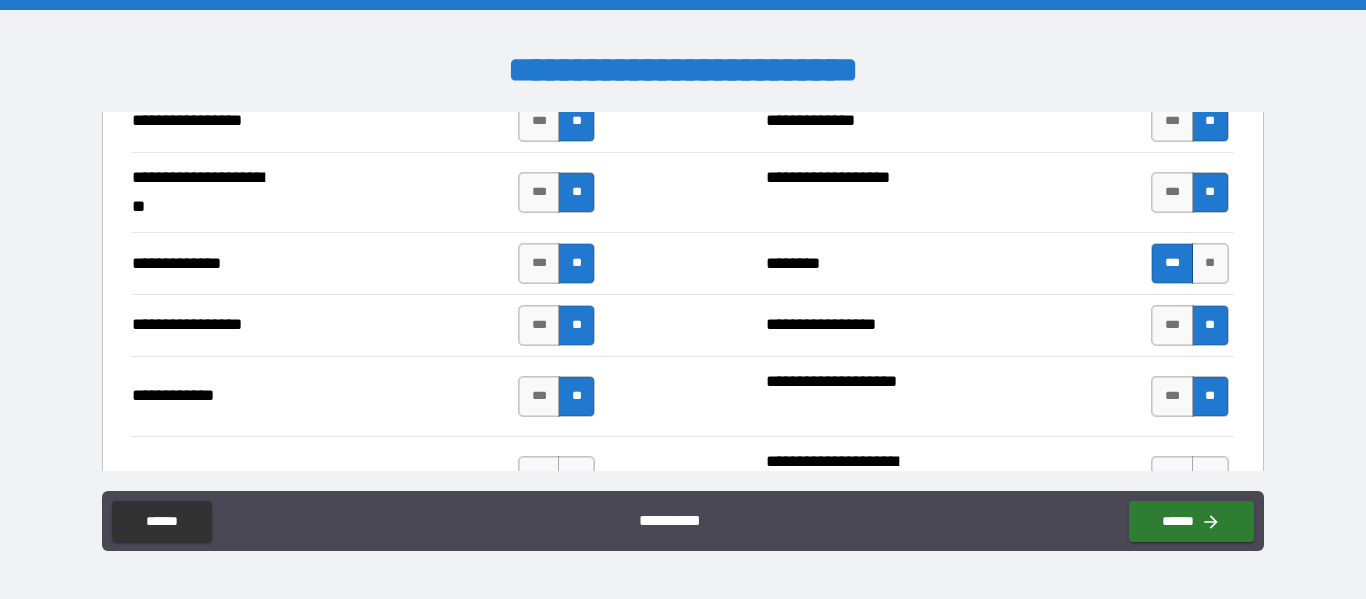 scroll, scrollTop: 2900, scrollLeft: 0, axis: vertical 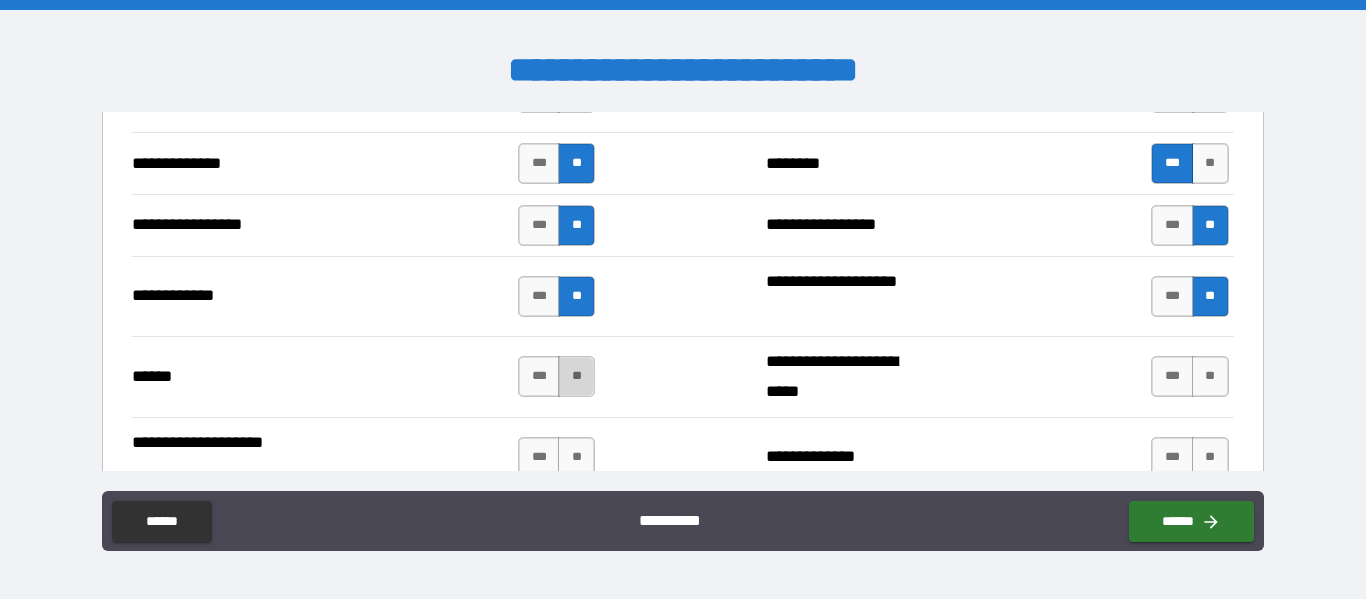 click on "**" at bounding box center [576, 376] 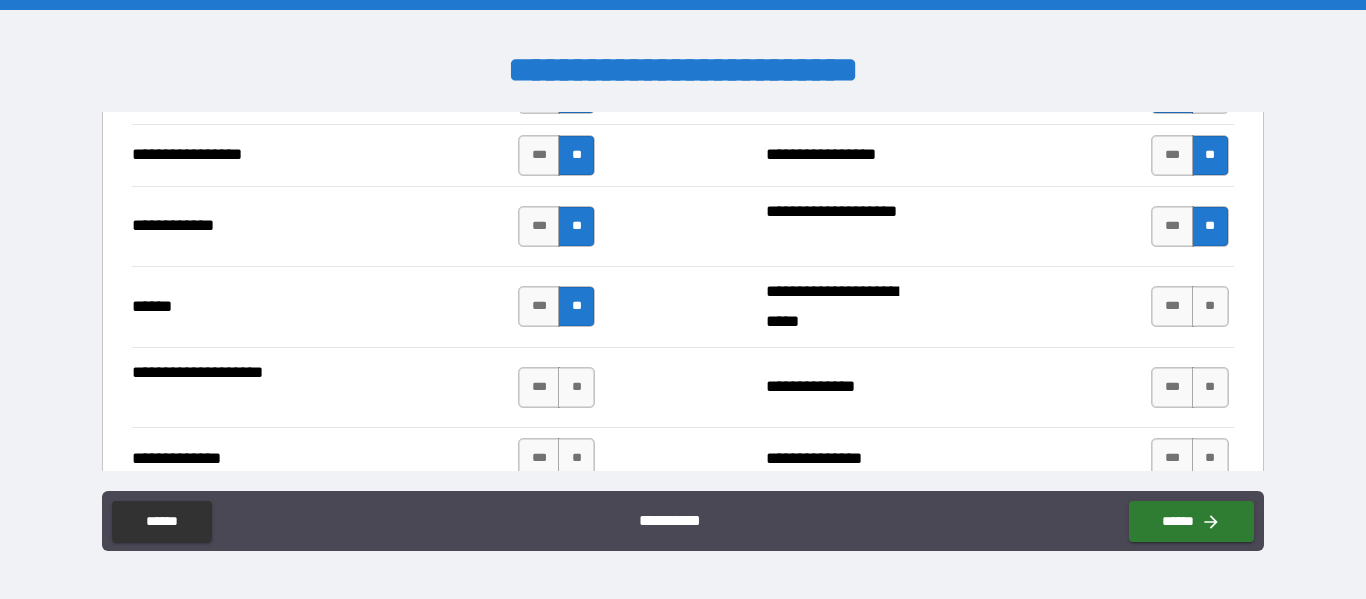 scroll, scrollTop: 3000, scrollLeft: 0, axis: vertical 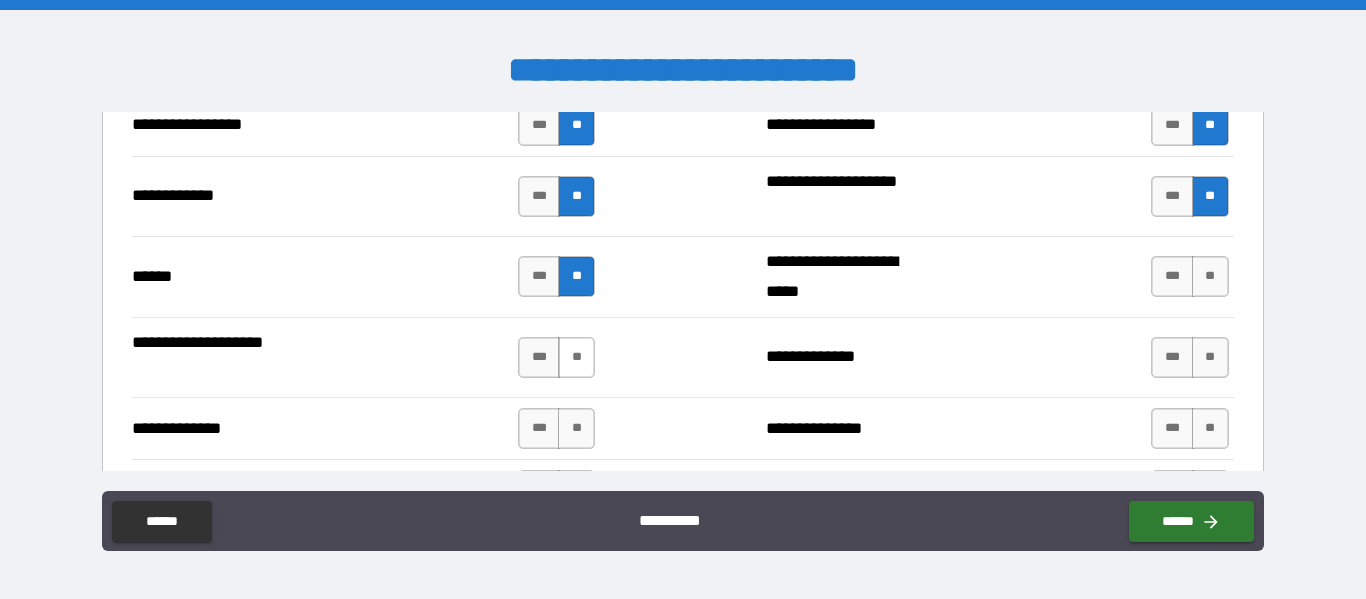 click on "**" at bounding box center [576, 357] 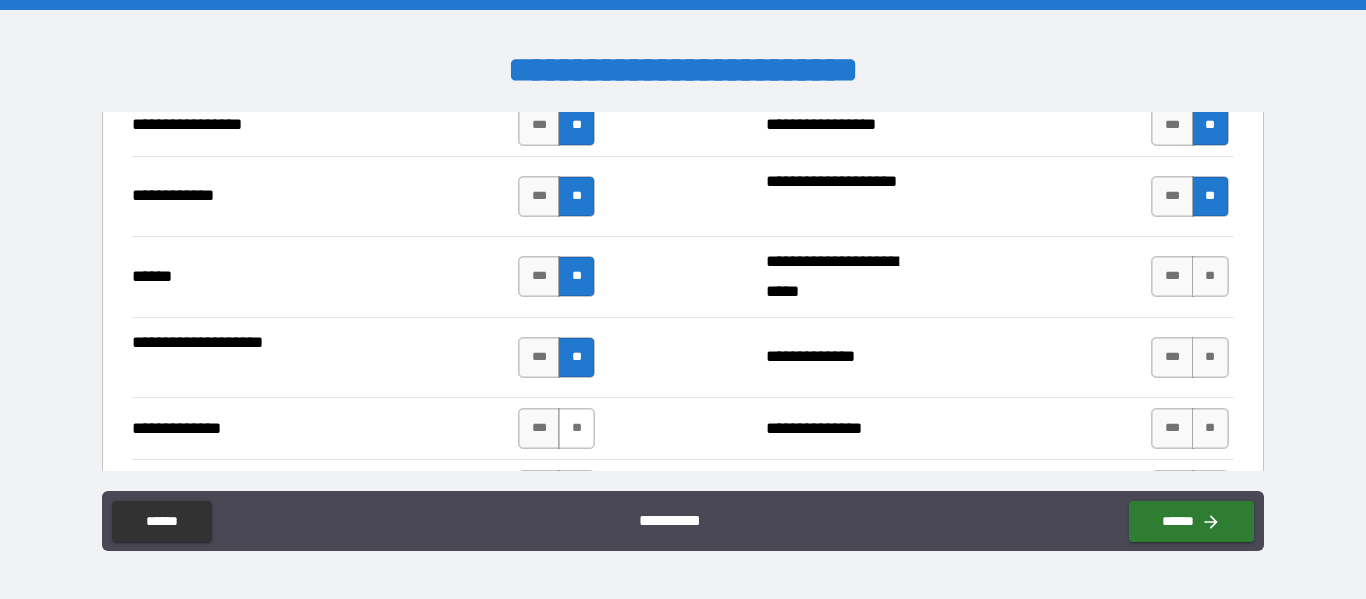 click on "**" at bounding box center [576, 428] 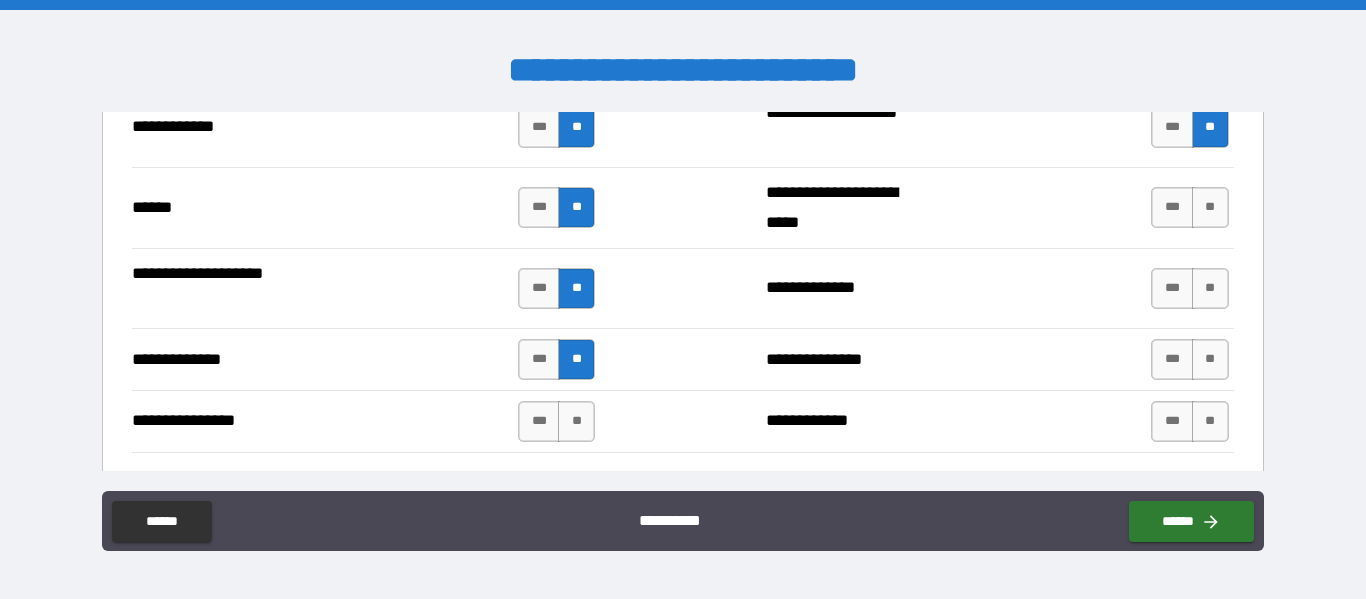 scroll, scrollTop: 3100, scrollLeft: 0, axis: vertical 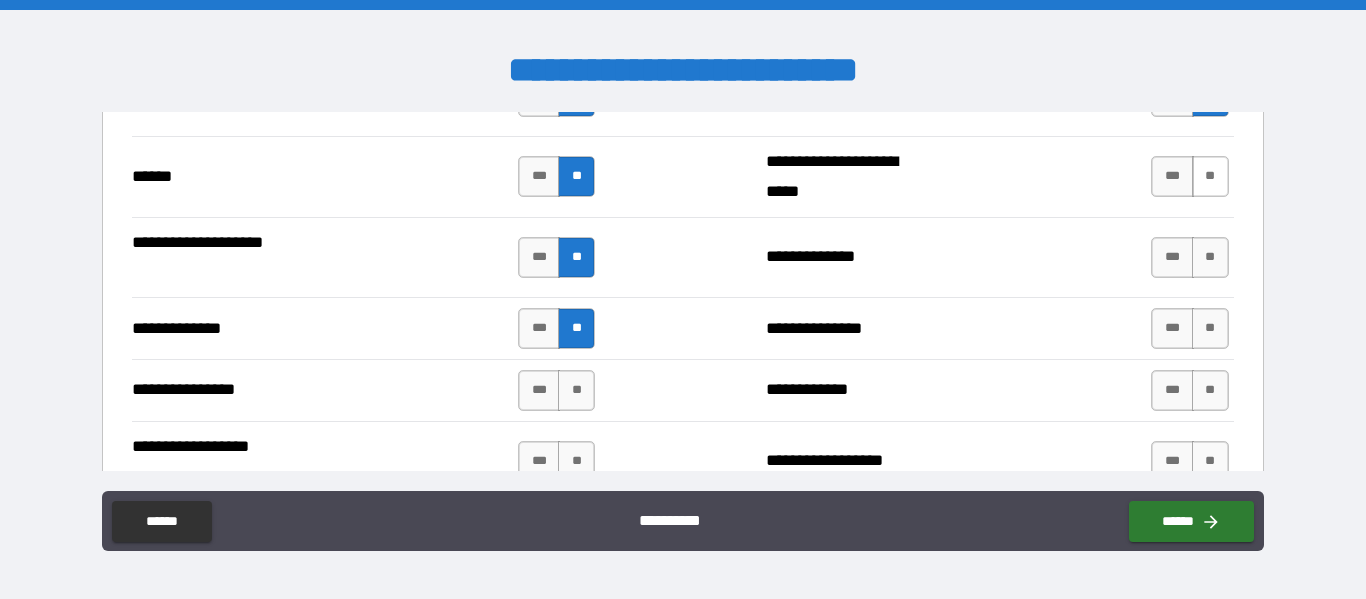 click on "**" at bounding box center [1210, 176] 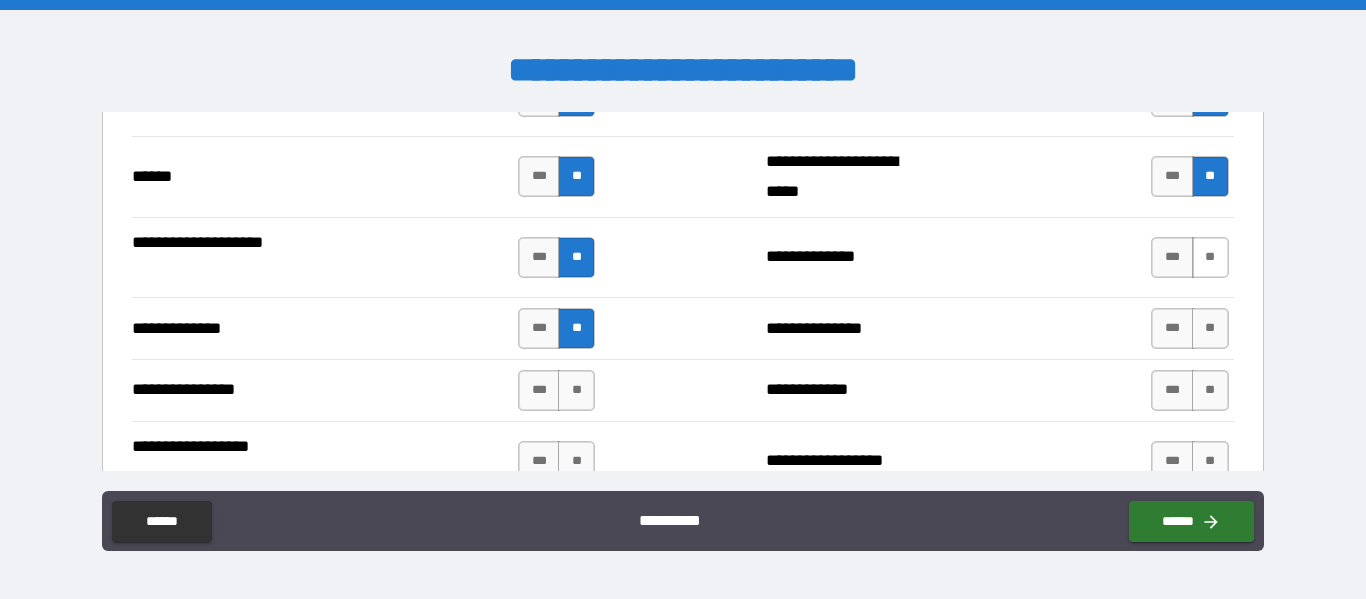 click on "**" at bounding box center (1210, 257) 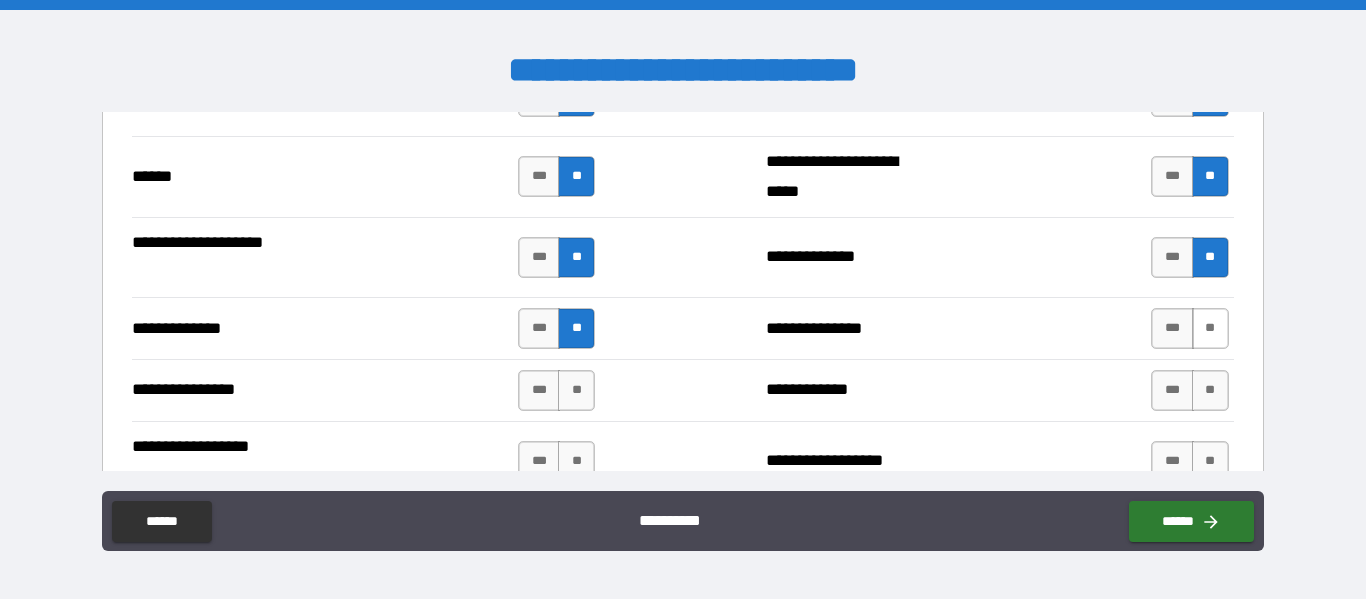 click on "**" at bounding box center [1210, 328] 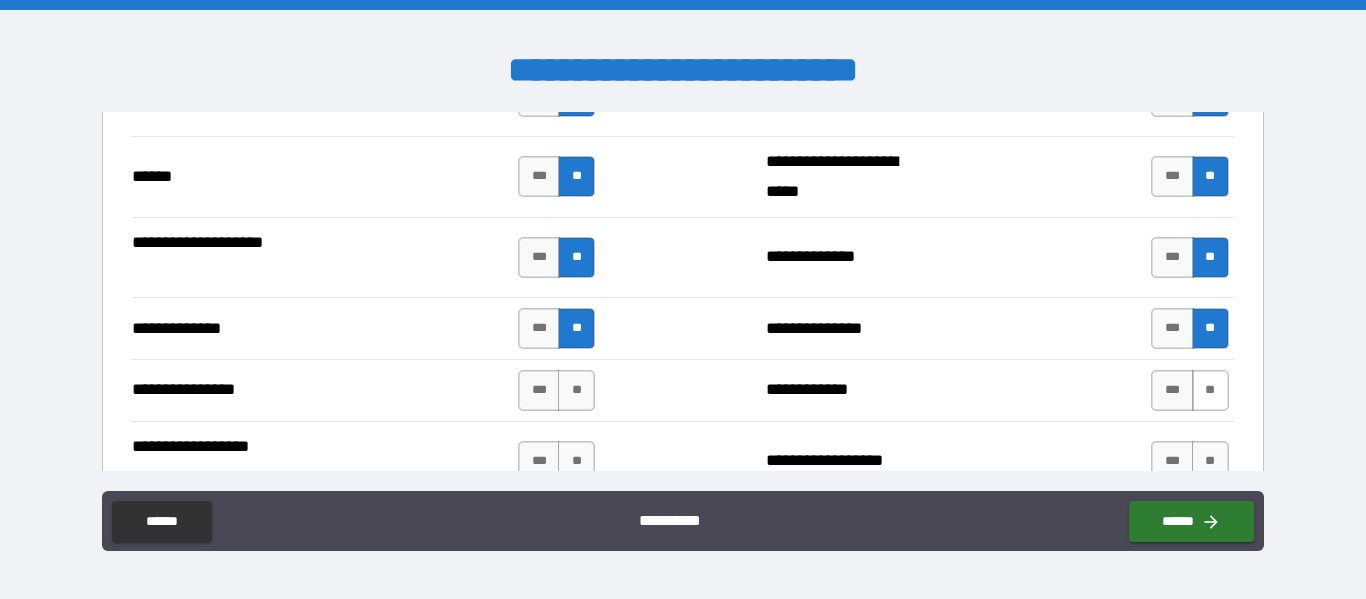 click on "**" at bounding box center [1210, 390] 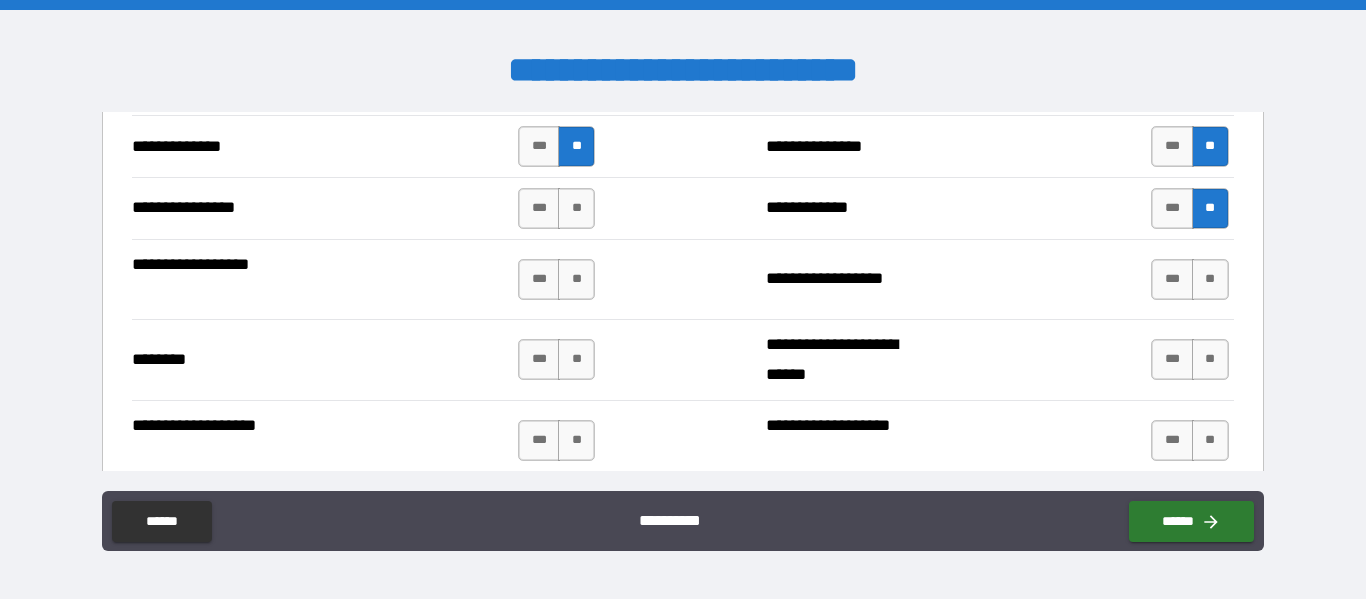 scroll, scrollTop: 3300, scrollLeft: 0, axis: vertical 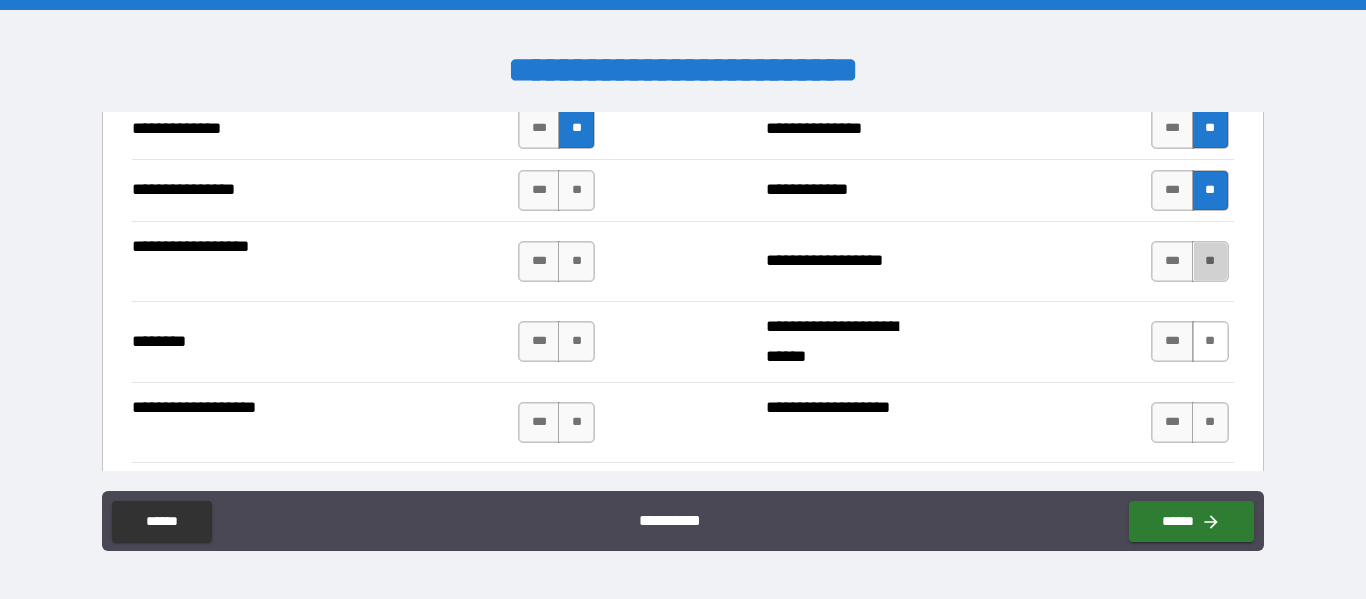 drag, startPoint x: 1210, startPoint y: 269, endPoint x: 1203, endPoint y: 331, distance: 62.39391 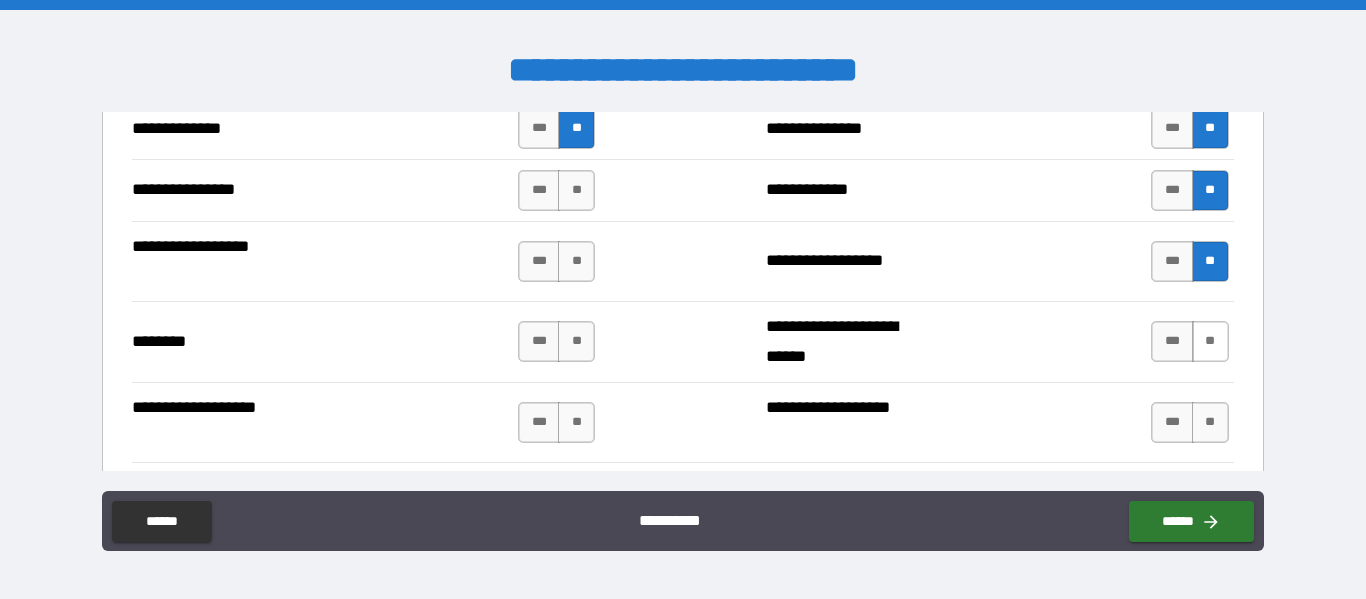 click on "**" at bounding box center [1210, 341] 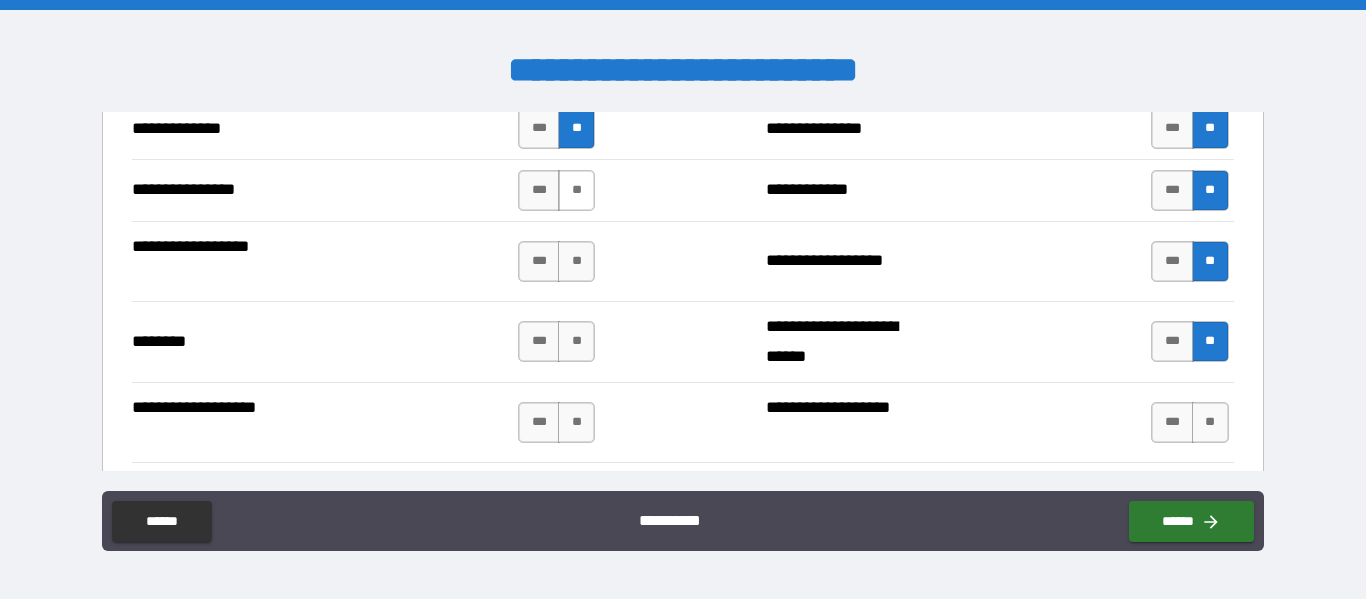 click on "**" at bounding box center (576, 190) 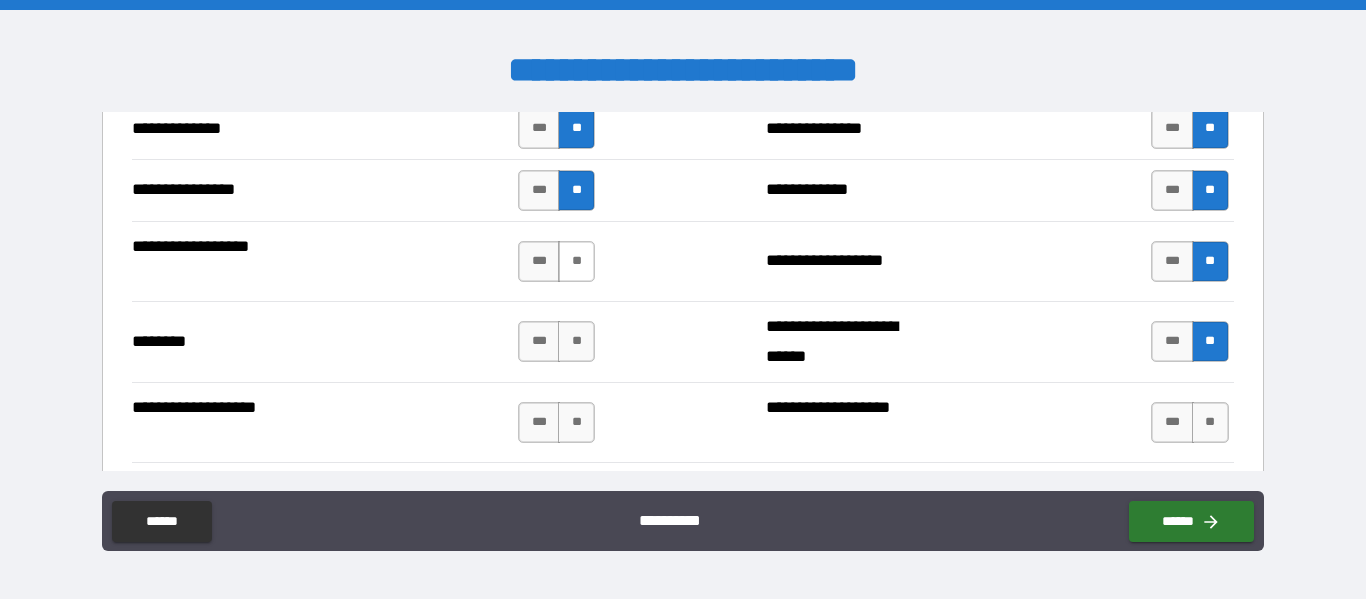 click on "**" at bounding box center [576, 261] 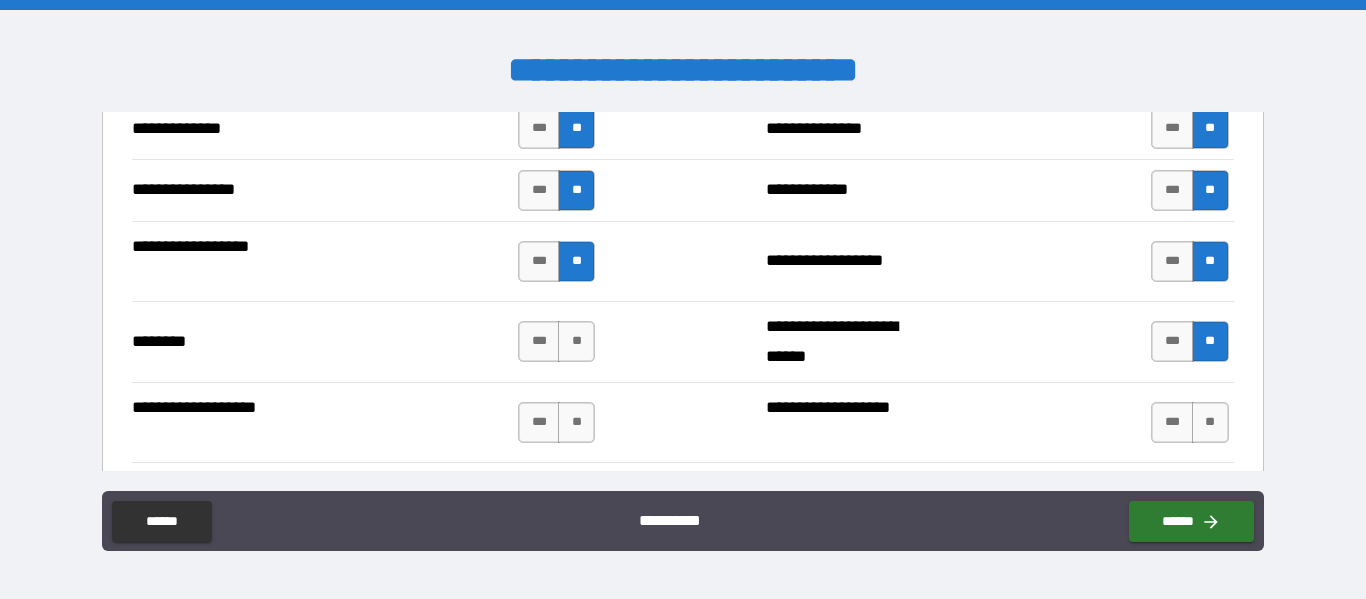 click on "**" at bounding box center [576, 341] 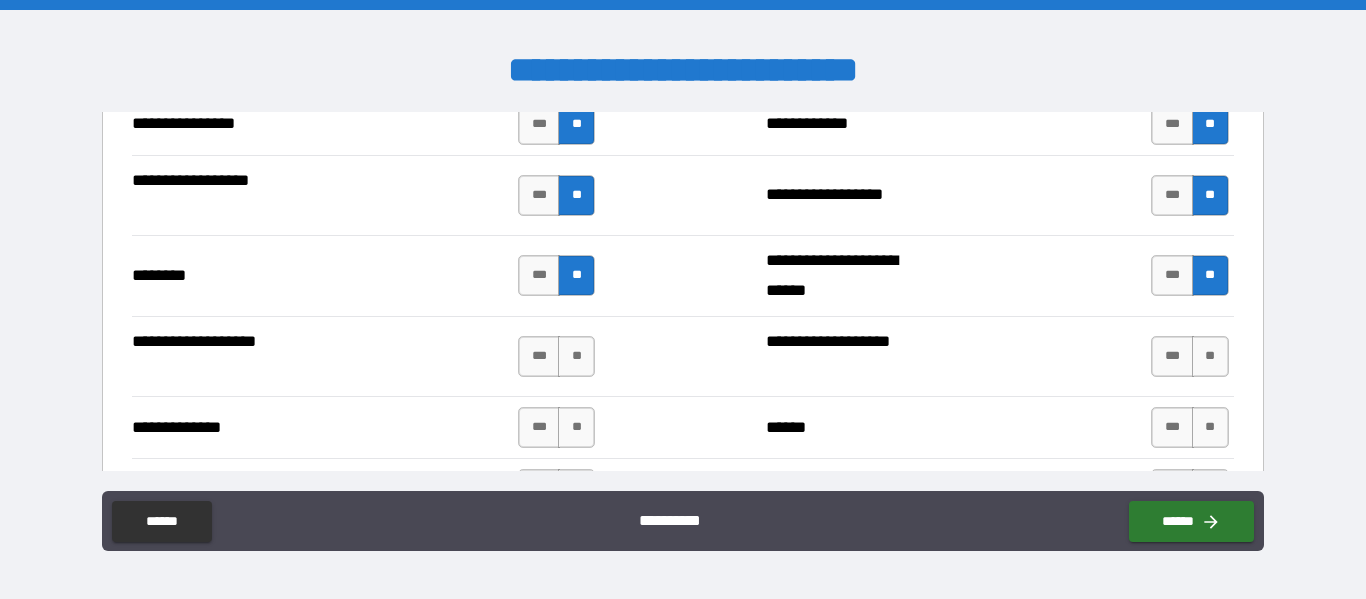 scroll, scrollTop: 3400, scrollLeft: 0, axis: vertical 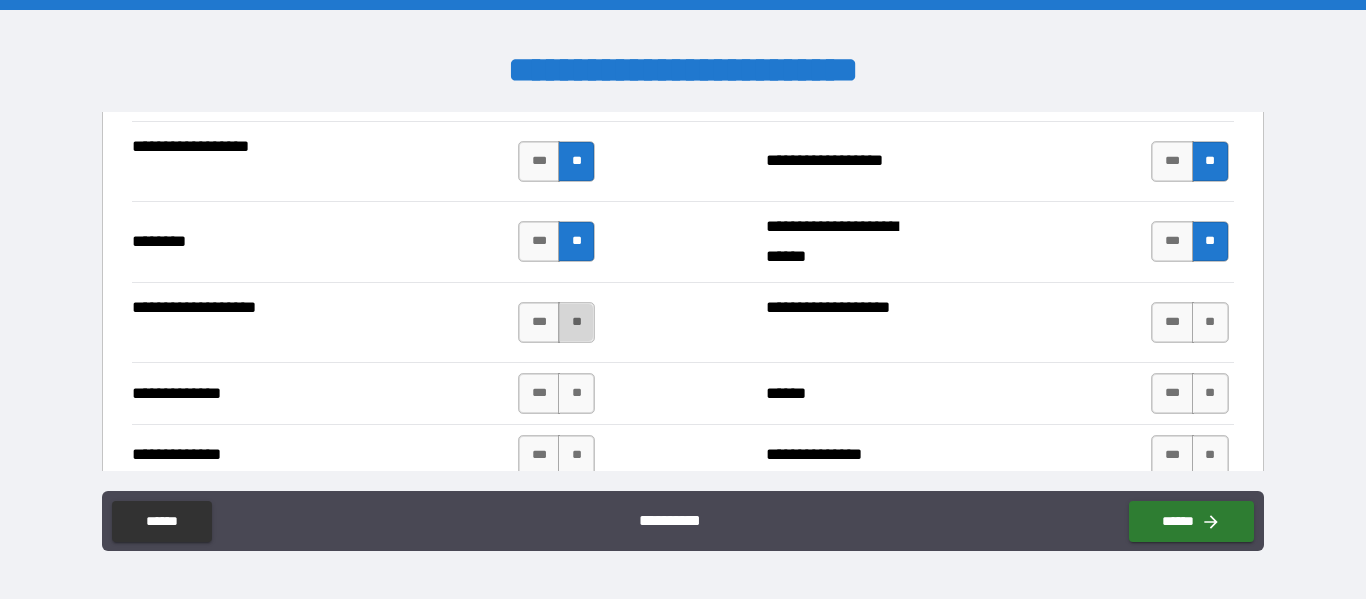 click on "**" at bounding box center (576, 322) 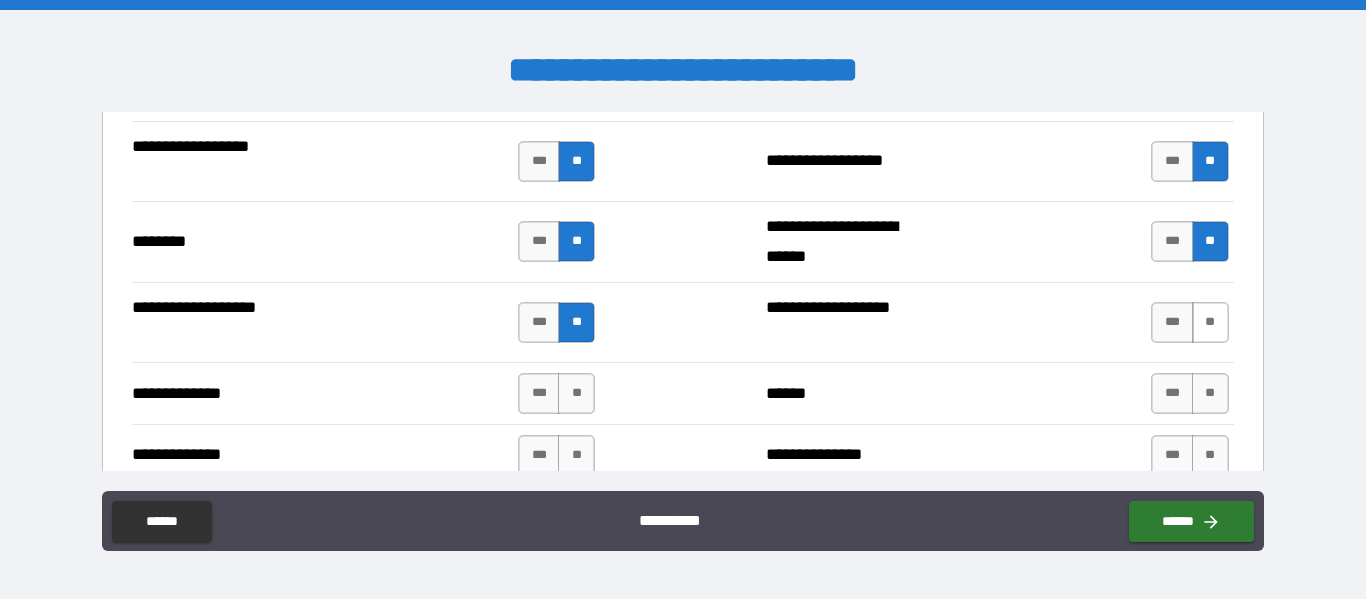 click on "**" at bounding box center (1210, 322) 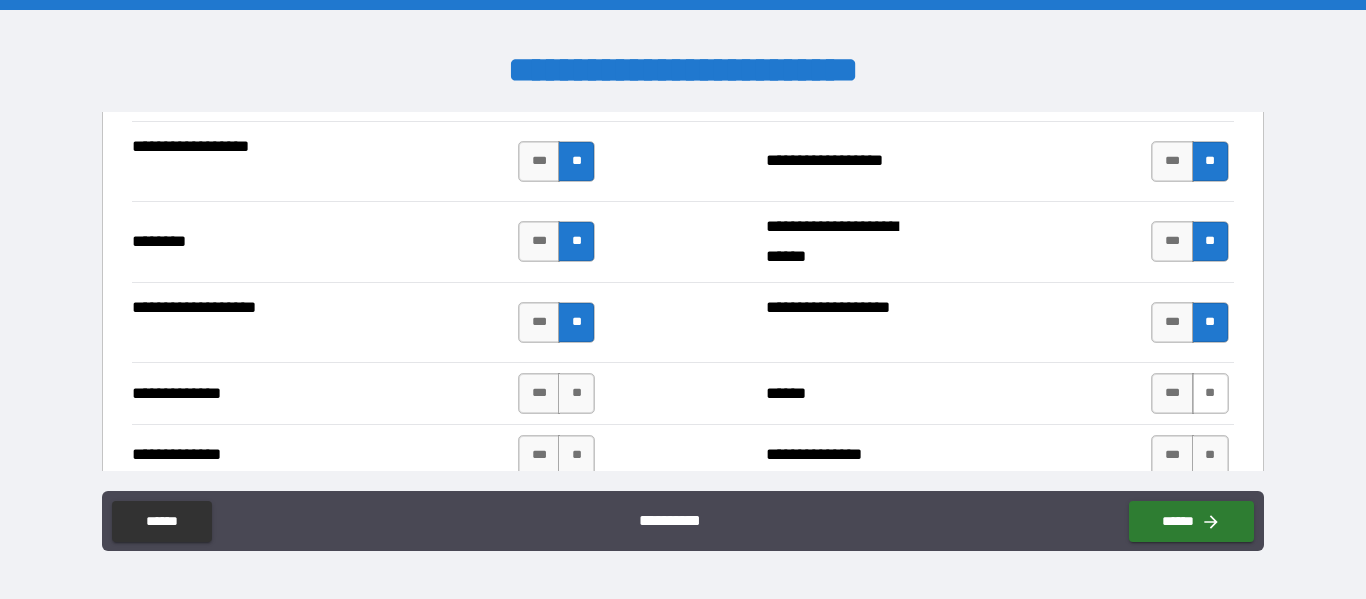 click on "**" at bounding box center (1210, 393) 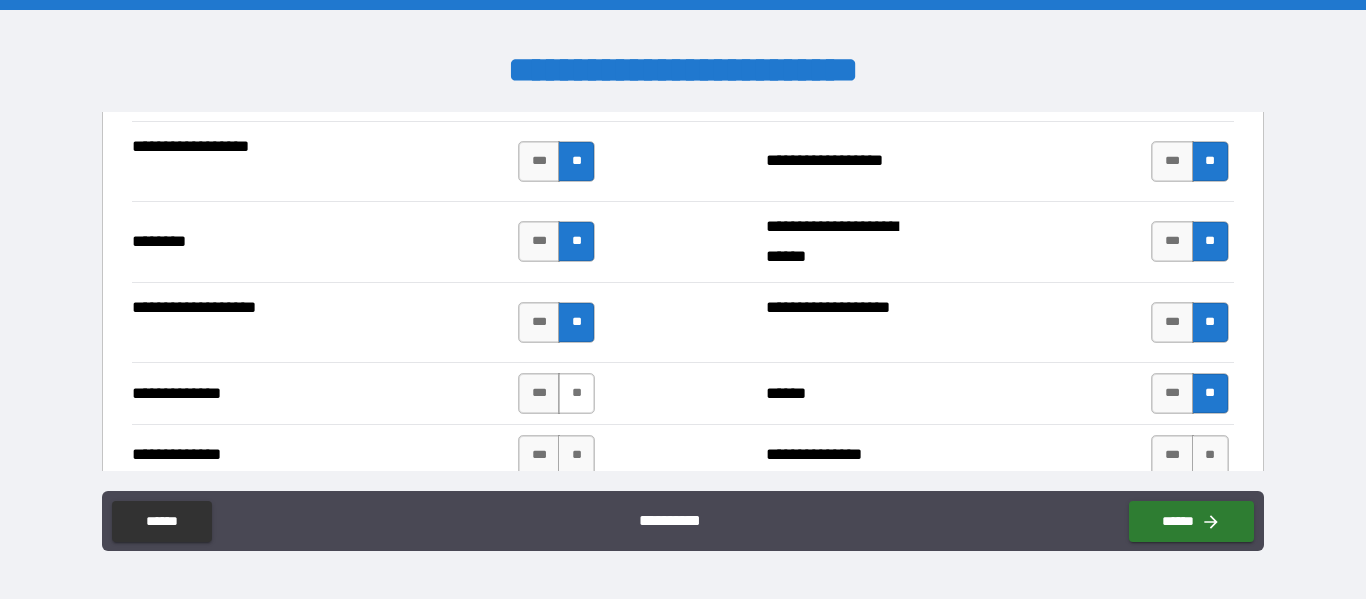 click on "**" at bounding box center (576, 393) 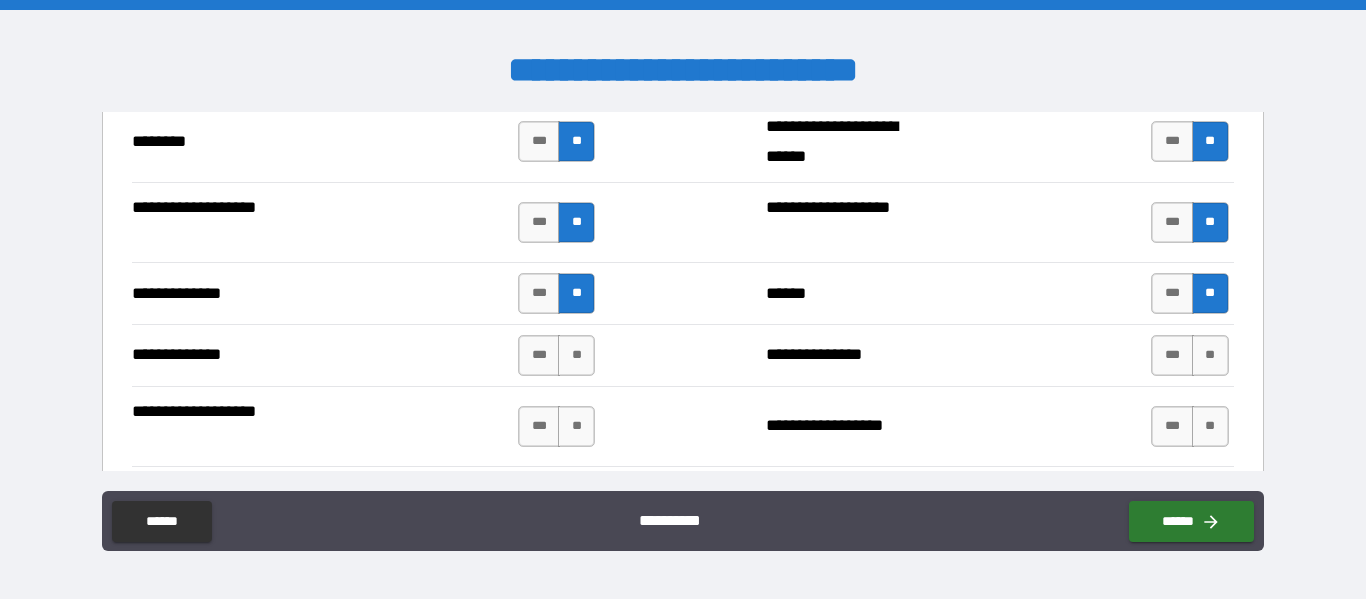 scroll, scrollTop: 3600, scrollLeft: 0, axis: vertical 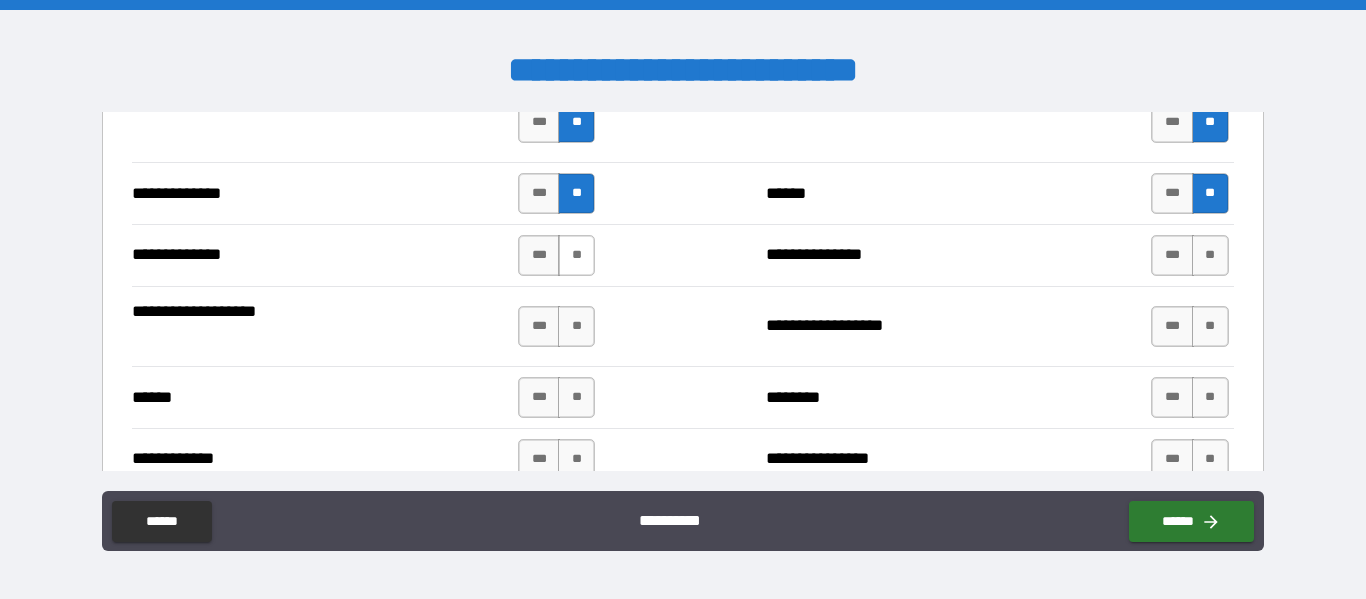 click on "**" at bounding box center (576, 255) 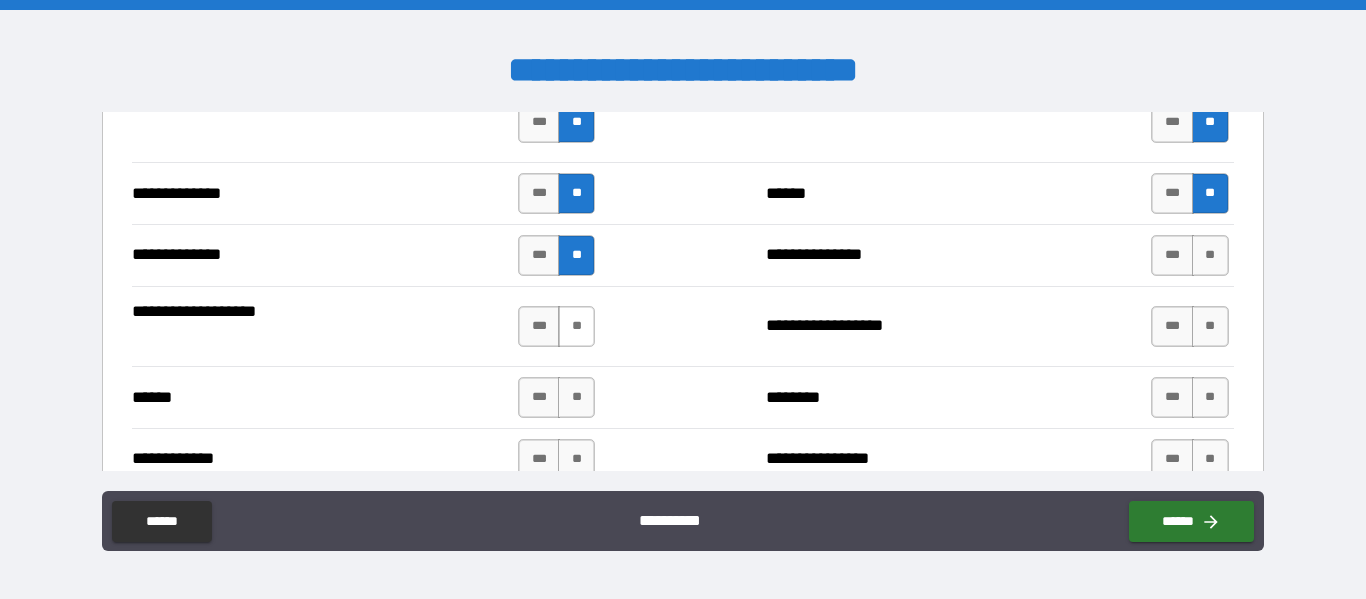 click on "**" at bounding box center [576, 326] 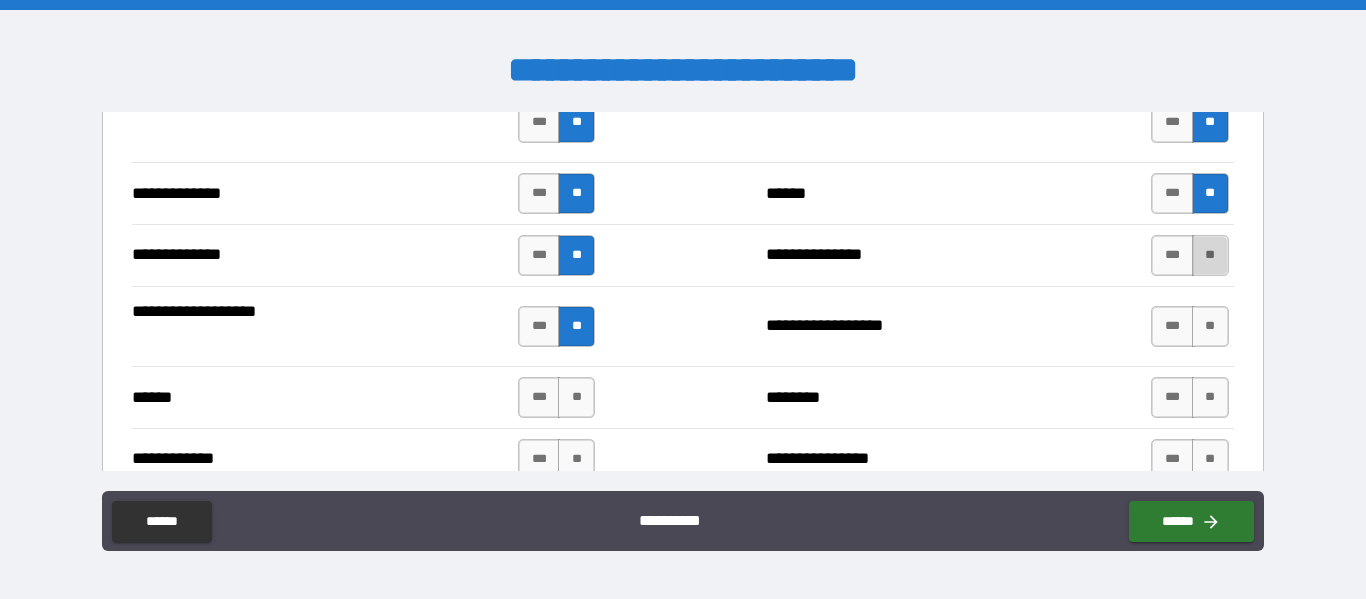 click on "**" at bounding box center [1210, 255] 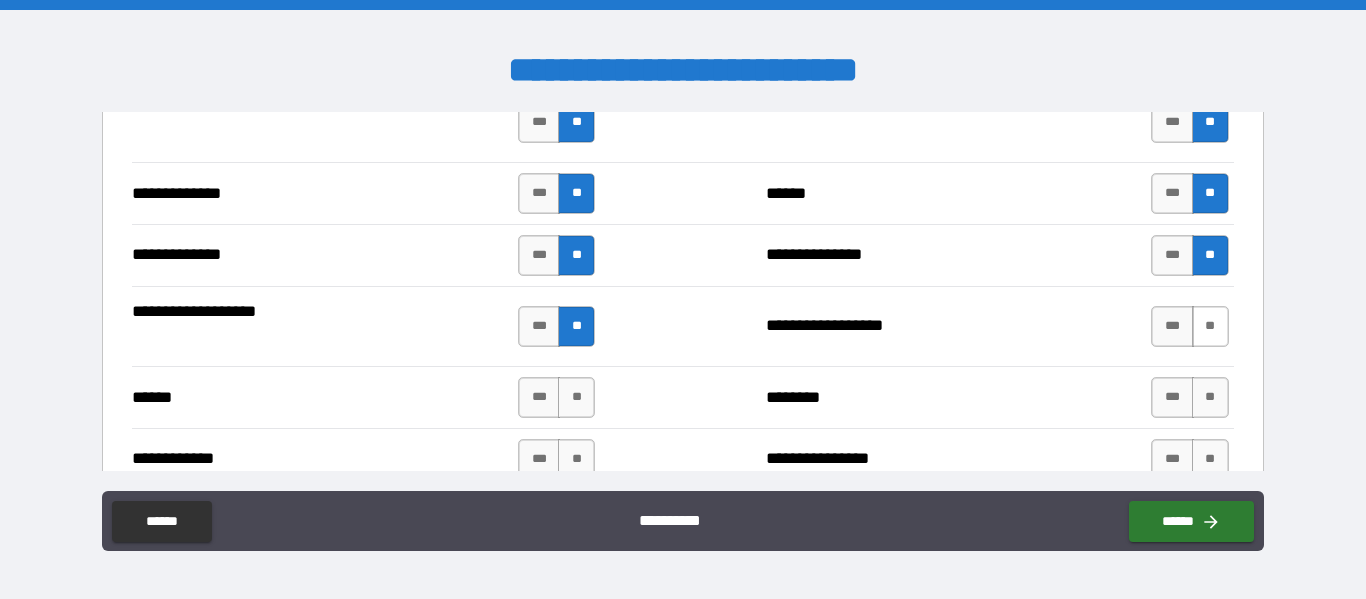 click on "**" at bounding box center [1210, 326] 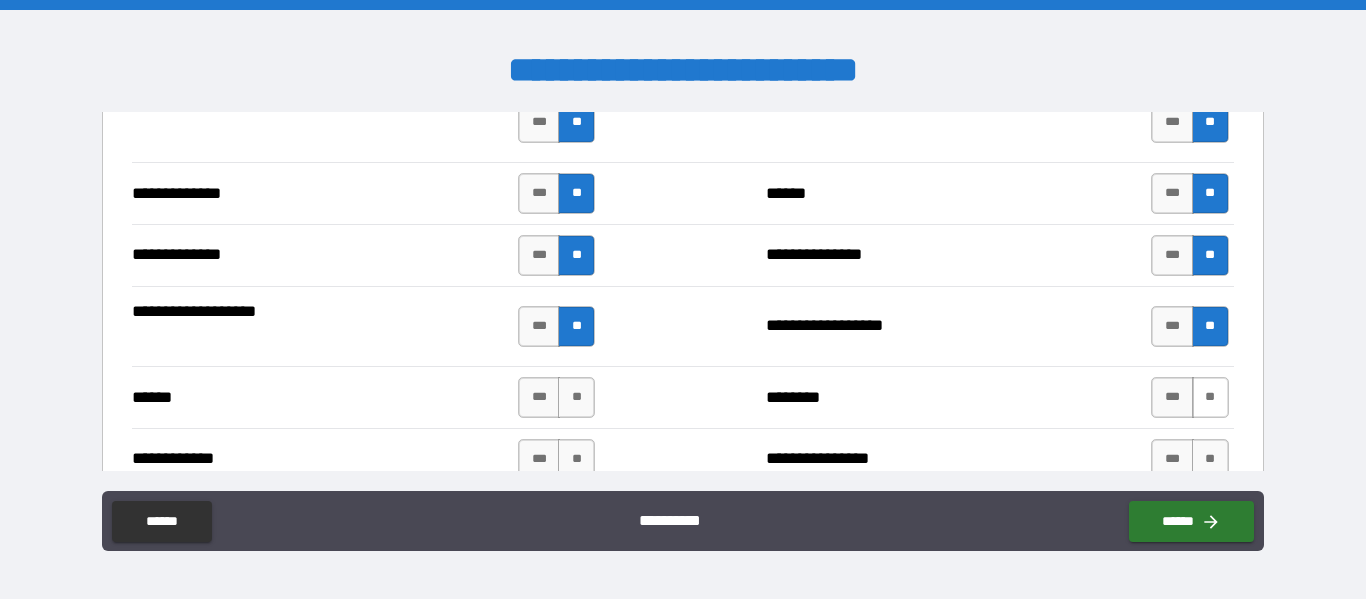 click on "**" at bounding box center [1210, 397] 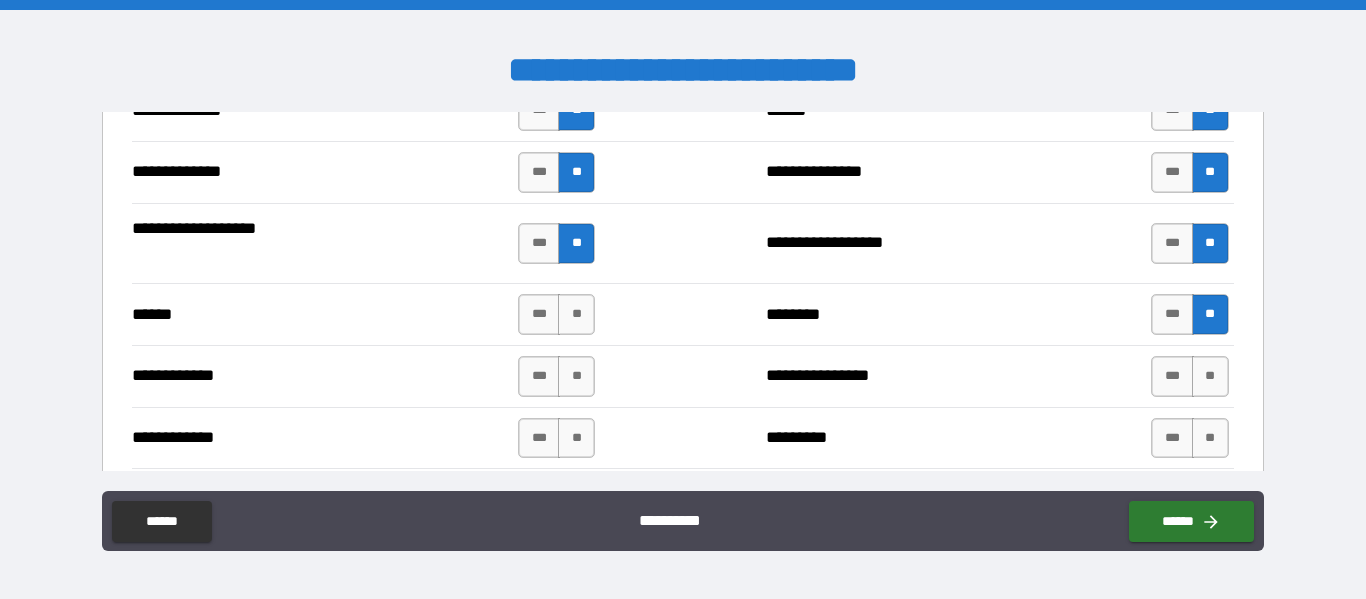 scroll, scrollTop: 3700, scrollLeft: 0, axis: vertical 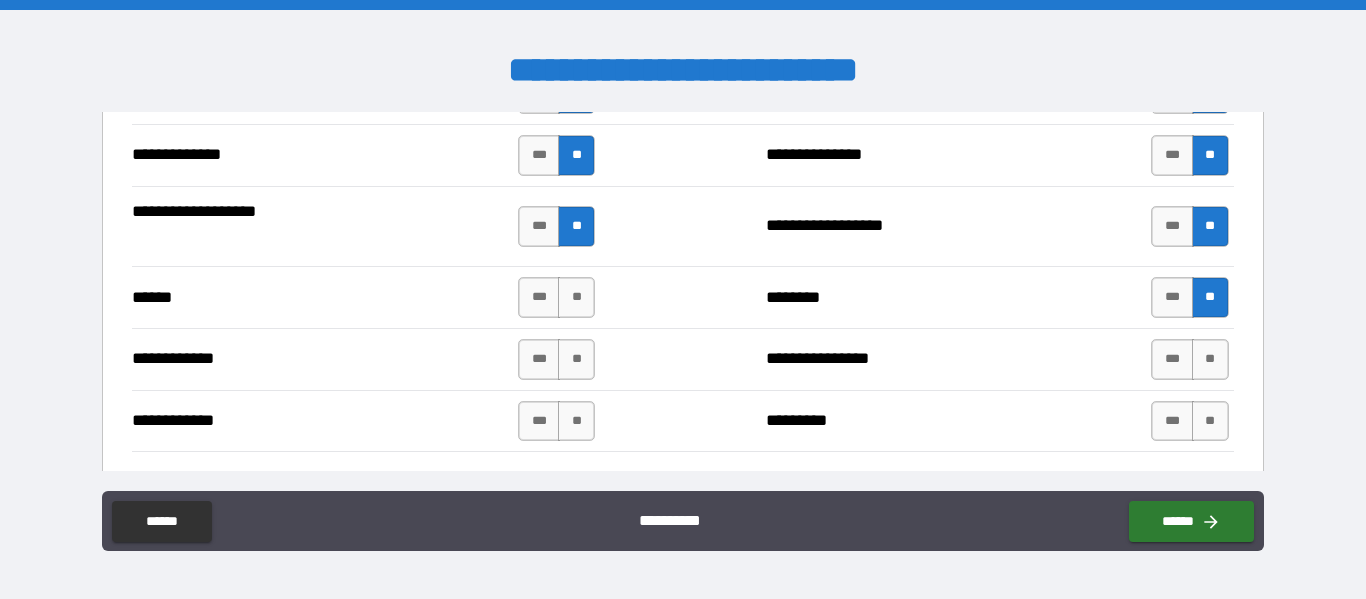 click on "****** *** ** ******** *** **" at bounding box center [682, 297] 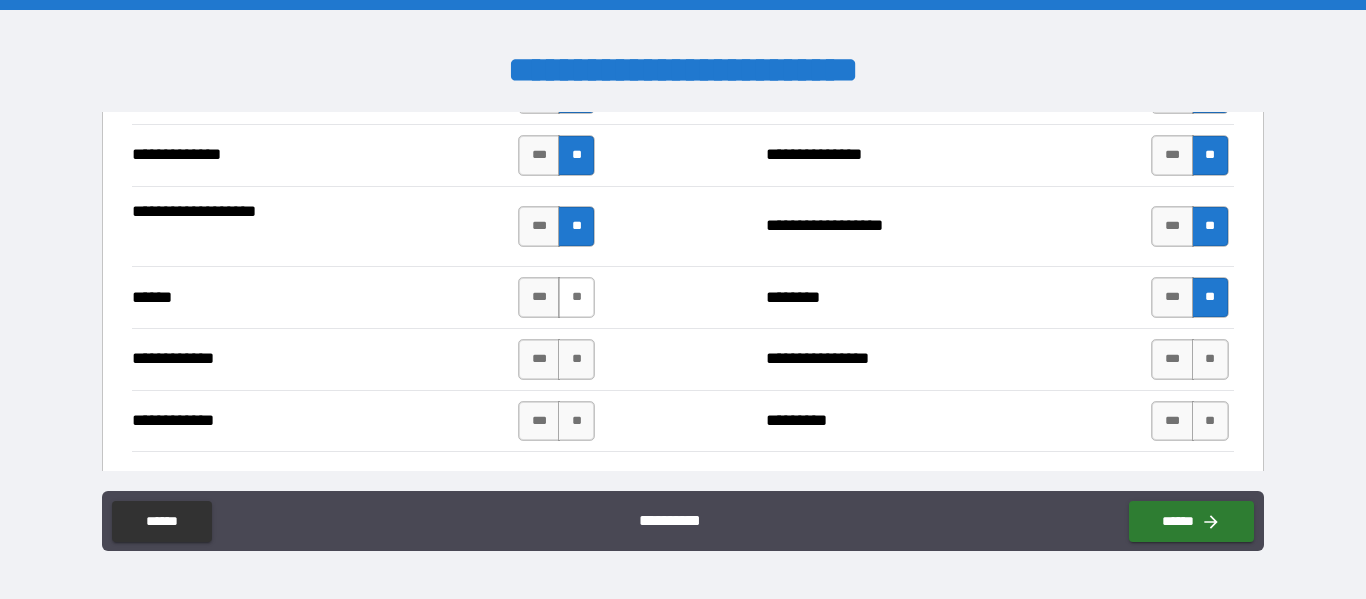 click on "*** **" at bounding box center [559, 297] 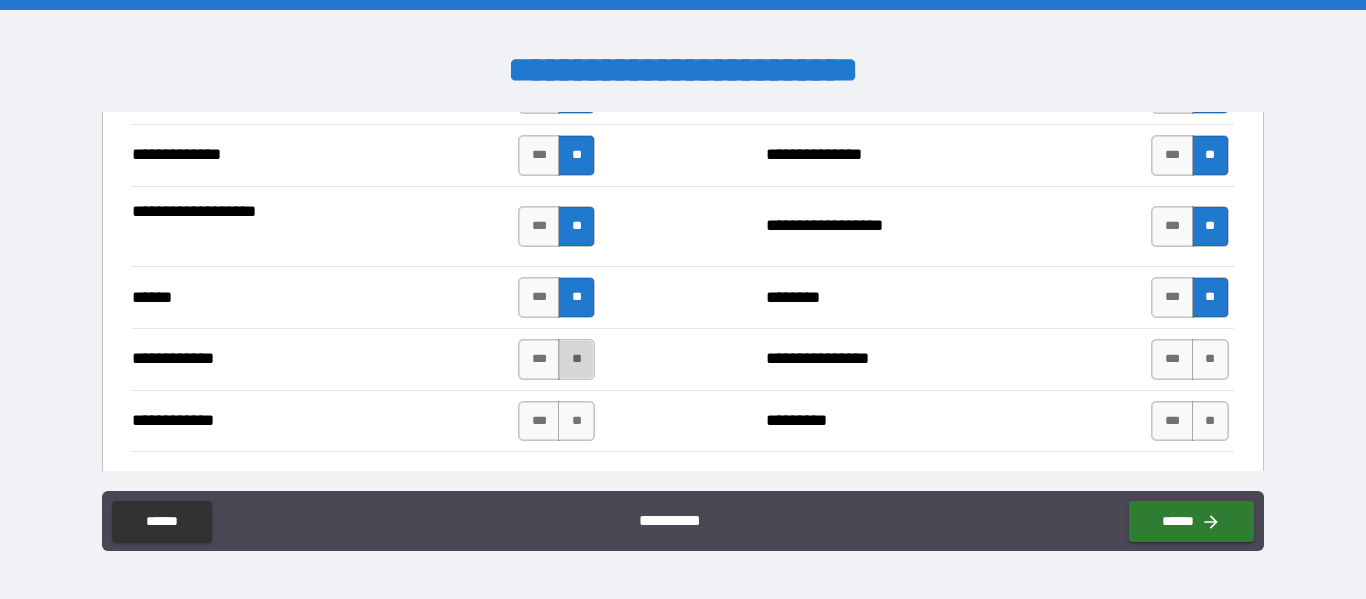 click on "**" at bounding box center (576, 359) 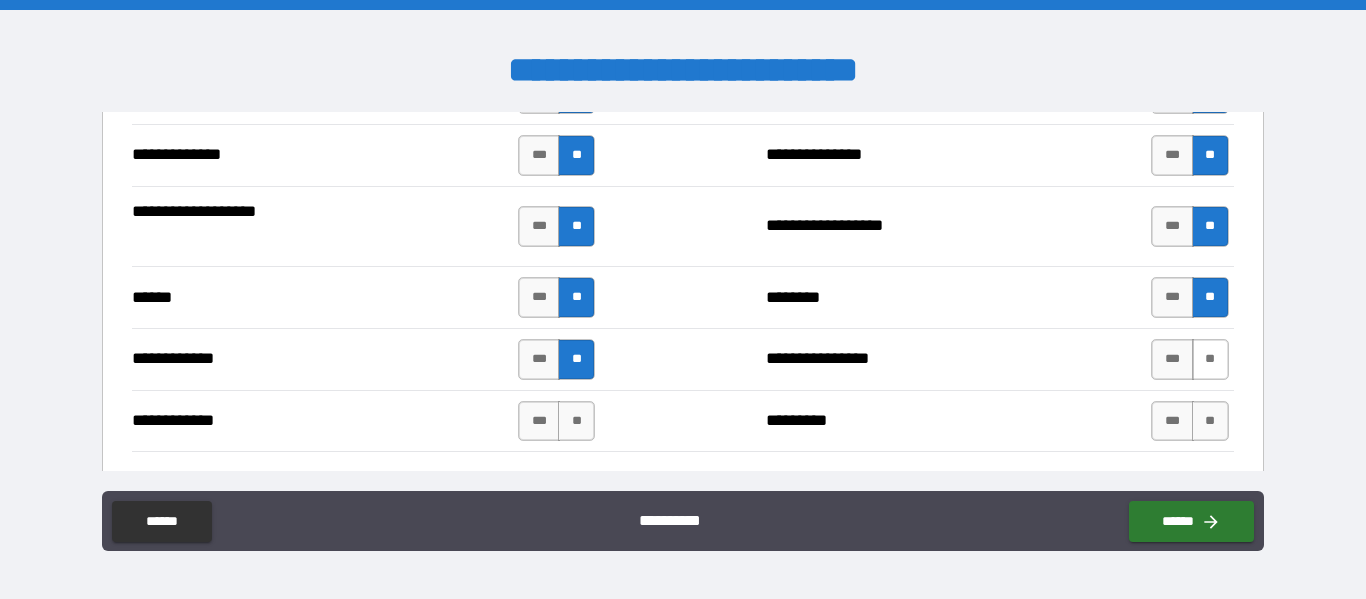 click on "**" at bounding box center [1210, 359] 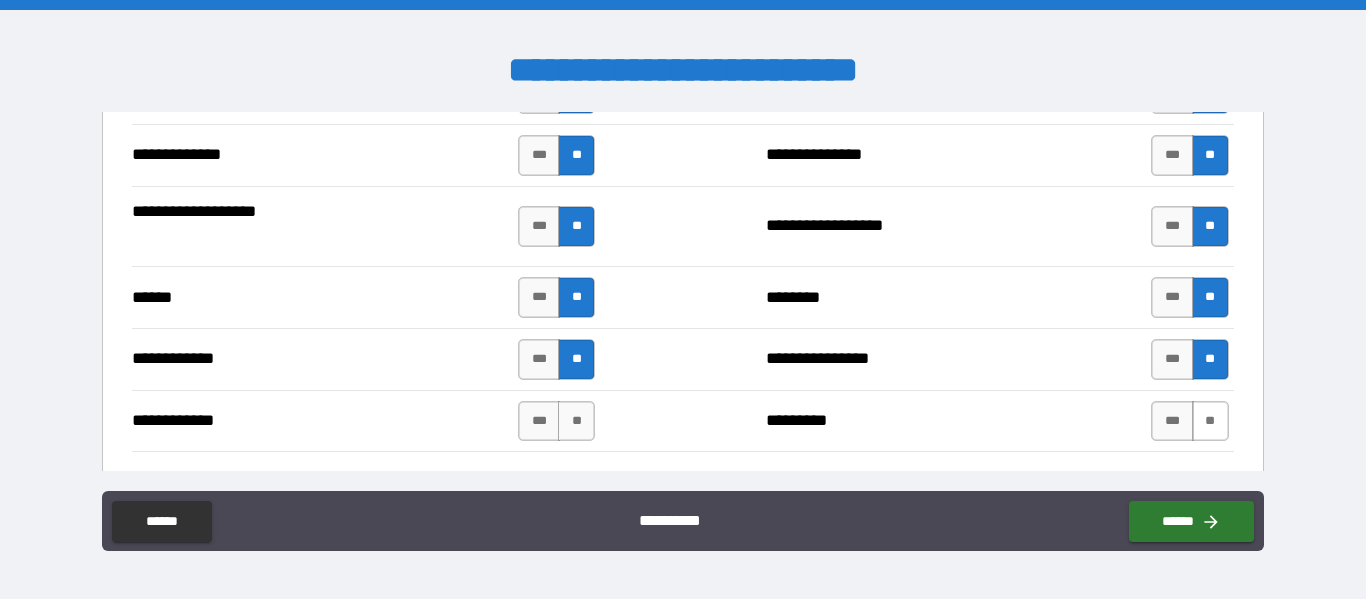click on "**" at bounding box center (1210, 421) 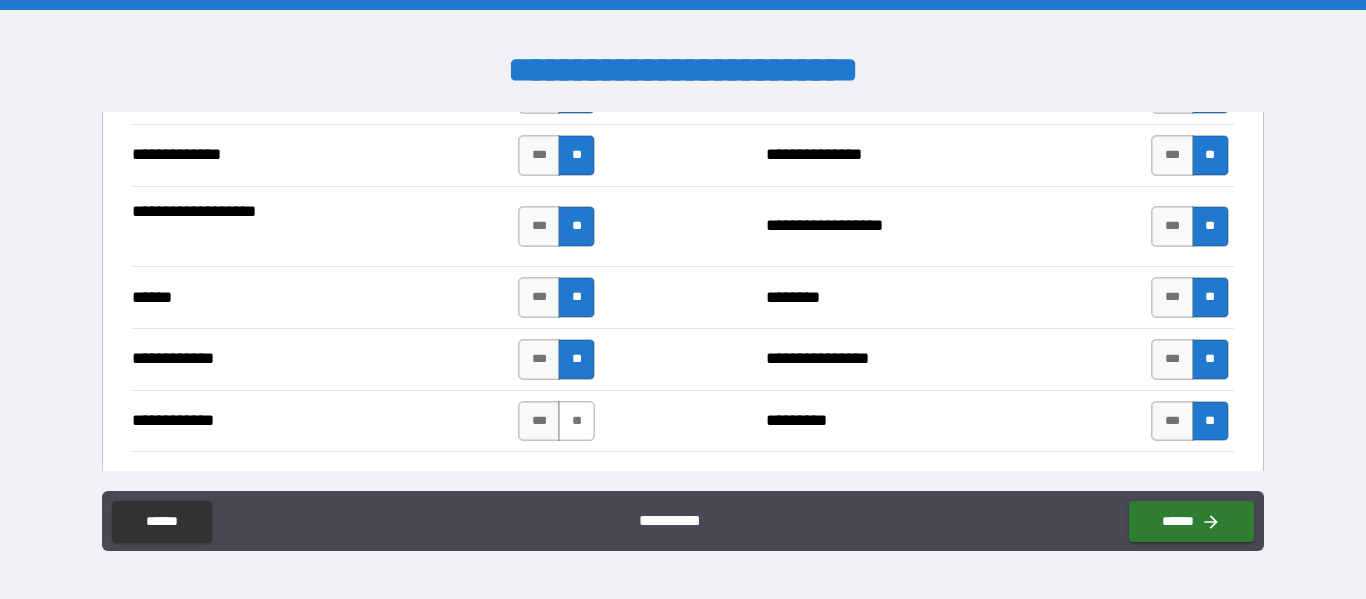 click on "**" at bounding box center [576, 421] 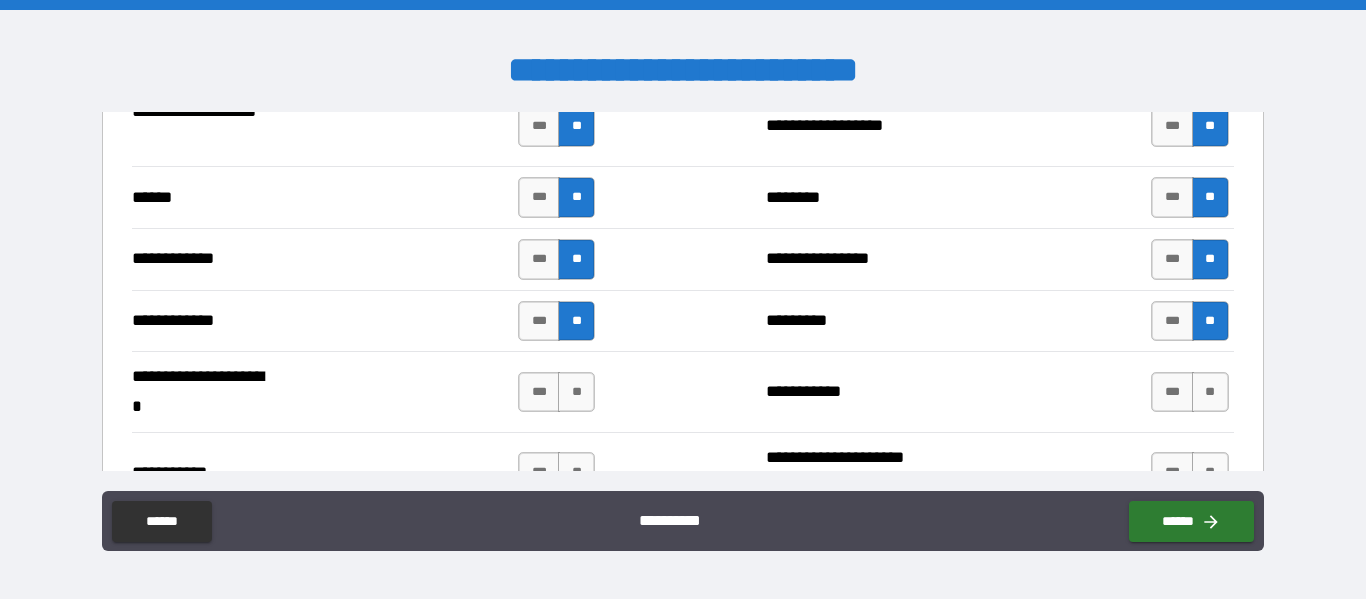 scroll, scrollTop: 3900, scrollLeft: 0, axis: vertical 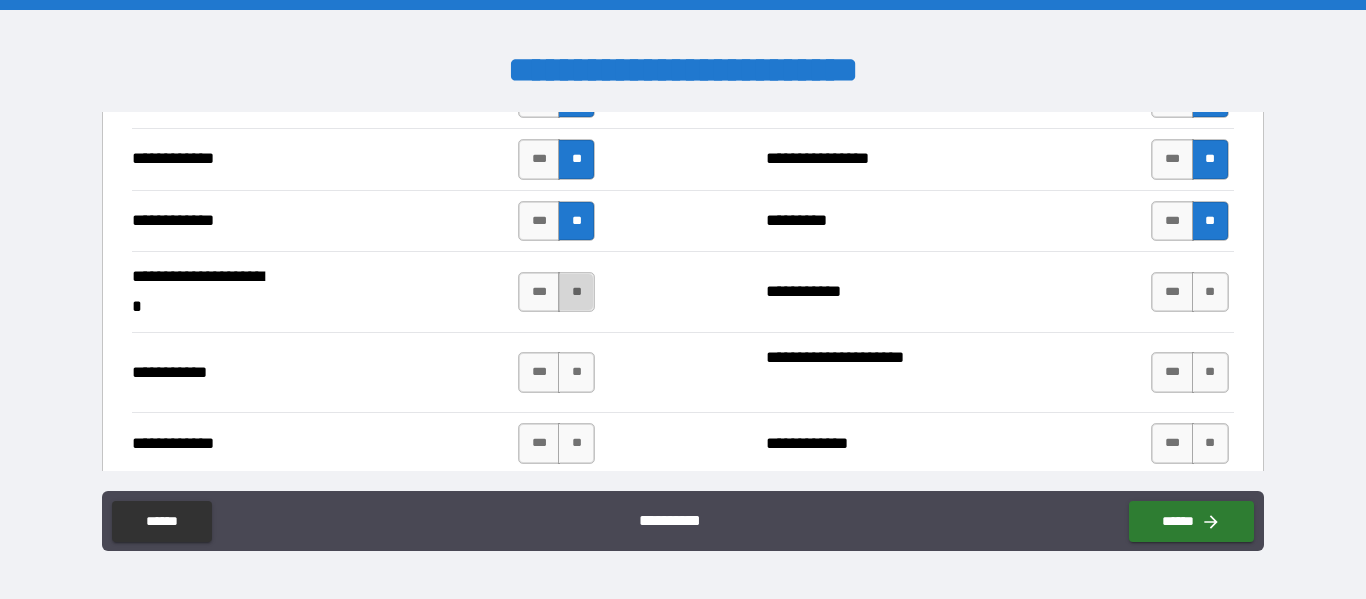 click on "**" at bounding box center [576, 292] 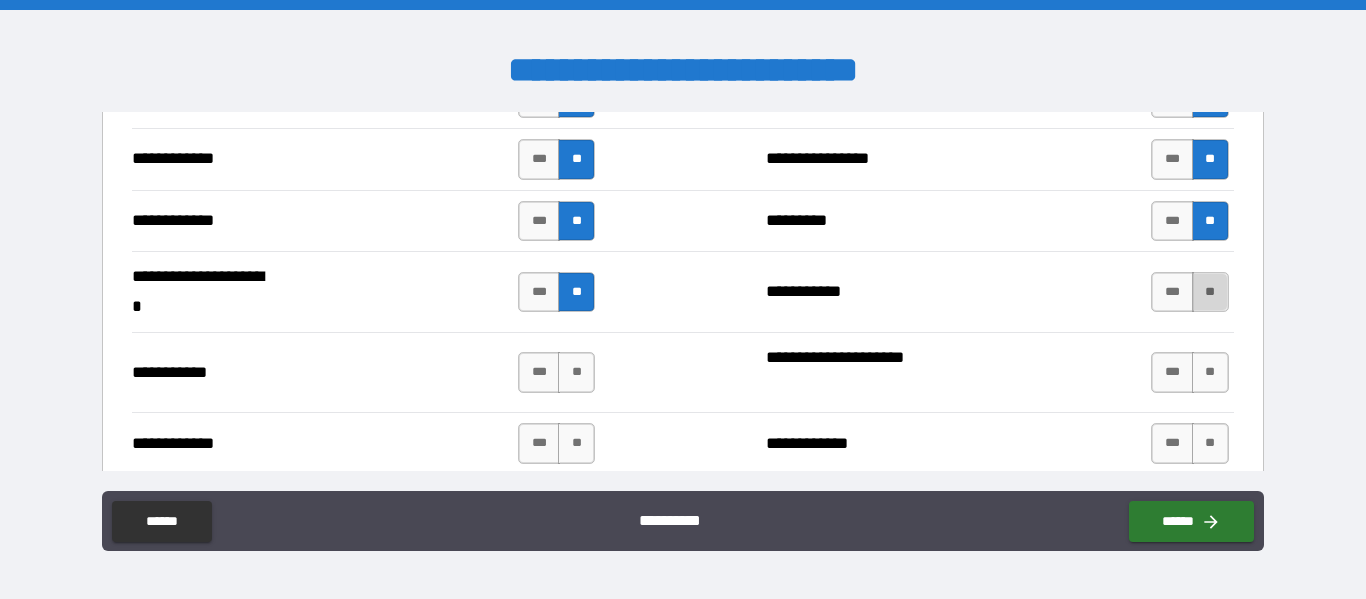 click on "**" at bounding box center [1210, 292] 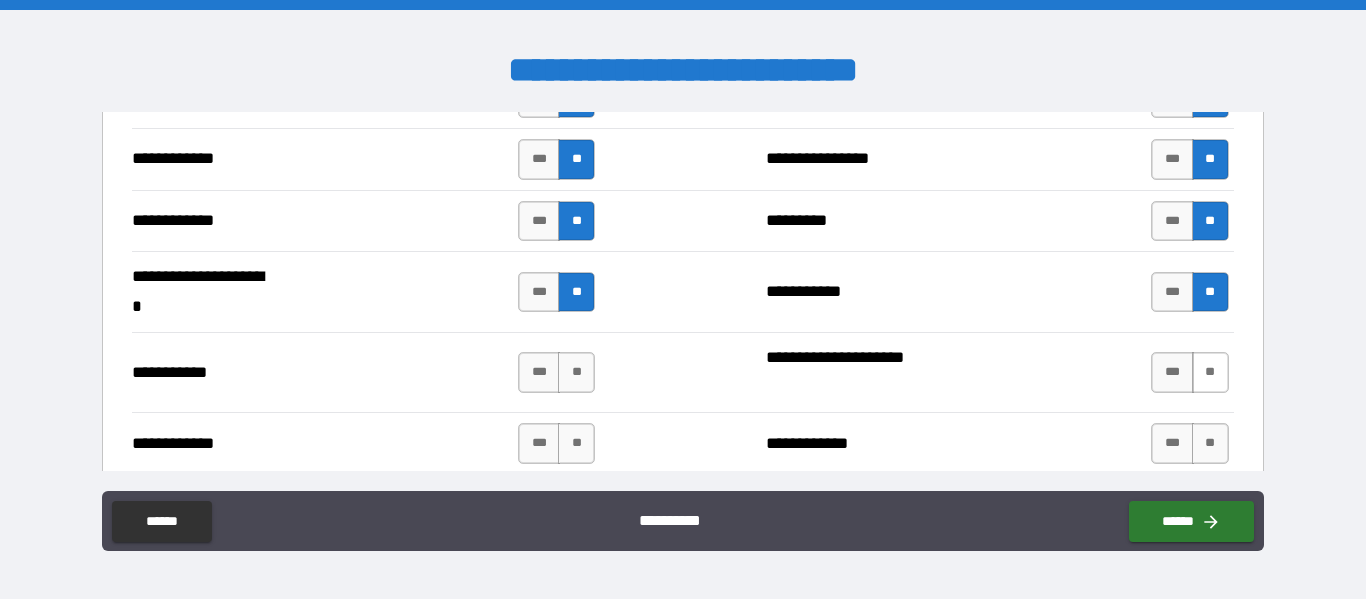 click on "**" at bounding box center [1210, 372] 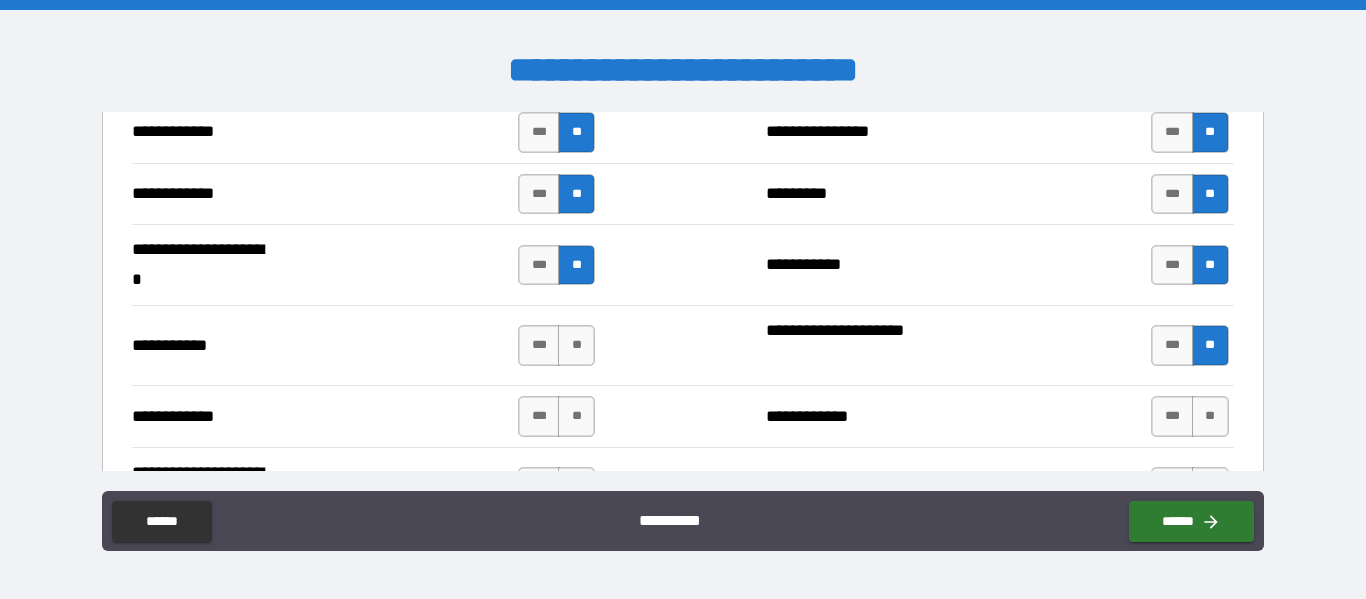 scroll, scrollTop: 4000, scrollLeft: 0, axis: vertical 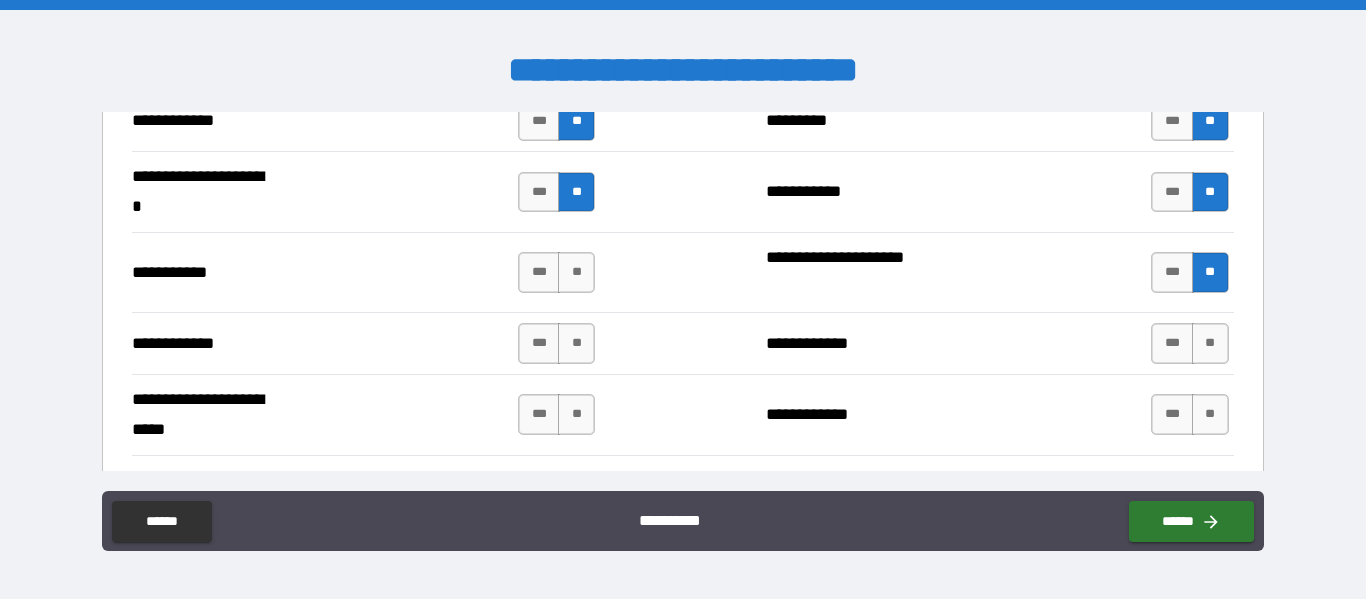 drag, startPoint x: 552, startPoint y: 265, endPoint x: 595, endPoint y: 268, distance: 43.104523 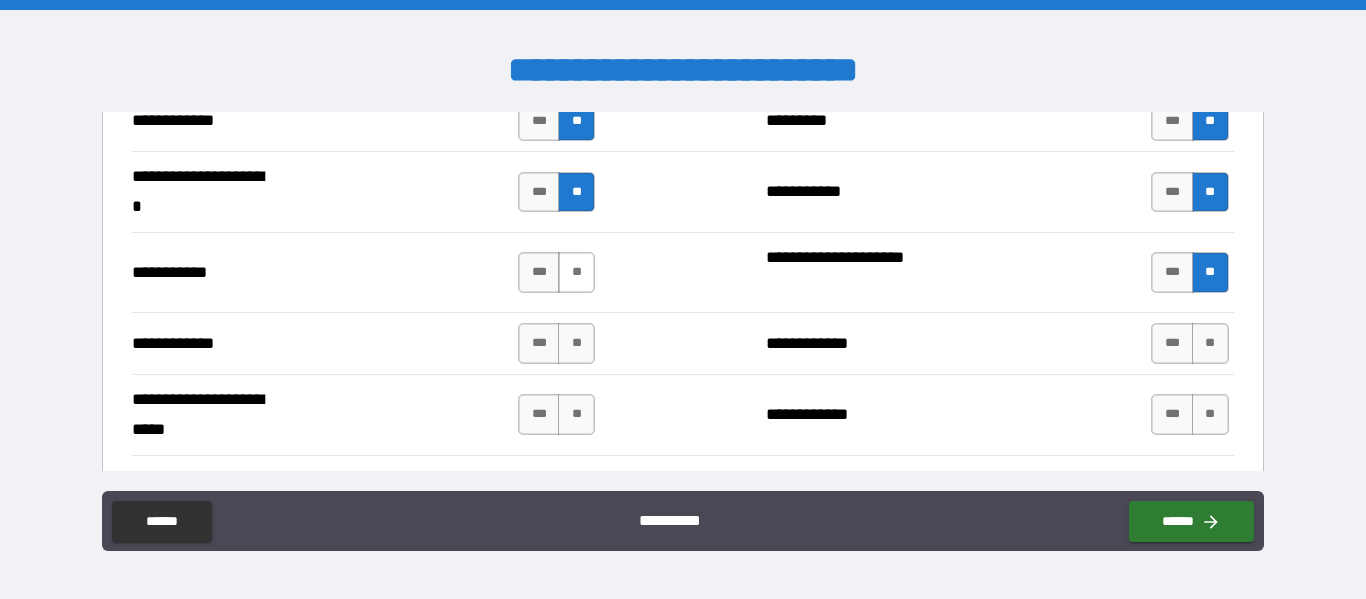 click on "**" at bounding box center [576, 272] 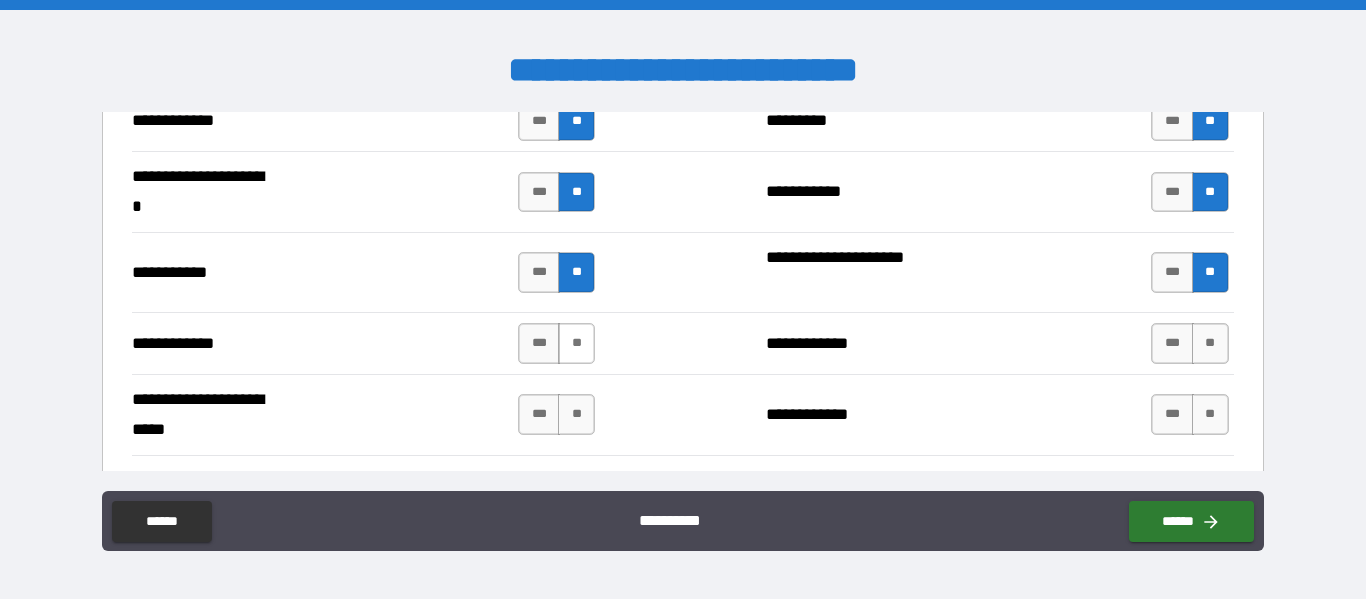click on "**" at bounding box center (576, 343) 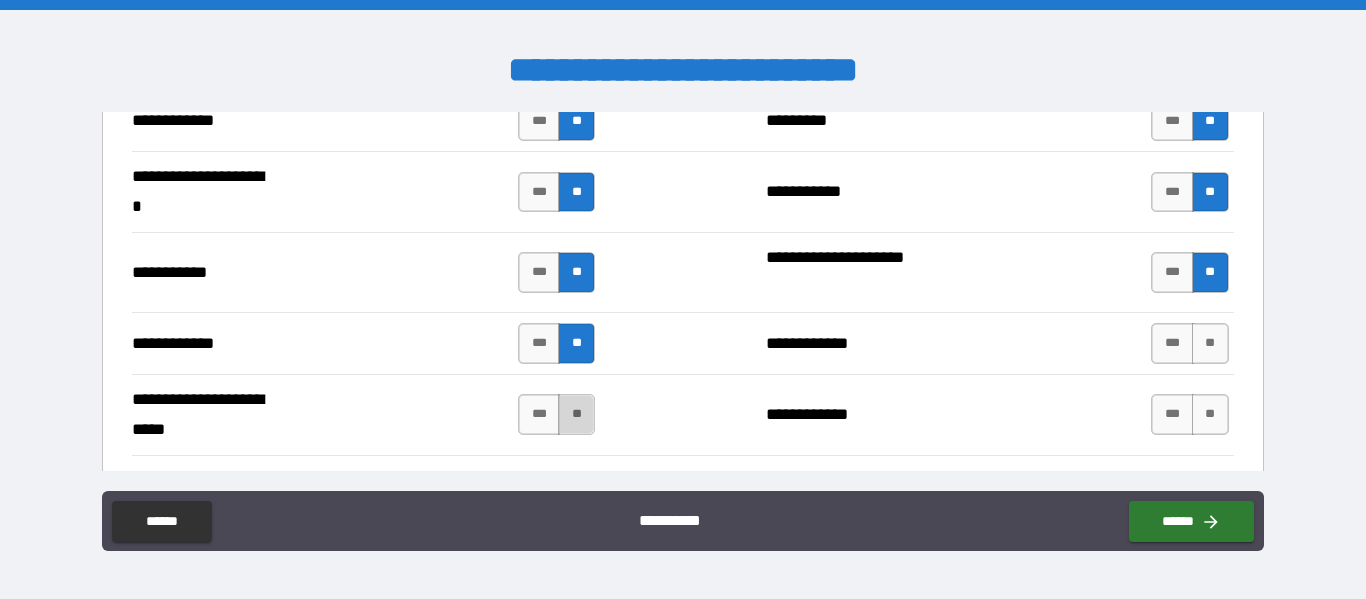 click on "**" at bounding box center (576, 414) 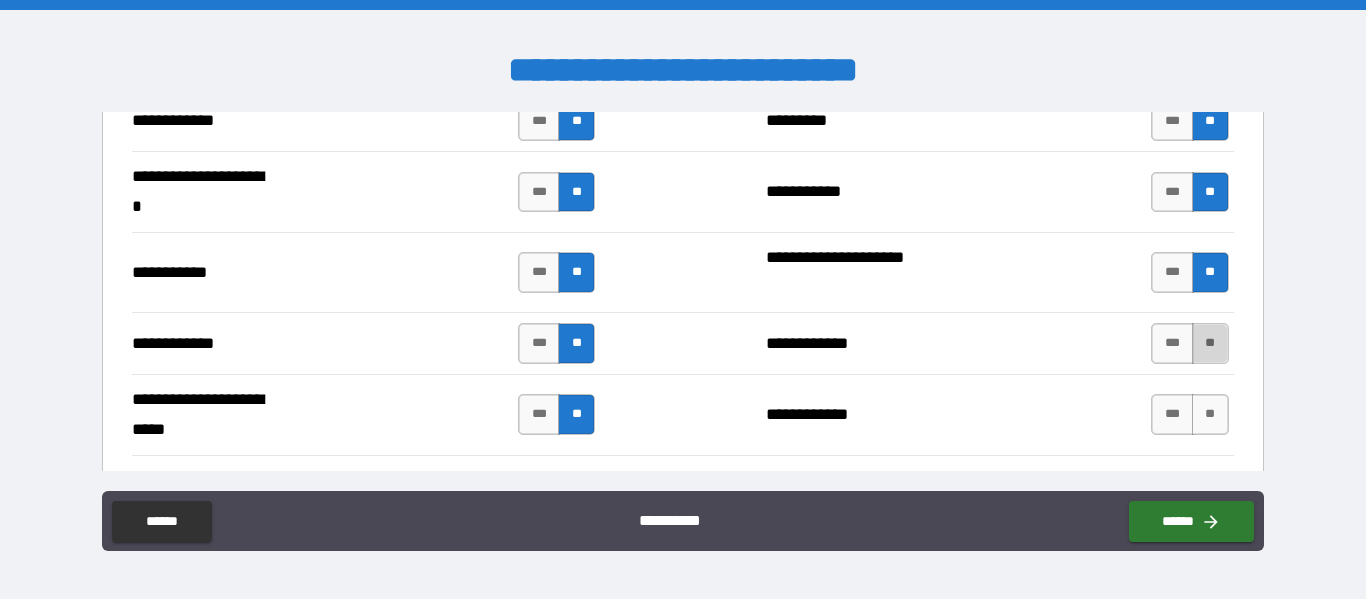 click on "**" at bounding box center (1210, 343) 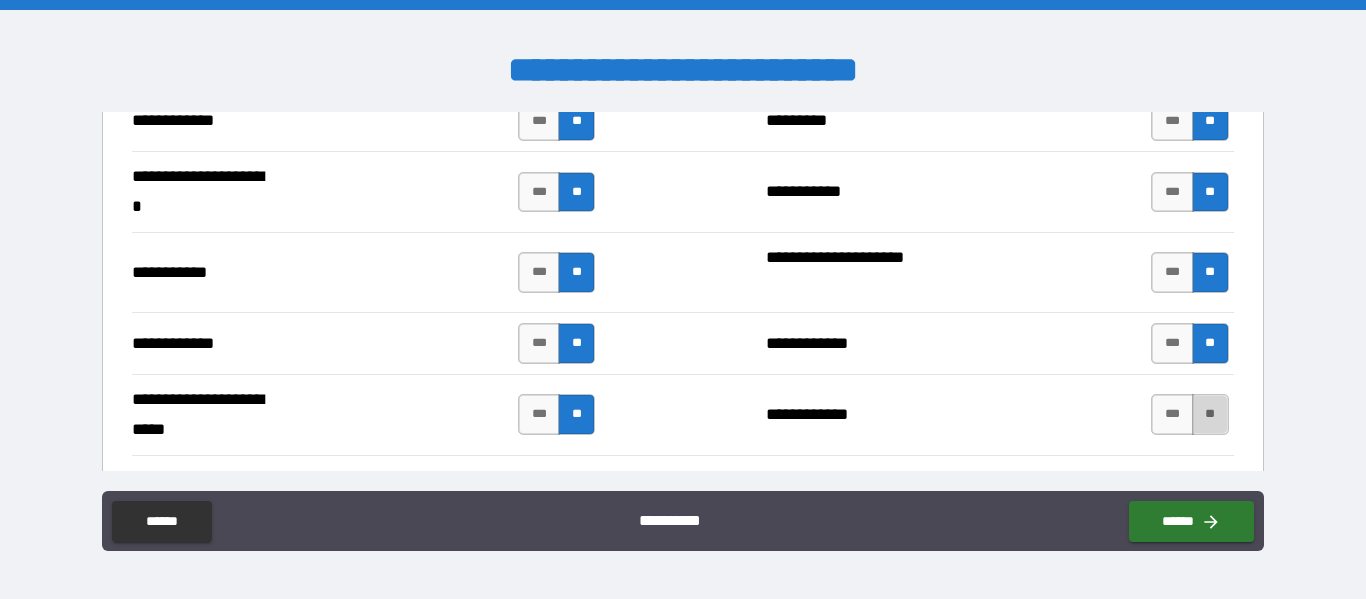 click on "**" at bounding box center (1210, 414) 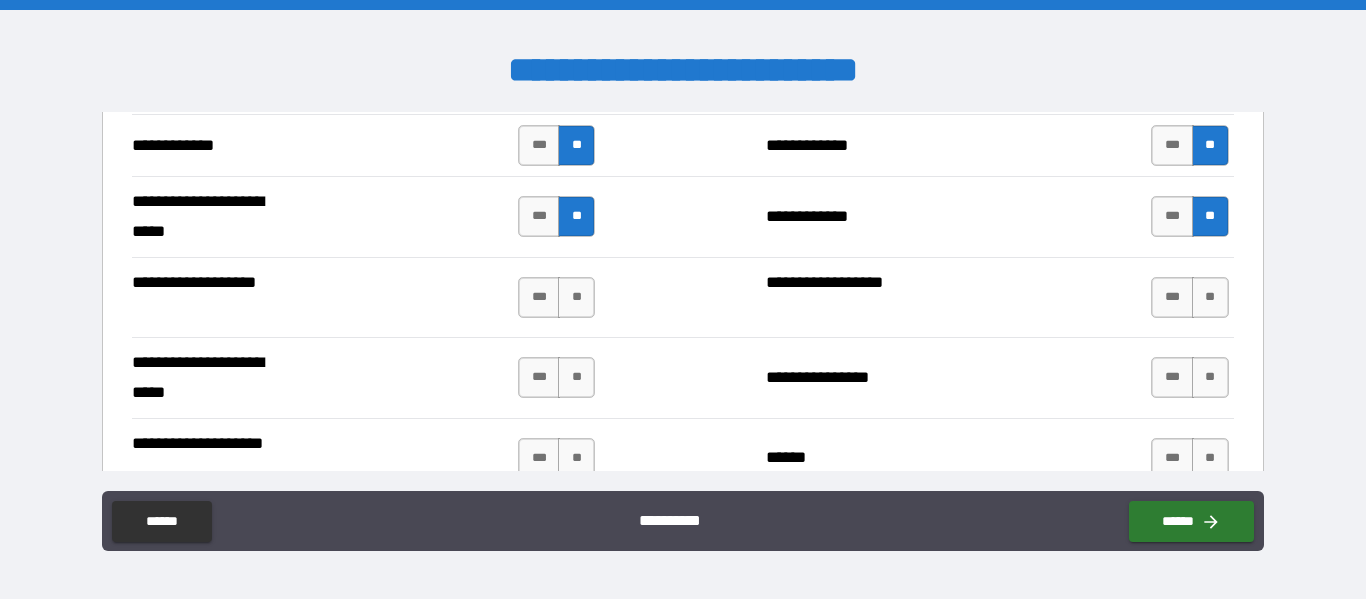 scroll, scrollTop: 4200, scrollLeft: 0, axis: vertical 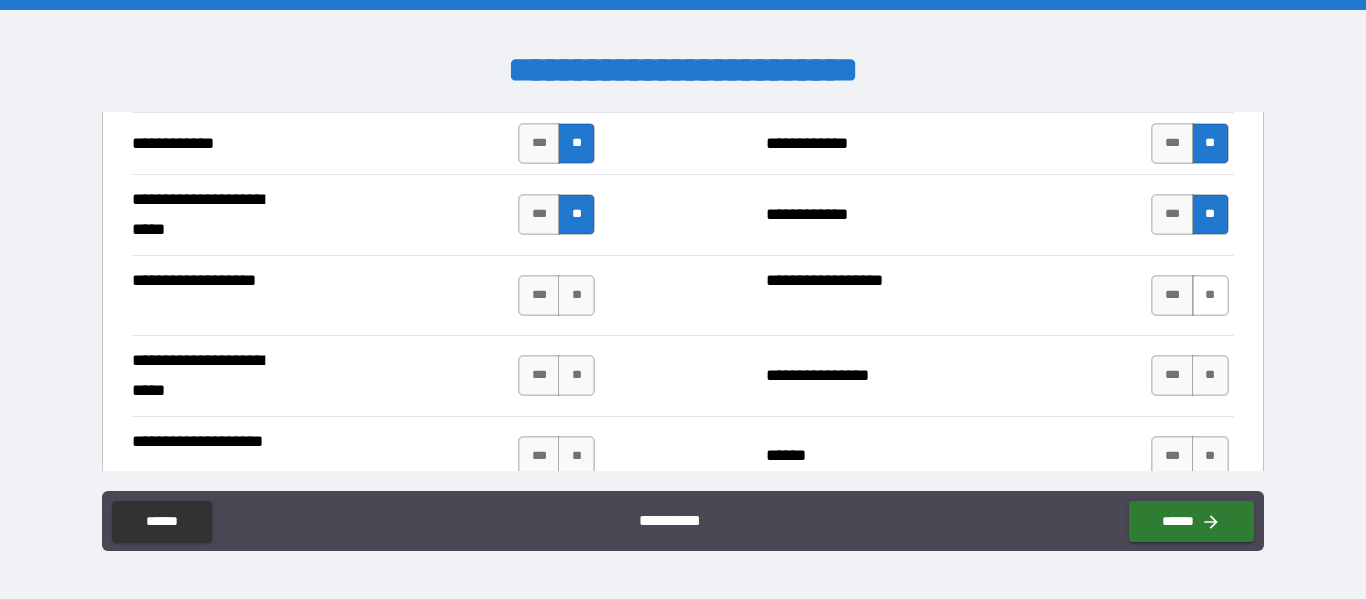 click on "**" at bounding box center [1210, 295] 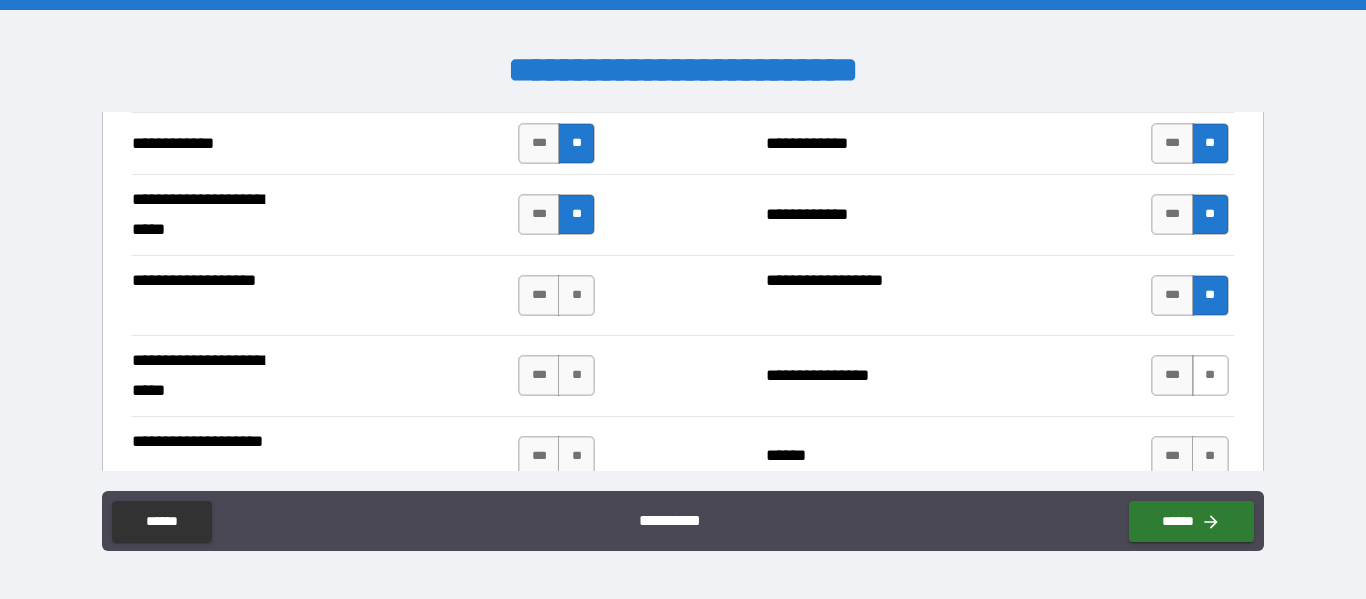 click on "**" at bounding box center [1210, 375] 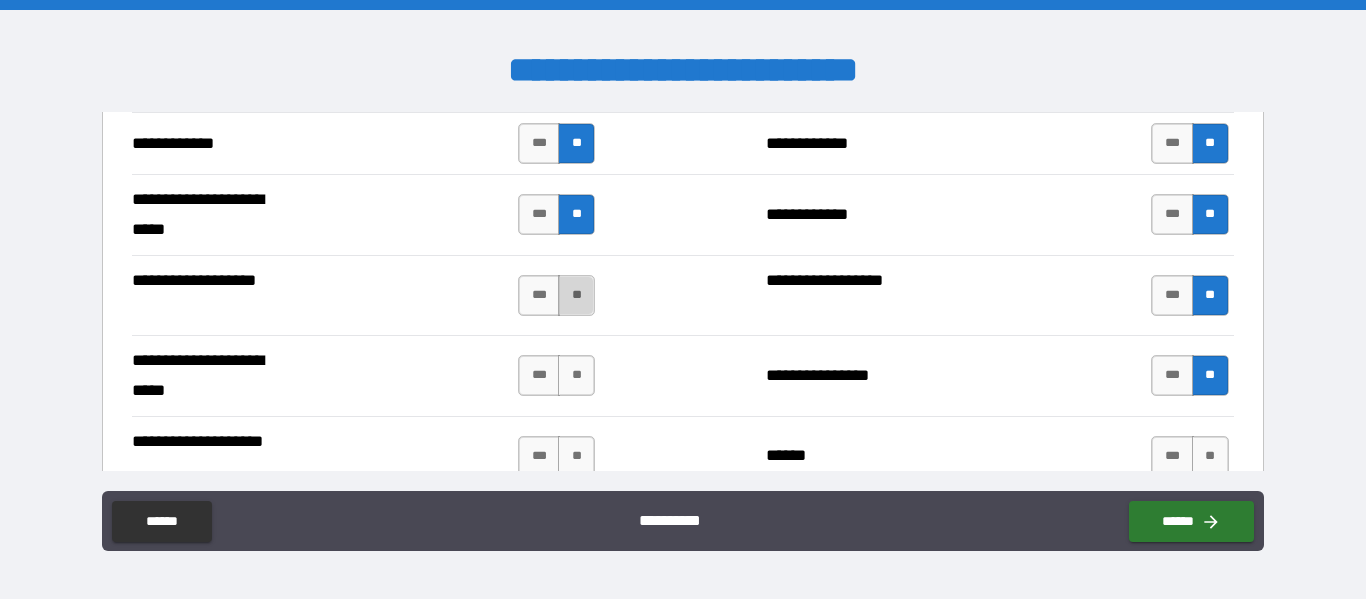 click on "**" at bounding box center [576, 295] 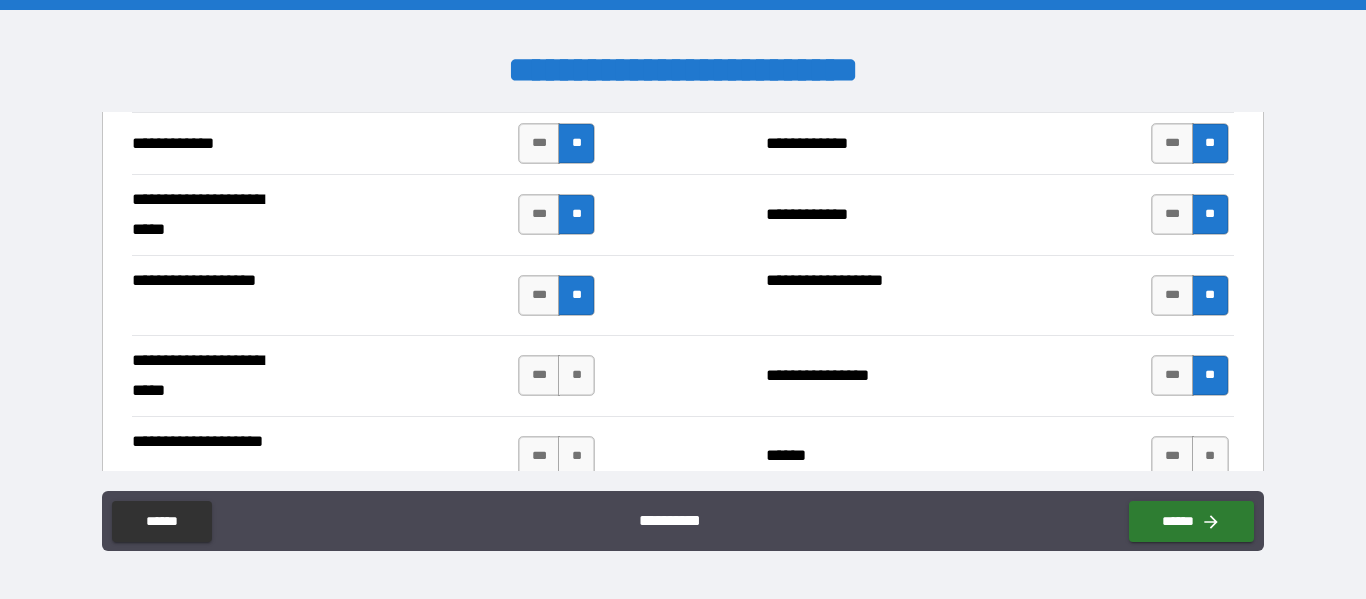 click on "**" at bounding box center [576, 375] 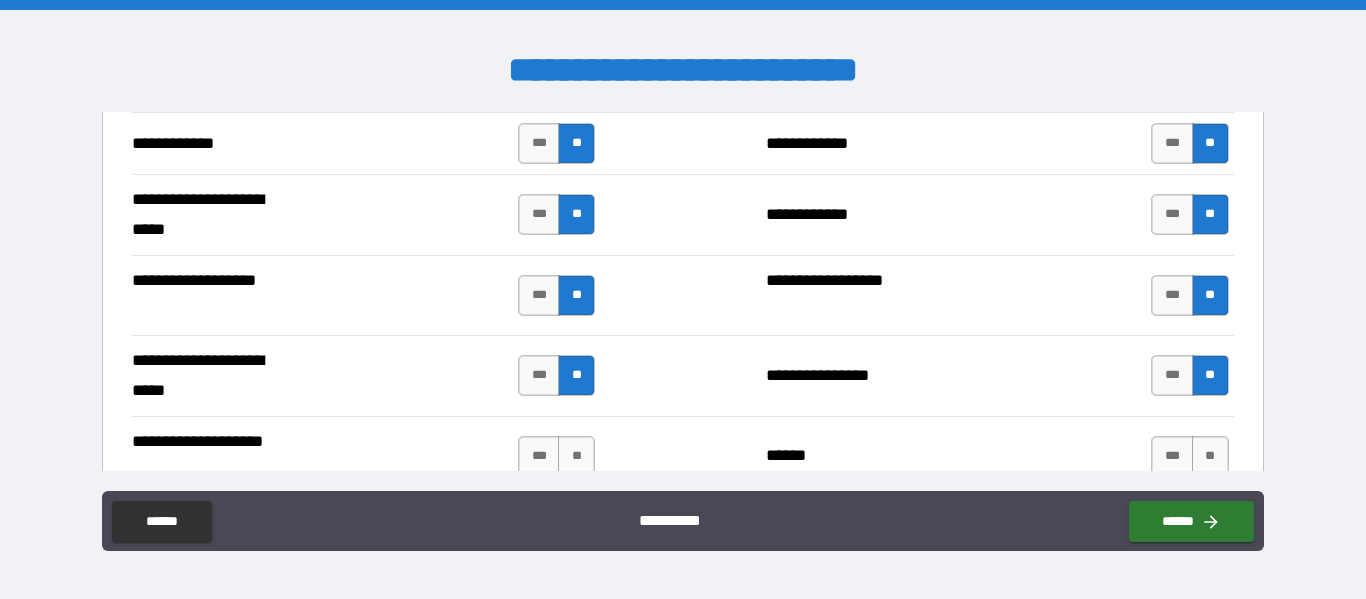 click on "*** **" at bounding box center [559, 457] 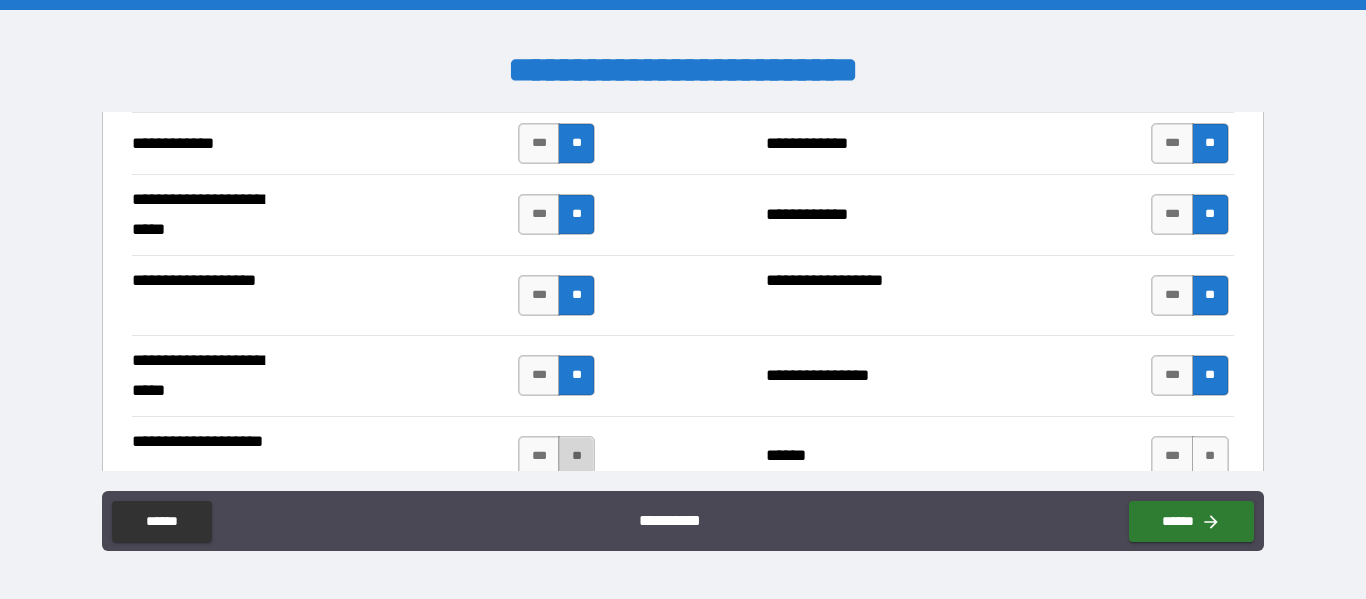 click on "**" at bounding box center [576, 456] 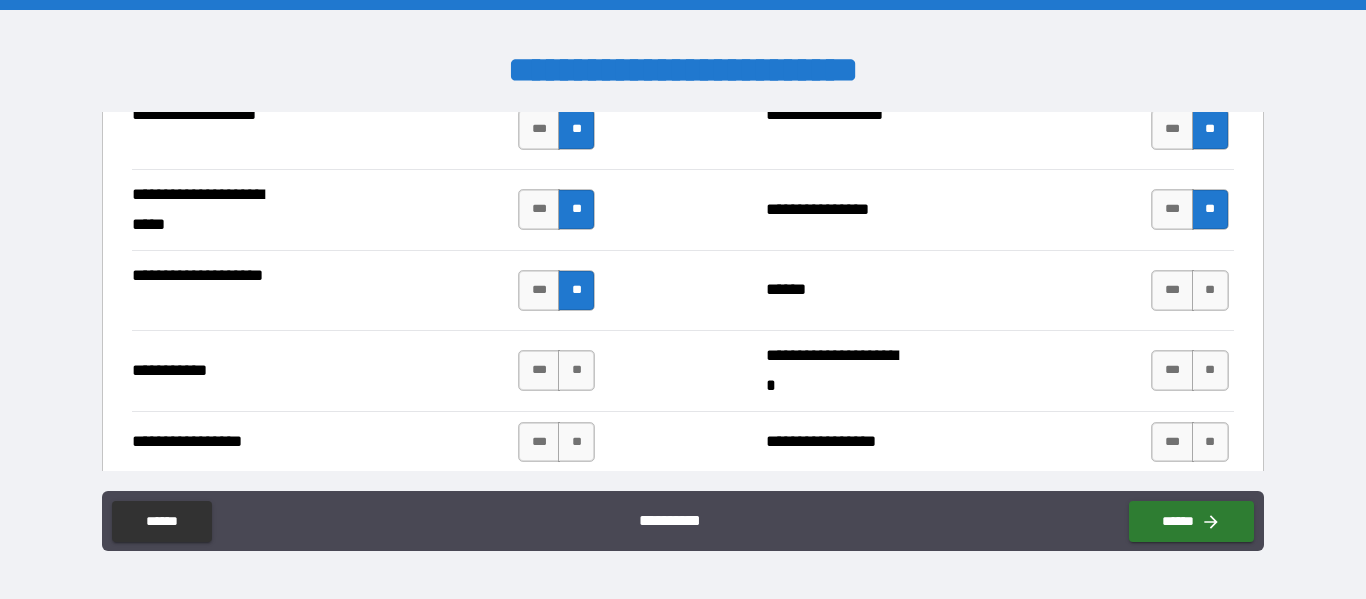 scroll, scrollTop: 4400, scrollLeft: 0, axis: vertical 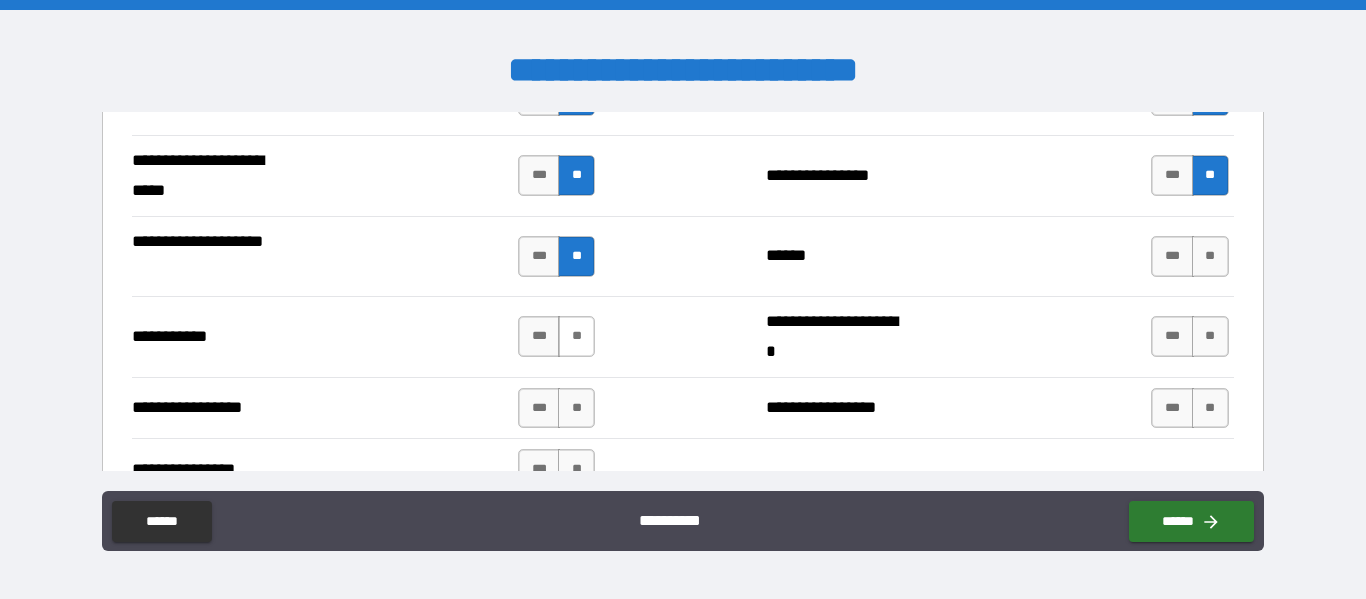 click on "**" at bounding box center [576, 336] 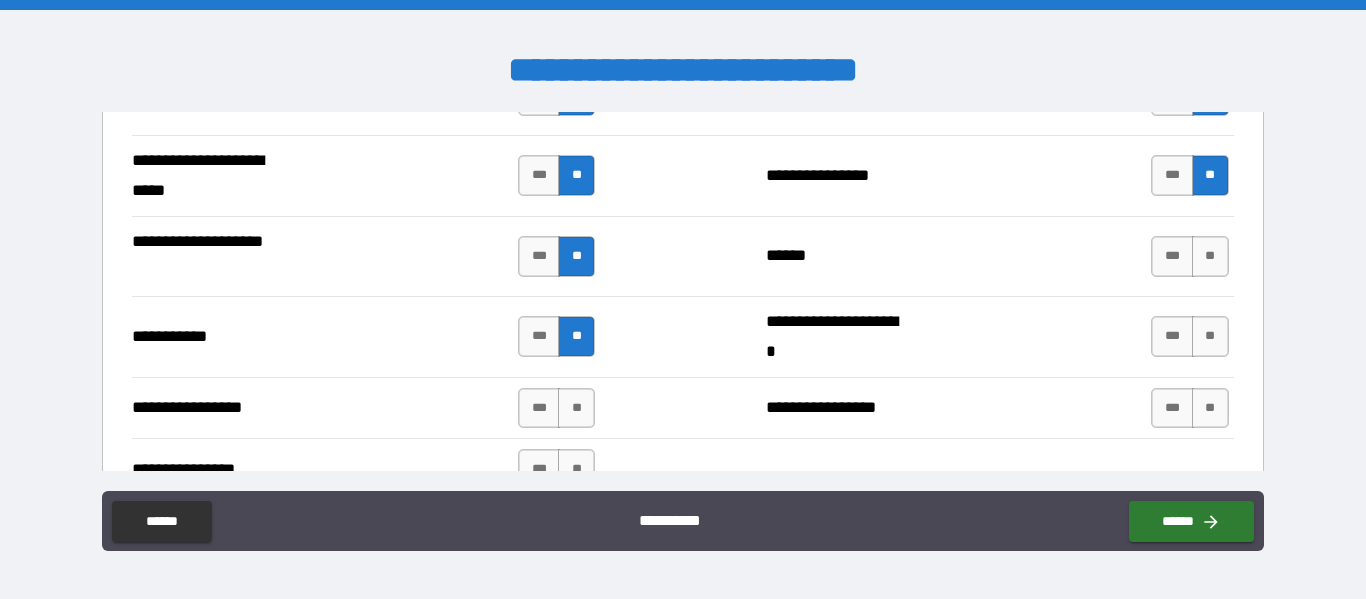 drag, startPoint x: 1214, startPoint y: 258, endPoint x: 1210, endPoint y: 311, distance: 53.15073 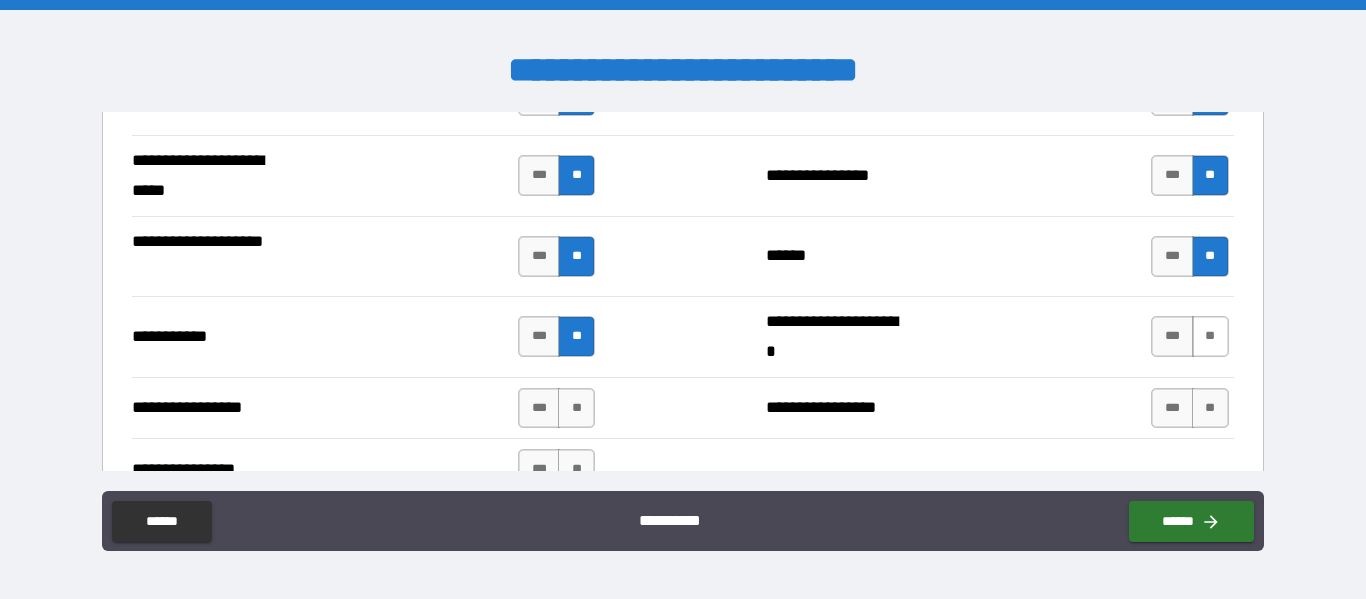 click on "**" at bounding box center [1210, 336] 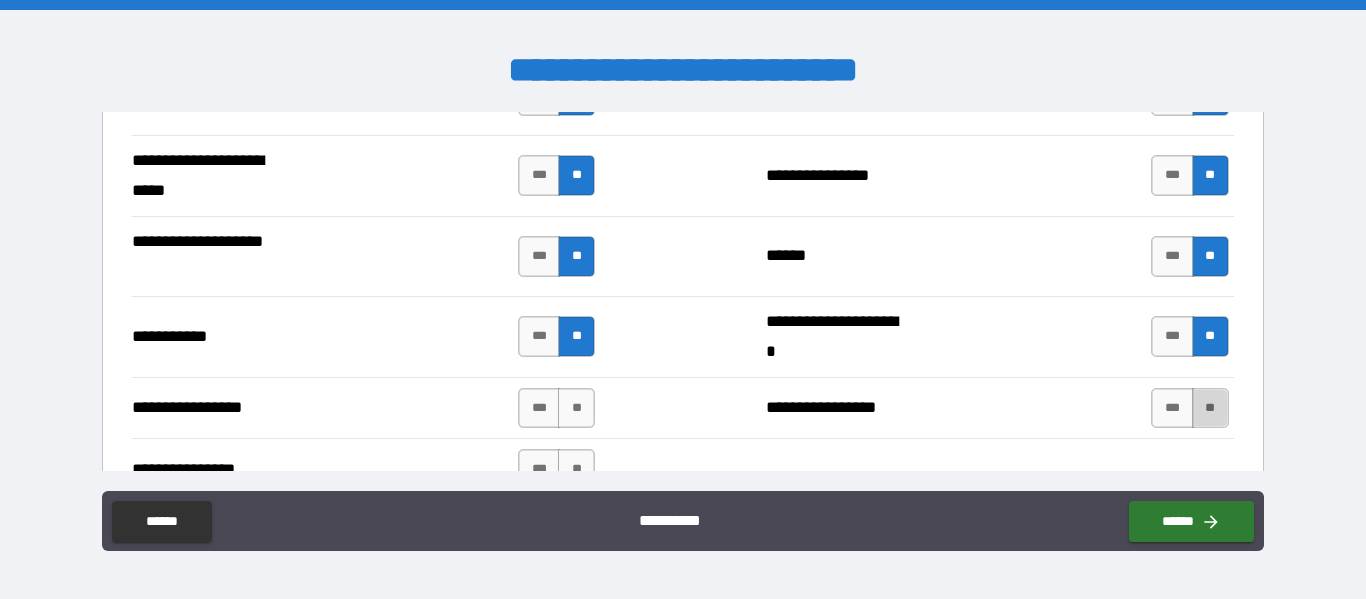 click on "**" at bounding box center (1210, 408) 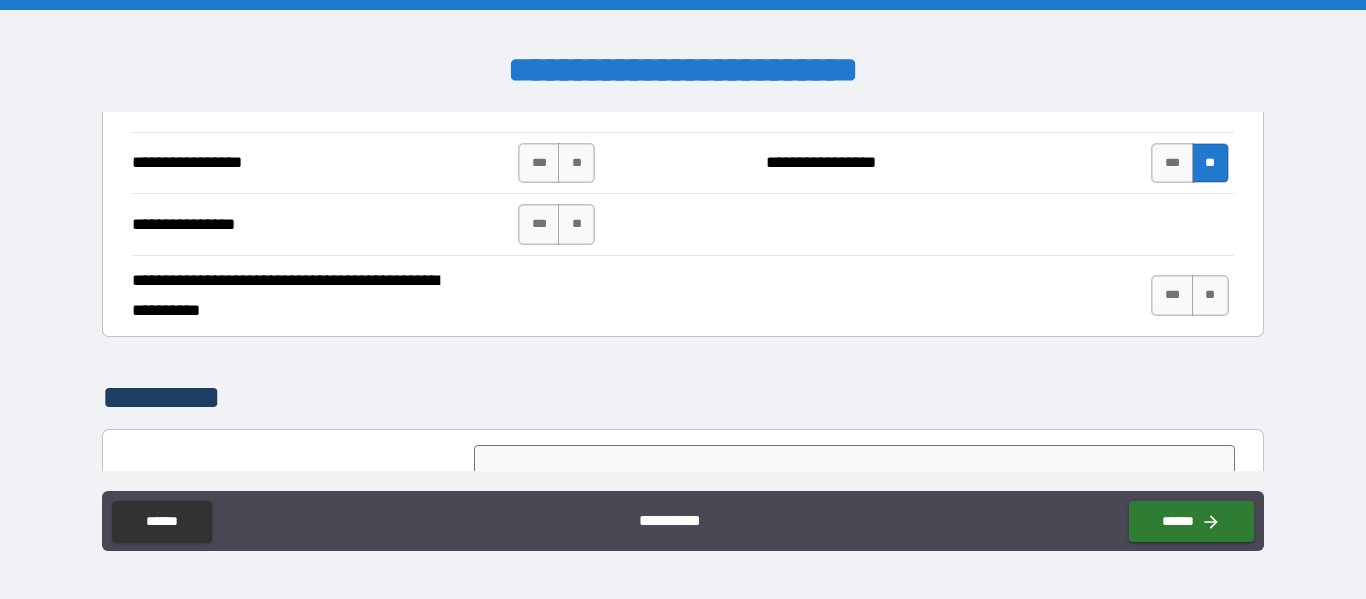 scroll, scrollTop: 4600, scrollLeft: 0, axis: vertical 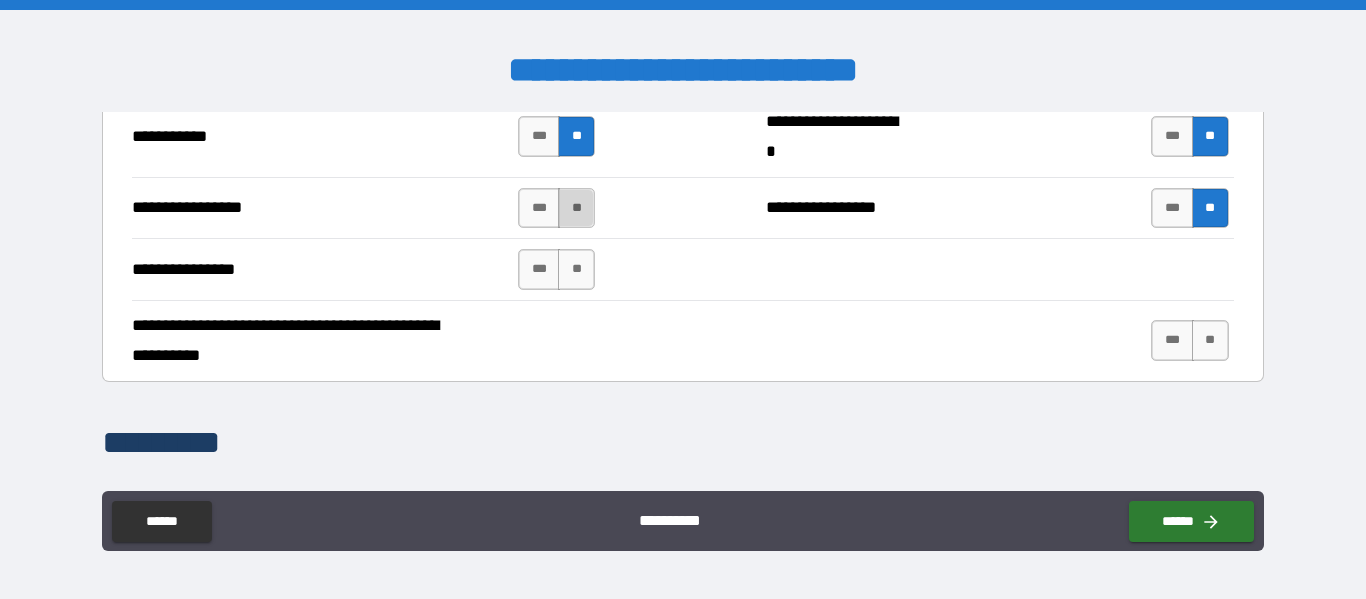 click on "**" at bounding box center (576, 208) 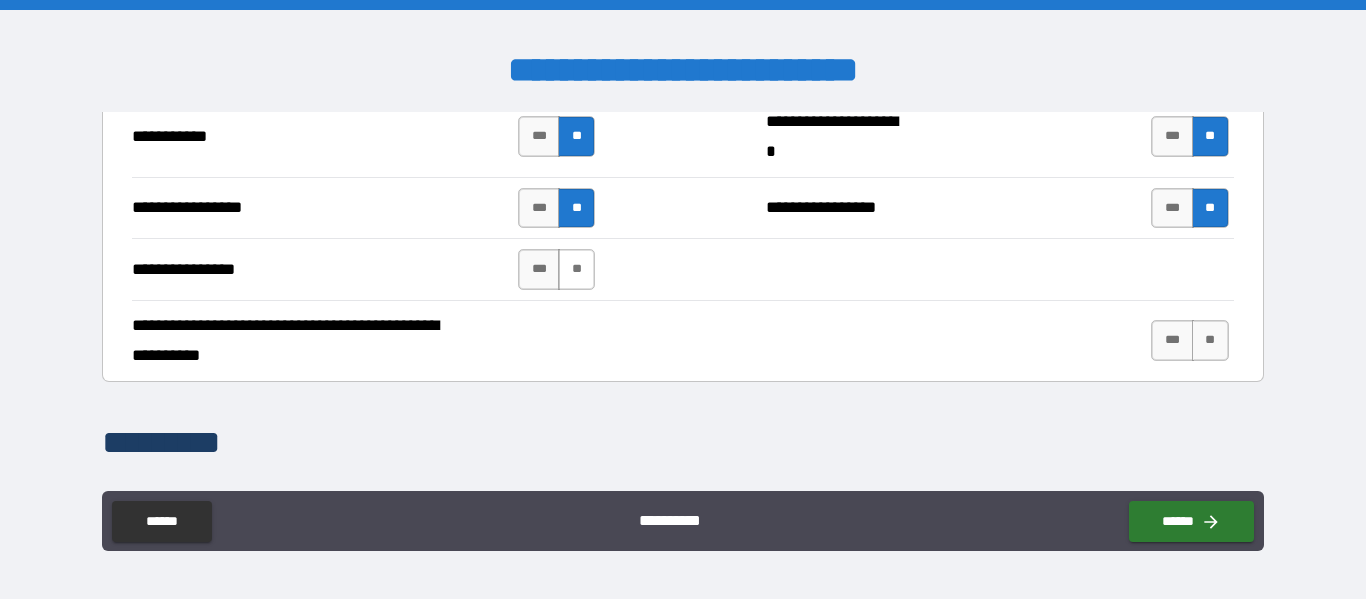 click on "**" at bounding box center (576, 269) 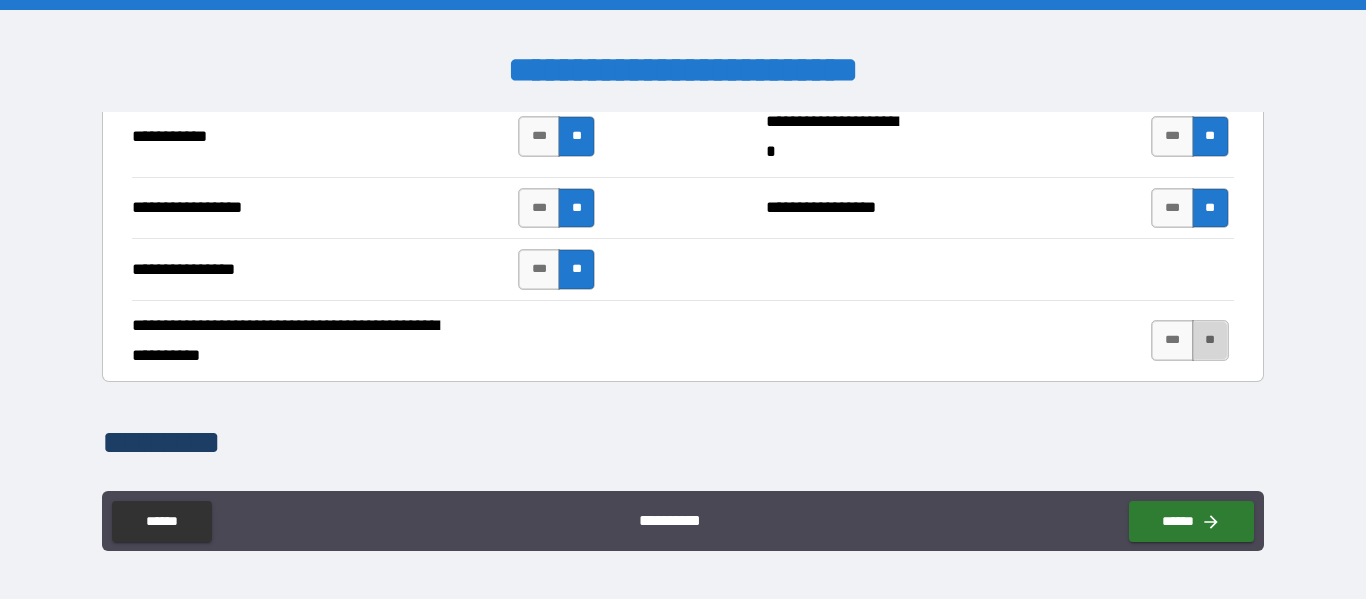 click on "**" at bounding box center [1210, 340] 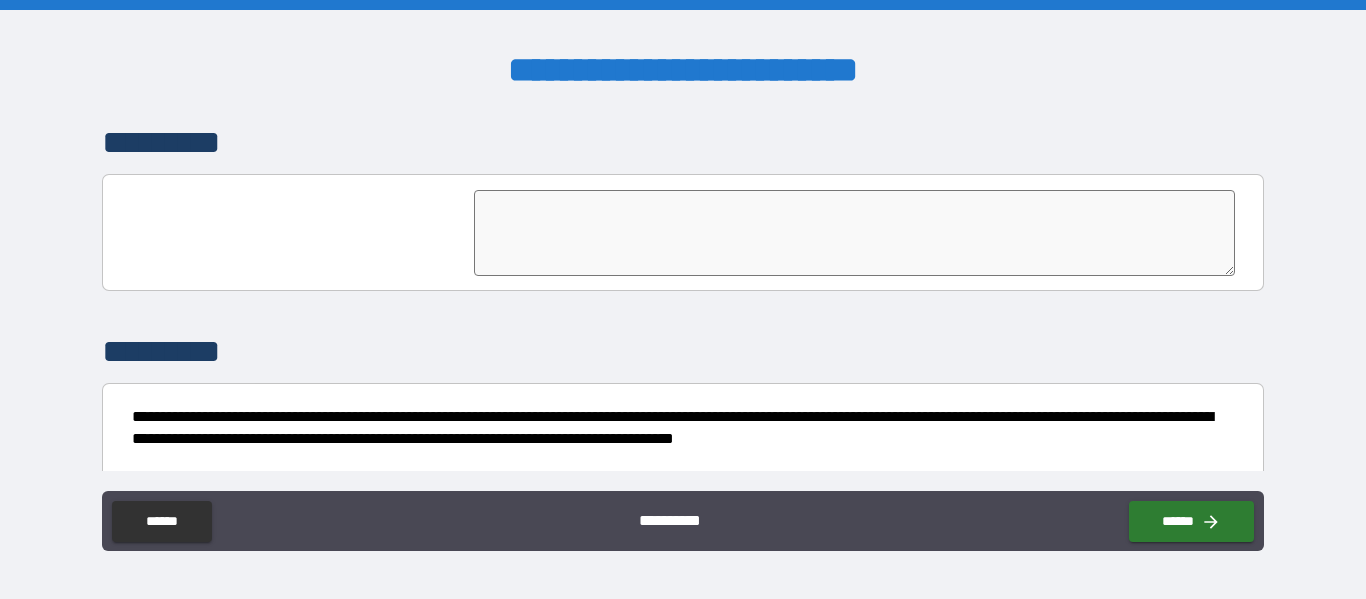 scroll, scrollTop: 4971, scrollLeft: 0, axis: vertical 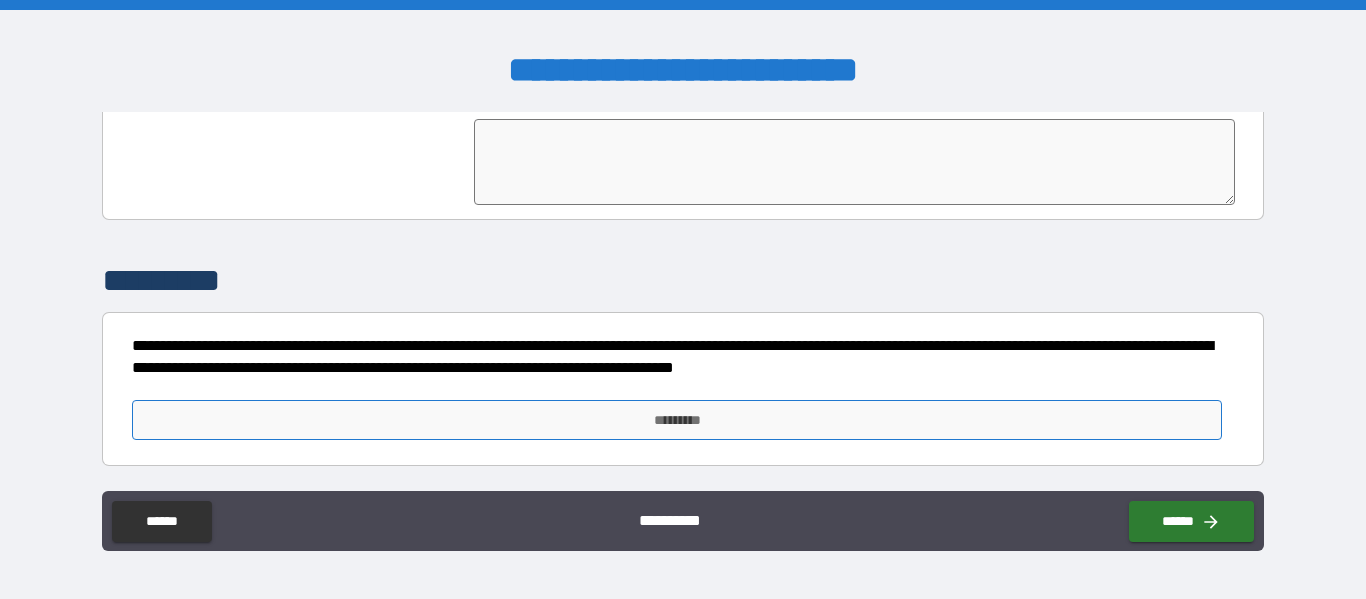 click on "*********" at bounding box center (677, 420) 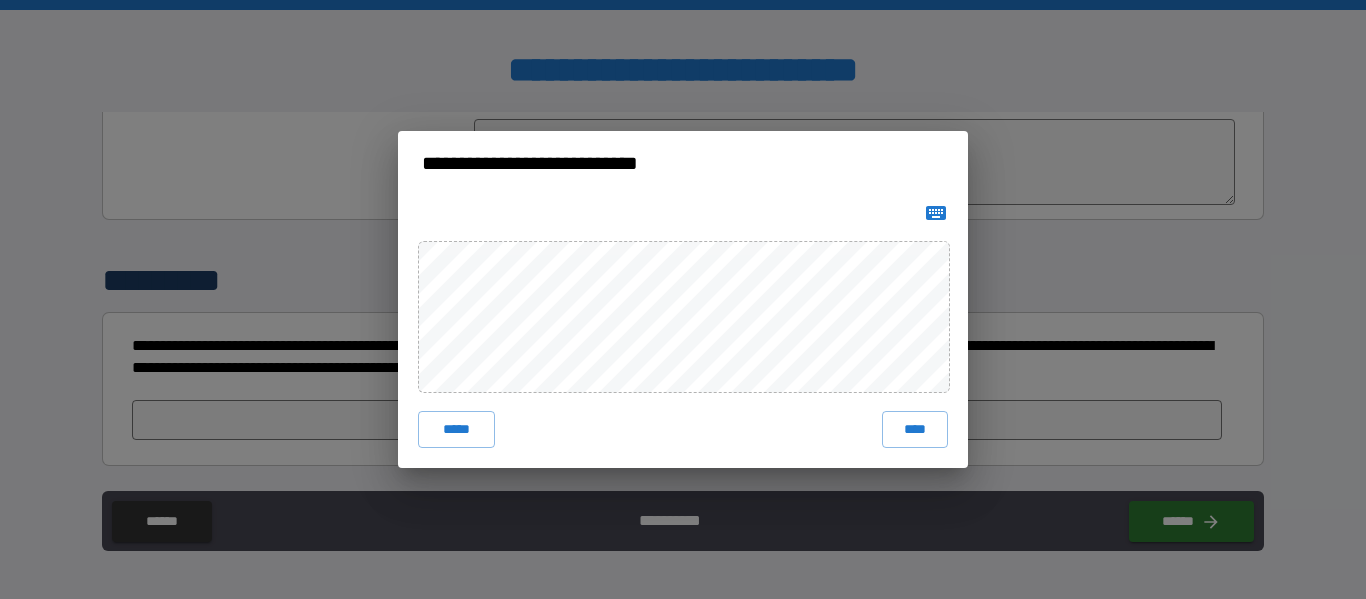 click 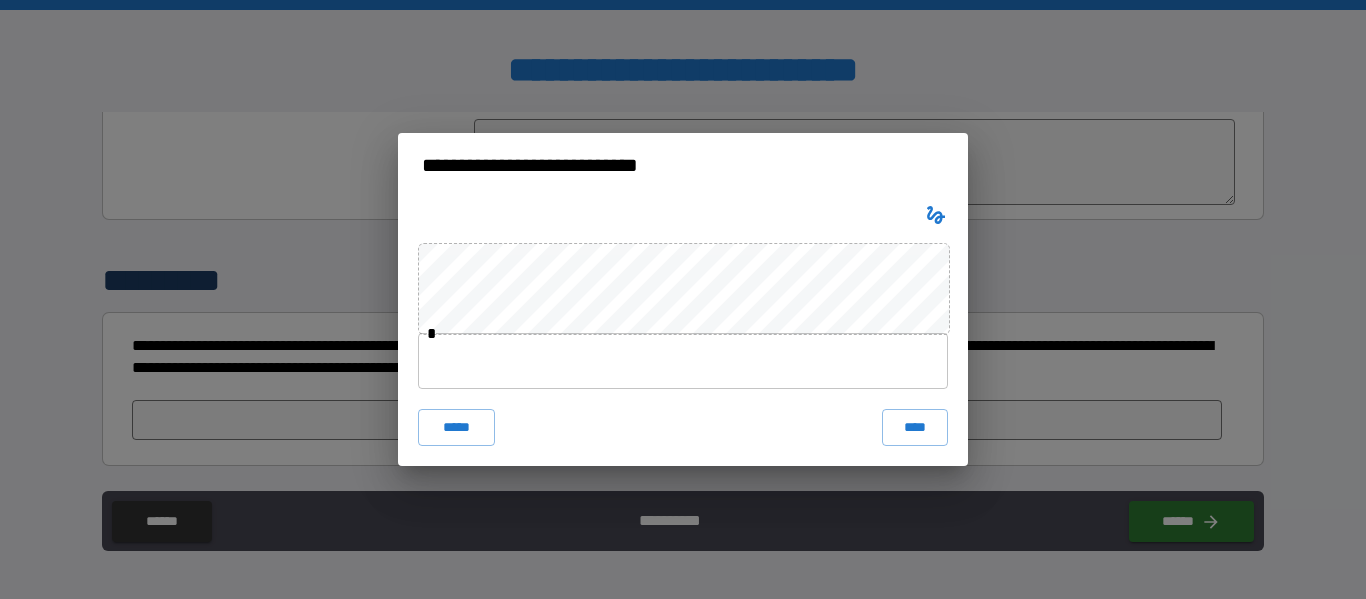 click at bounding box center [683, 361] 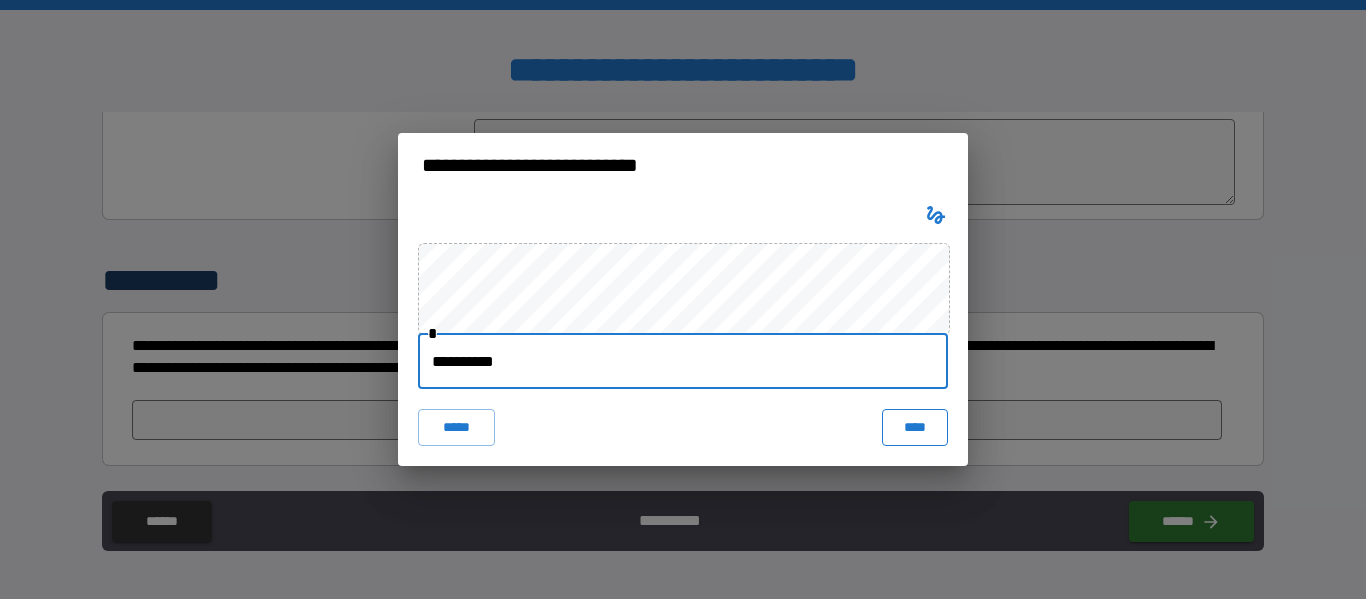 type on "**********" 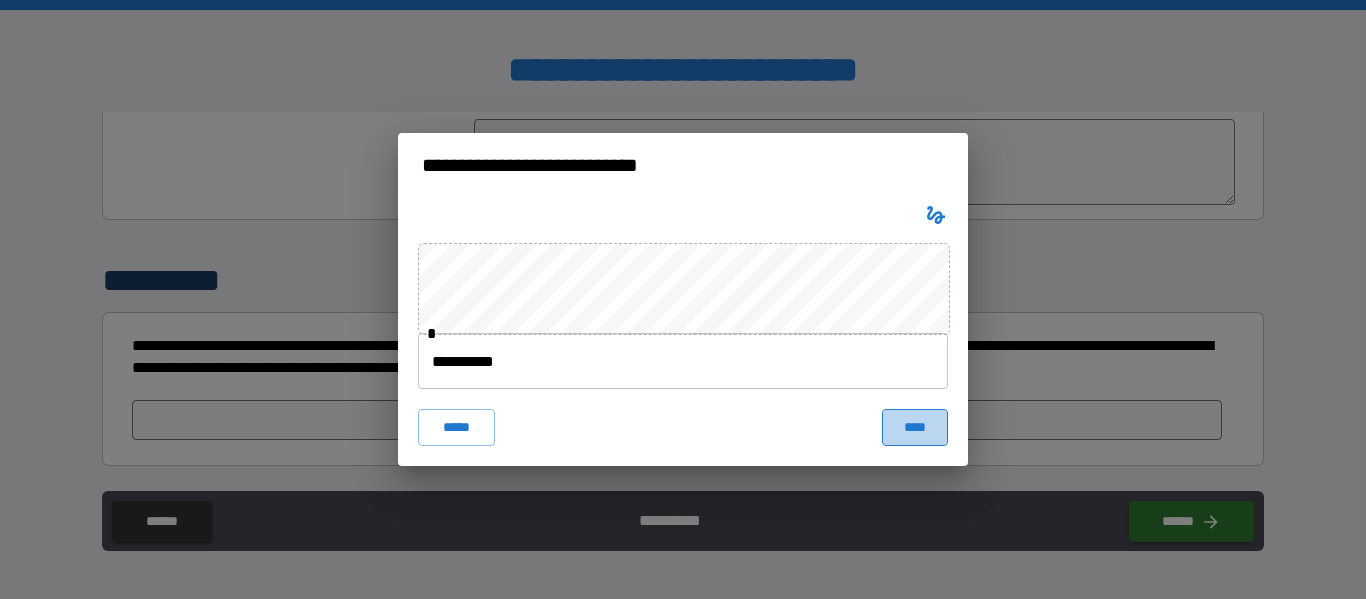 click on "****" at bounding box center (915, 427) 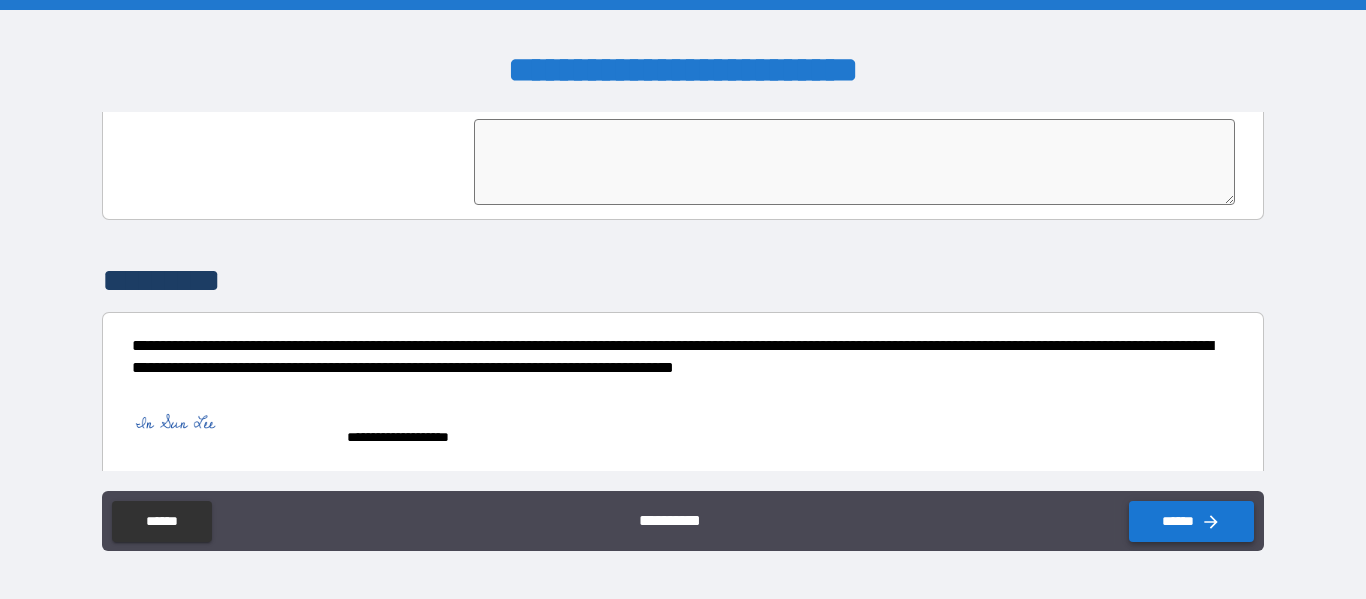 click 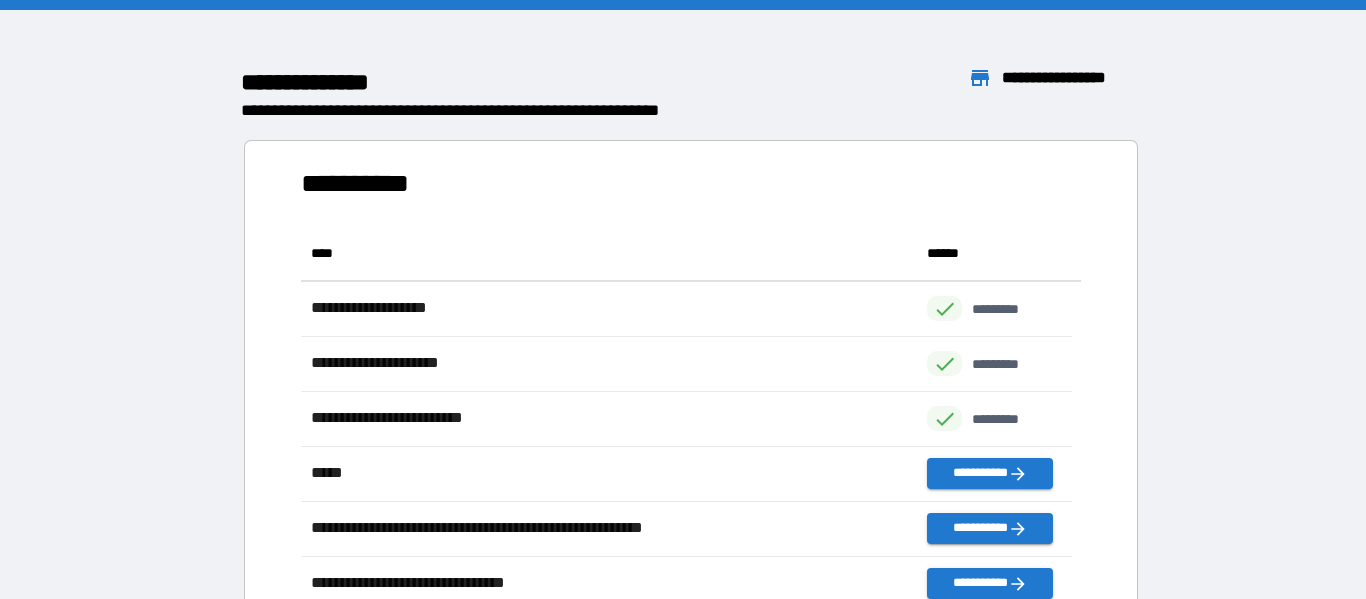 scroll, scrollTop: 16, scrollLeft: 16, axis: both 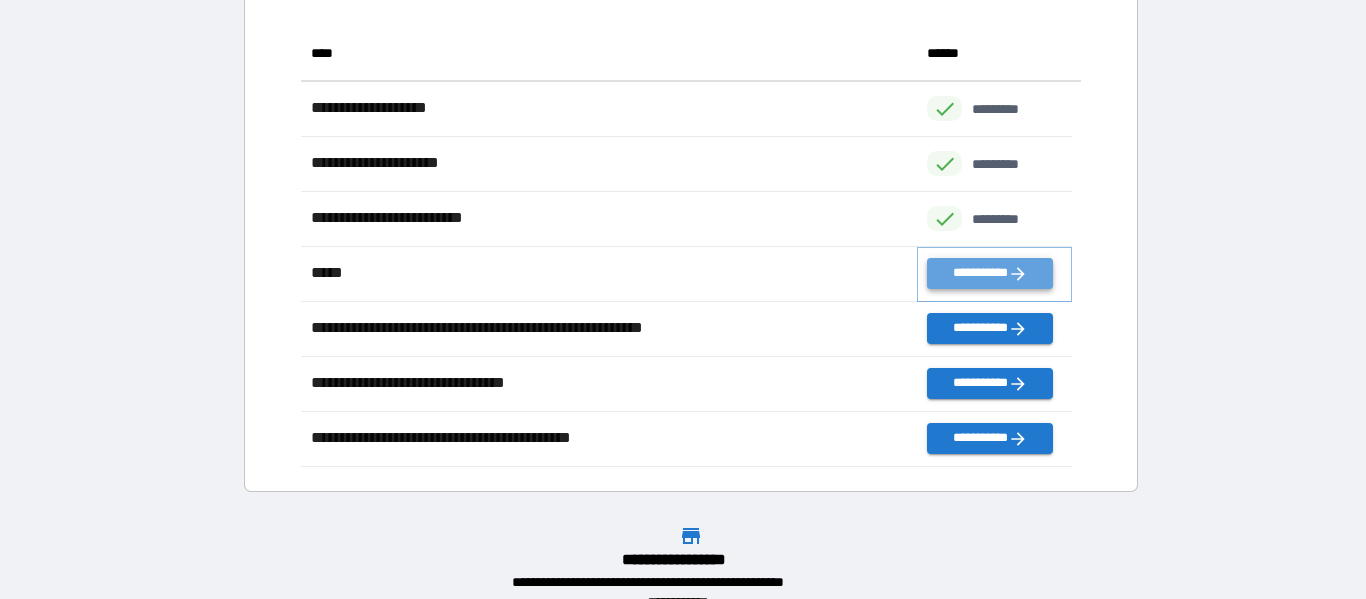 click on "**********" at bounding box center (989, 273) 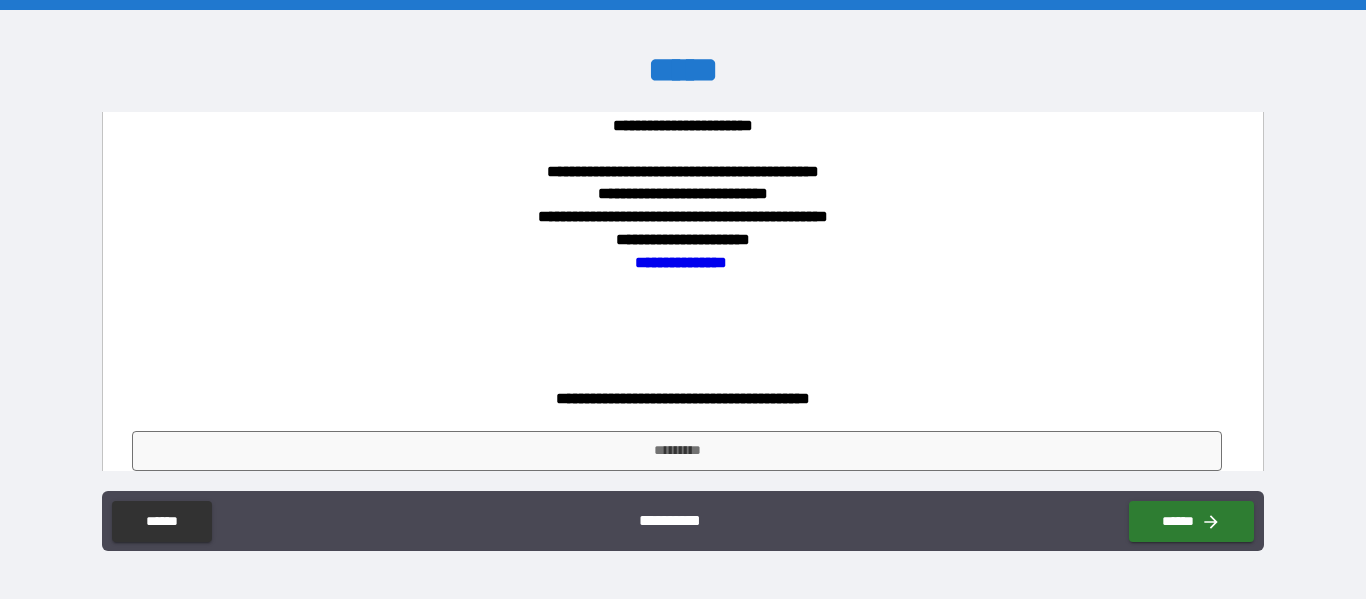 scroll, scrollTop: 1725, scrollLeft: 0, axis: vertical 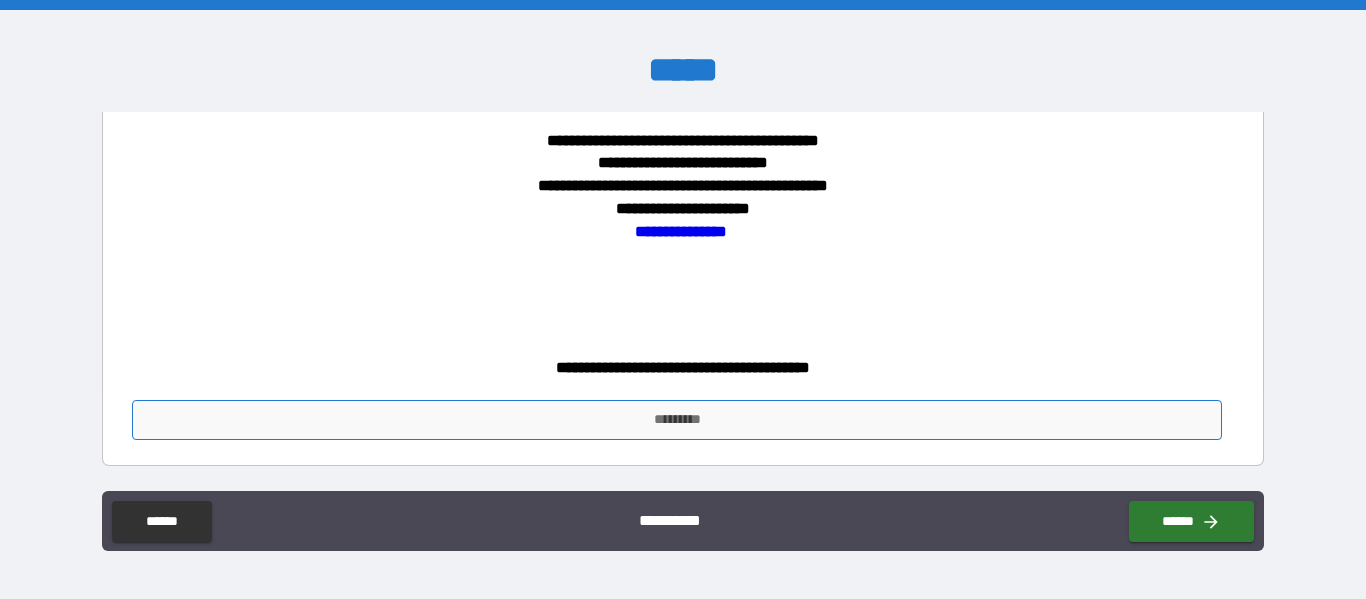 click on "*********" at bounding box center [677, 420] 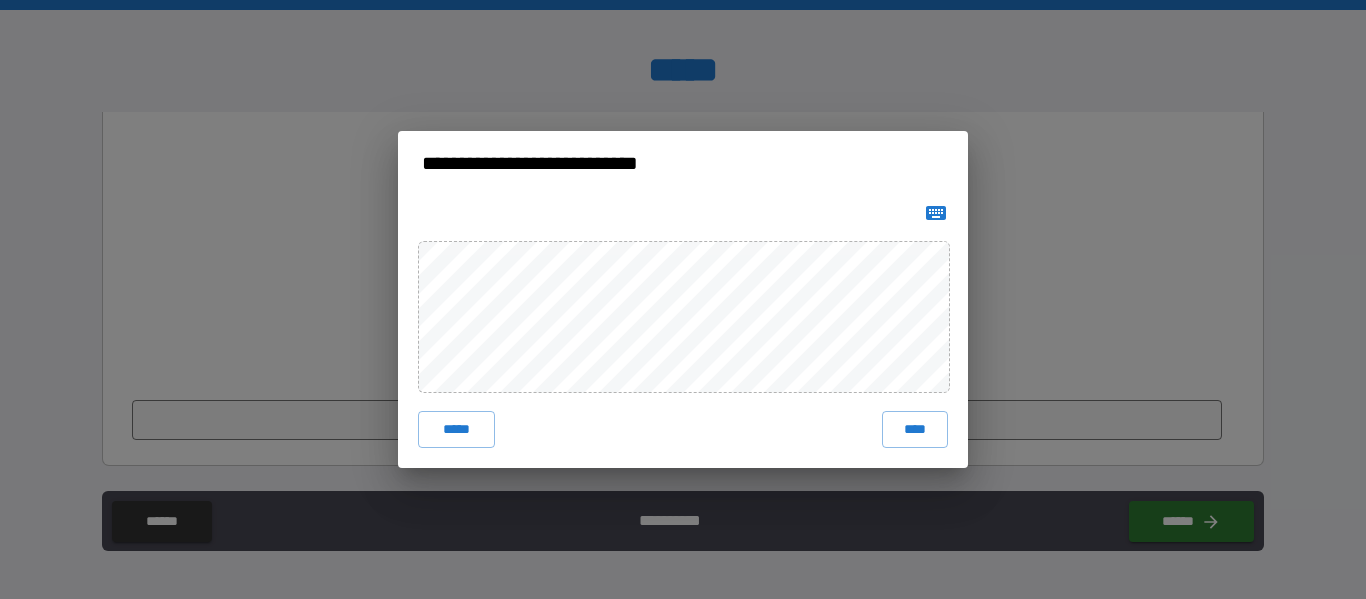 click 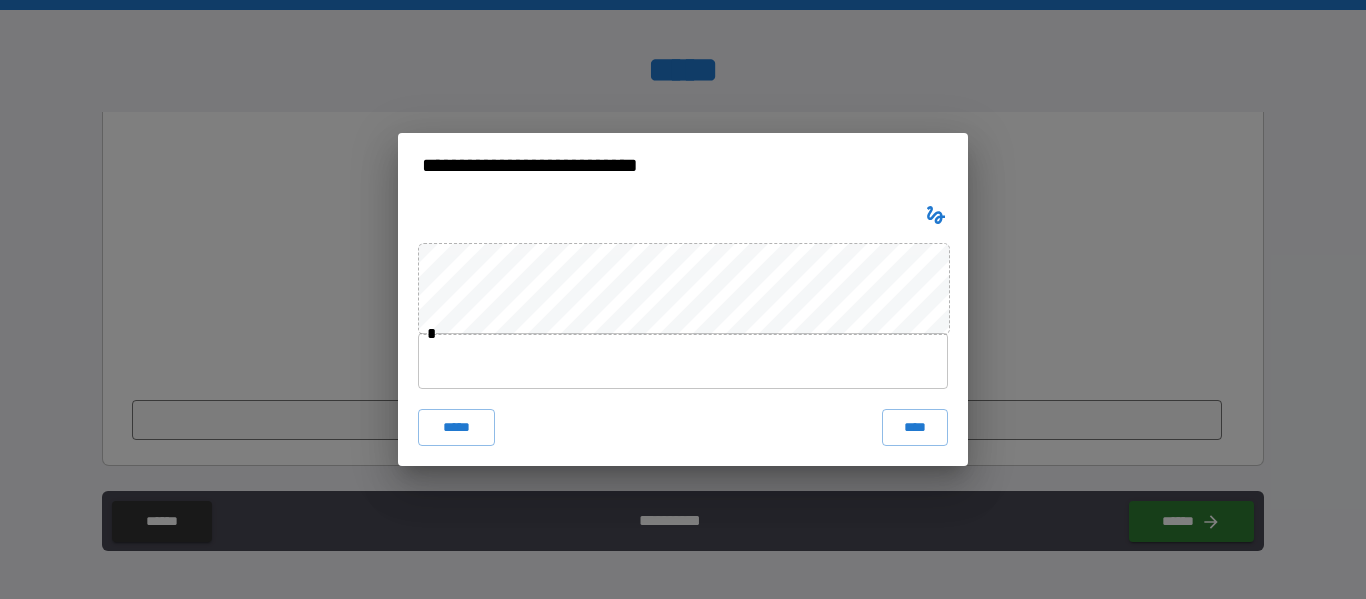 click at bounding box center [683, 361] 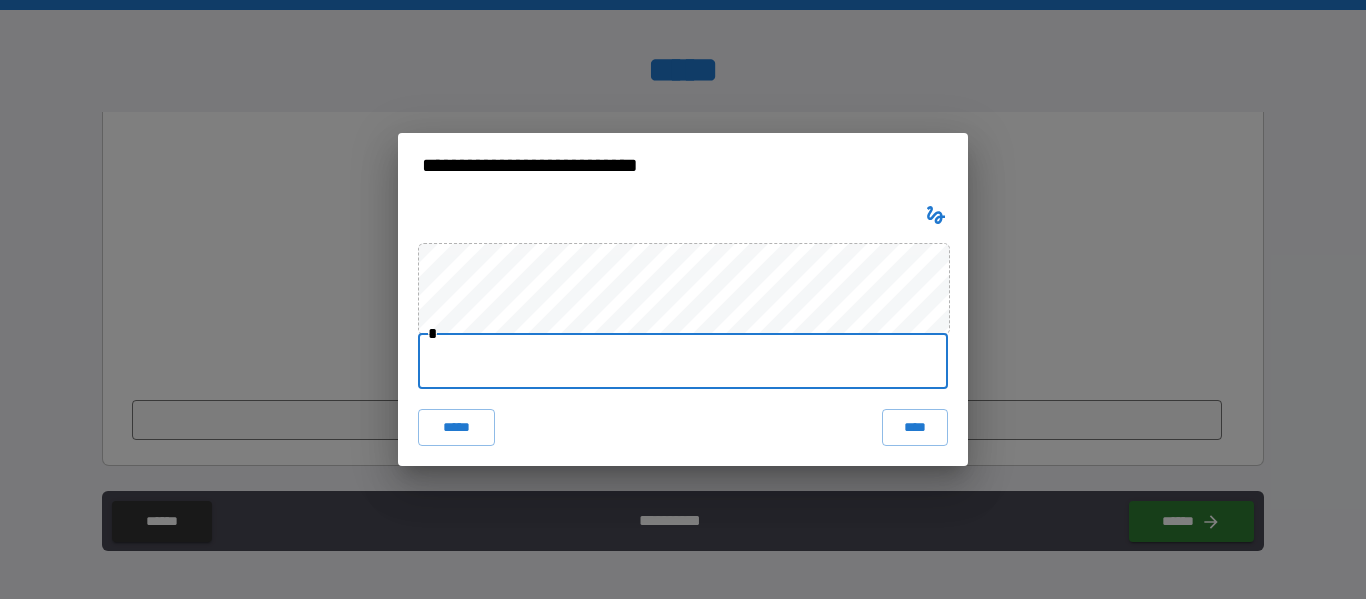 type on "*" 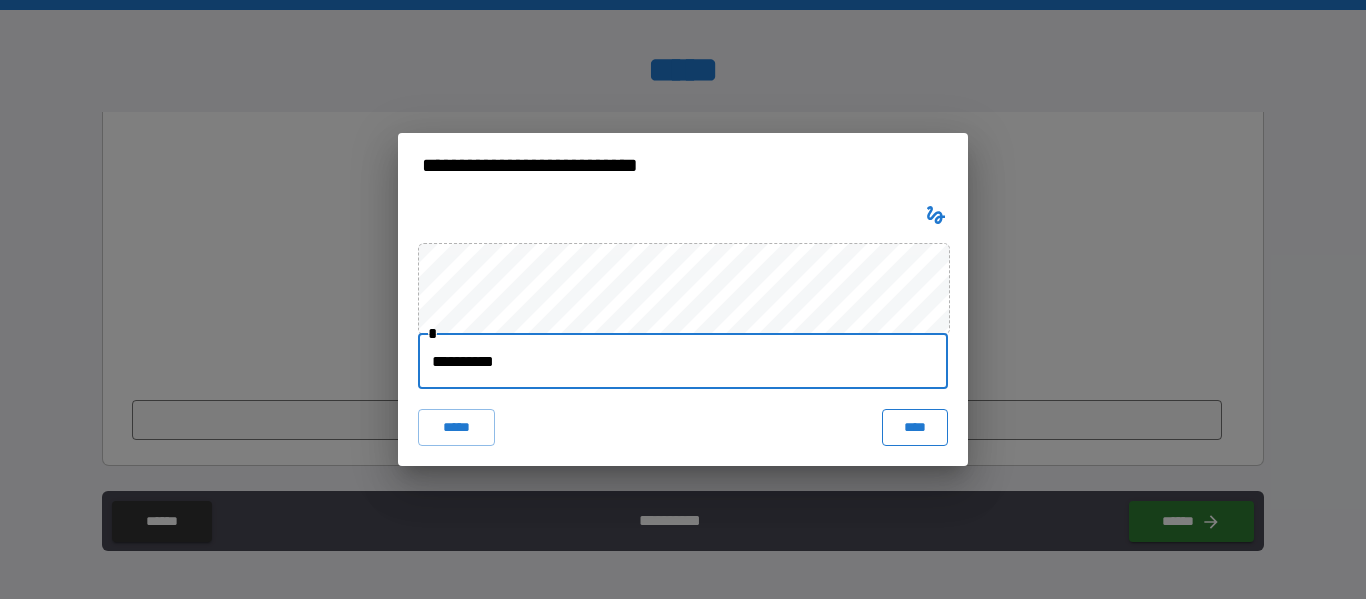type on "**********" 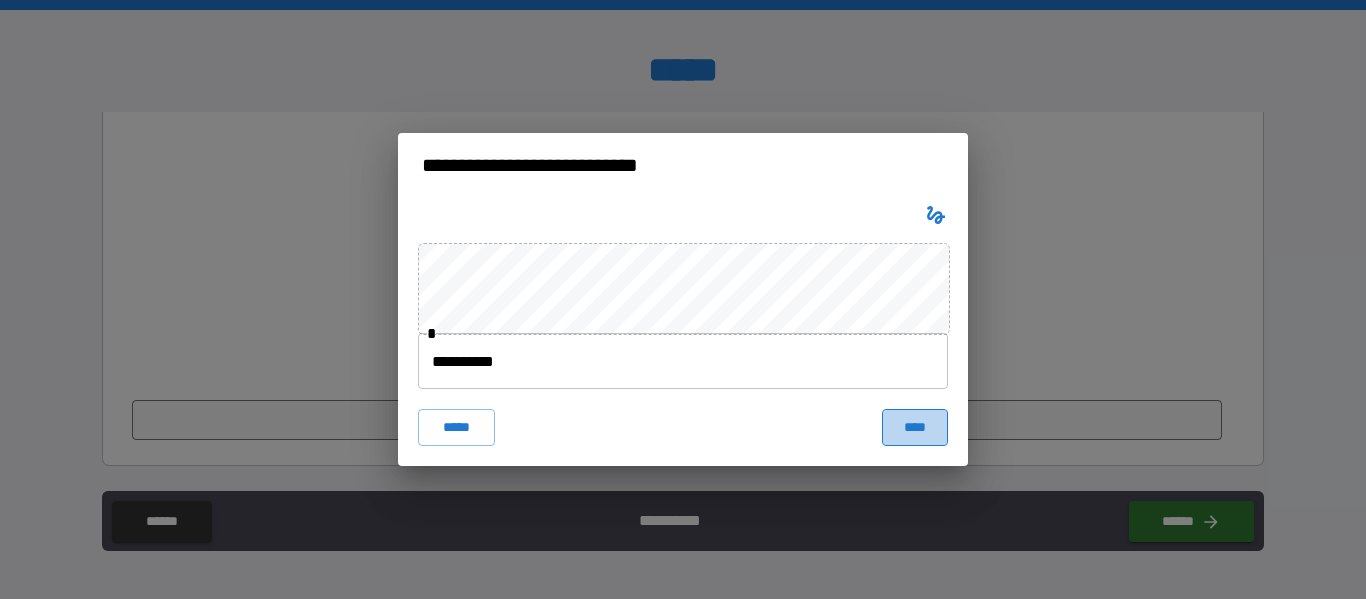click on "****" at bounding box center (915, 427) 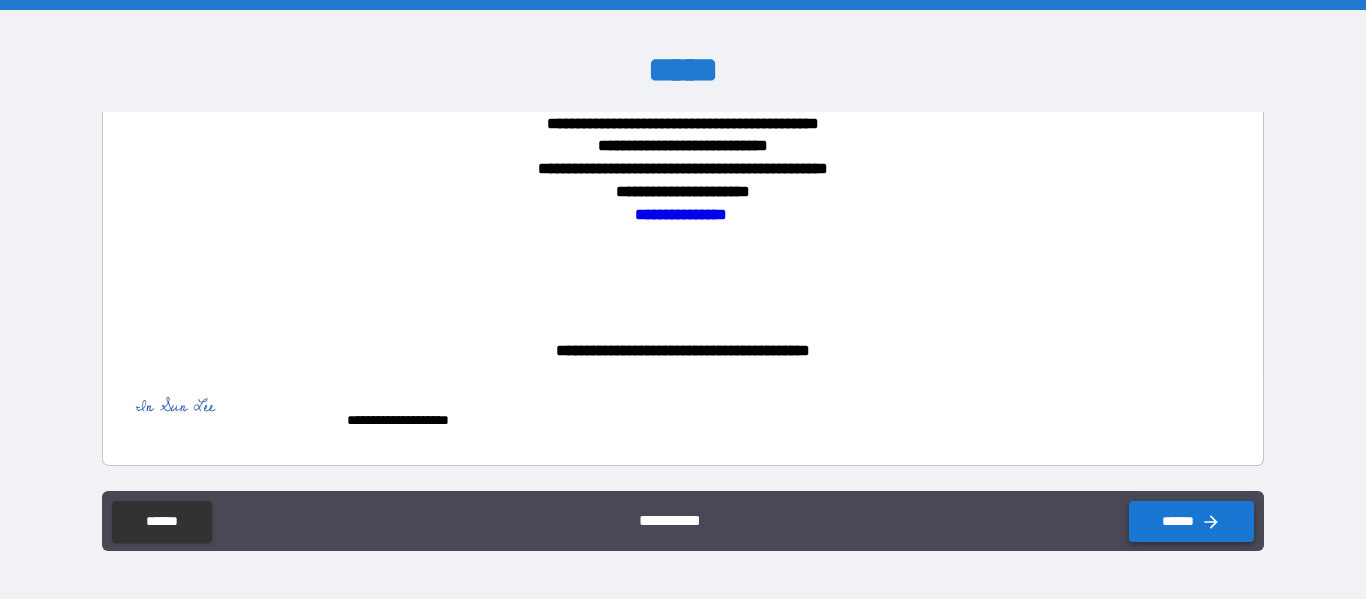 click on "******" at bounding box center [1191, 521] 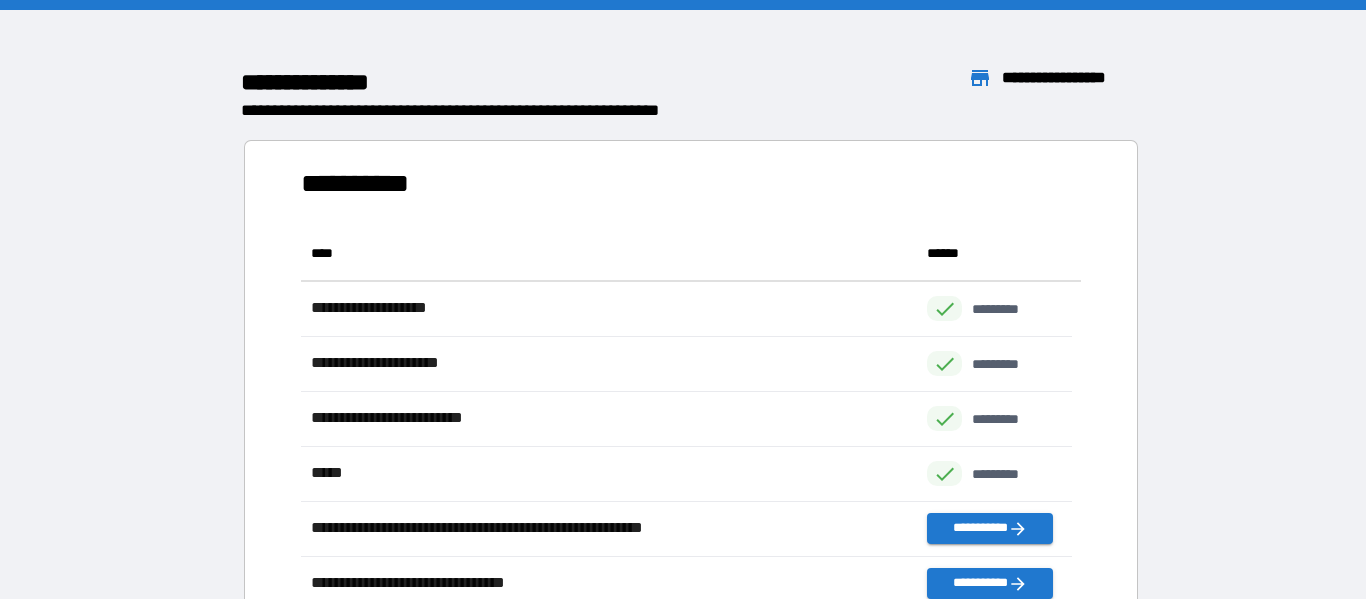 scroll, scrollTop: 16, scrollLeft: 16, axis: both 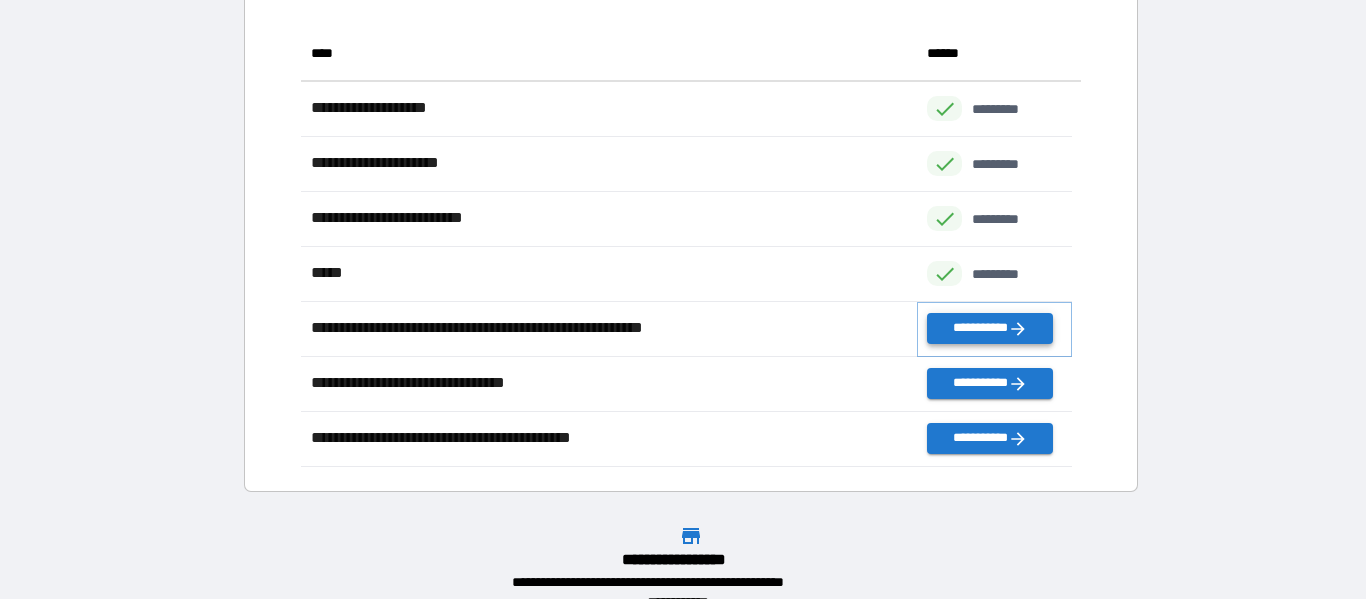 click on "**********" at bounding box center [989, 328] 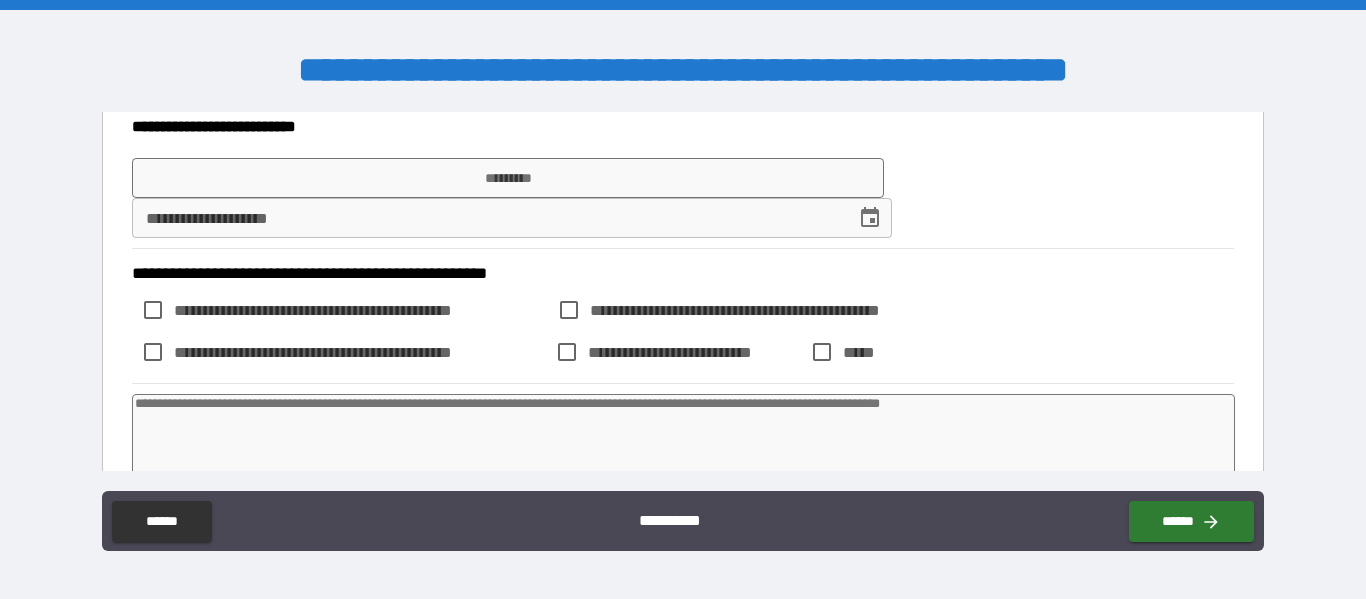 scroll, scrollTop: 200, scrollLeft: 0, axis: vertical 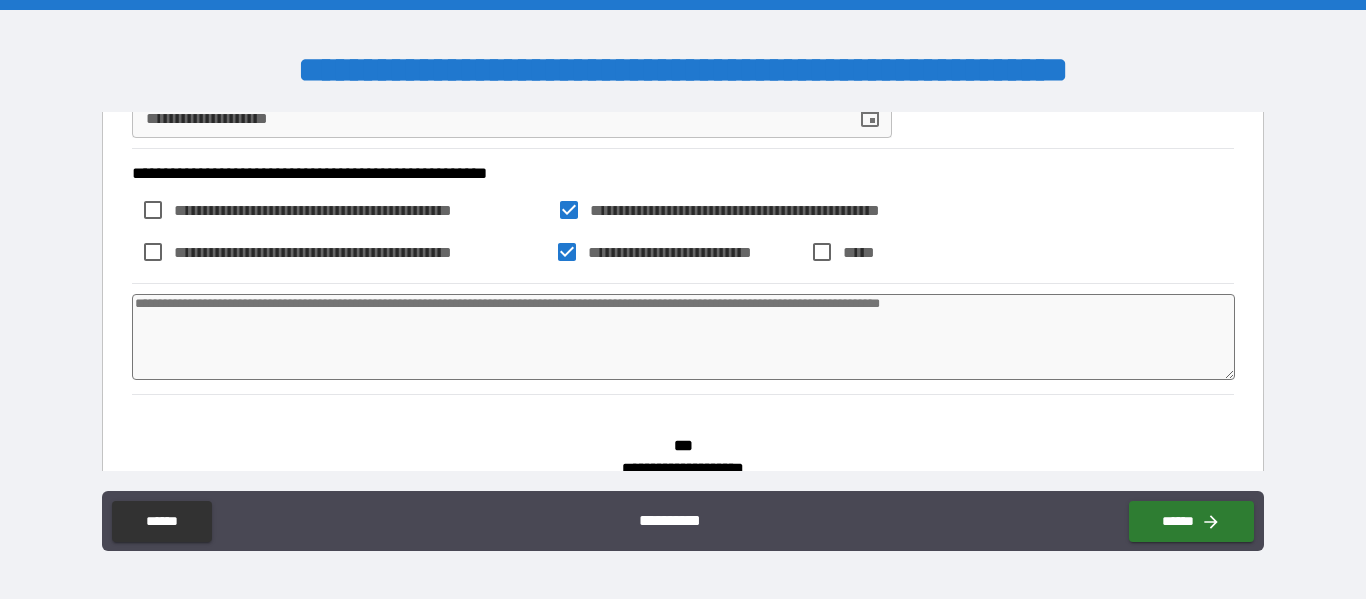 type on "*" 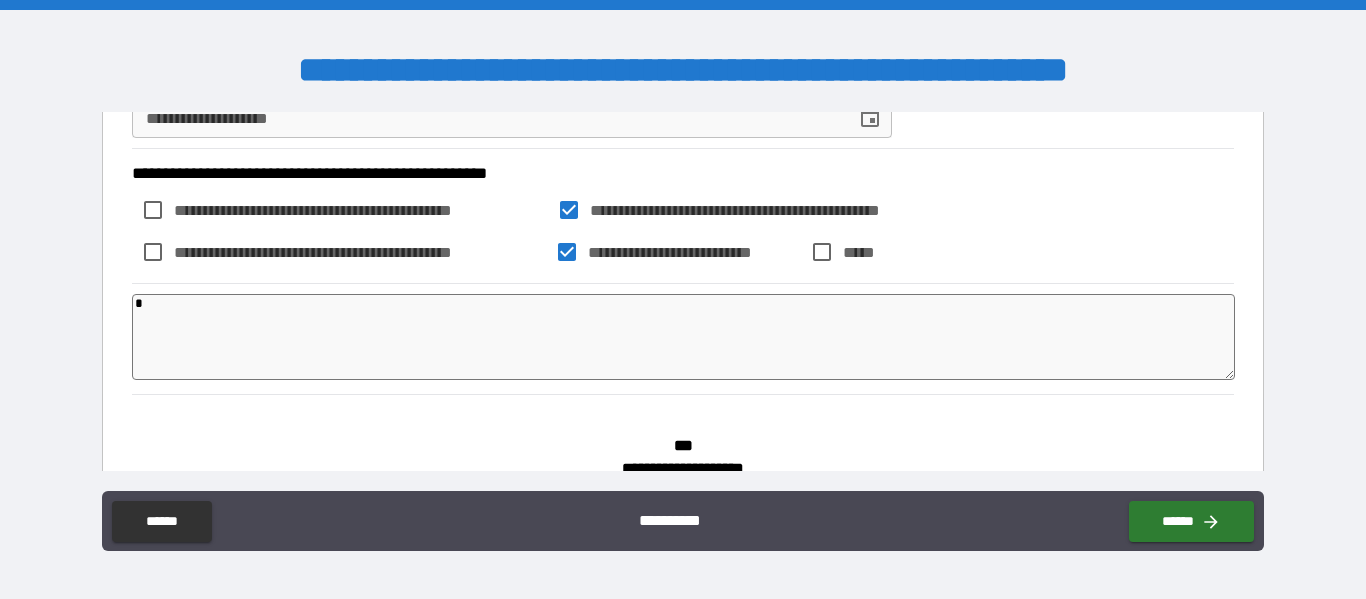type on "**" 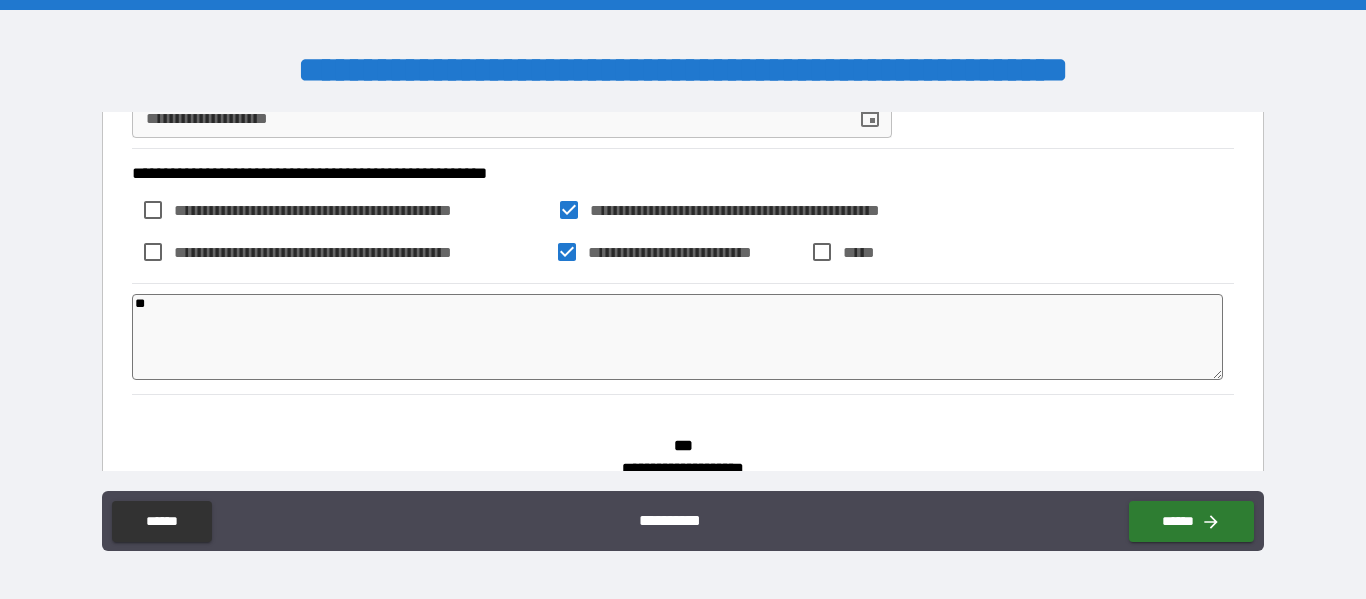 type on "***" 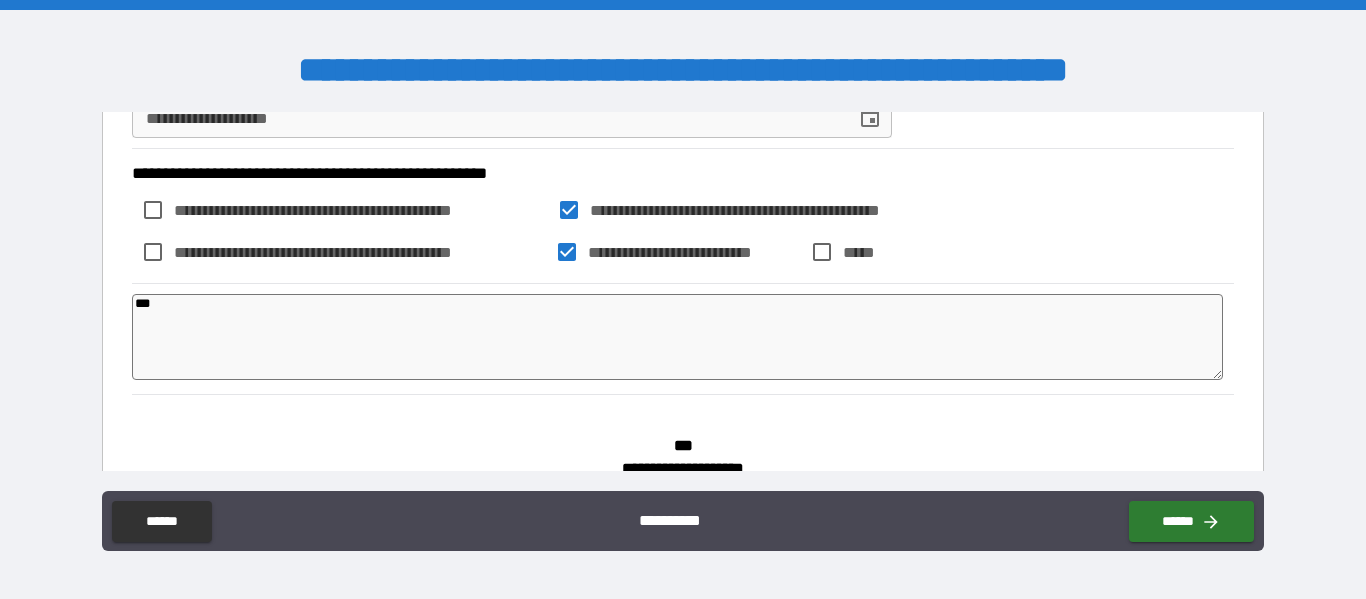 type on "*" 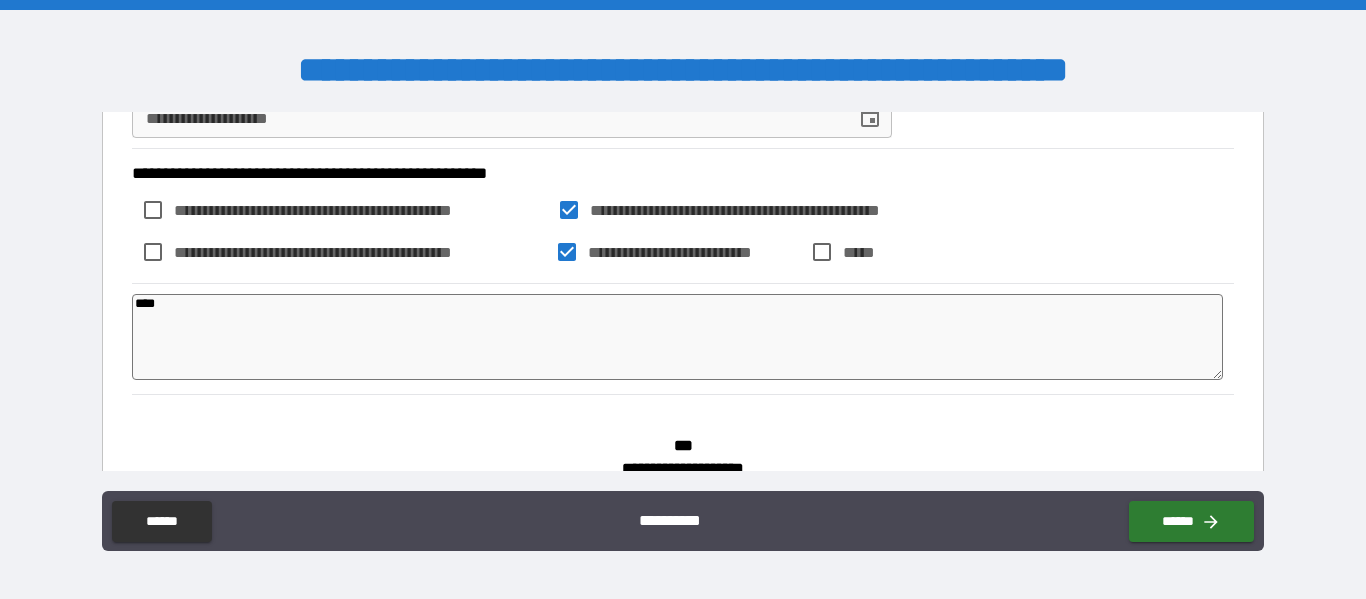 type on "****" 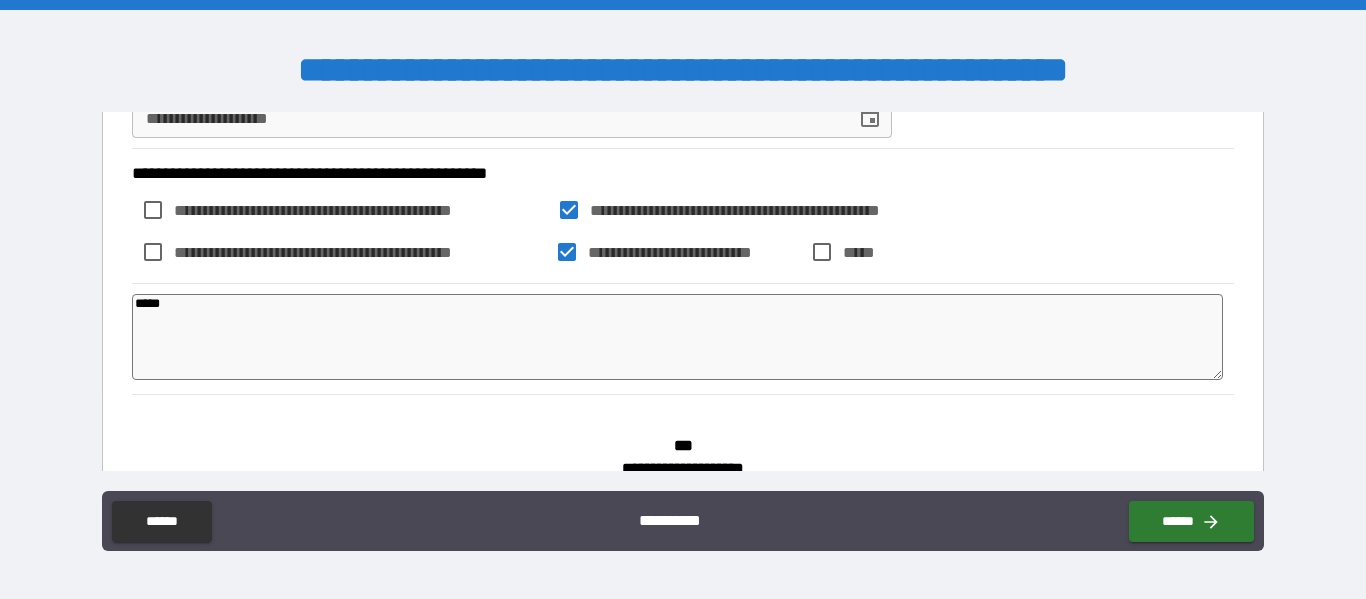 type on "*" 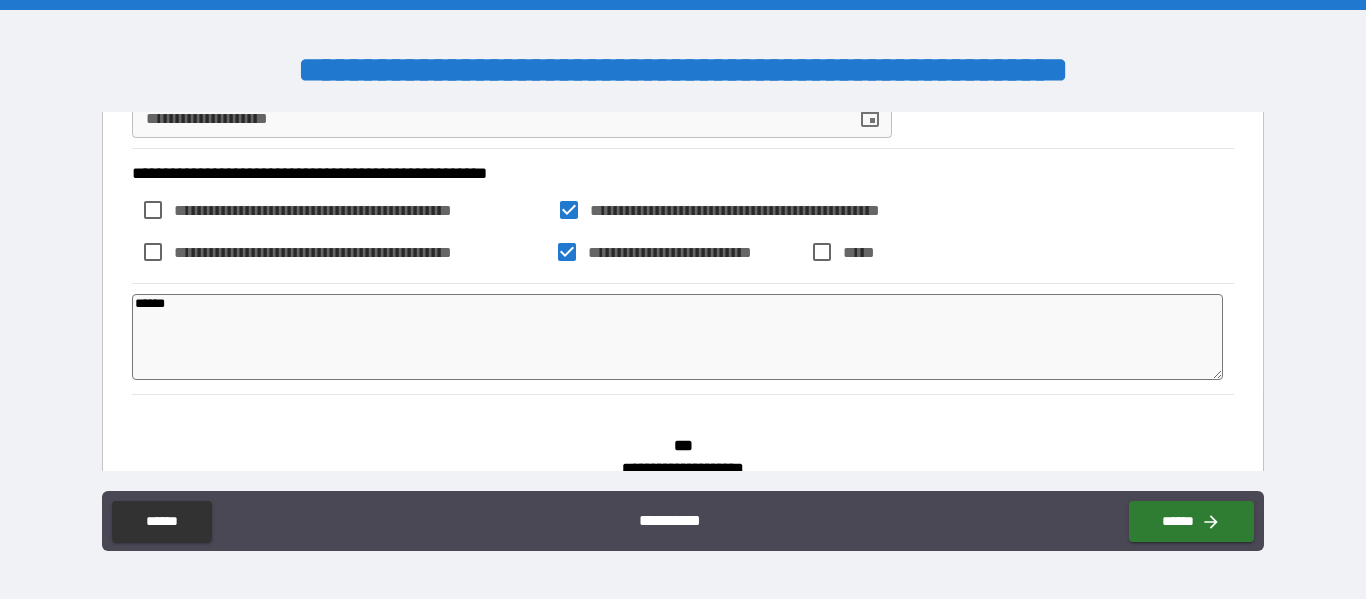 type on "*******" 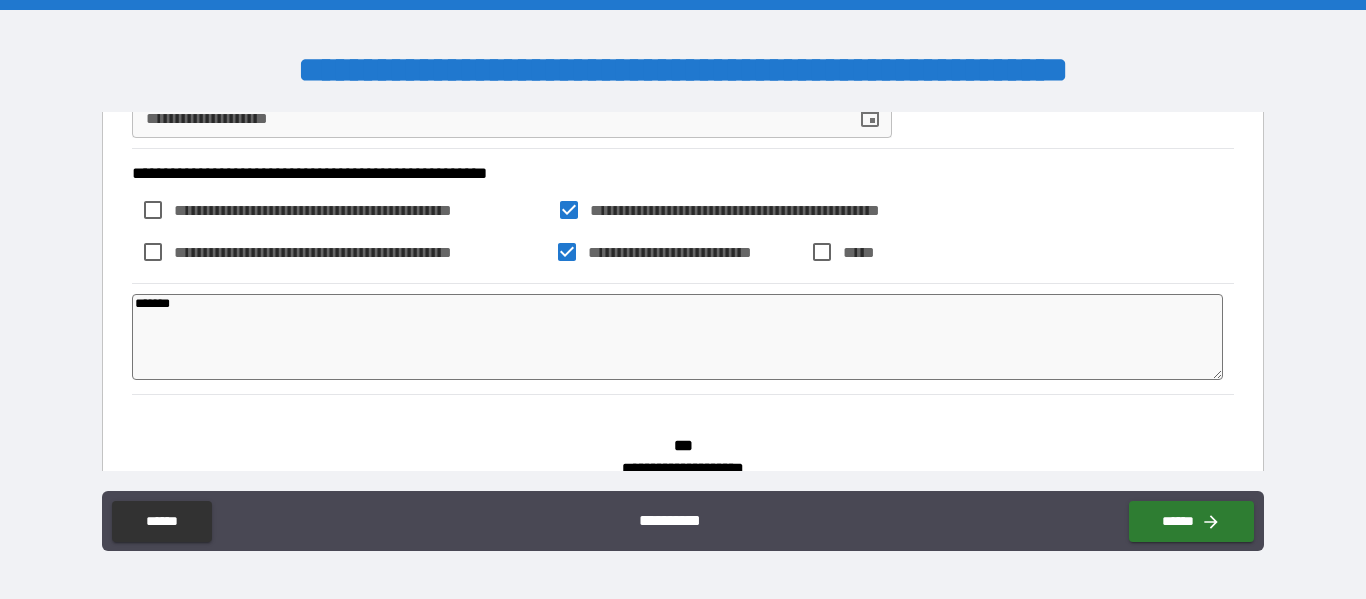 type on "*" 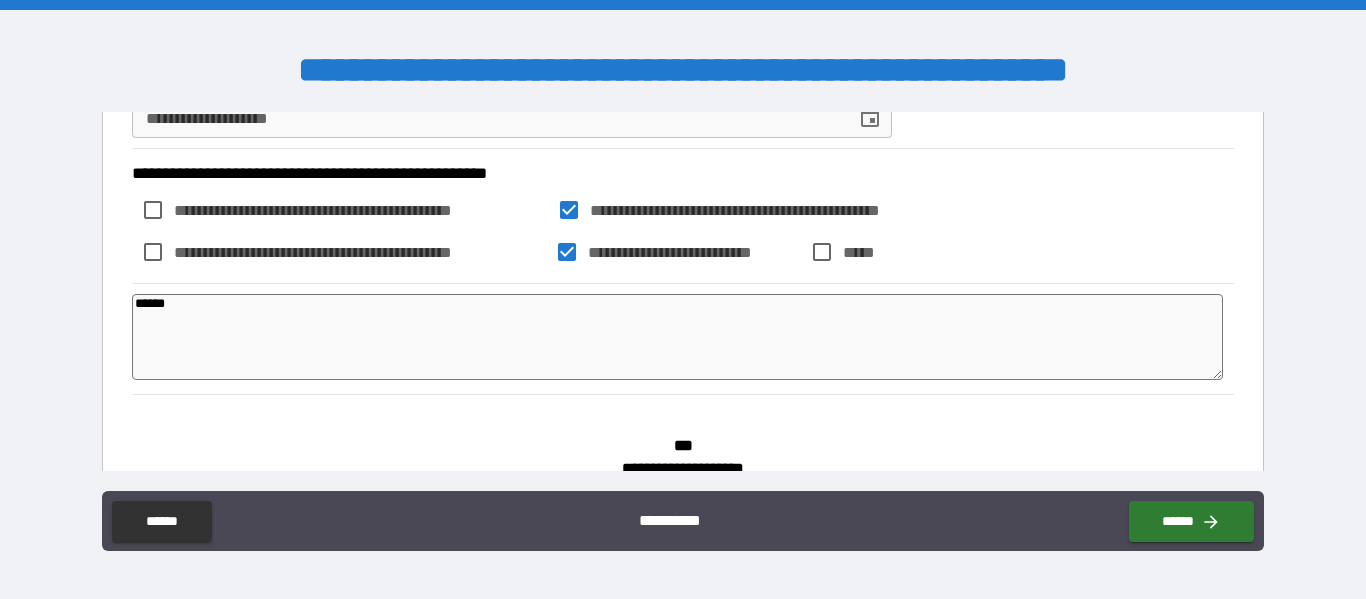 type on "****" 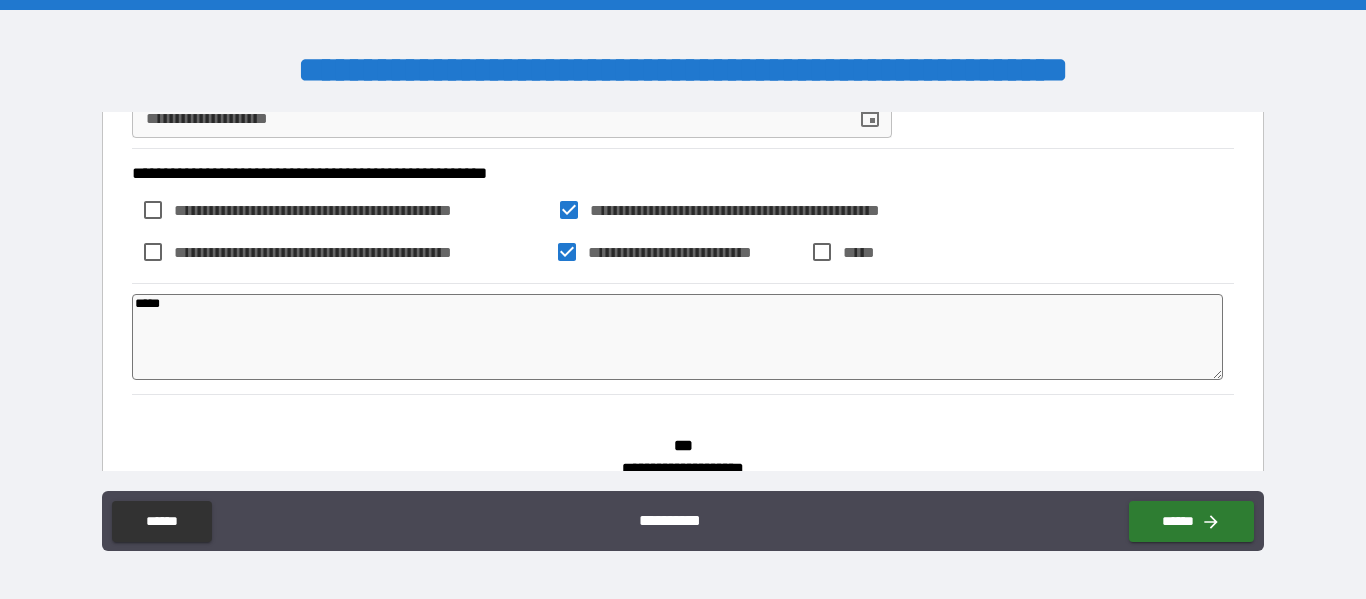 type on "*" 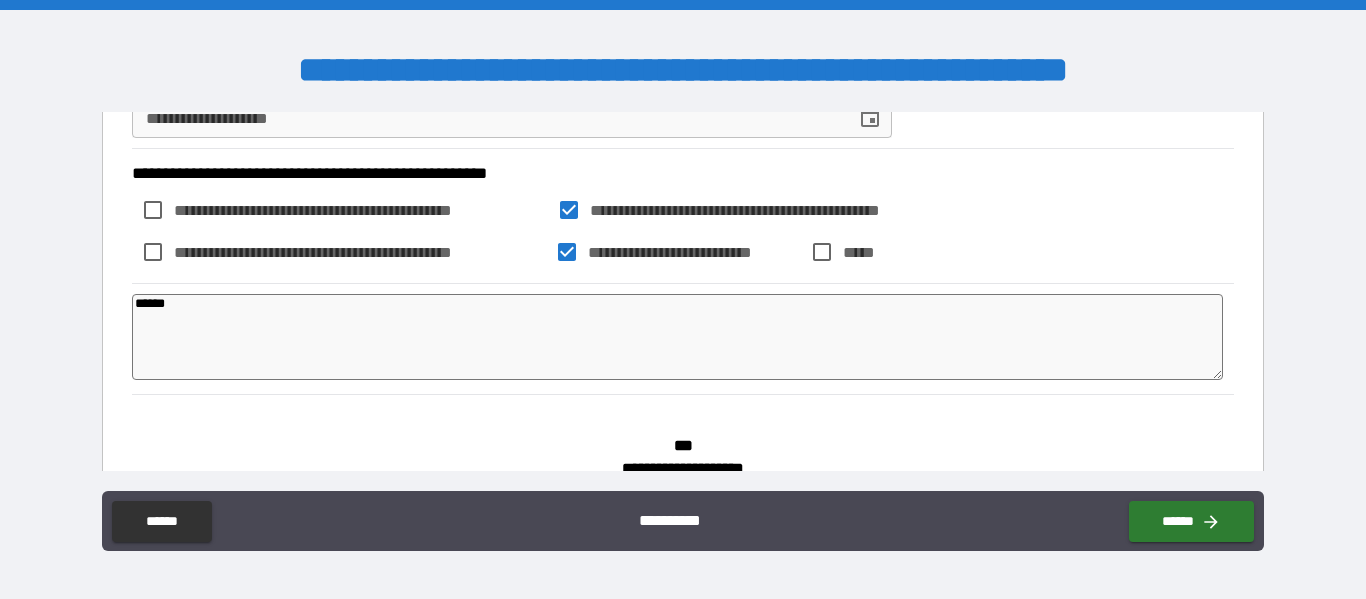 type on "*******" 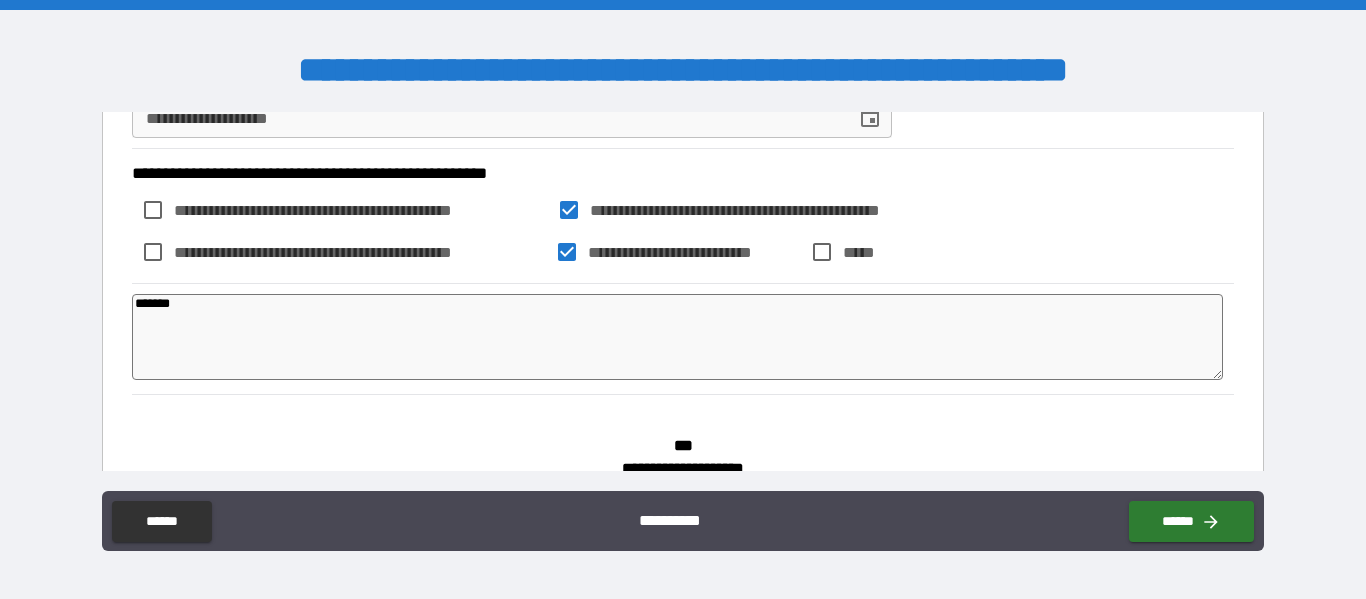 type on "*" 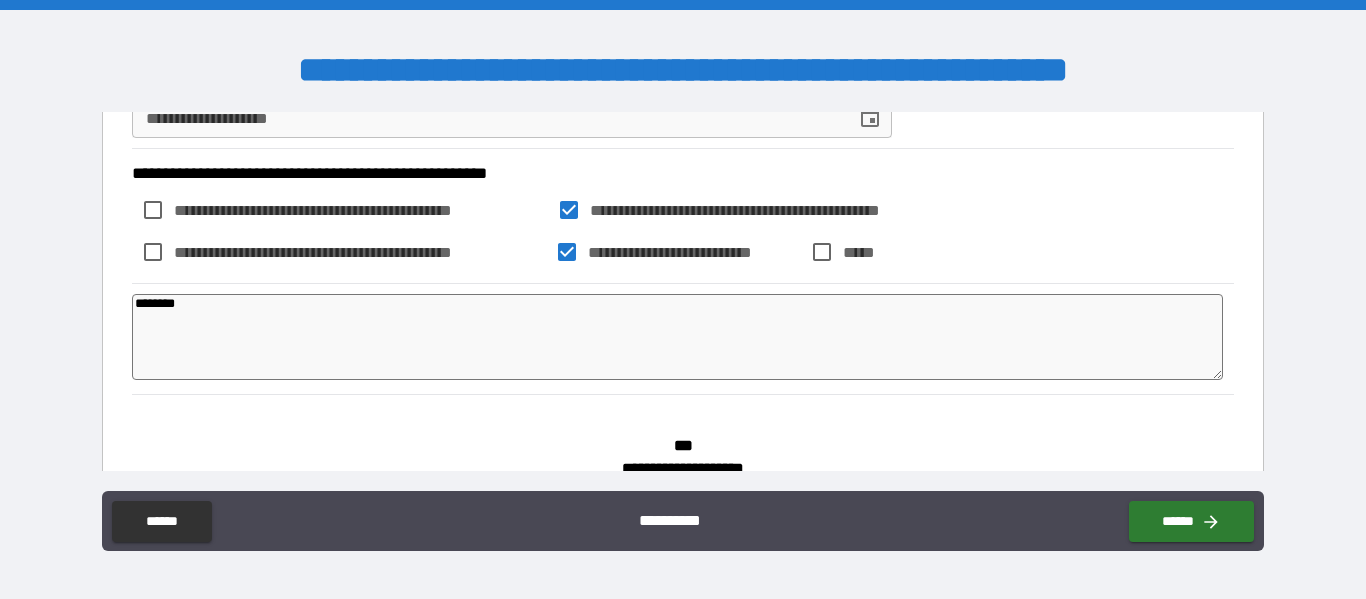 type on "********" 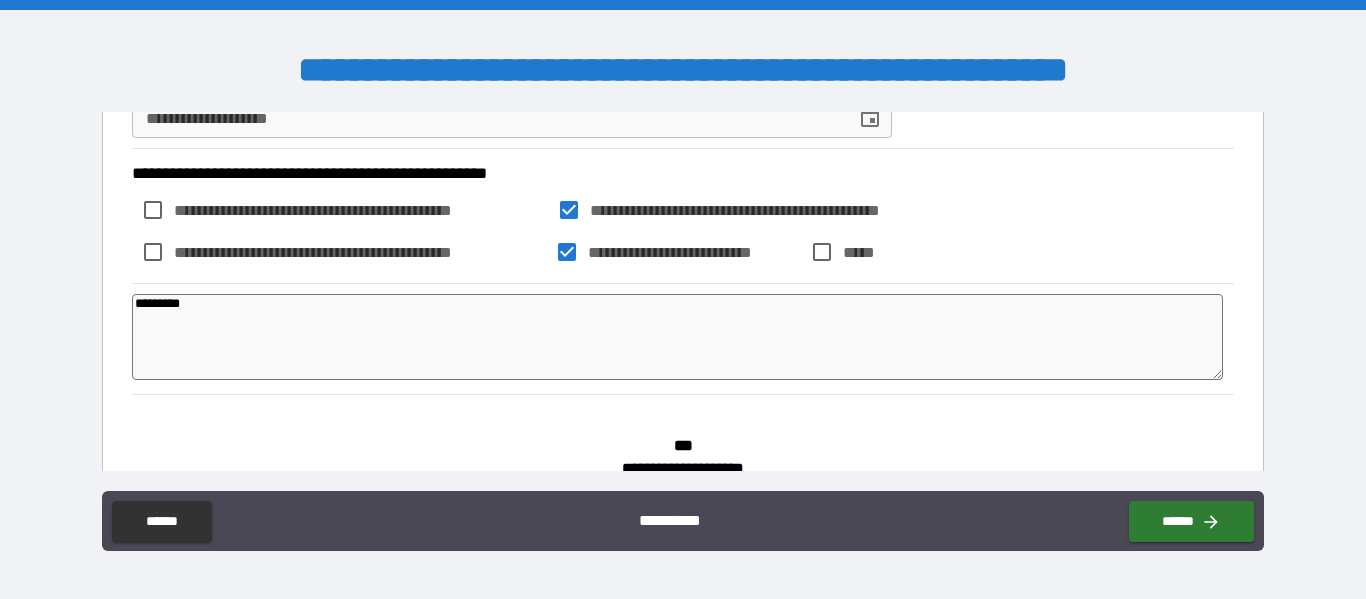 type on "*" 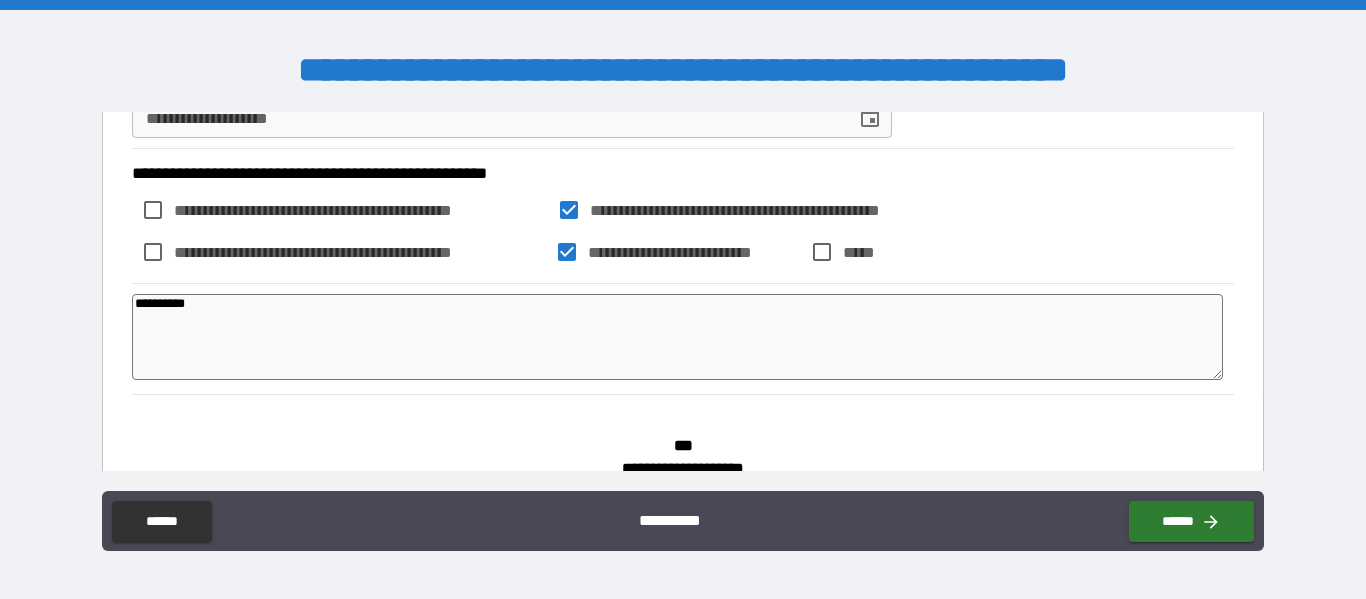type on "**********" 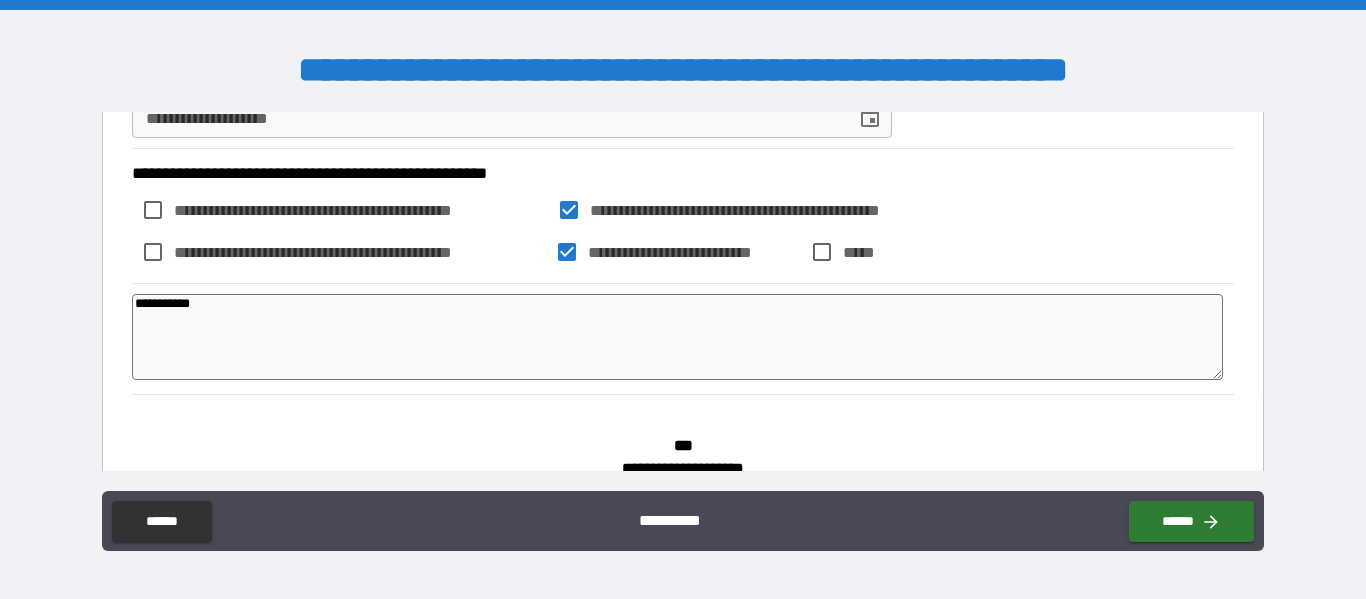 type on "**********" 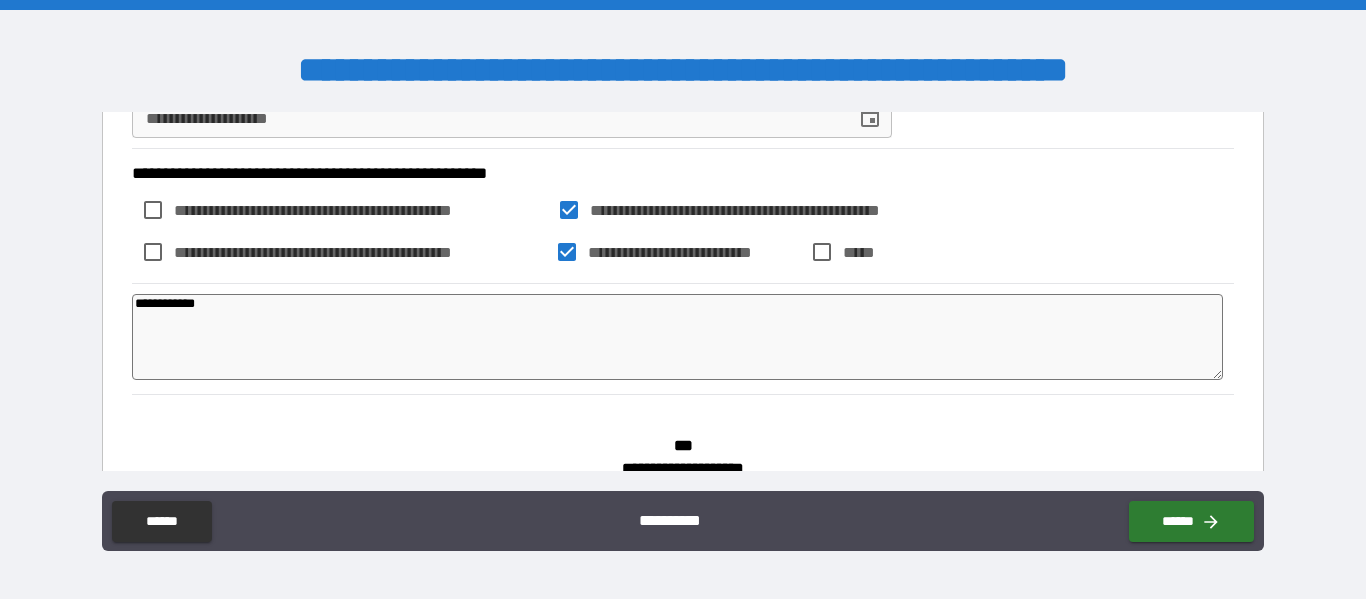 type on "**********" 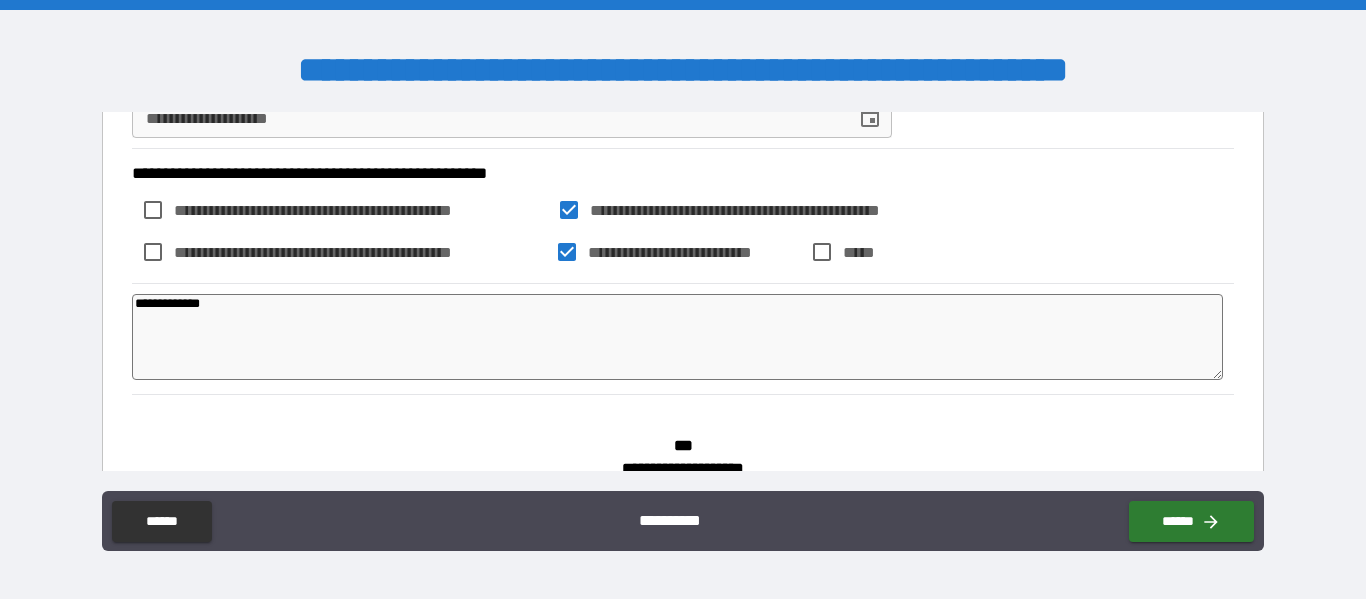 type on "*" 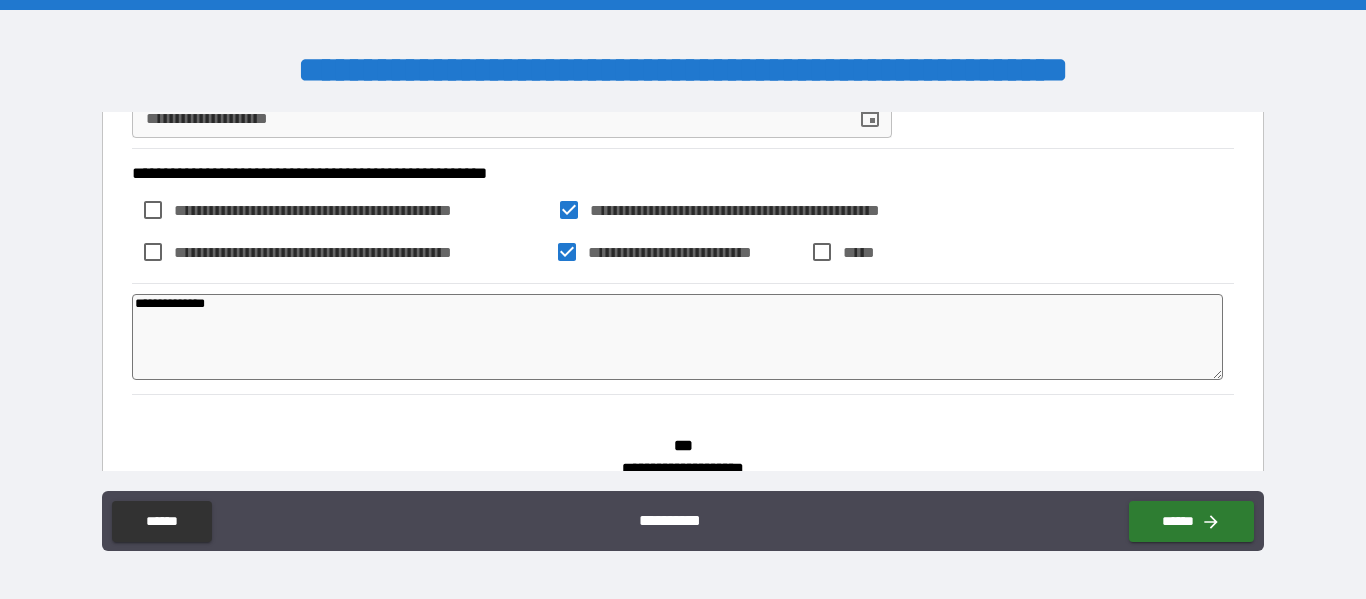 type on "**********" 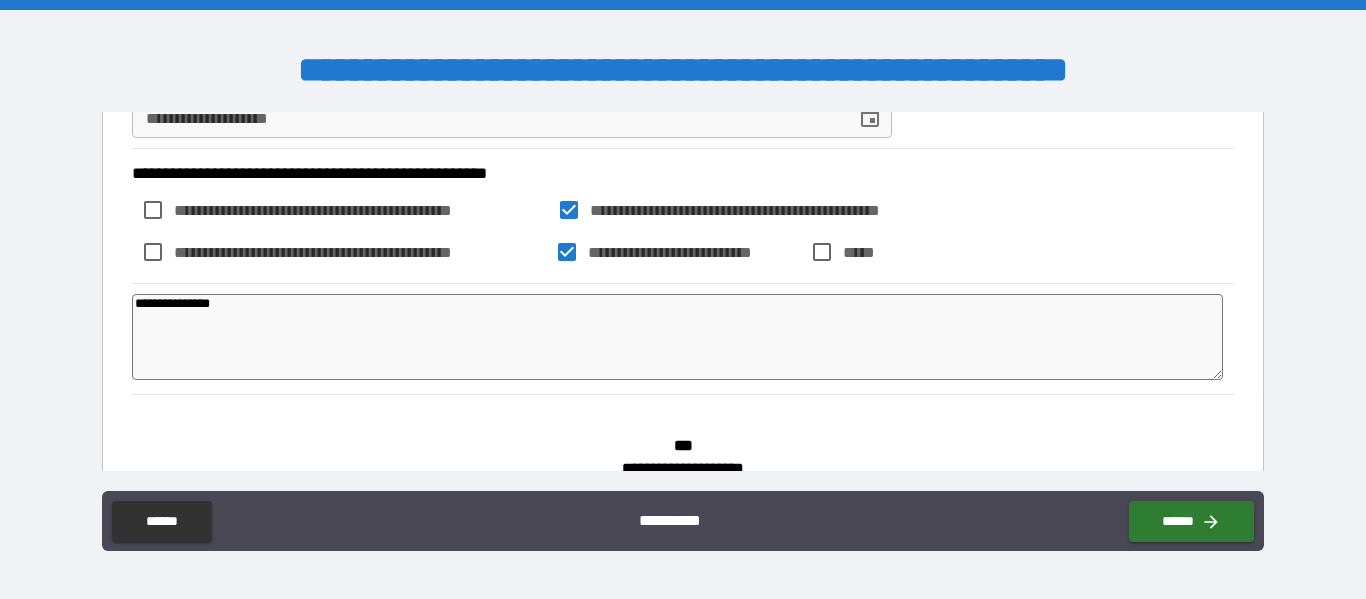 type on "*" 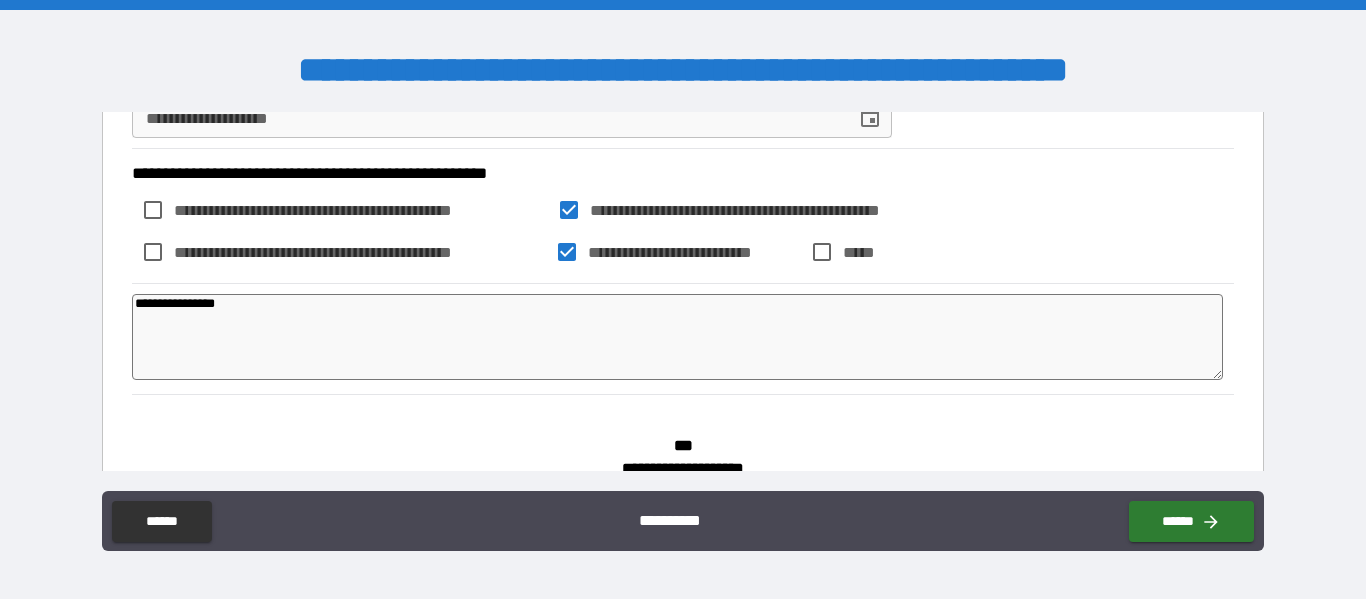 type on "*" 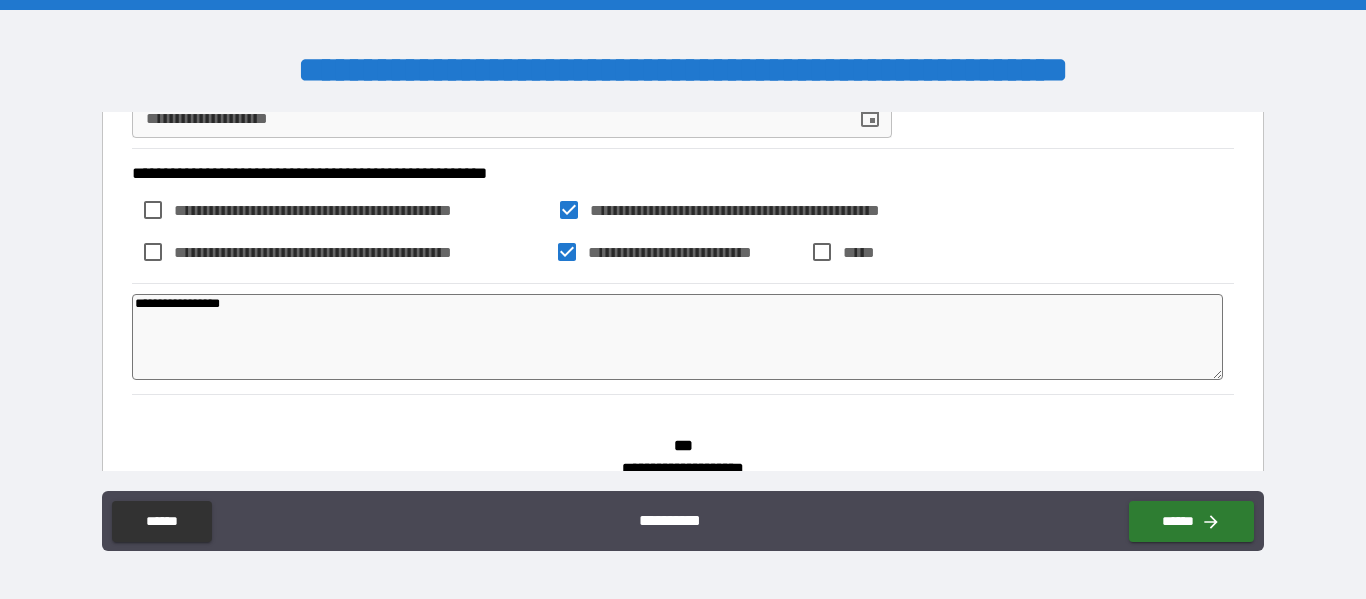 type on "*" 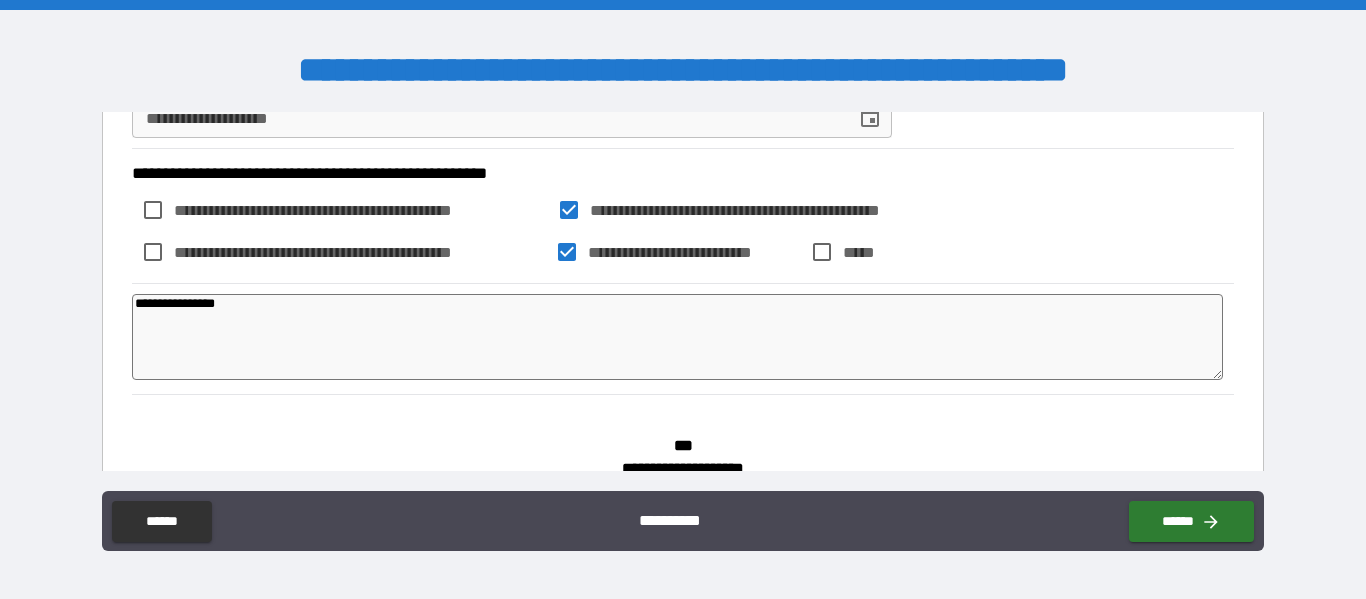 type on "**********" 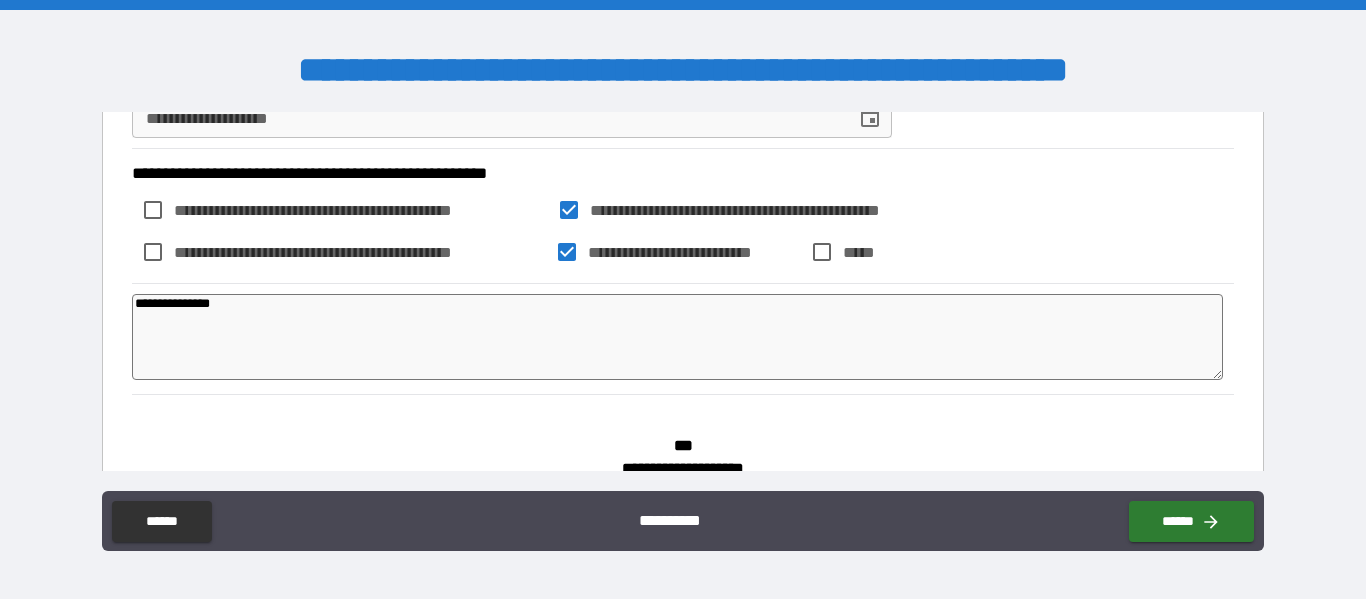 type on "**********" 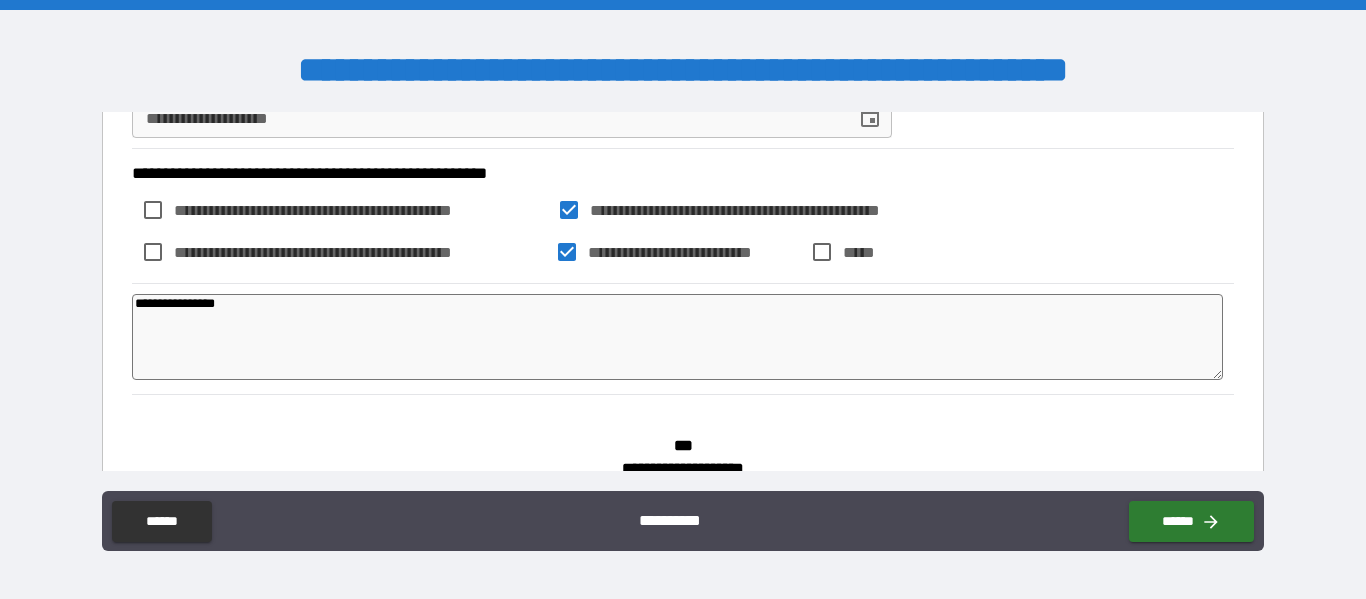 type on "**********" 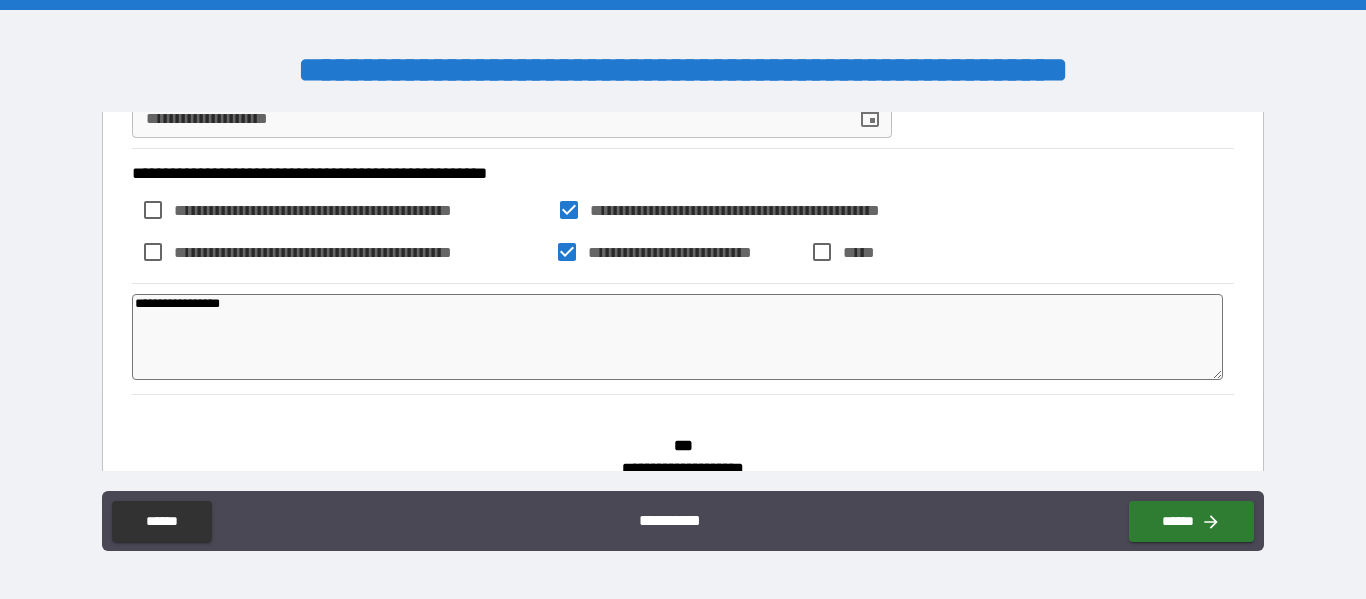 type on "**********" 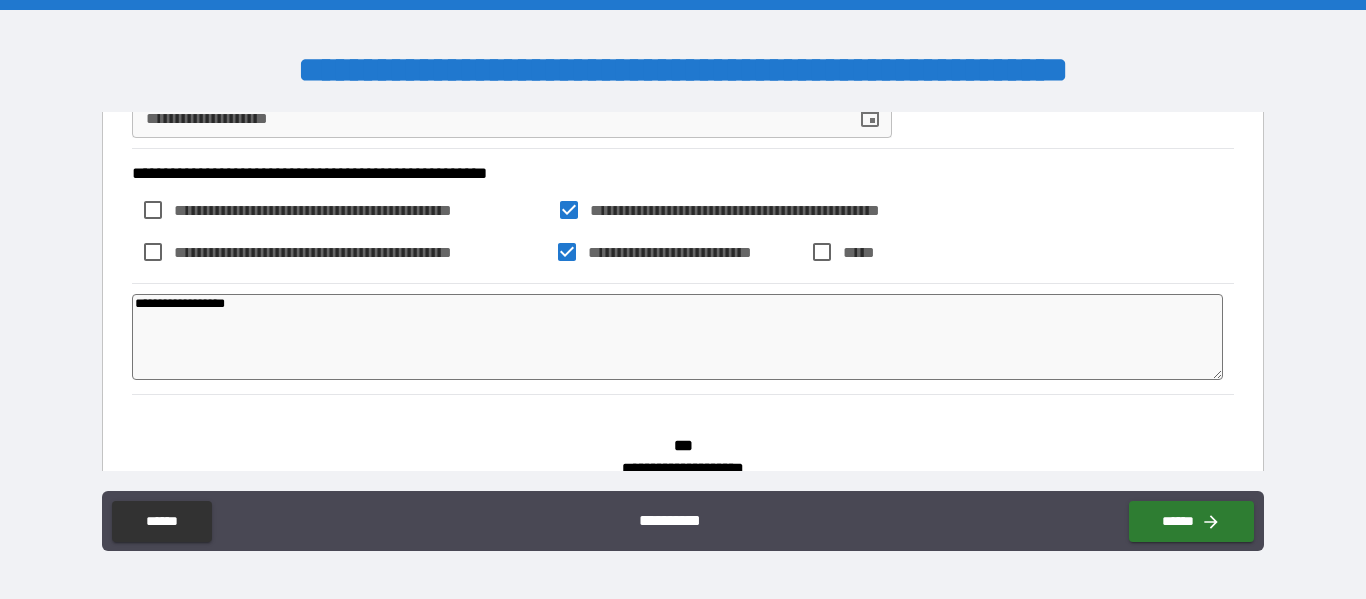 type on "**********" 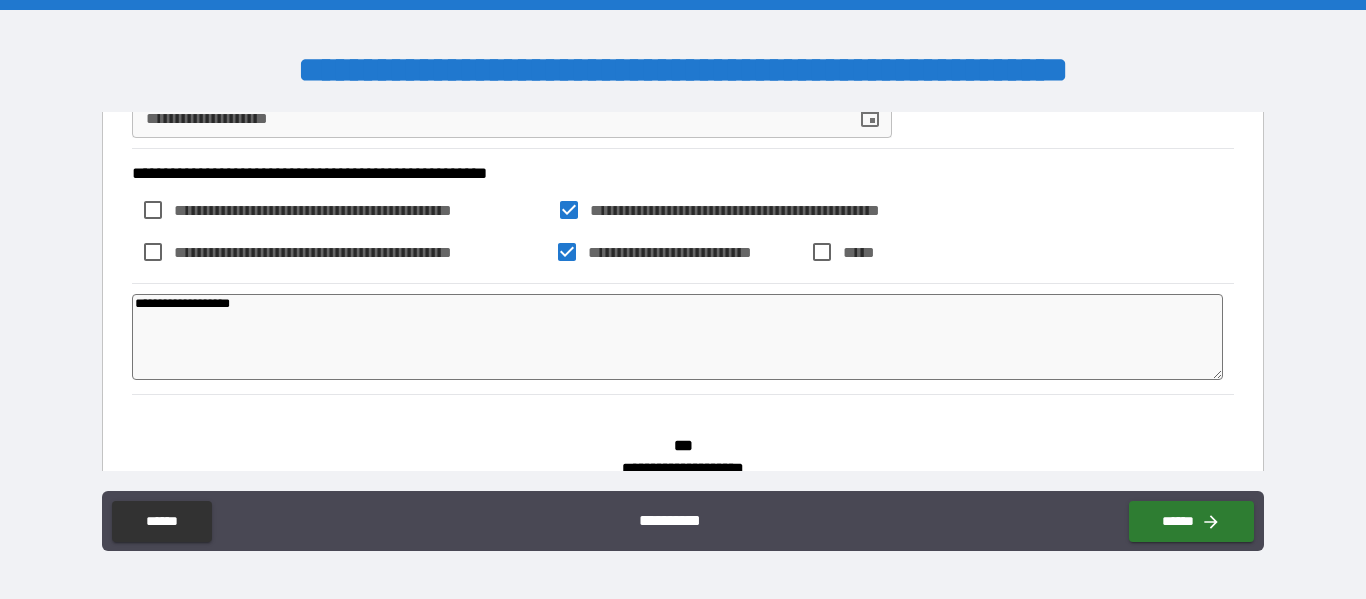type on "*" 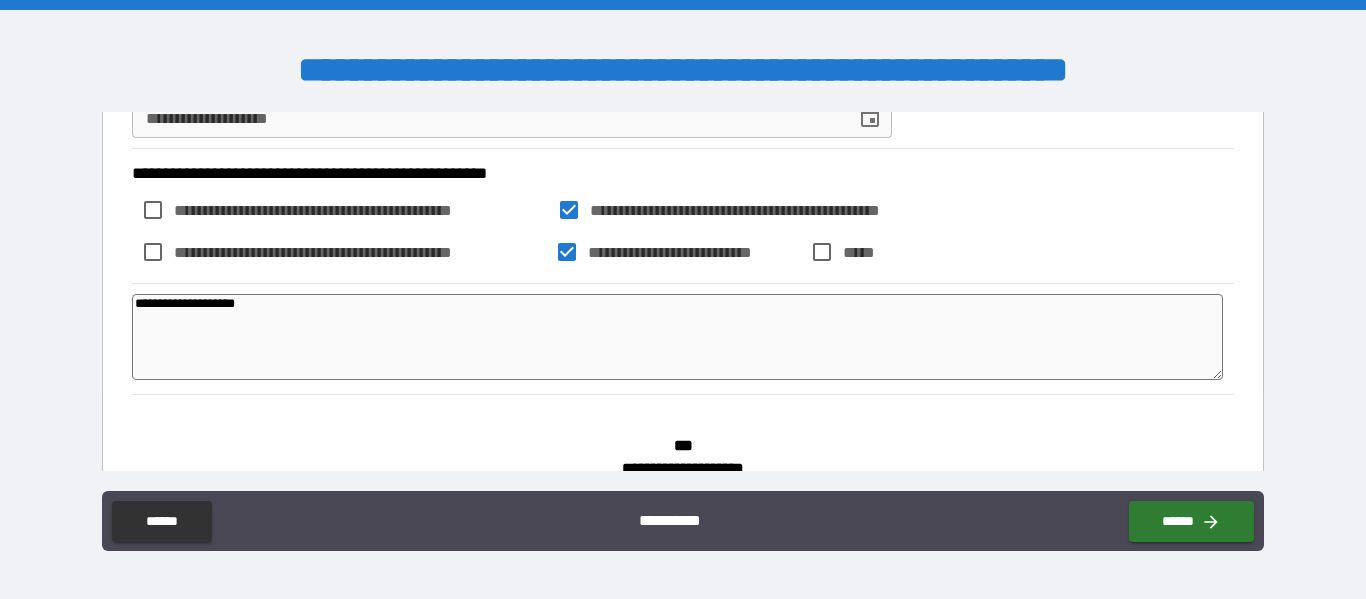 type on "*" 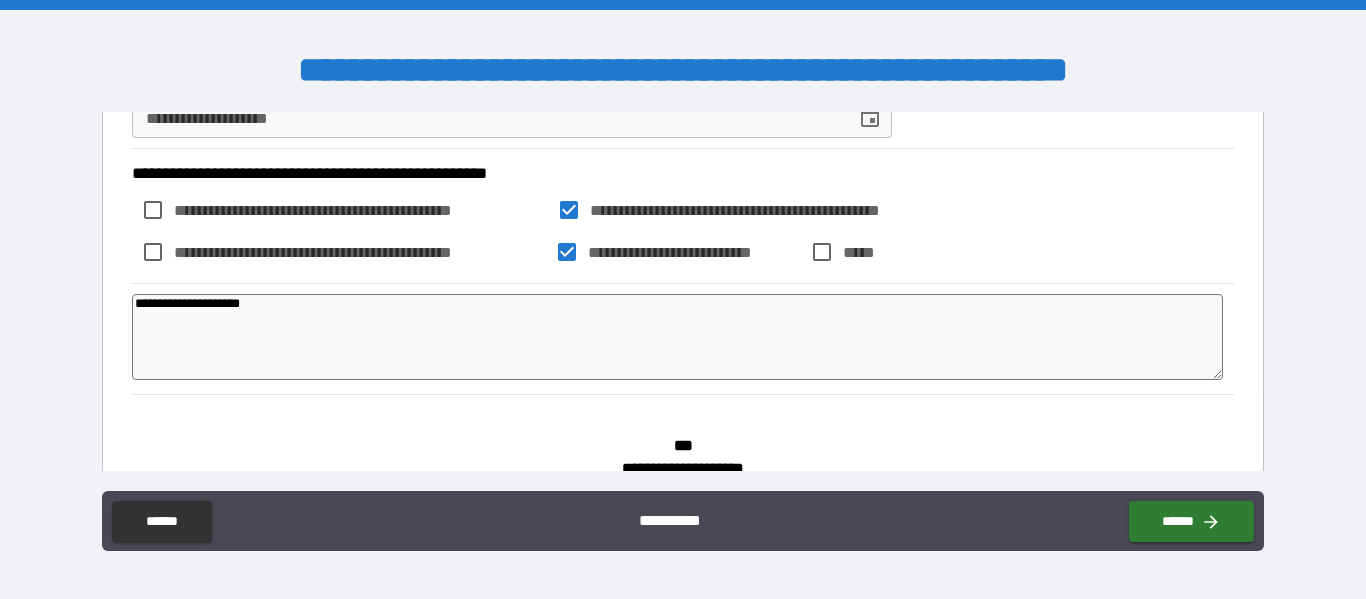 type on "*" 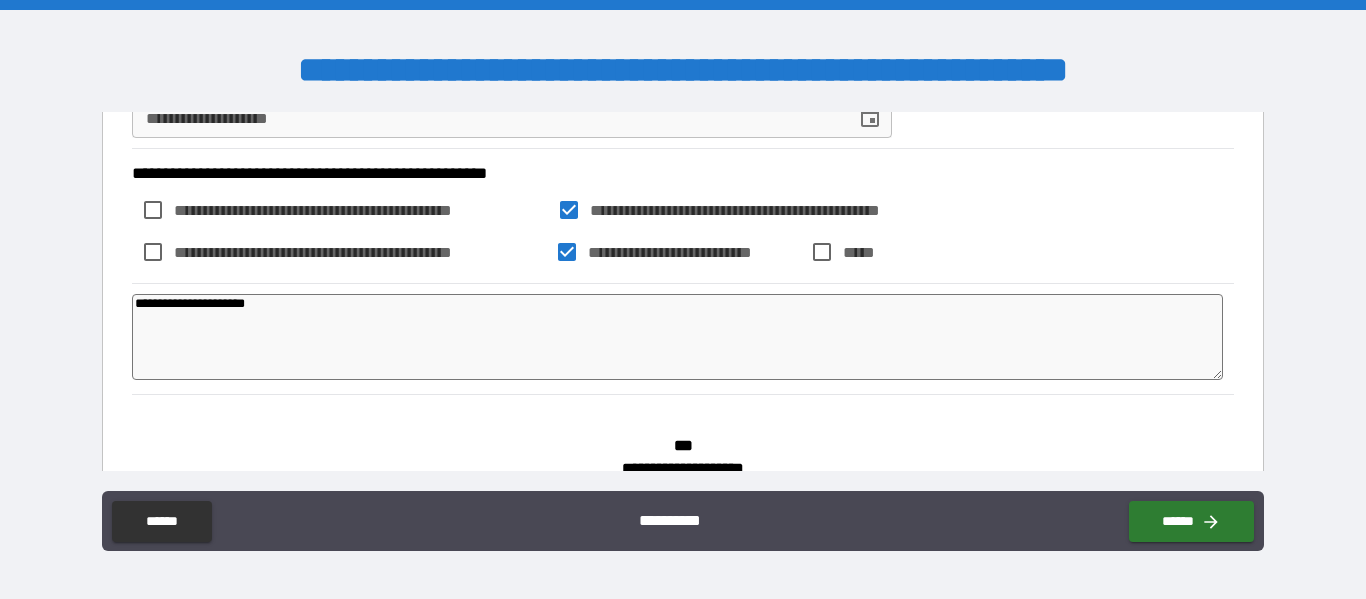 type on "*" 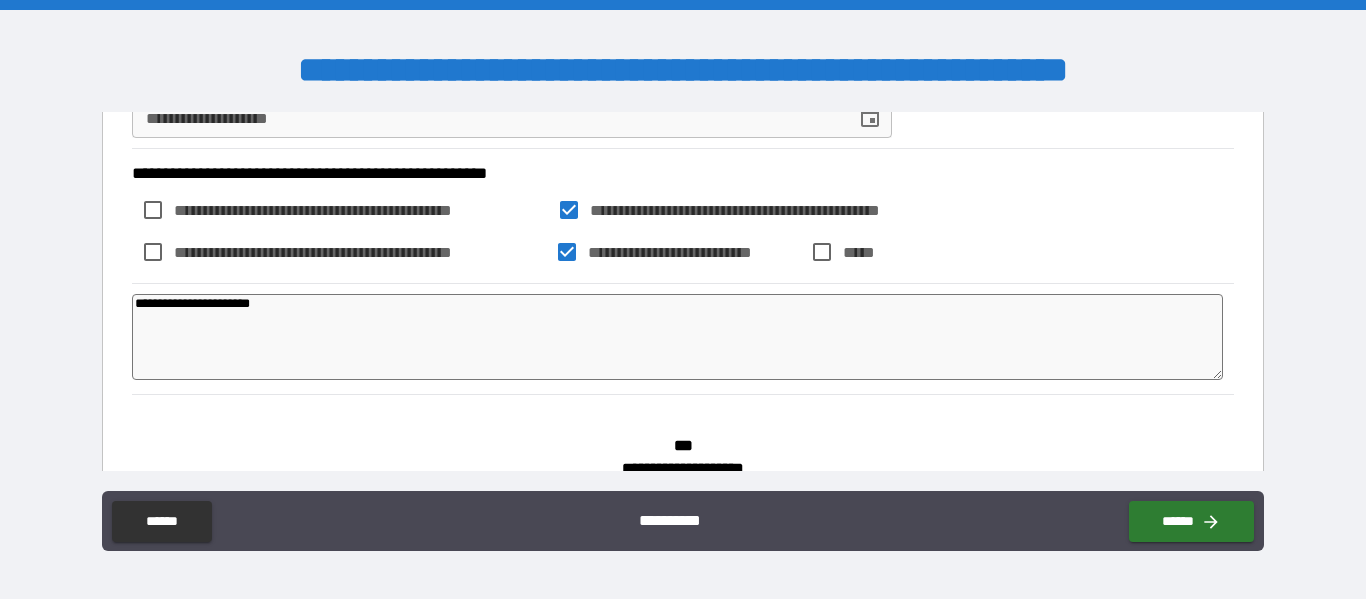 type on "**********" 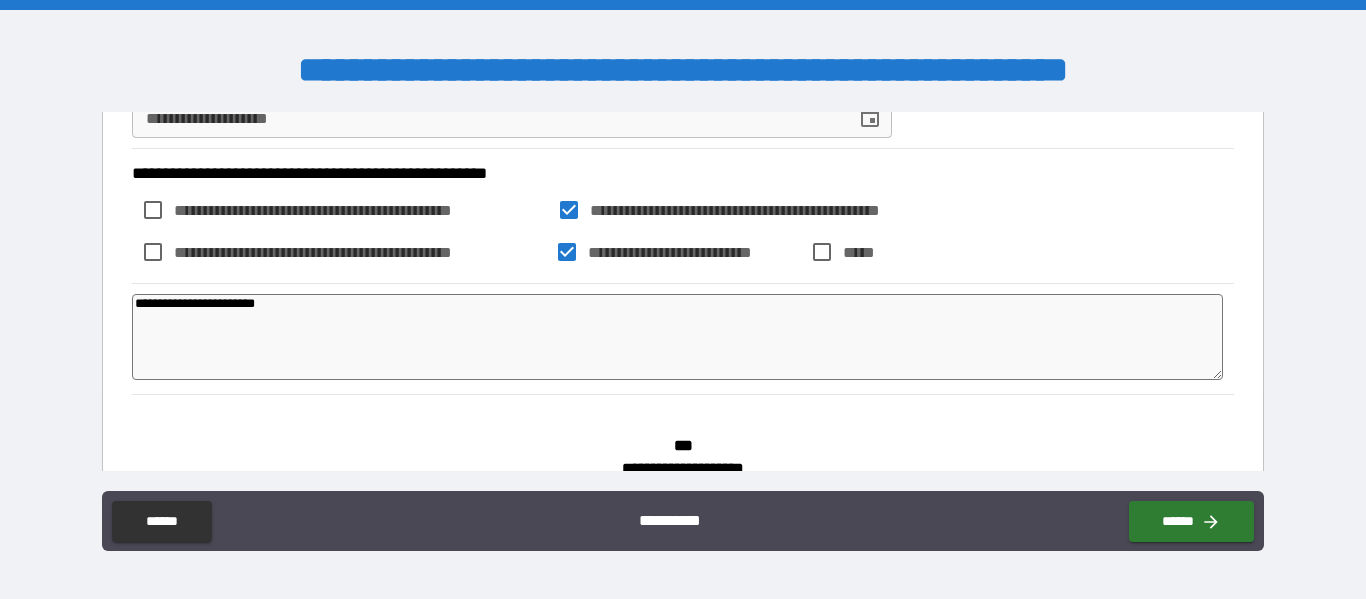 type on "*" 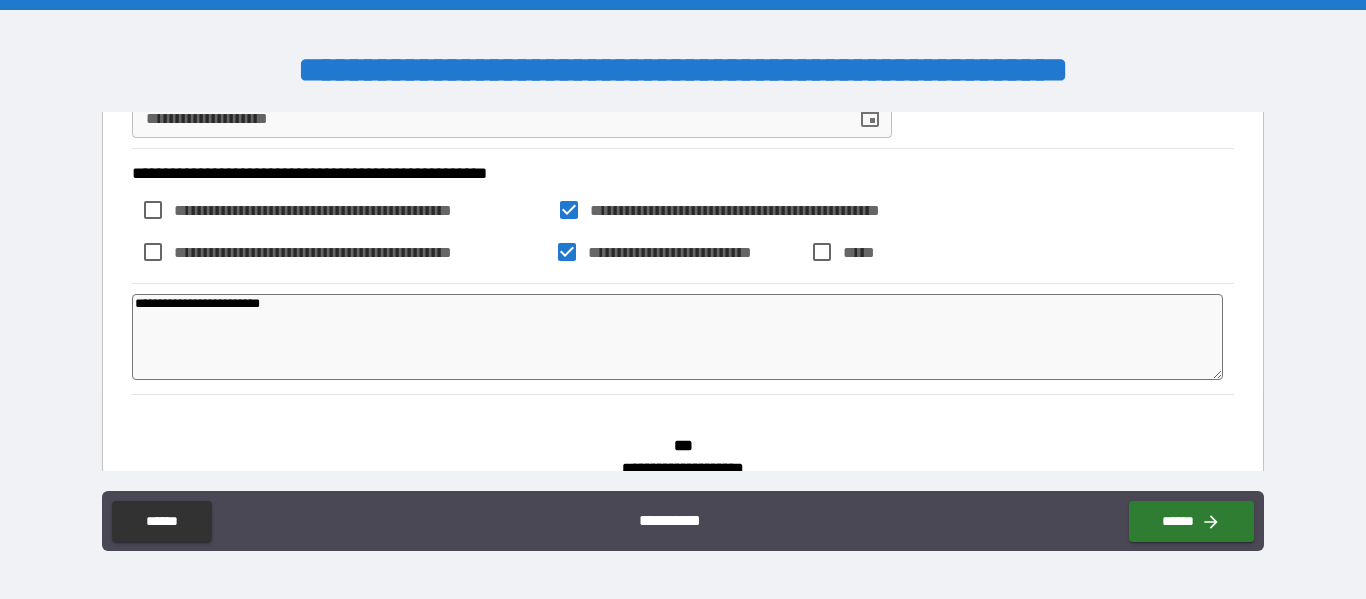 type on "*" 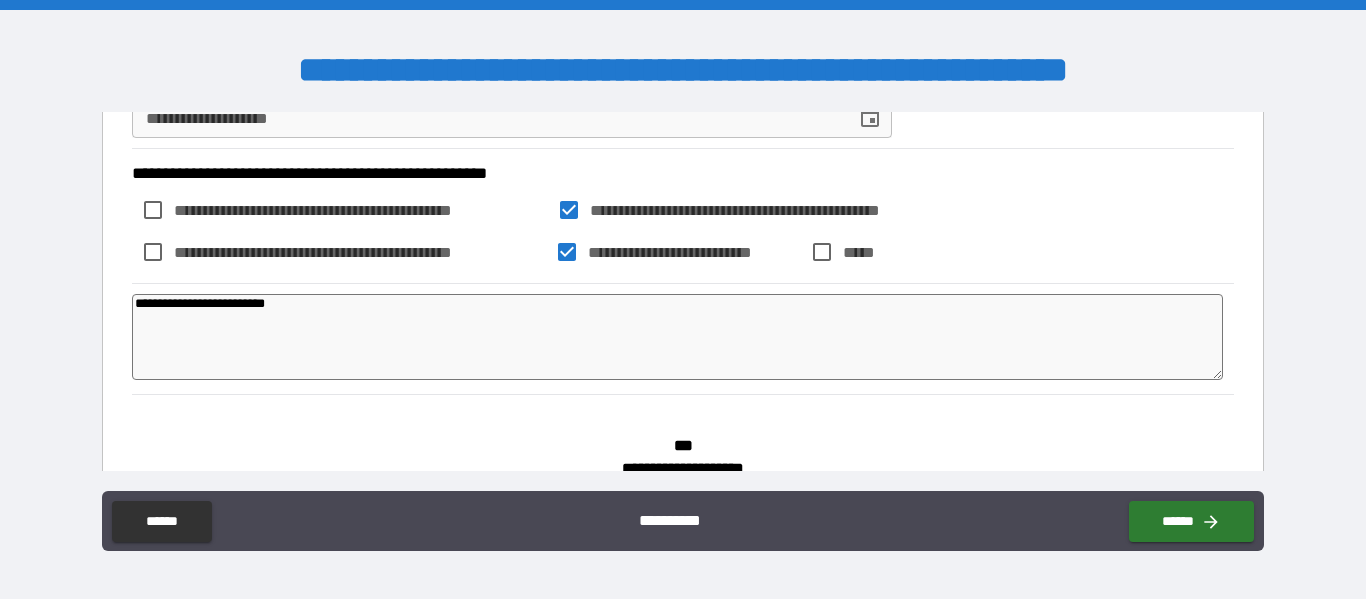 type on "**********" 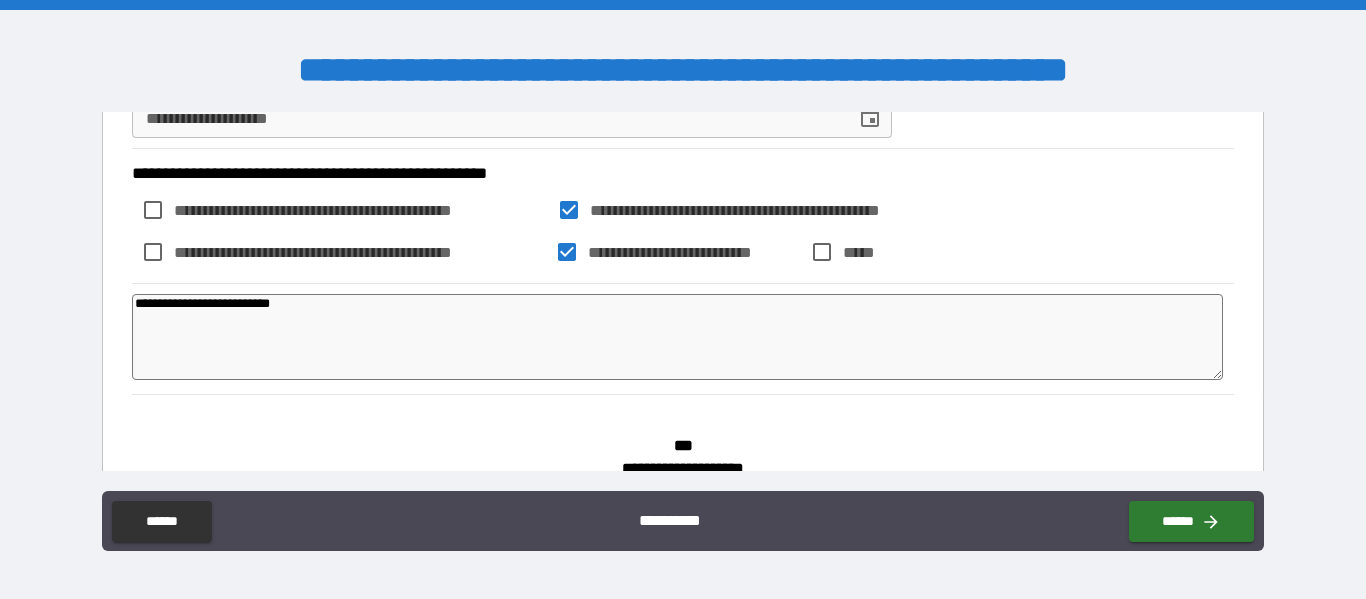 type on "**********" 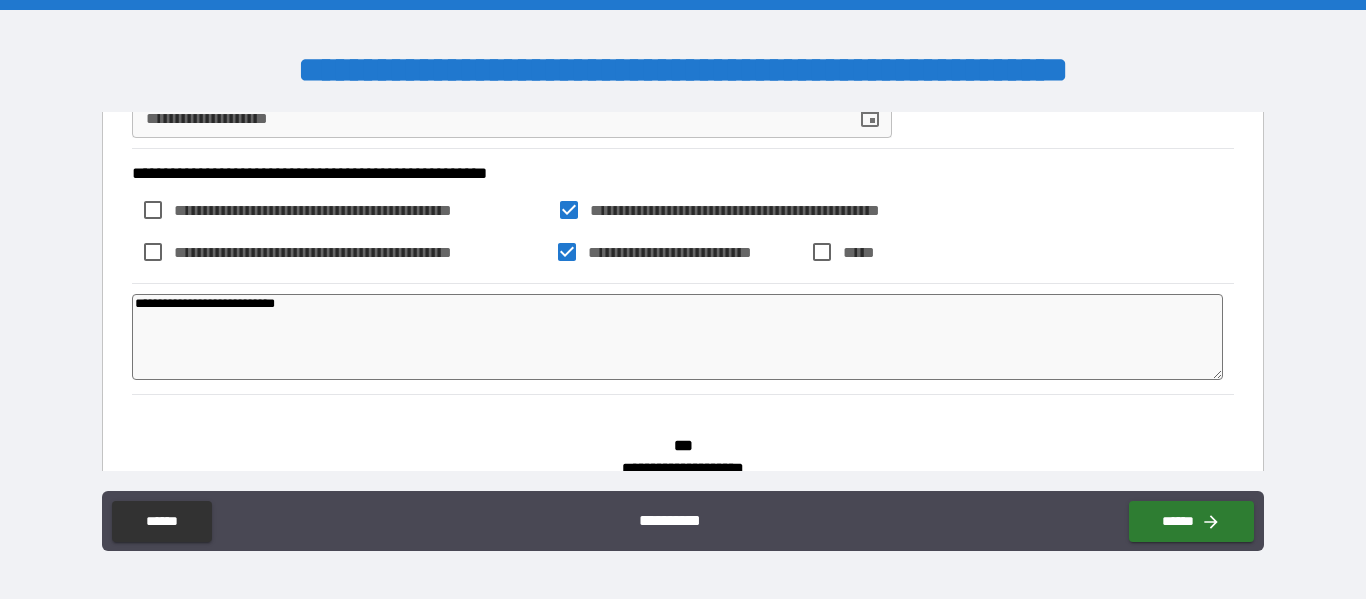type on "**********" 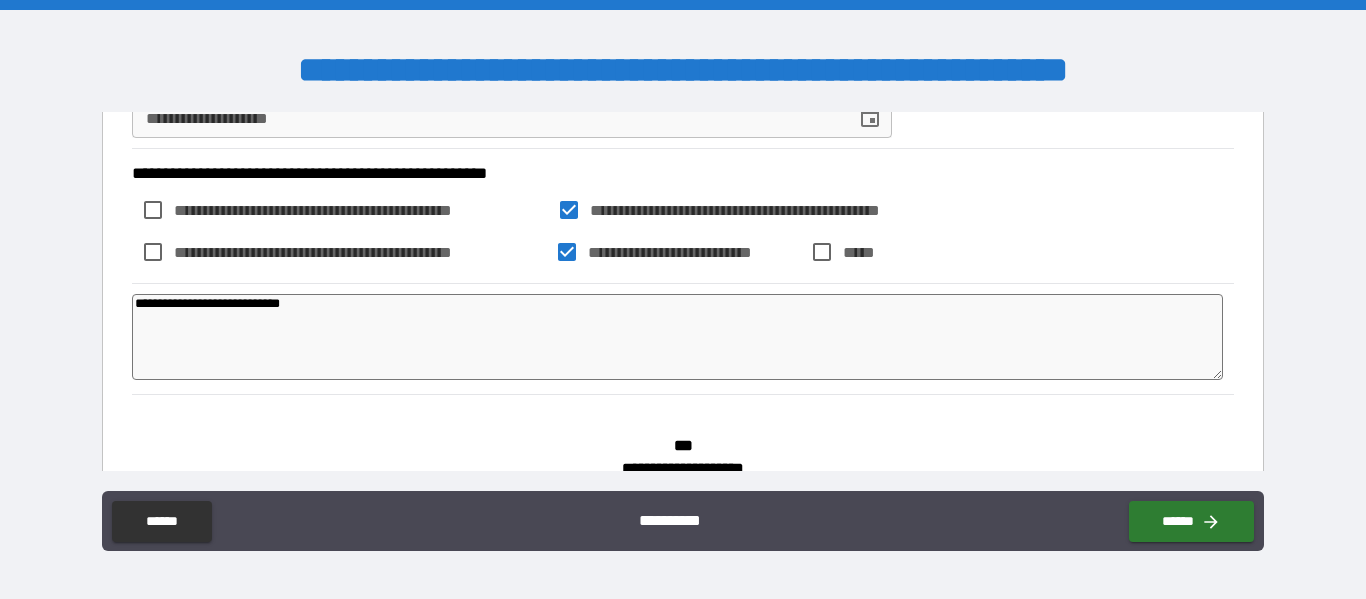type on "*" 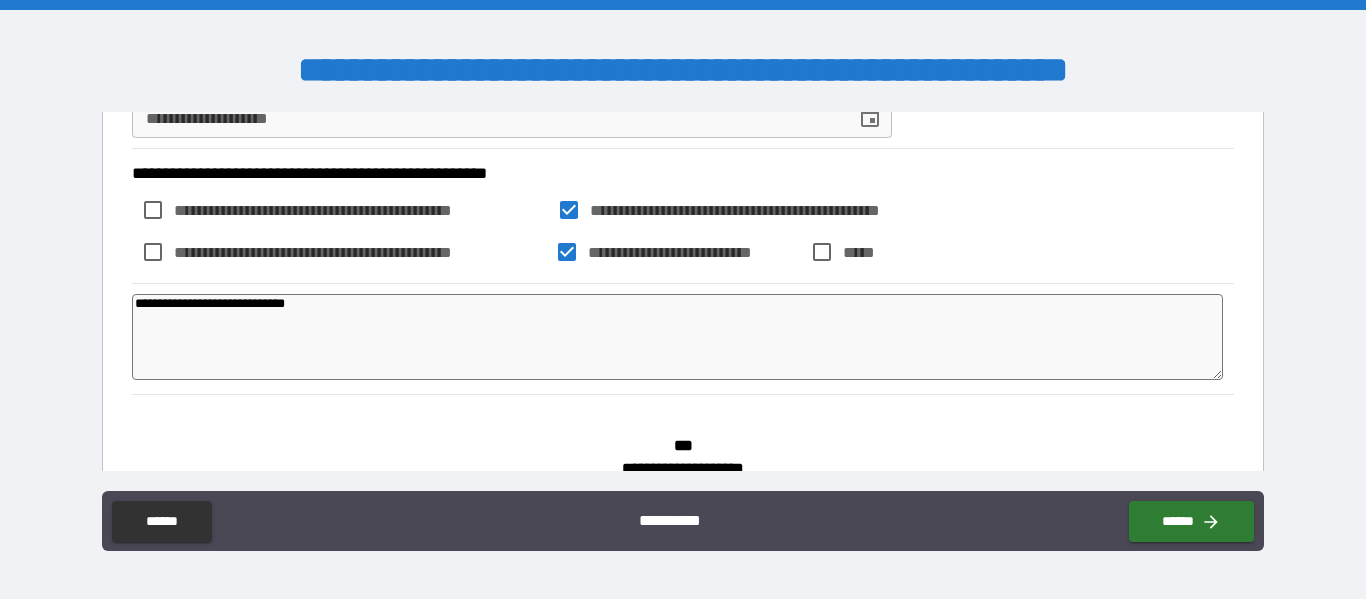 type on "**********" 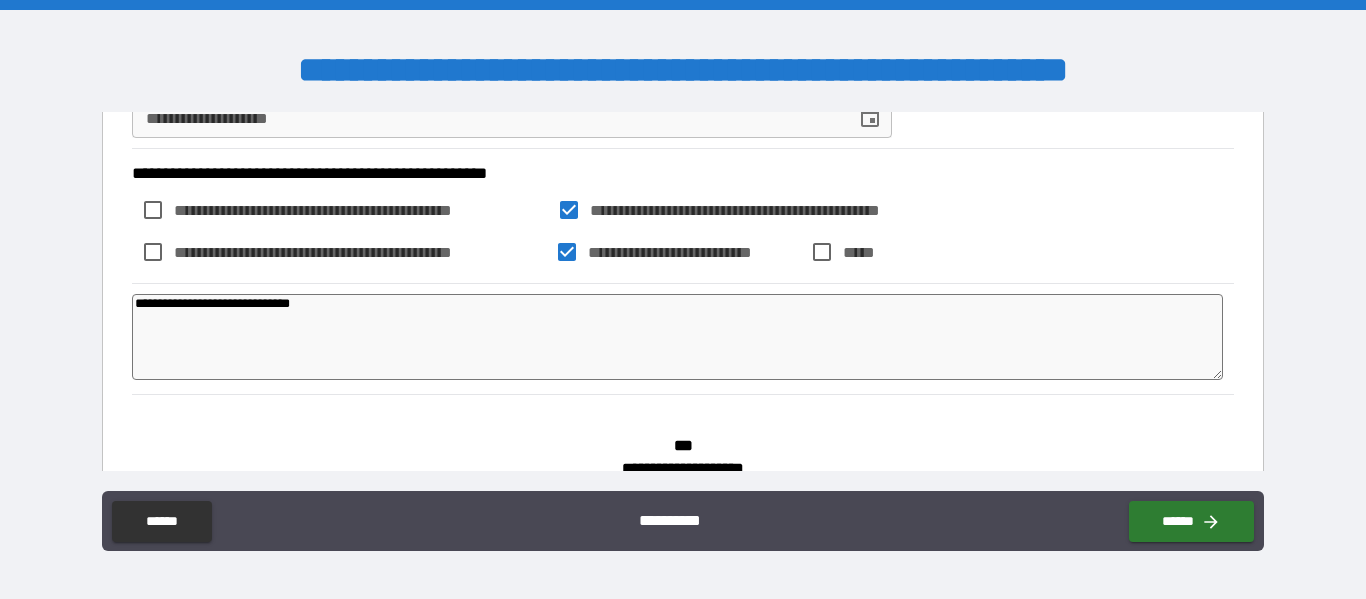 type on "*" 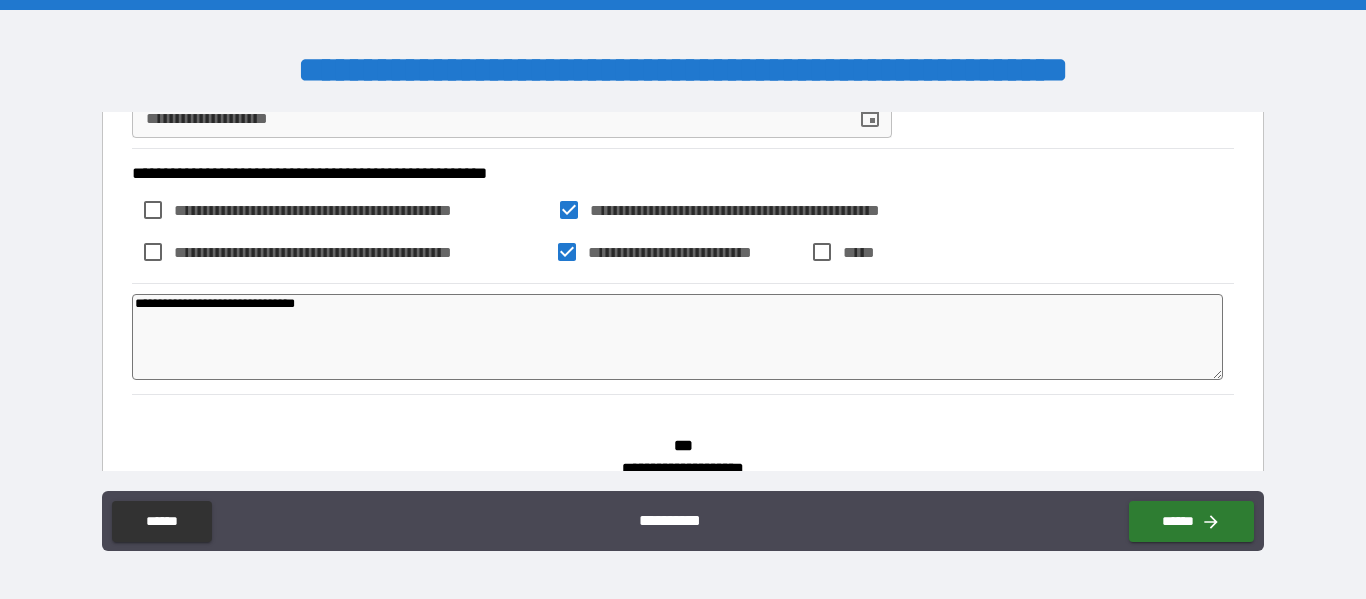 type on "*" 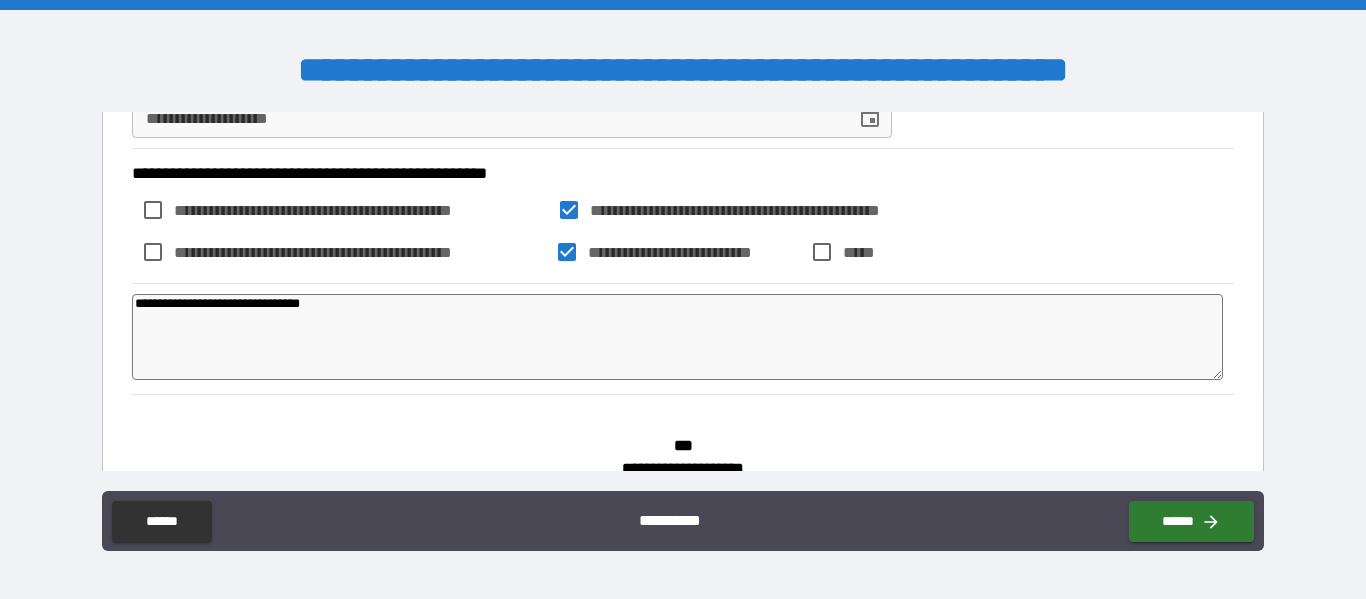 type on "*" 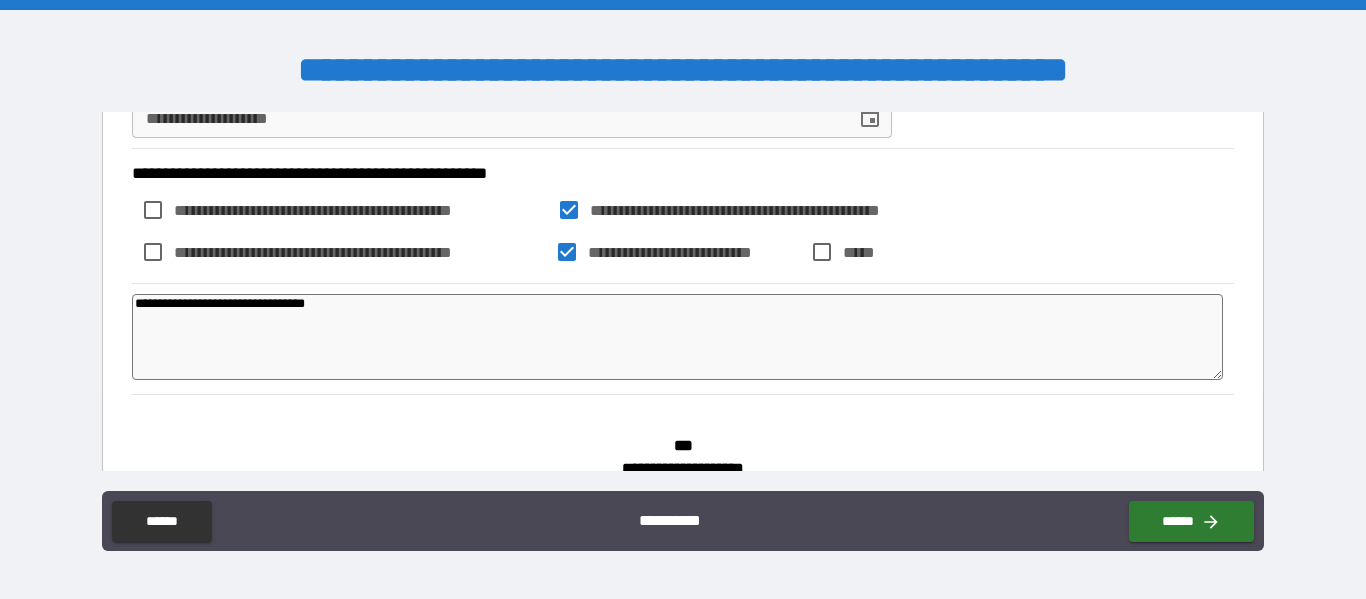 type on "*" 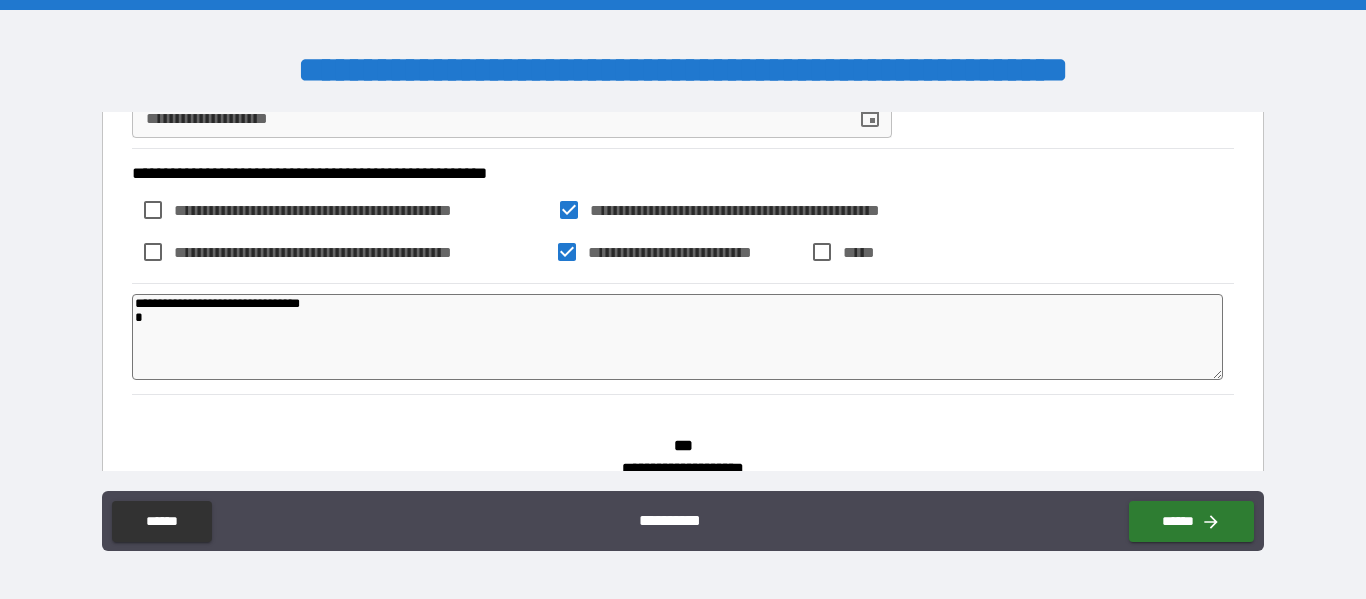 type on "*" 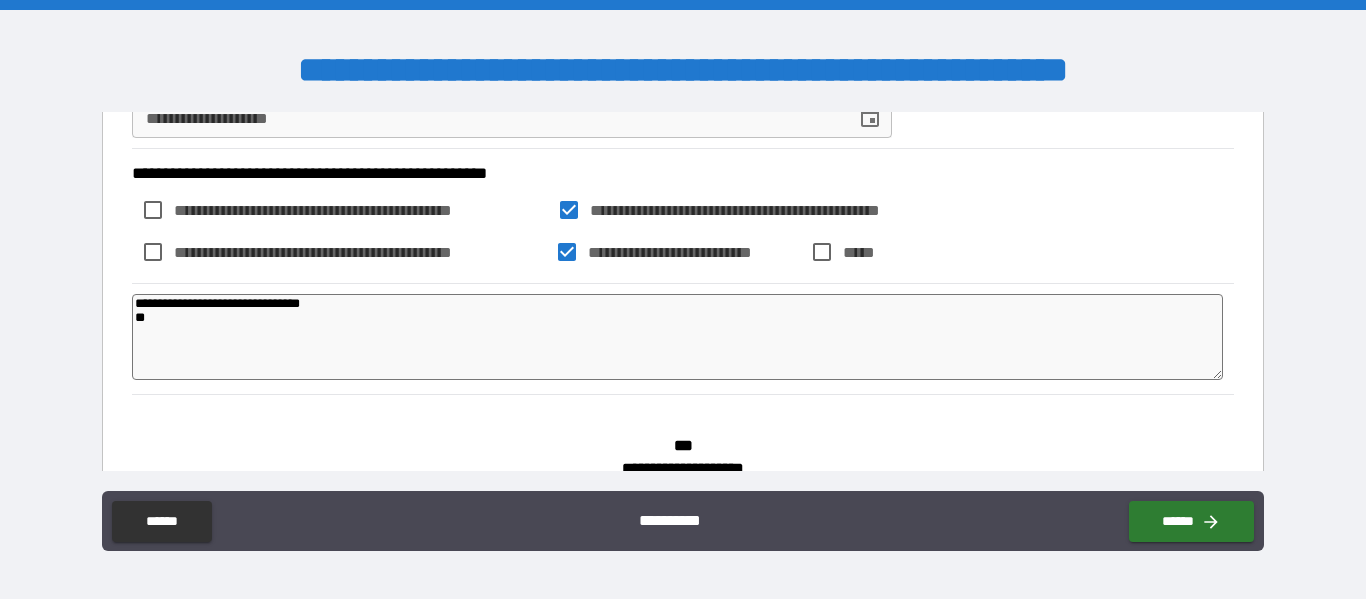 type on "**********" 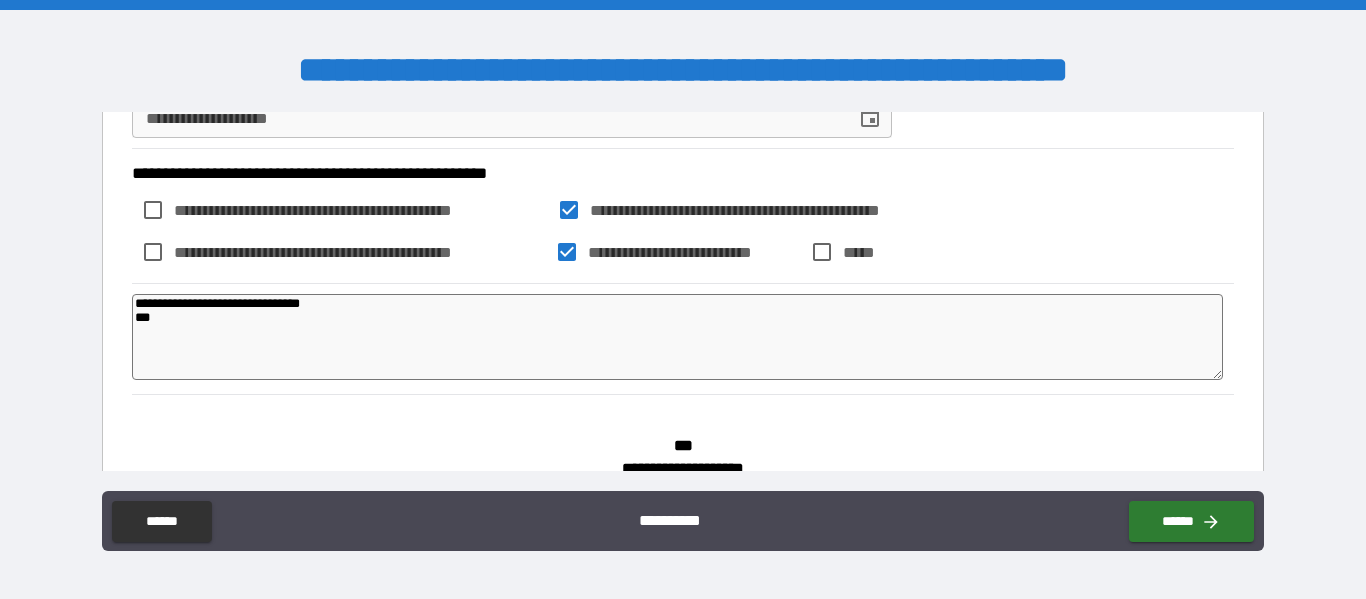 type on "**********" 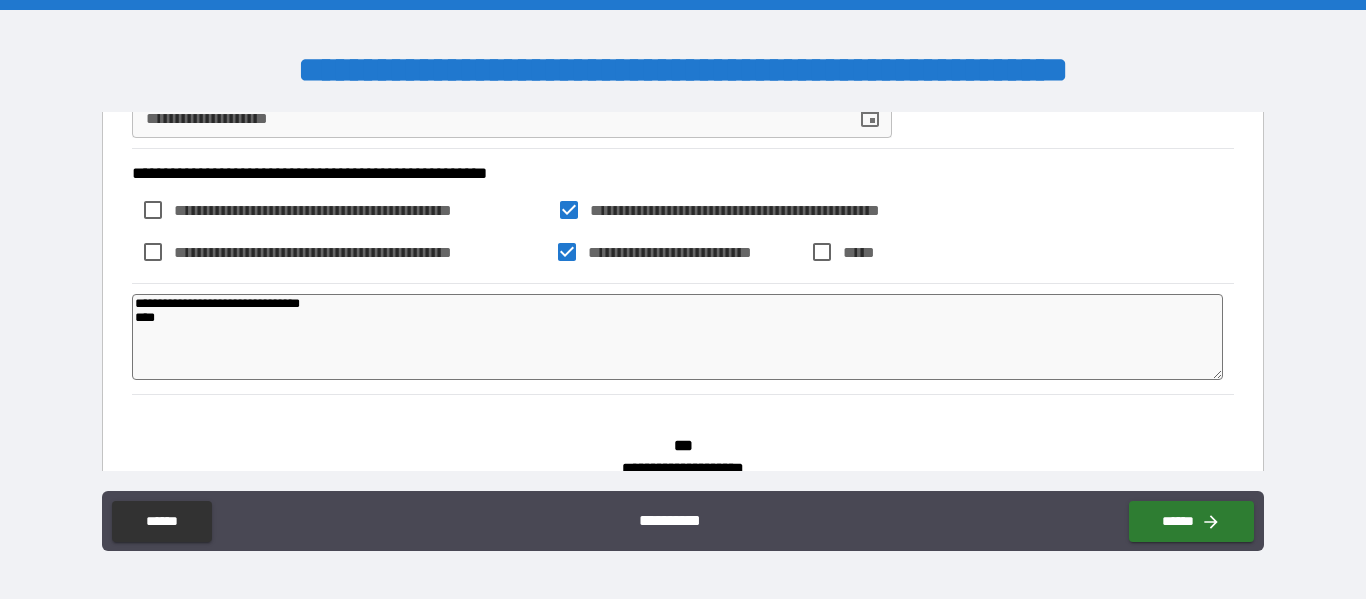 type on "**********" 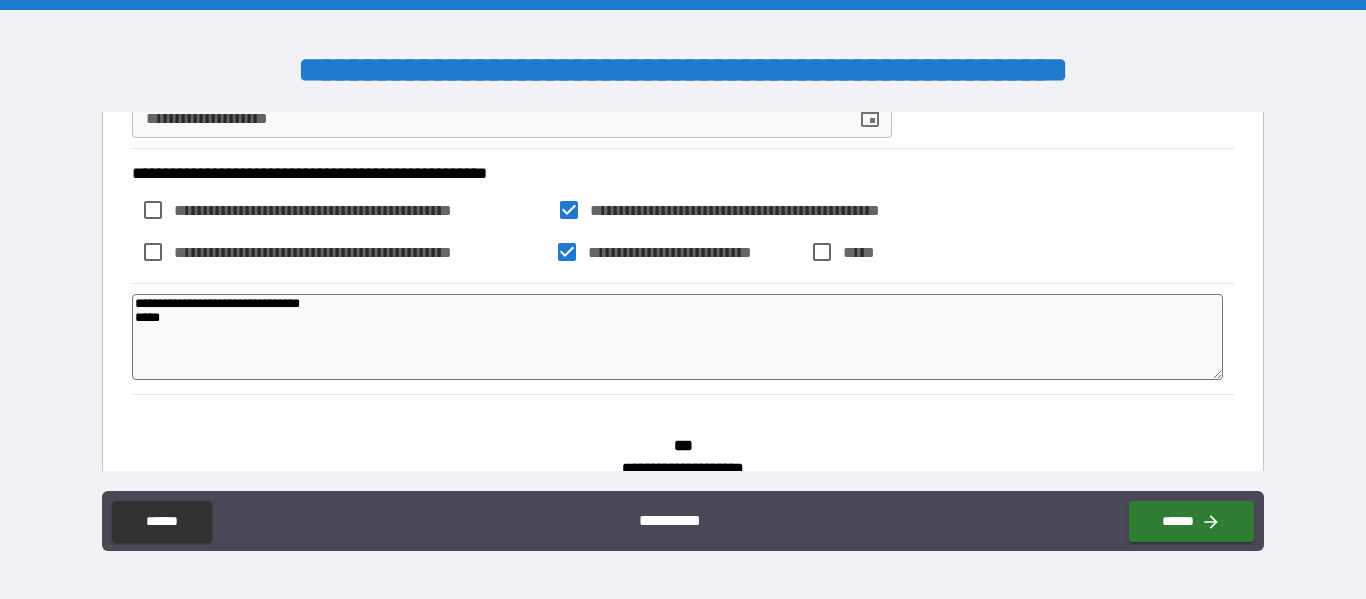 type on "**********" 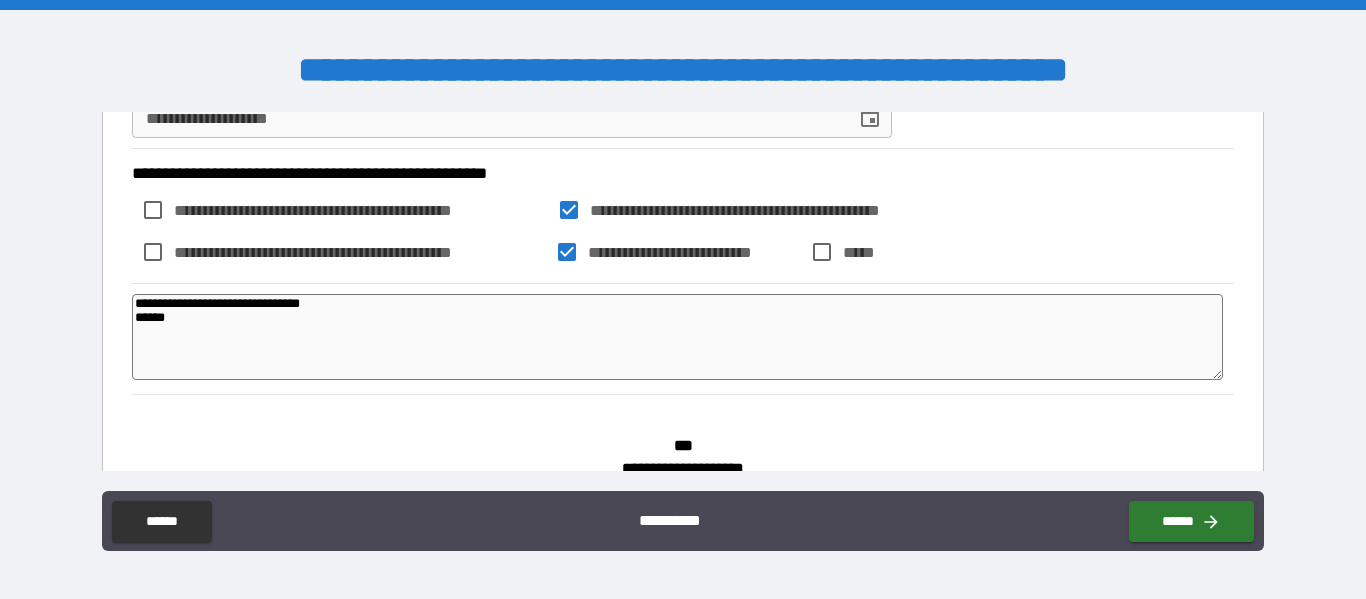 type on "*" 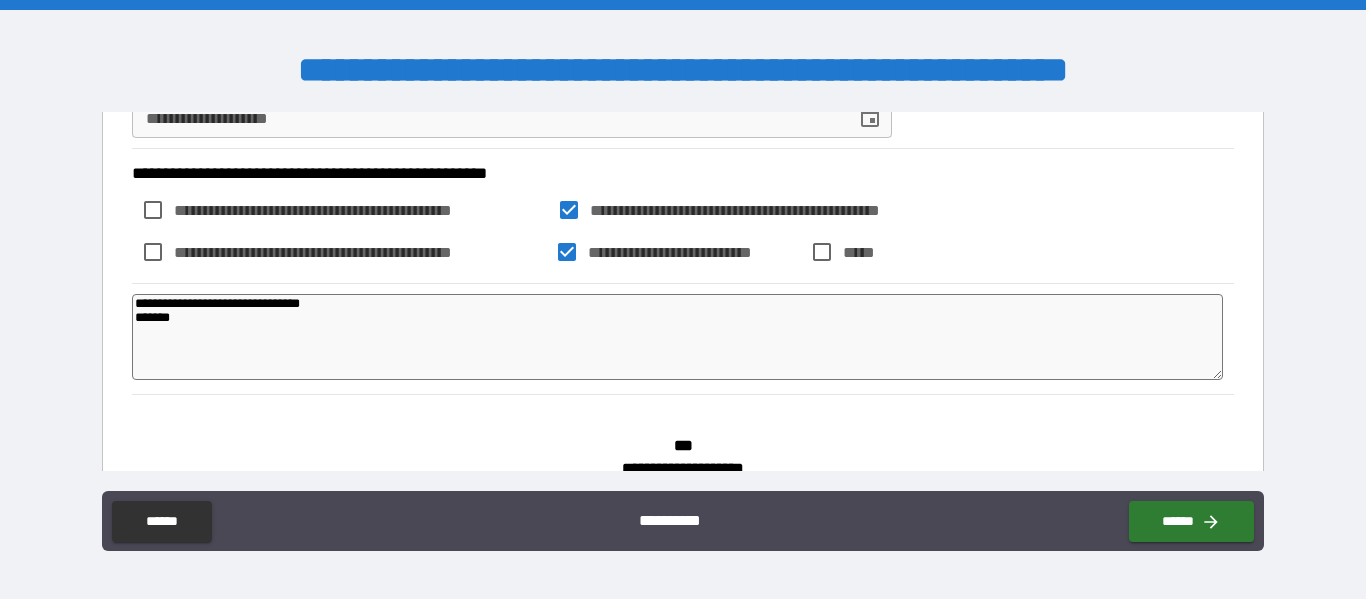 type on "**********" 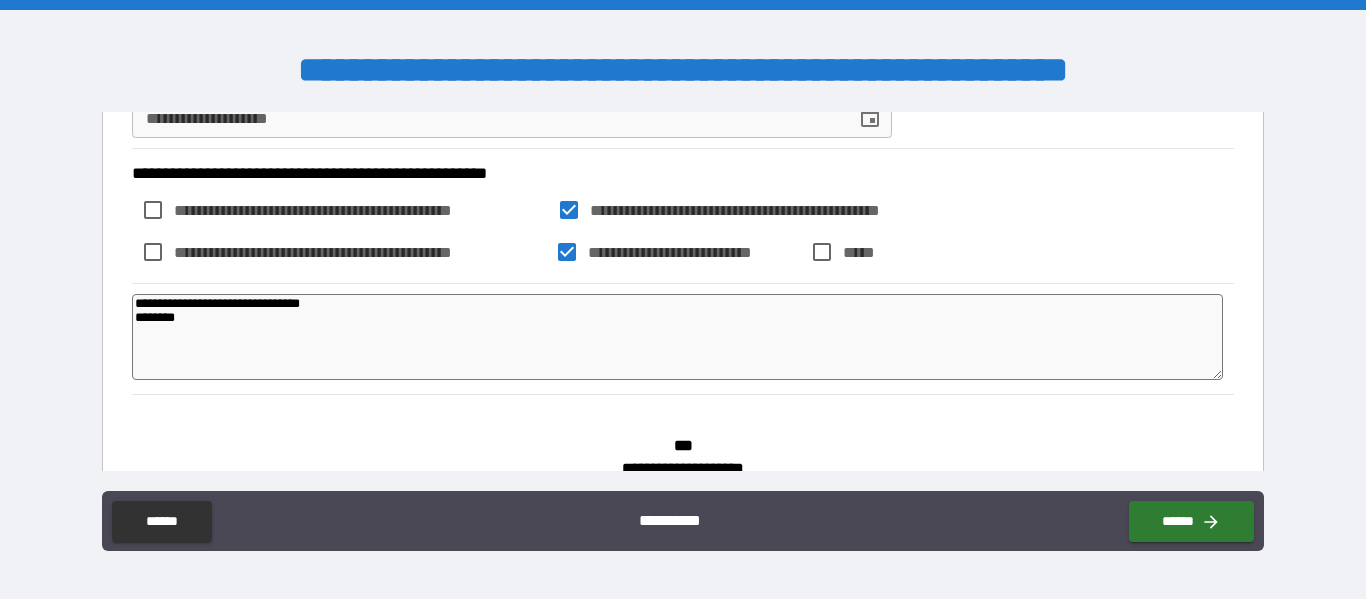 type on "**********" 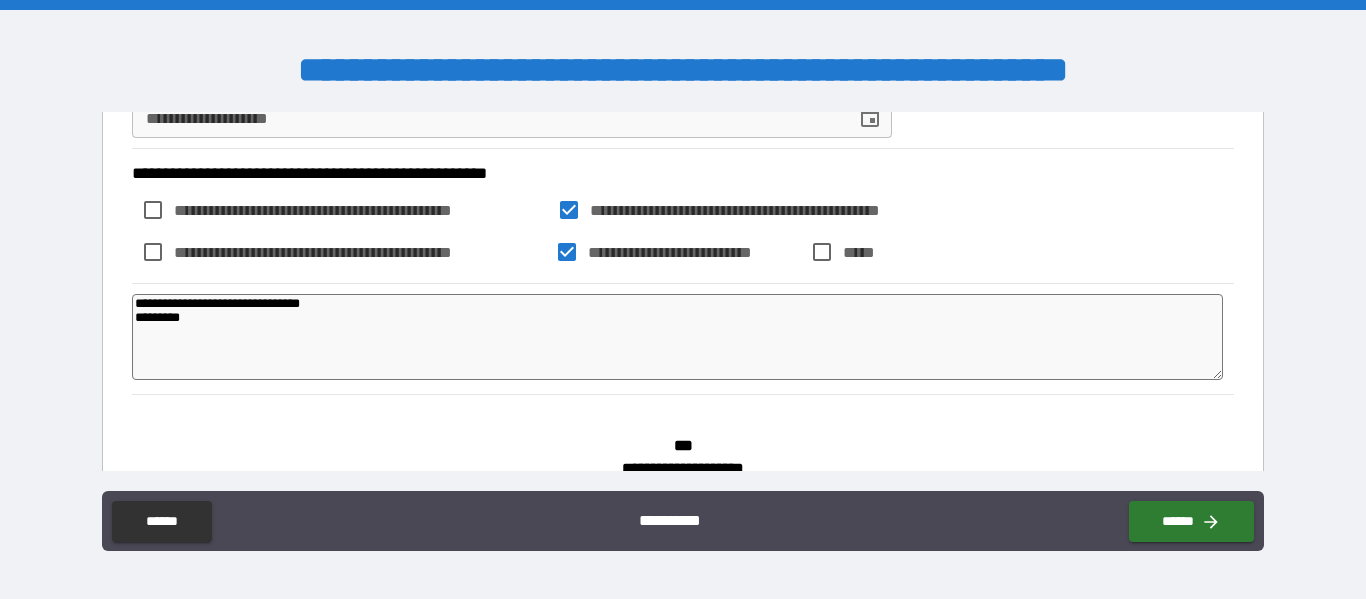 type on "*" 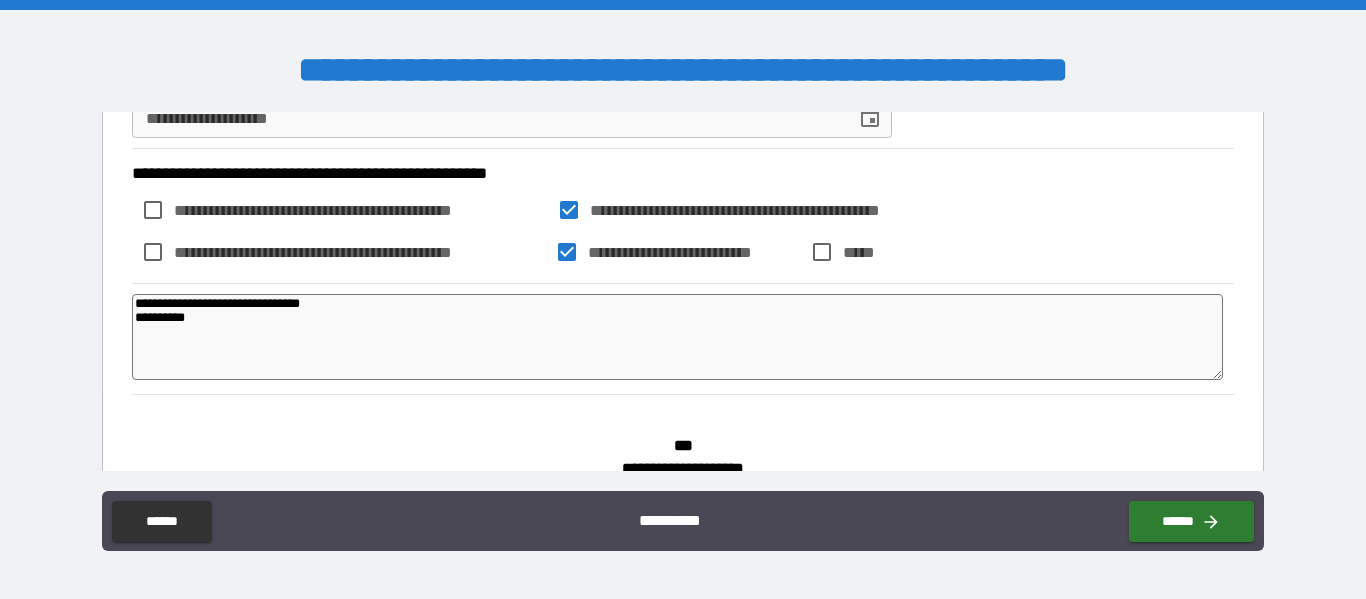 type on "**********" 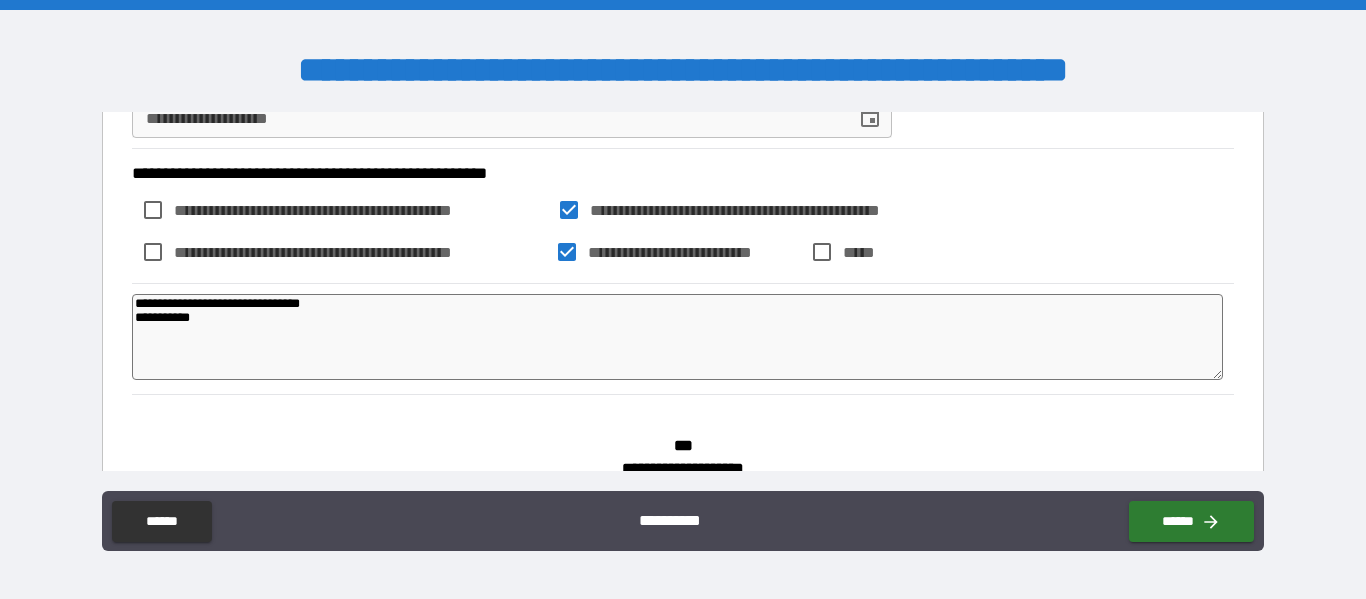 type on "**********" 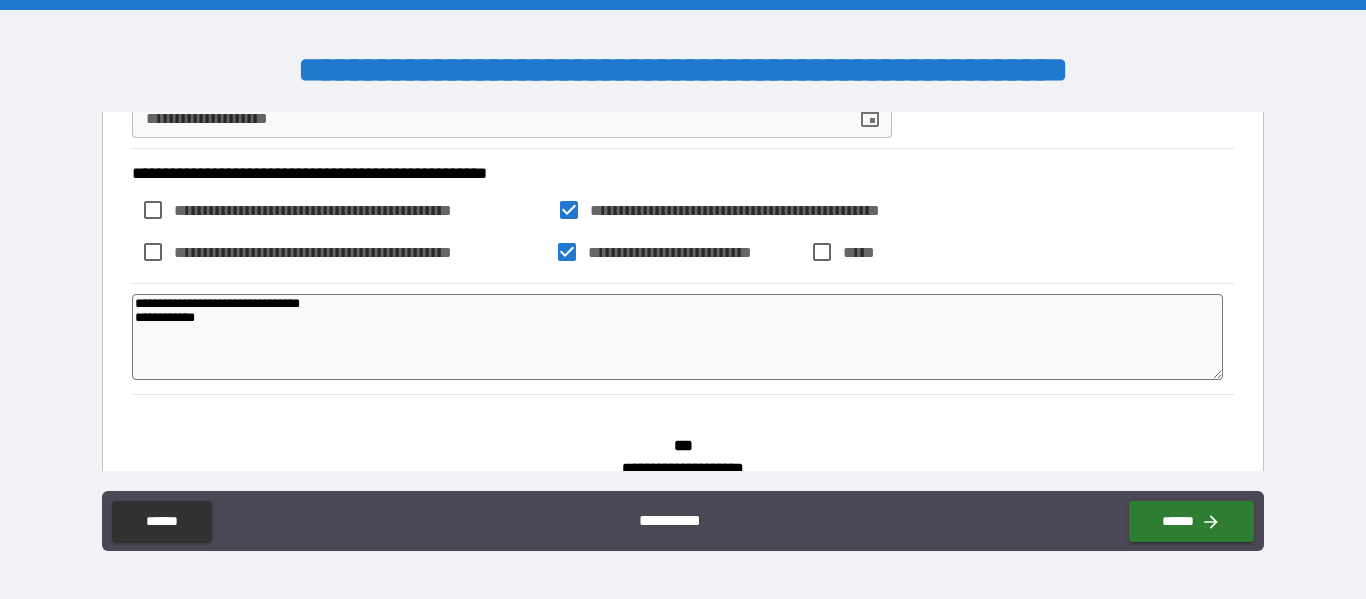 type on "*" 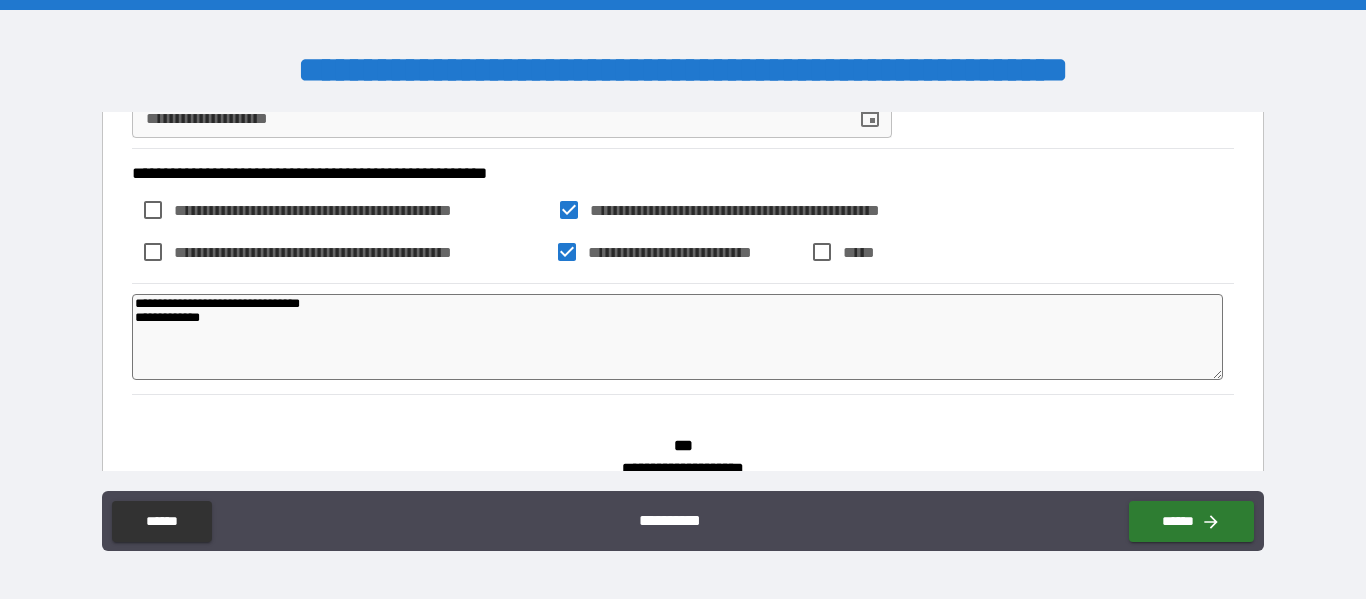 type on "**********" 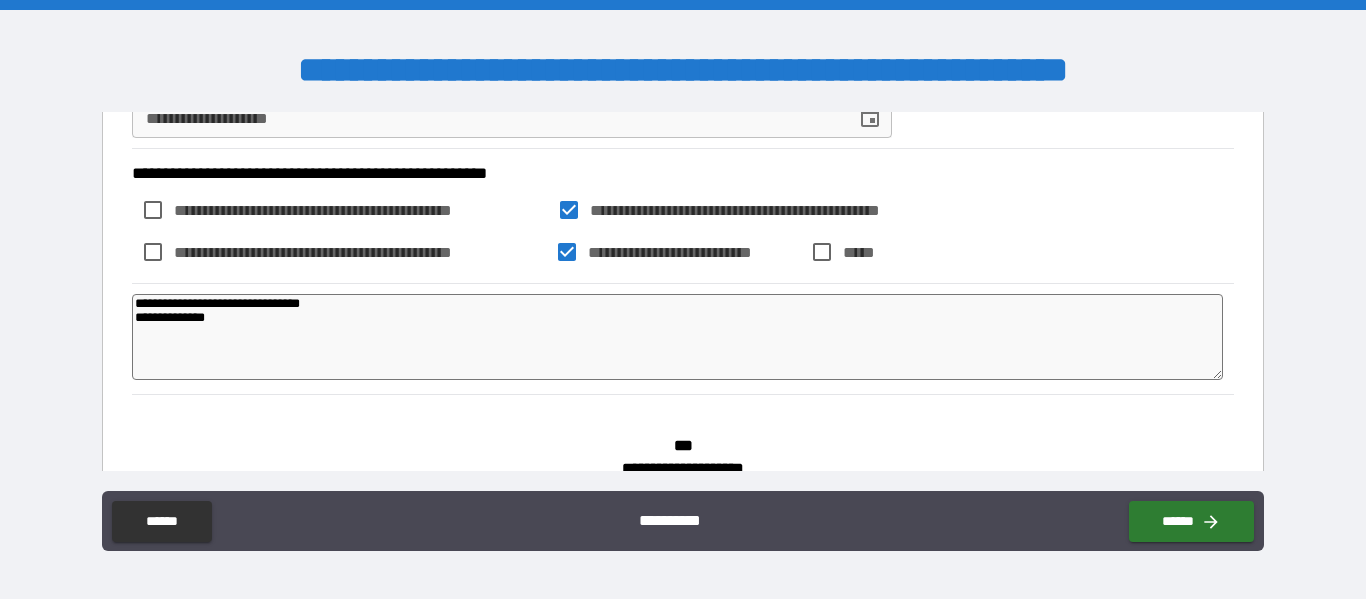 type on "**********" 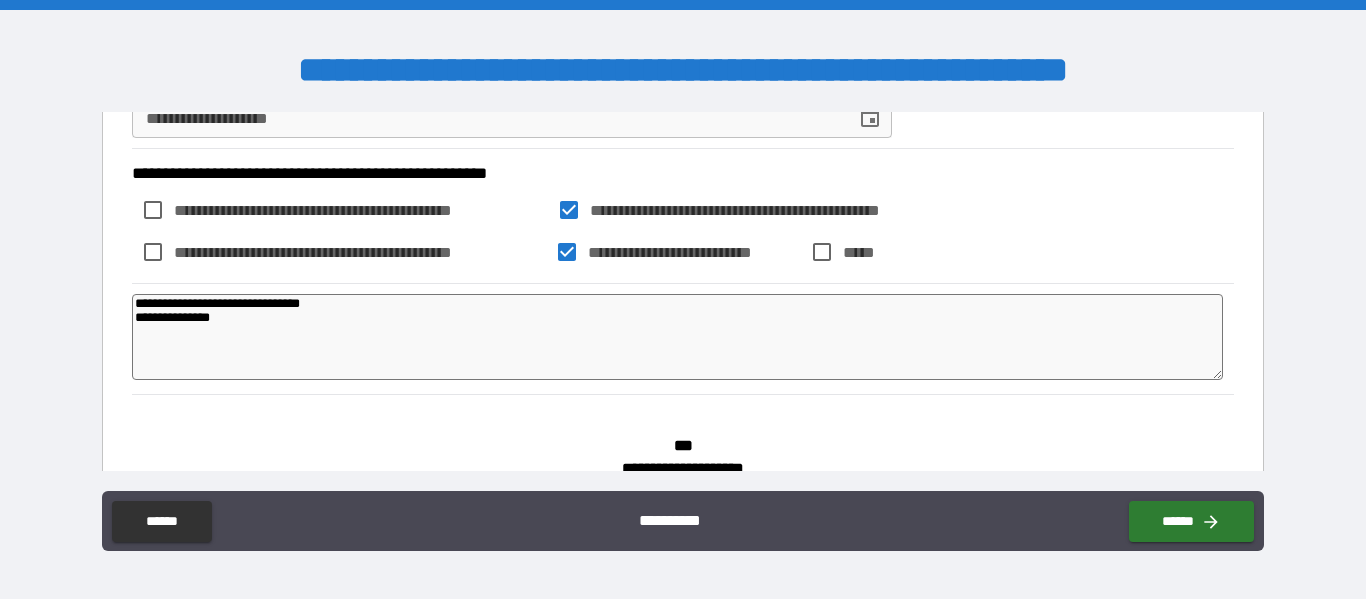 type on "*" 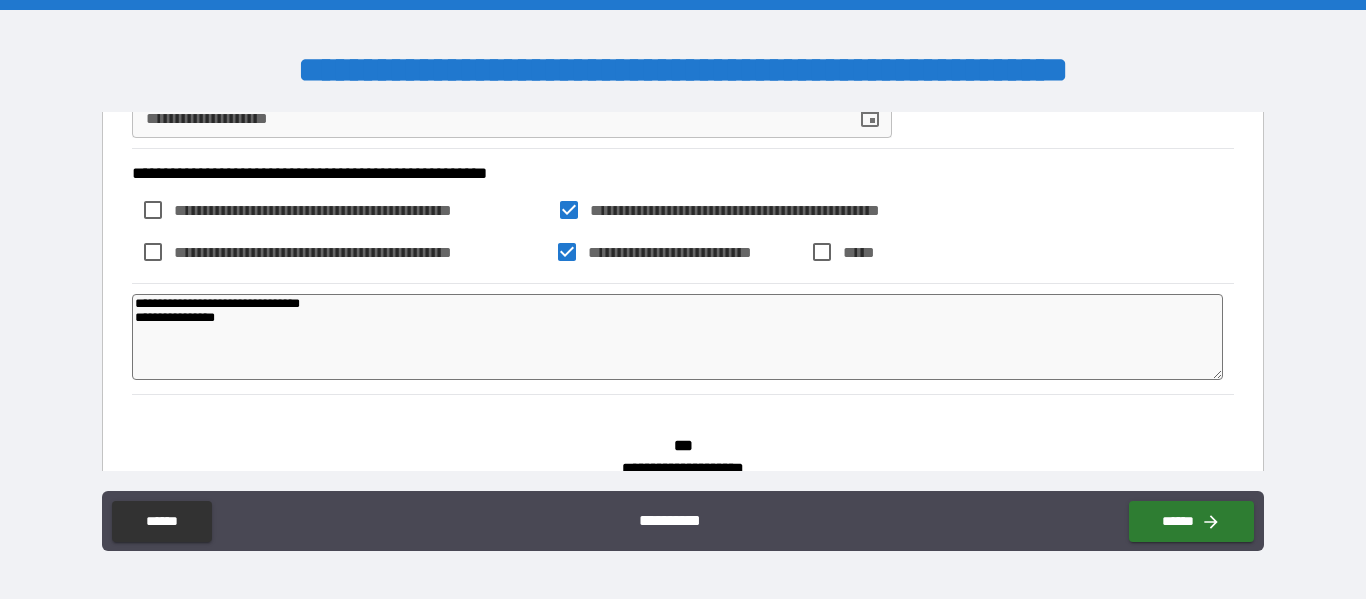 type on "**********" 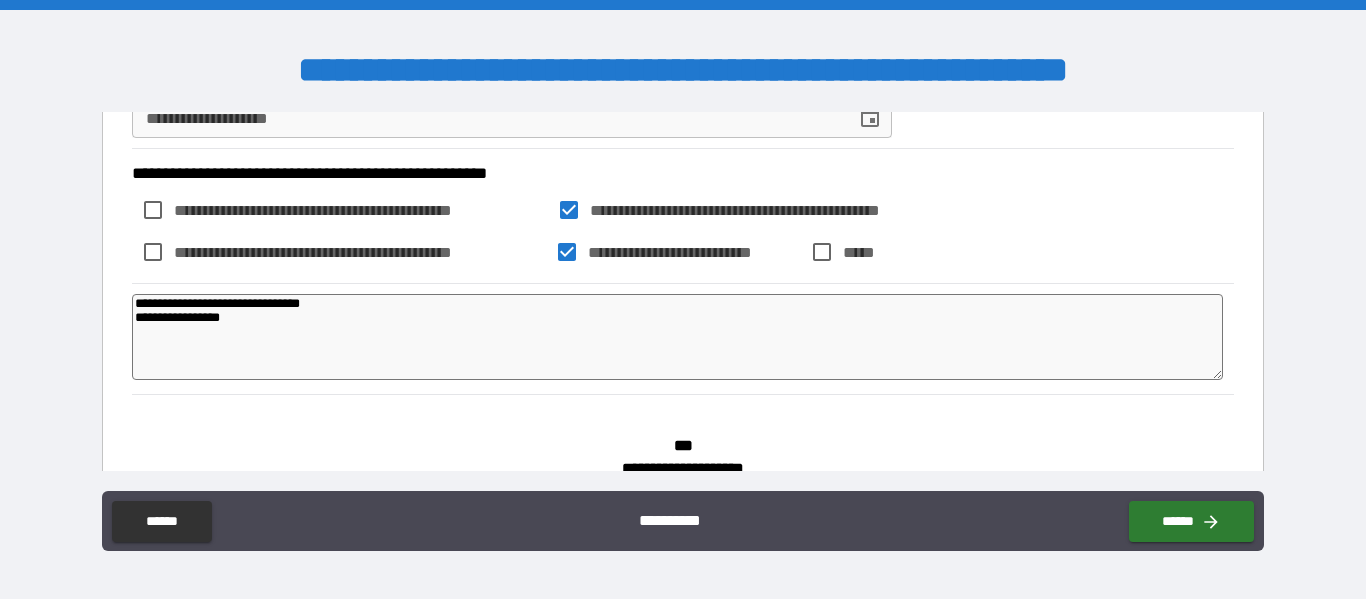 type on "**********" 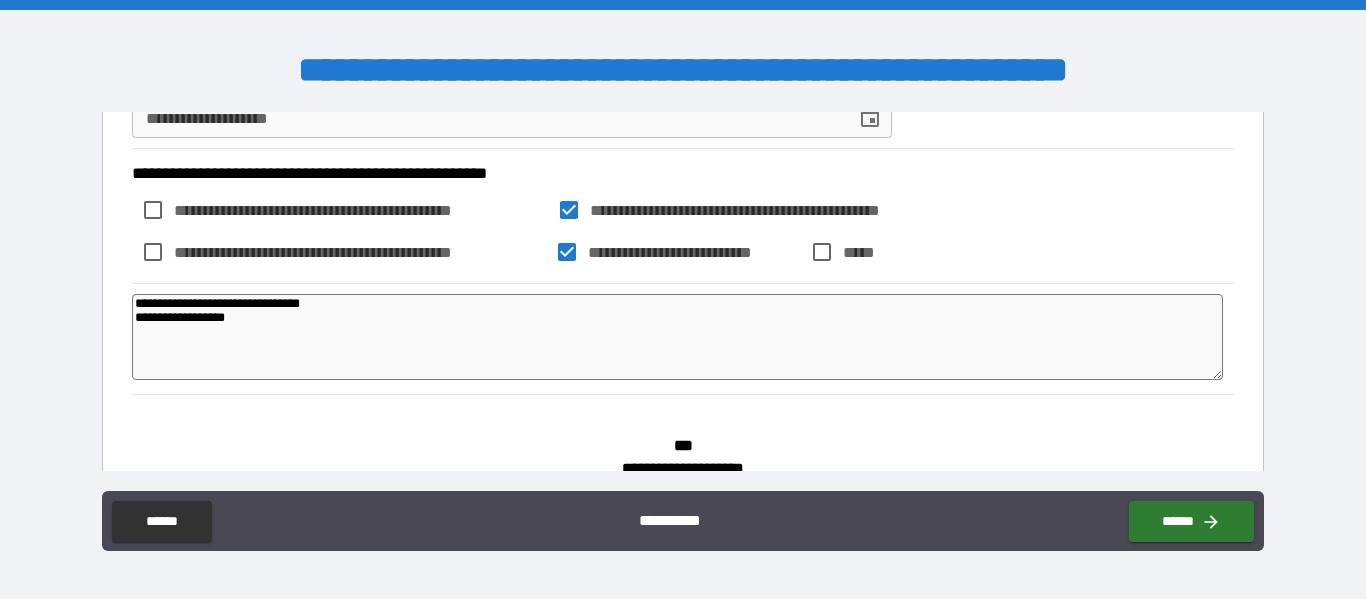 type on "*" 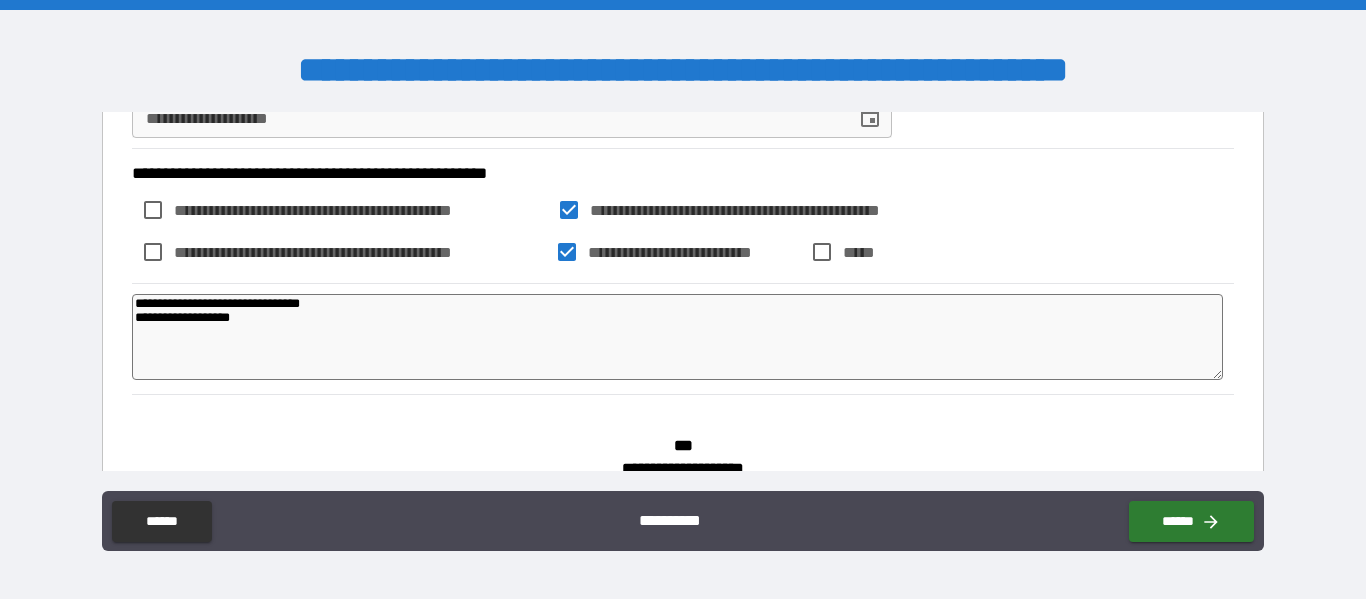 type on "**********" 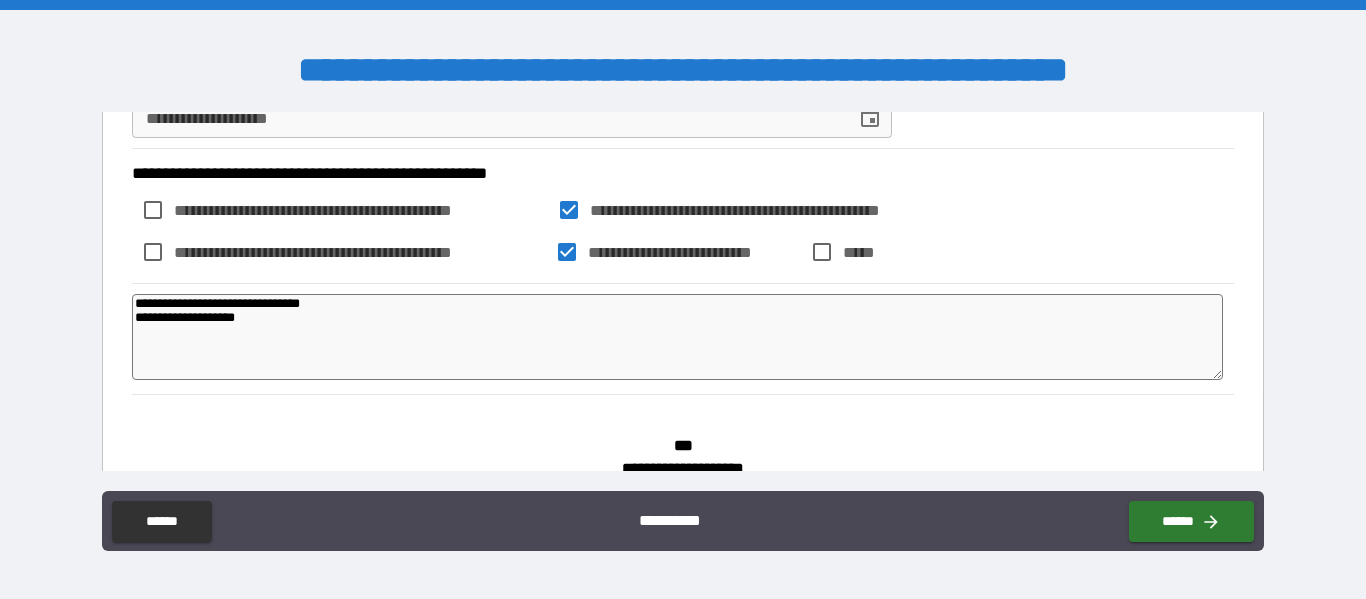 type on "**********" 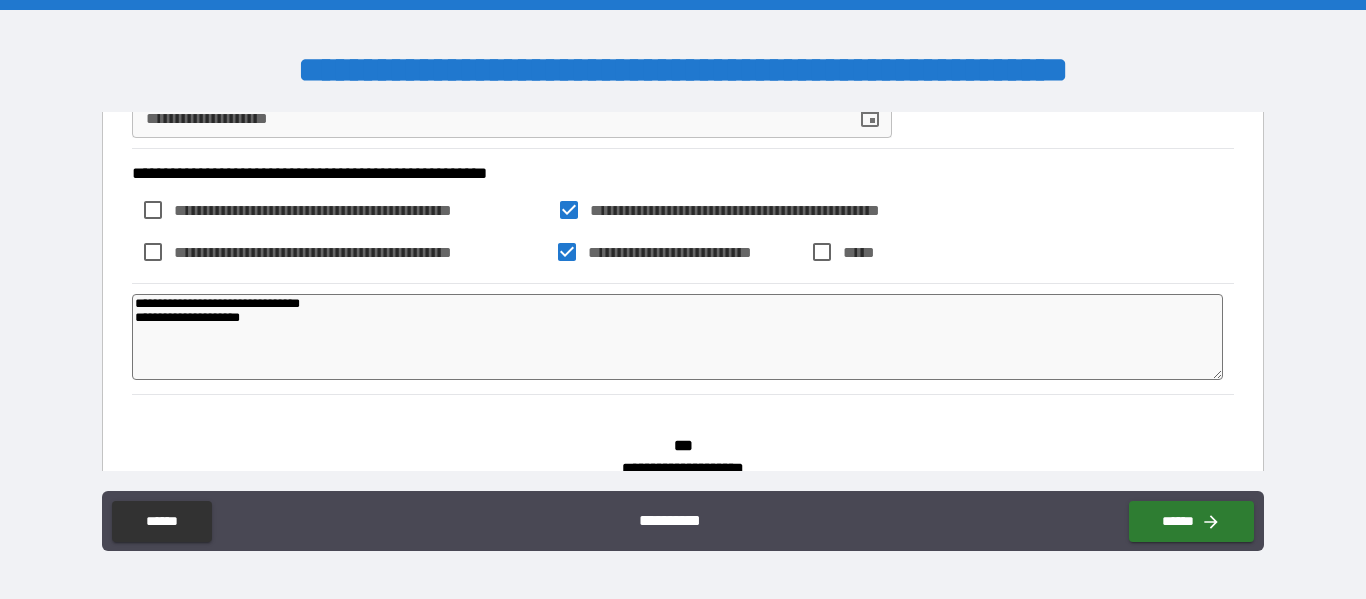 type on "*" 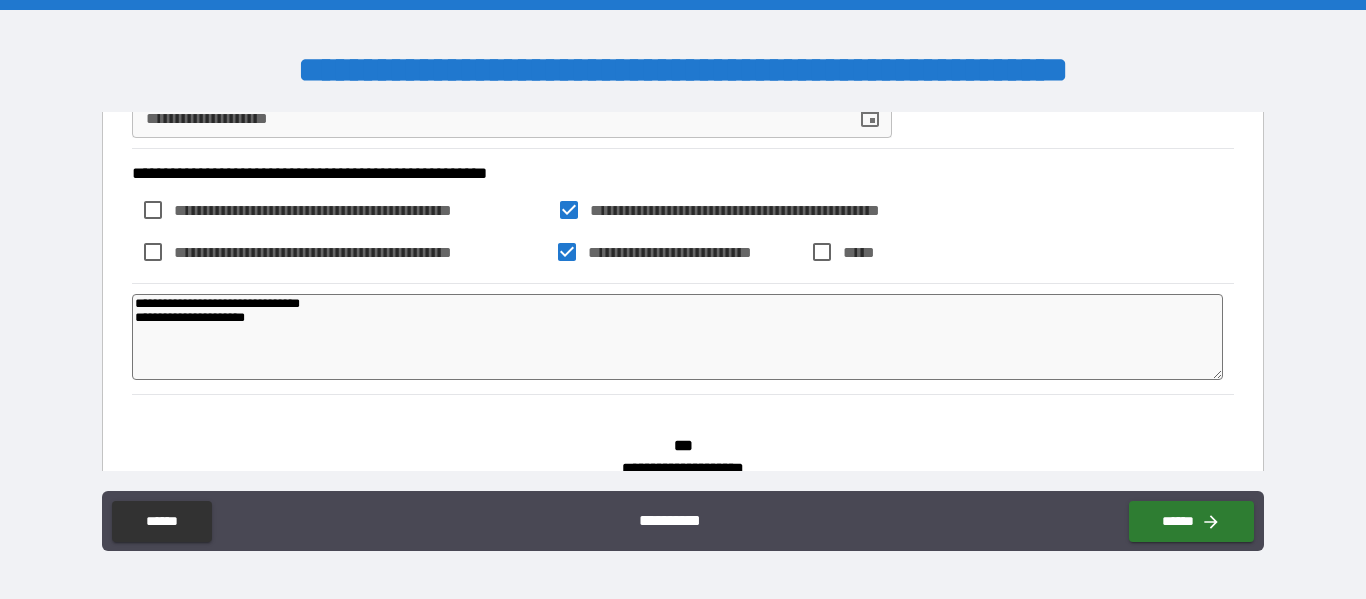 type on "**********" 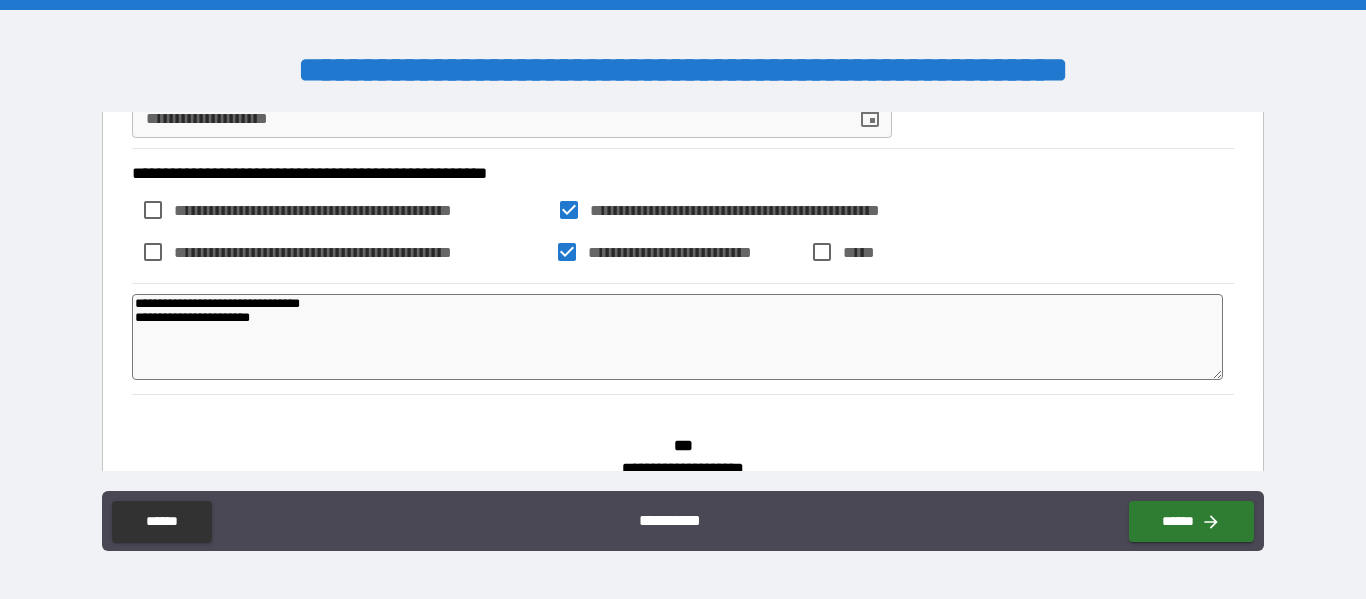 type on "*" 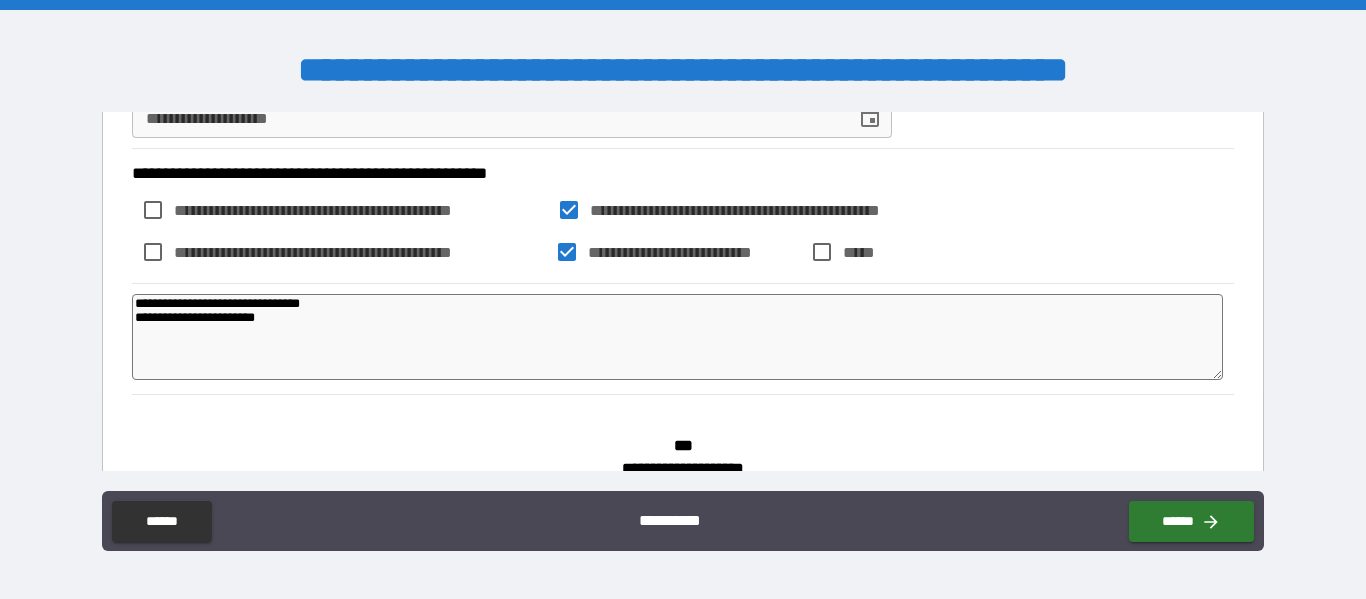 type on "**********" 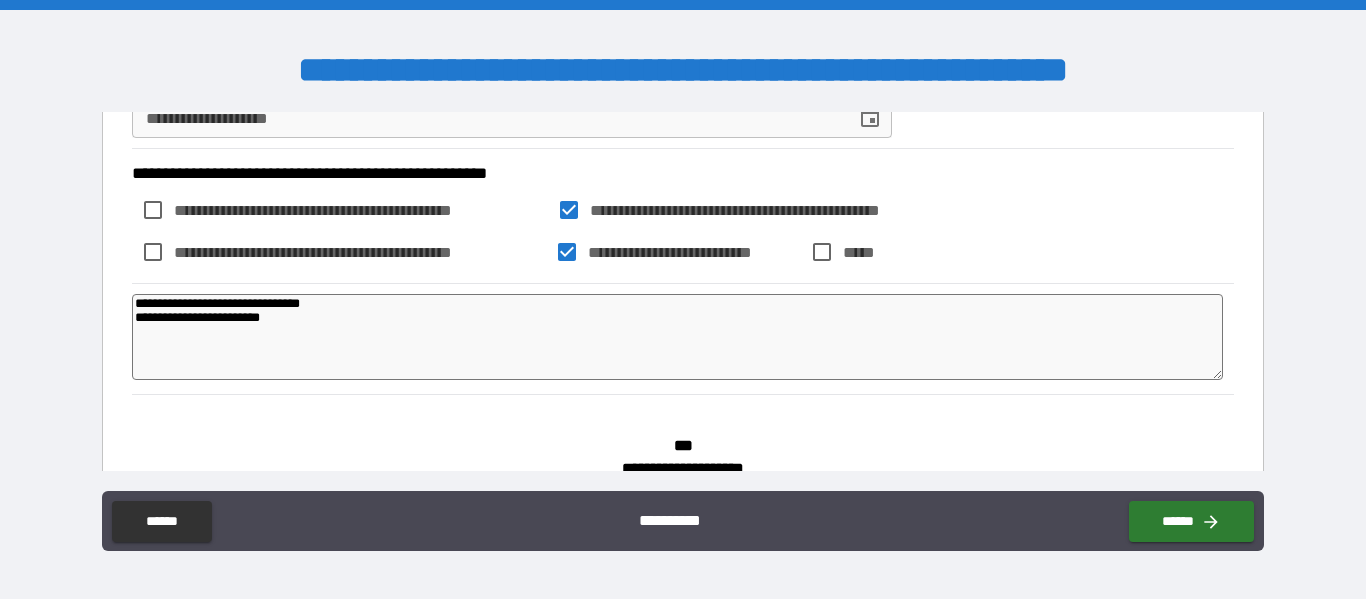 type on "**********" 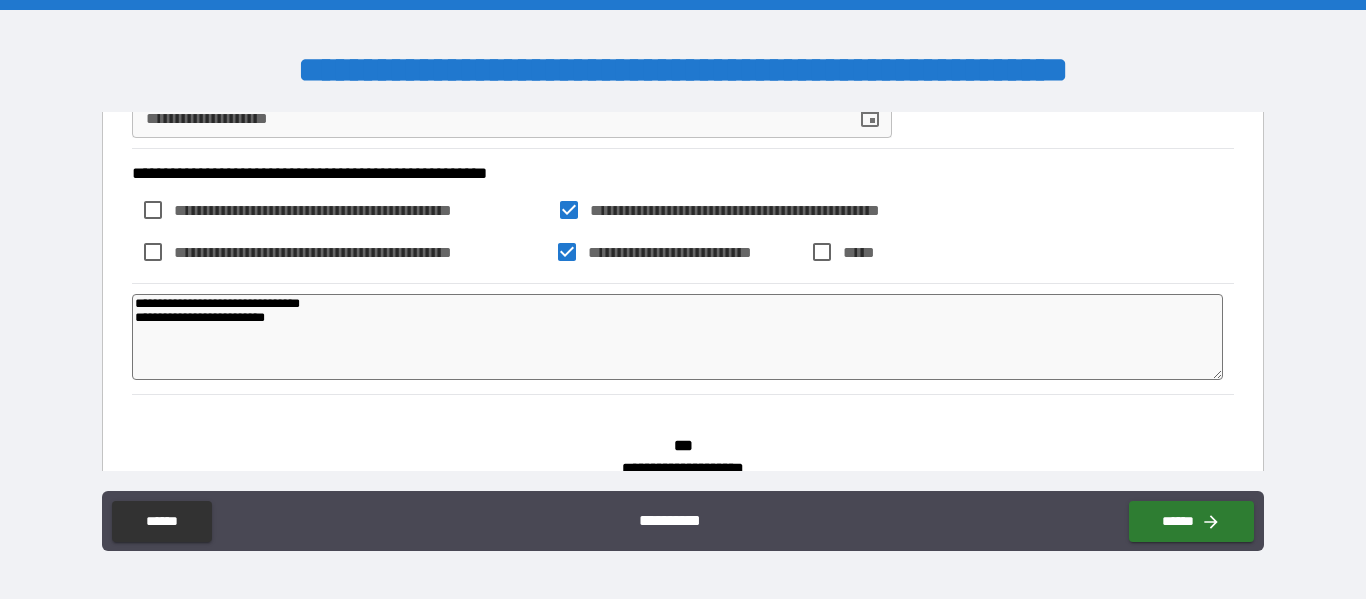 type on "**********" 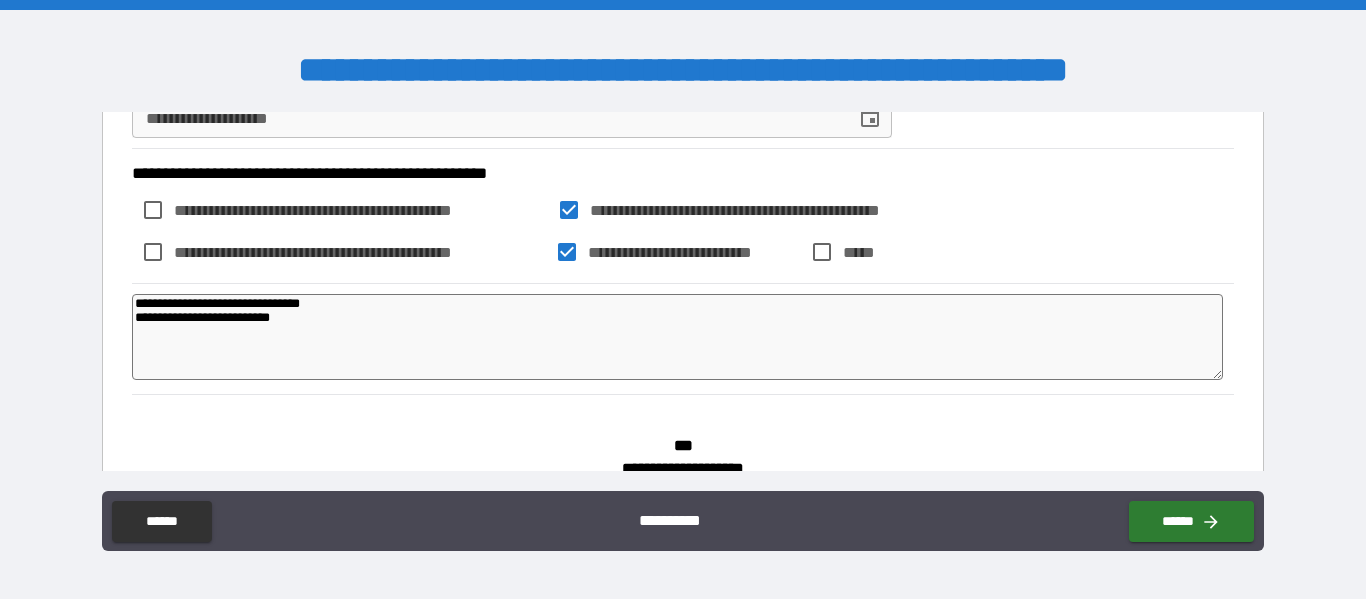 type on "*" 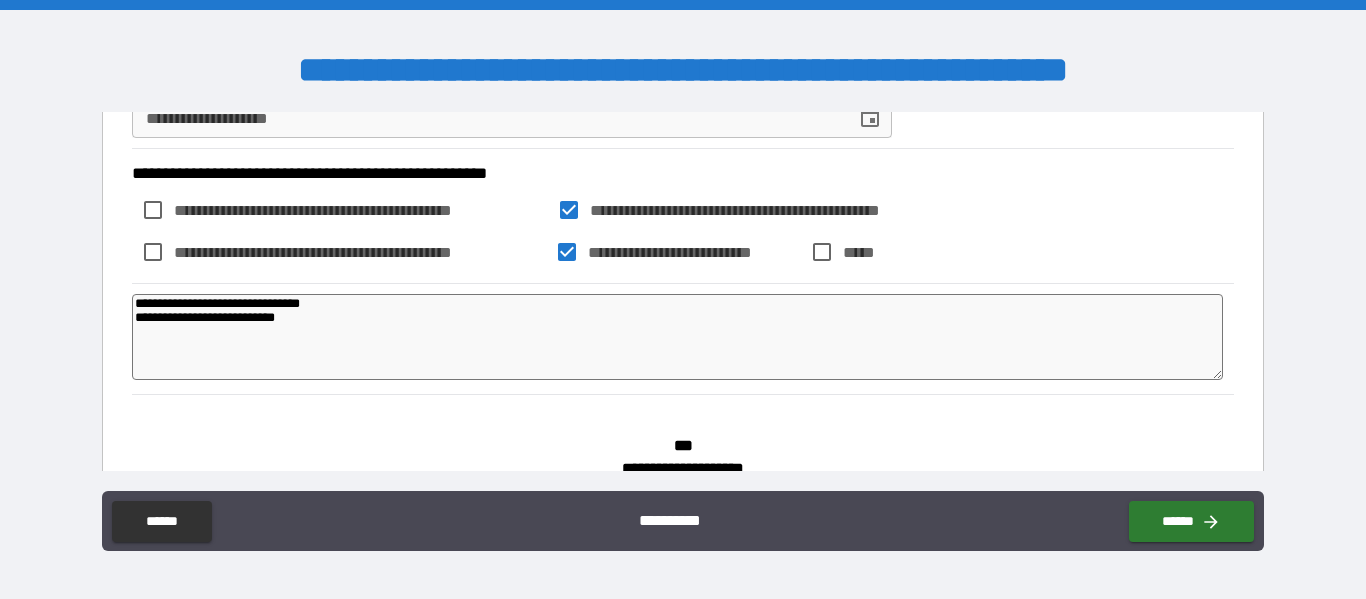type on "*" 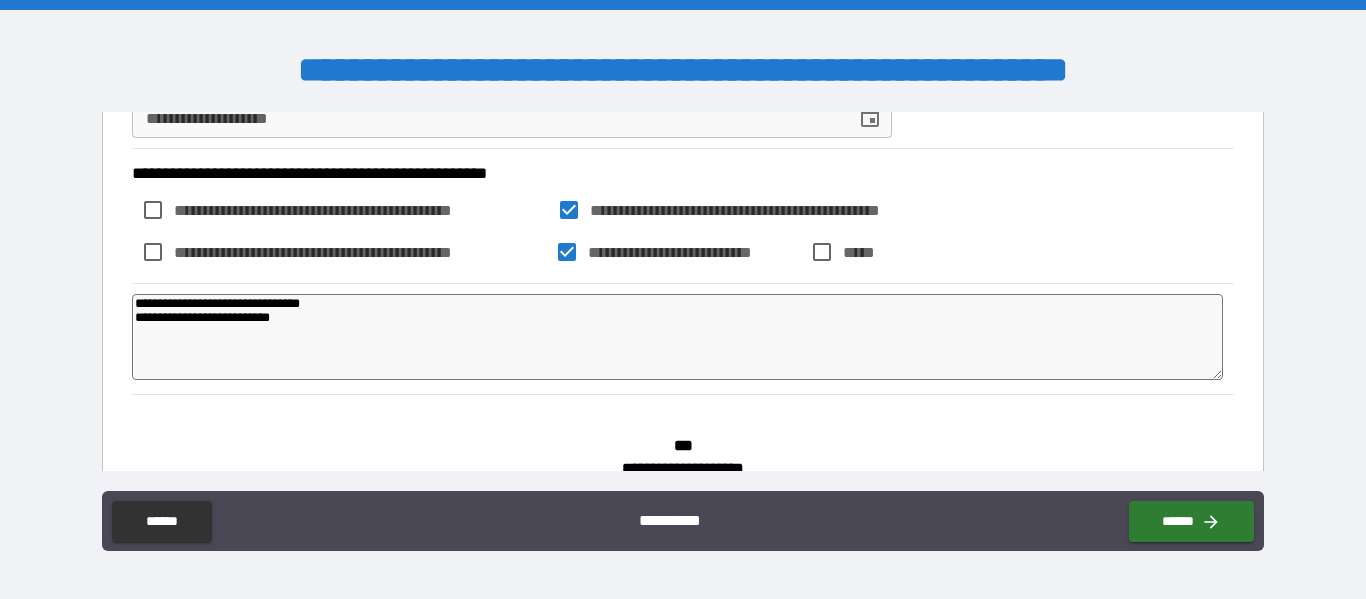 type on "**********" 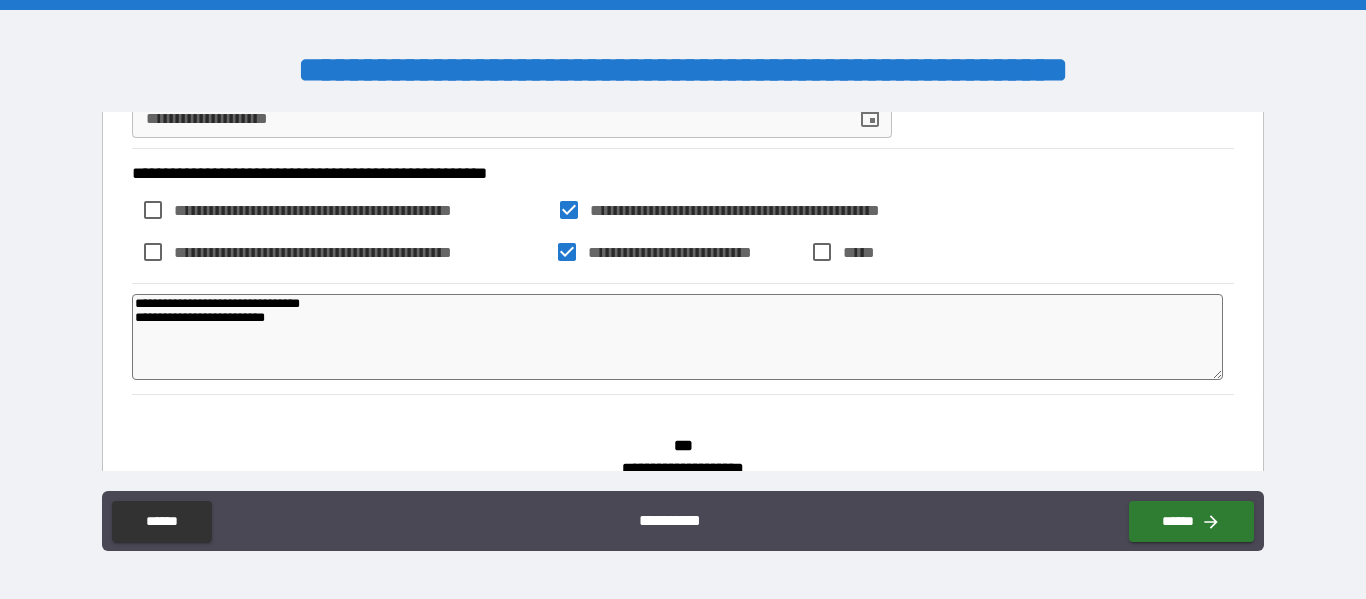 type on "*" 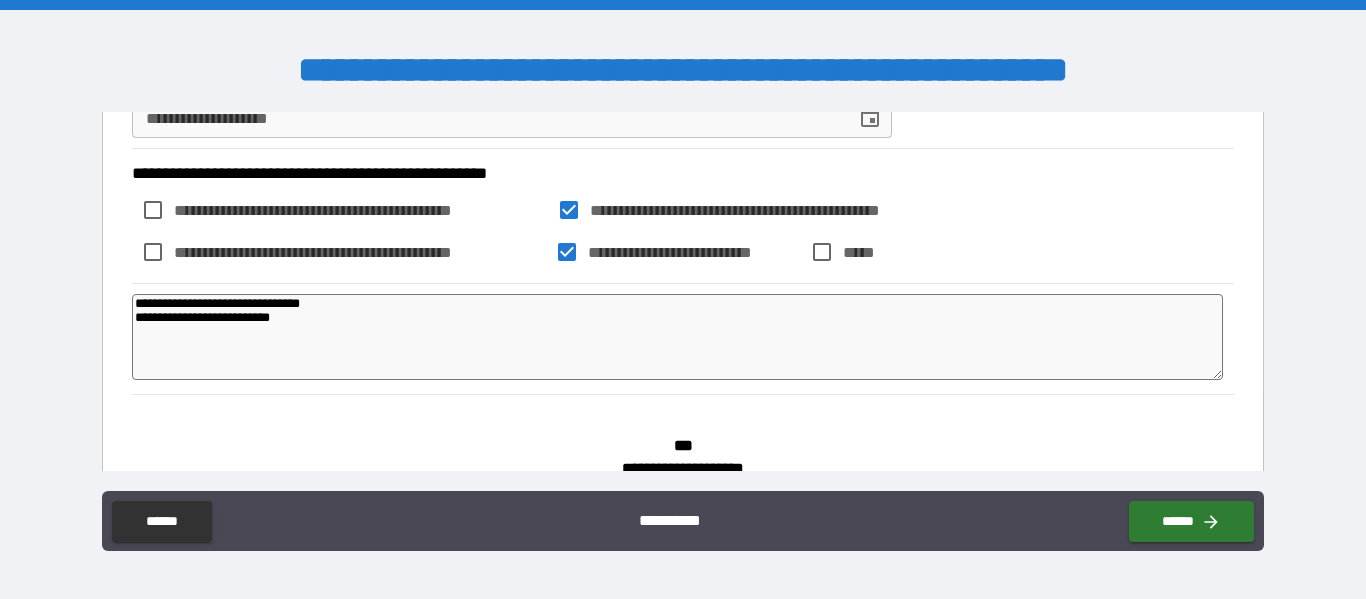 type on "**********" 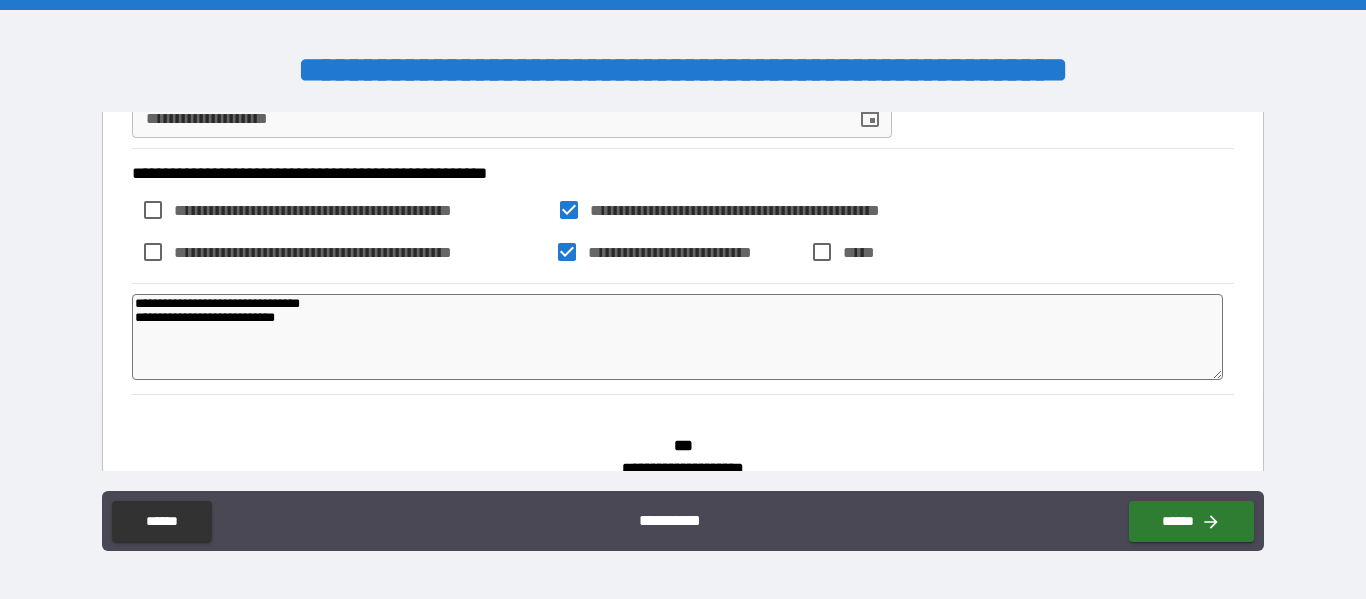 type on "*" 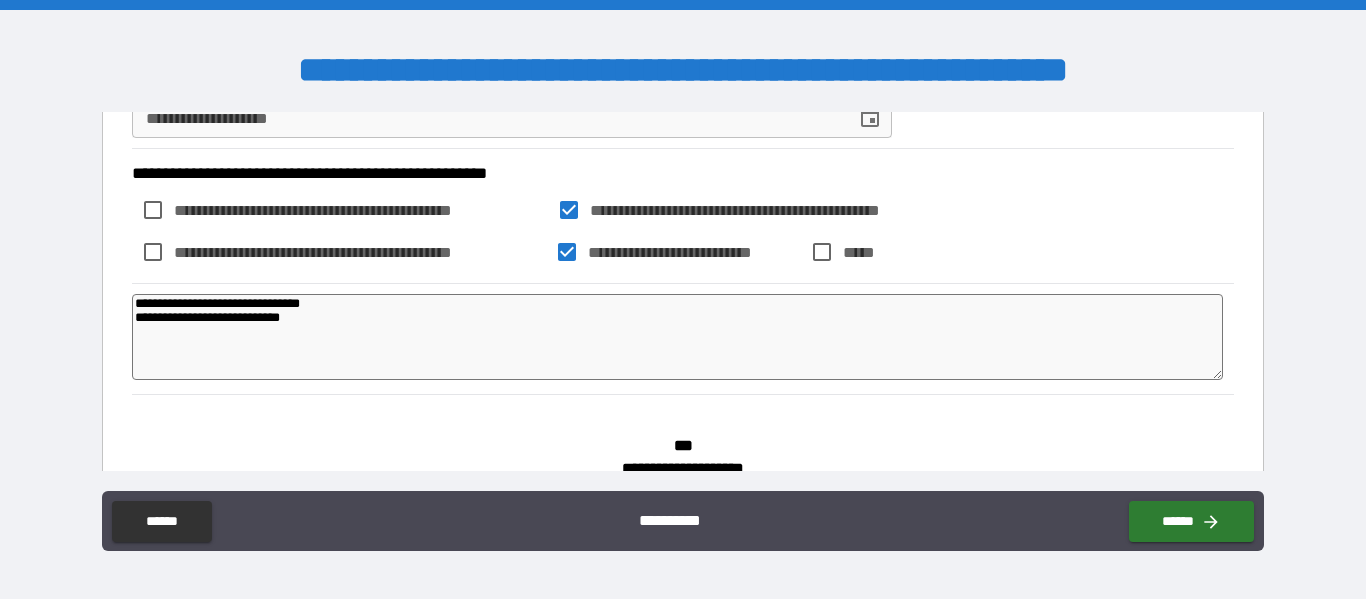 type on "**********" 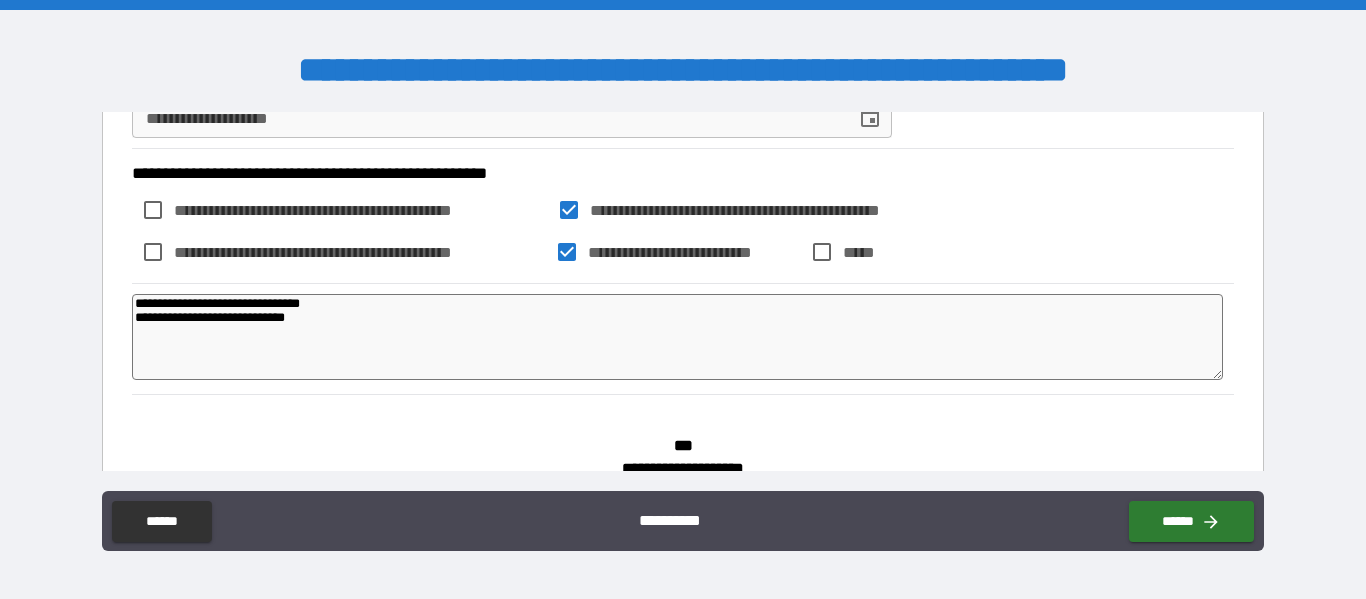 type on "**********" 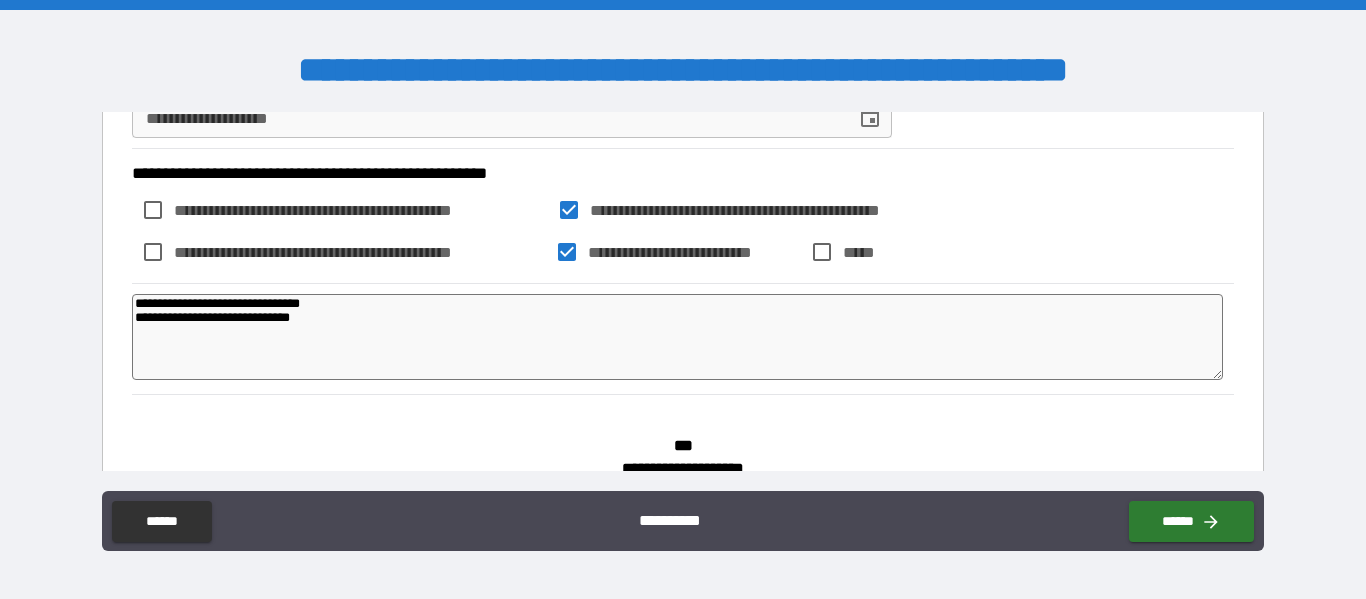 type 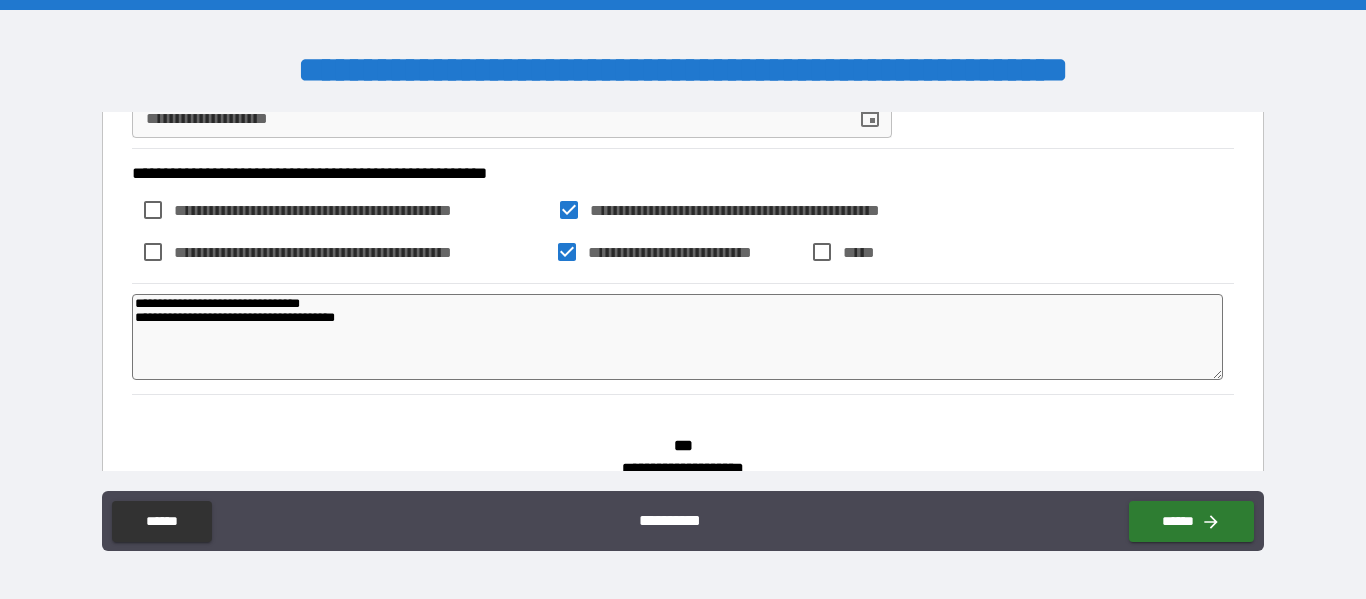 click on "**********" at bounding box center [694, 252] 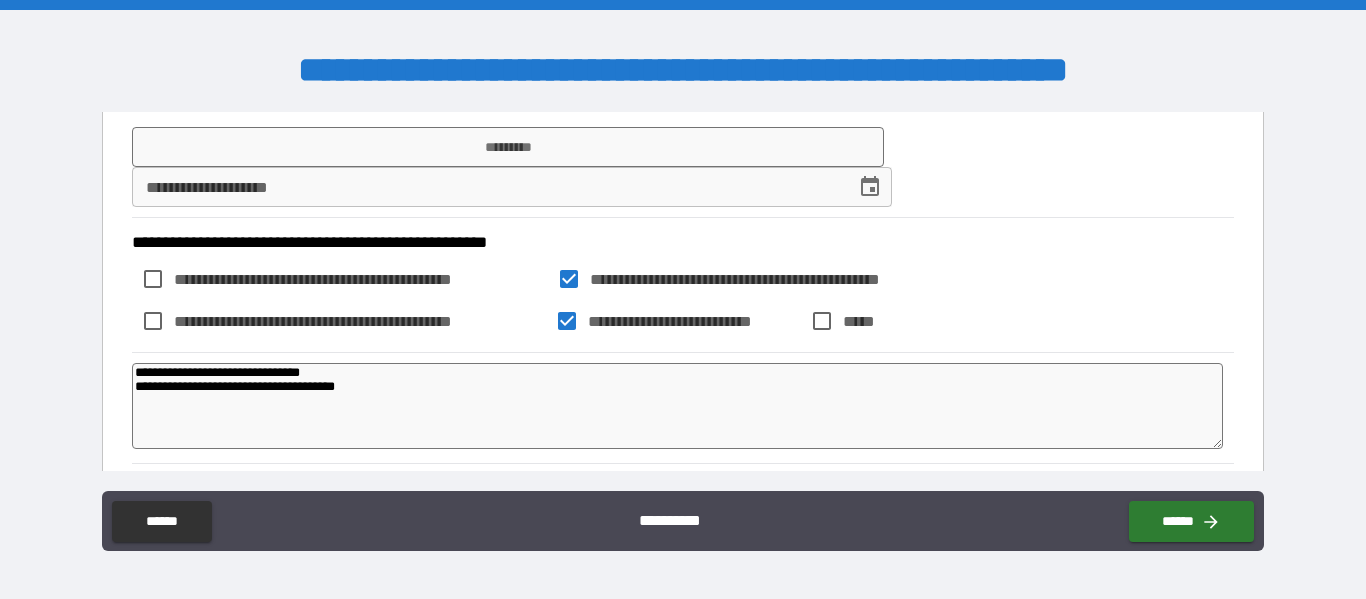 scroll, scrollTop: 99, scrollLeft: 0, axis: vertical 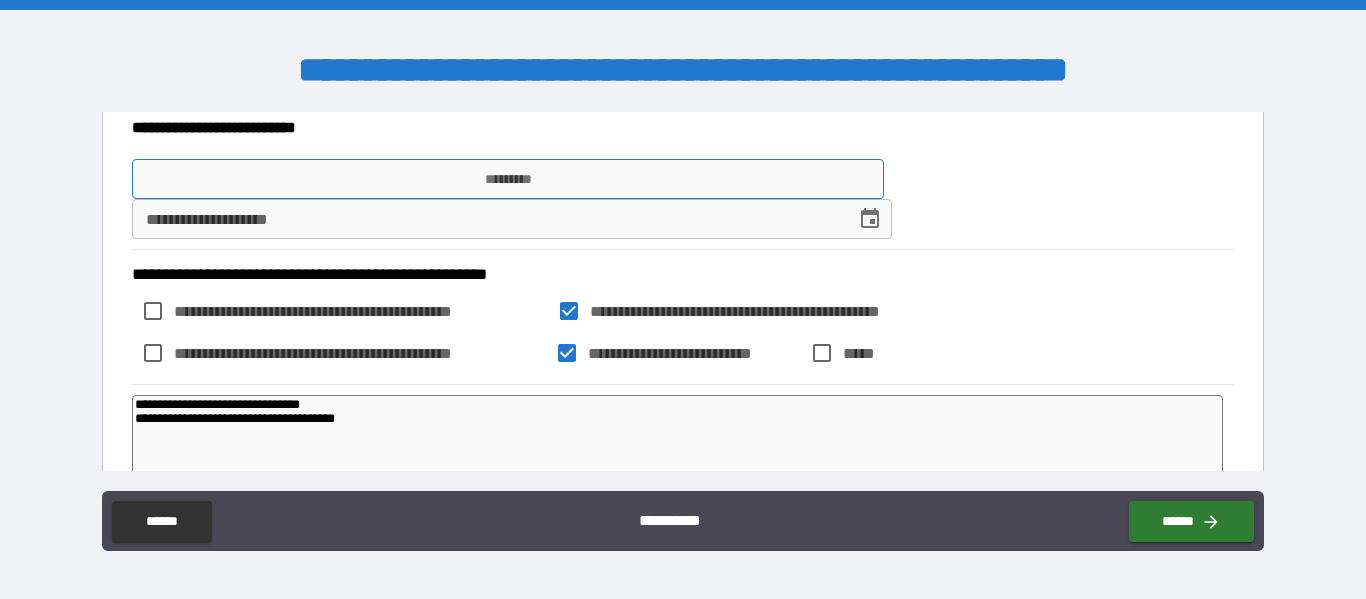 click on "*********" at bounding box center (508, 179) 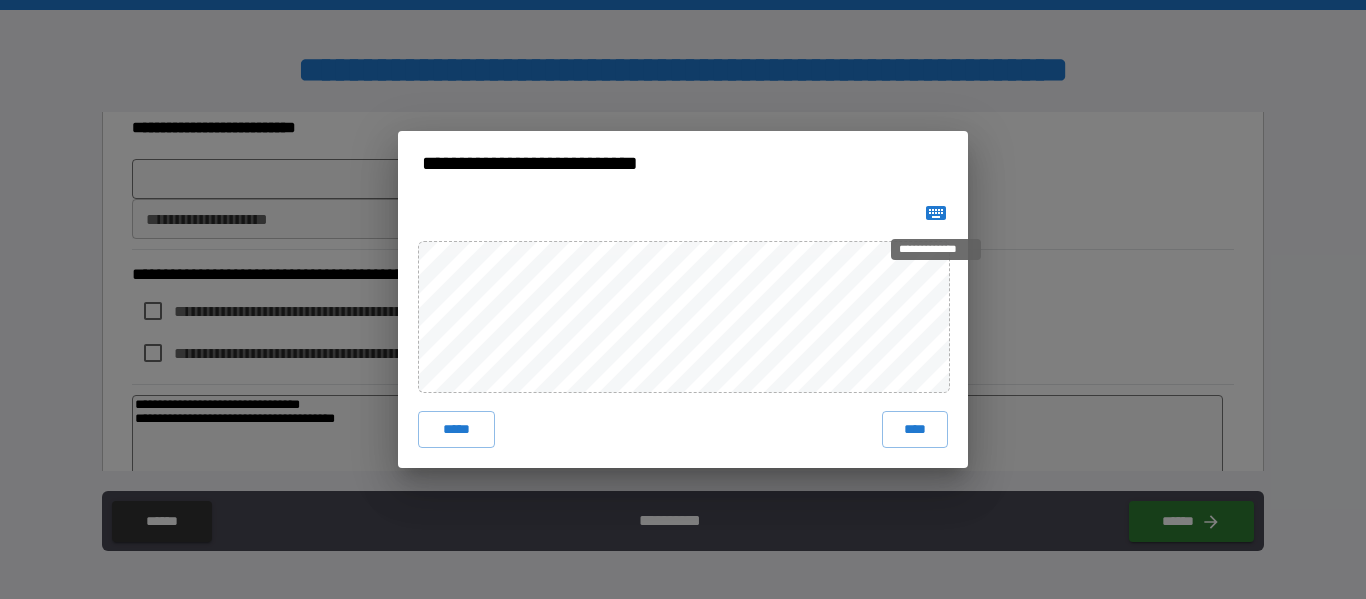 click 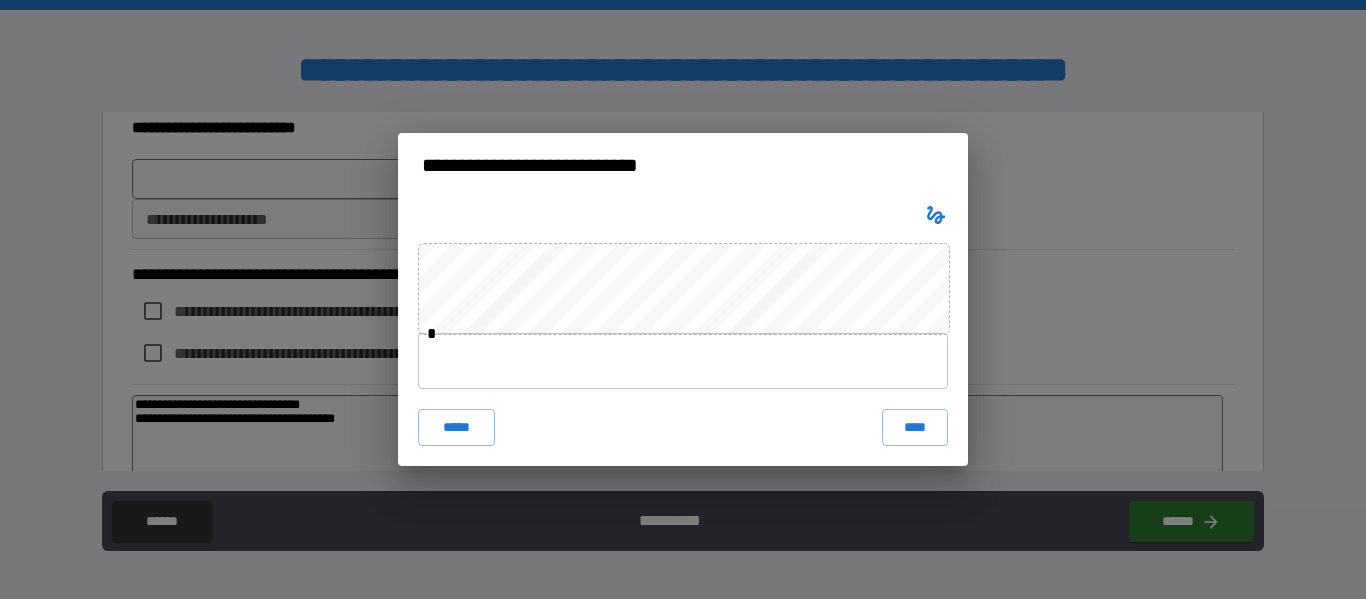 click at bounding box center (683, 361) 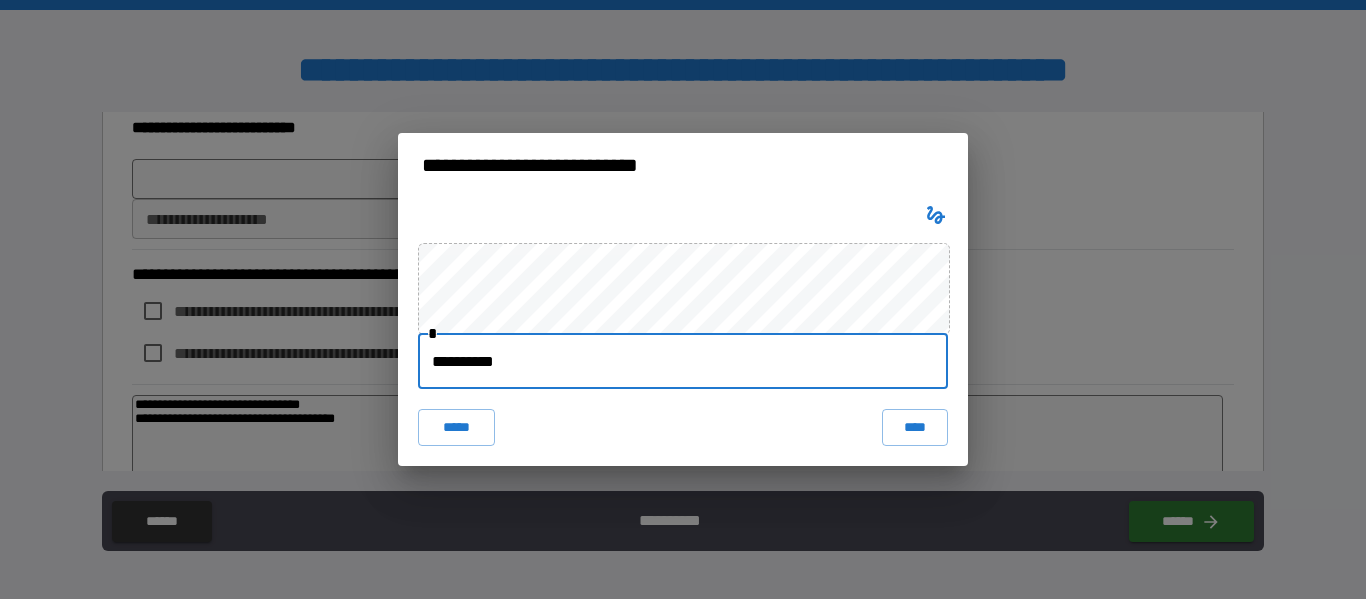 click on "****" at bounding box center (915, 427) 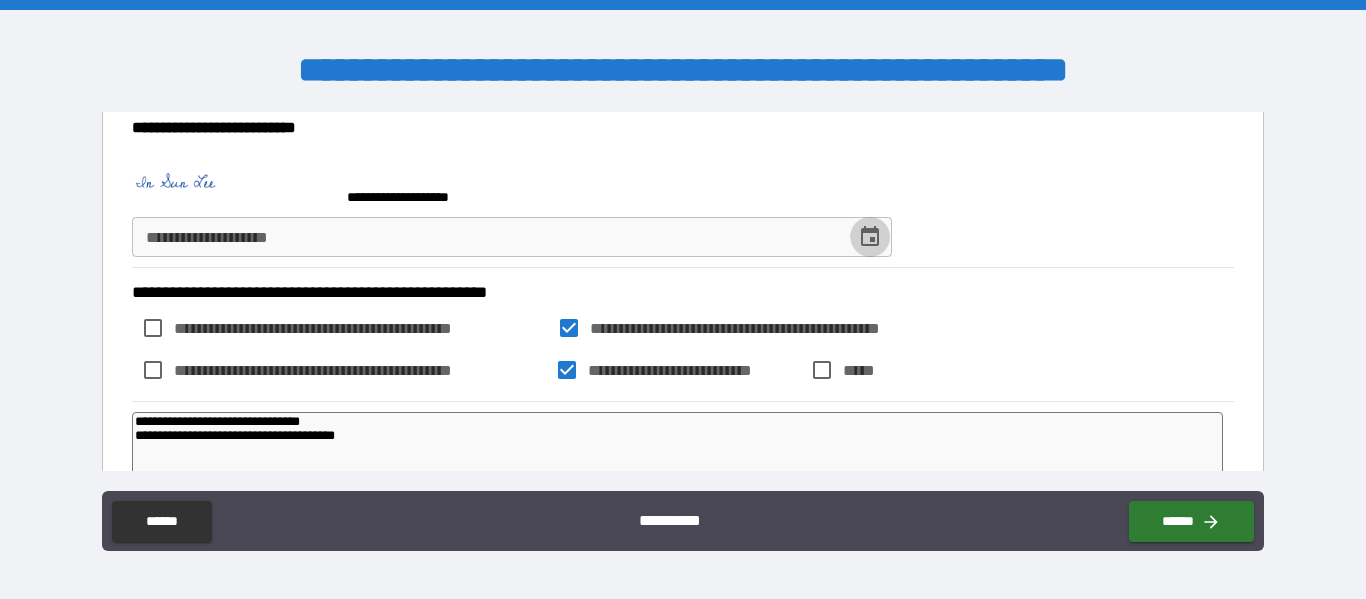 click at bounding box center (870, 237) 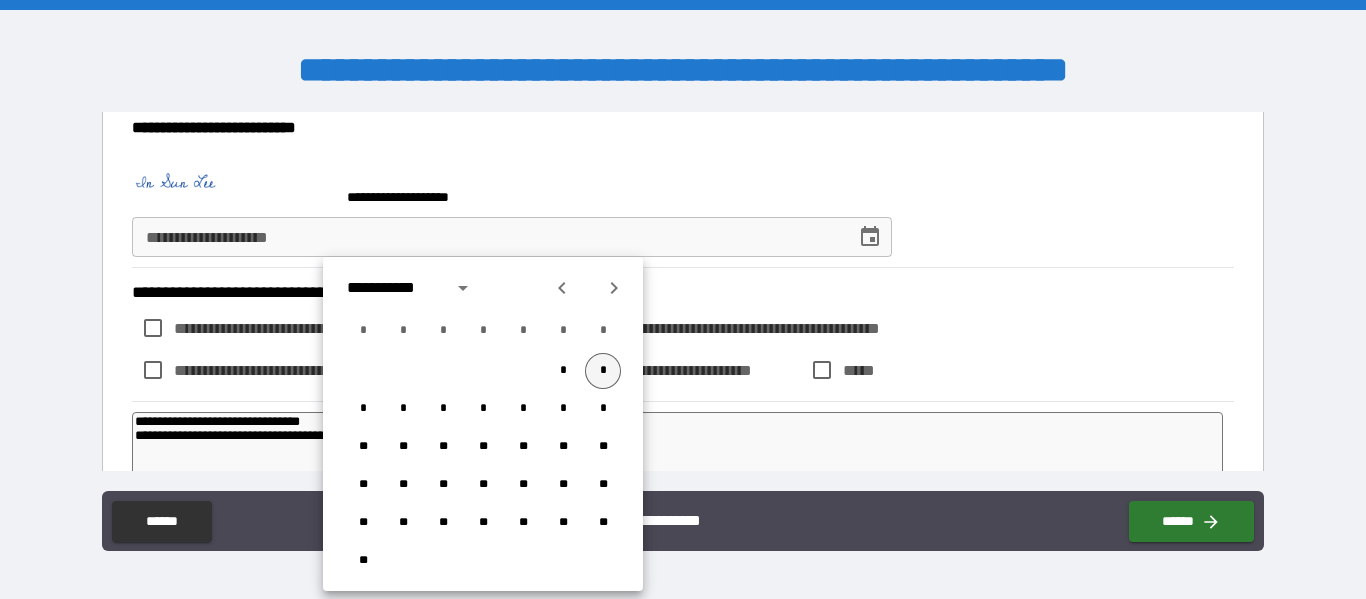click on "*" at bounding box center [603, 371] 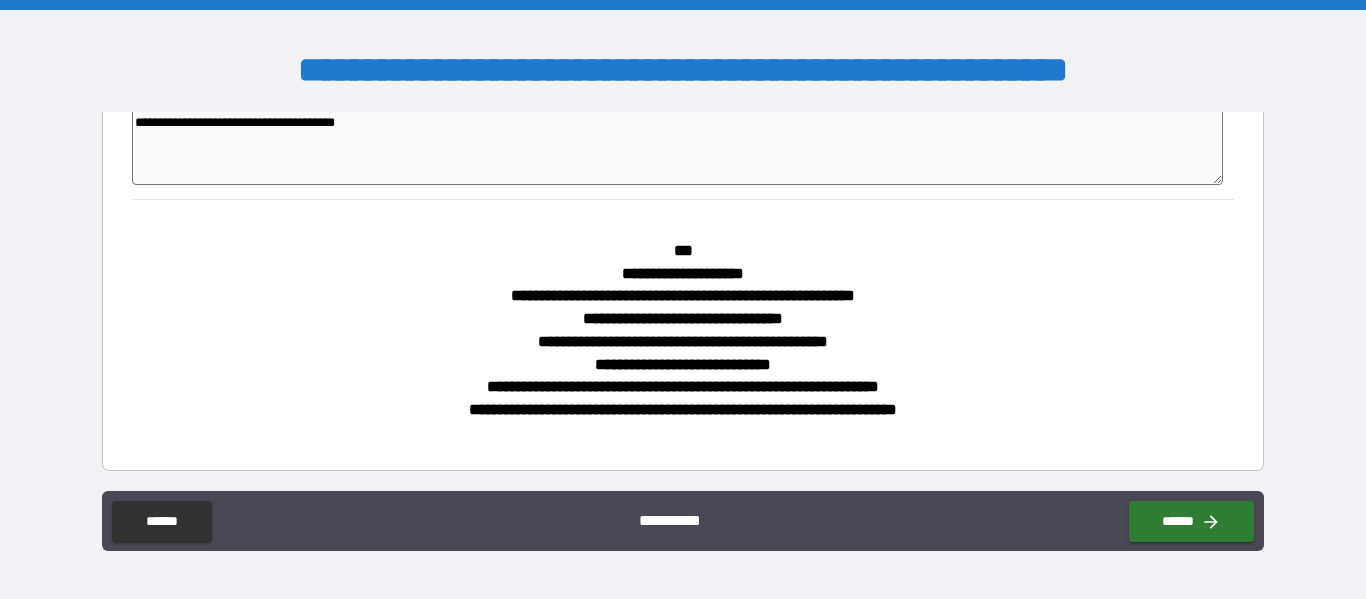 scroll, scrollTop: 417, scrollLeft: 0, axis: vertical 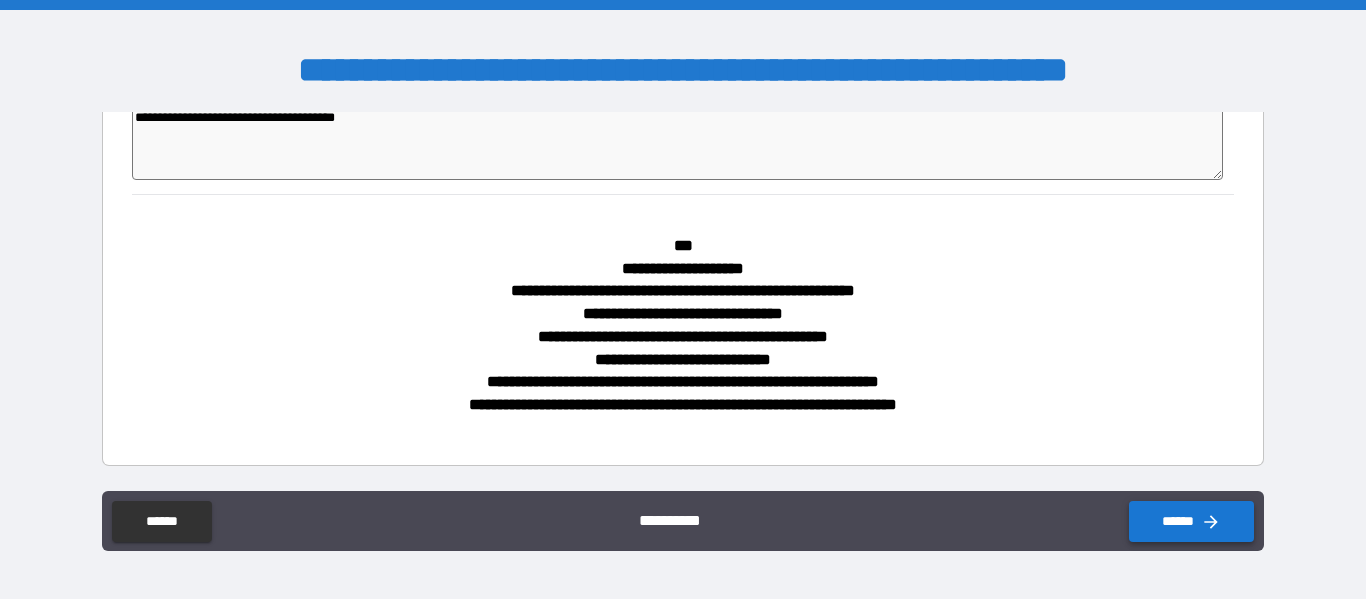 click on "******" at bounding box center [1191, 521] 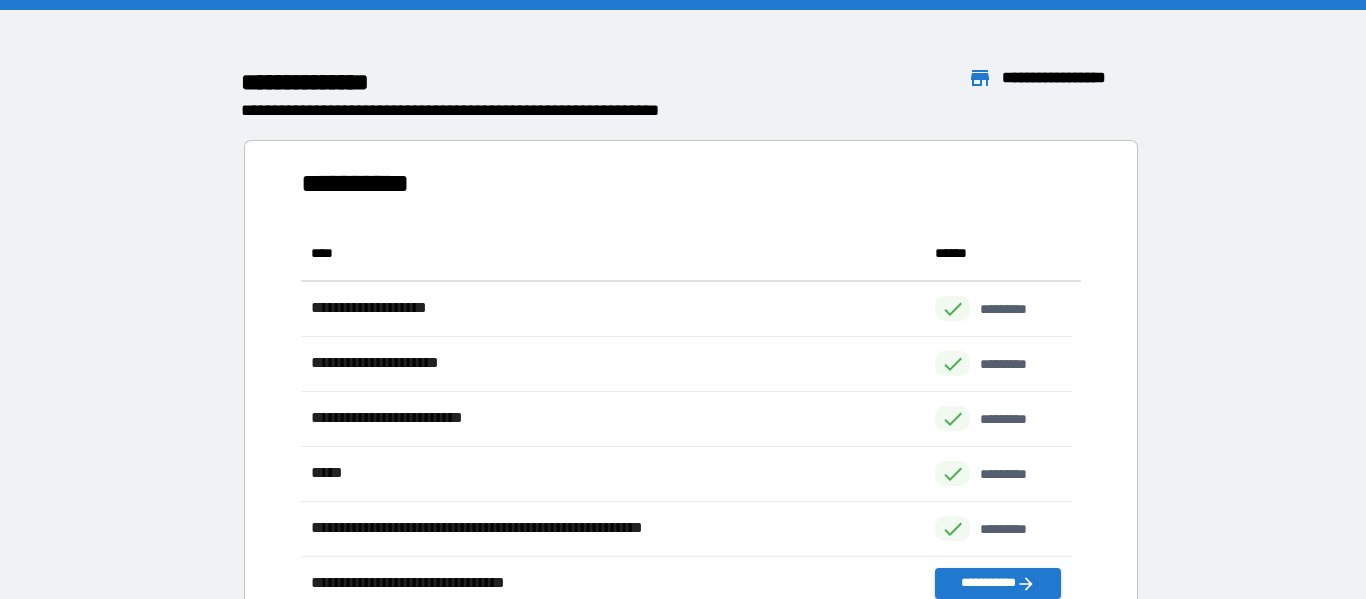 scroll, scrollTop: 426, scrollLeft: 755, axis: both 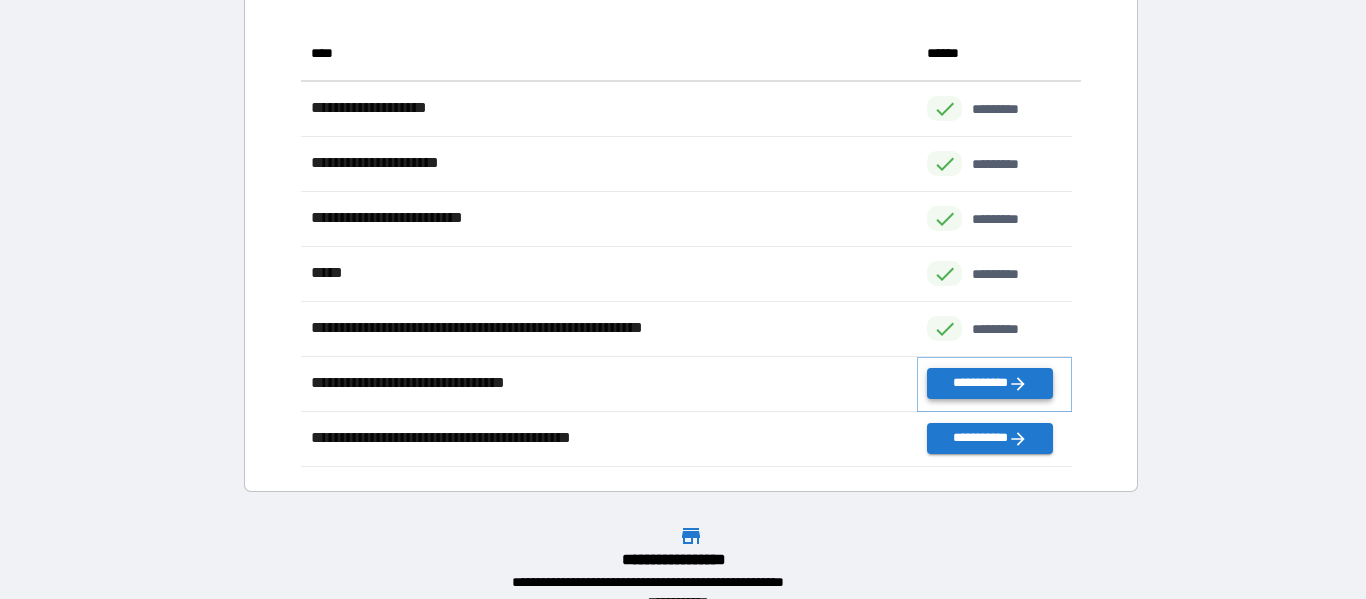 click on "**********" at bounding box center [989, 383] 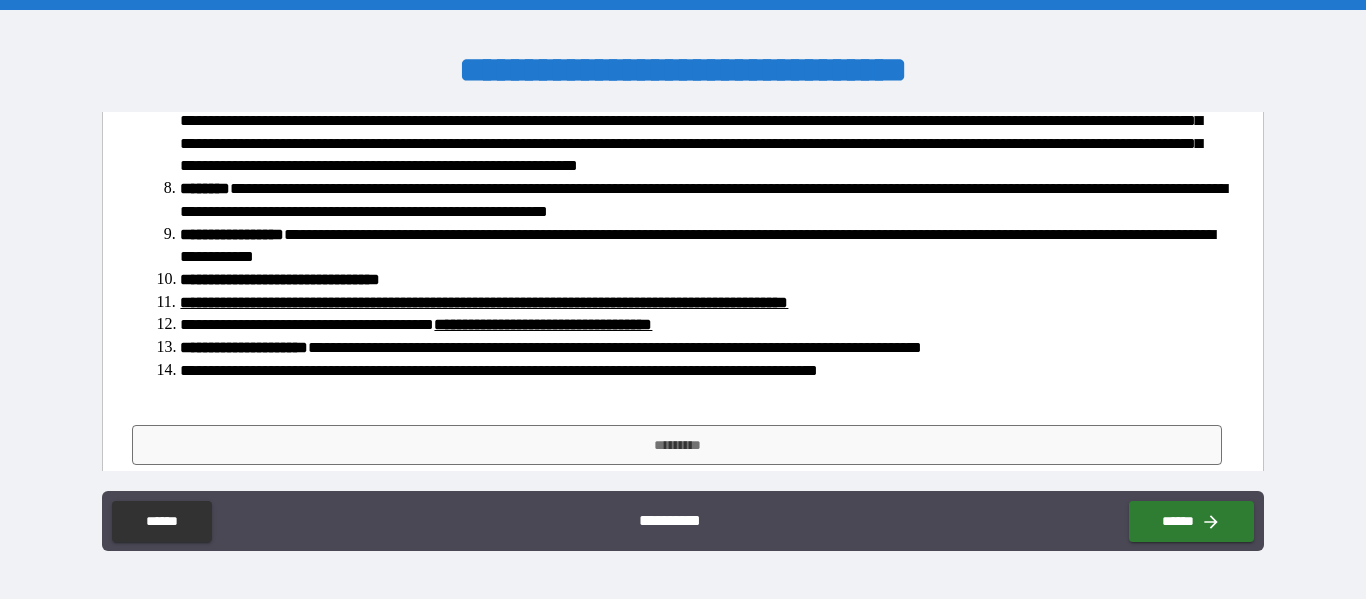 scroll, scrollTop: 504, scrollLeft: 0, axis: vertical 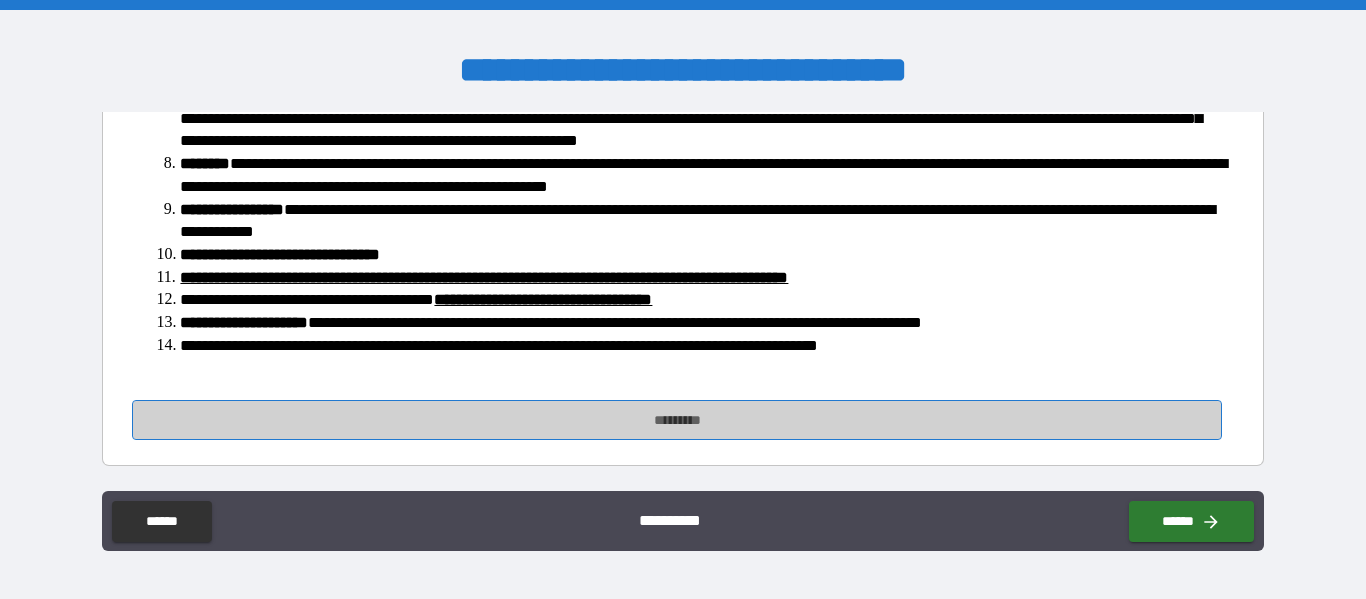 click on "*********" at bounding box center [677, 420] 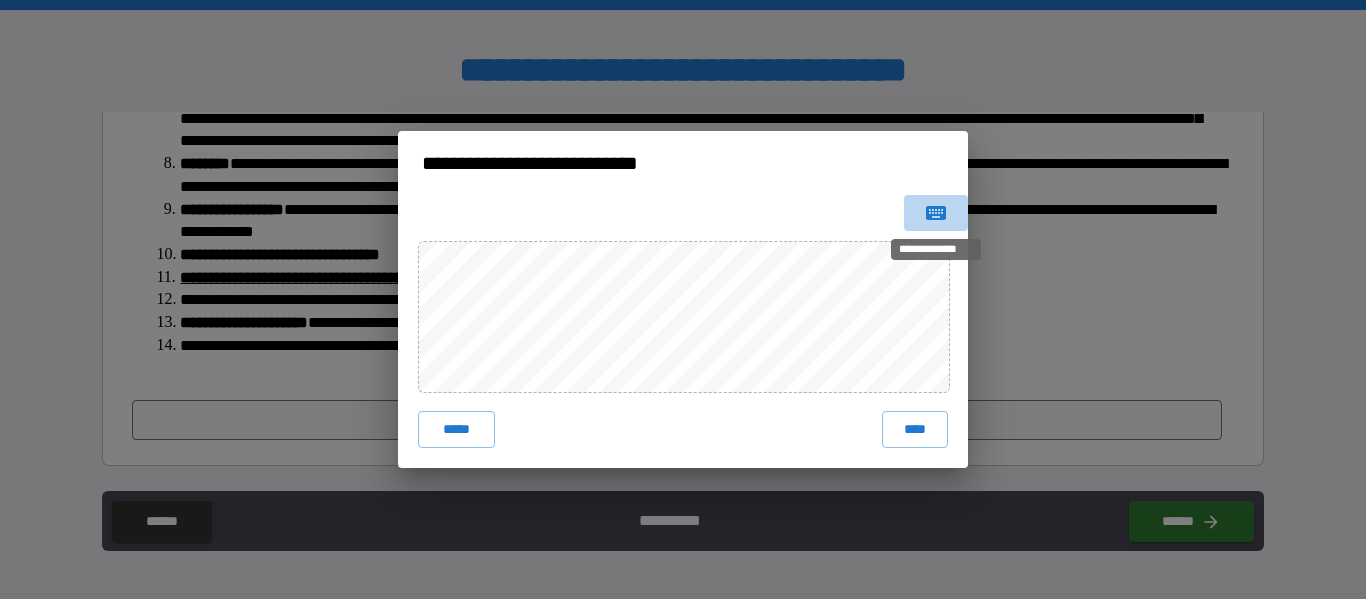 click 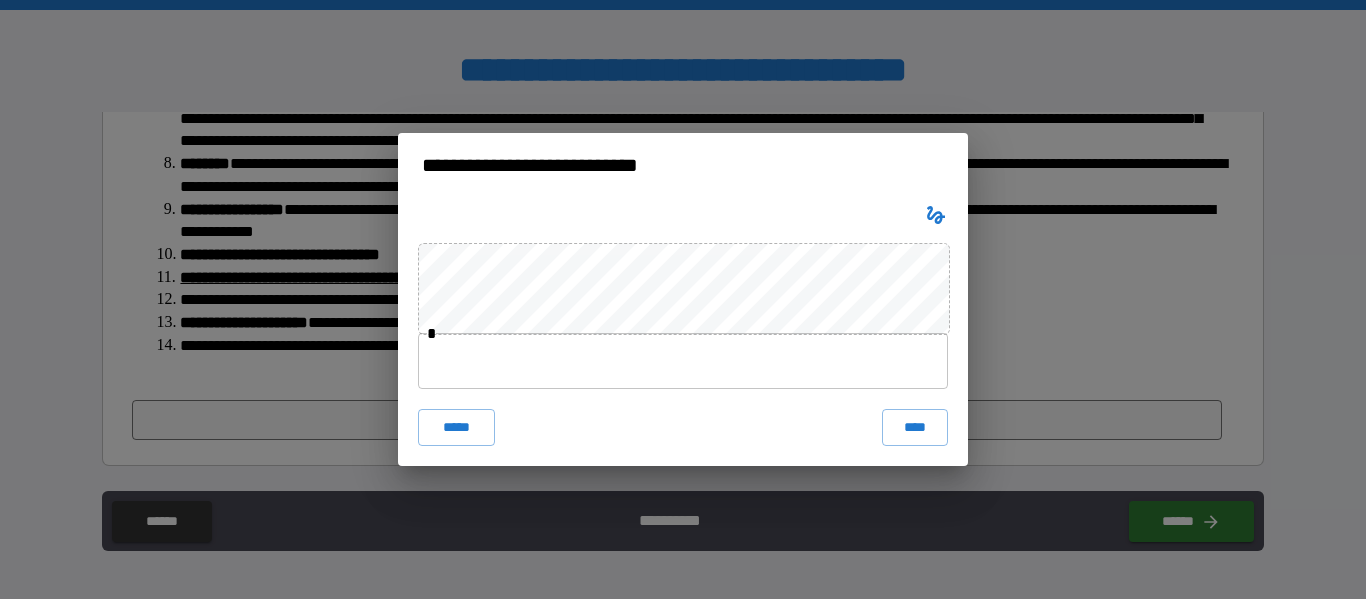 click at bounding box center [683, 361] 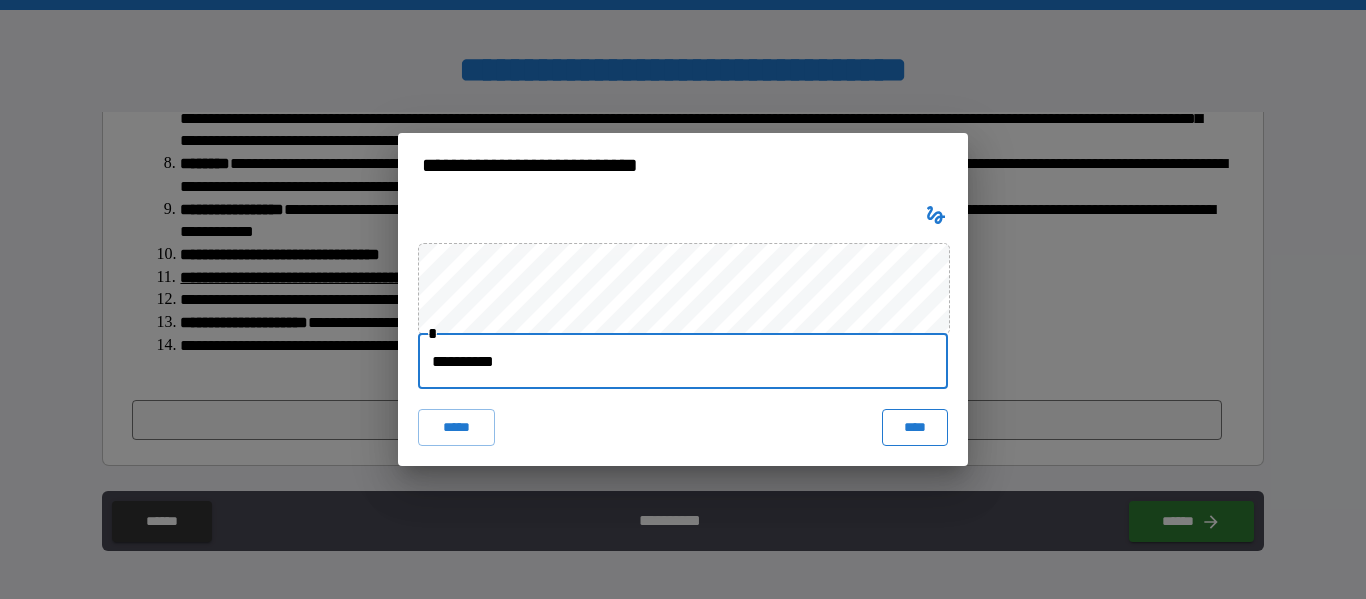 click on "****" at bounding box center (915, 427) 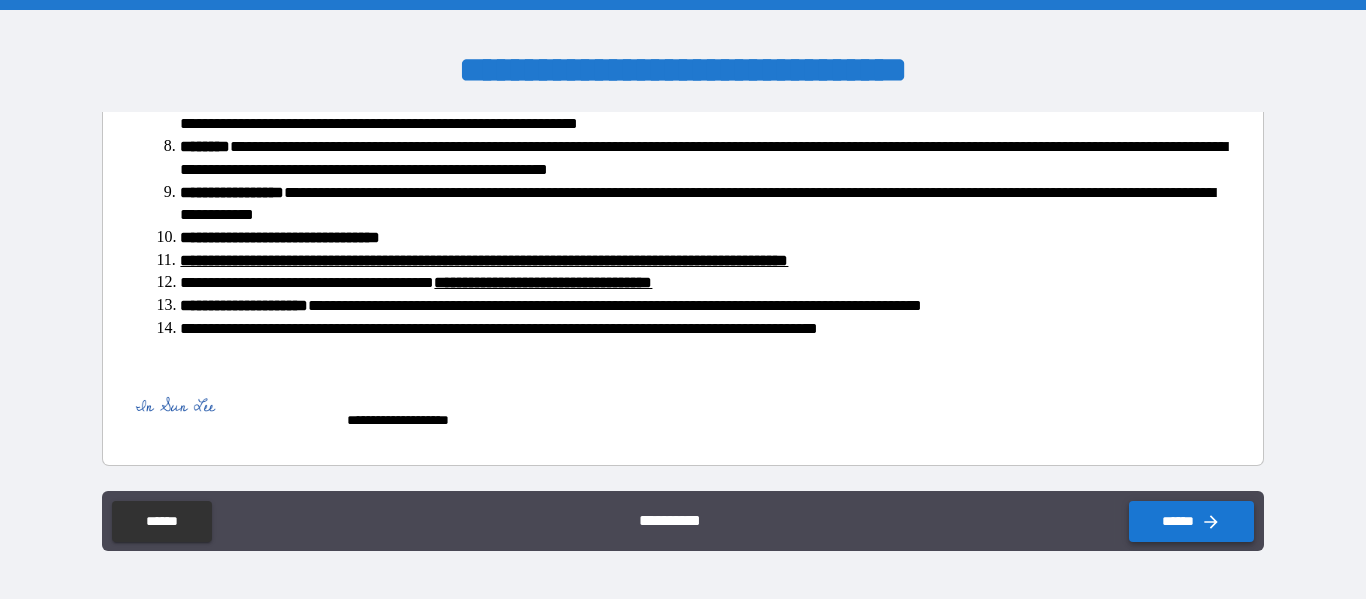 click on "******" at bounding box center (1191, 521) 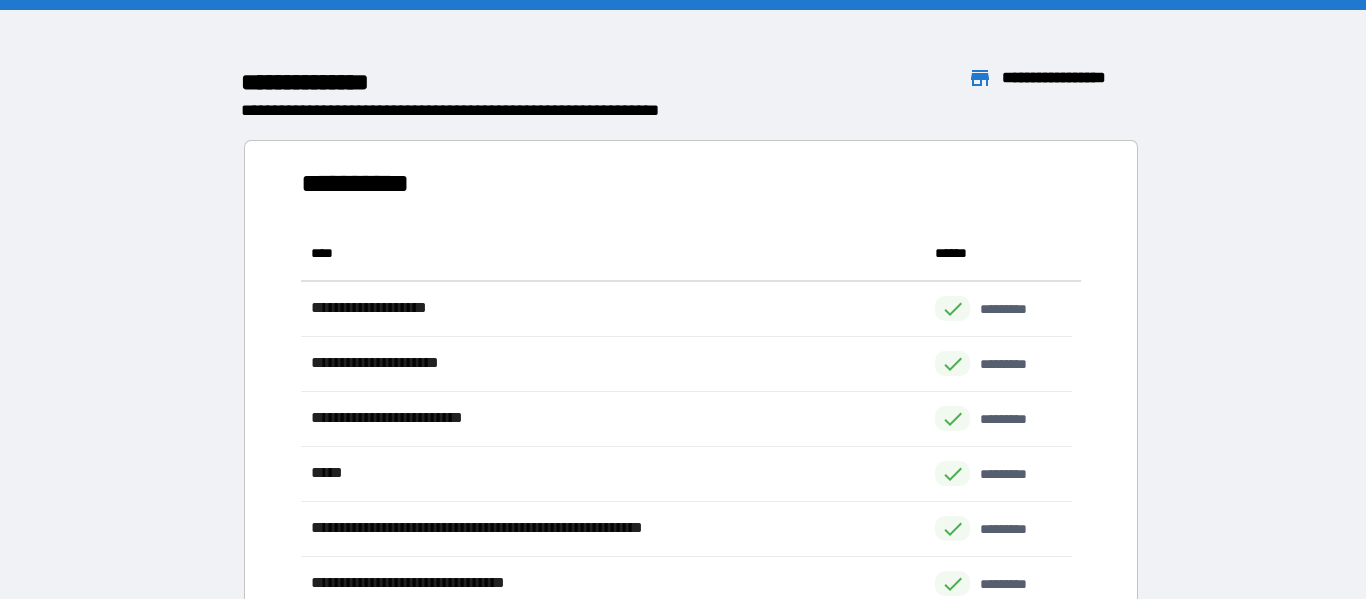 scroll, scrollTop: 426, scrollLeft: 755, axis: both 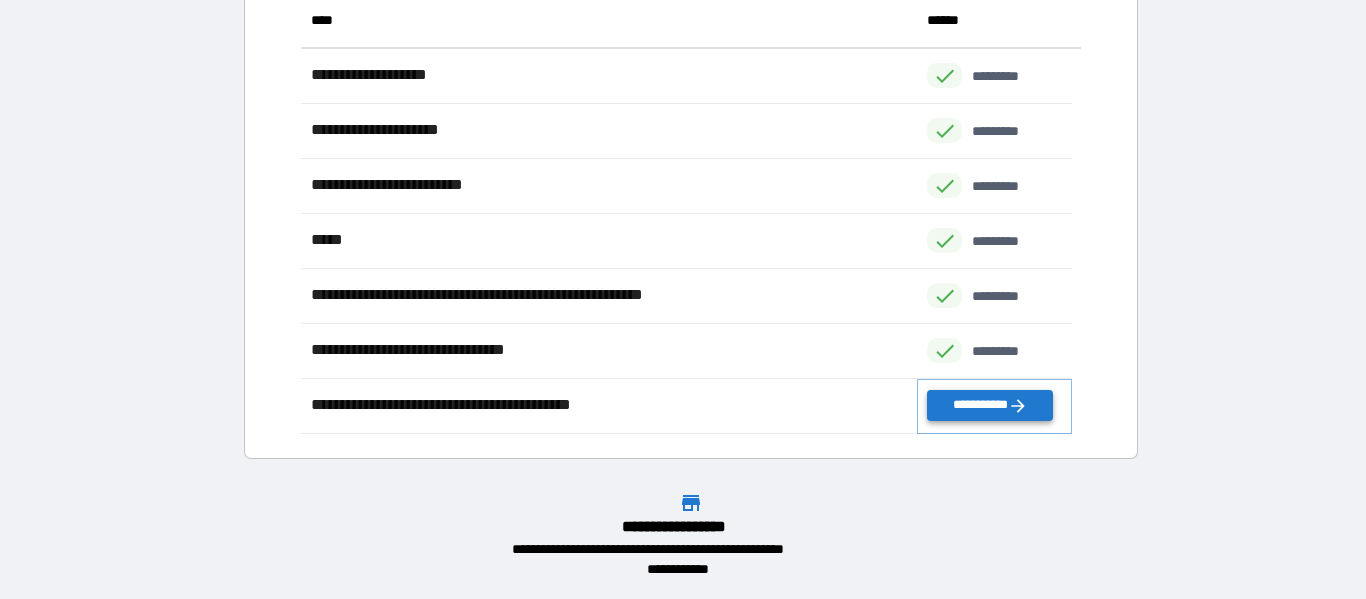 click on "**********" at bounding box center (989, 405) 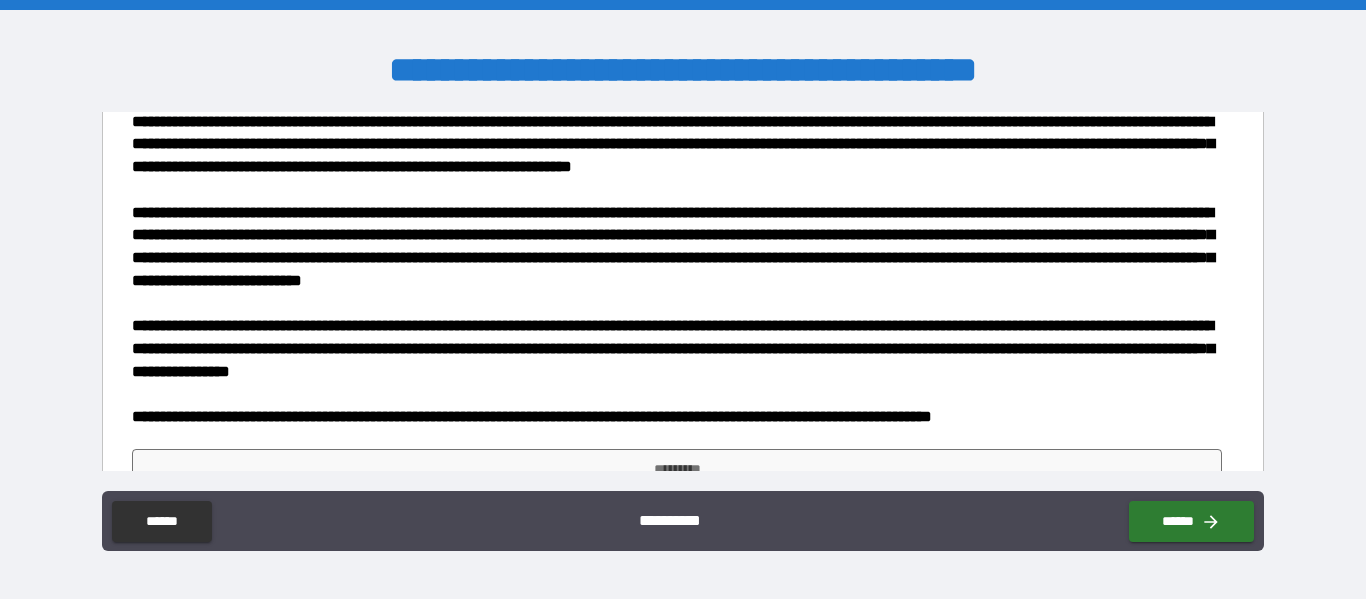 scroll, scrollTop: 0, scrollLeft: 0, axis: both 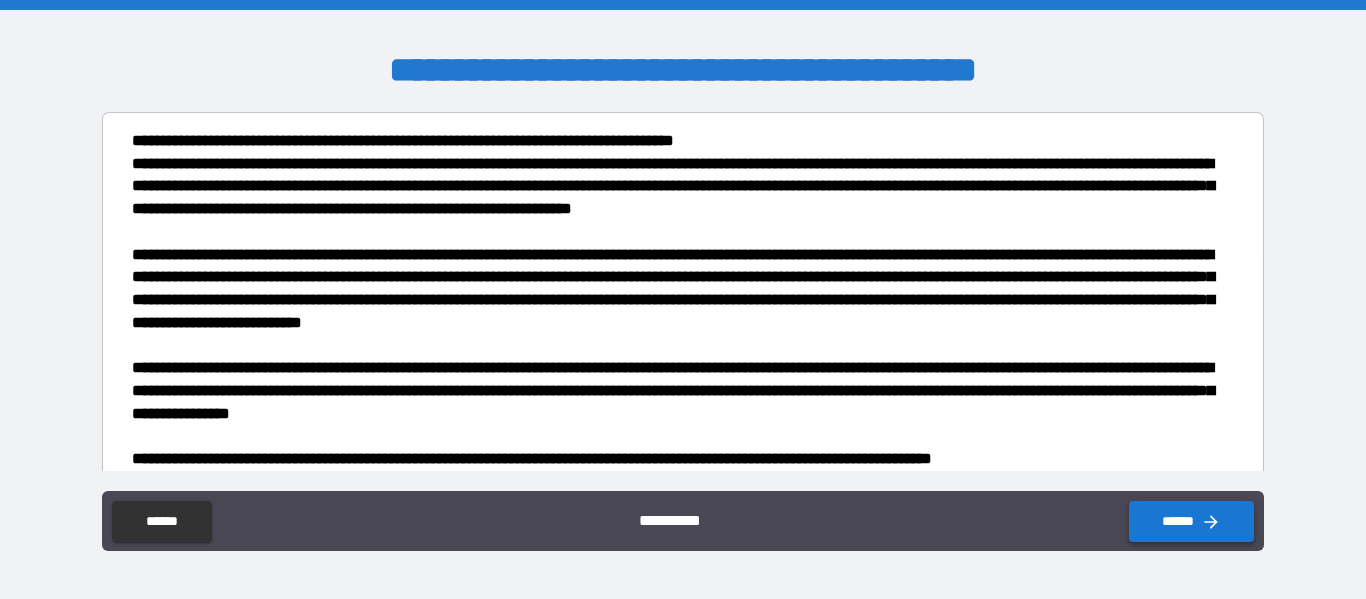 click on "******" at bounding box center (1191, 521) 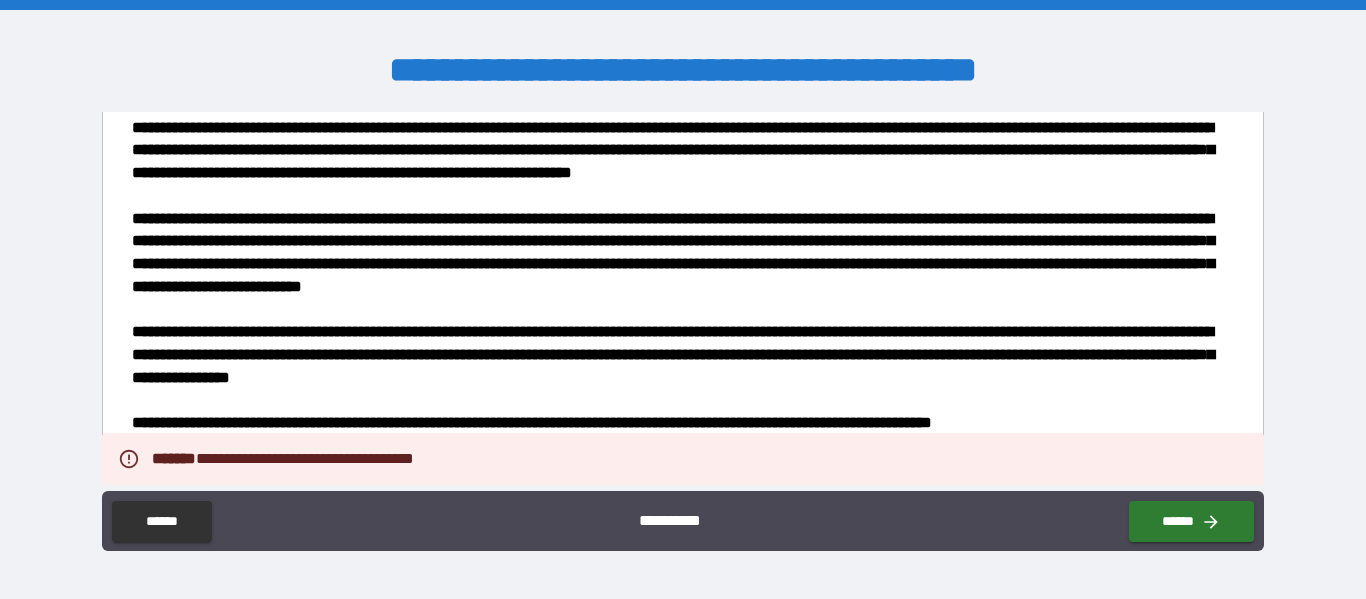 scroll, scrollTop: 91, scrollLeft: 0, axis: vertical 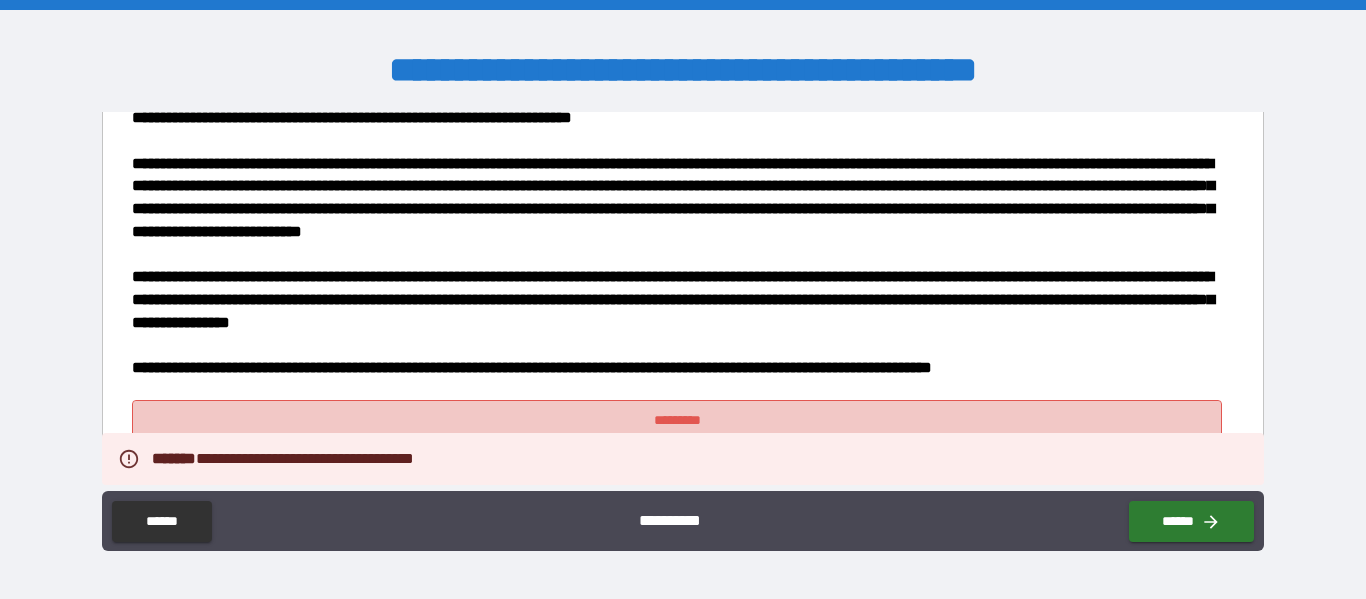 click on "*********" at bounding box center (677, 420) 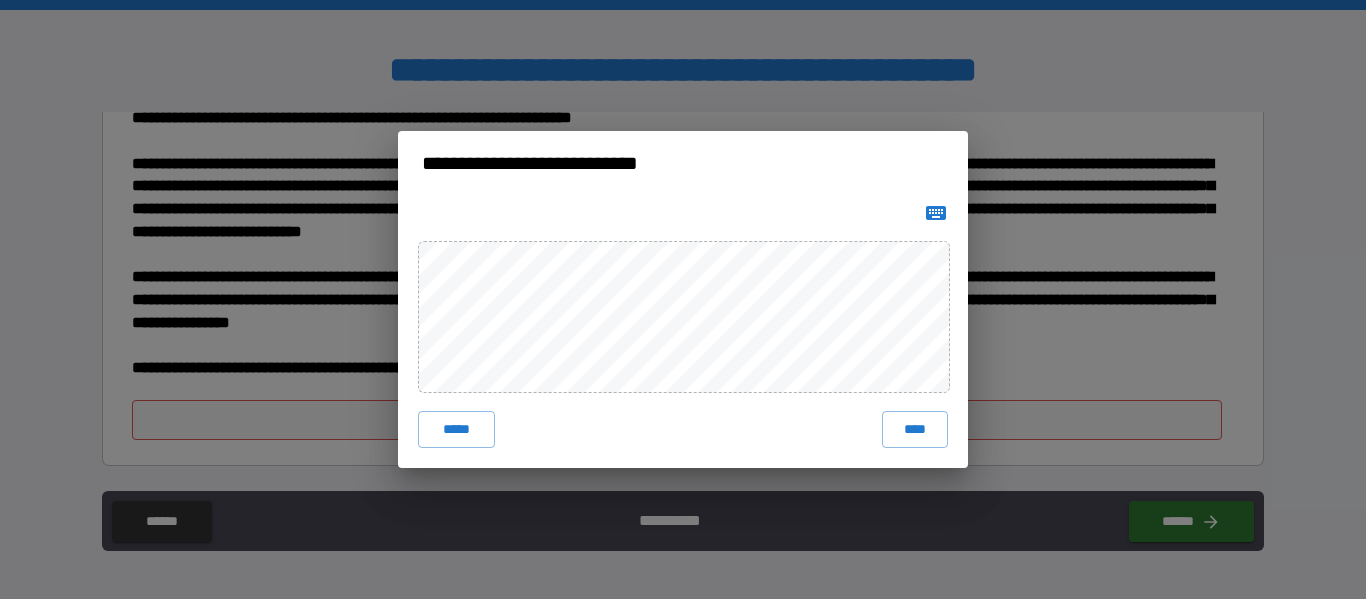 click on "**********" at bounding box center (683, 163) 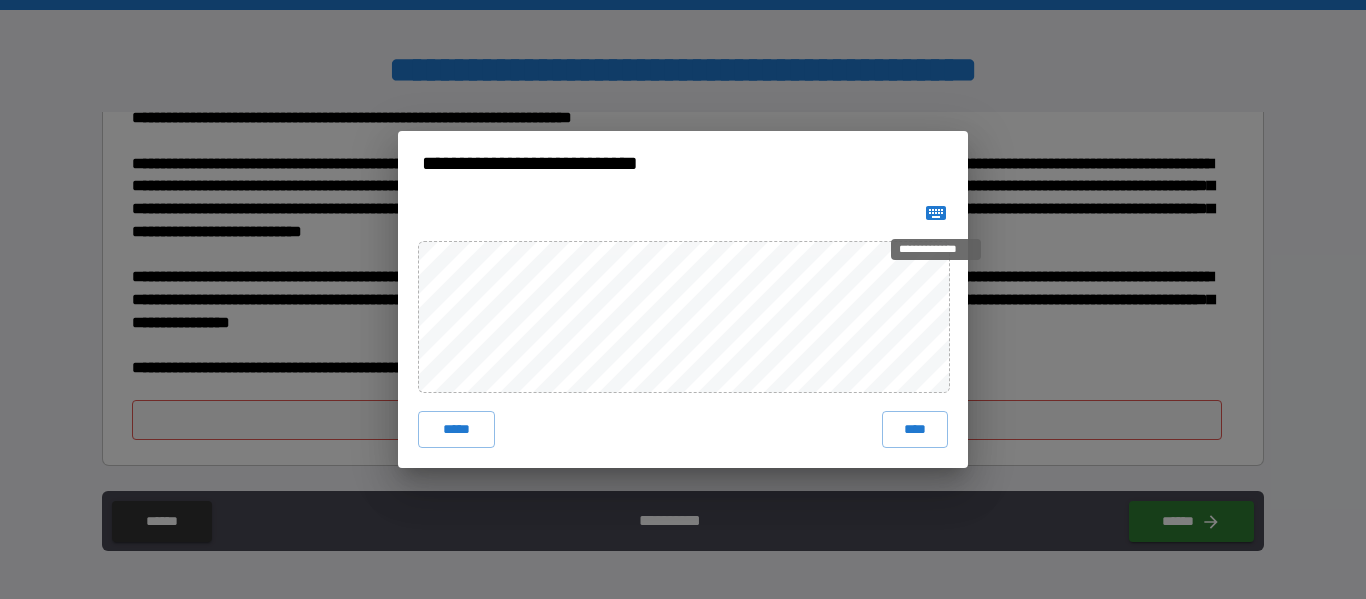 click 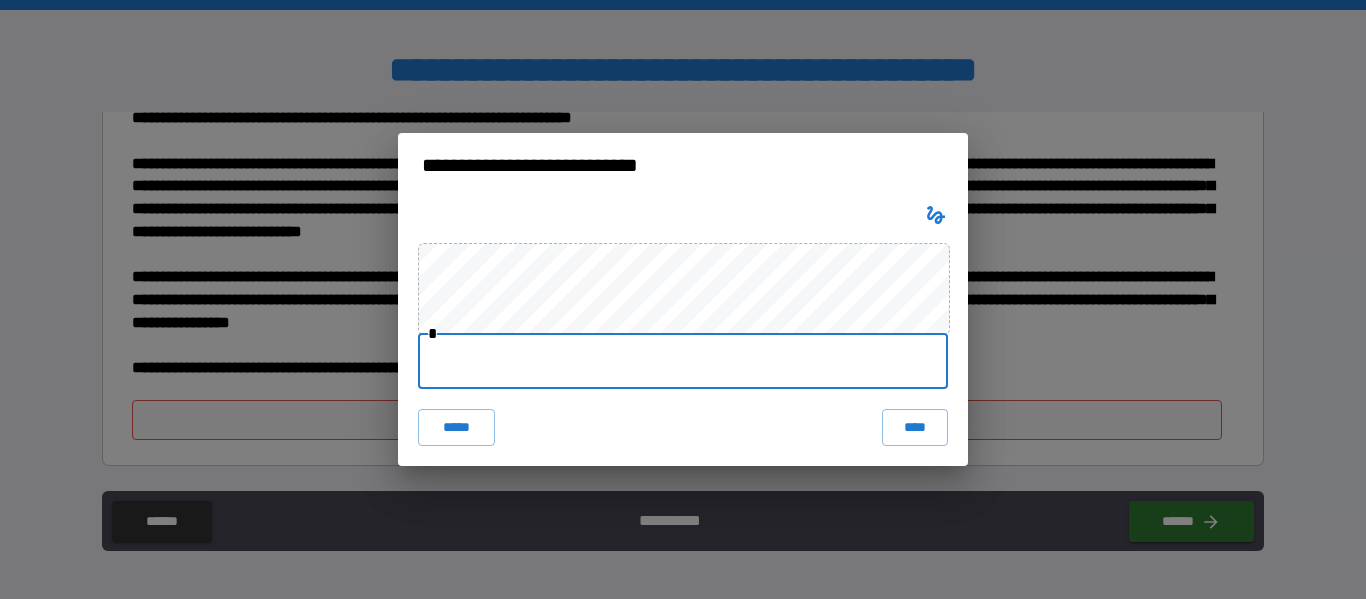 click at bounding box center (683, 361) 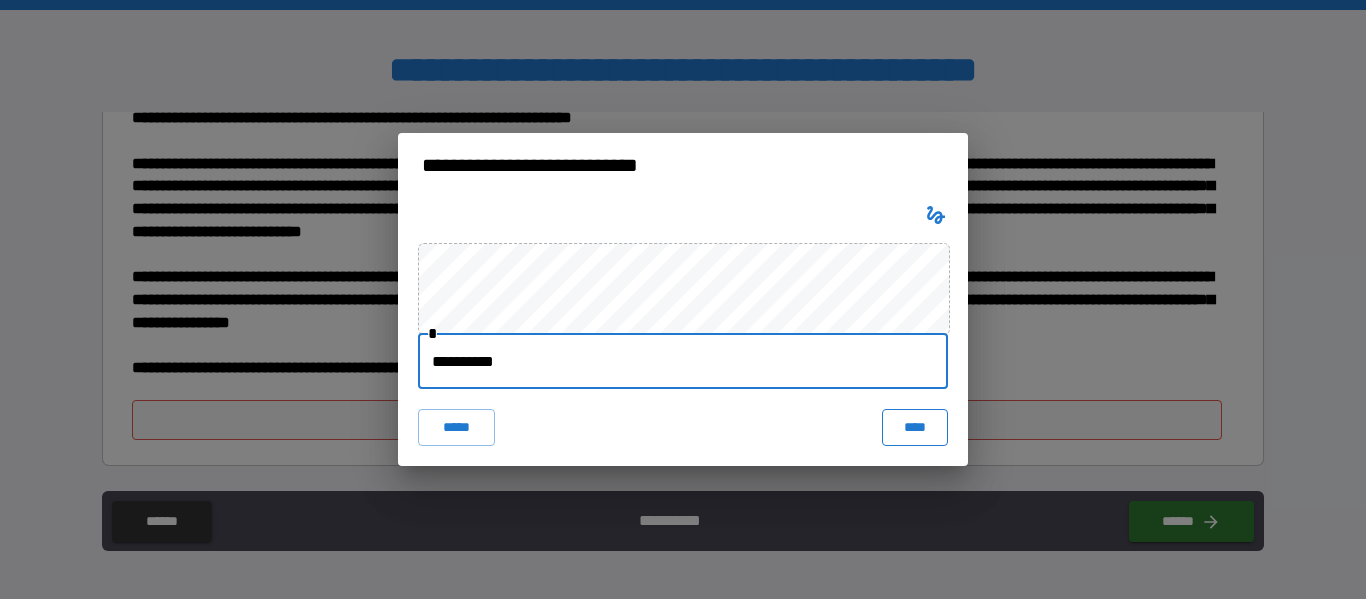 click on "****" at bounding box center (915, 427) 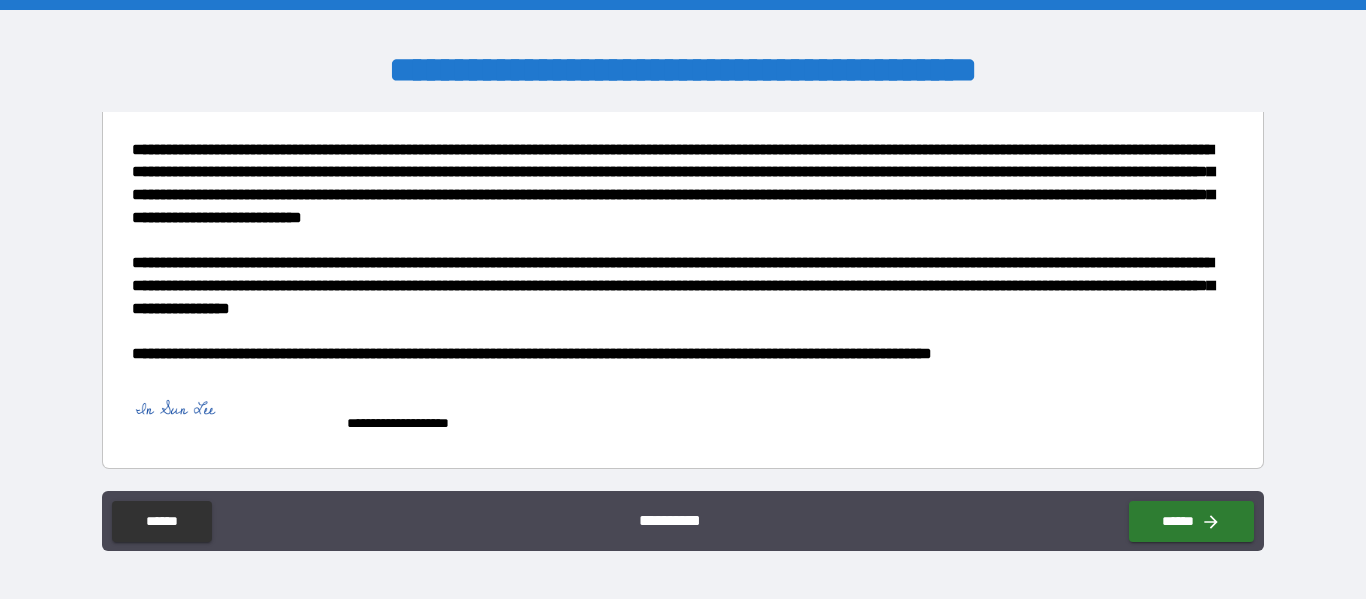 scroll, scrollTop: 108, scrollLeft: 0, axis: vertical 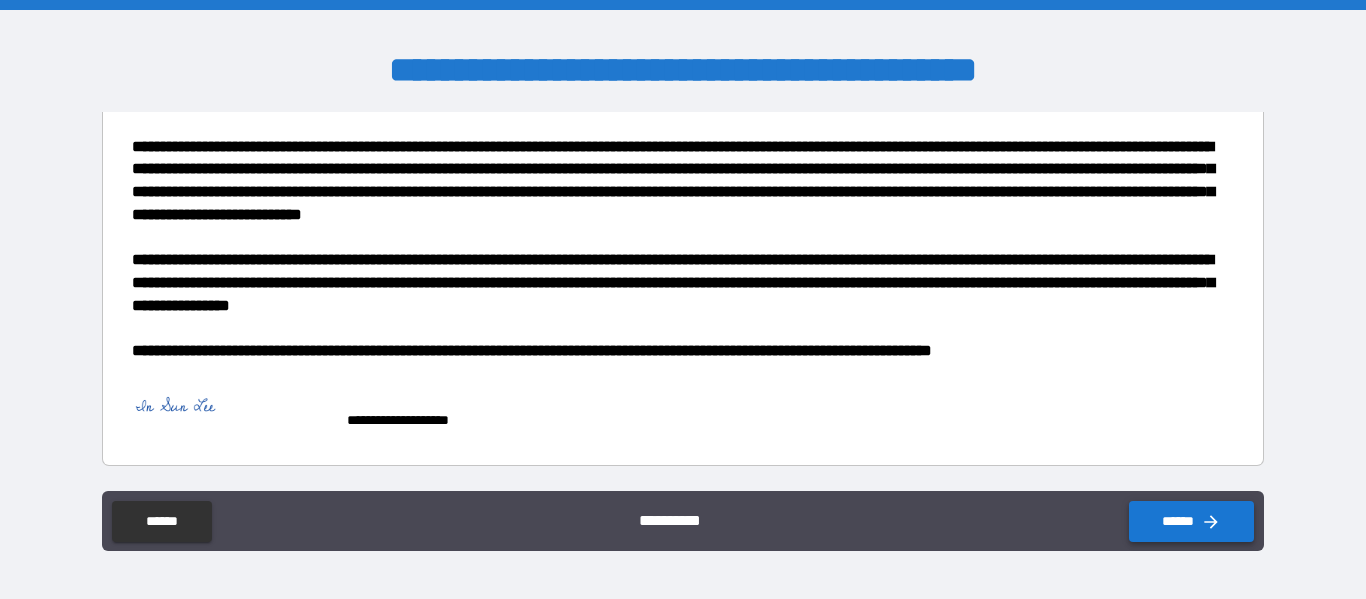 click on "******" at bounding box center [1191, 521] 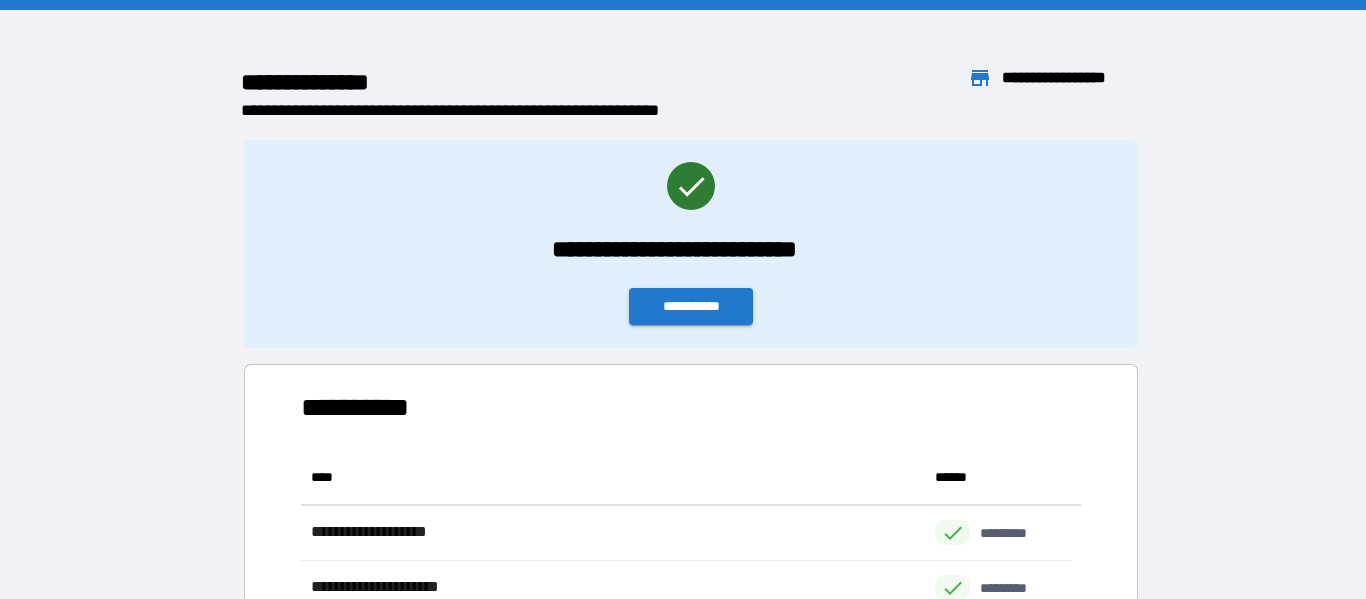 scroll, scrollTop: 426, scrollLeft: 755, axis: both 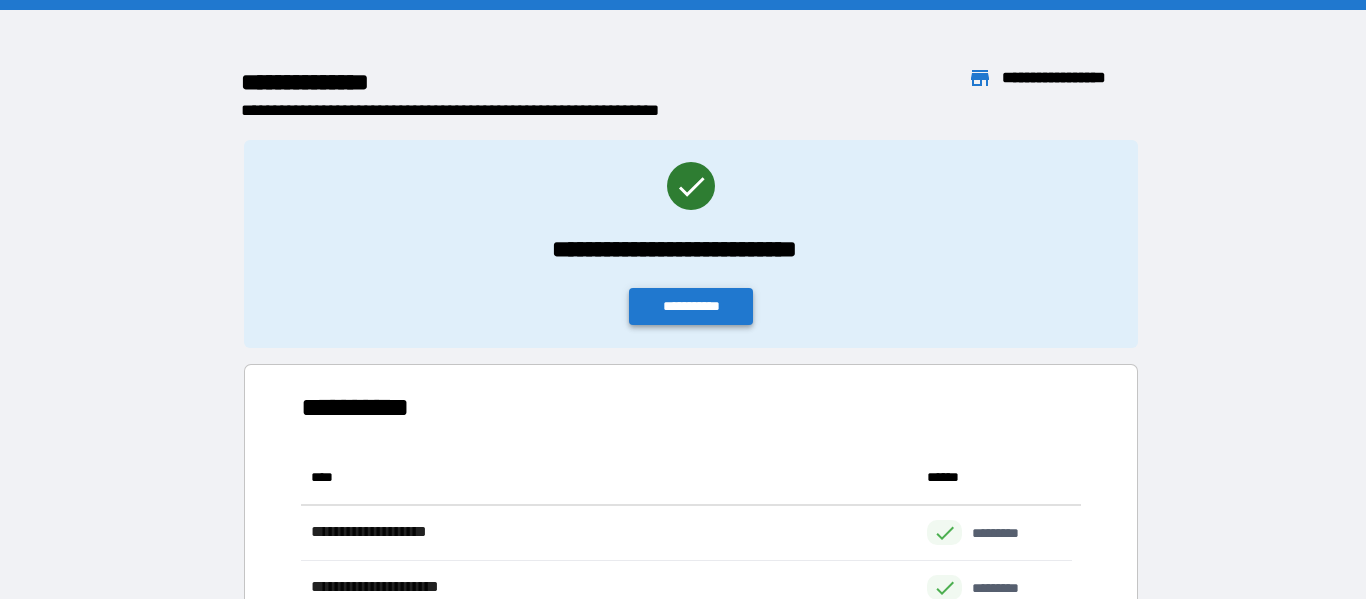 click on "**********" at bounding box center [691, 306] 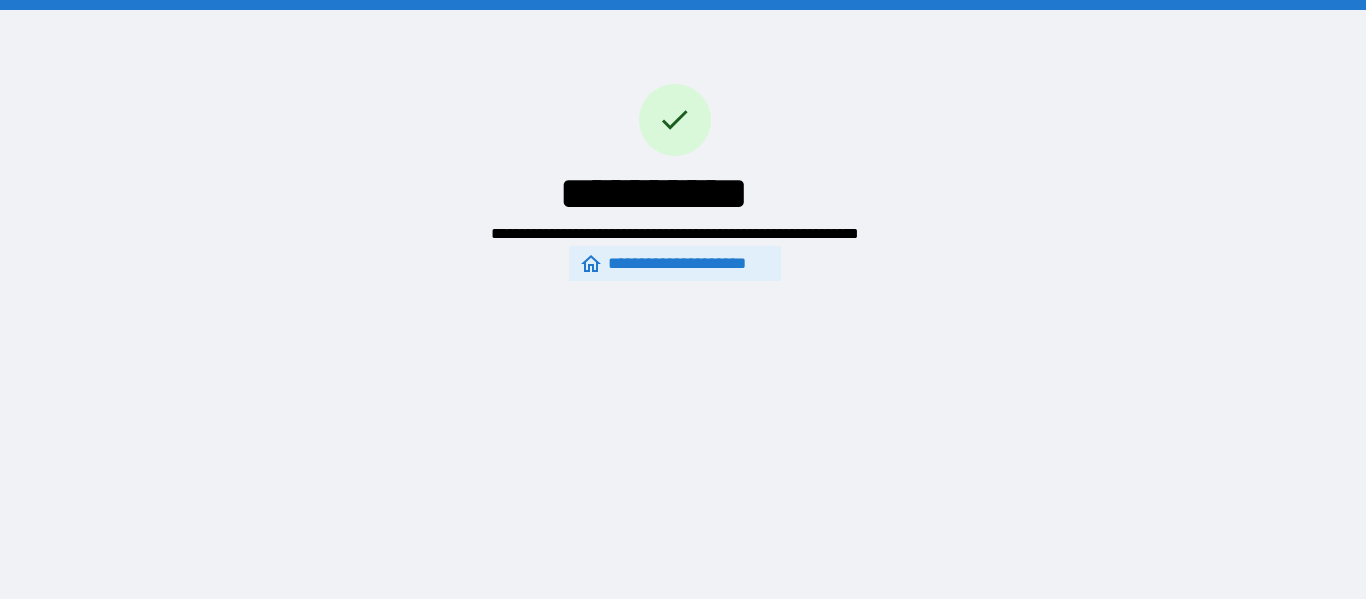 click on "**********" at bounding box center (674, 264) 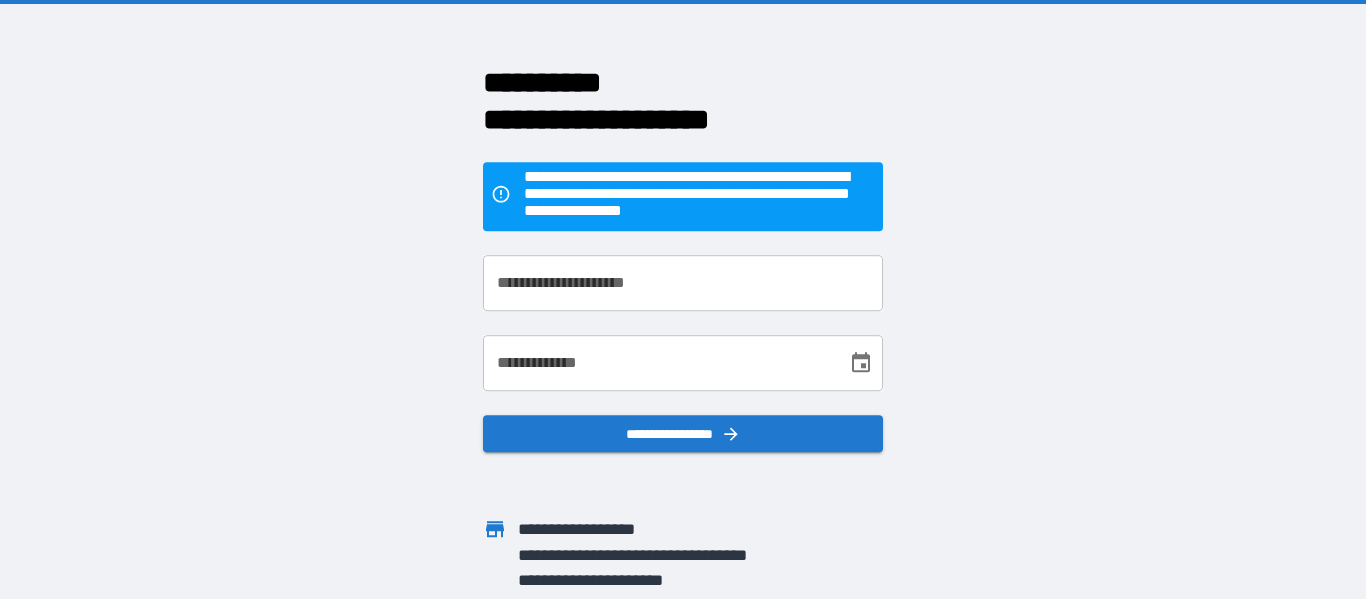 scroll, scrollTop: 0, scrollLeft: 0, axis: both 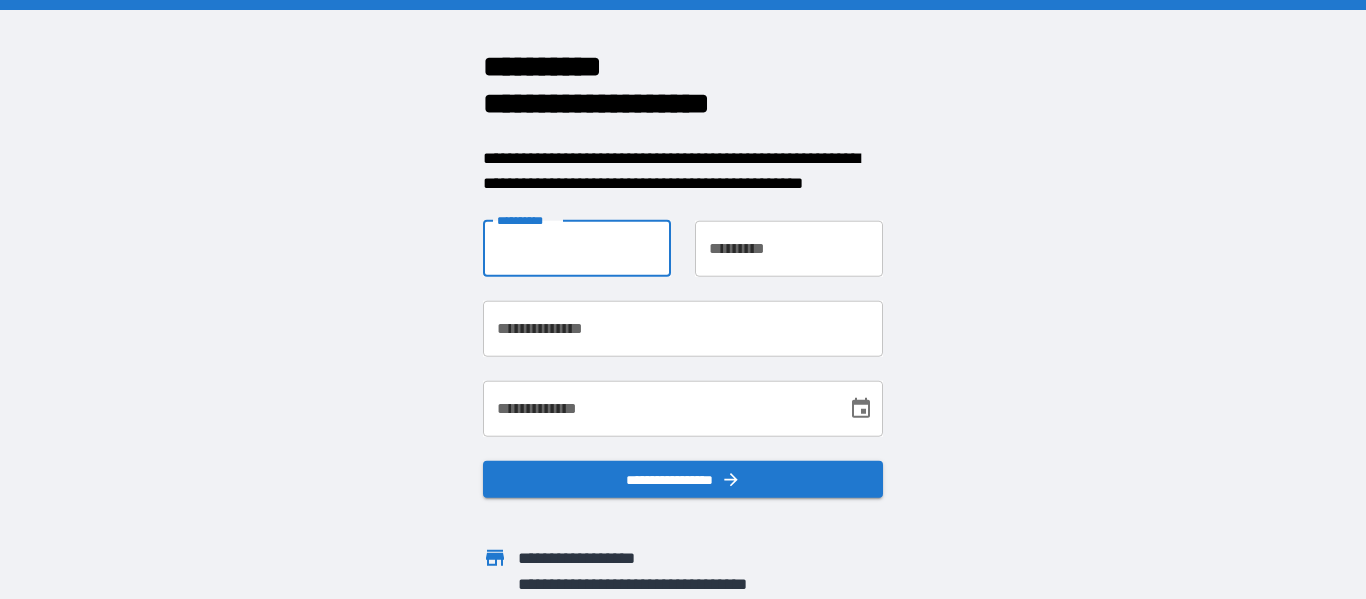 click on "**********" at bounding box center [577, 248] 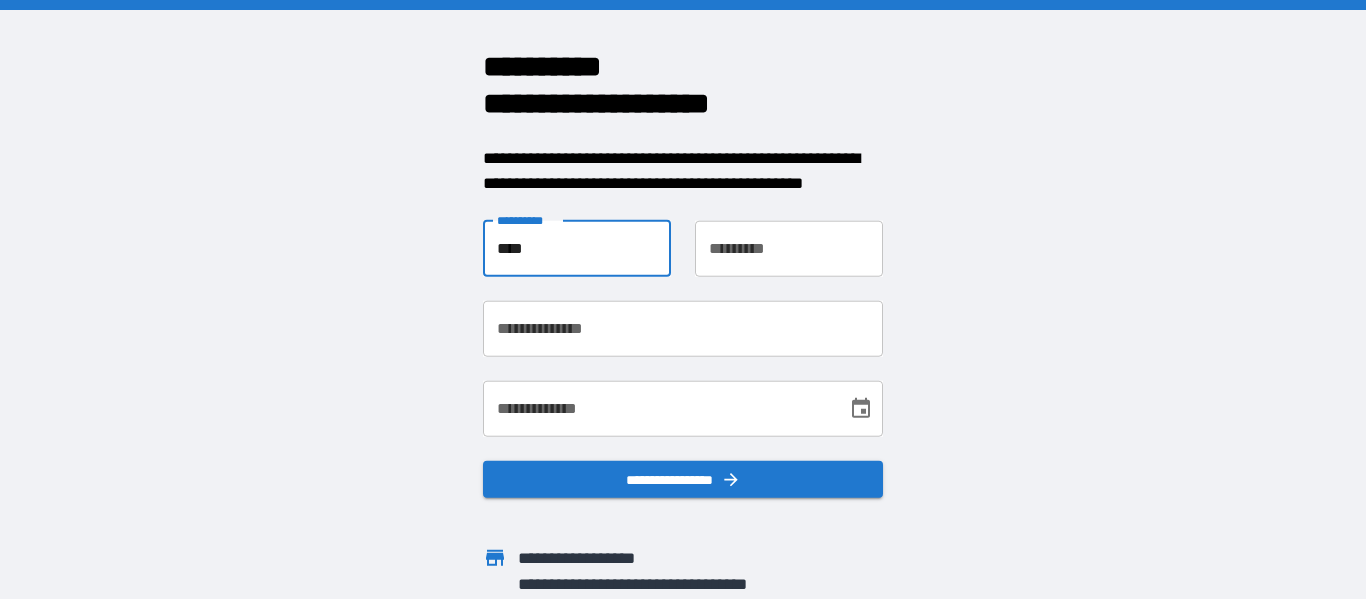 type on "****" 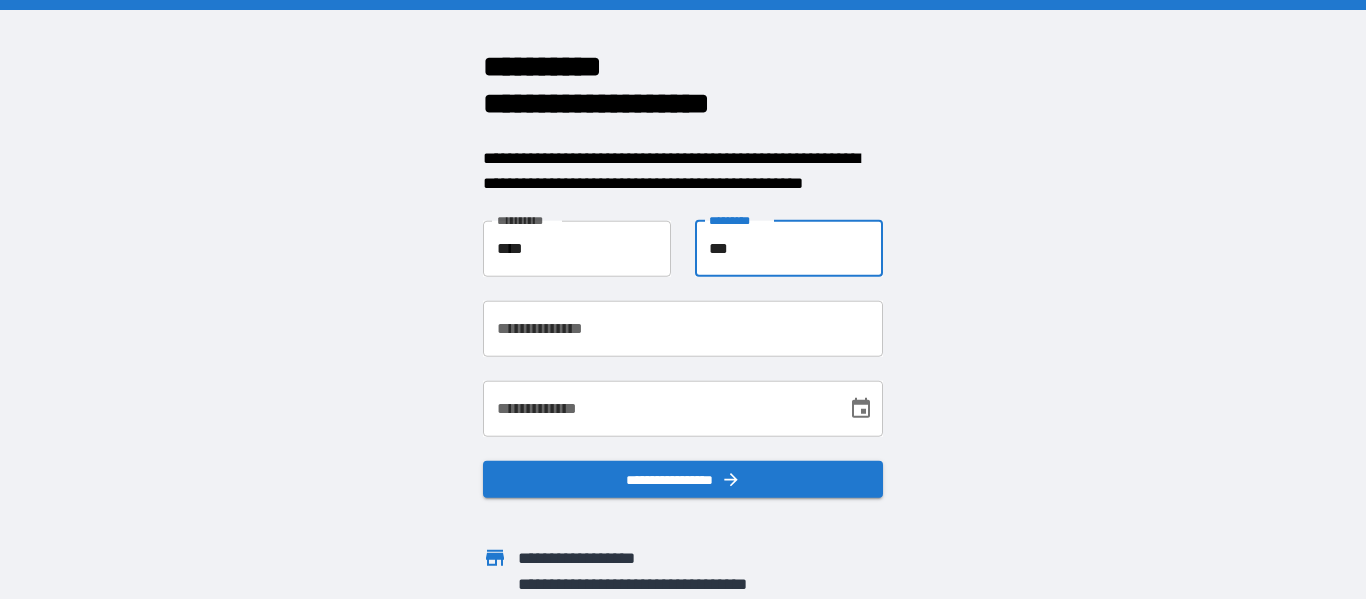 type on "***" 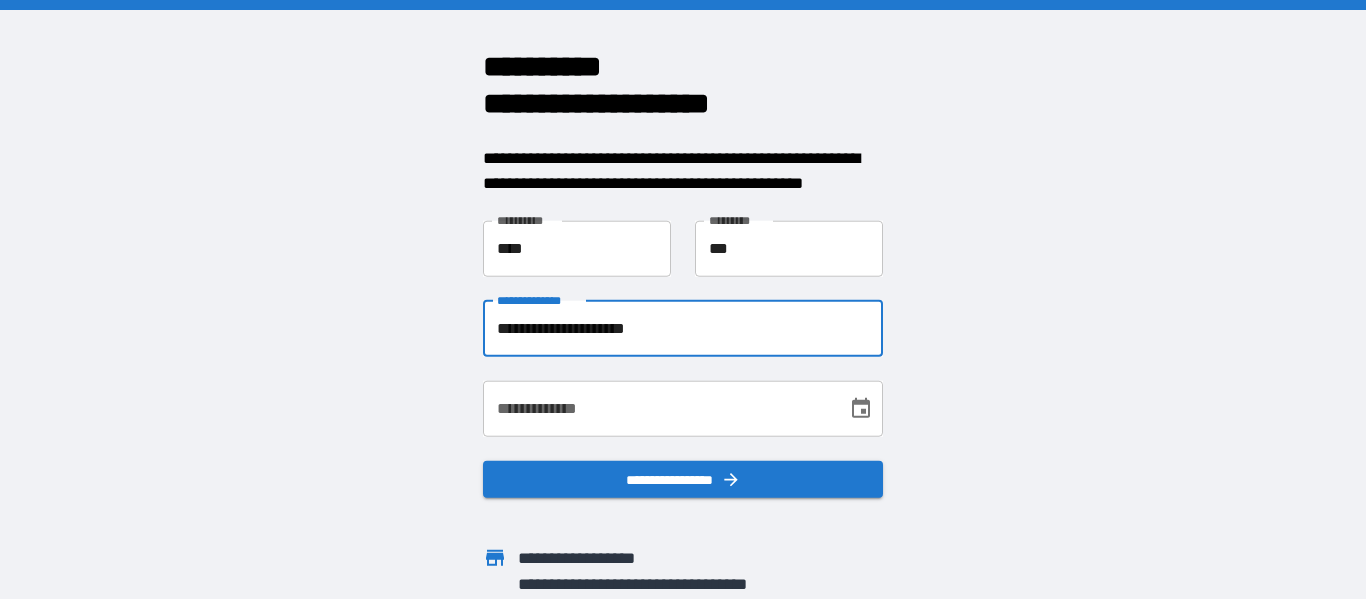 type on "**********" 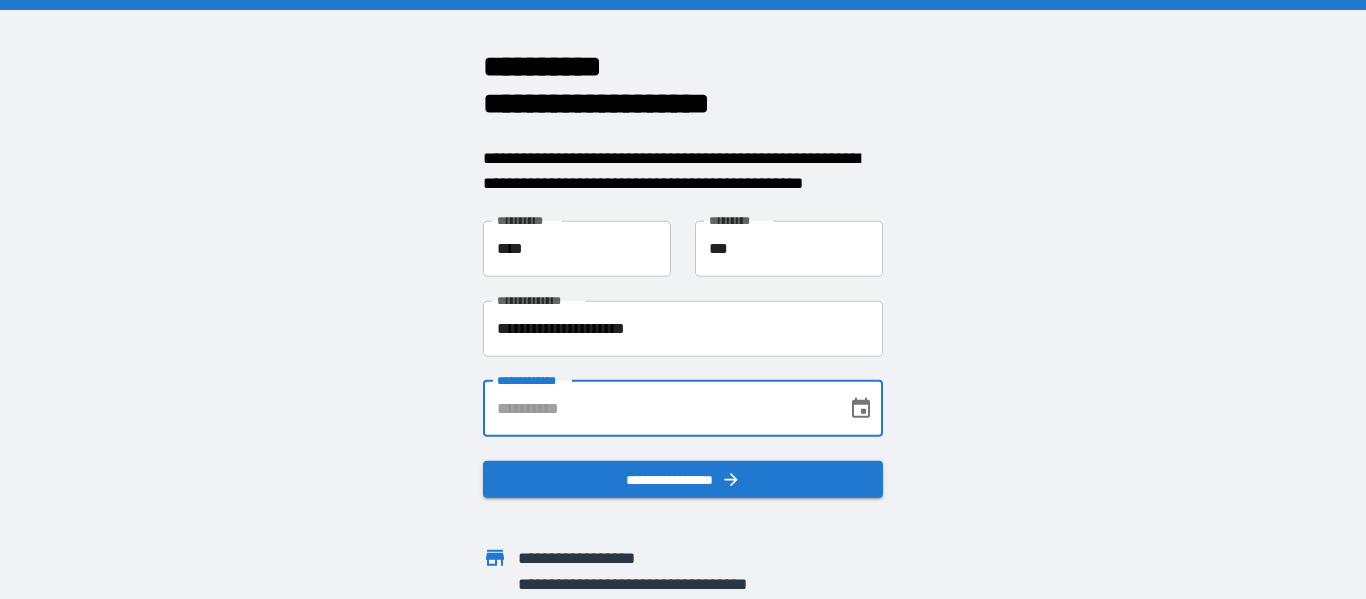 click on "**********" at bounding box center (658, 408) 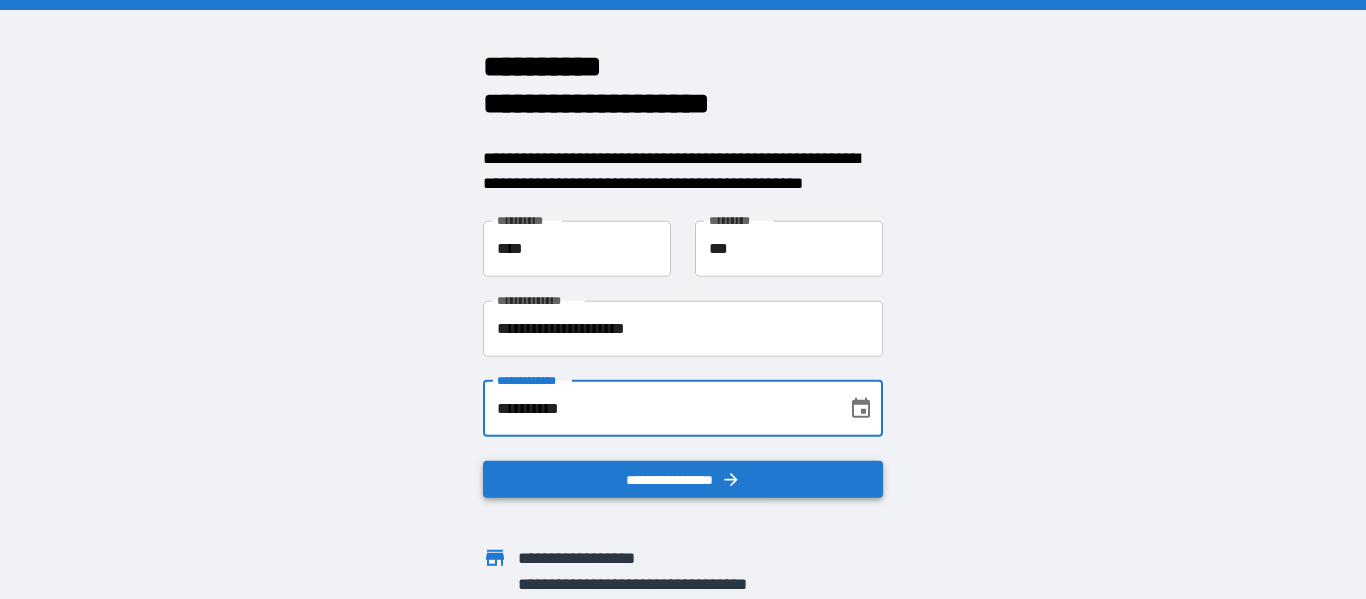 type on "**********" 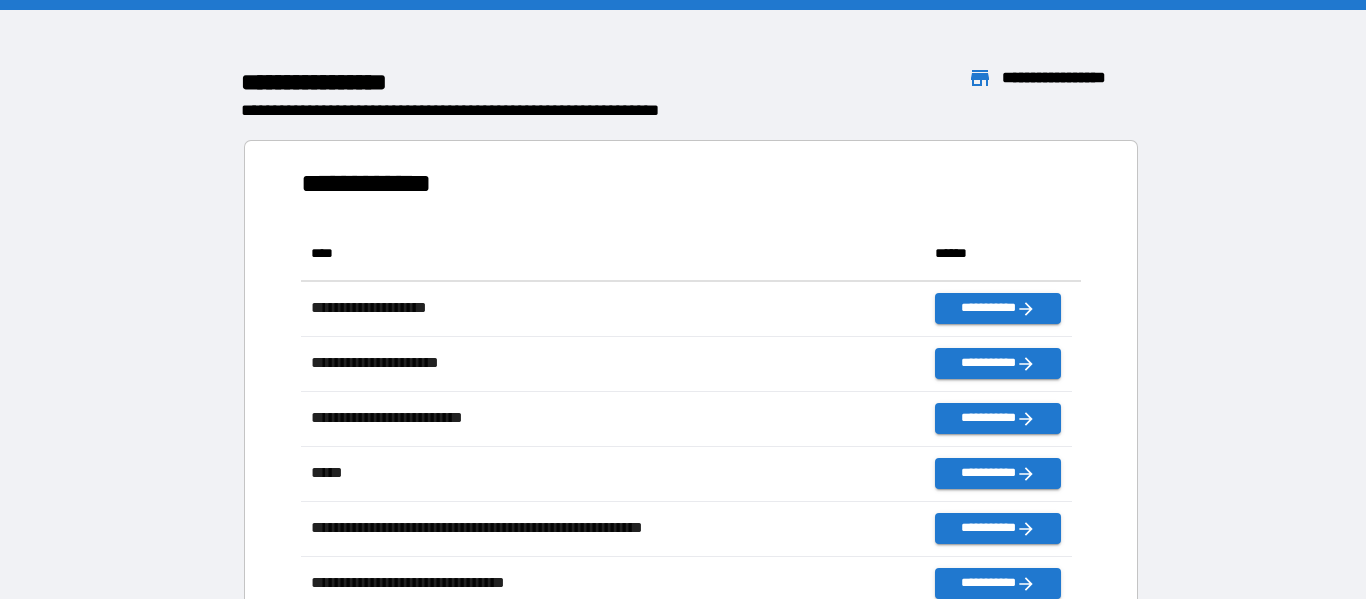 scroll, scrollTop: 16, scrollLeft: 16, axis: both 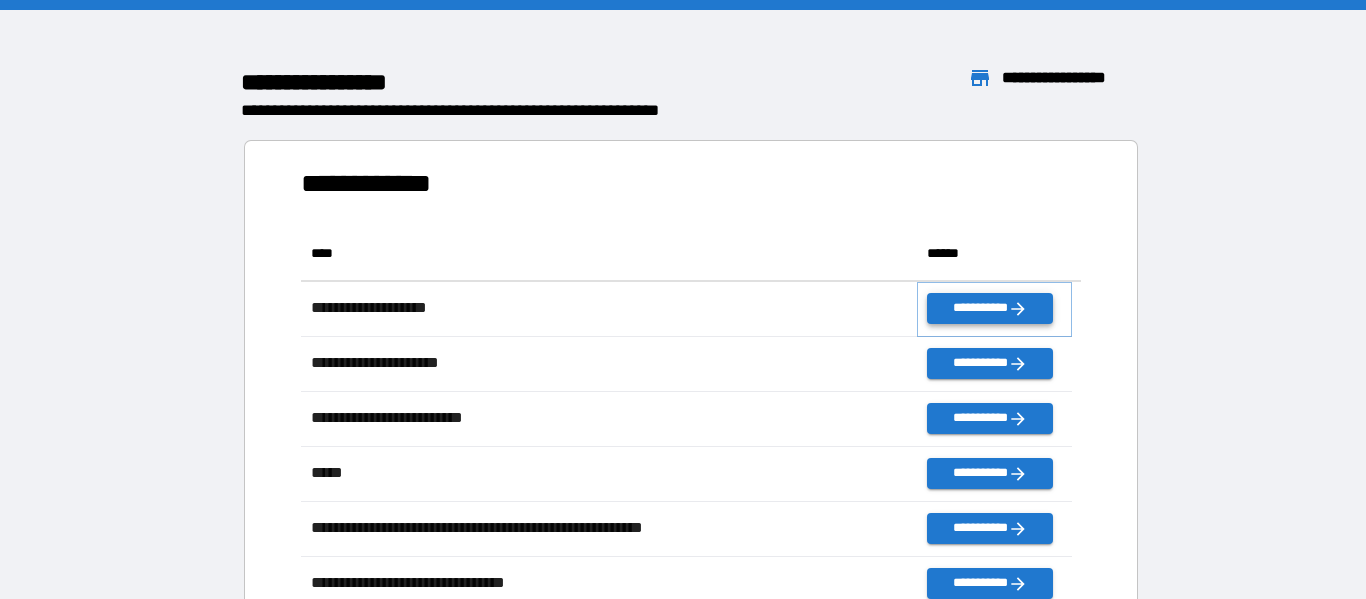 click on "**********" at bounding box center [989, 308] 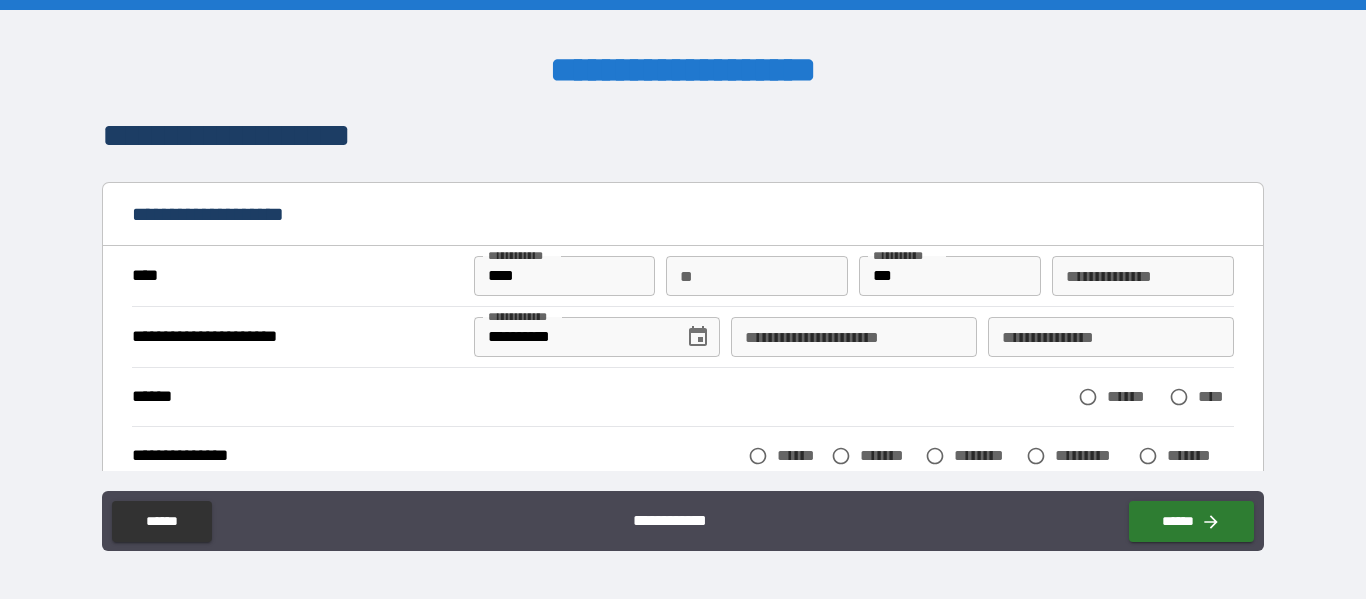 scroll, scrollTop: 0, scrollLeft: 0, axis: both 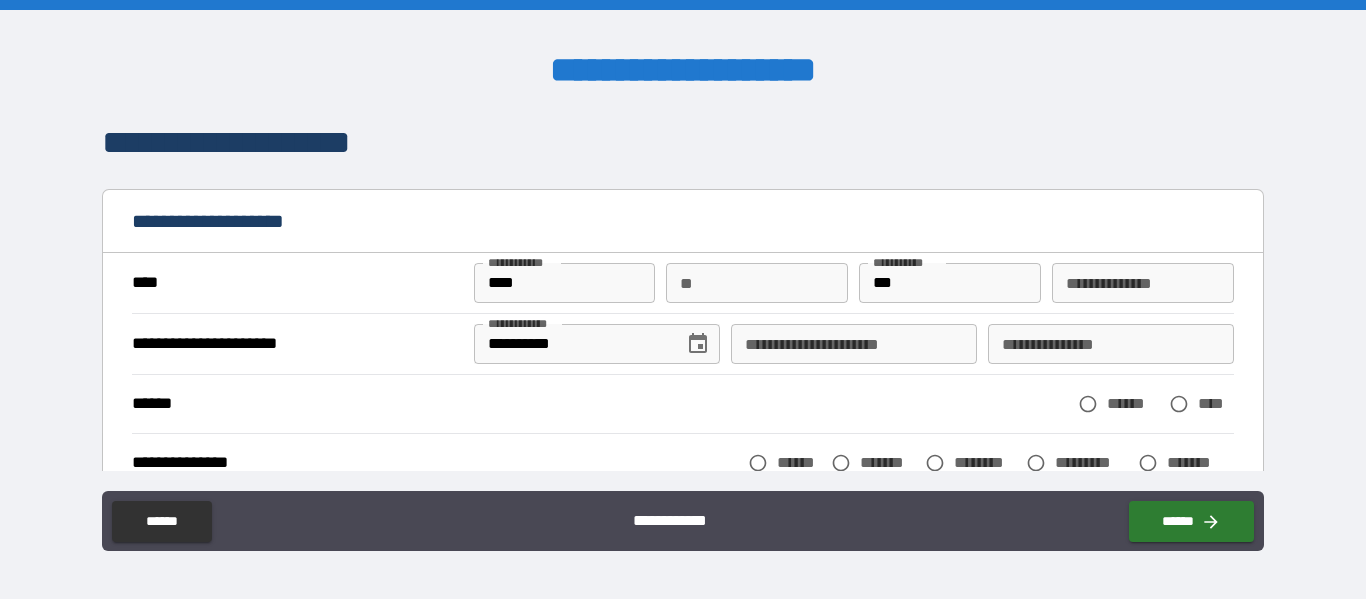 click on "**" at bounding box center [757, 283] 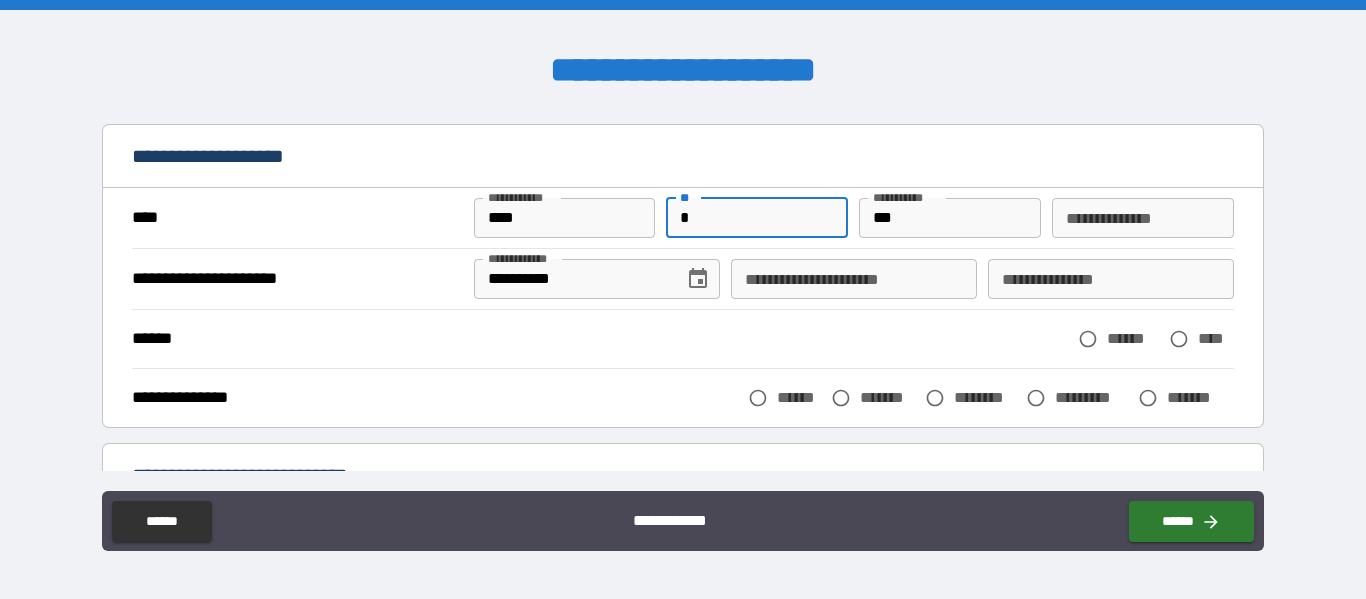 scroll, scrollTop: 100, scrollLeft: 0, axis: vertical 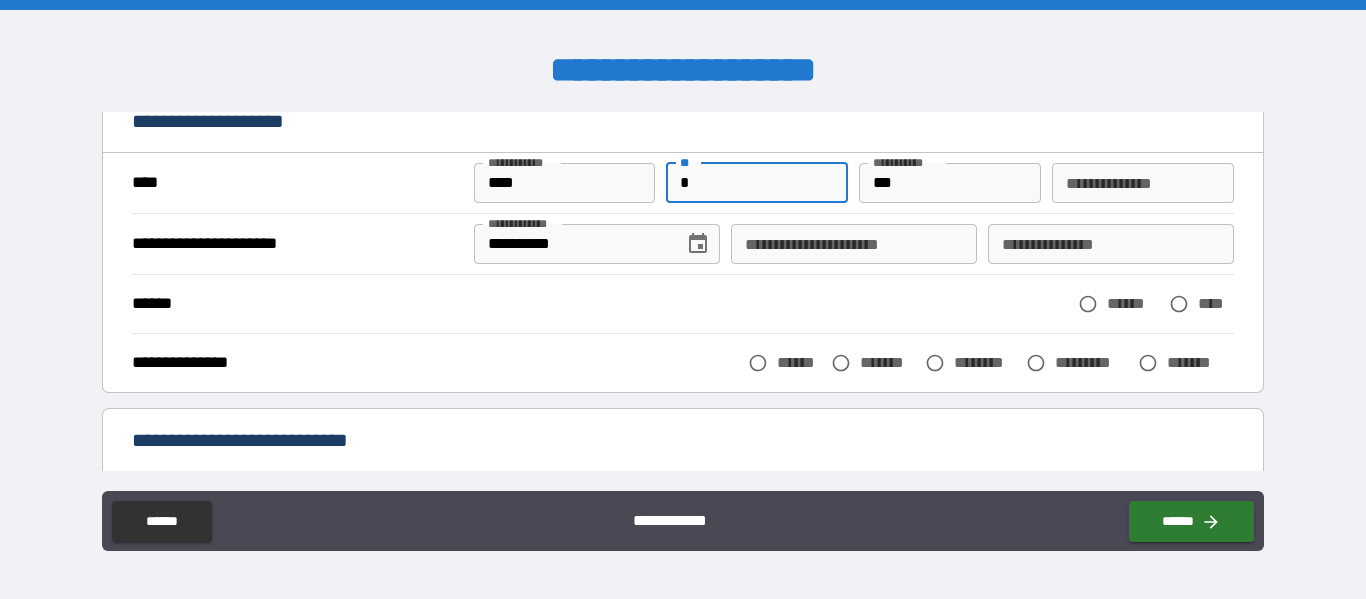 type on "*" 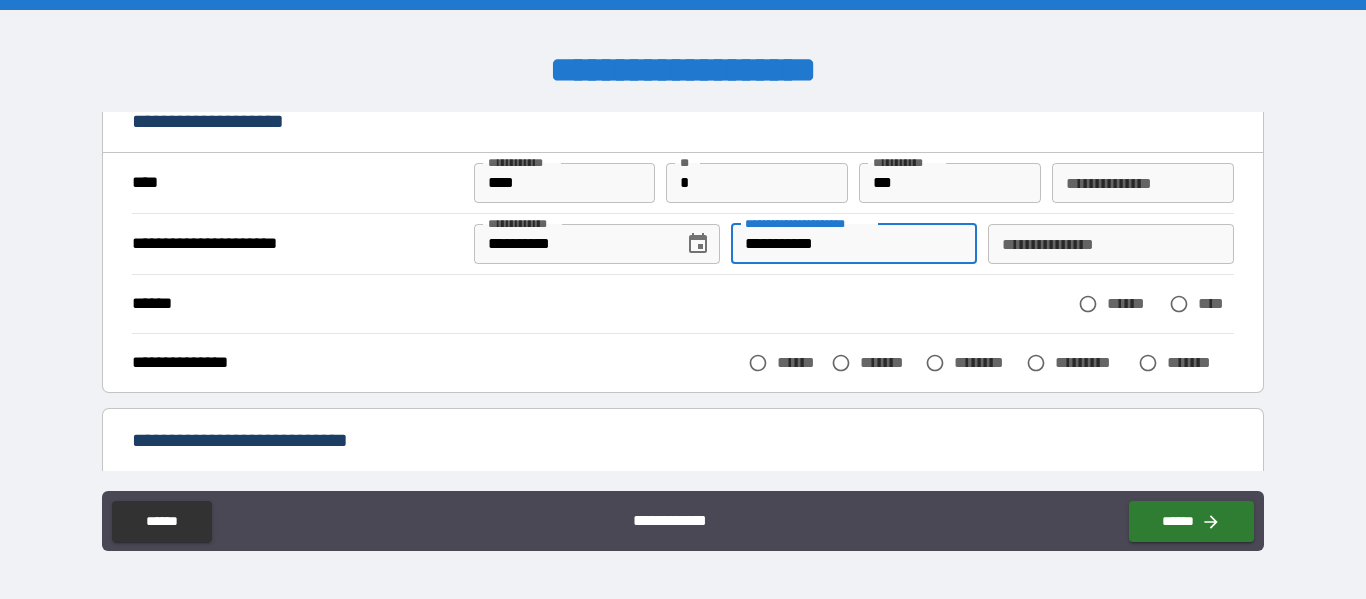 type on "**********" 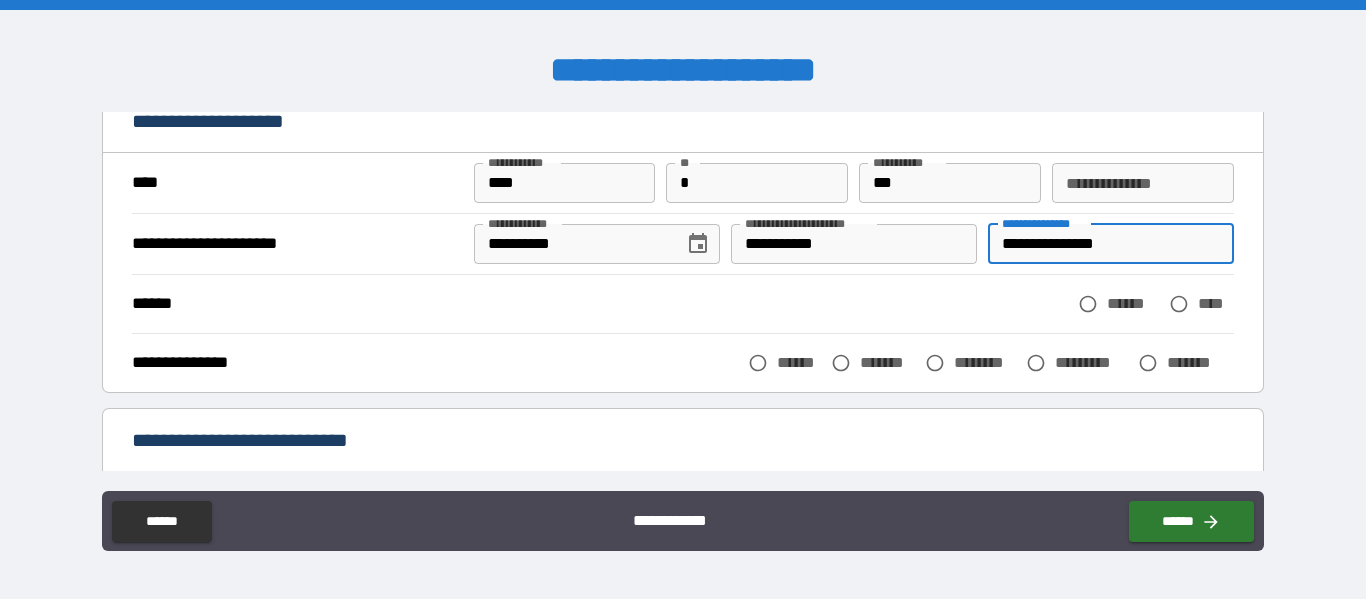 type on "**********" 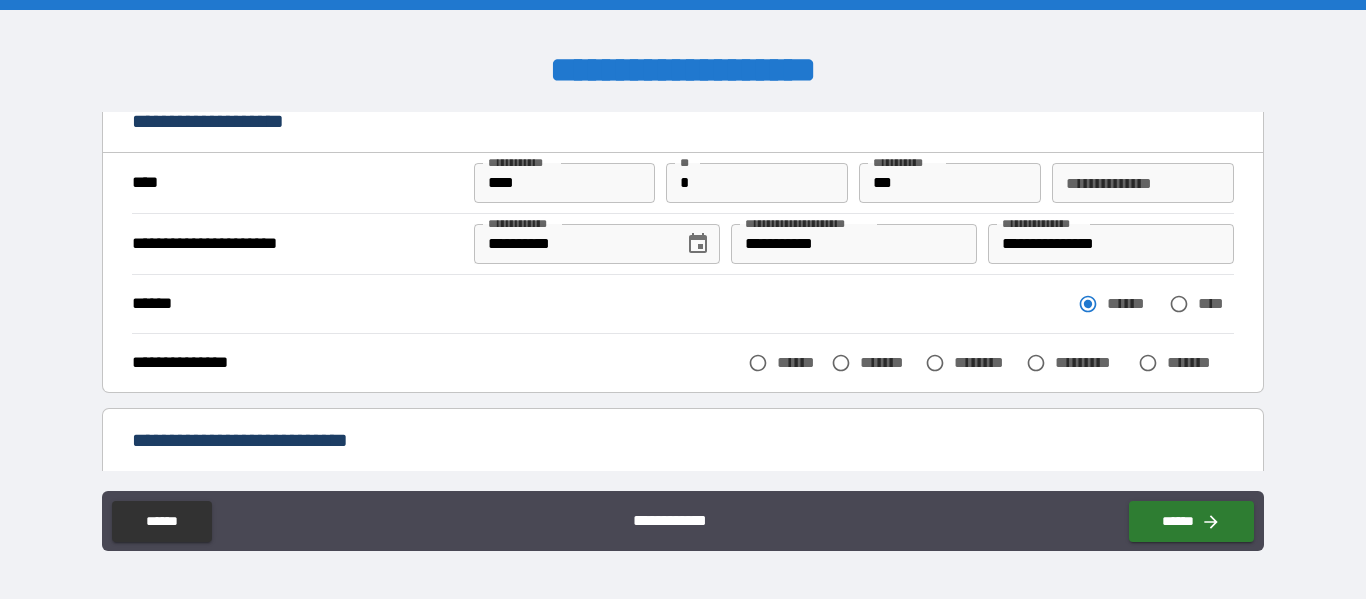 click on "*******" at bounding box center [888, 362] 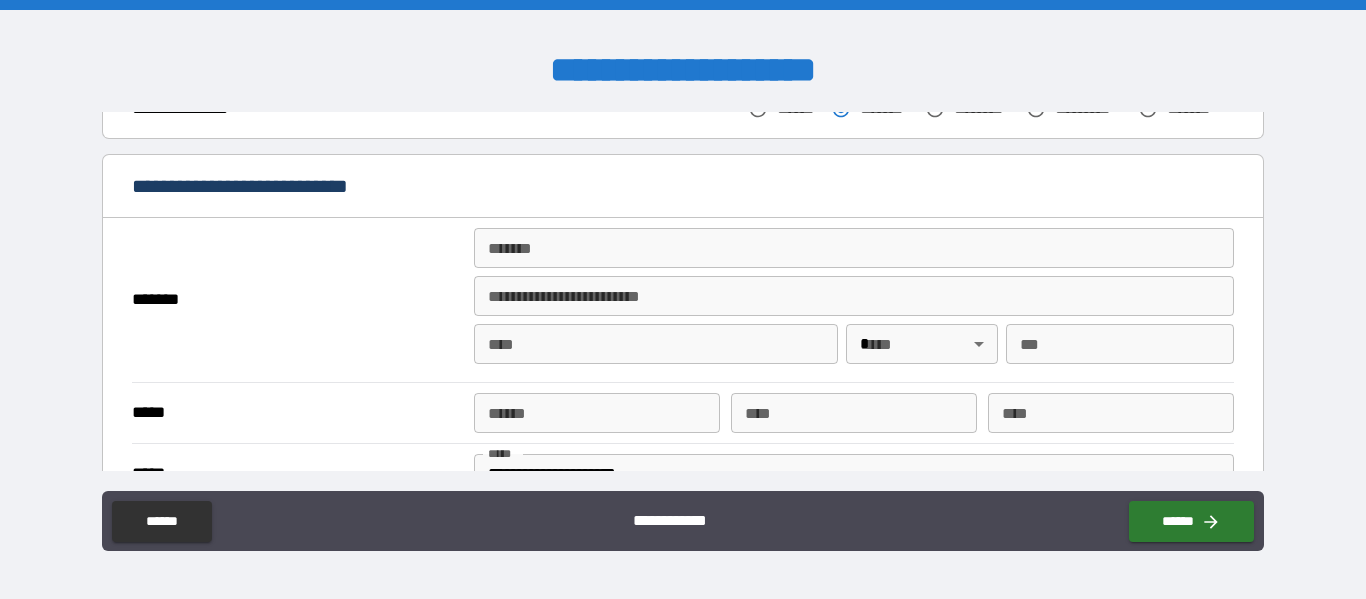 scroll, scrollTop: 400, scrollLeft: 0, axis: vertical 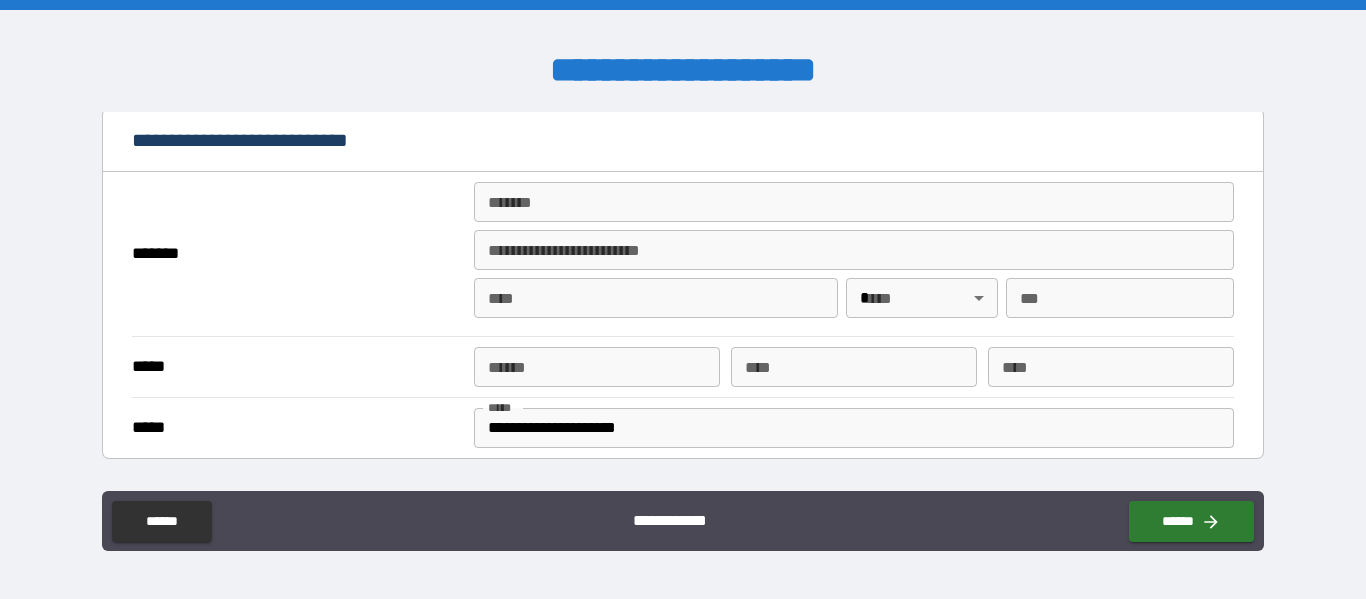 click on "*******" at bounding box center [854, 202] 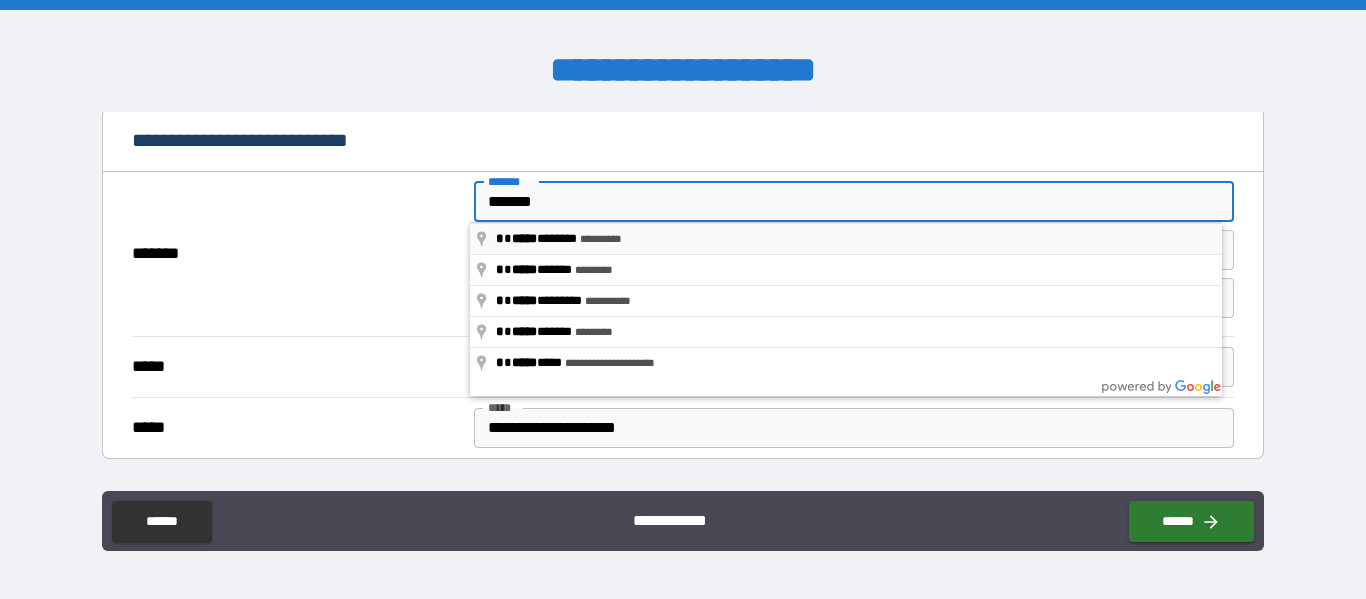type on "**********" 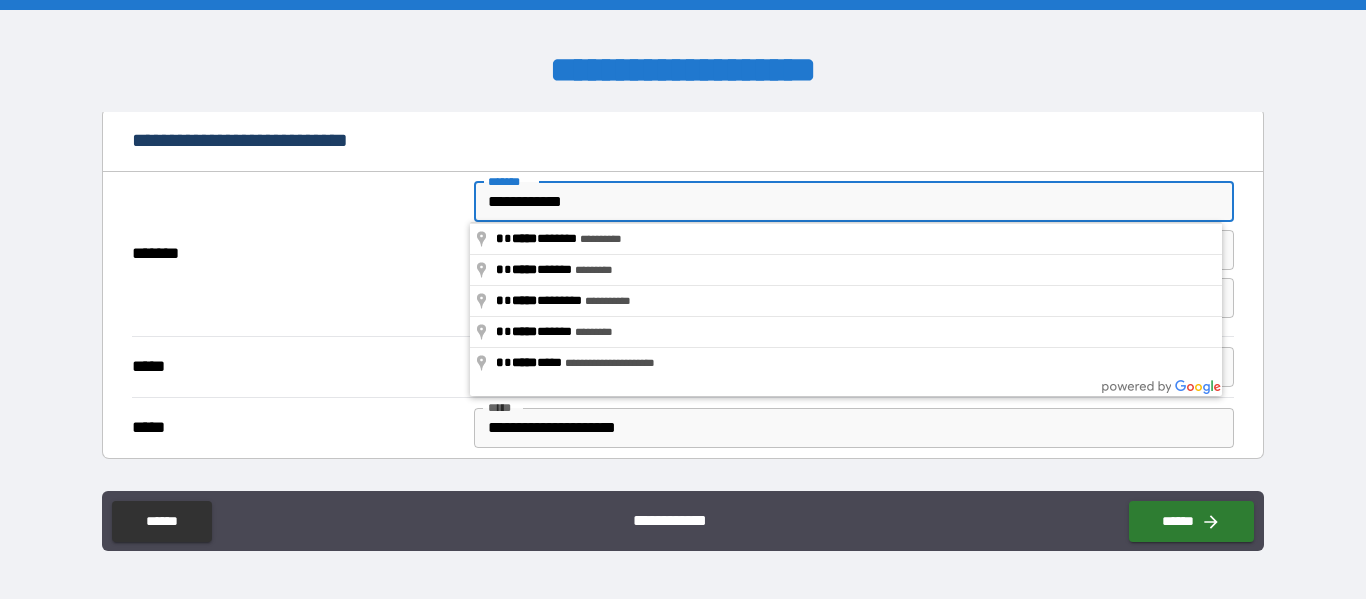 click on "*******" at bounding box center (295, 254) 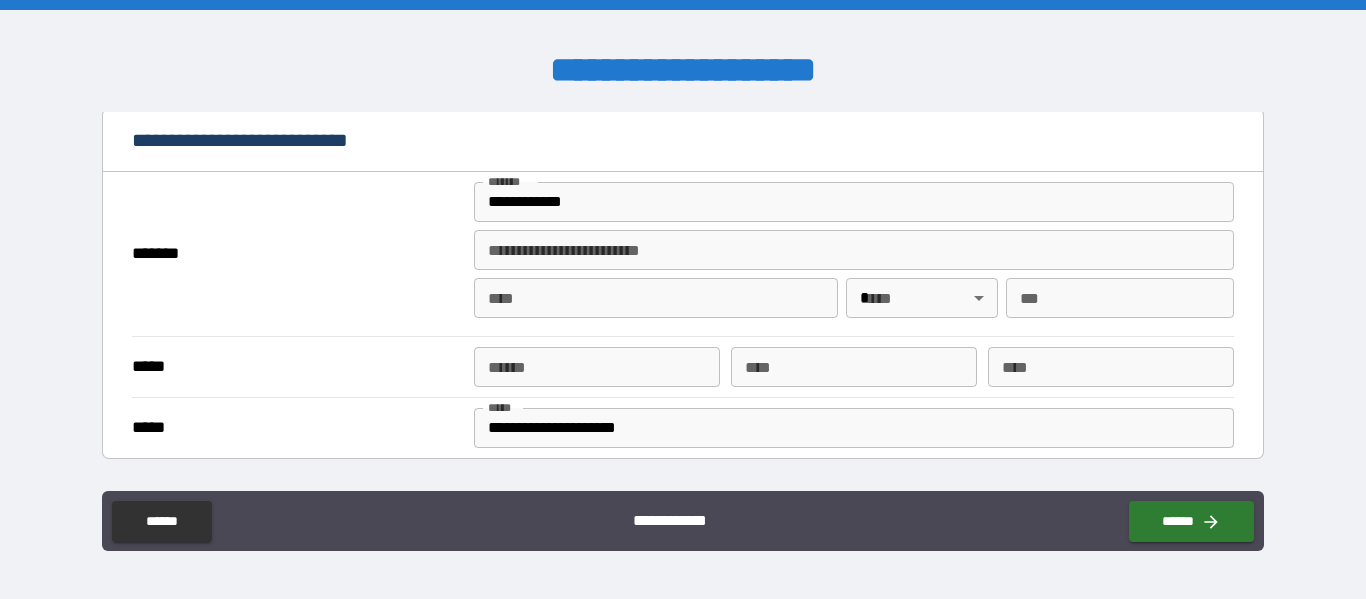 click on "****" at bounding box center [656, 298] 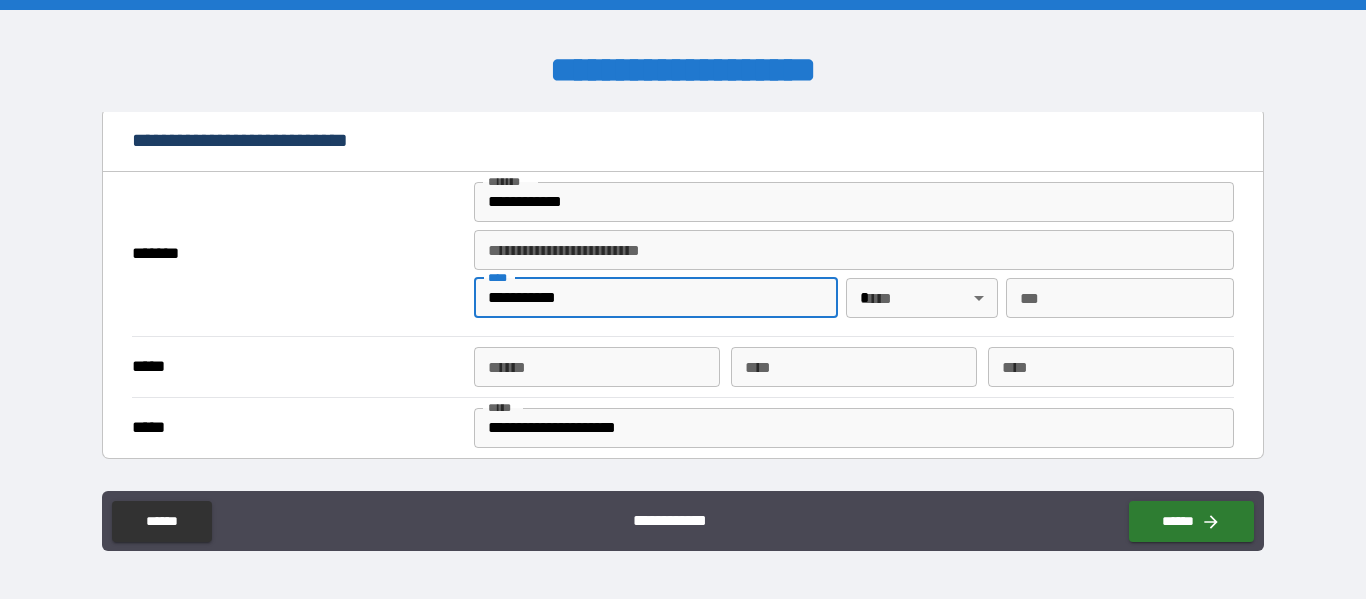 type on "**********" 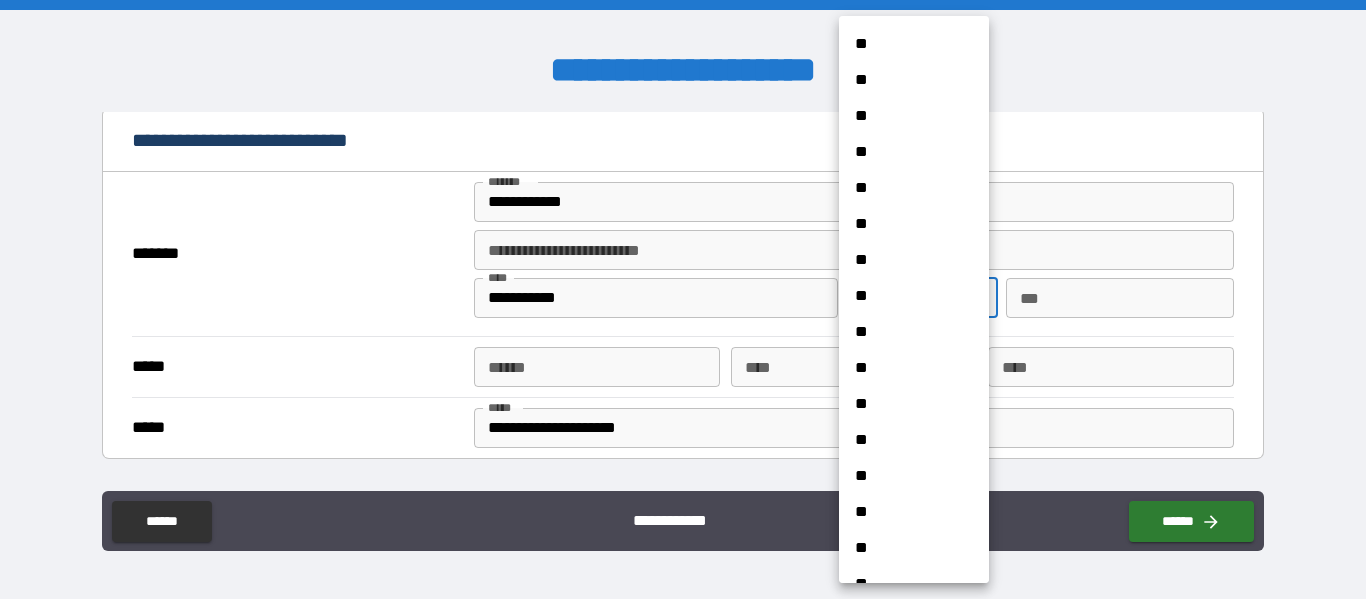 scroll, scrollTop: 800, scrollLeft: 0, axis: vertical 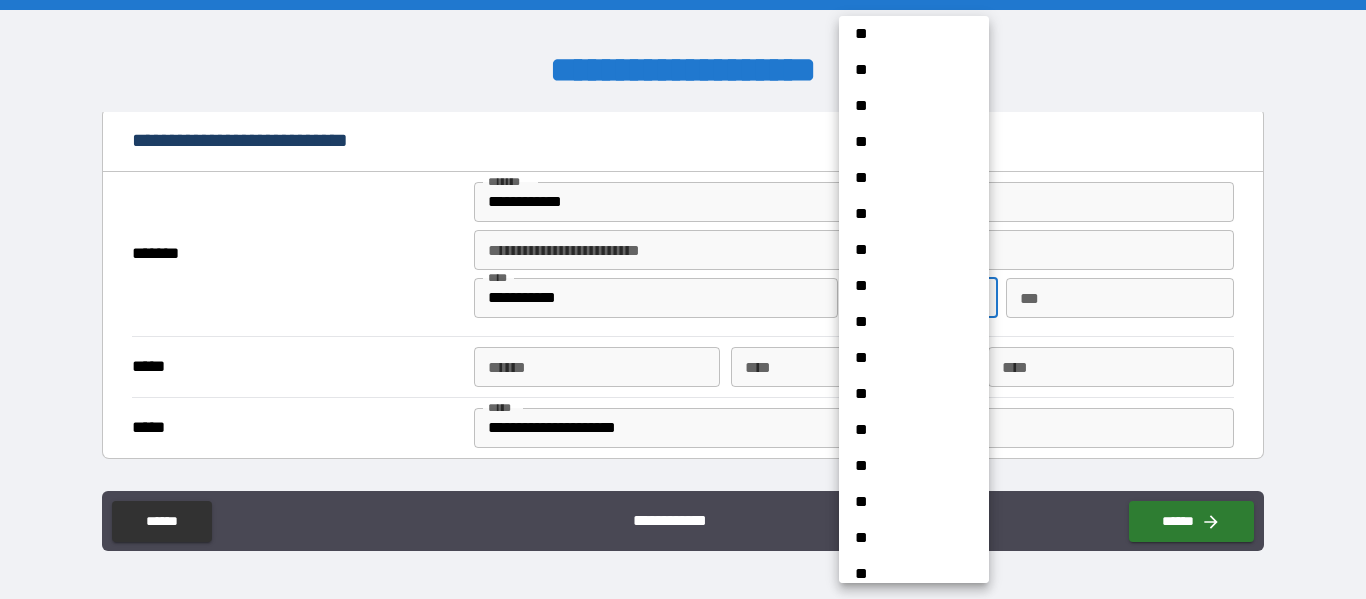 click on "**" at bounding box center (906, 466) 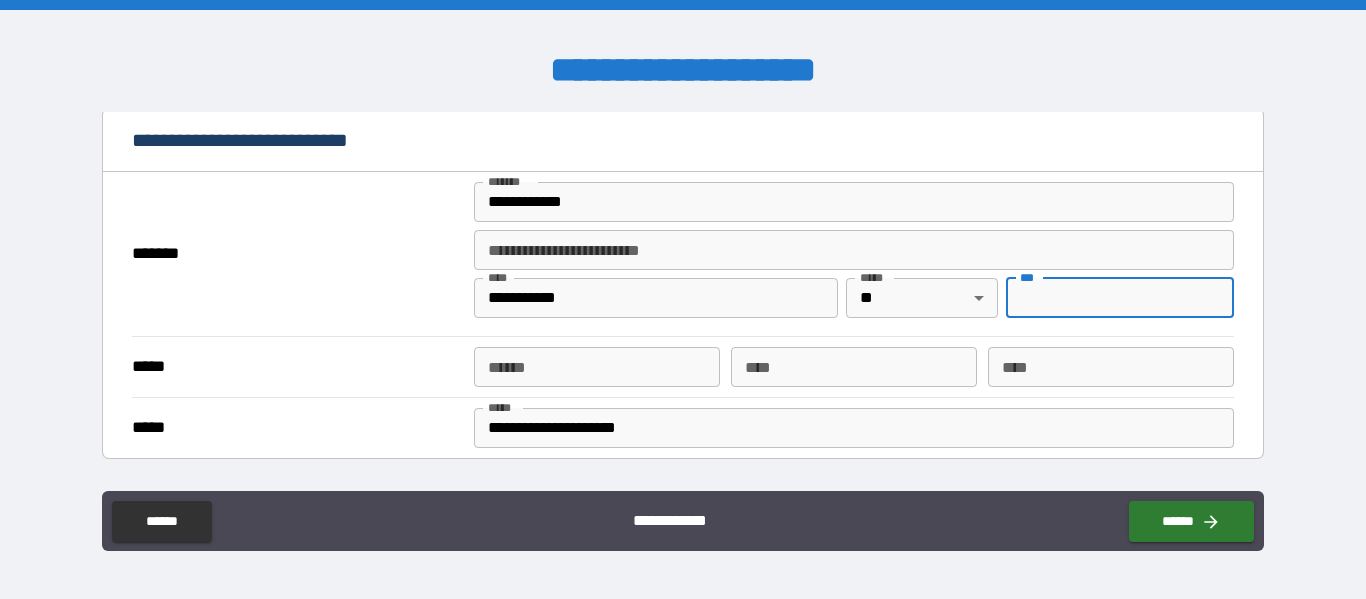 click on "***" at bounding box center [1120, 298] 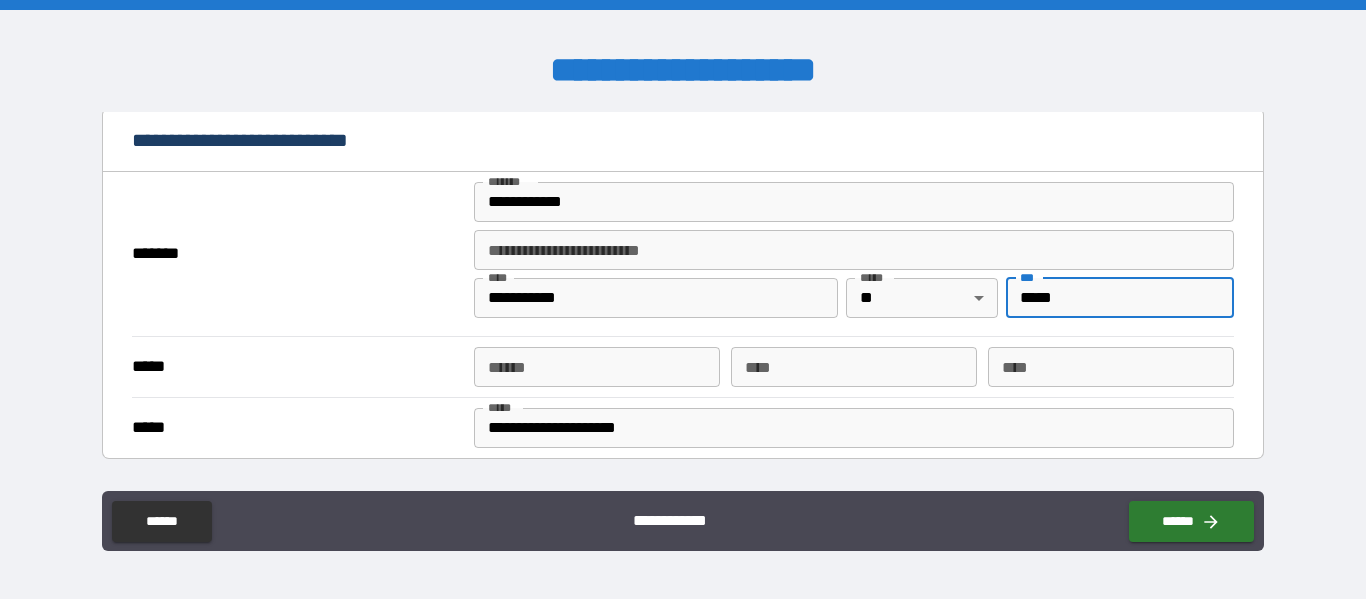 scroll, scrollTop: 500, scrollLeft: 0, axis: vertical 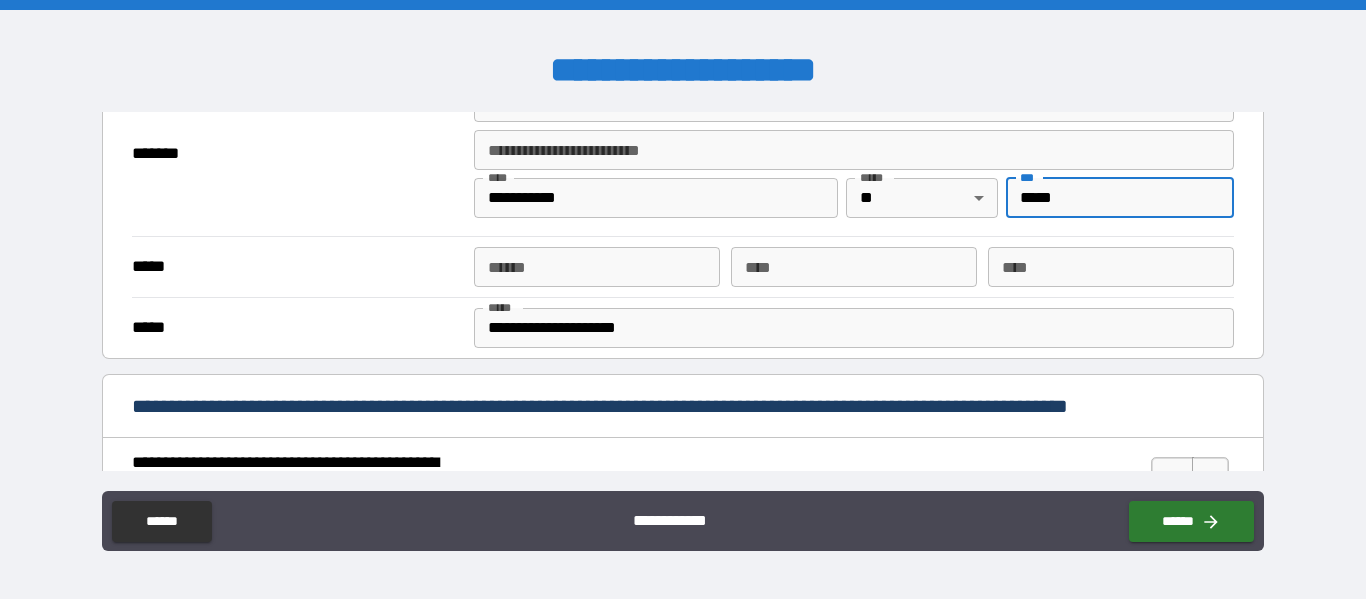 type on "*****" 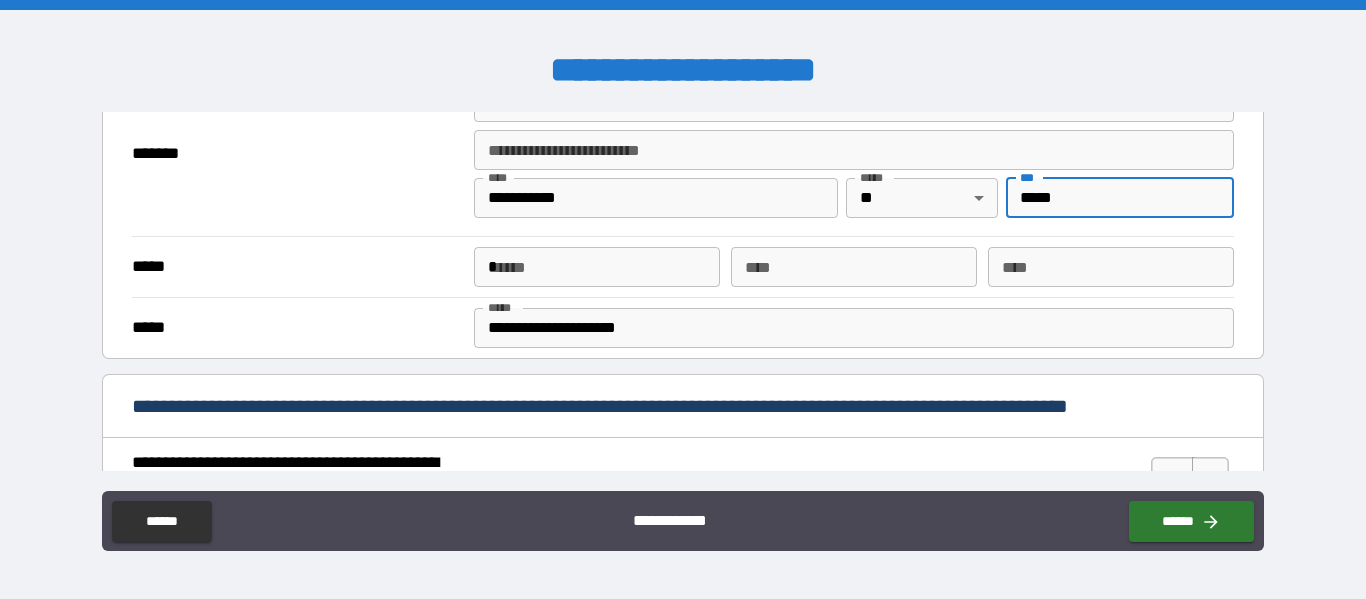 click on "*" at bounding box center (597, 267) 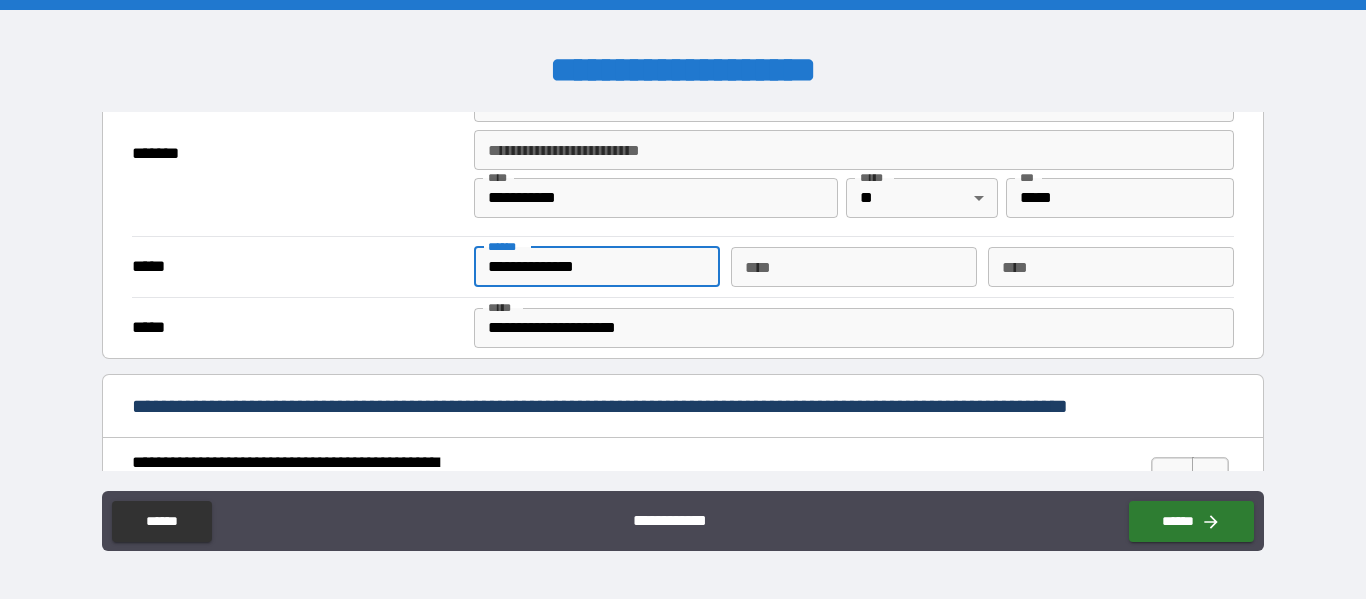 type on "**********" 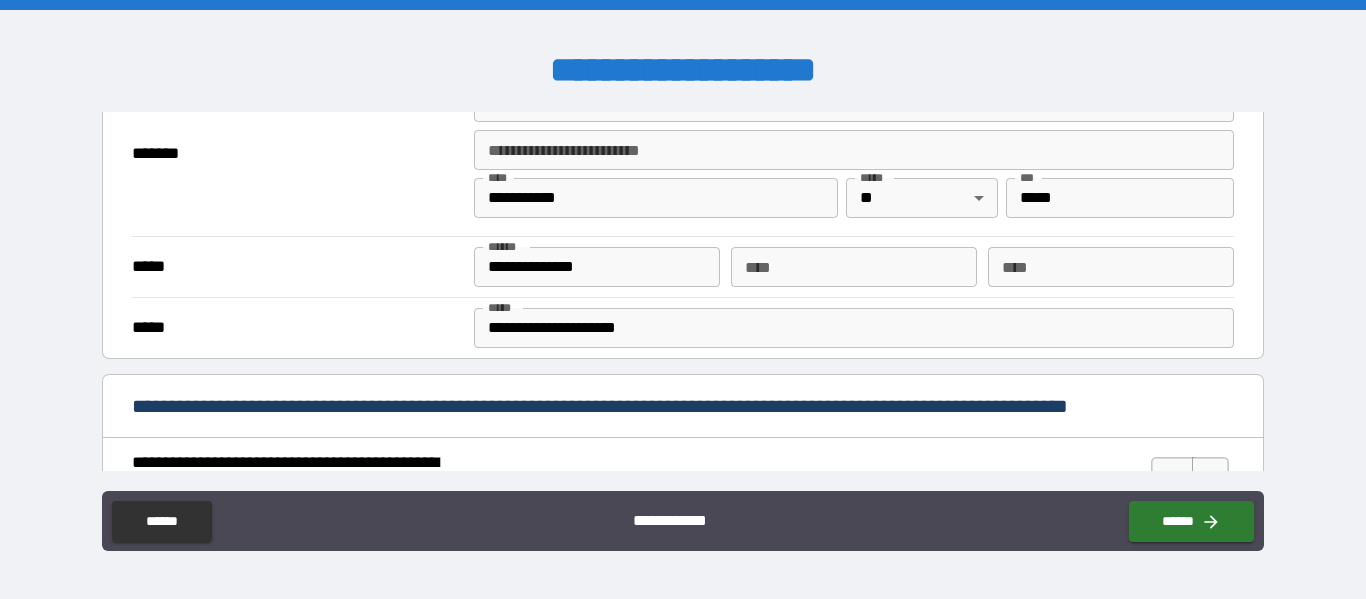 click on "*****" at bounding box center [295, 267] 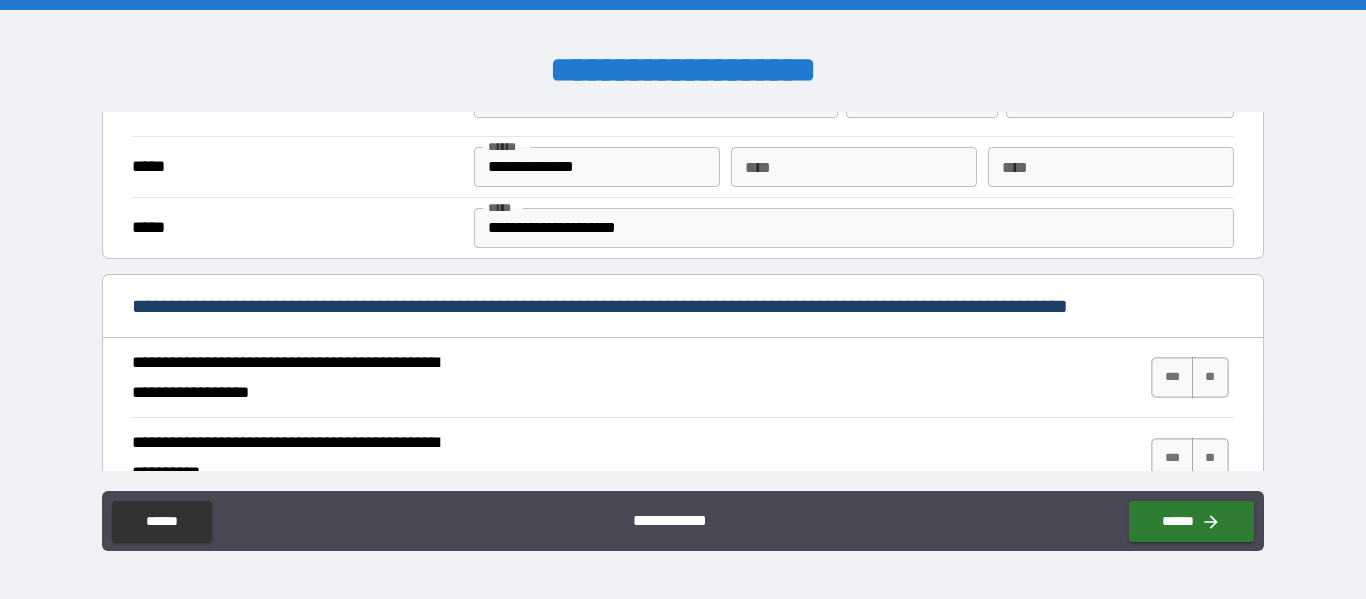 scroll, scrollTop: 700, scrollLeft: 0, axis: vertical 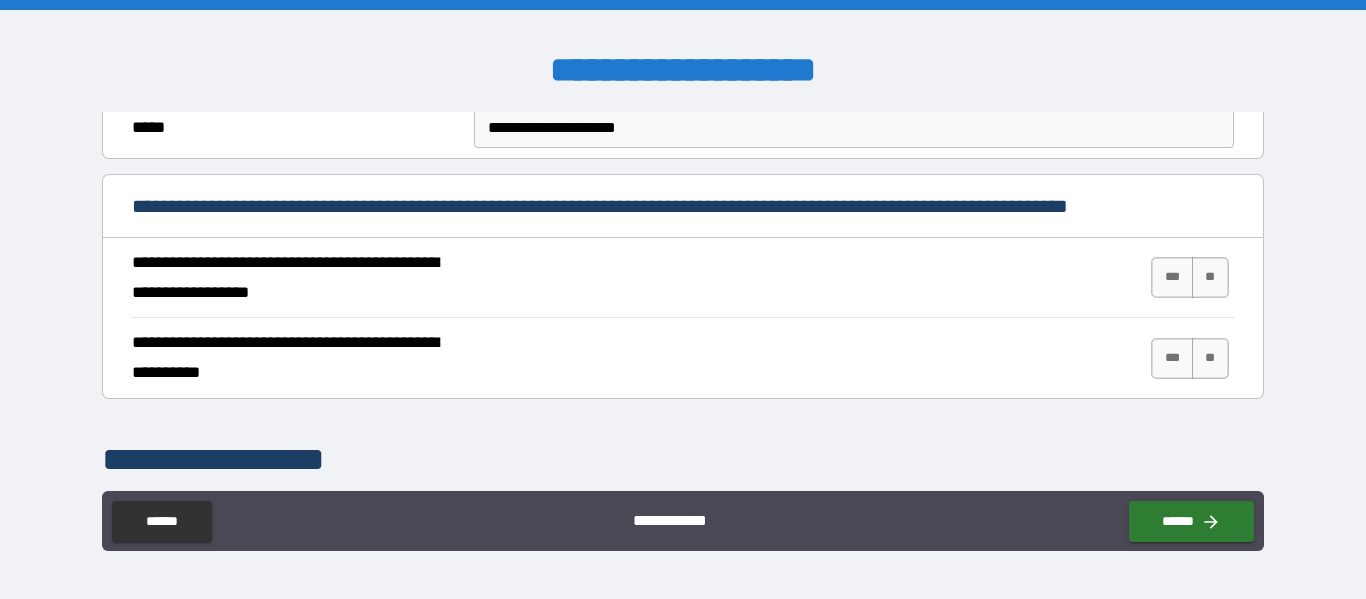 drag, startPoint x: 1143, startPoint y: 277, endPoint x: 1155, endPoint y: 308, distance: 33.24154 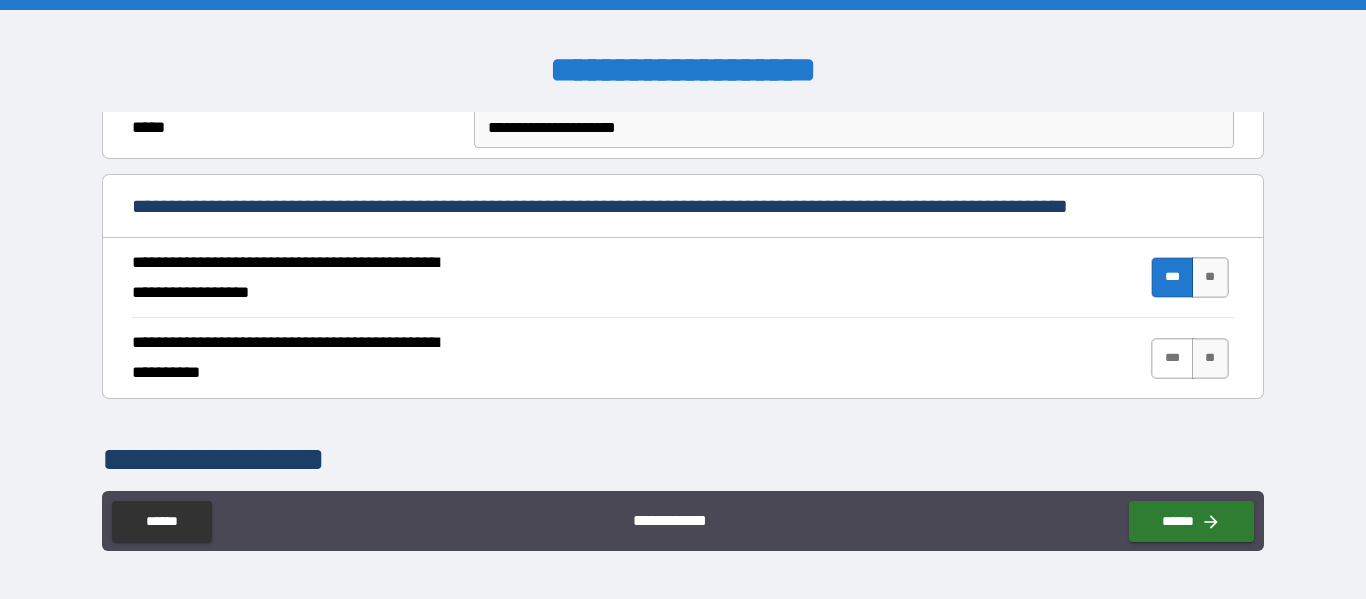 click on "***" at bounding box center [1172, 358] 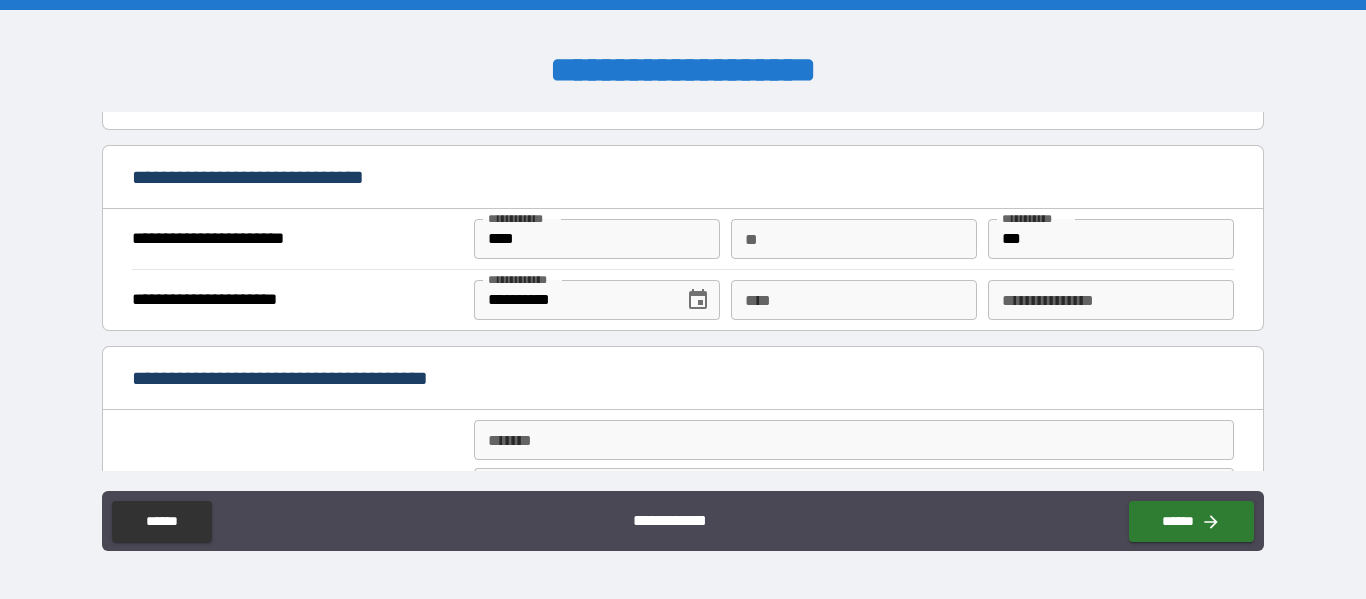 scroll, scrollTop: 1200, scrollLeft: 0, axis: vertical 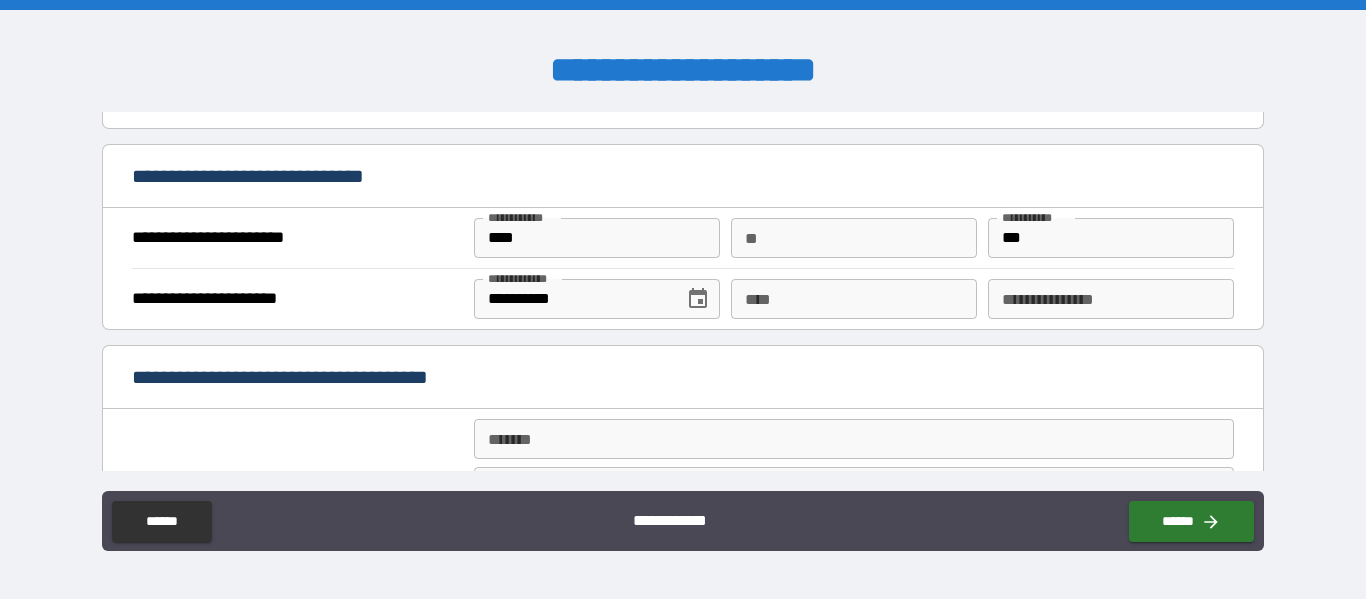 click on "**" at bounding box center (854, 238) 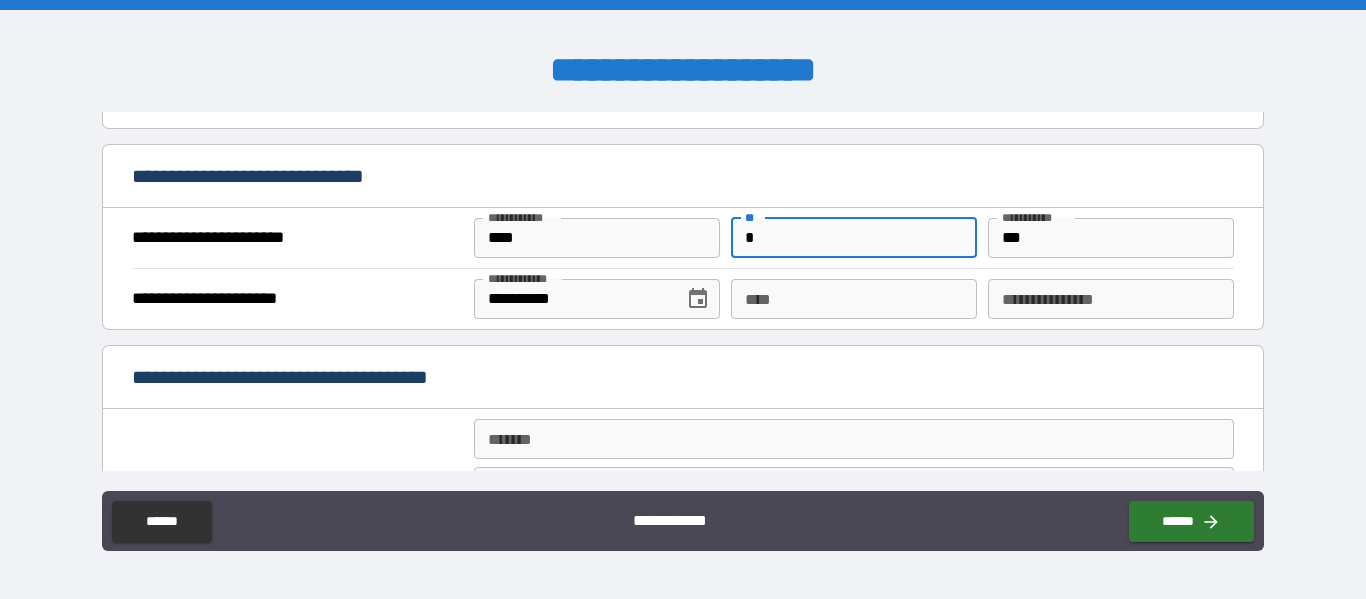 scroll, scrollTop: 1300, scrollLeft: 0, axis: vertical 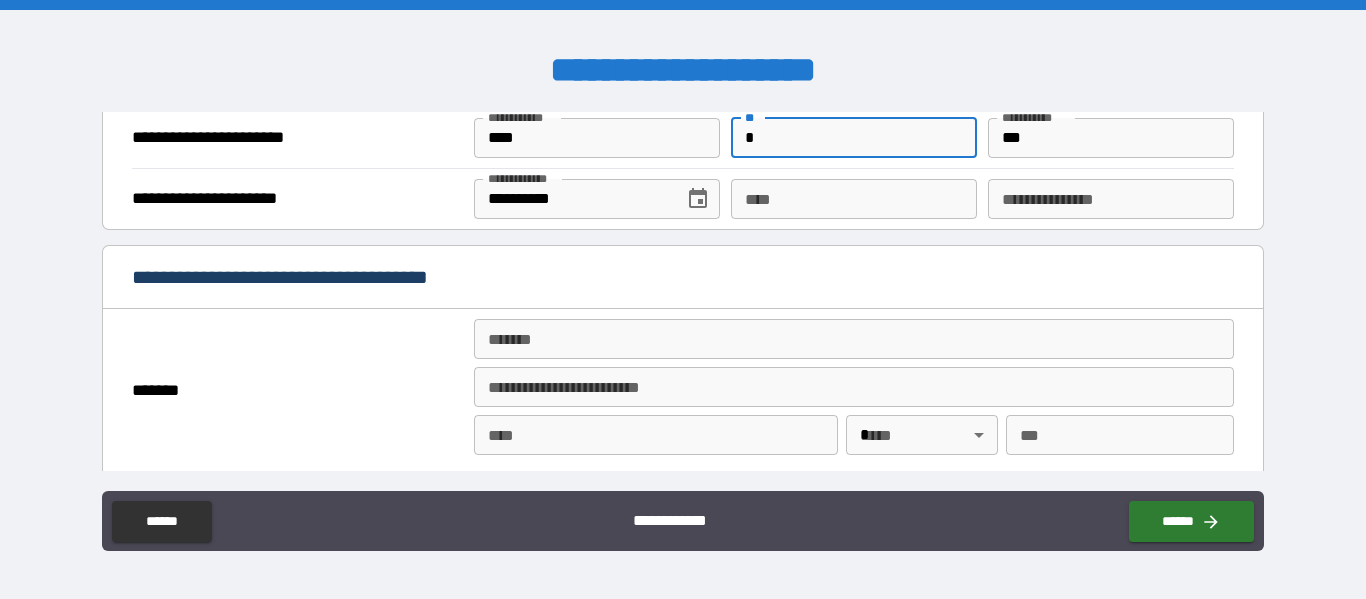 type on "*" 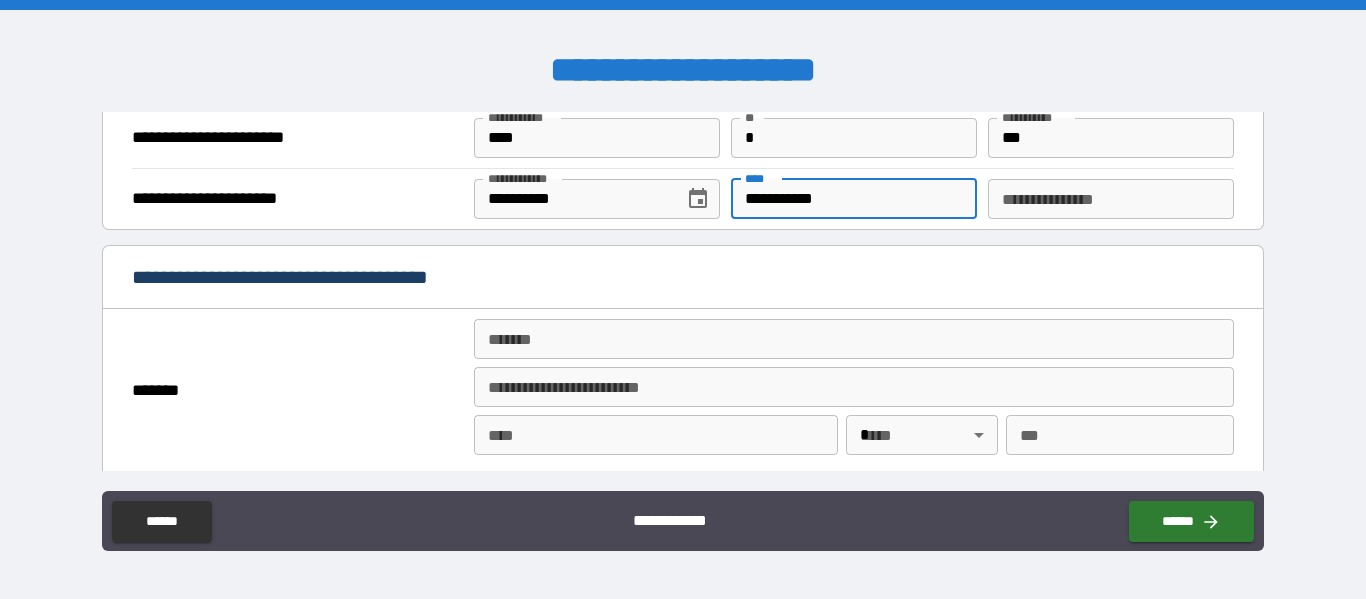 type on "**********" 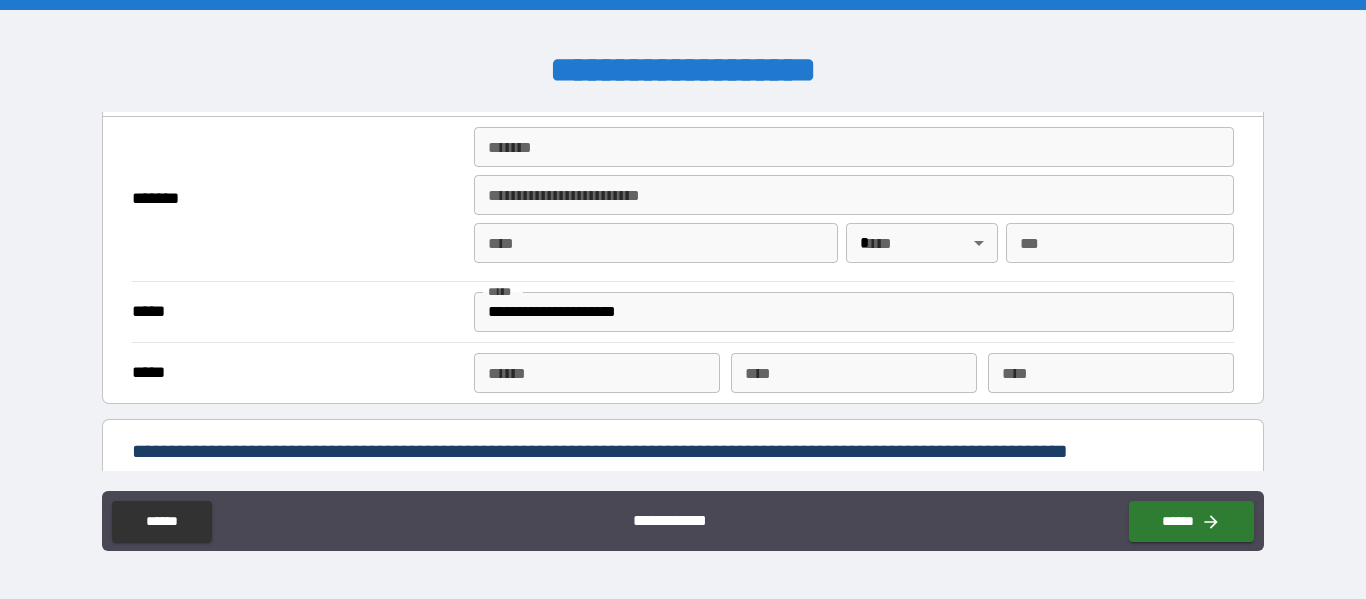 scroll, scrollTop: 1500, scrollLeft: 0, axis: vertical 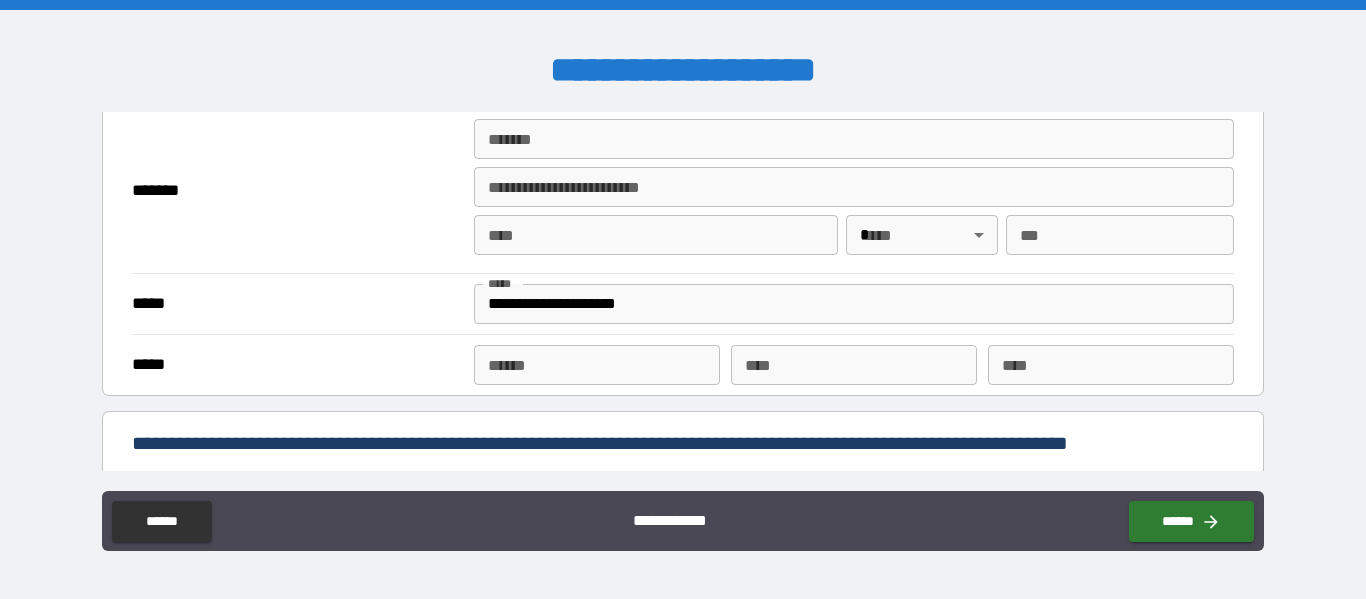 type on "**********" 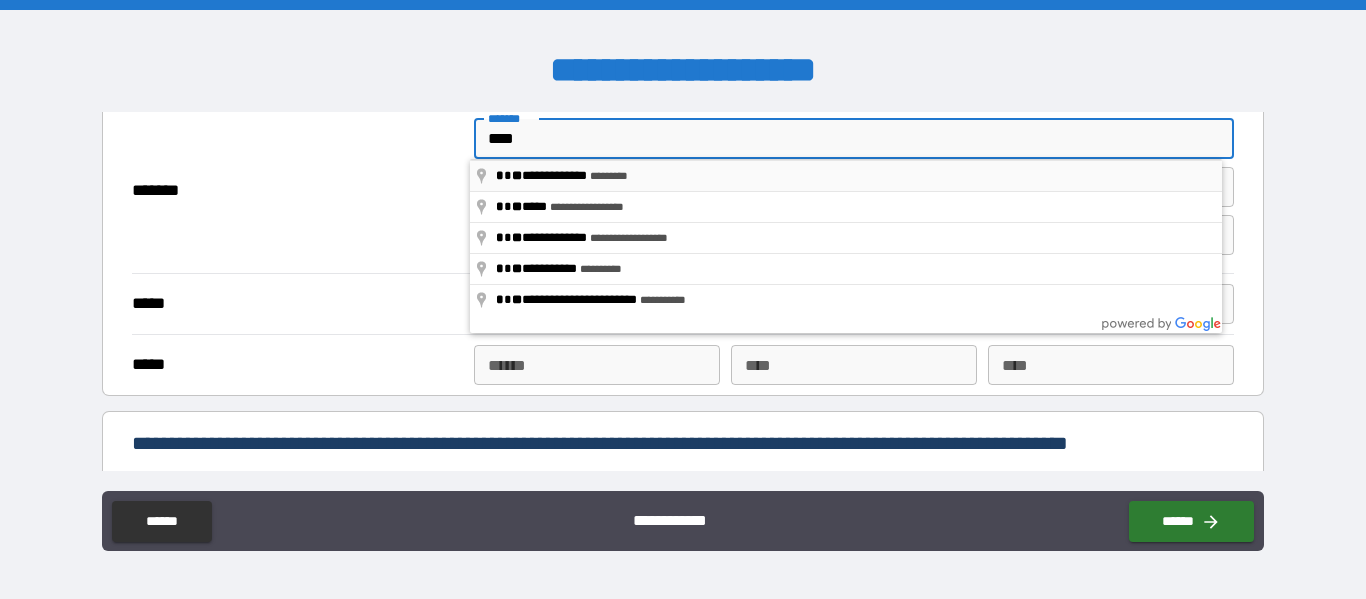 type on "**********" 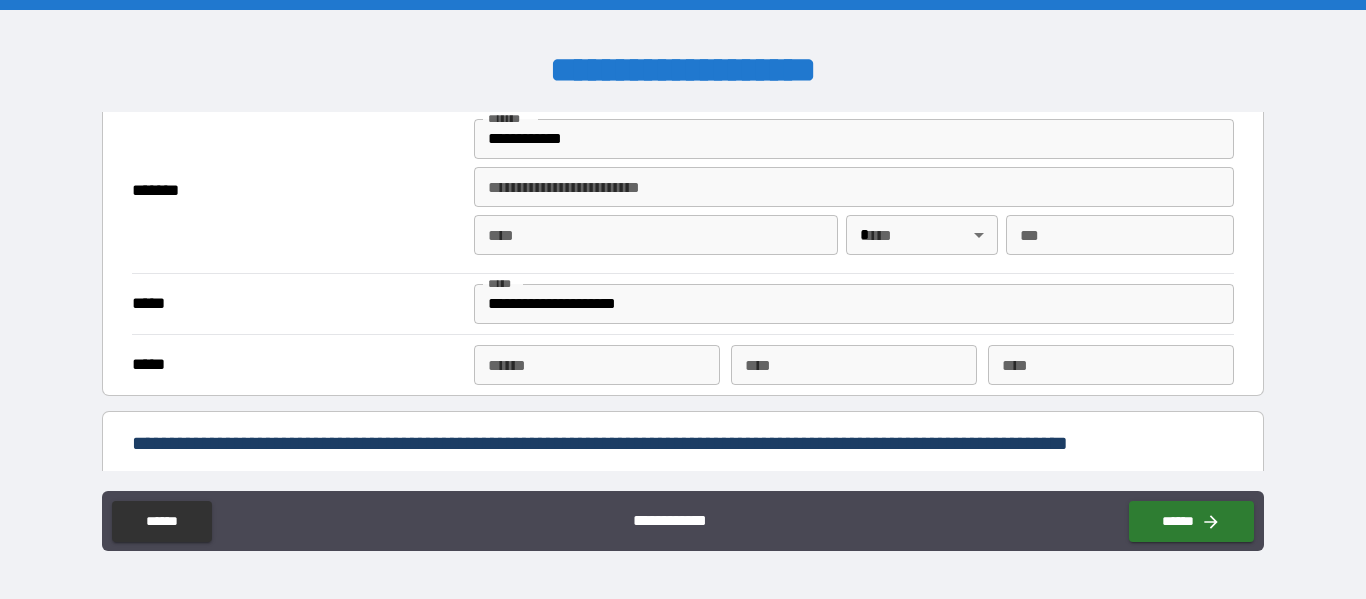 click on "*******" at bounding box center (297, 191) 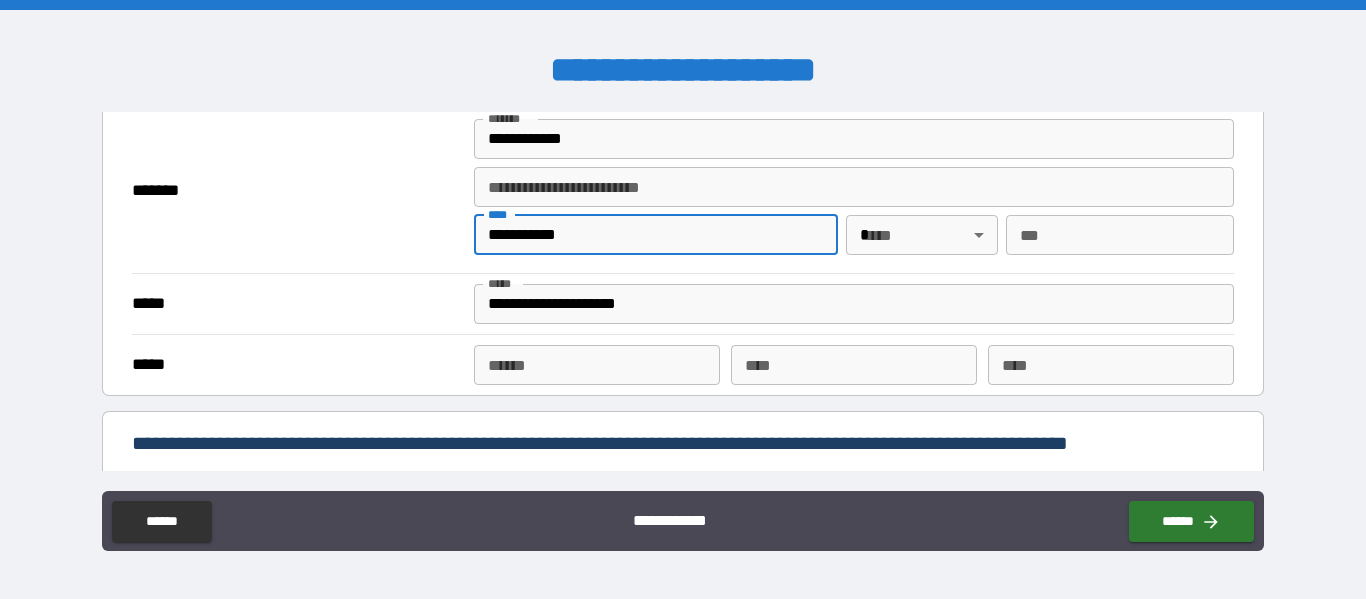 type on "**********" 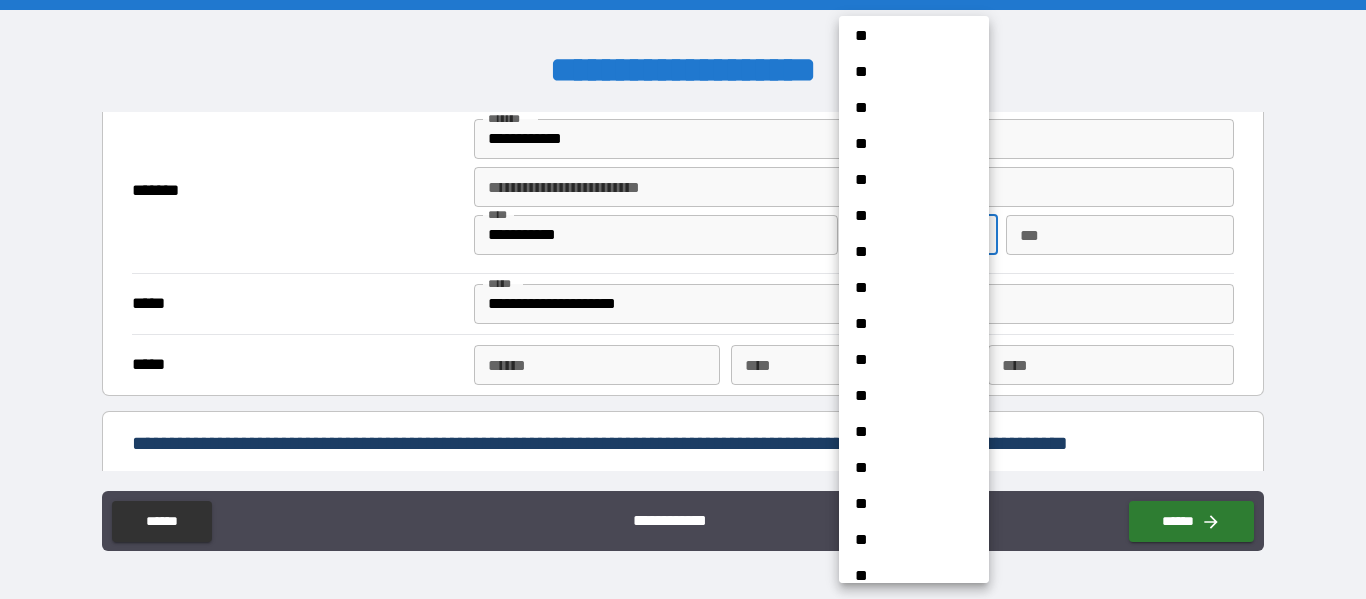 scroll, scrollTop: 700, scrollLeft: 0, axis: vertical 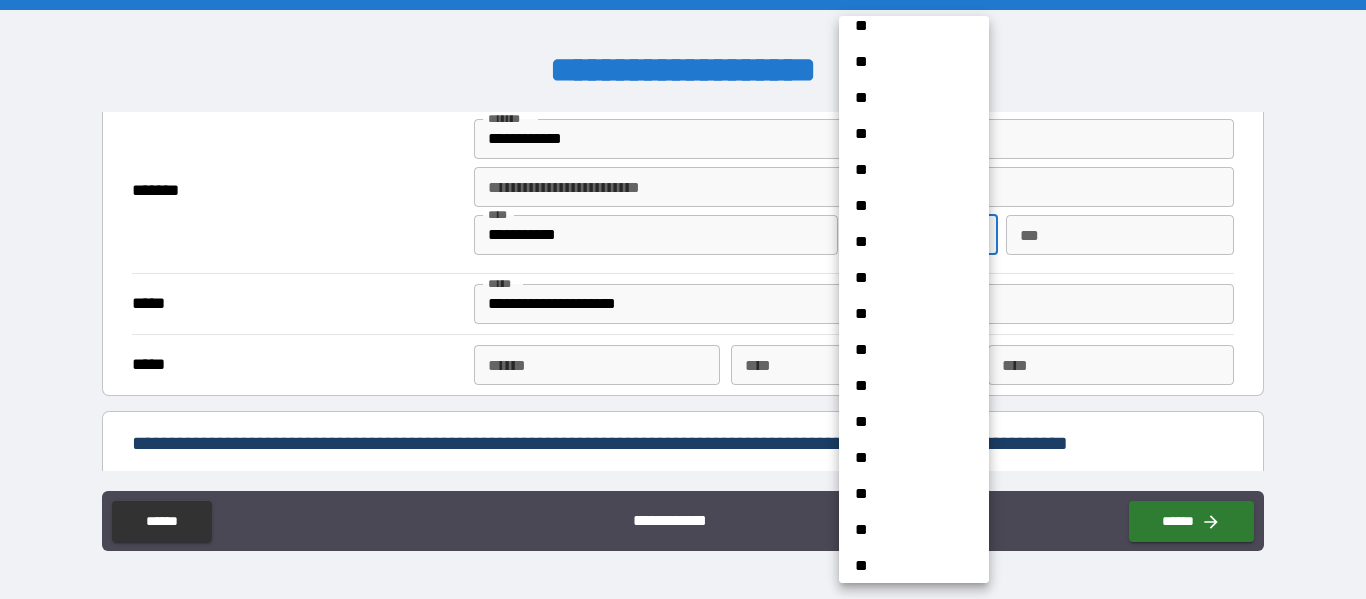 click on "**" at bounding box center (906, 566) 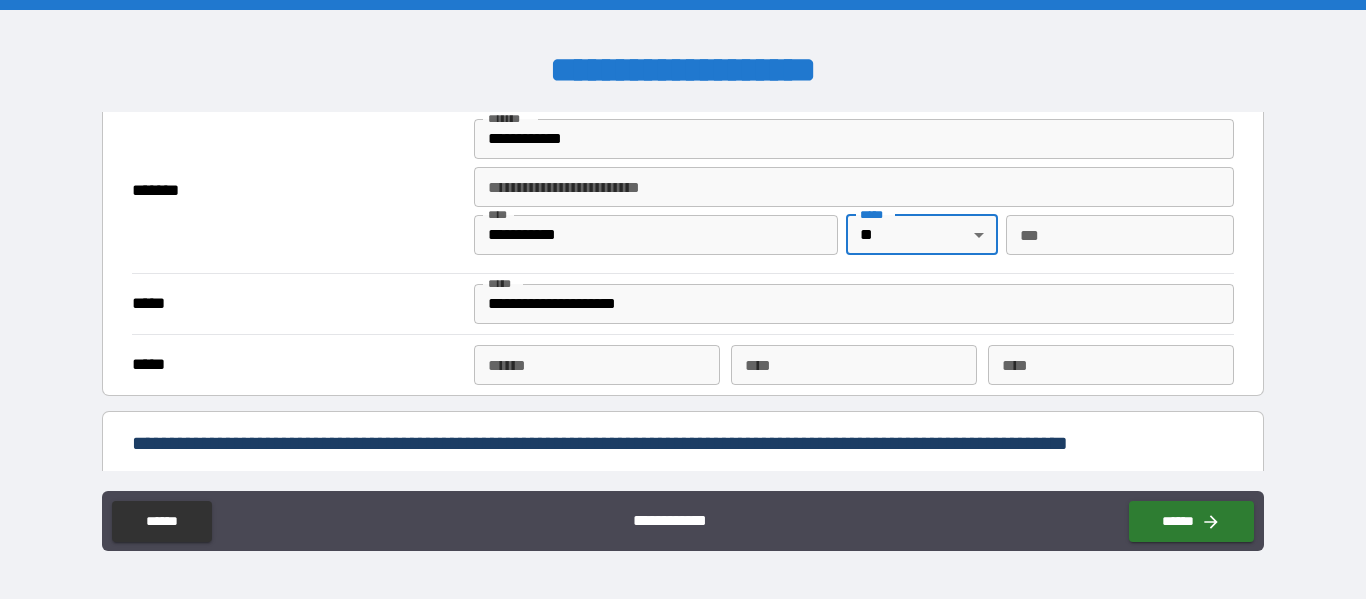 click on "***" at bounding box center [1120, 235] 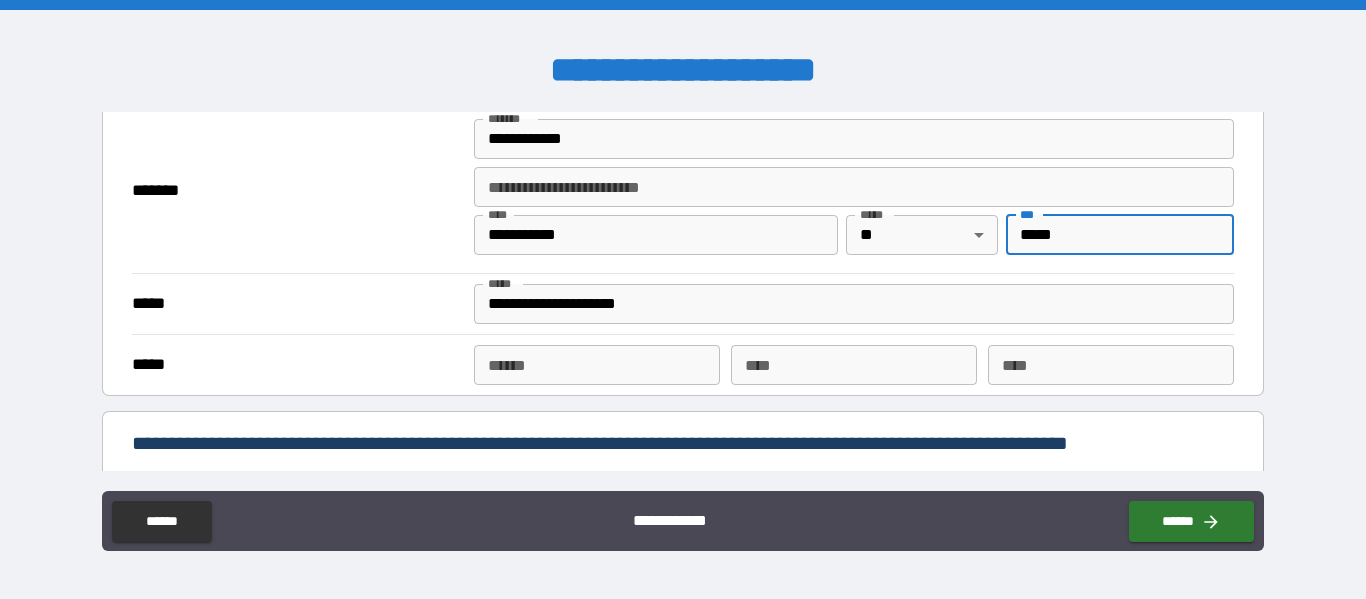 type on "*****" 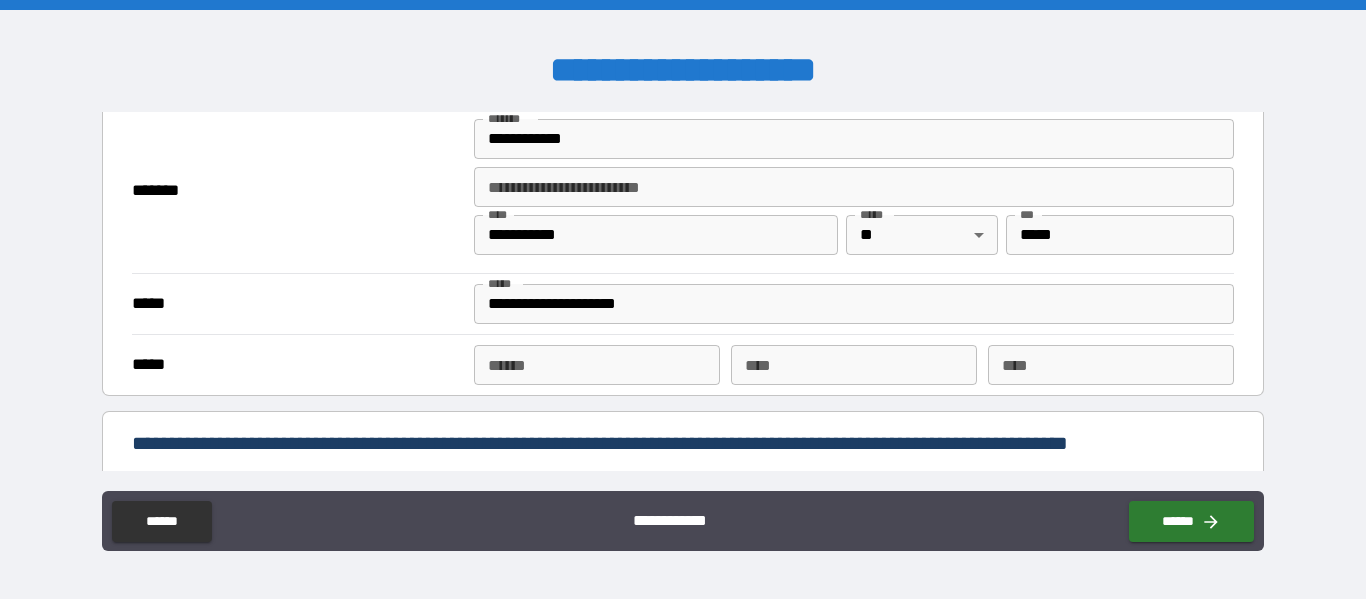 click on "******" at bounding box center [597, 365] 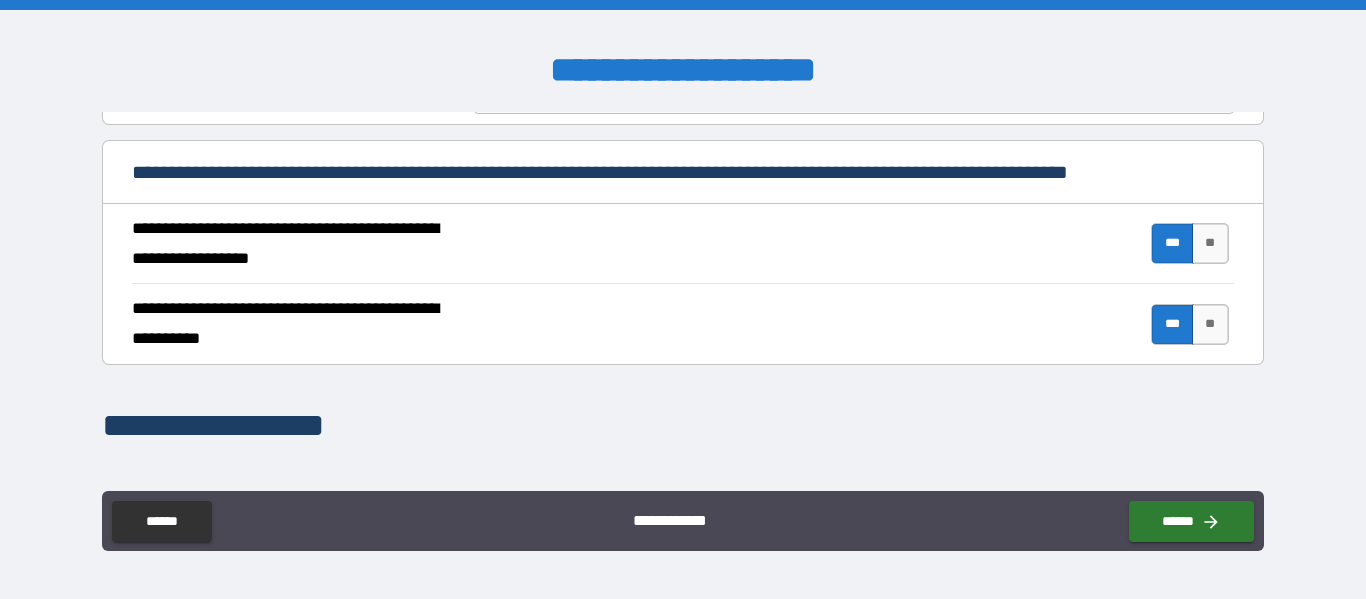 scroll, scrollTop: 500, scrollLeft: 0, axis: vertical 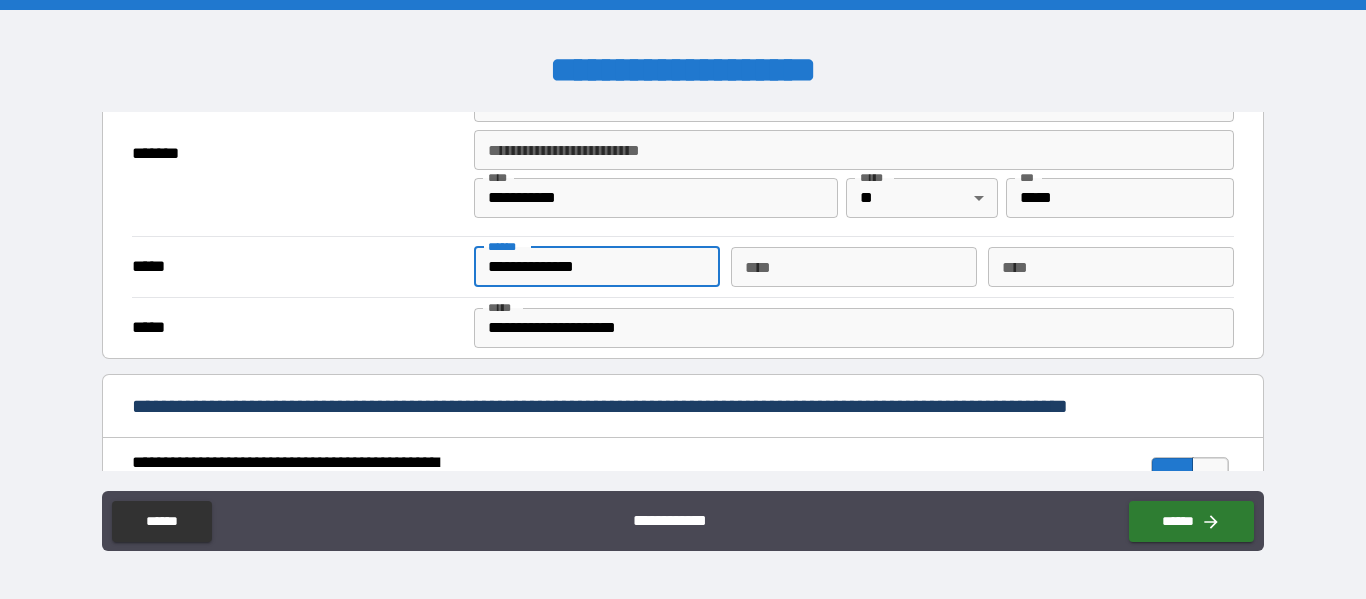 drag, startPoint x: 637, startPoint y: 259, endPoint x: 488, endPoint y: 243, distance: 149.8566 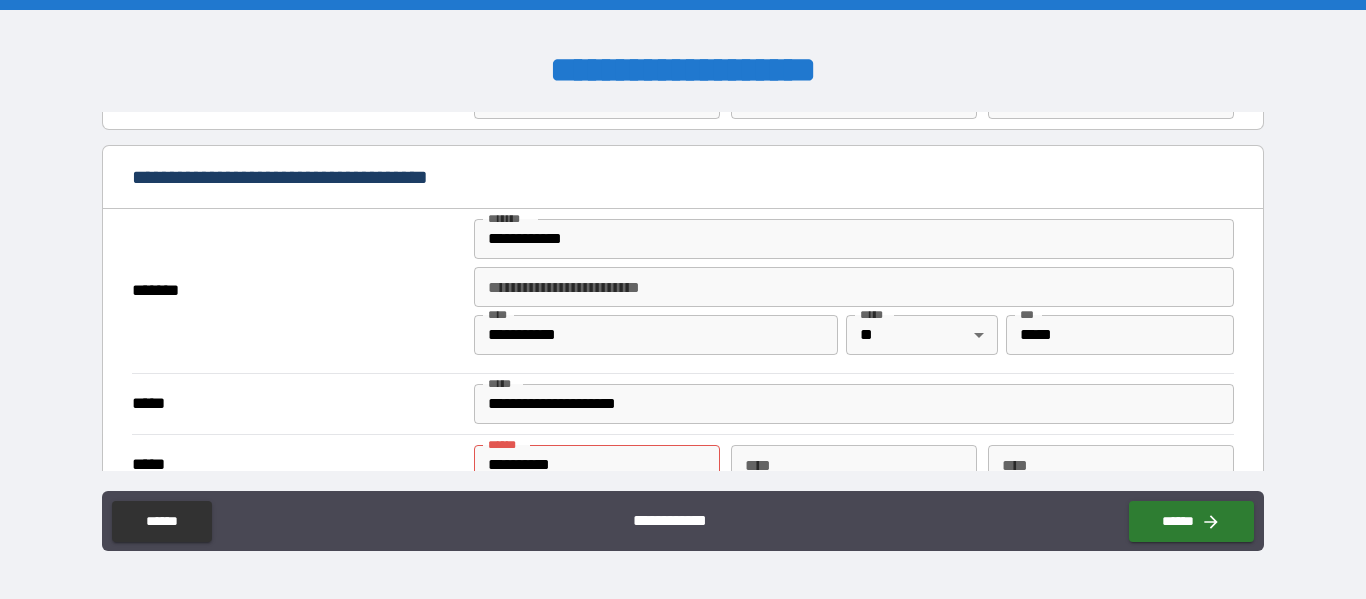 scroll, scrollTop: 1600, scrollLeft: 0, axis: vertical 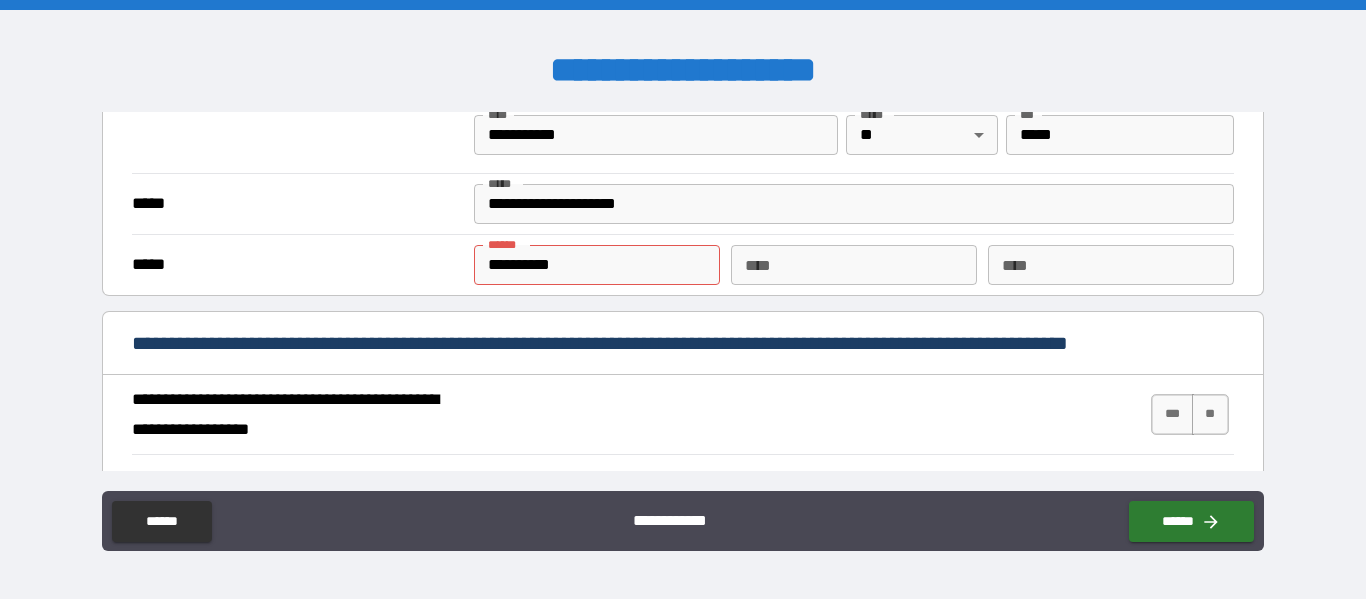 drag, startPoint x: 587, startPoint y: 272, endPoint x: 385, endPoint y: 263, distance: 202.2004 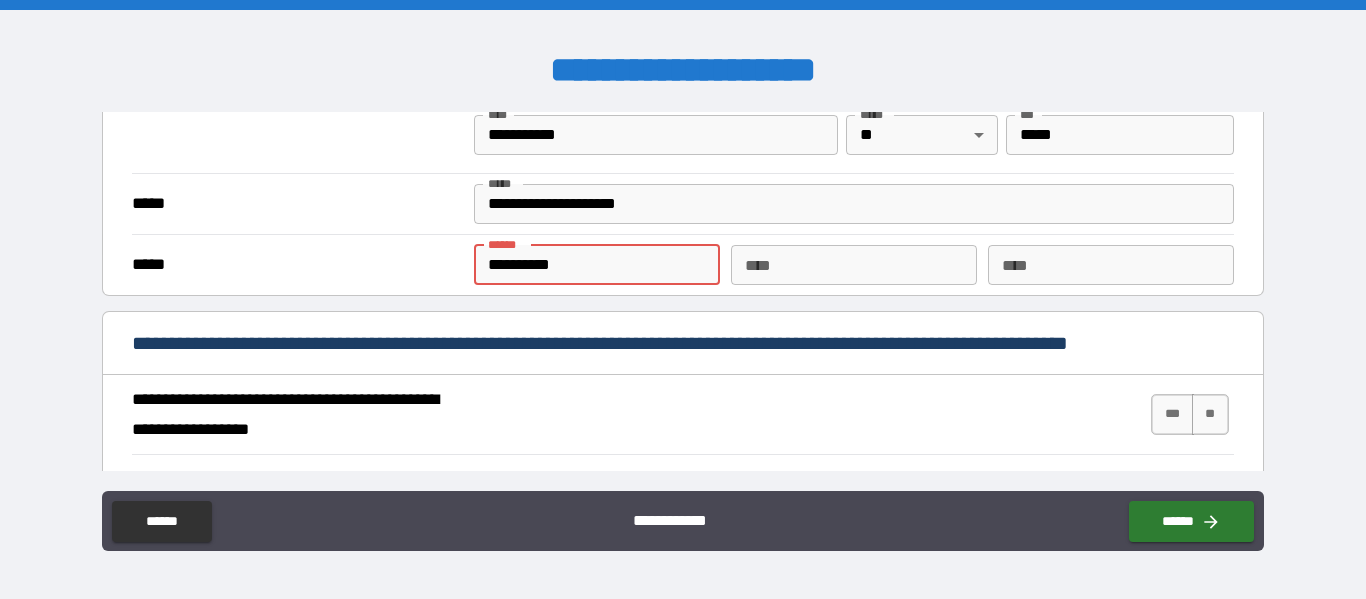 paste on "****" 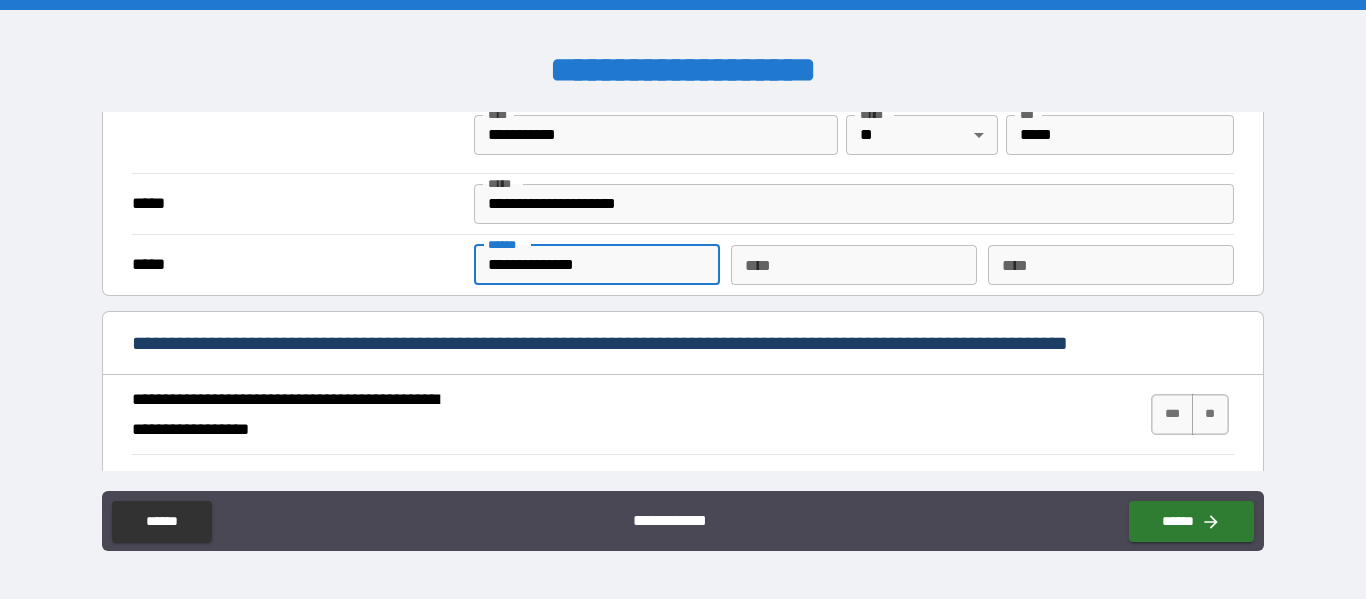 type on "**********" 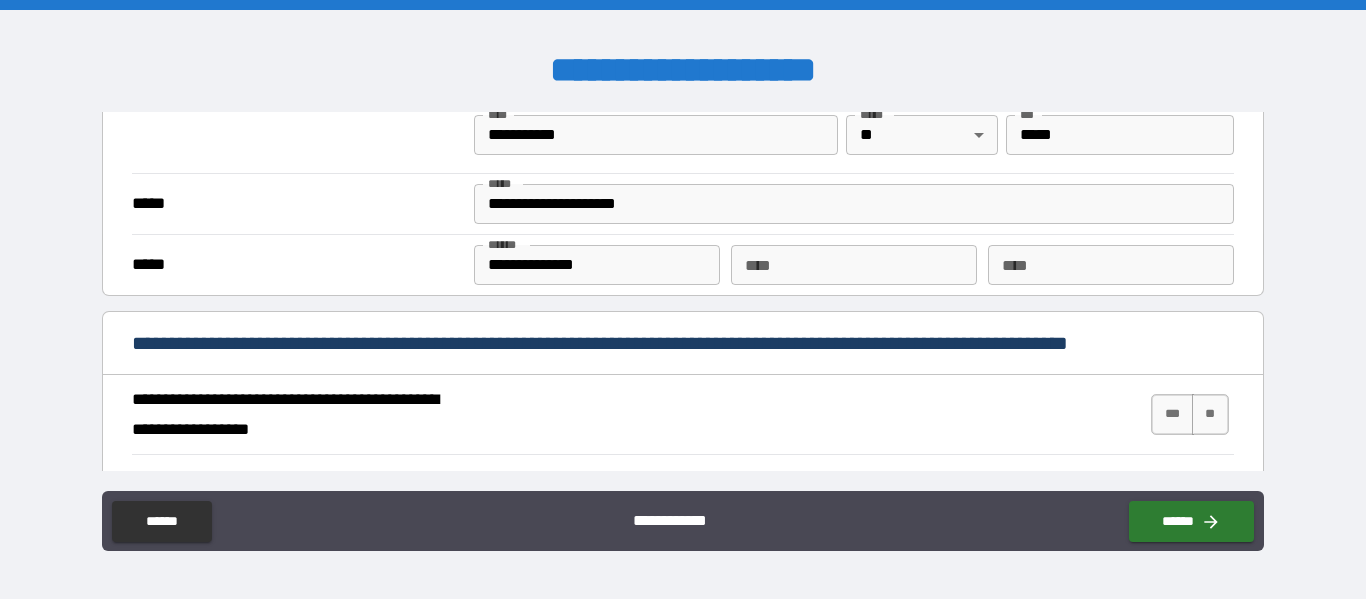 click on "**********" at bounding box center [683, 302] 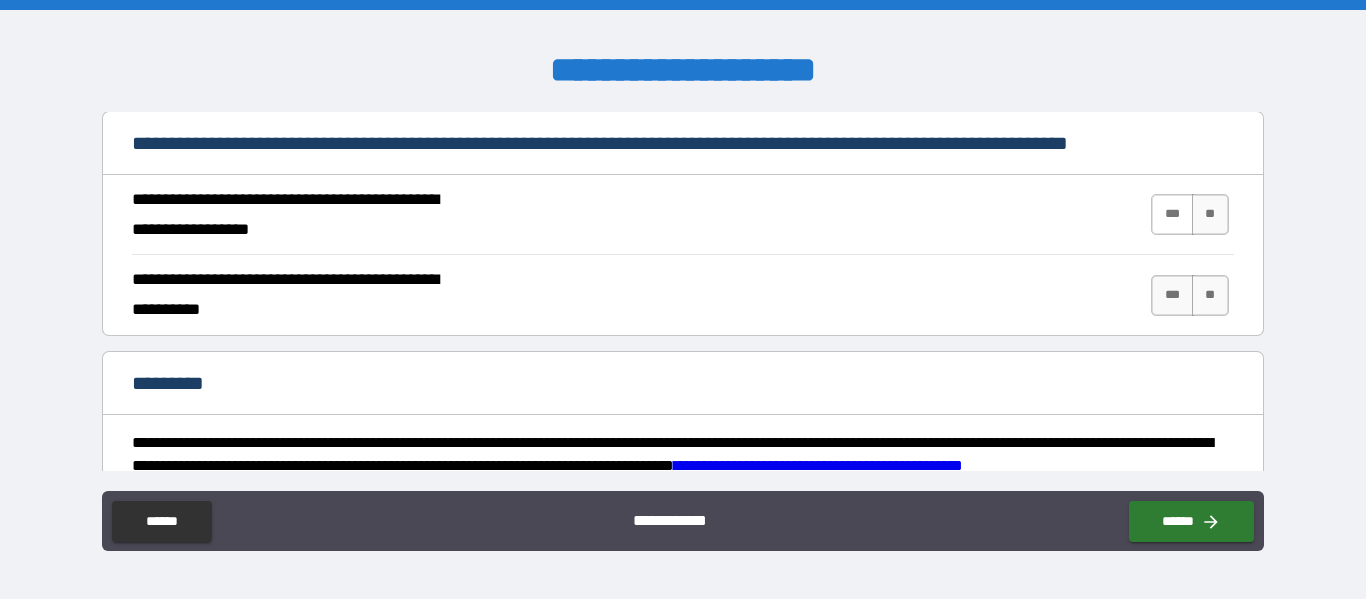 click on "***" at bounding box center [1172, 214] 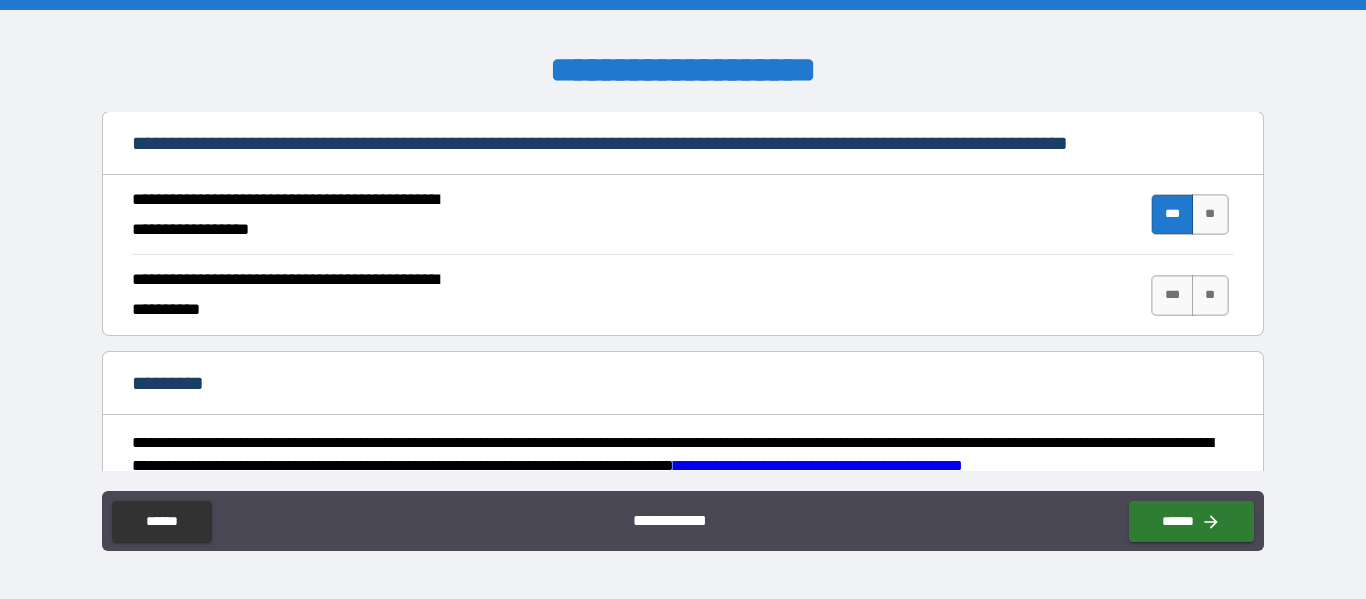 click on "*** **" at bounding box center (1192, 295) 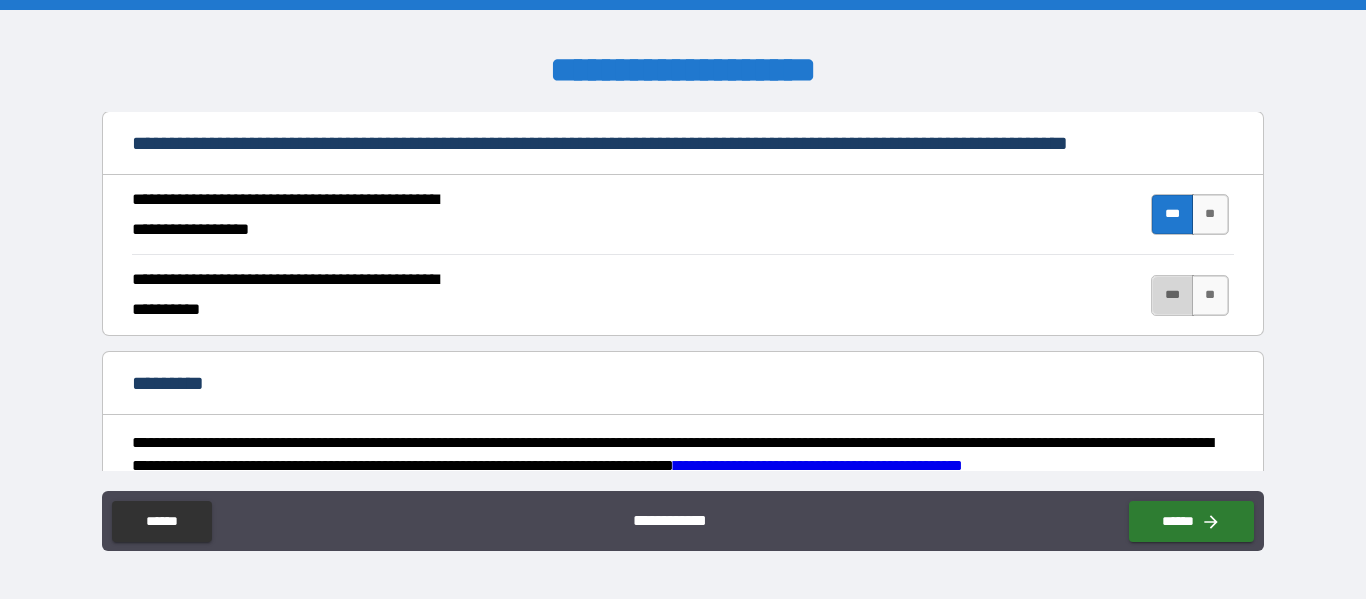 click on "***" at bounding box center (1172, 295) 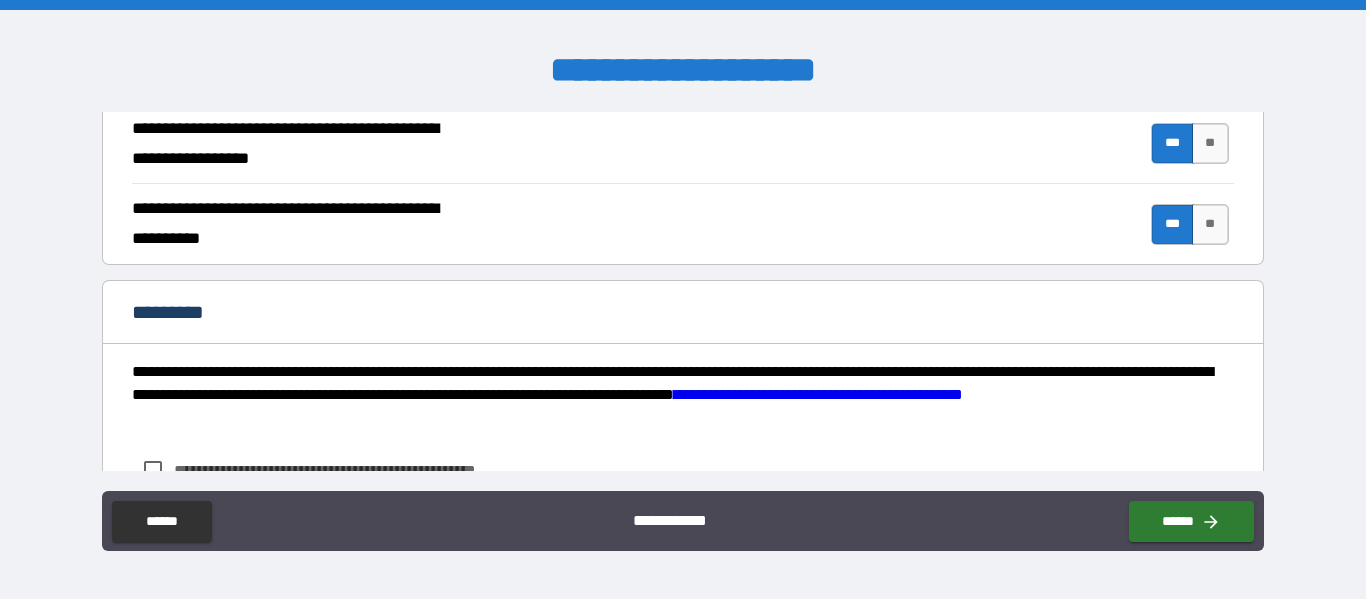 scroll, scrollTop: 2000, scrollLeft: 0, axis: vertical 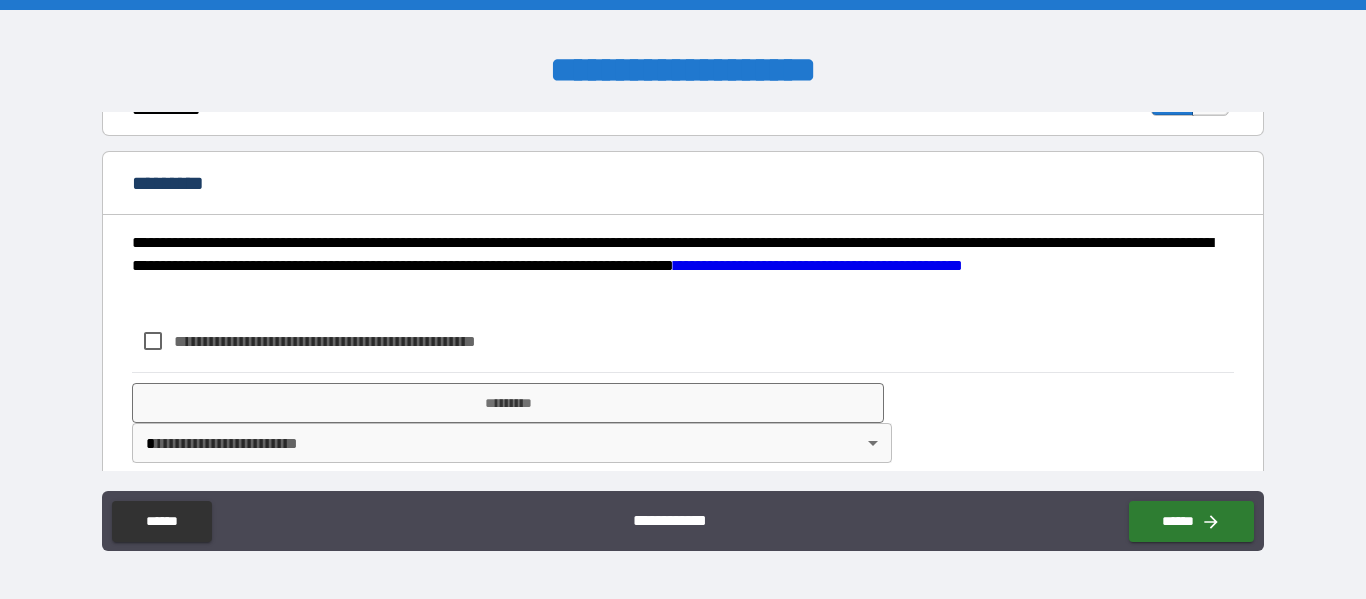 click on "**********" at bounding box center (358, 341) 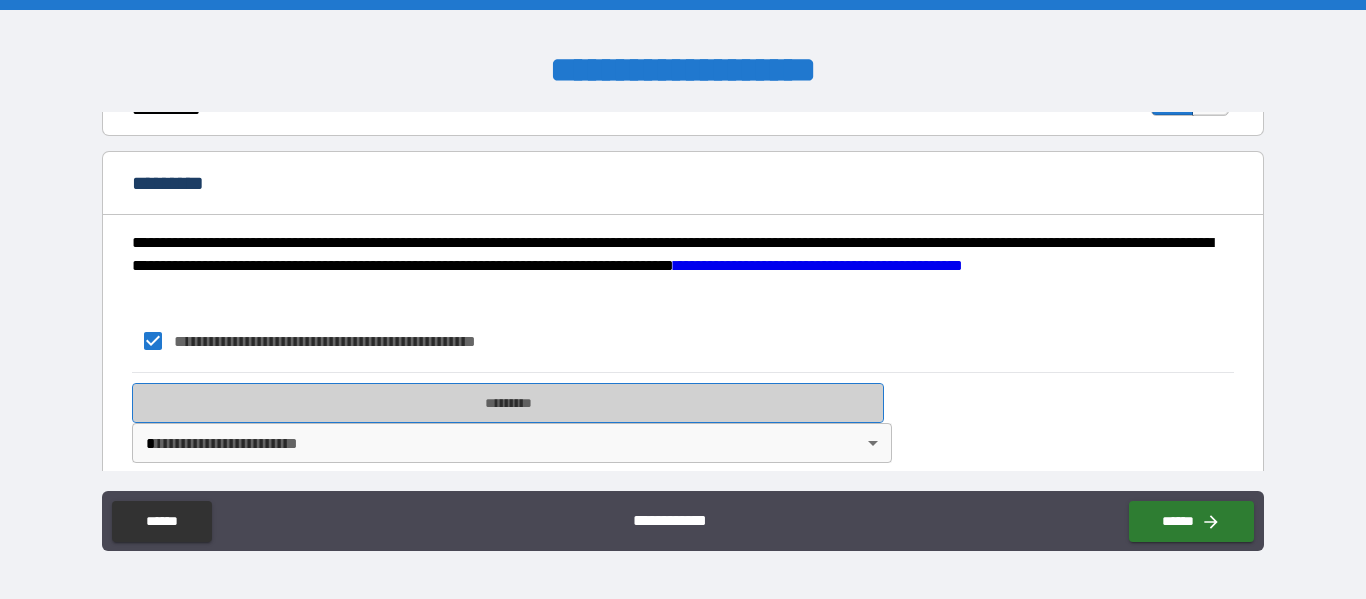 click on "*********" at bounding box center (508, 403) 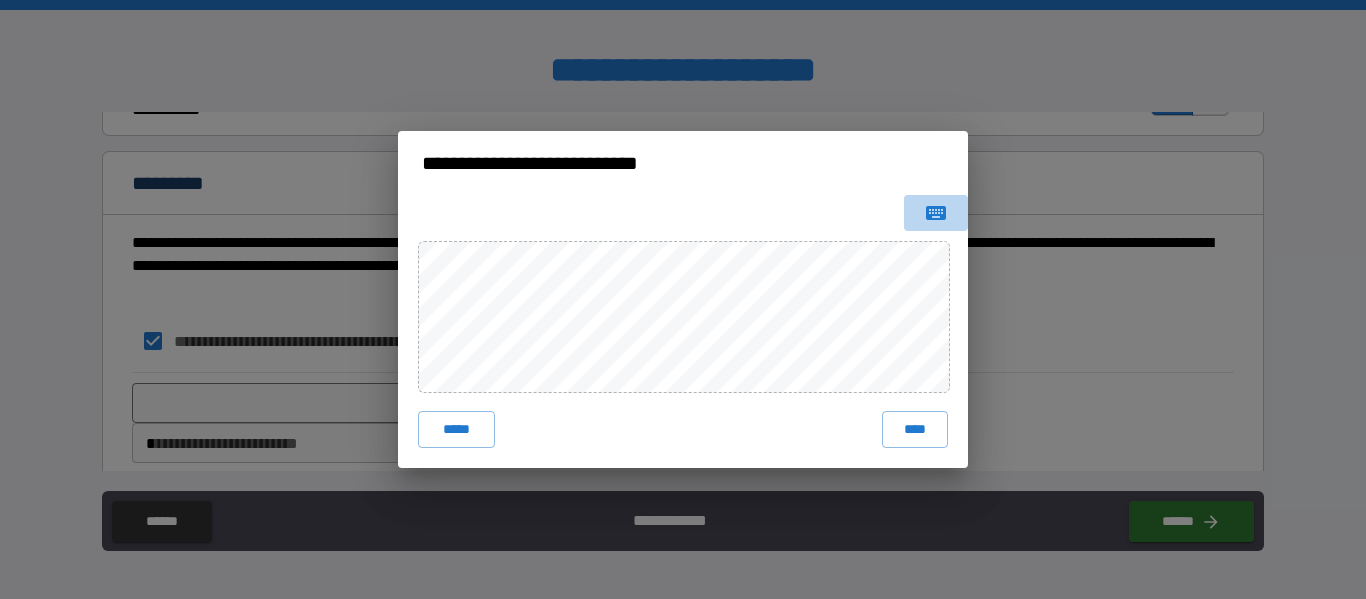 click at bounding box center (936, 213) 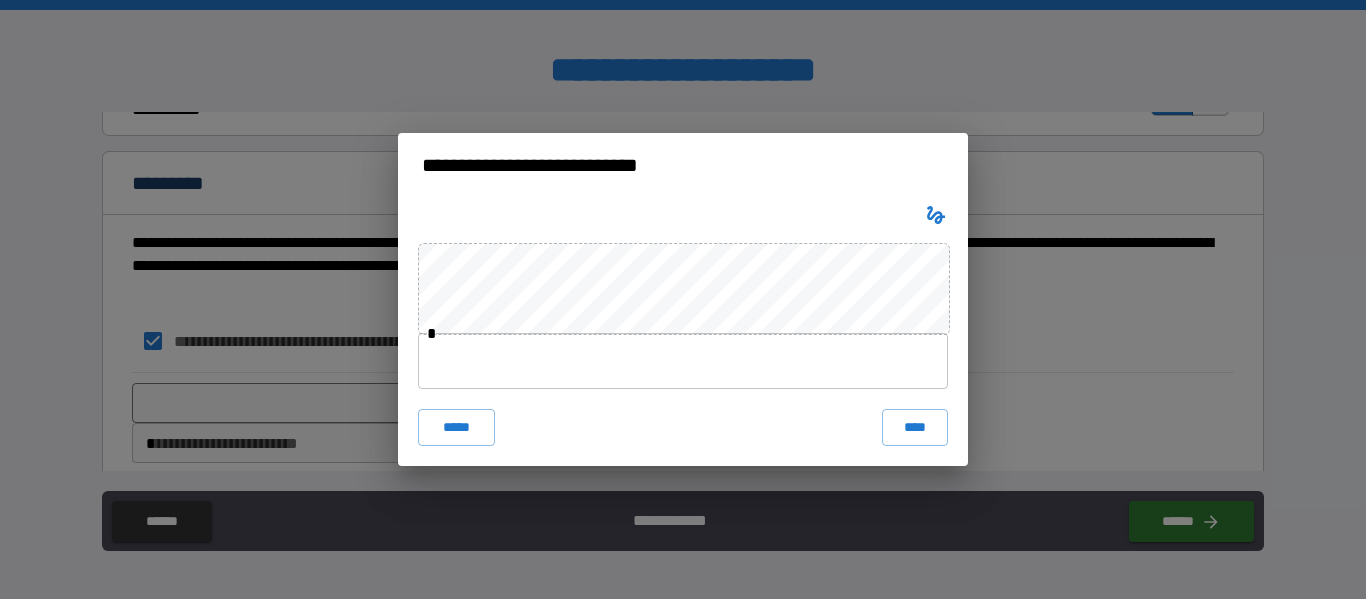 click at bounding box center (683, 361) 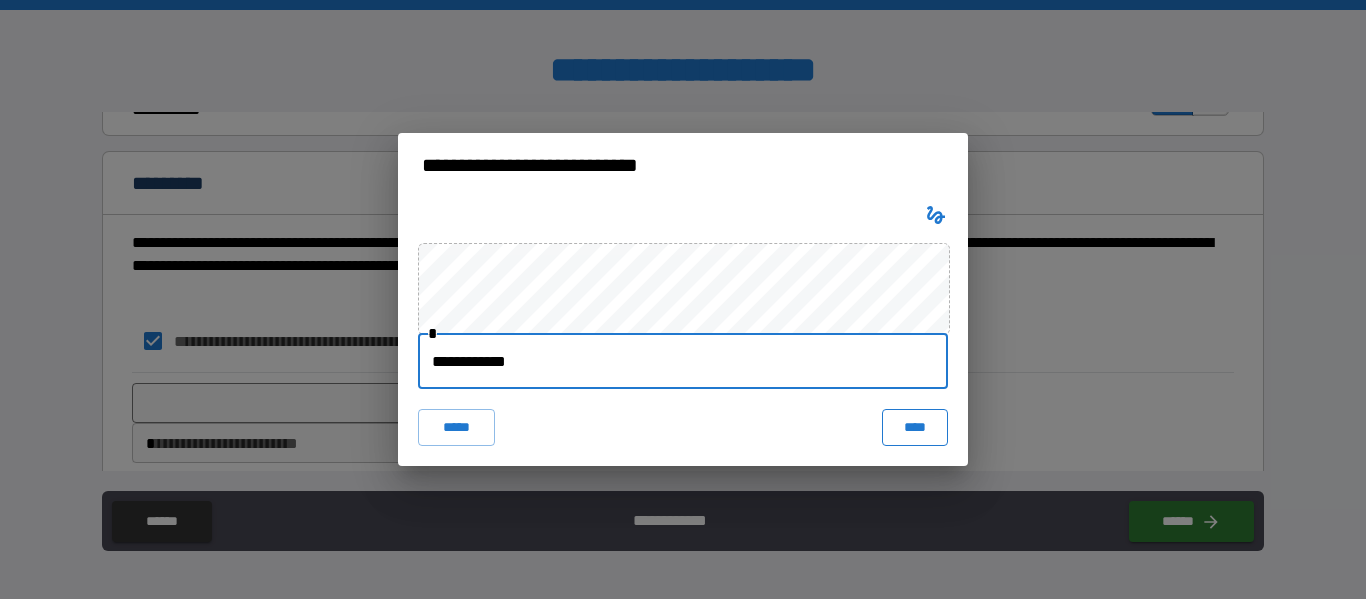 type on "**********" 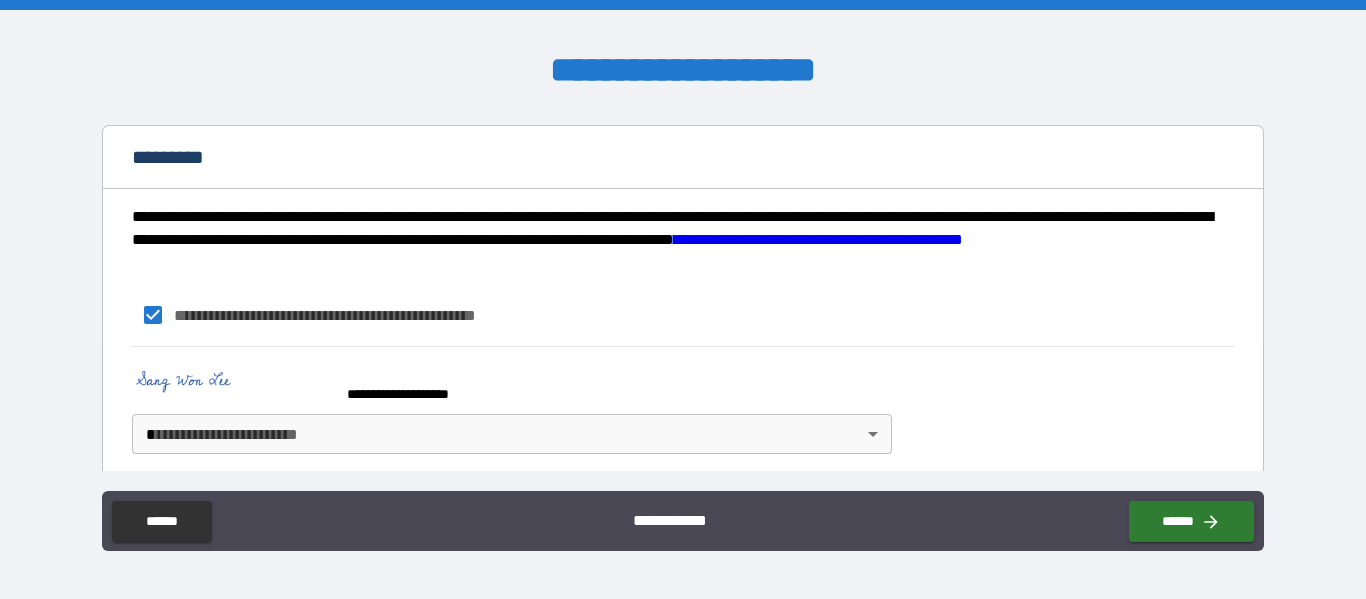 scroll, scrollTop: 2040, scrollLeft: 0, axis: vertical 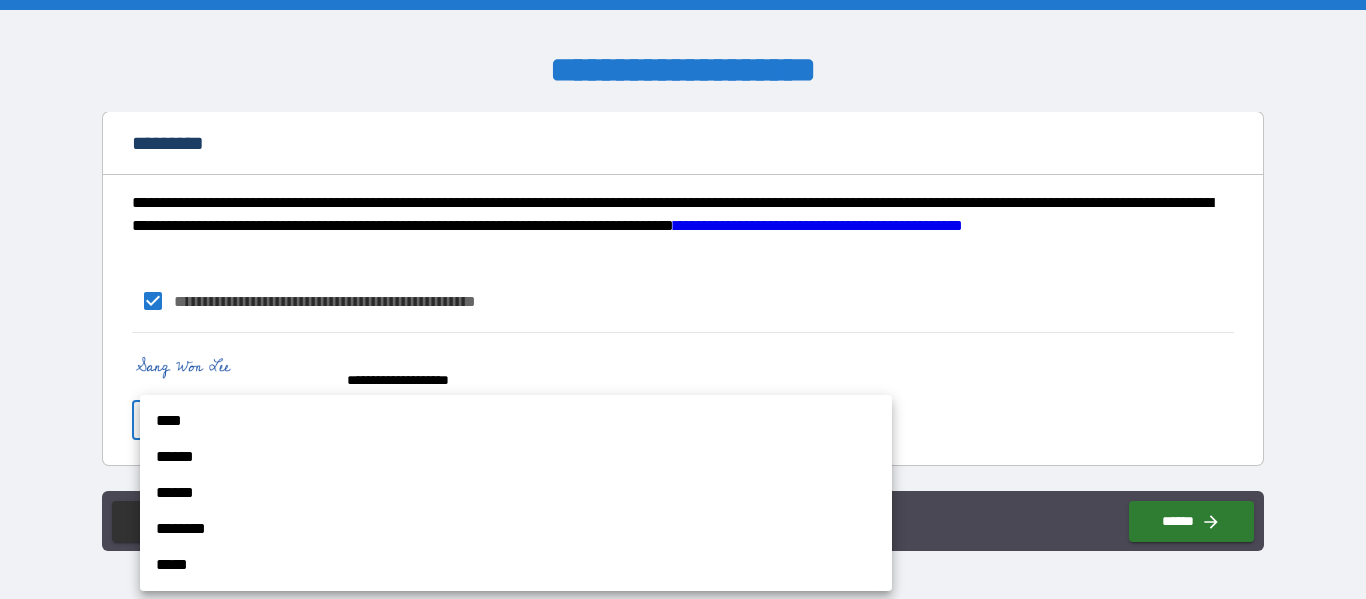 click on "**********" at bounding box center [683, 299] 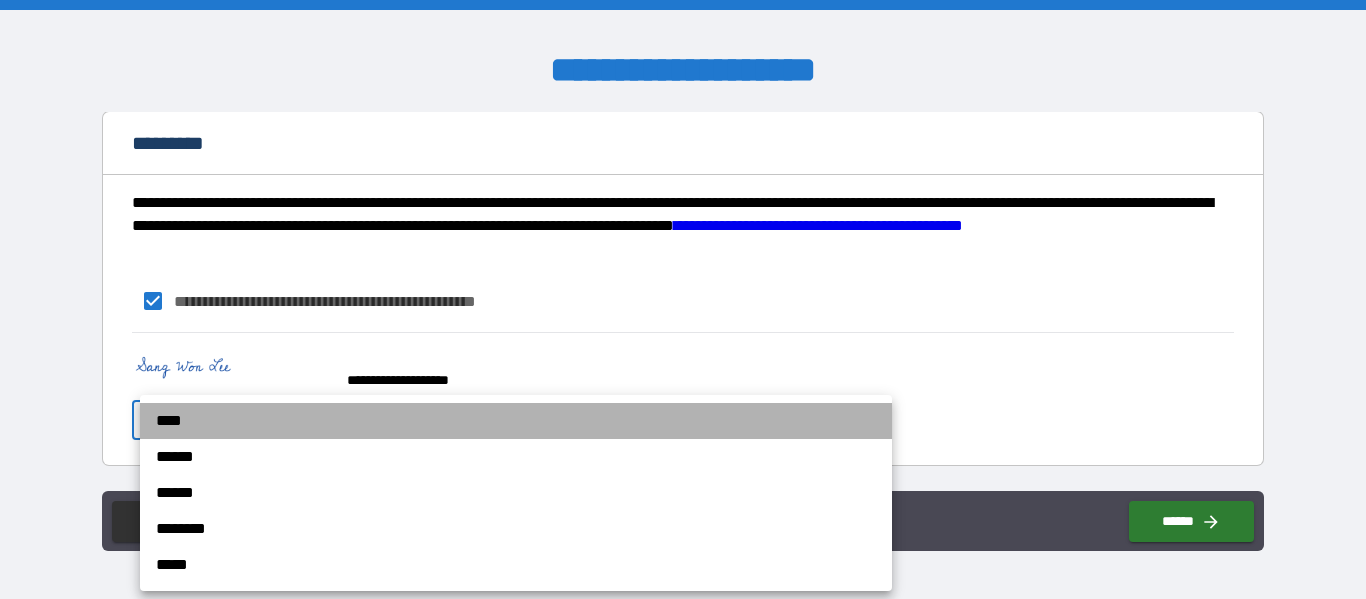 click on "****" at bounding box center [516, 421] 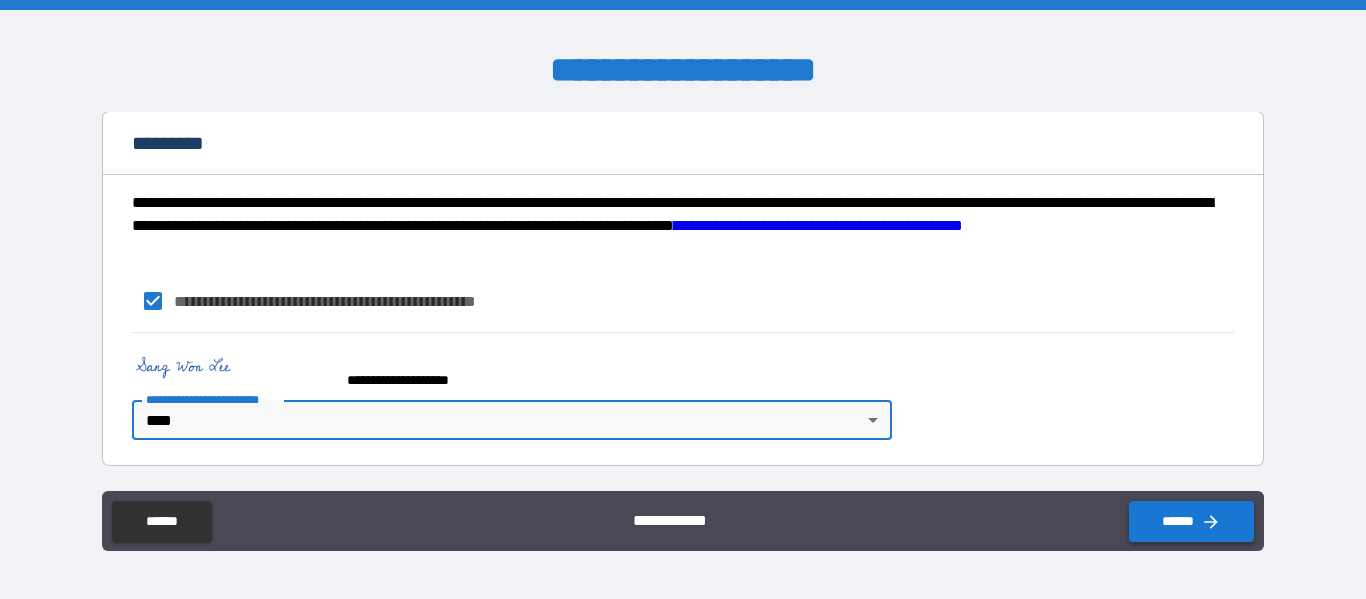 click on "******" at bounding box center [1191, 521] 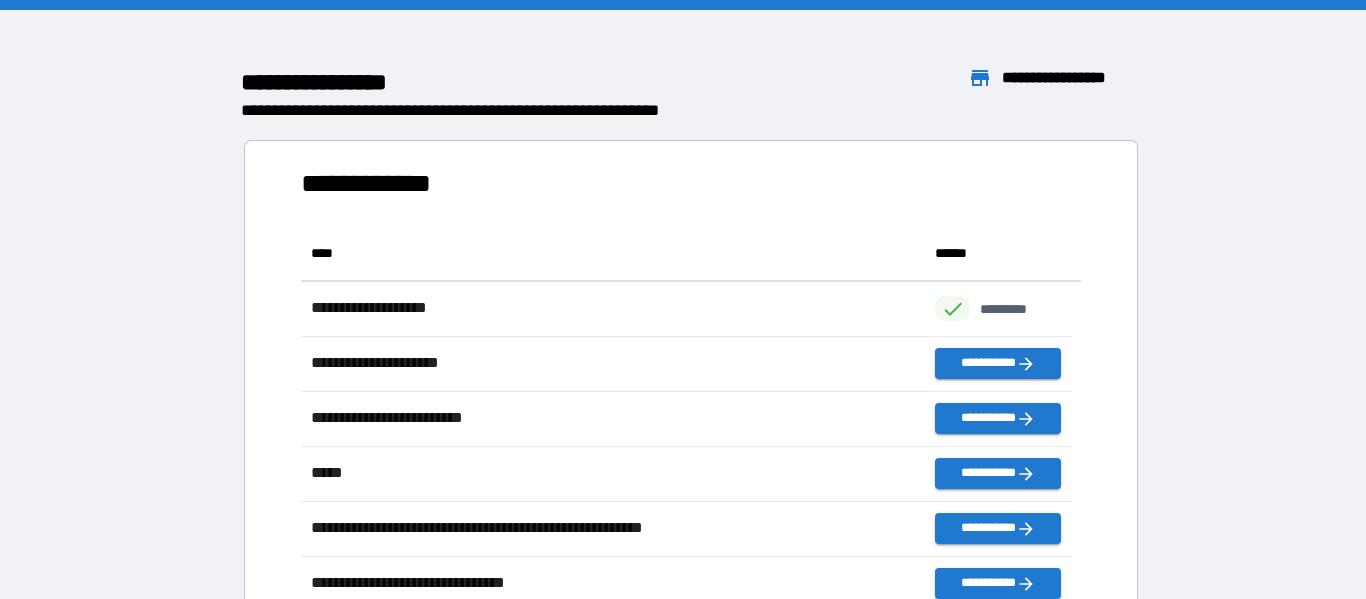 scroll, scrollTop: 16, scrollLeft: 16, axis: both 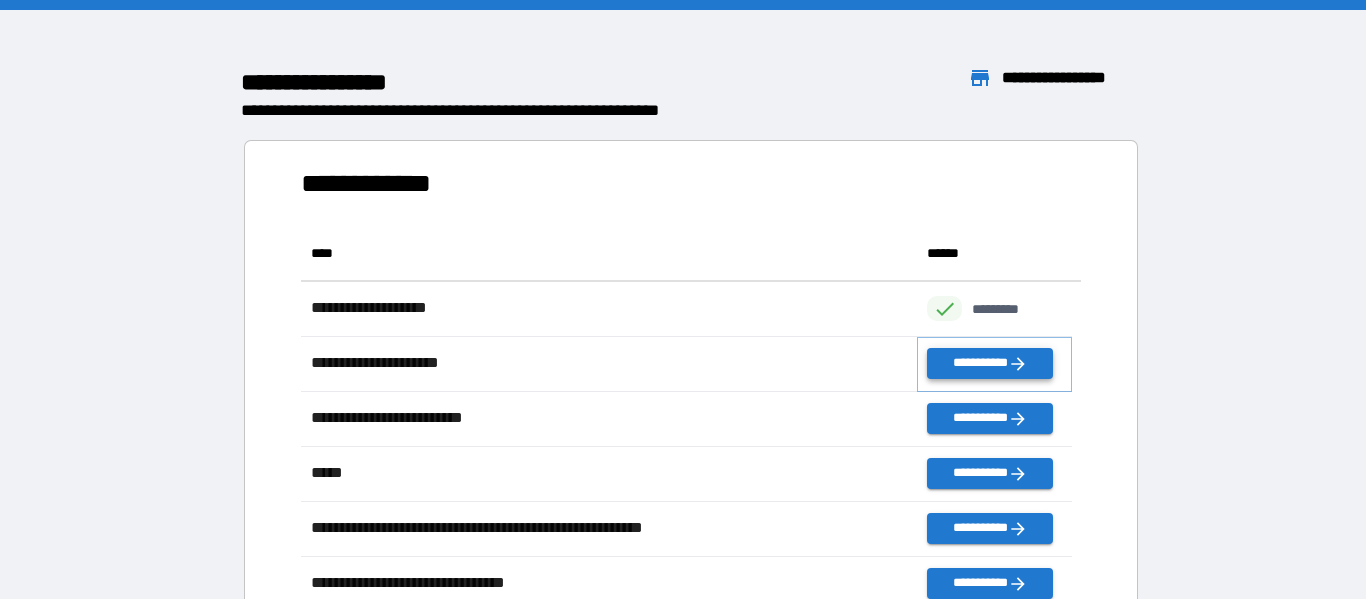 click on "**********" at bounding box center (989, 363) 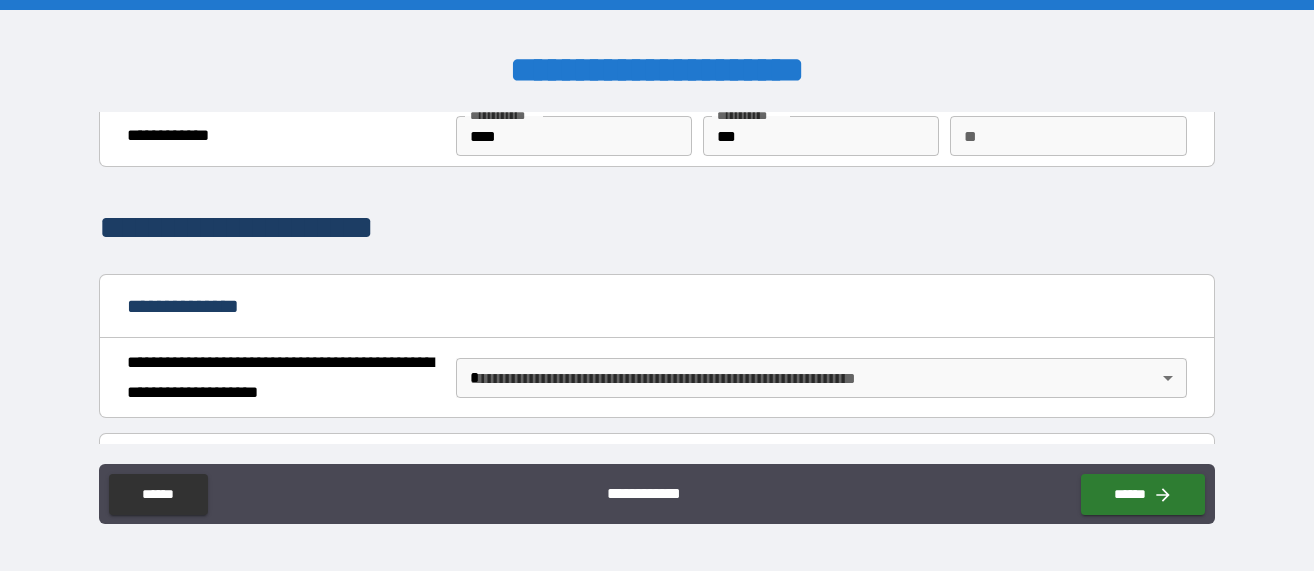 scroll, scrollTop: 200, scrollLeft: 0, axis: vertical 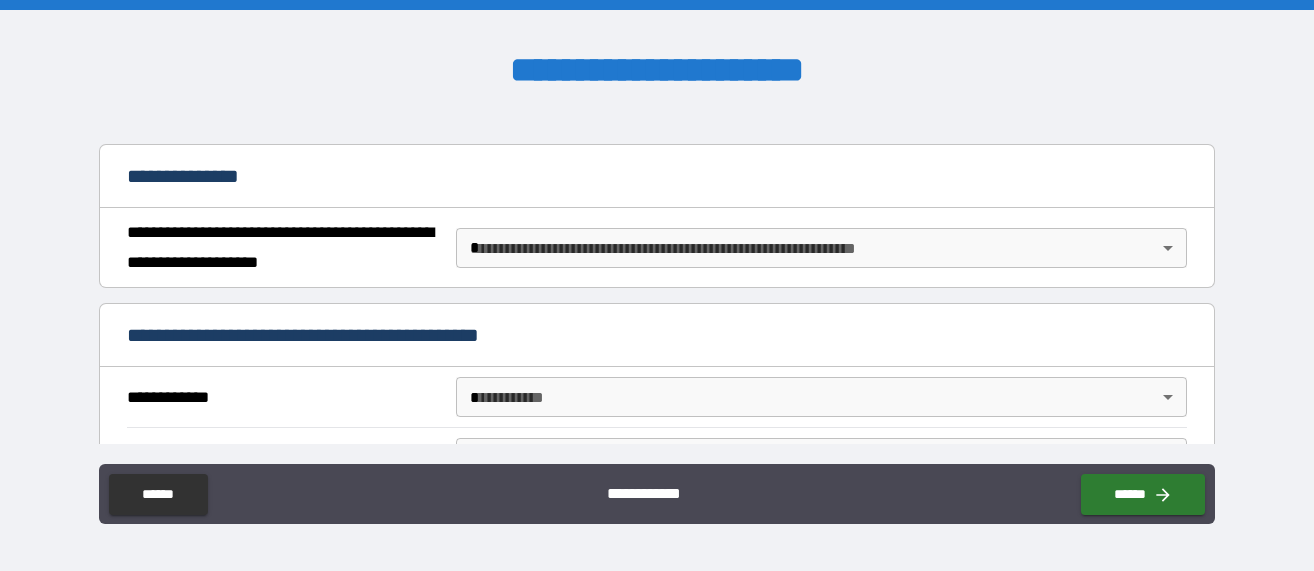 click on "**********" at bounding box center (657, 285) 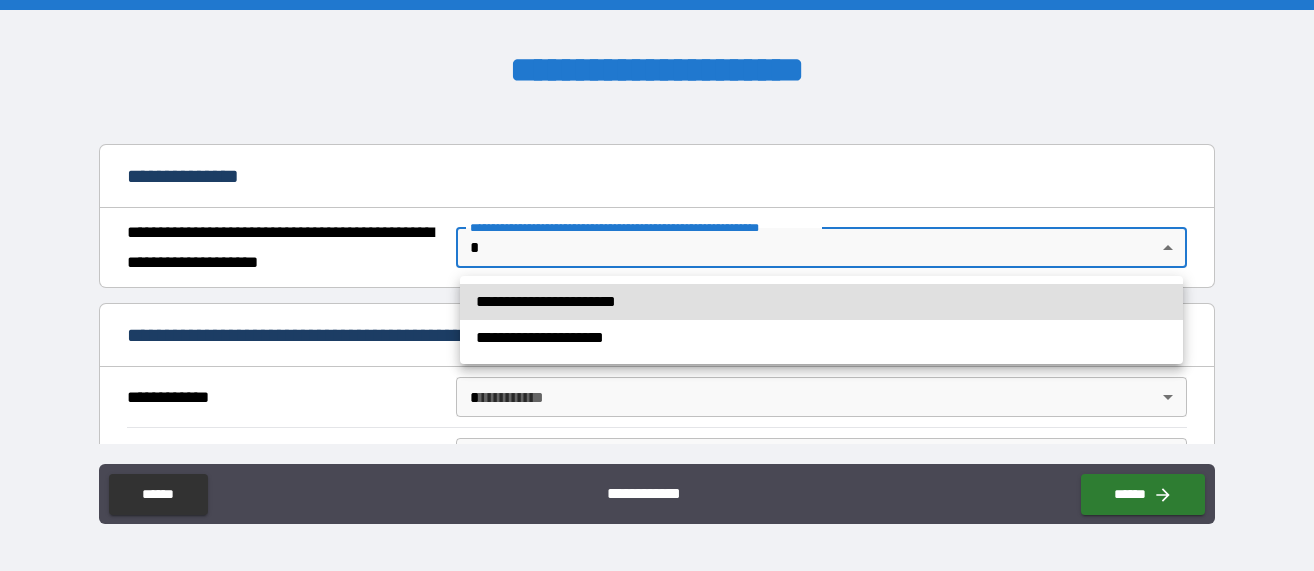 drag, startPoint x: 640, startPoint y: 302, endPoint x: 454, endPoint y: 288, distance: 186.52614 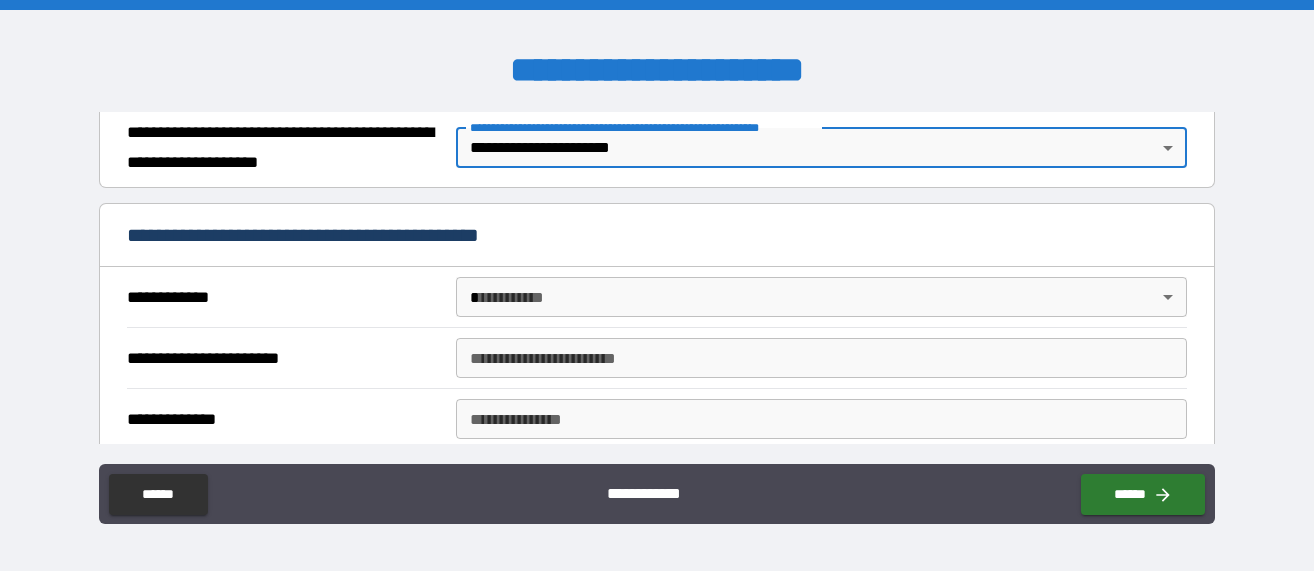 scroll, scrollTop: 400, scrollLeft: 0, axis: vertical 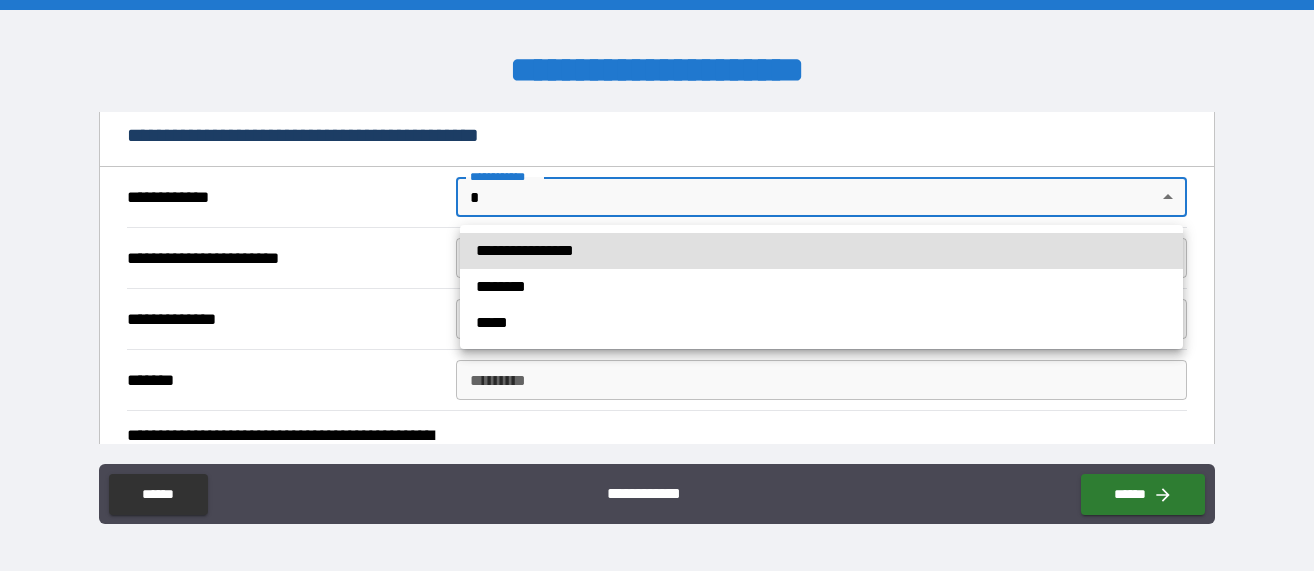 click on "**********" at bounding box center [657, 285] 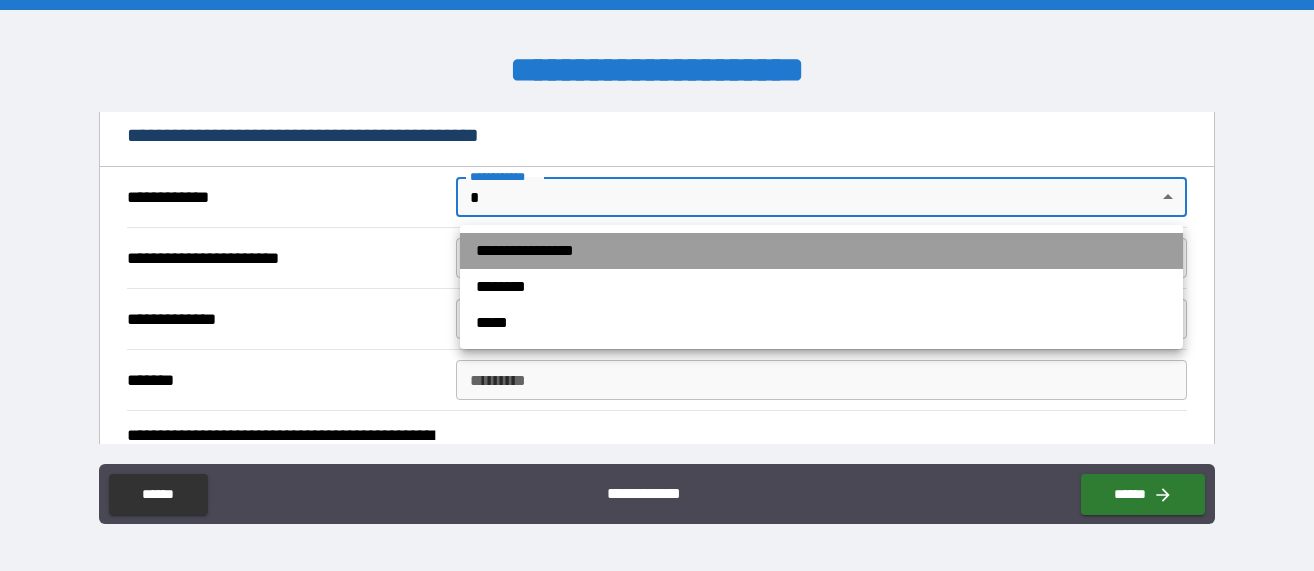 click on "**********" at bounding box center [821, 251] 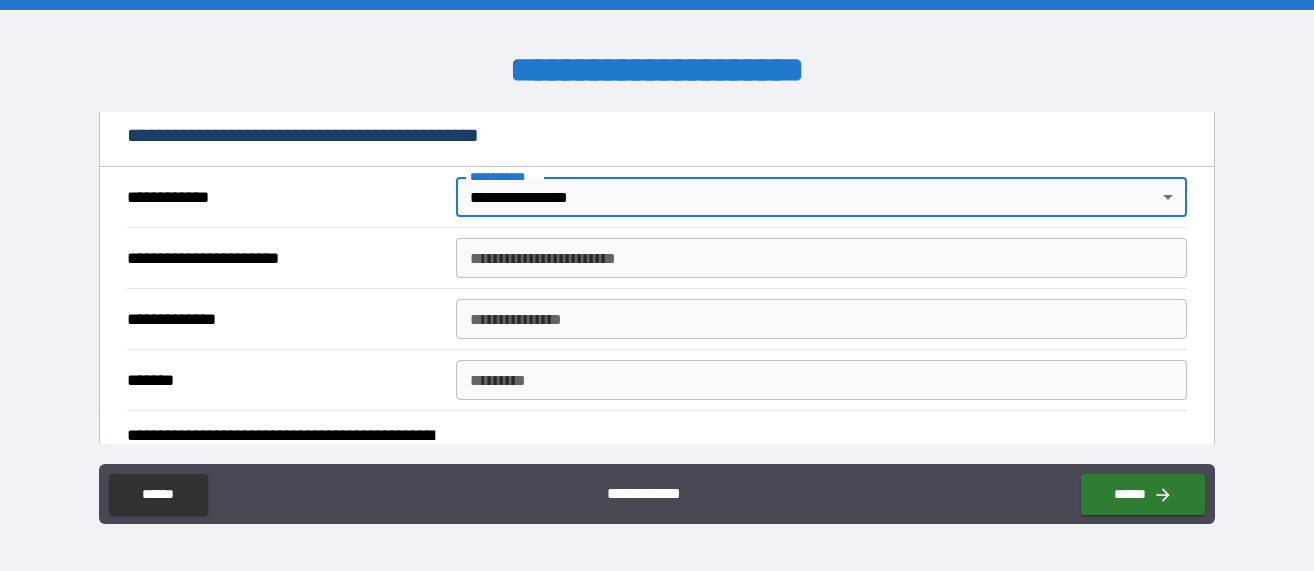 click on "**********" at bounding box center (821, 258) 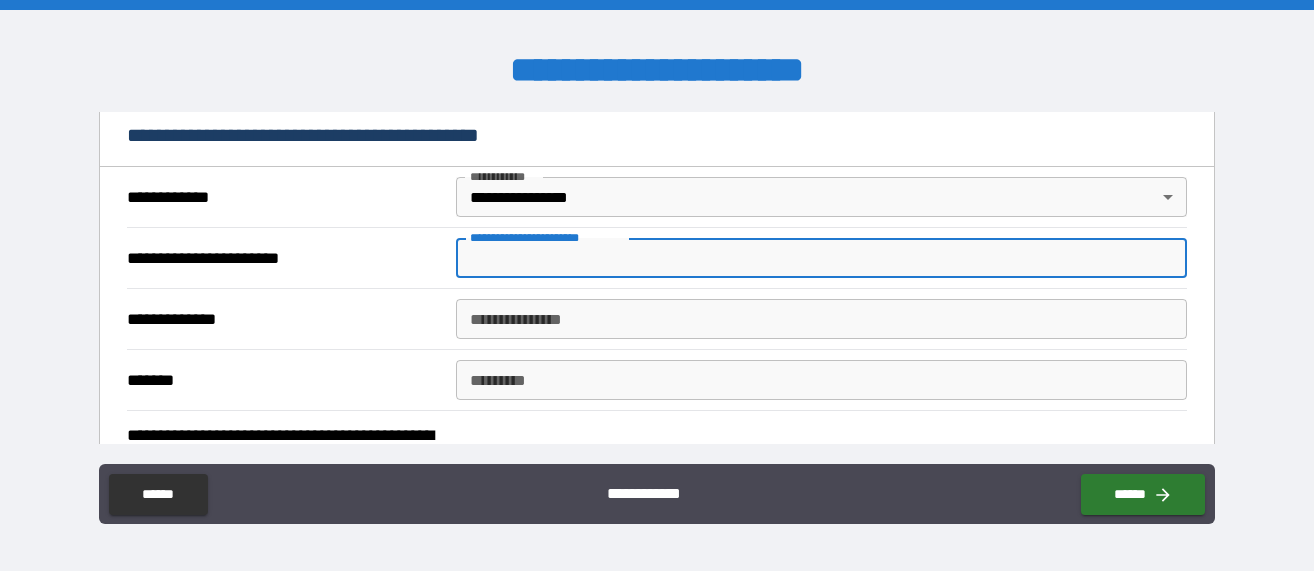 type on "**********" 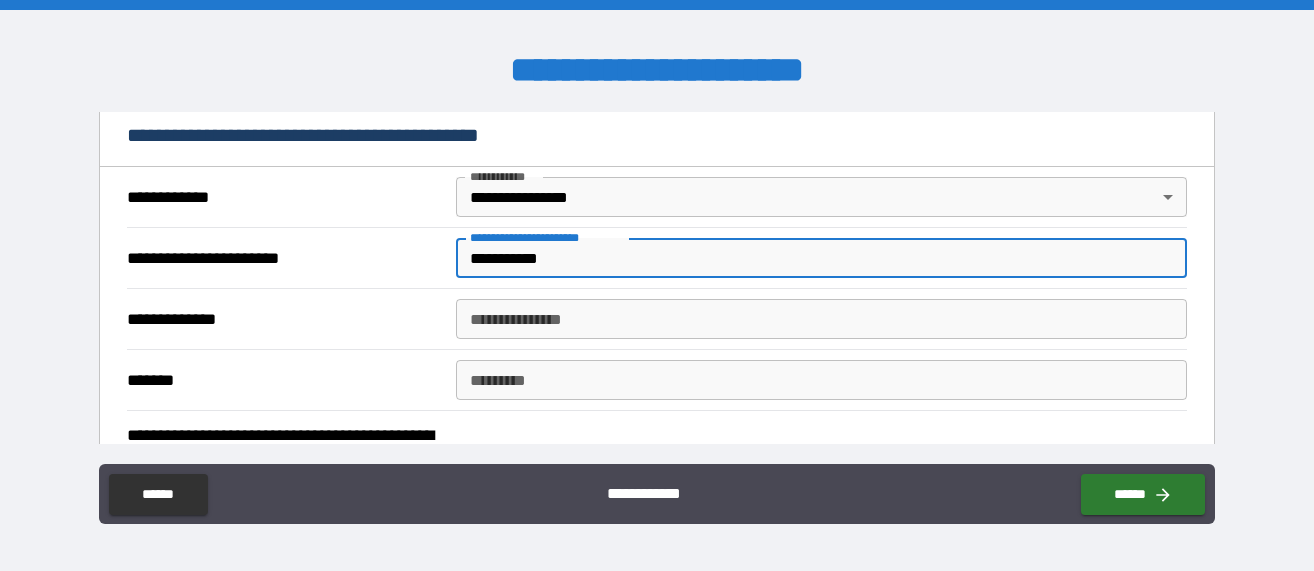 click on "**********" at bounding box center (821, 319) 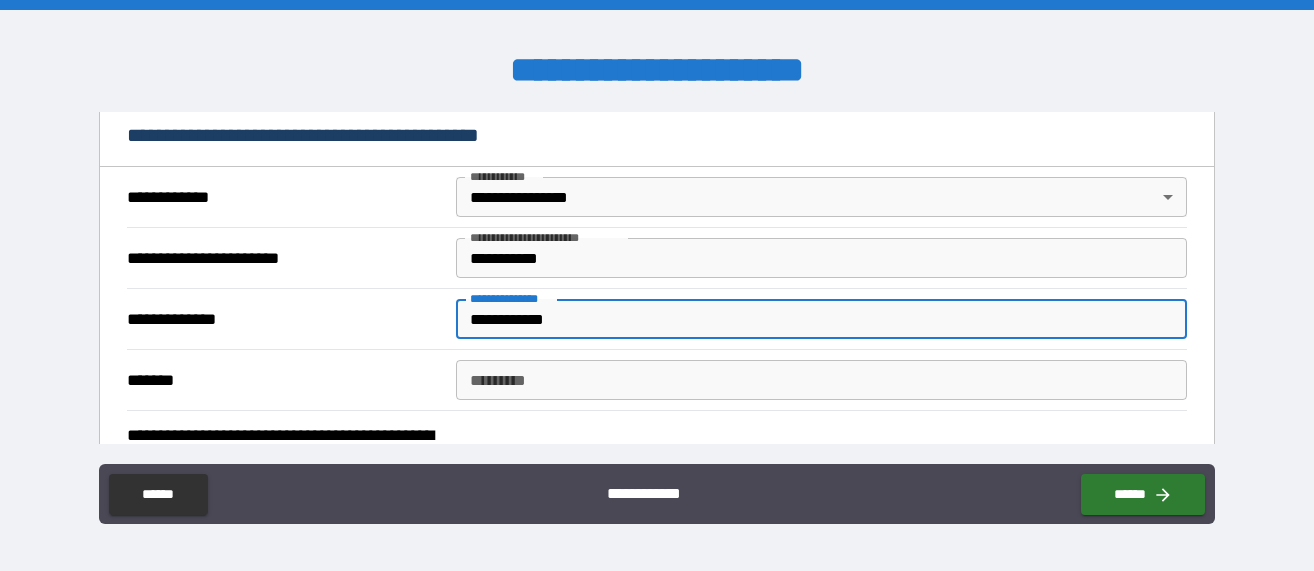 drag, startPoint x: 529, startPoint y: 327, endPoint x: 544, endPoint y: 325, distance: 15.132746 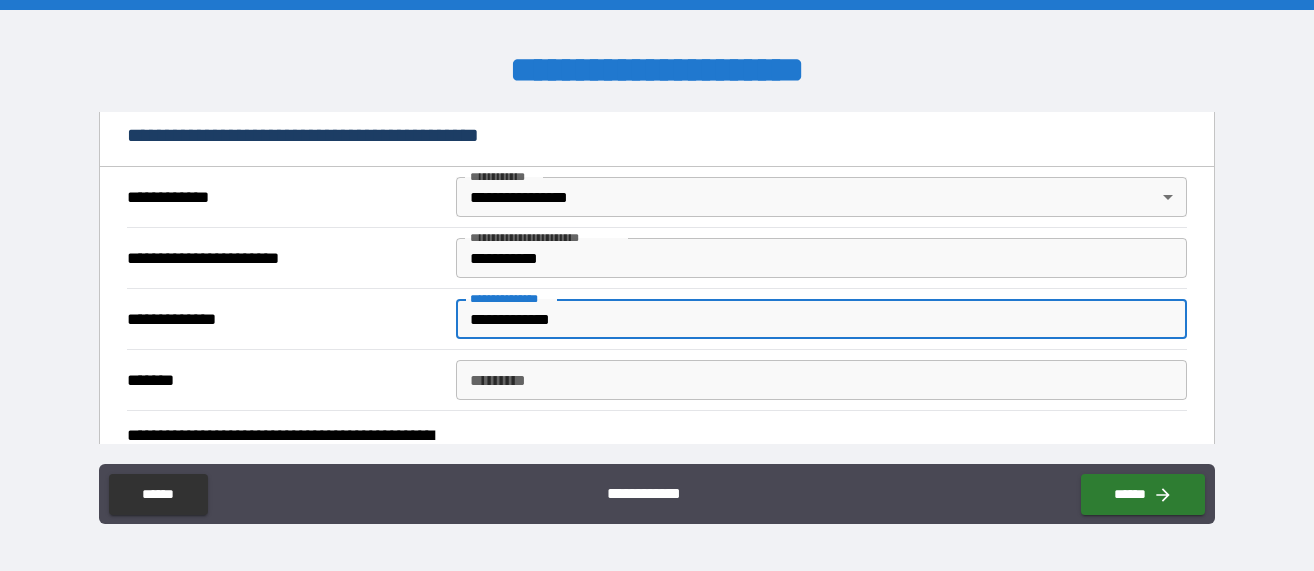 type on "**********" 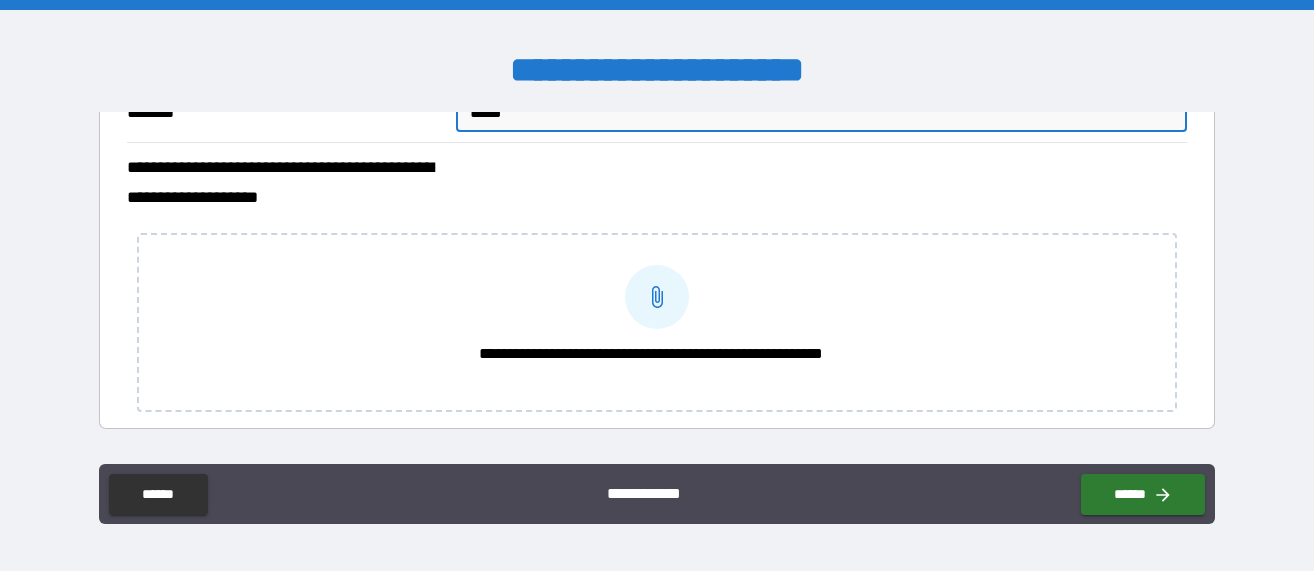 scroll, scrollTop: 700, scrollLeft: 0, axis: vertical 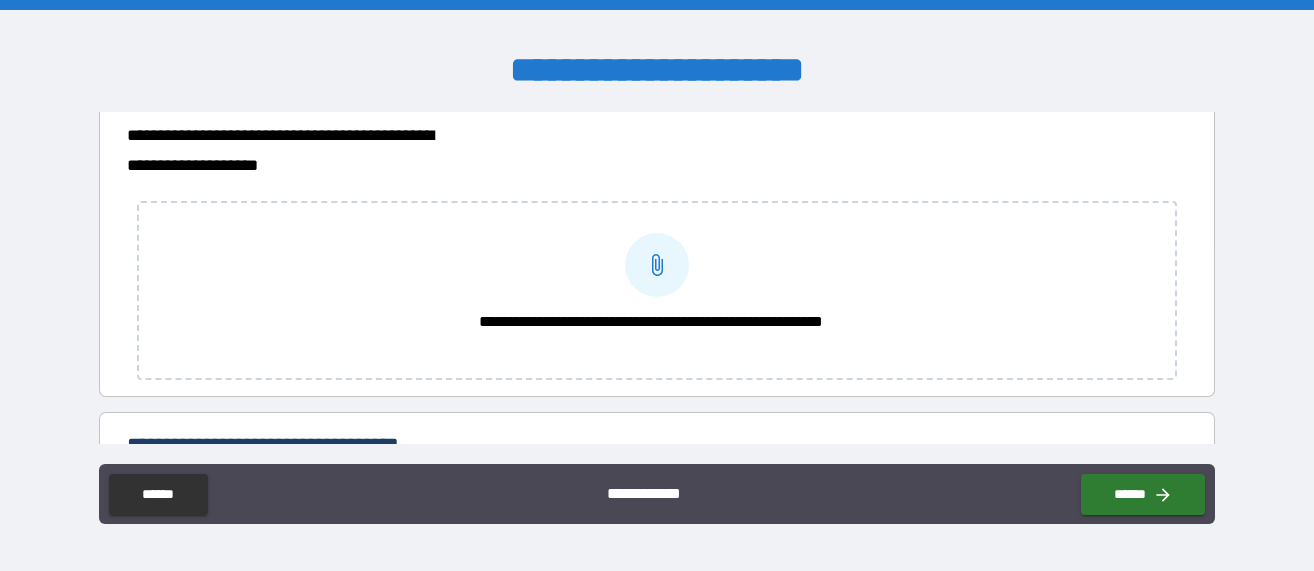 type on "*****" 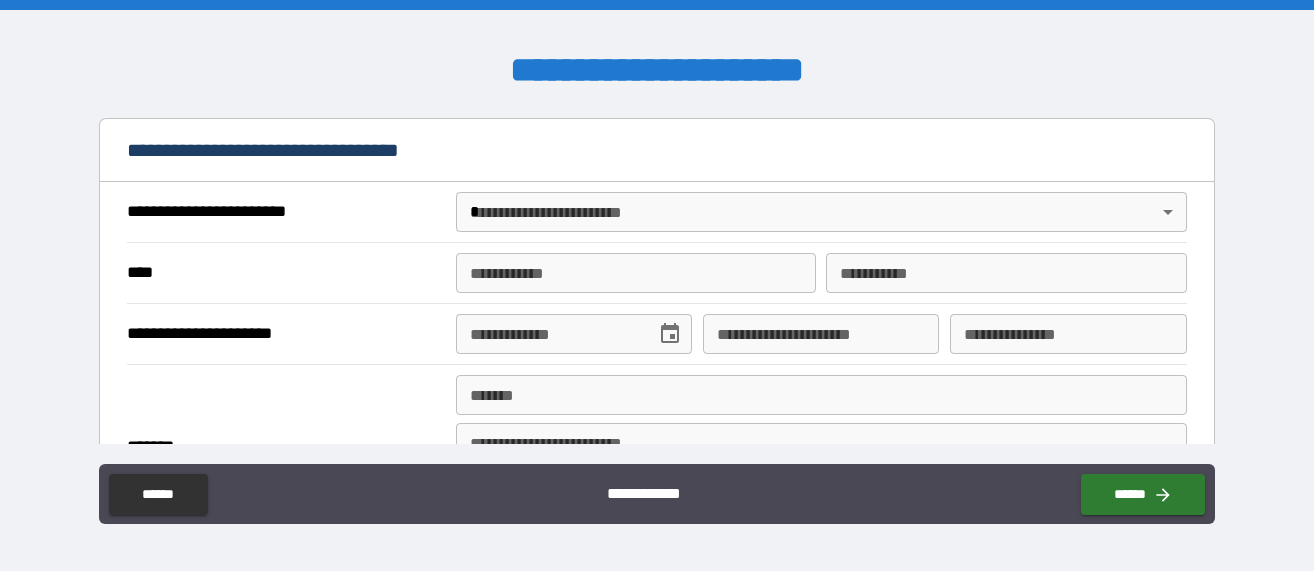 scroll, scrollTop: 1000, scrollLeft: 0, axis: vertical 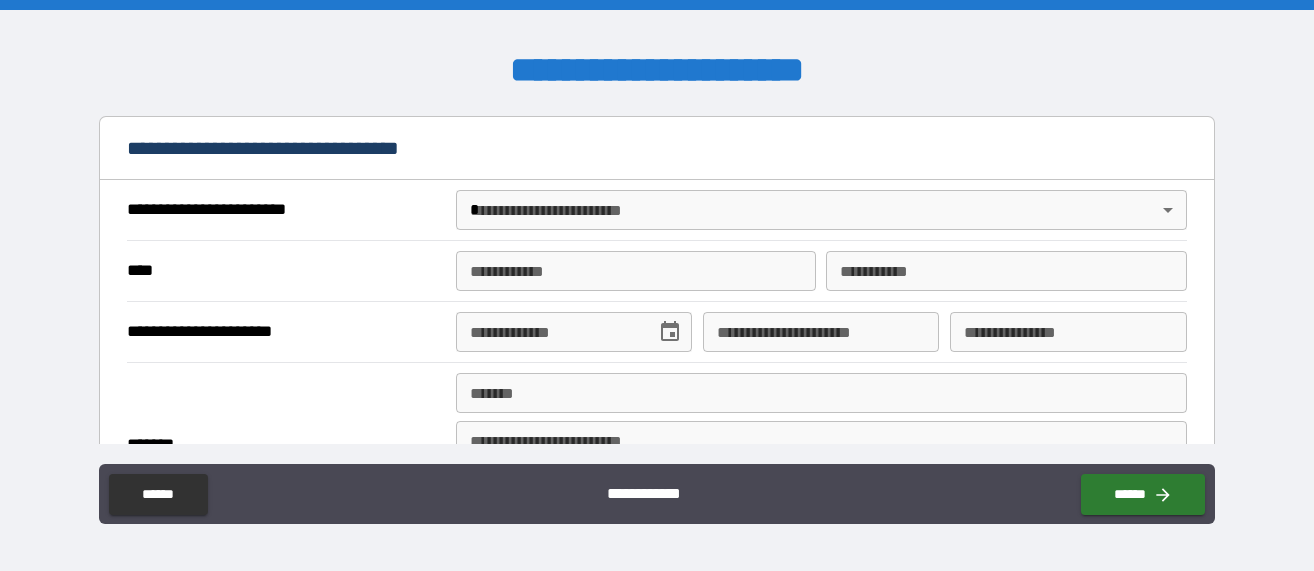click on "**********" at bounding box center [657, 285] 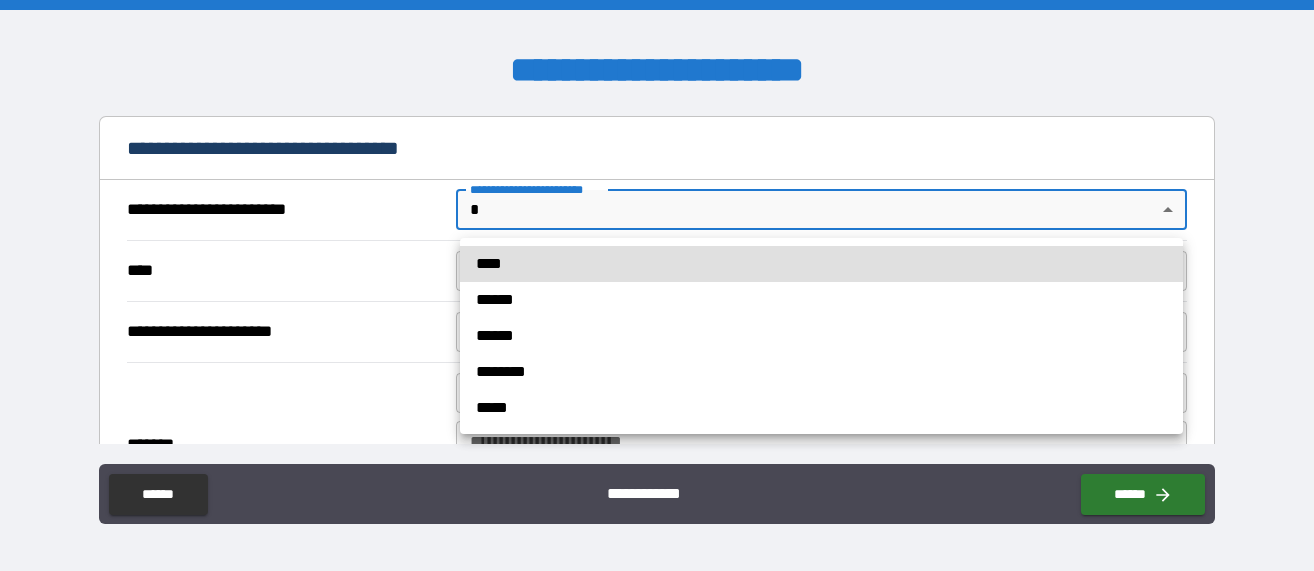 click on "****" at bounding box center [821, 264] 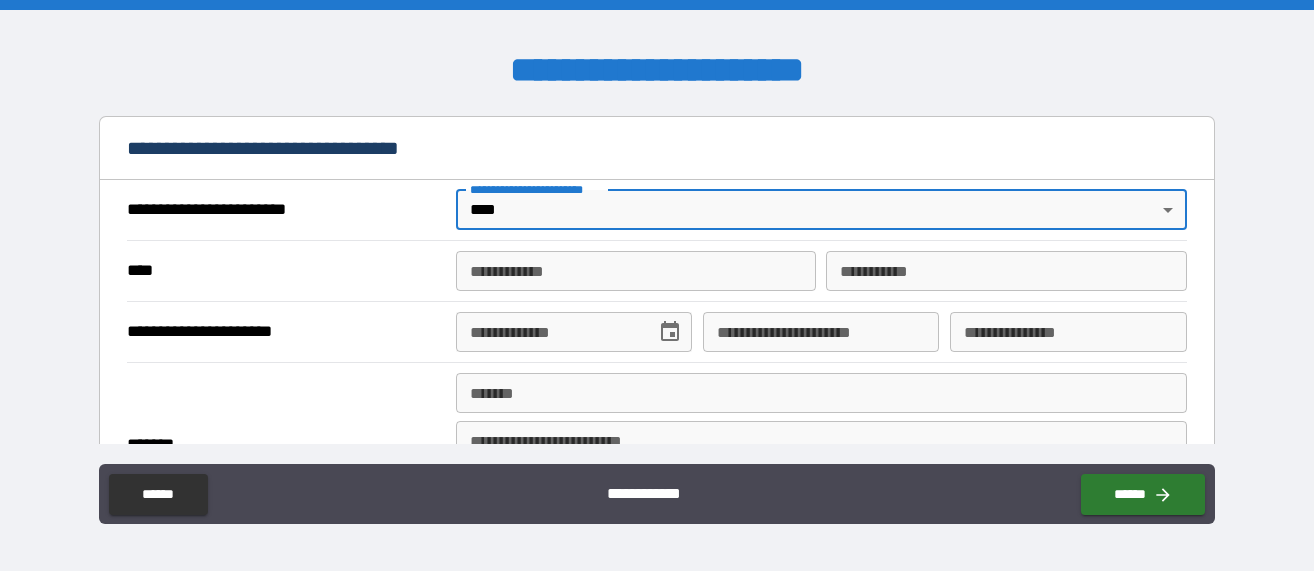 click on "**********" at bounding box center (636, 271) 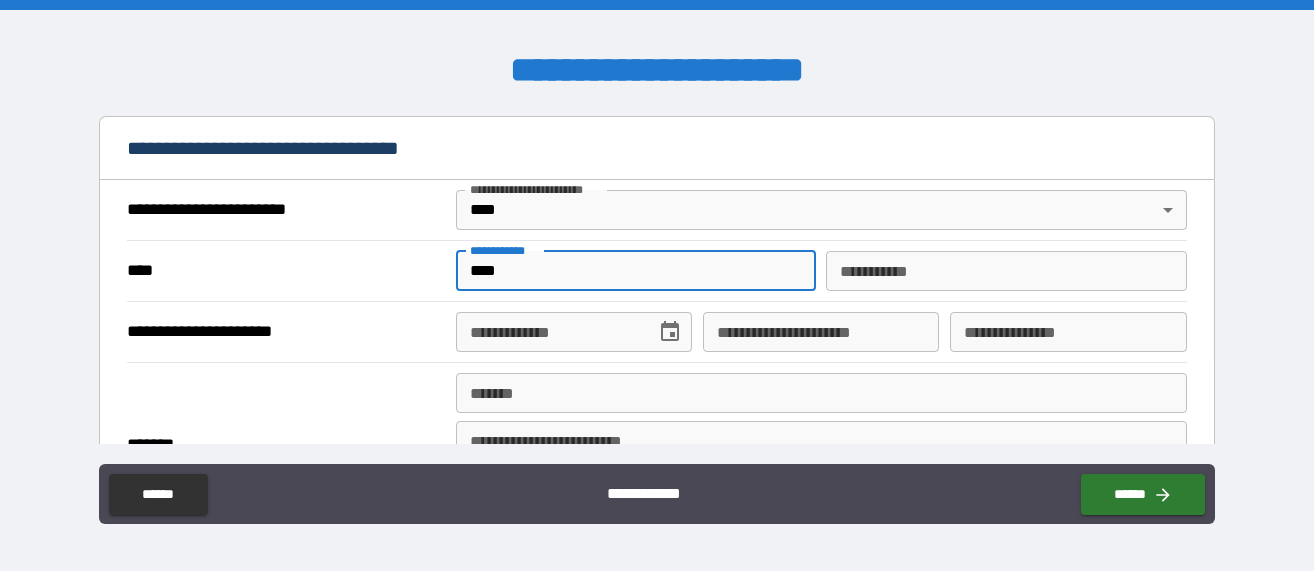 type on "****" 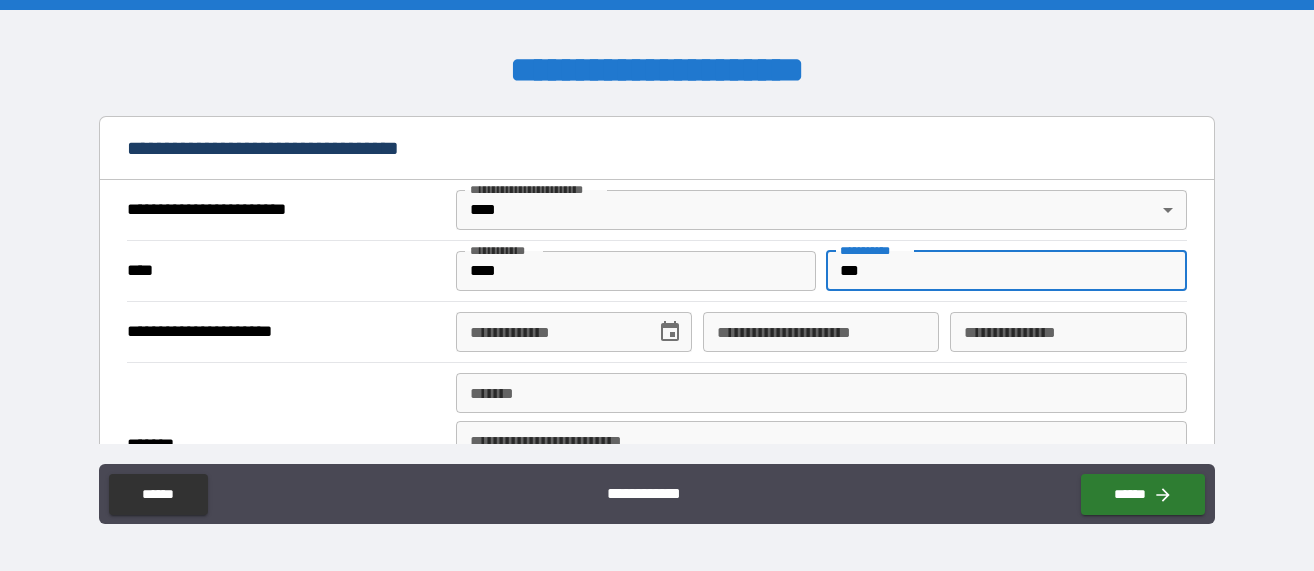 type on "***" 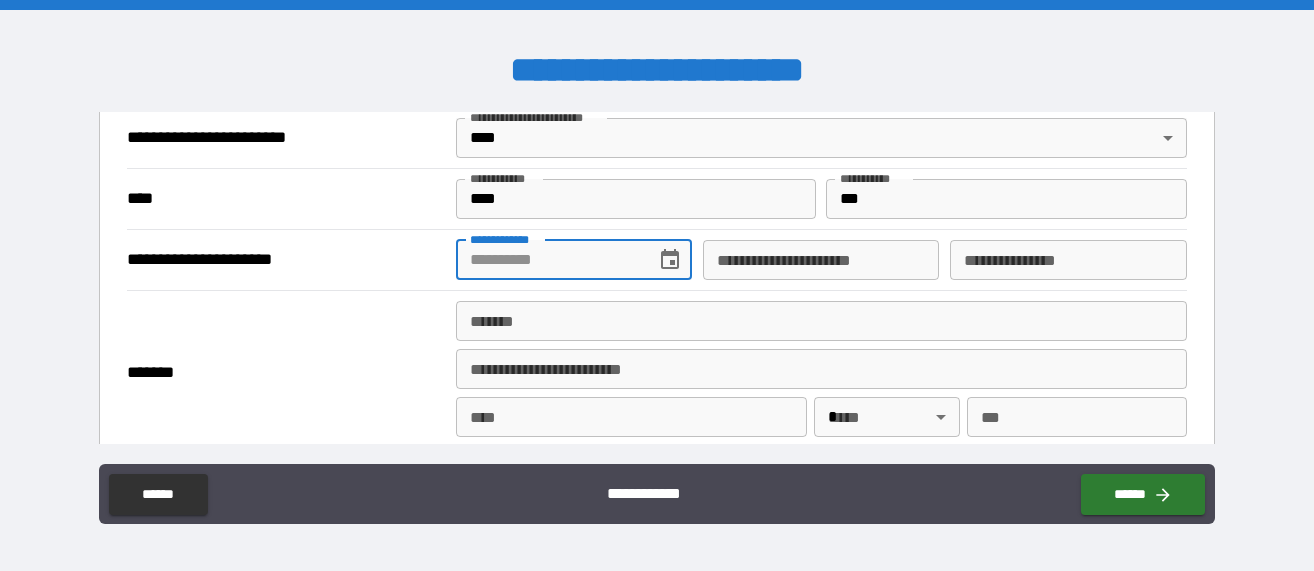 scroll, scrollTop: 1100, scrollLeft: 0, axis: vertical 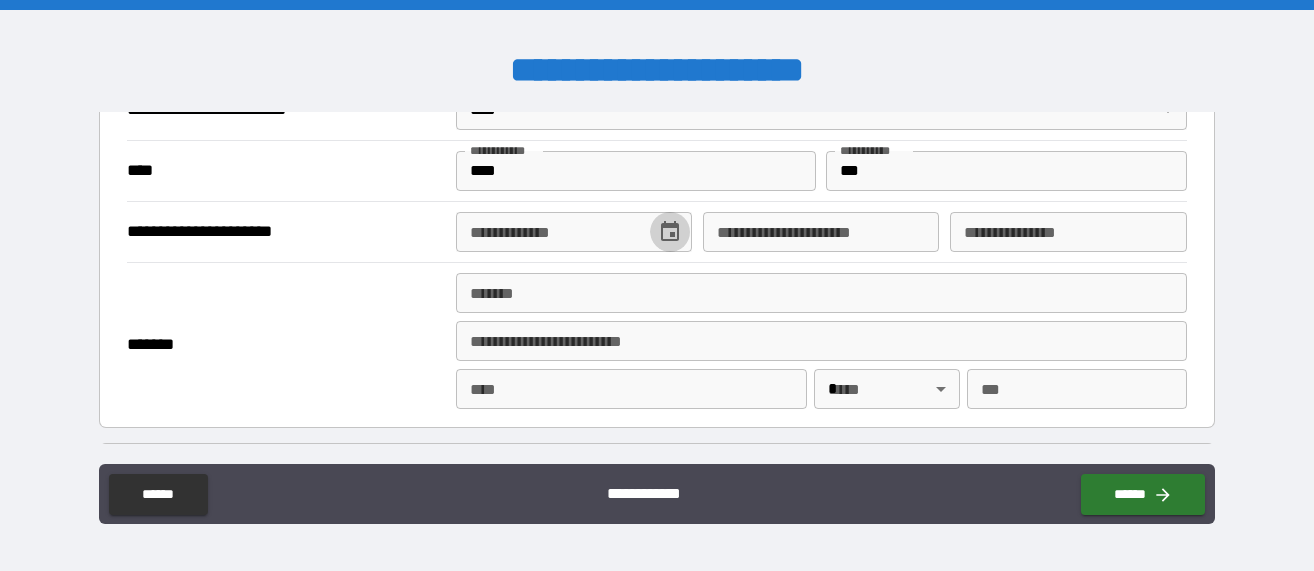 click 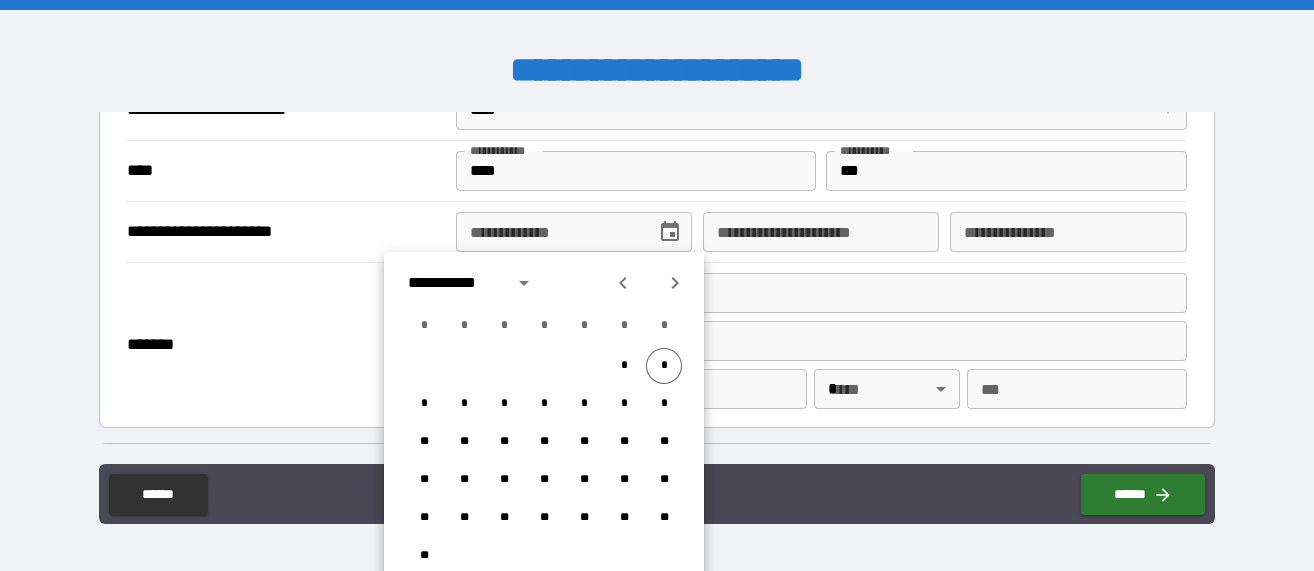 click on "**********" at bounding box center [549, 232] 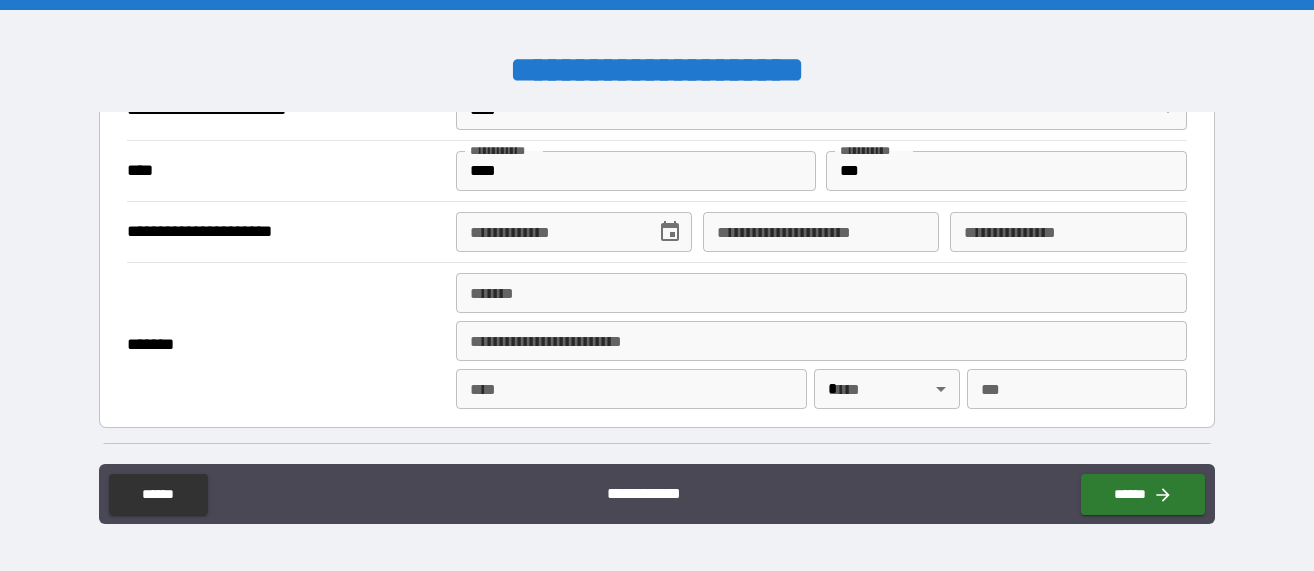 type 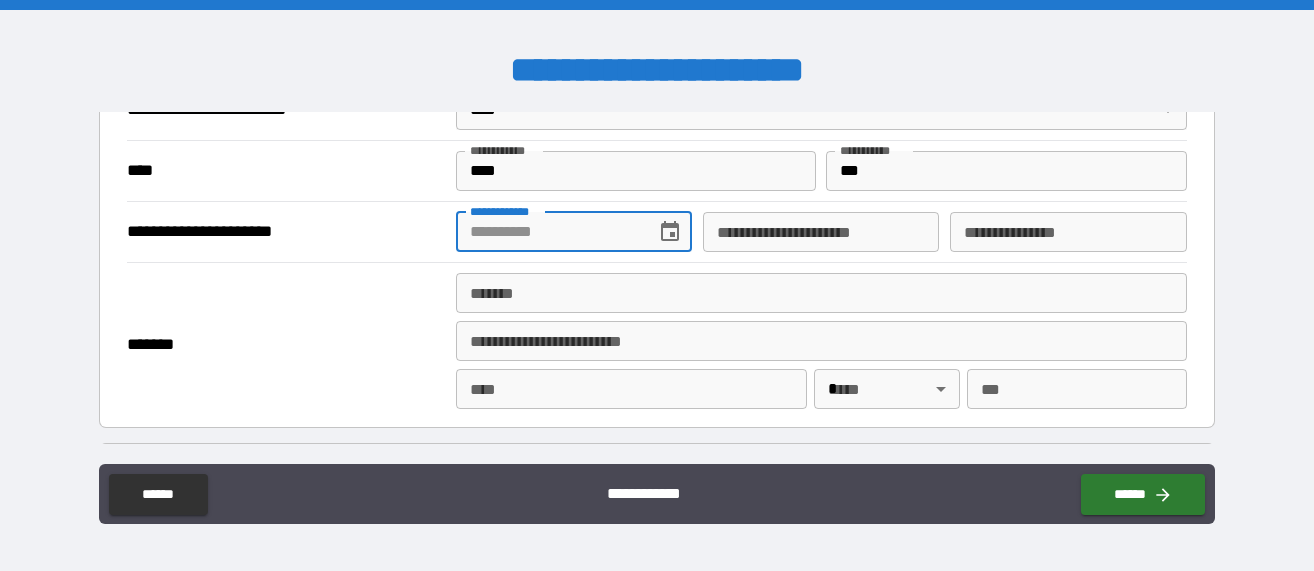 click on "**********" at bounding box center (549, 232) 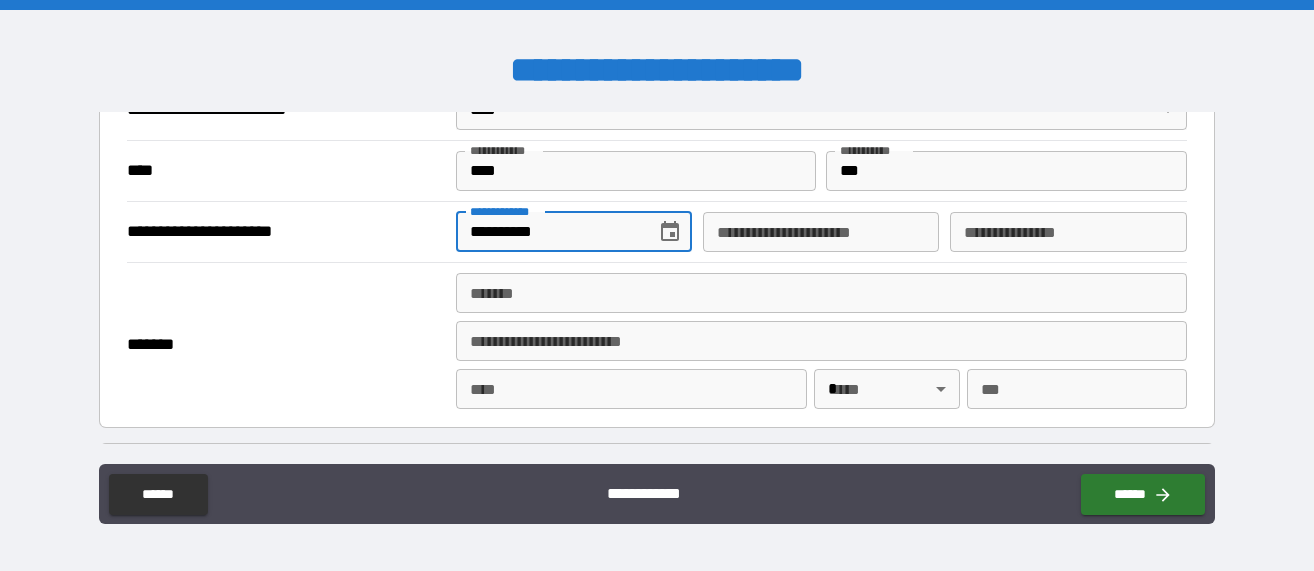 type on "**********" 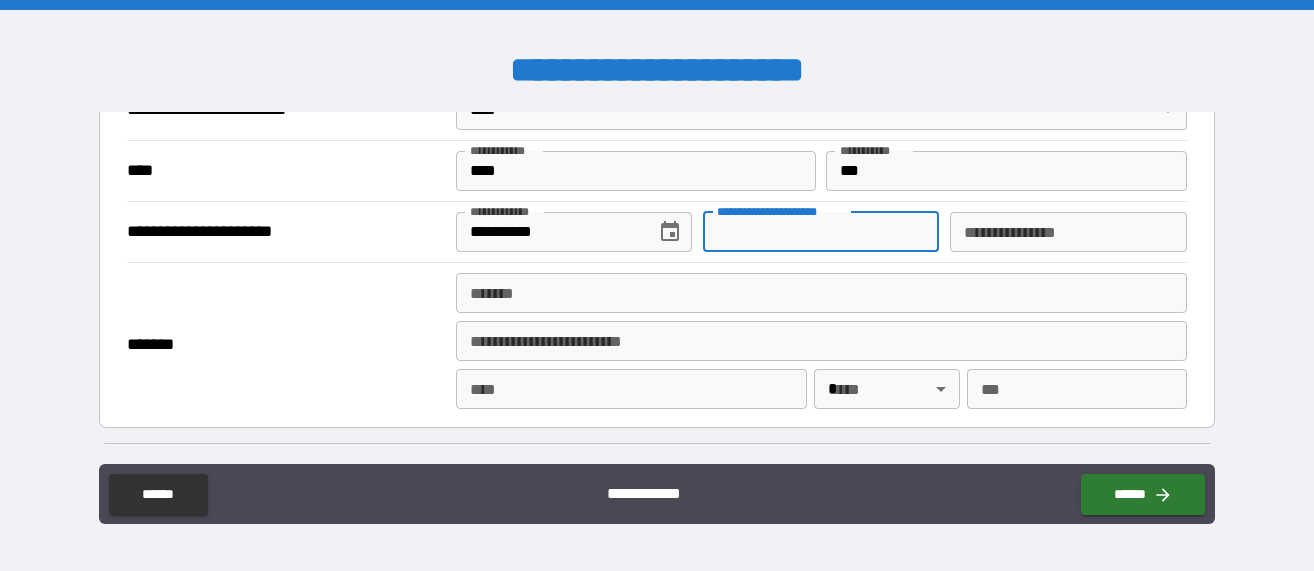click on "**********" at bounding box center (821, 232) 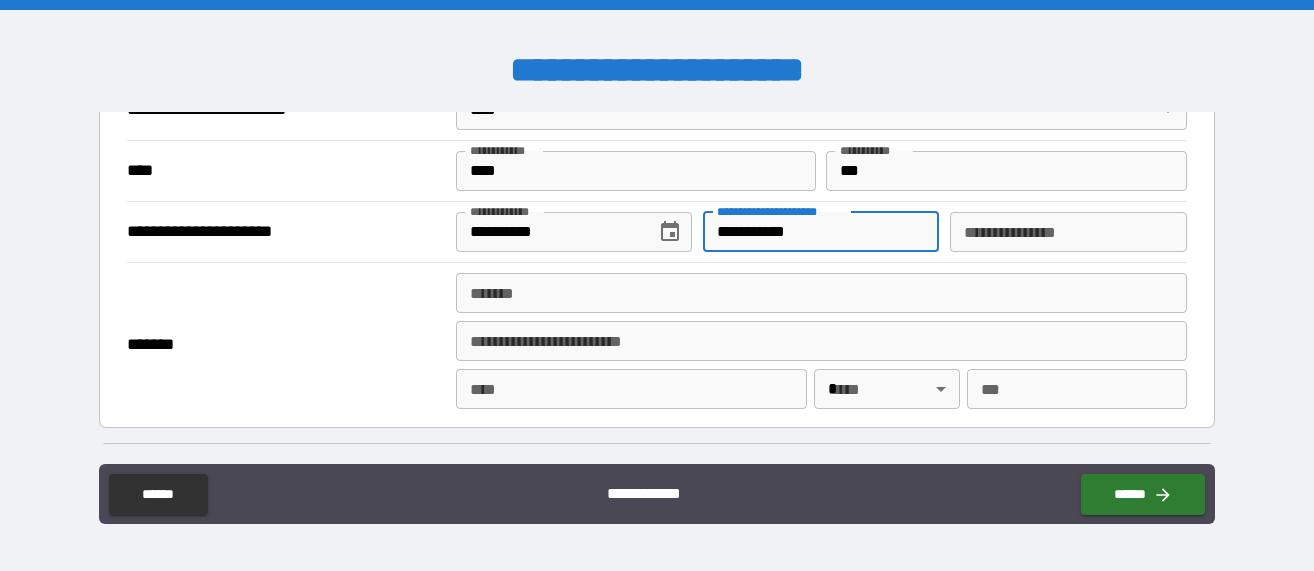 type on "**********" 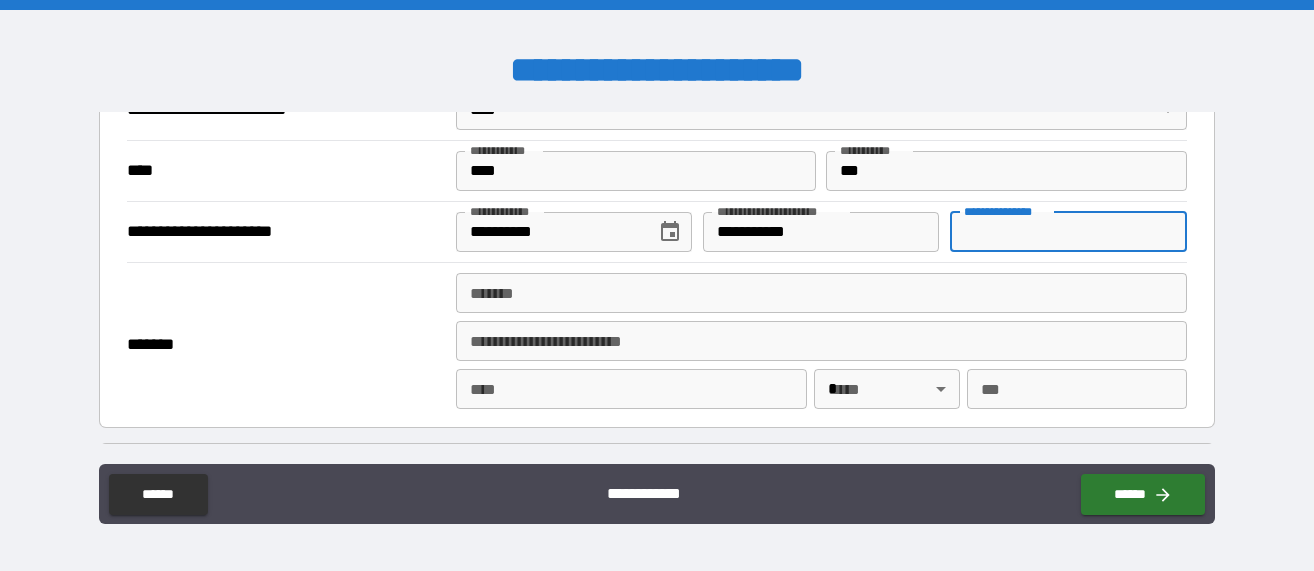 click on "**********" at bounding box center (1068, 232) 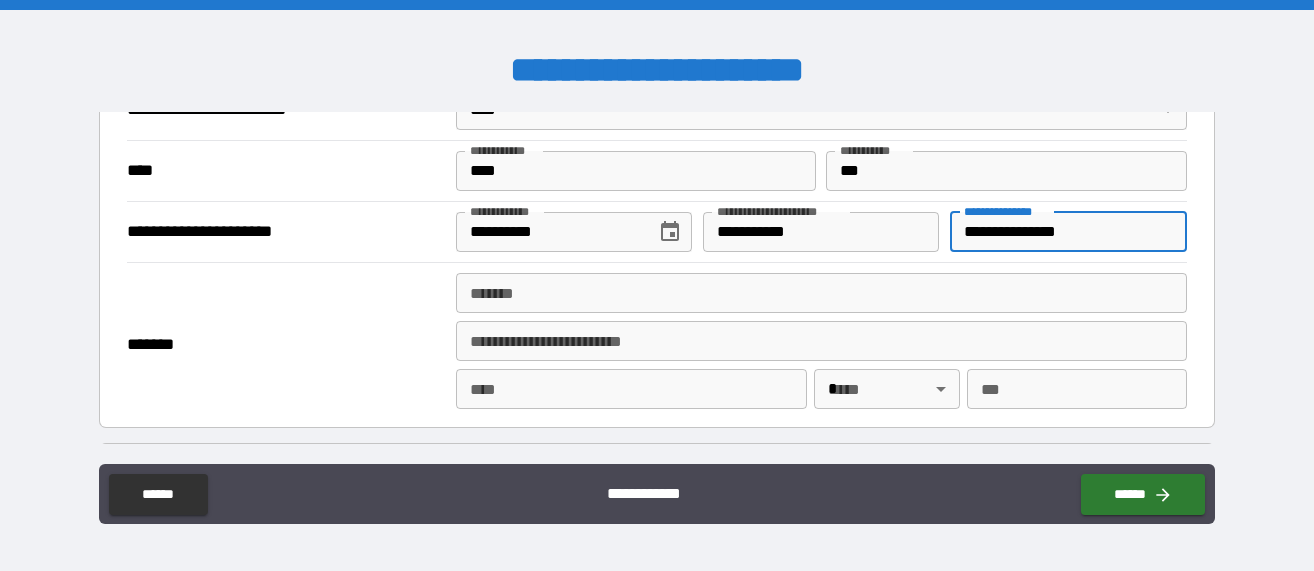 type on "**********" 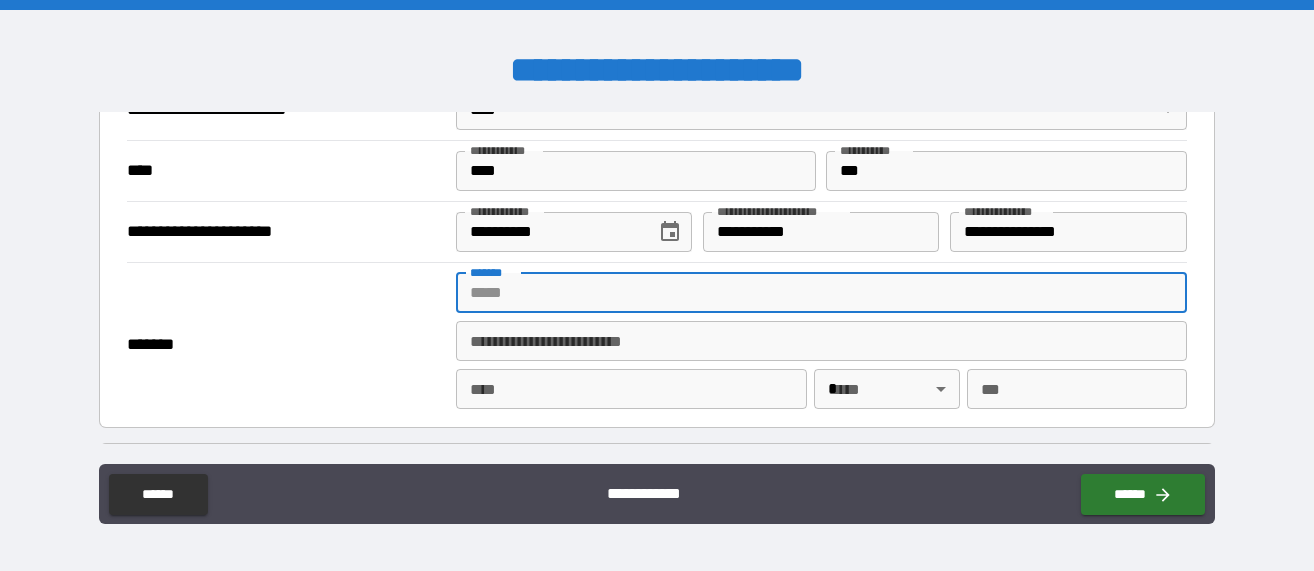 click on "*******" at bounding box center [821, 293] 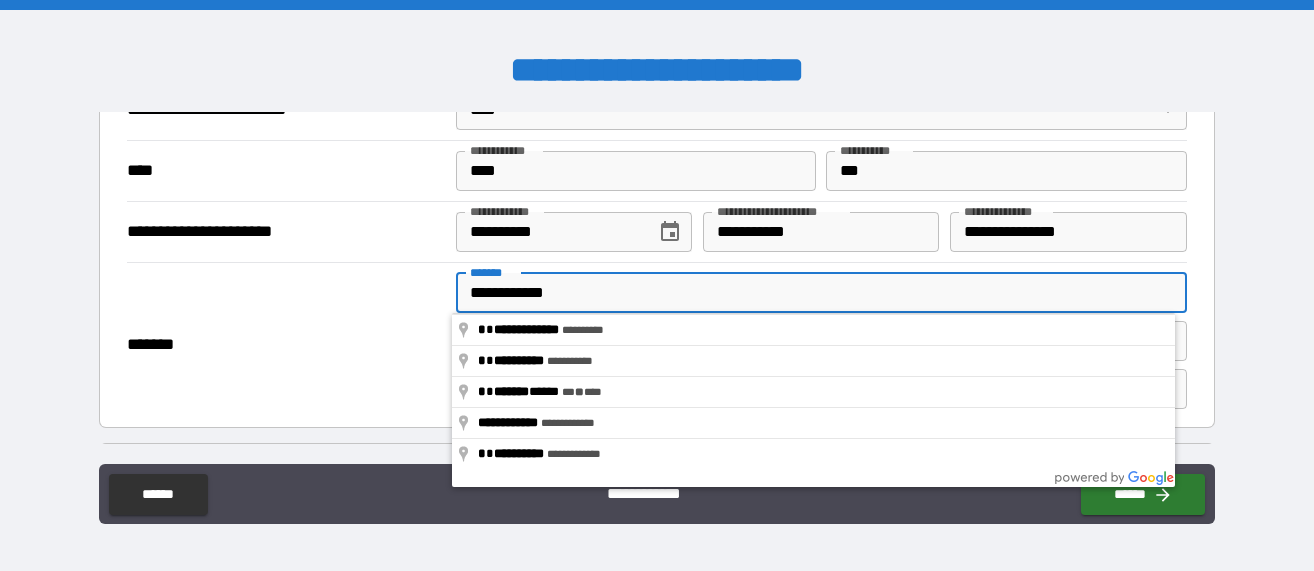 scroll, scrollTop: 1200, scrollLeft: 0, axis: vertical 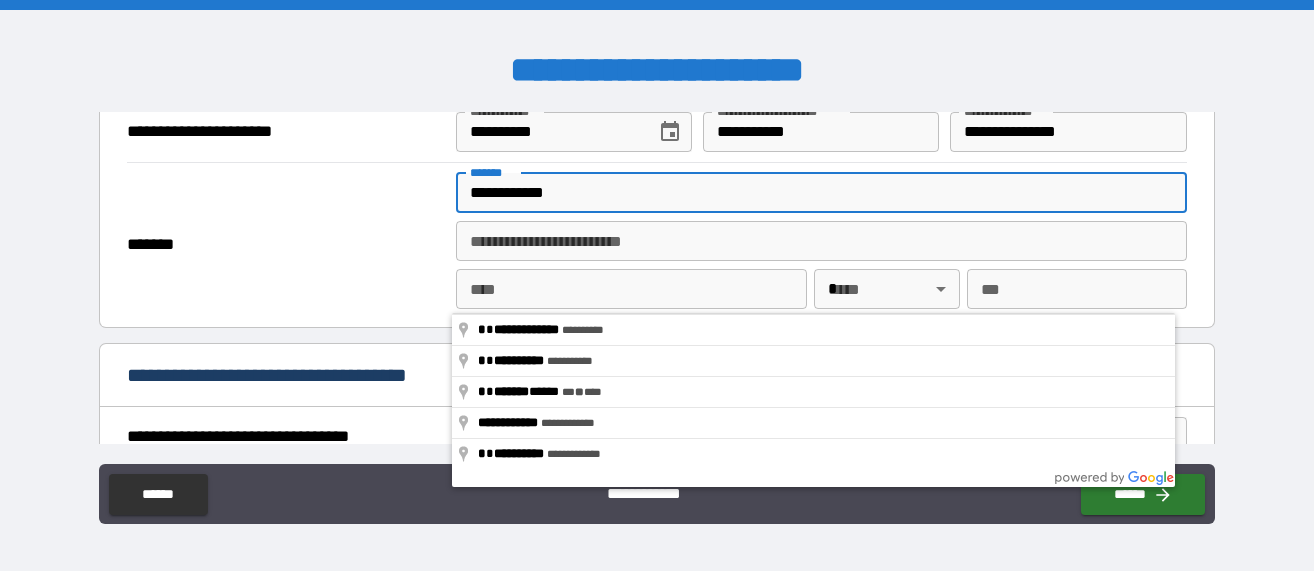 type on "**********" 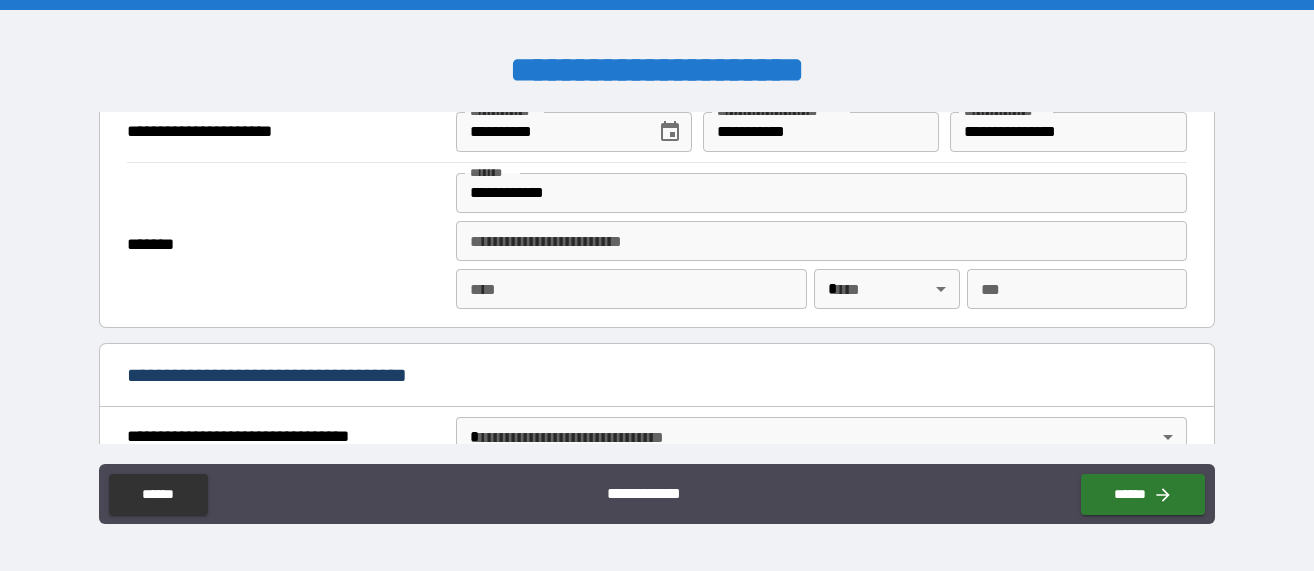 click on "*******" at bounding box center [286, 245] 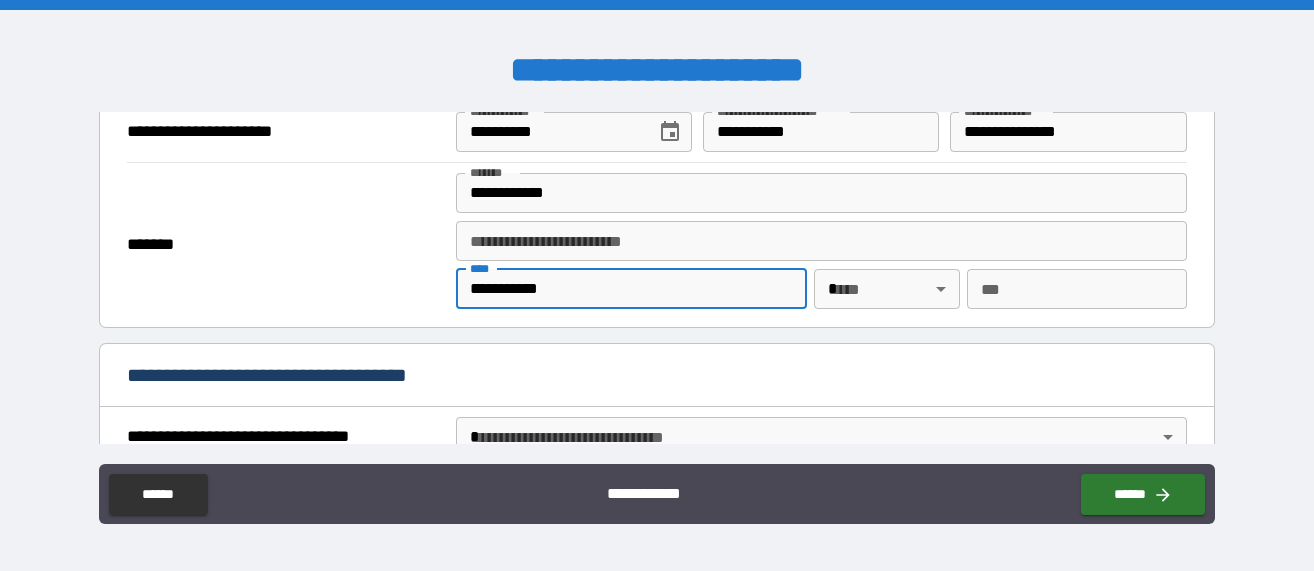 type on "**********" 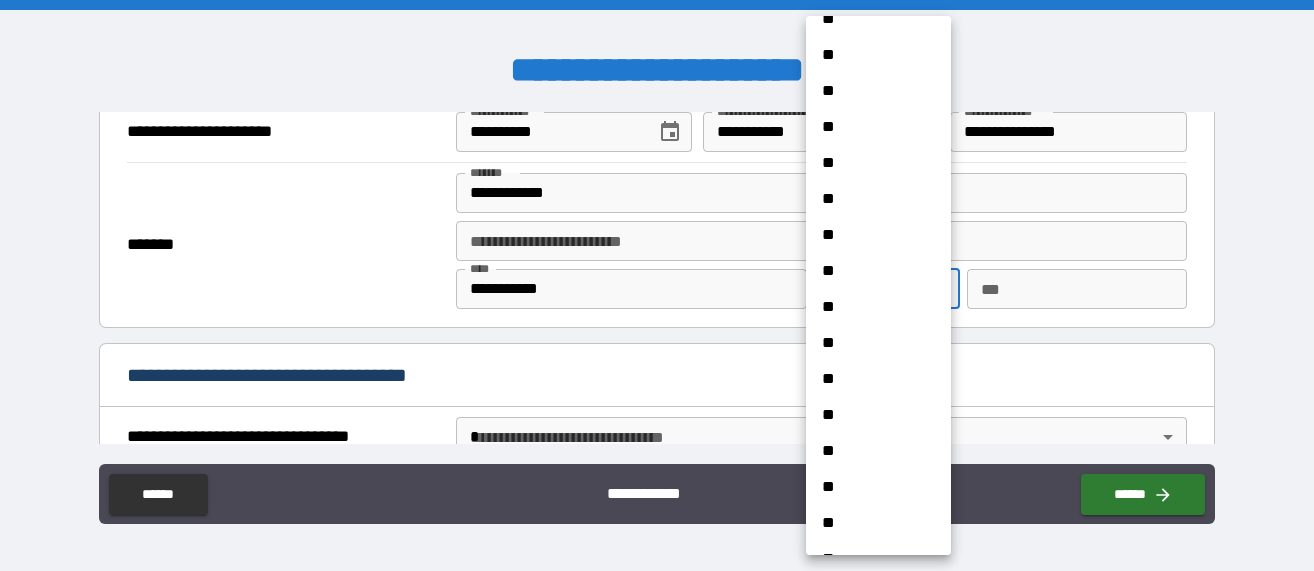 scroll, scrollTop: 900, scrollLeft: 0, axis: vertical 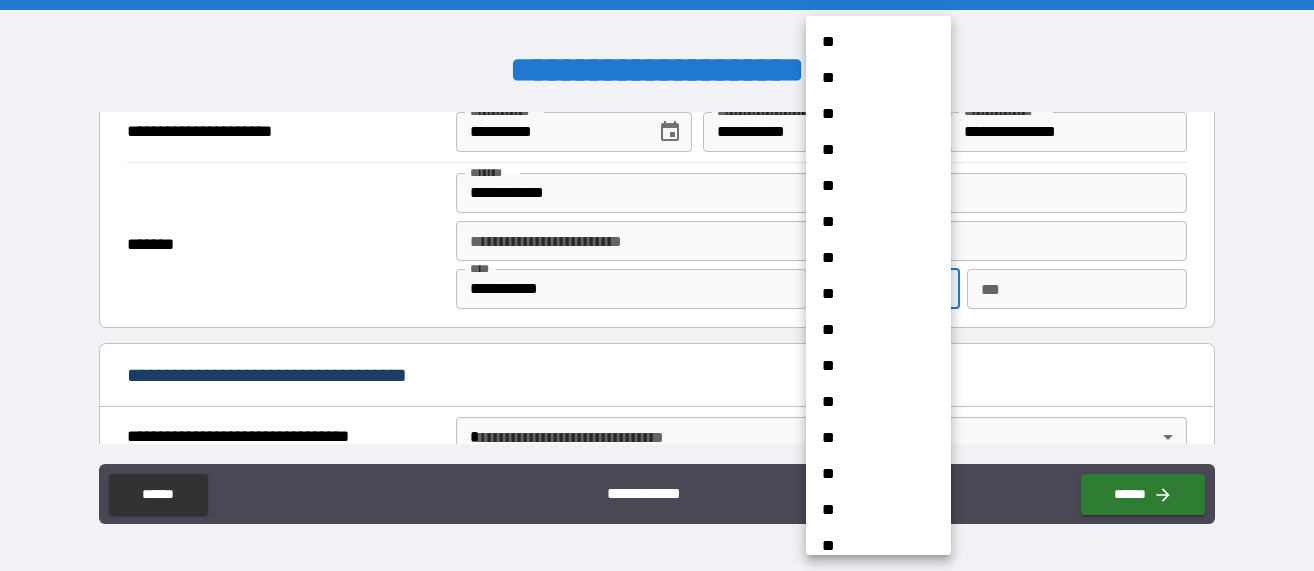 click on "**" at bounding box center (871, 366) 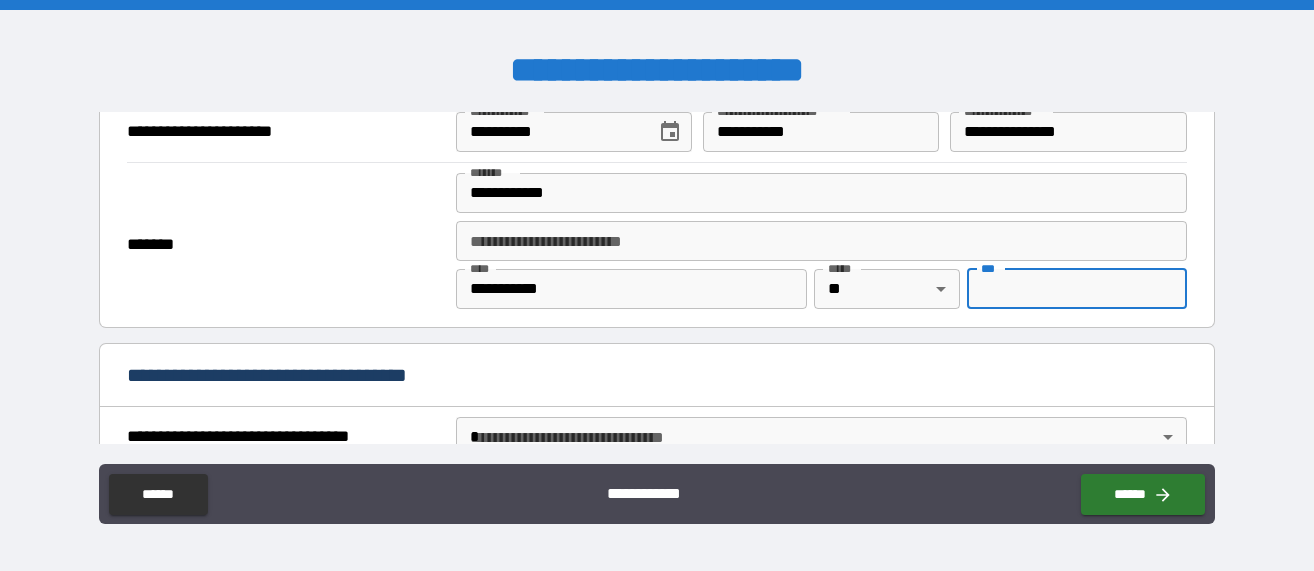 click on "***" at bounding box center (1076, 289) 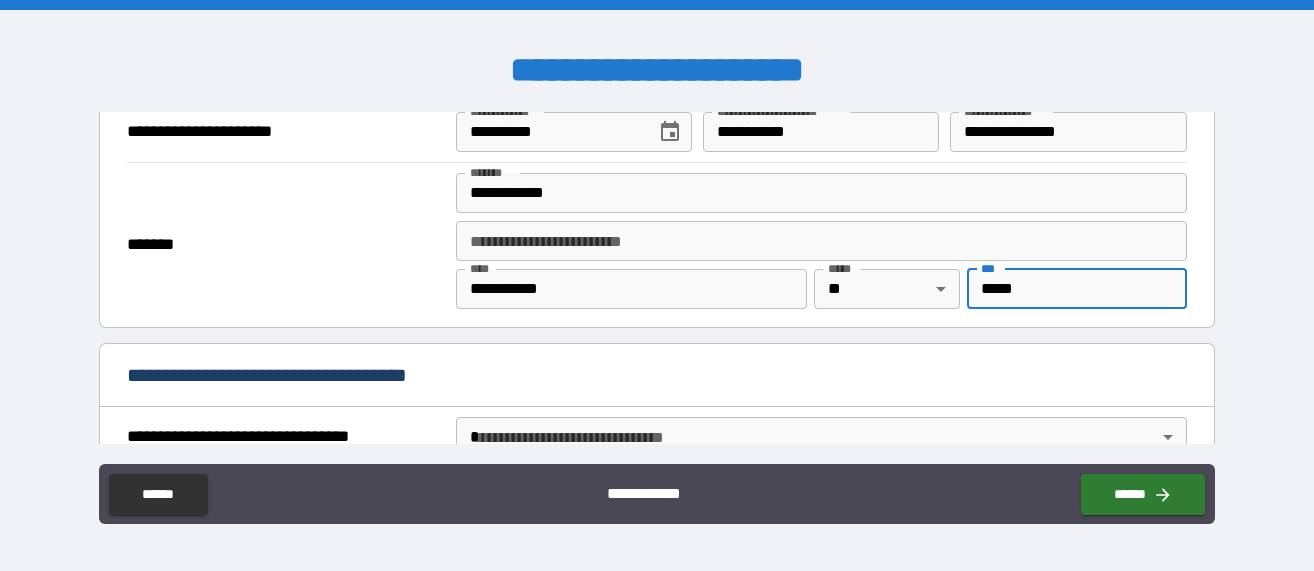 type on "*****" 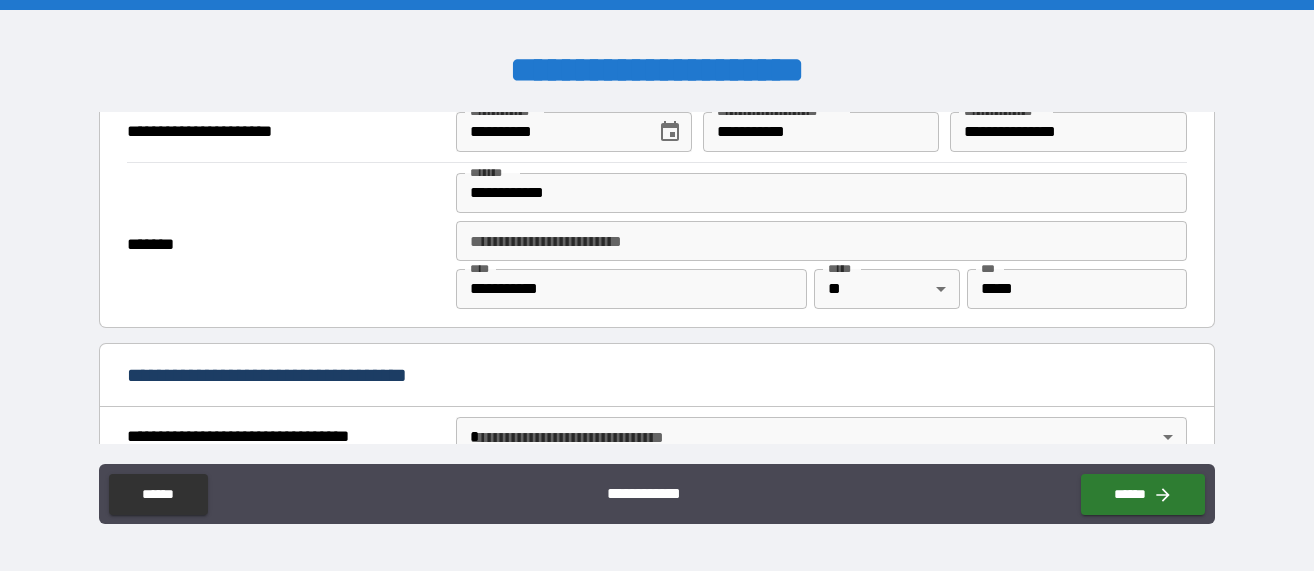 click on "*******" at bounding box center [286, 245] 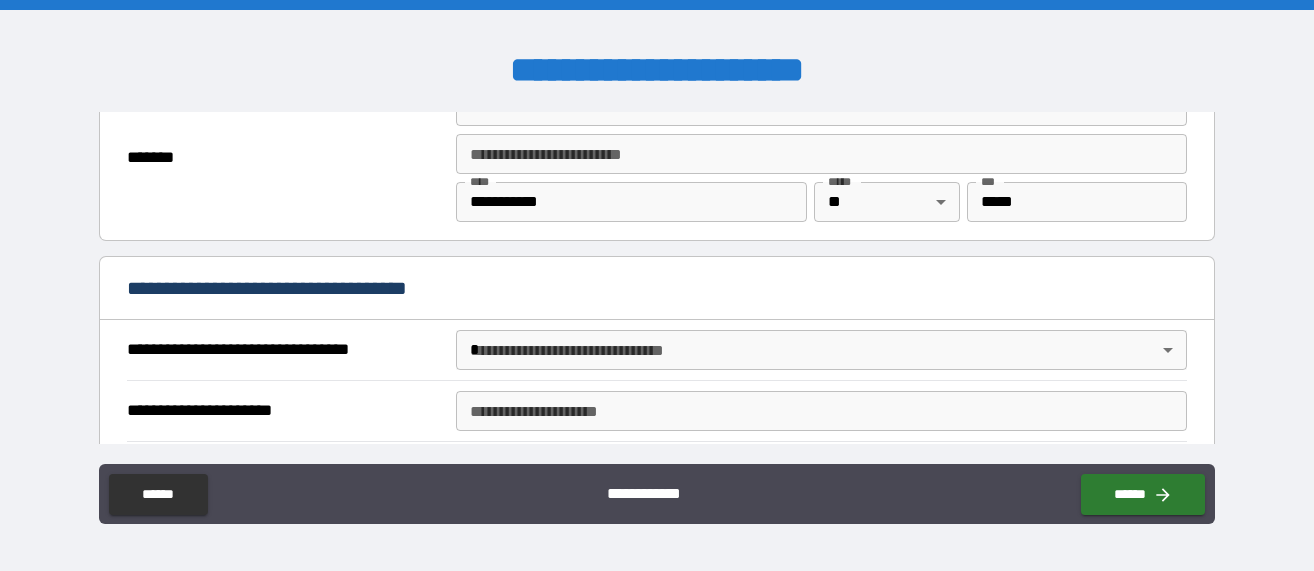 scroll, scrollTop: 1400, scrollLeft: 0, axis: vertical 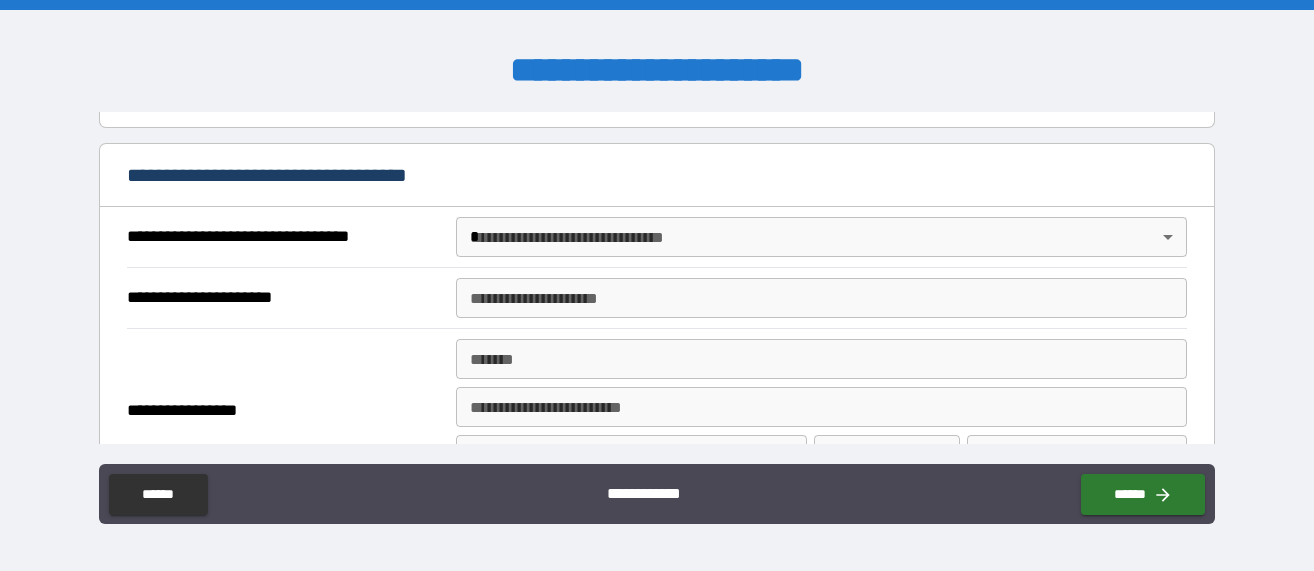 click on "**********" at bounding box center [657, 285] 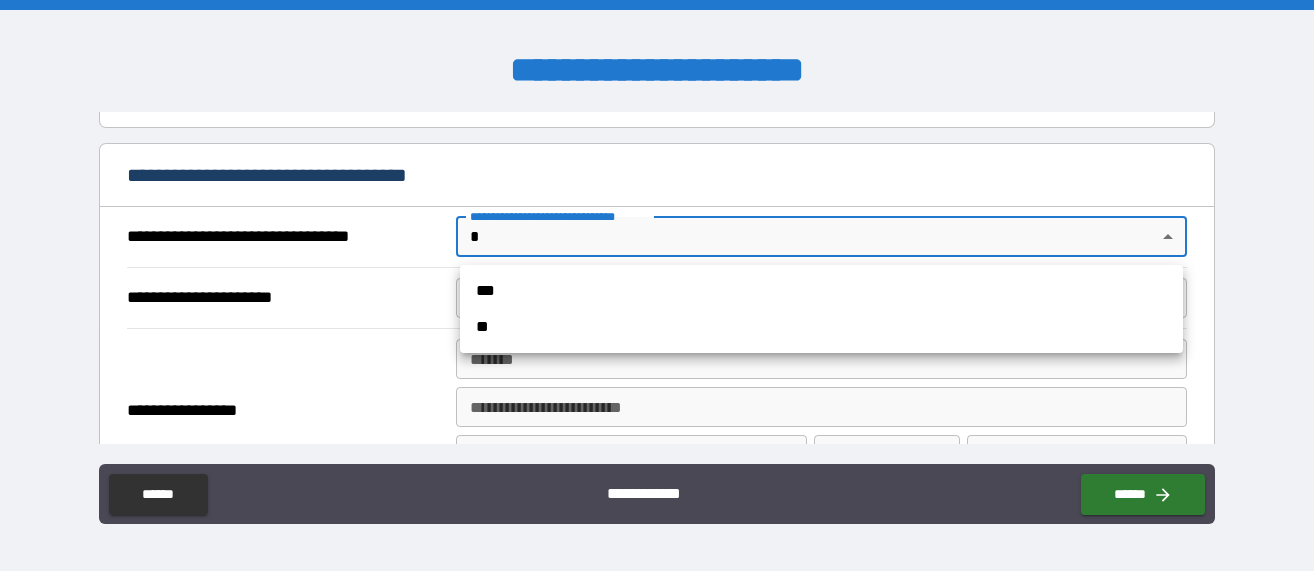 click on "**" at bounding box center (821, 327) 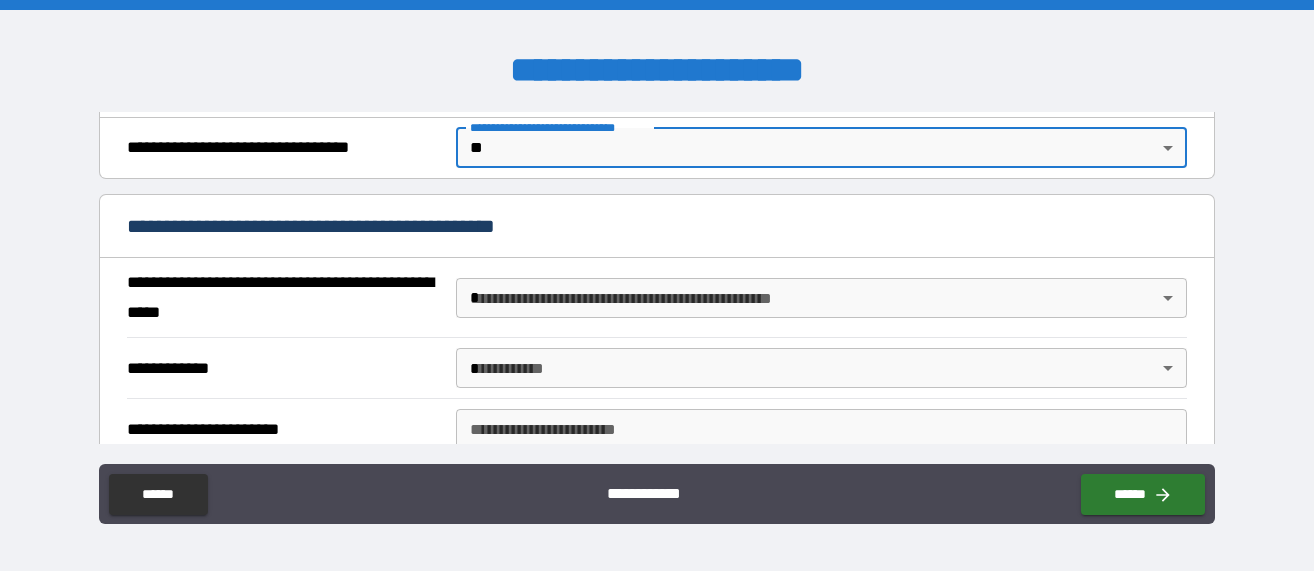 scroll, scrollTop: 1600, scrollLeft: 0, axis: vertical 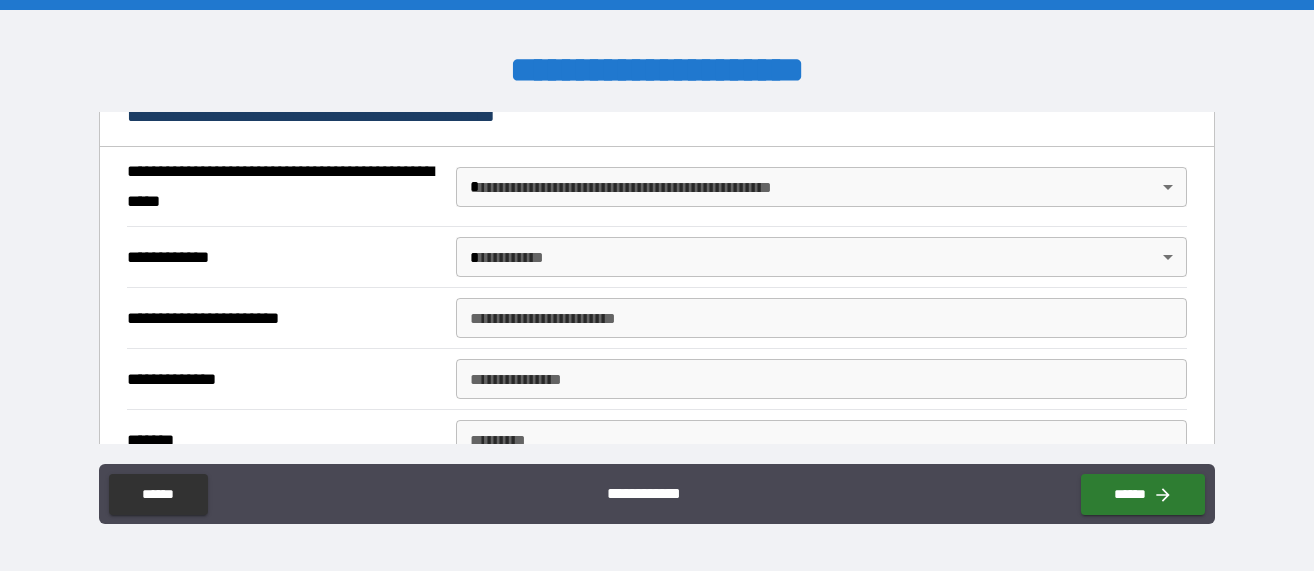 click on "**********" at bounding box center (657, 285) 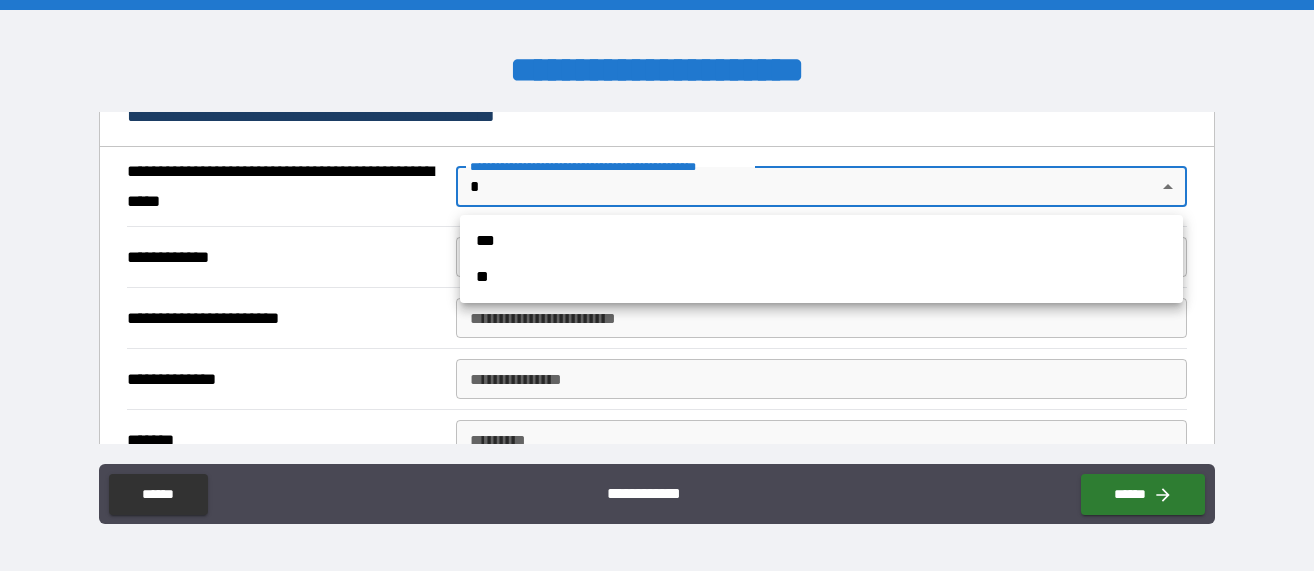 click on "**" at bounding box center (821, 277) 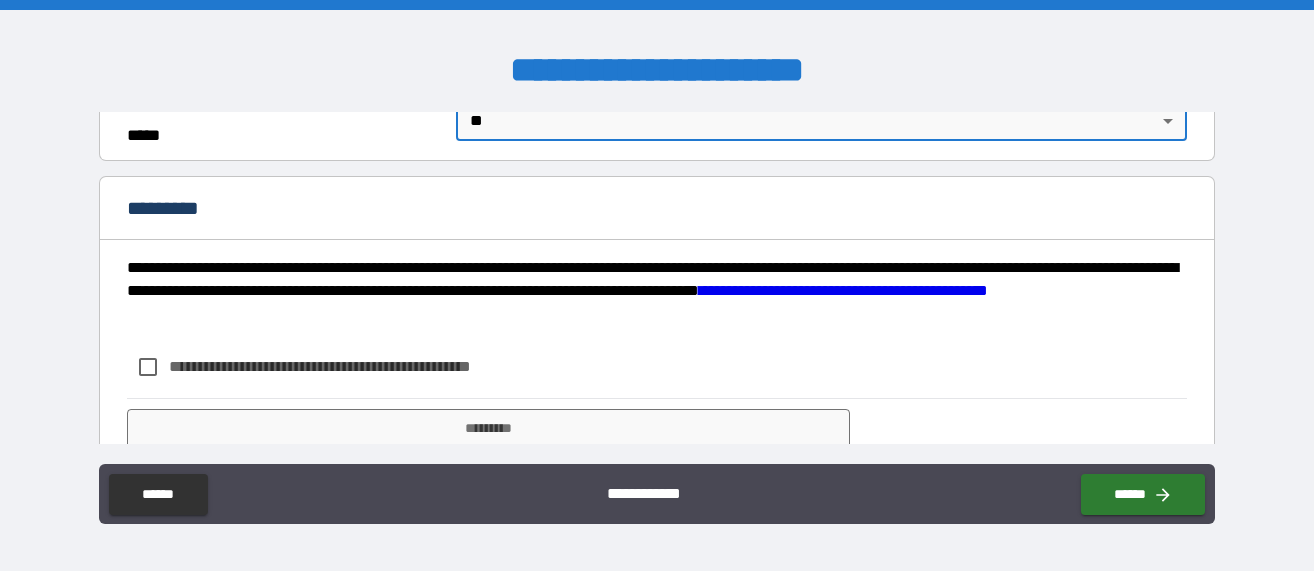 scroll, scrollTop: 1700, scrollLeft: 0, axis: vertical 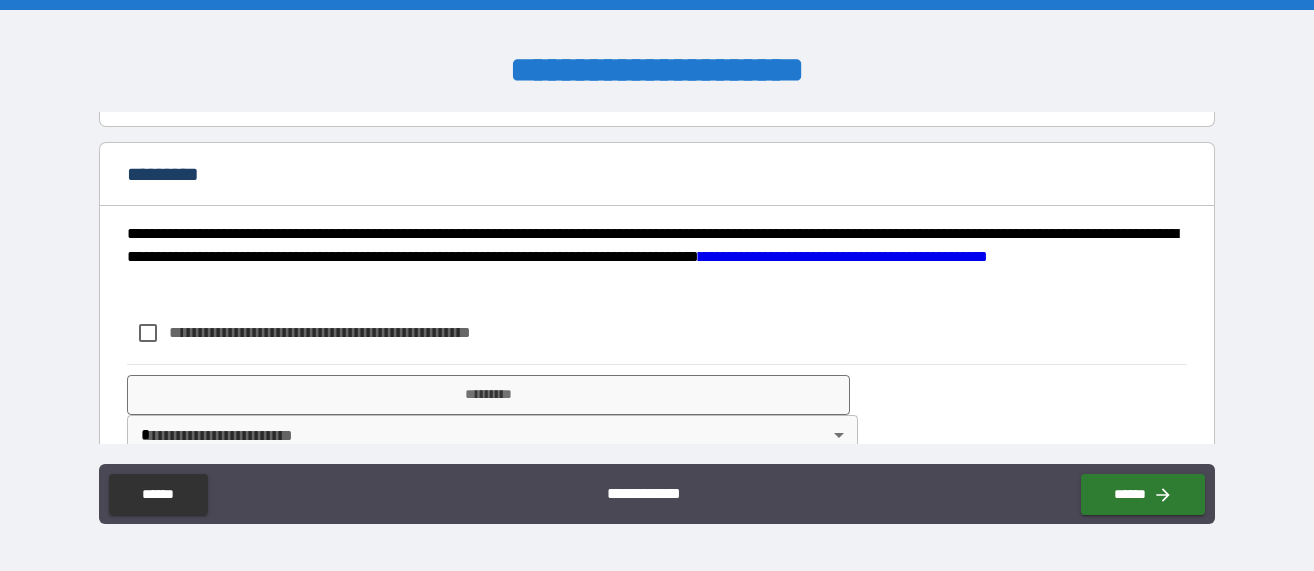 drag, startPoint x: 274, startPoint y: 332, endPoint x: 173, endPoint y: 340, distance: 101.31634 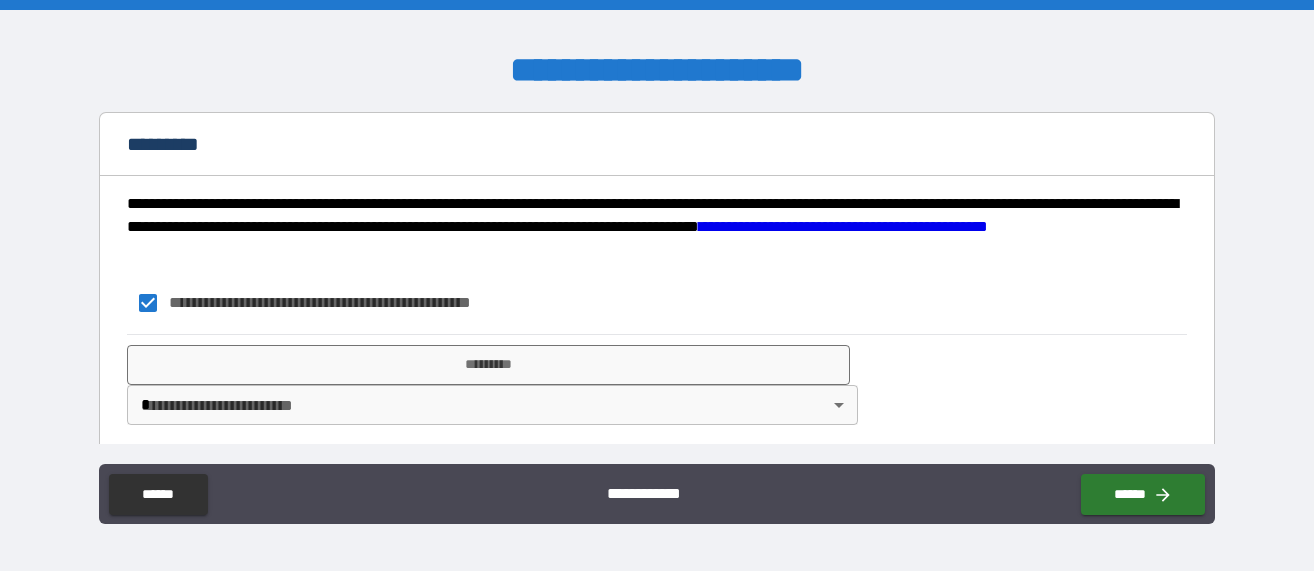 scroll, scrollTop: 1742, scrollLeft: 0, axis: vertical 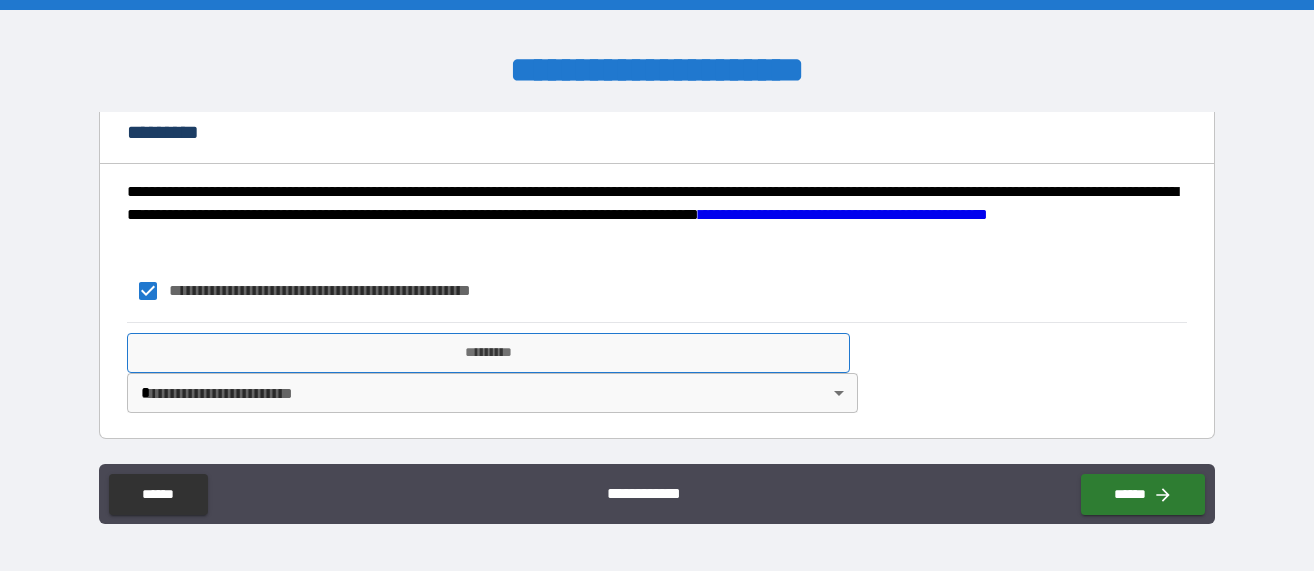 click on "*********" at bounding box center (488, 353) 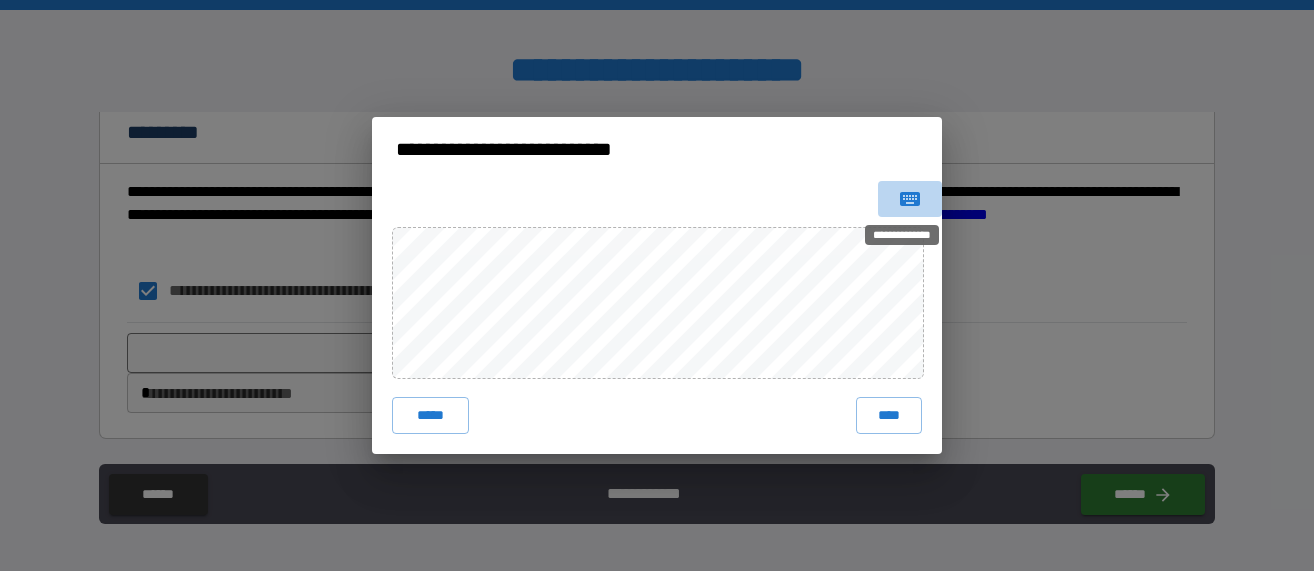 click 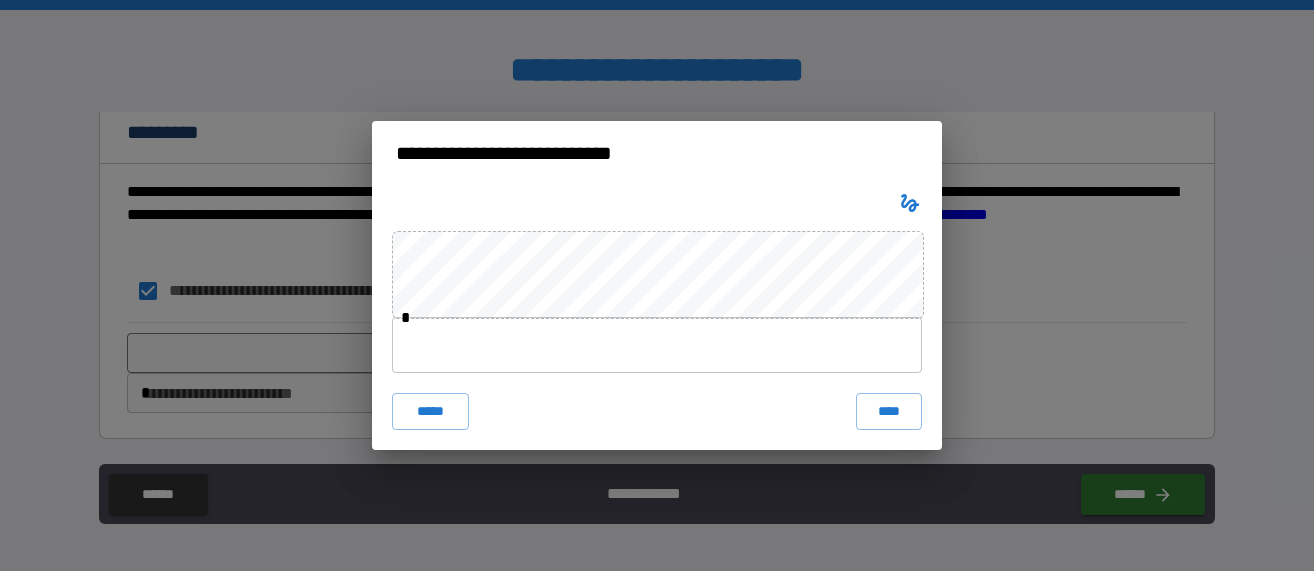 click at bounding box center [657, 345] 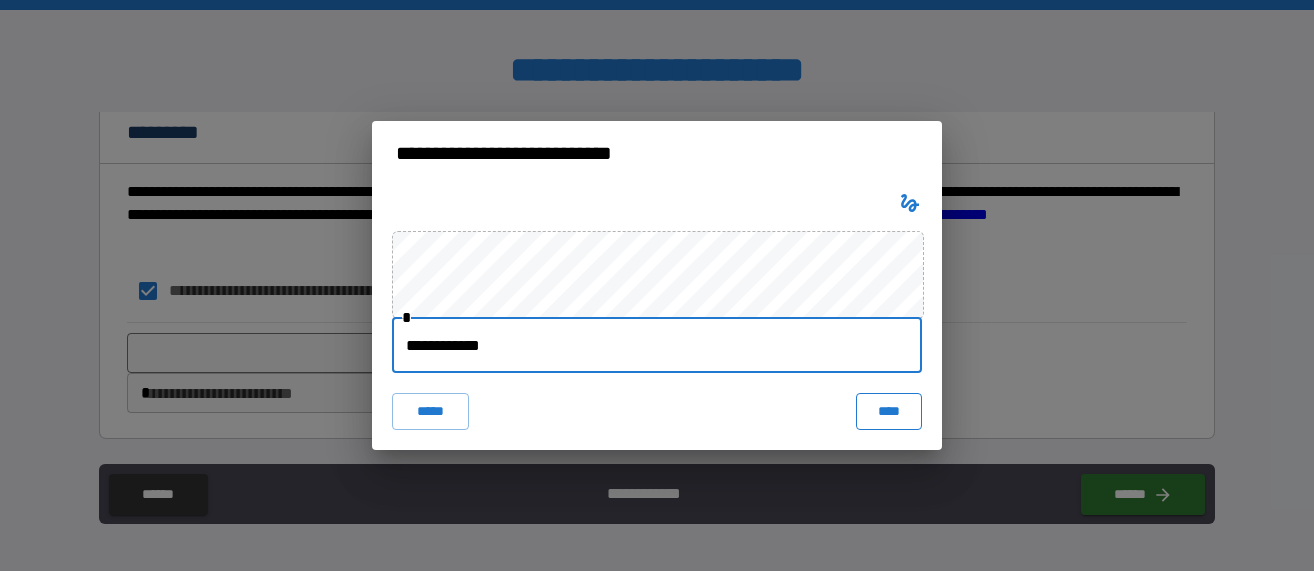 type on "**********" 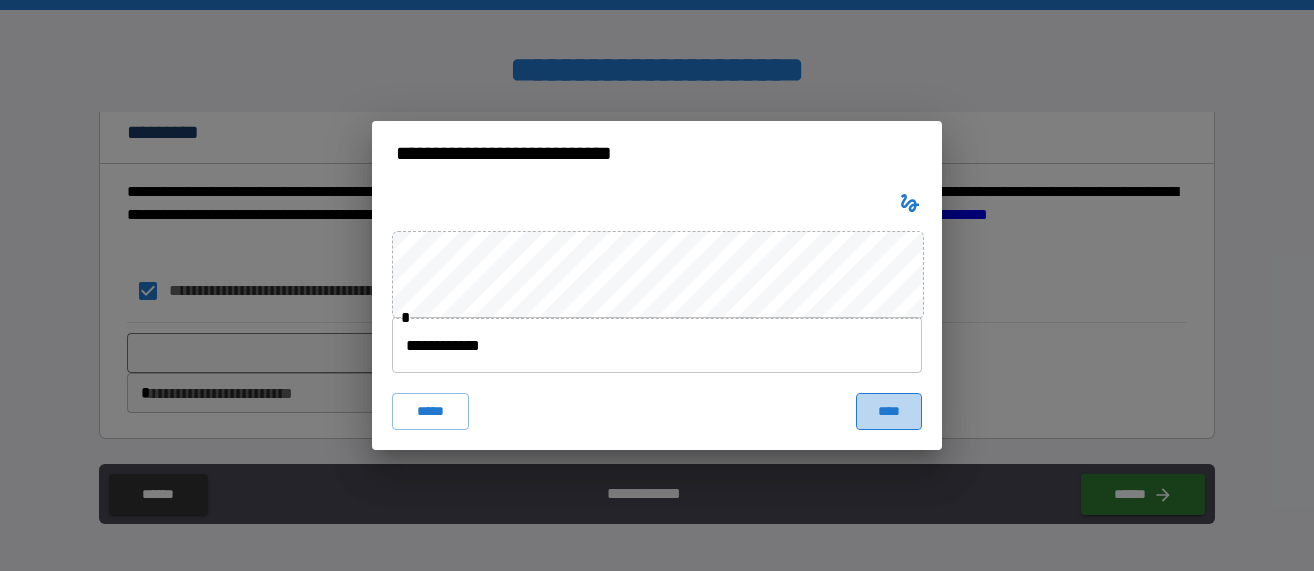 click on "****" at bounding box center (889, 411) 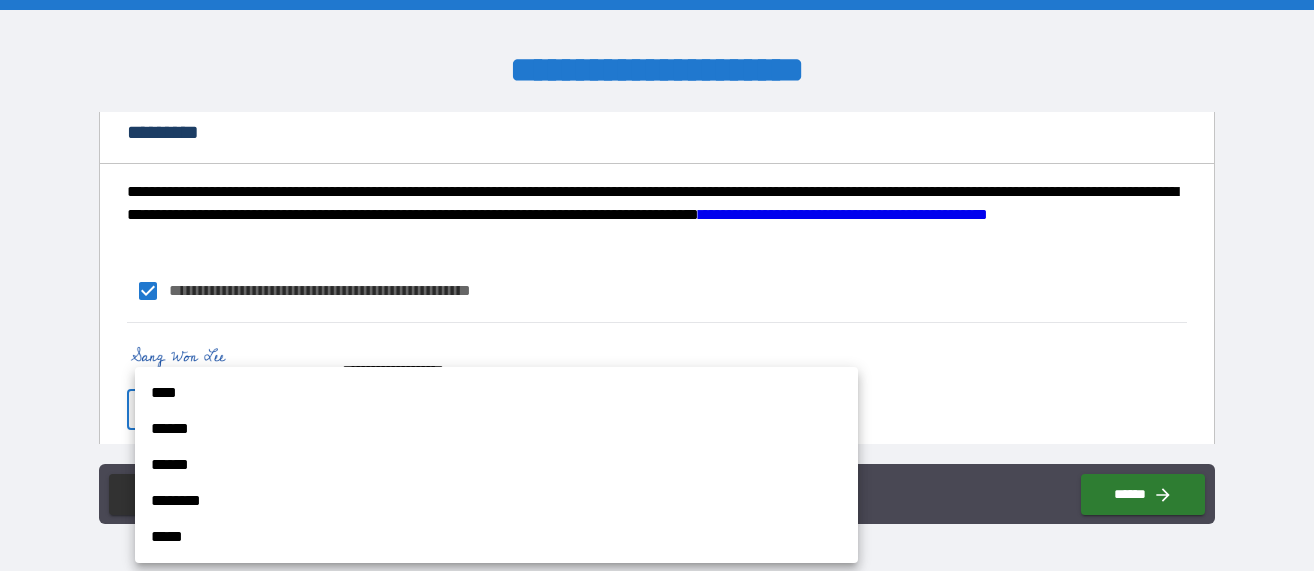 click on "**********" at bounding box center [657, 285] 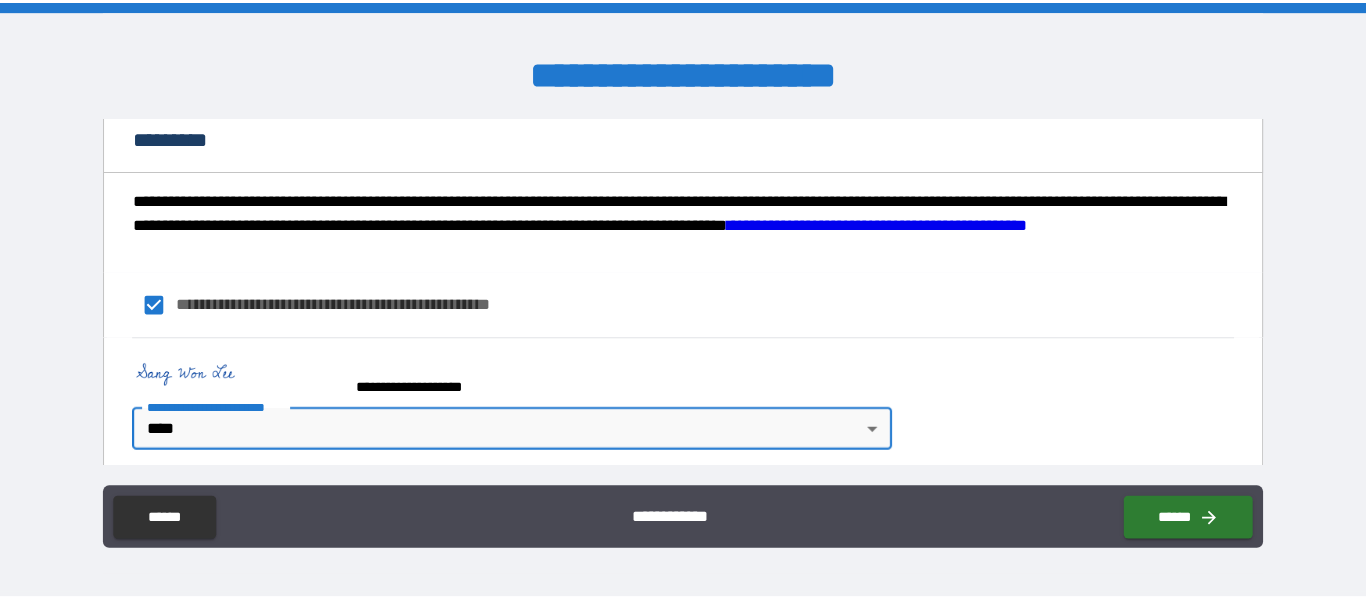 scroll, scrollTop: 1759, scrollLeft: 0, axis: vertical 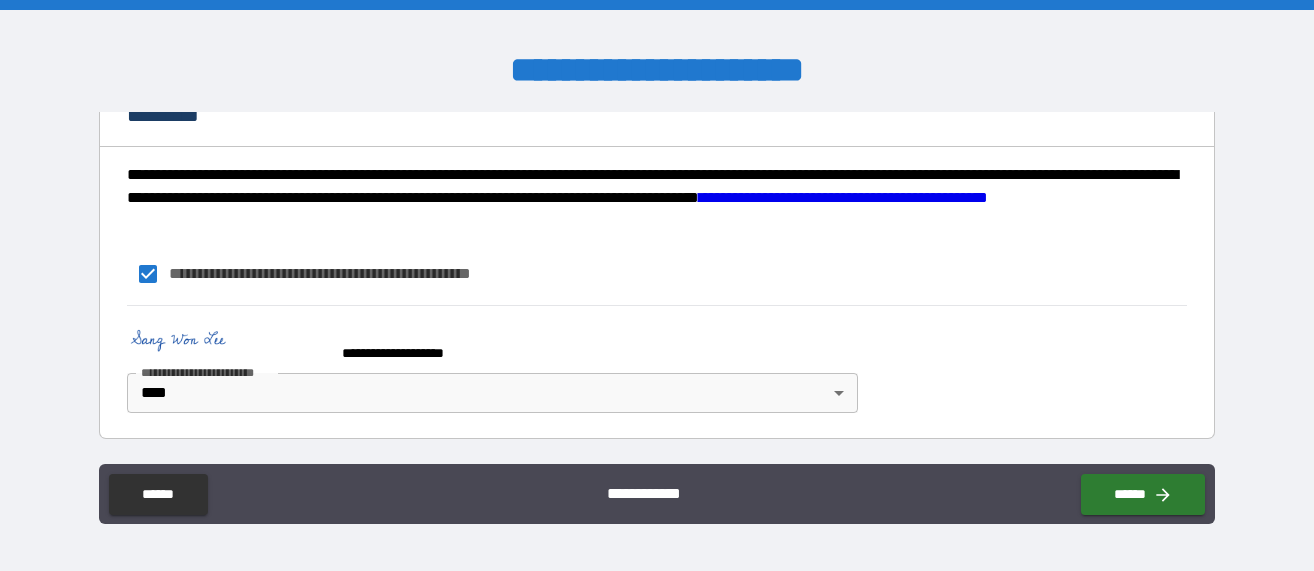 click on "******" at bounding box center (1139, 490) 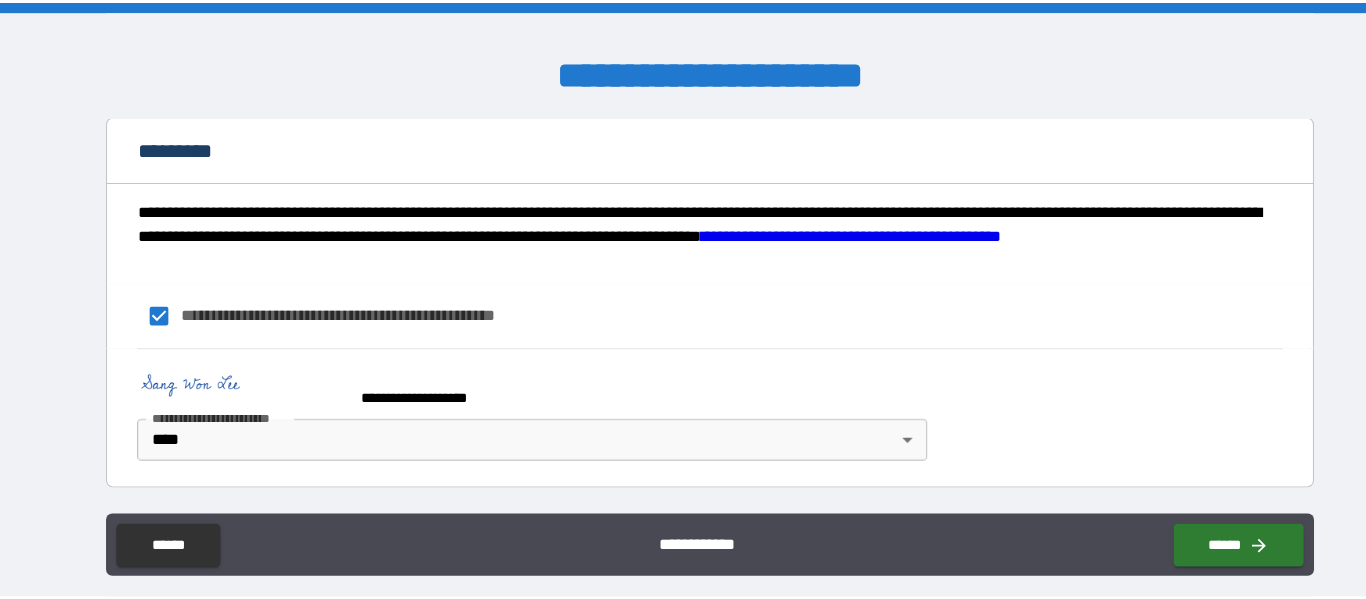 scroll, scrollTop: 1732, scrollLeft: 0, axis: vertical 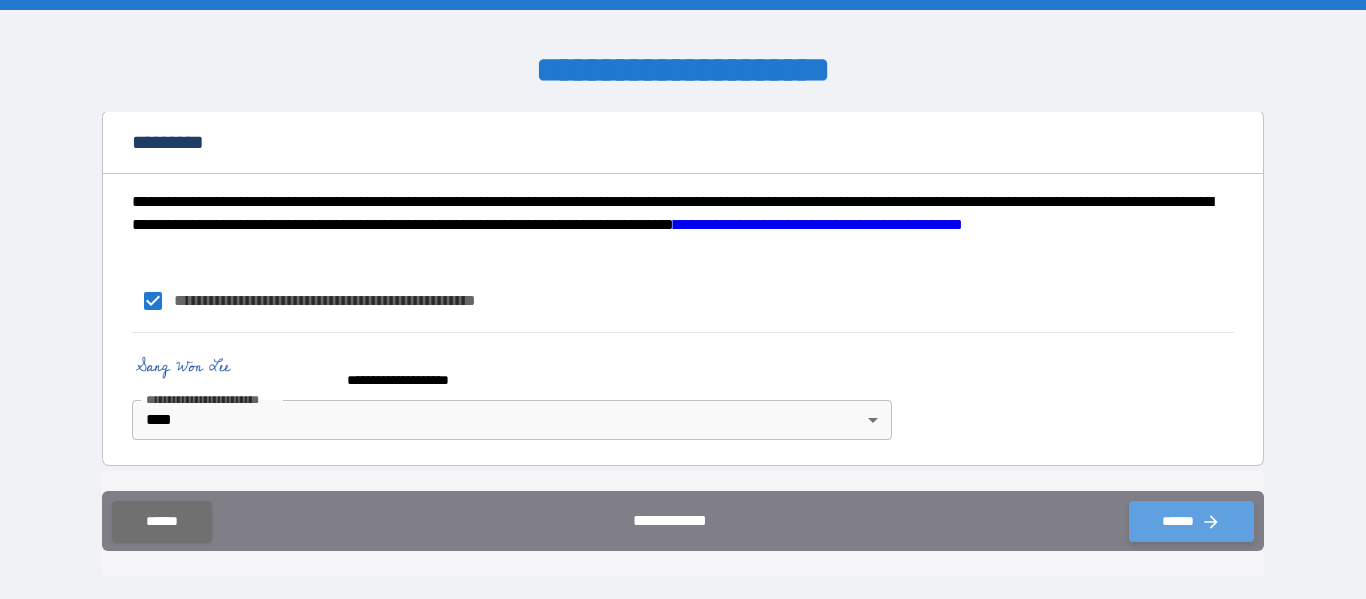 click on "******" at bounding box center (1191, 521) 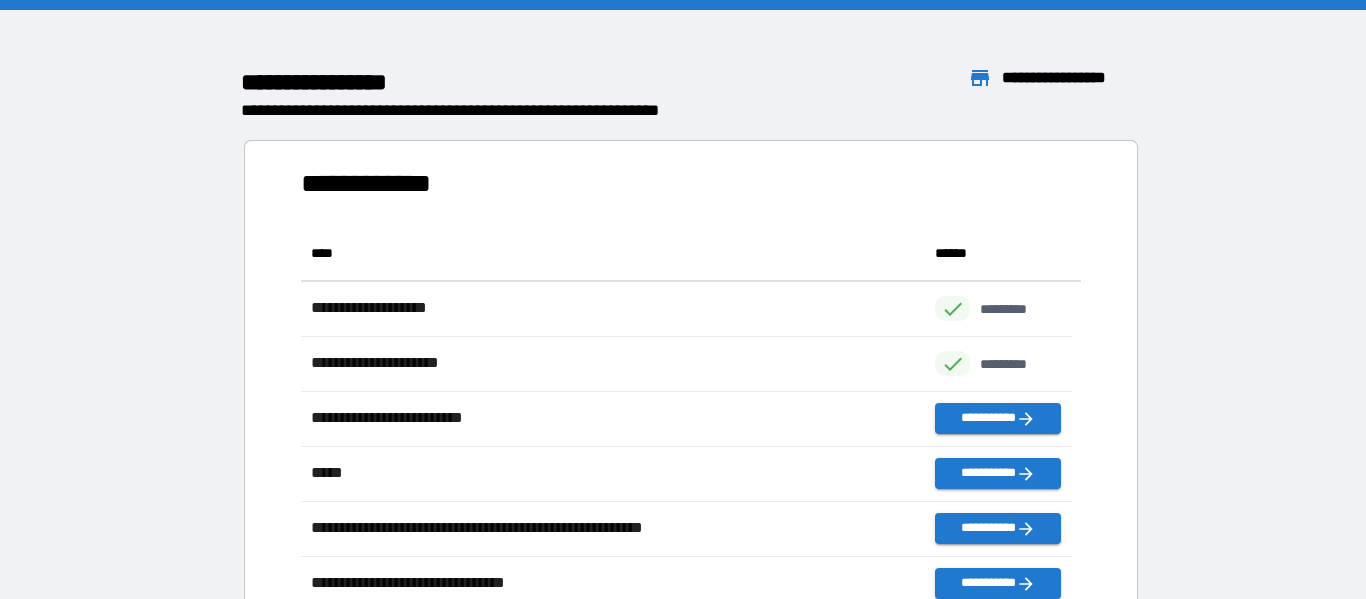 scroll, scrollTop: 426, scrollLeft: 755, axis: both 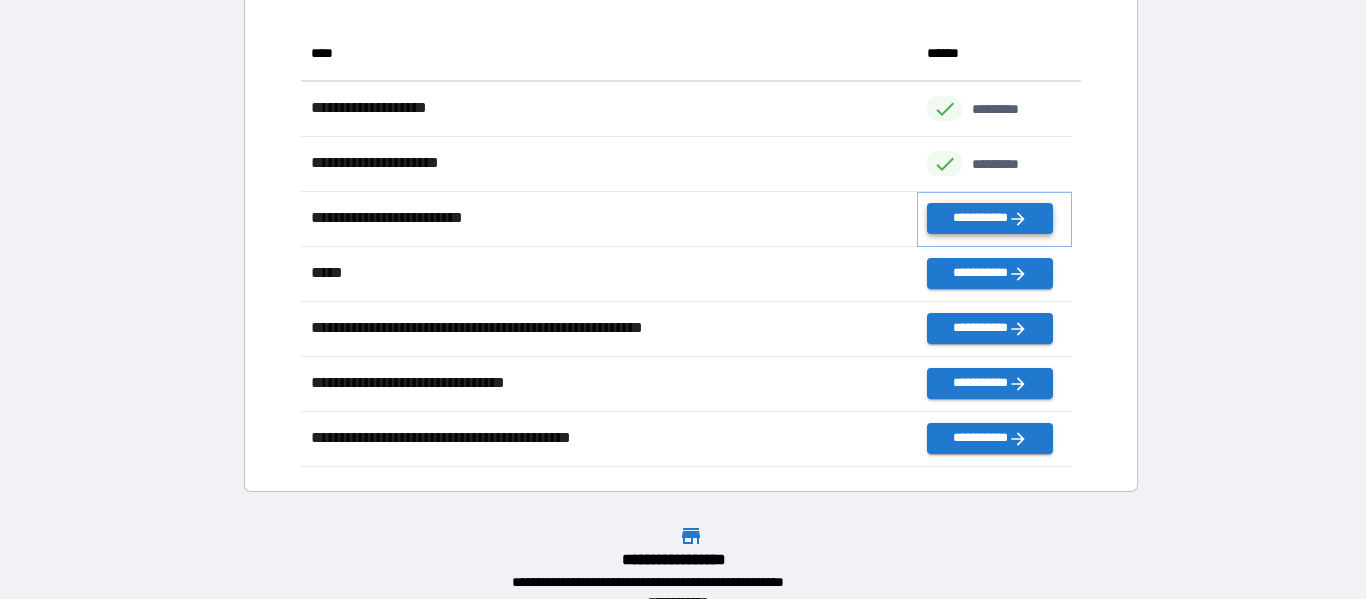 click on "**********" at bounding box center (989, 218) 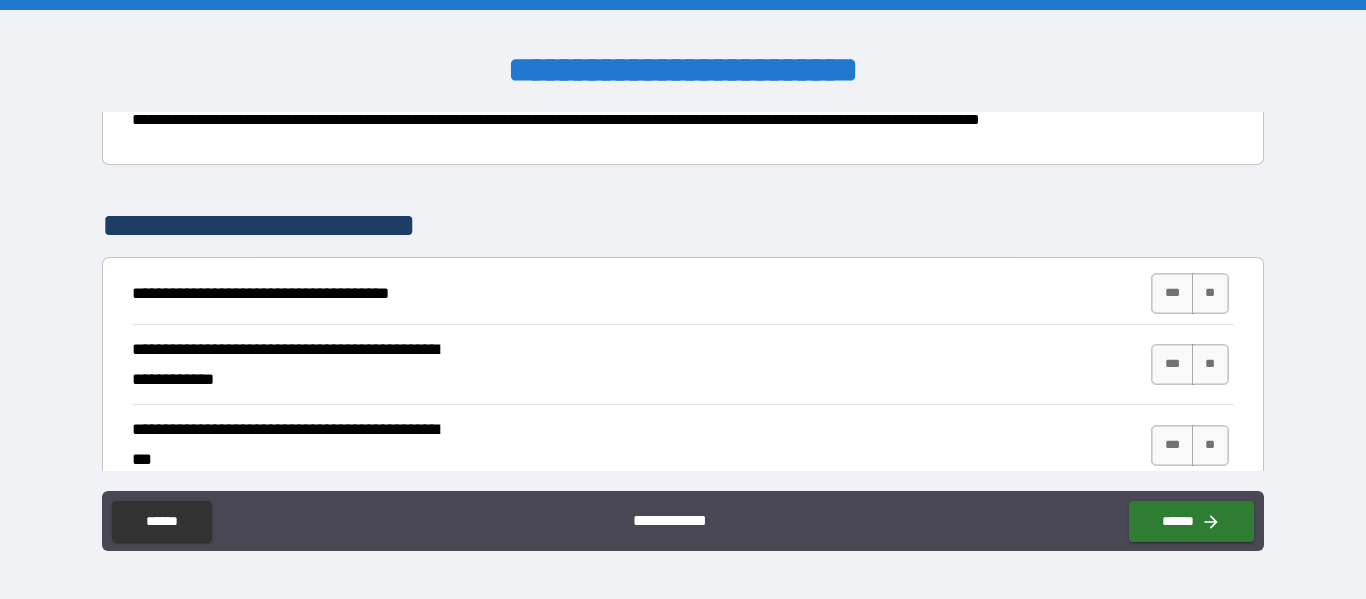 scroll, scrollTop: 300, scrollLeft: 0, axis: vertical 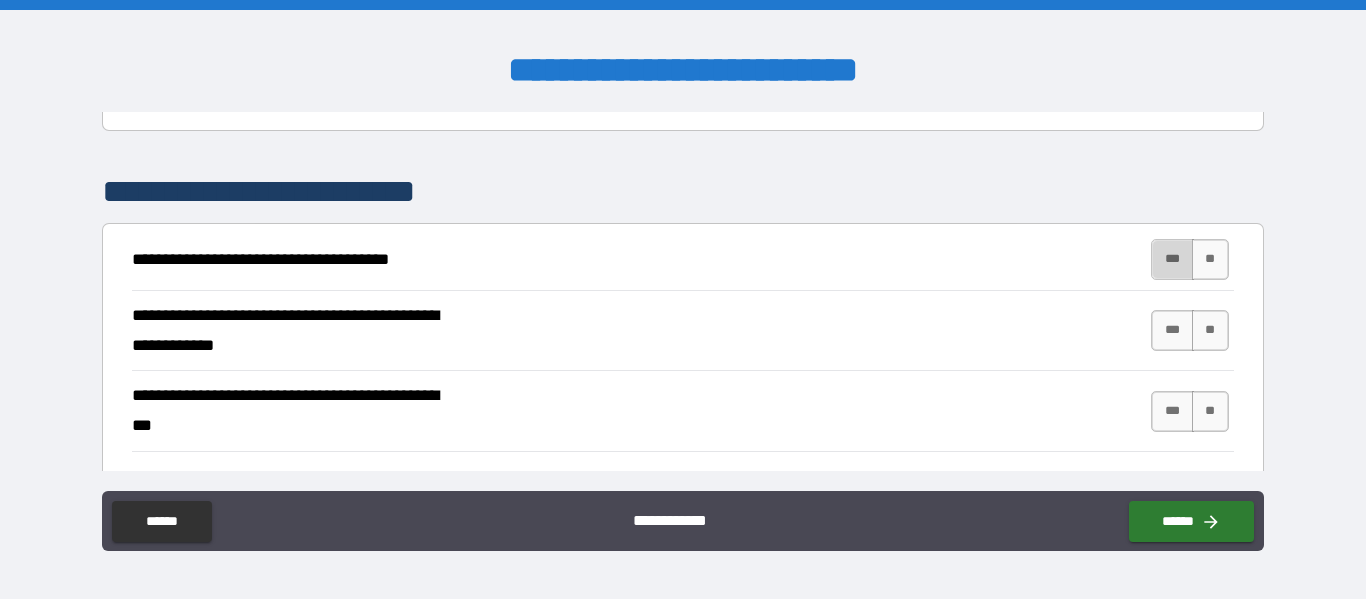 click on "***" at bounding box center [1172, 259] 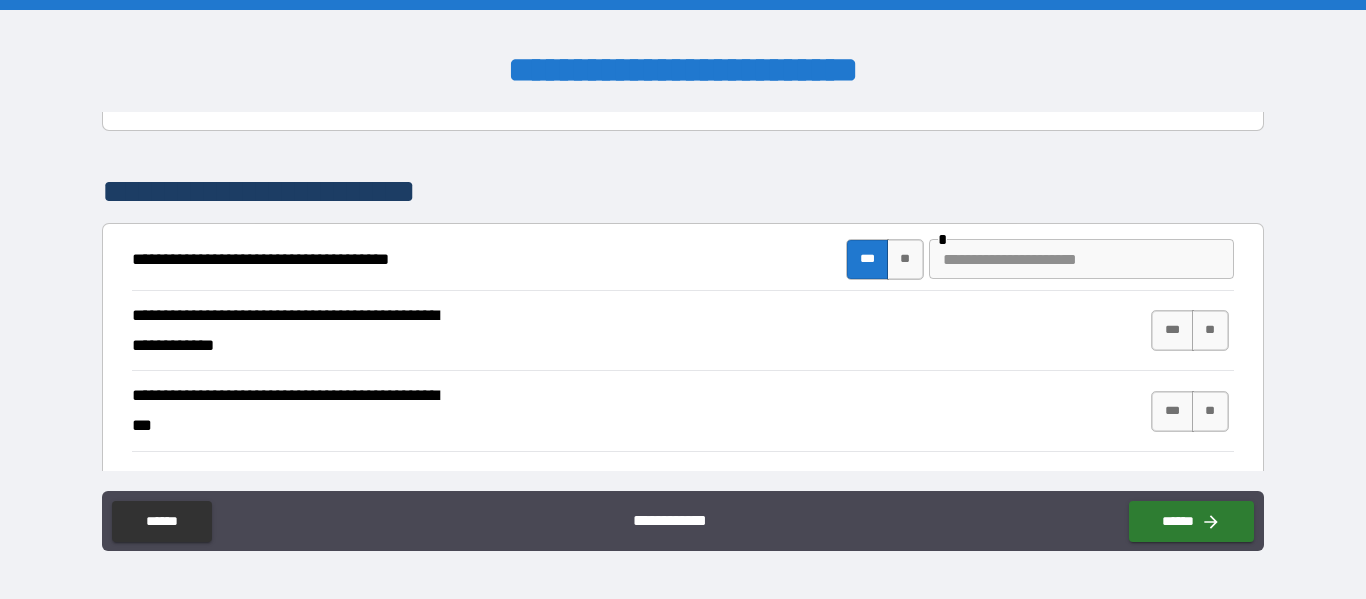scroll, scrollTop: 400, scrollLeft: 0, axis: vertical 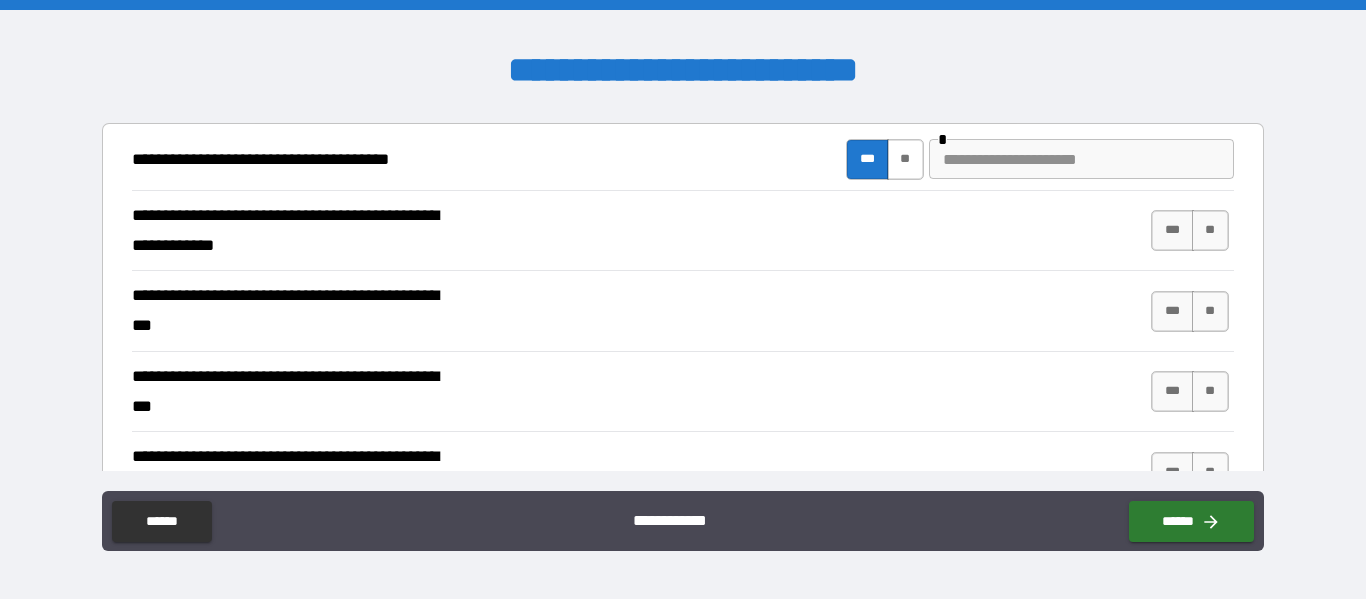 click on "**" at bounding box center (905, 159) 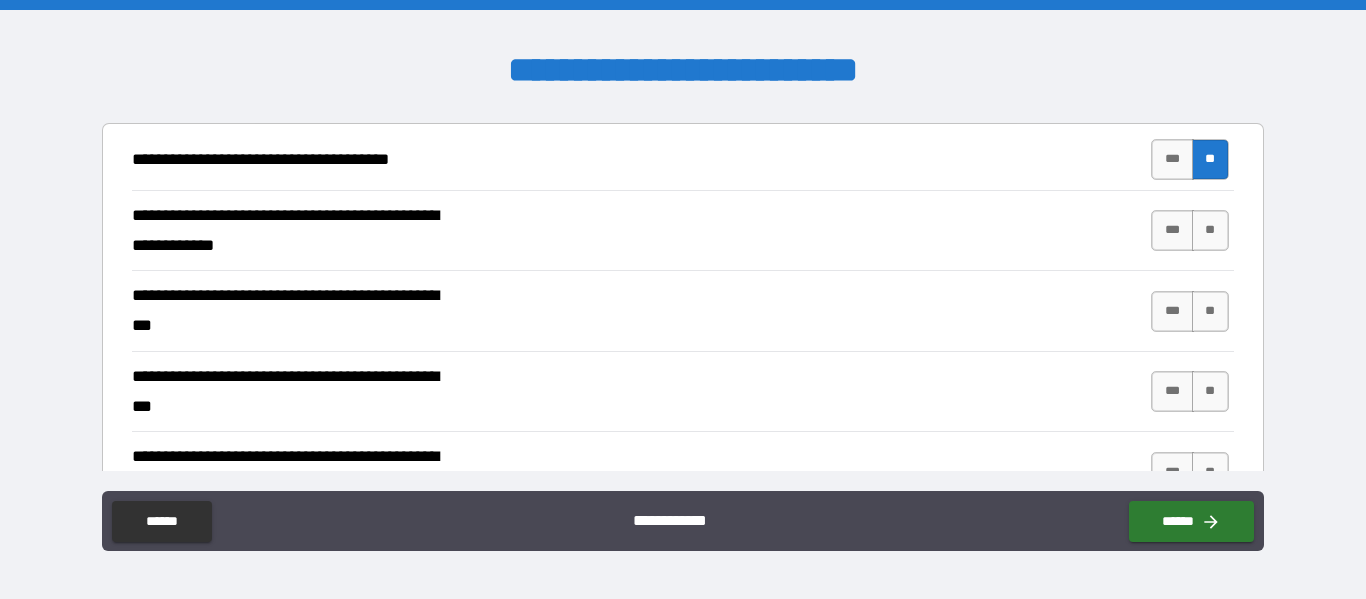 click on "**********" at bounding box center (682, 159) 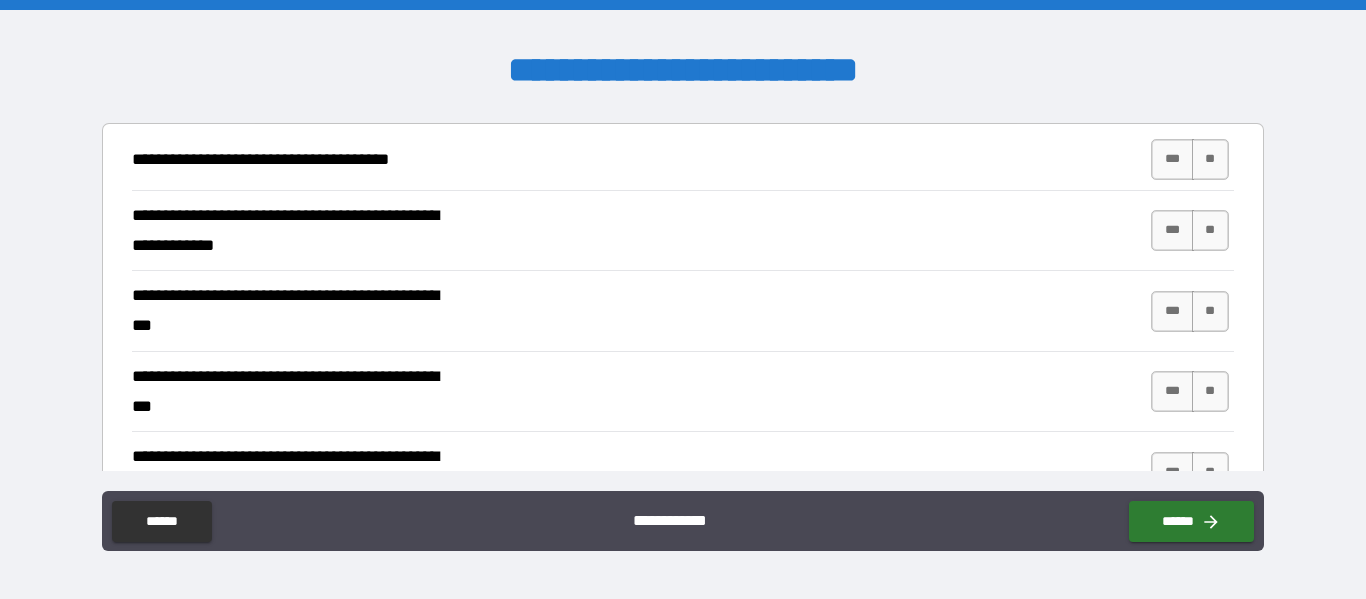 click on "**********" at bounding box center (682, 159) 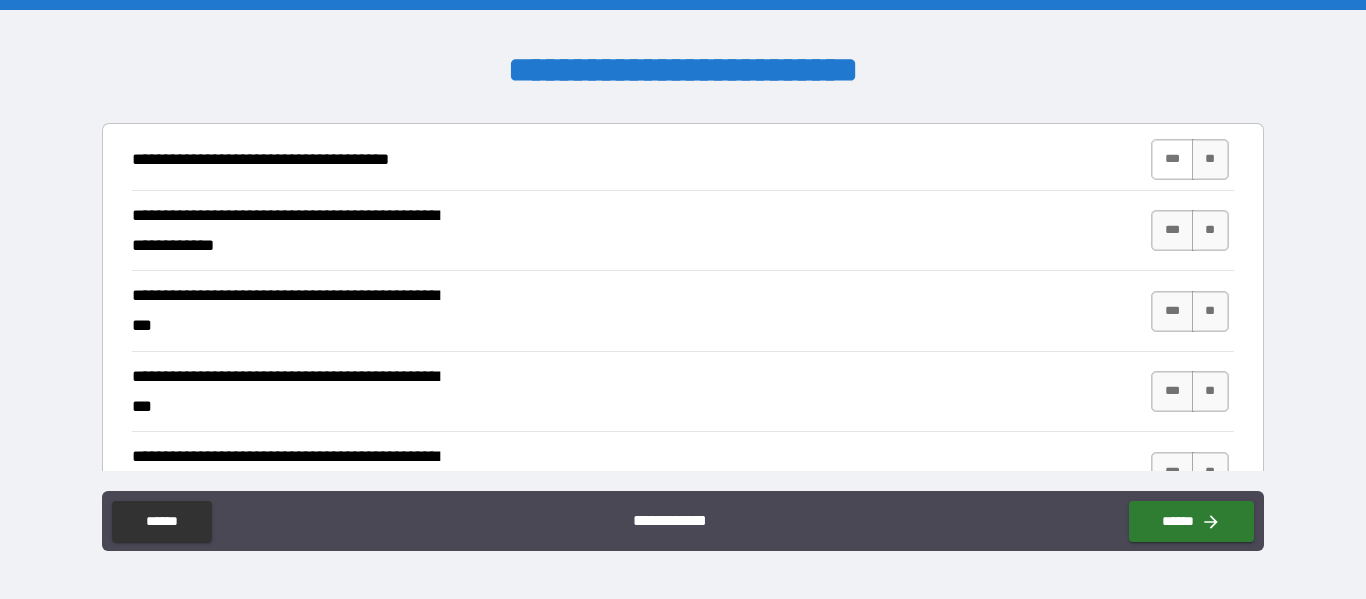 click on "***" at bounding box center [1172, 159] 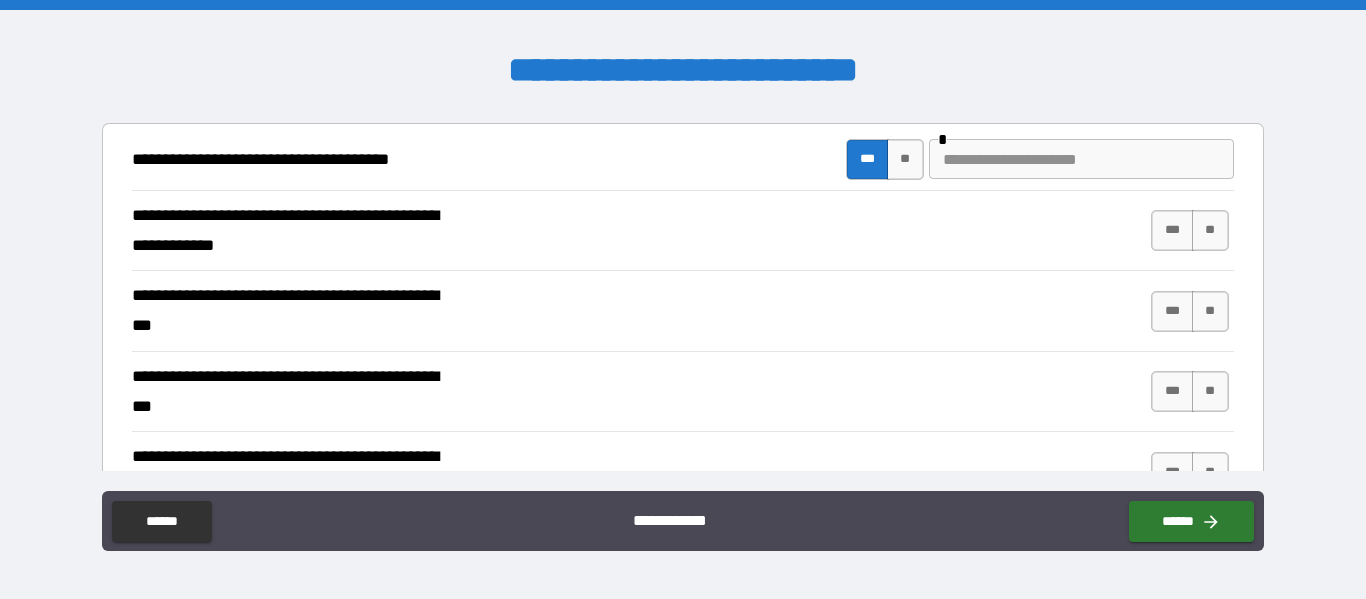 click at bounding box center (1081, 159) 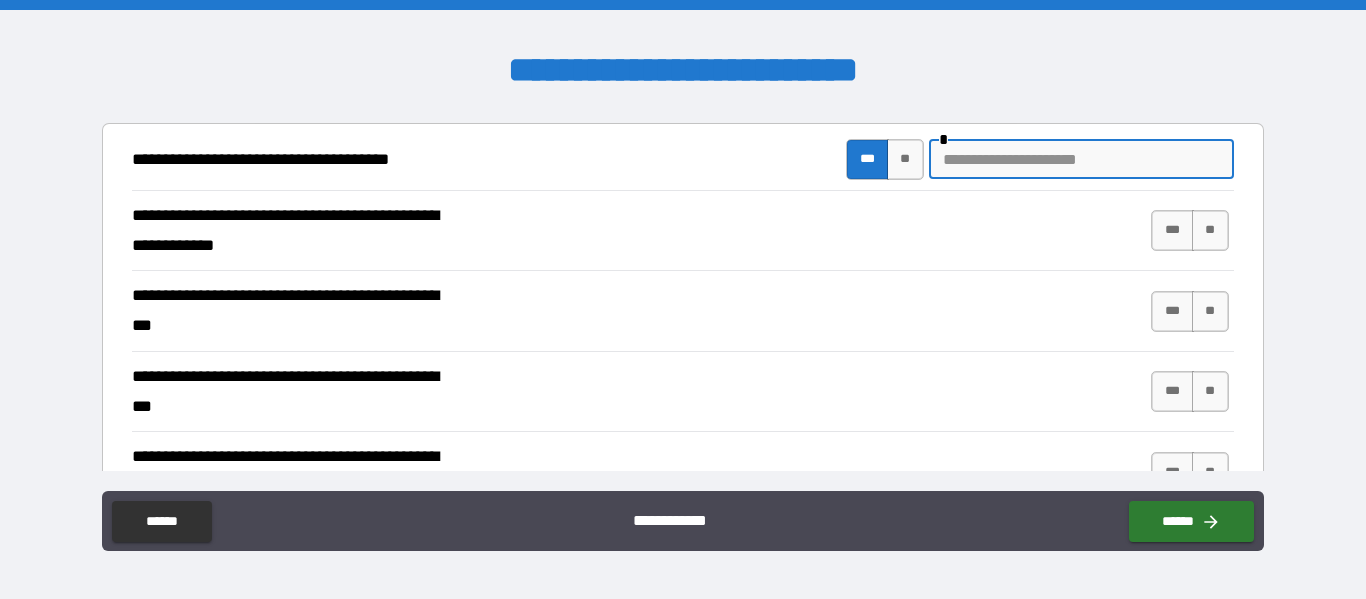 click on "**********" at bounding box center (682, 156) 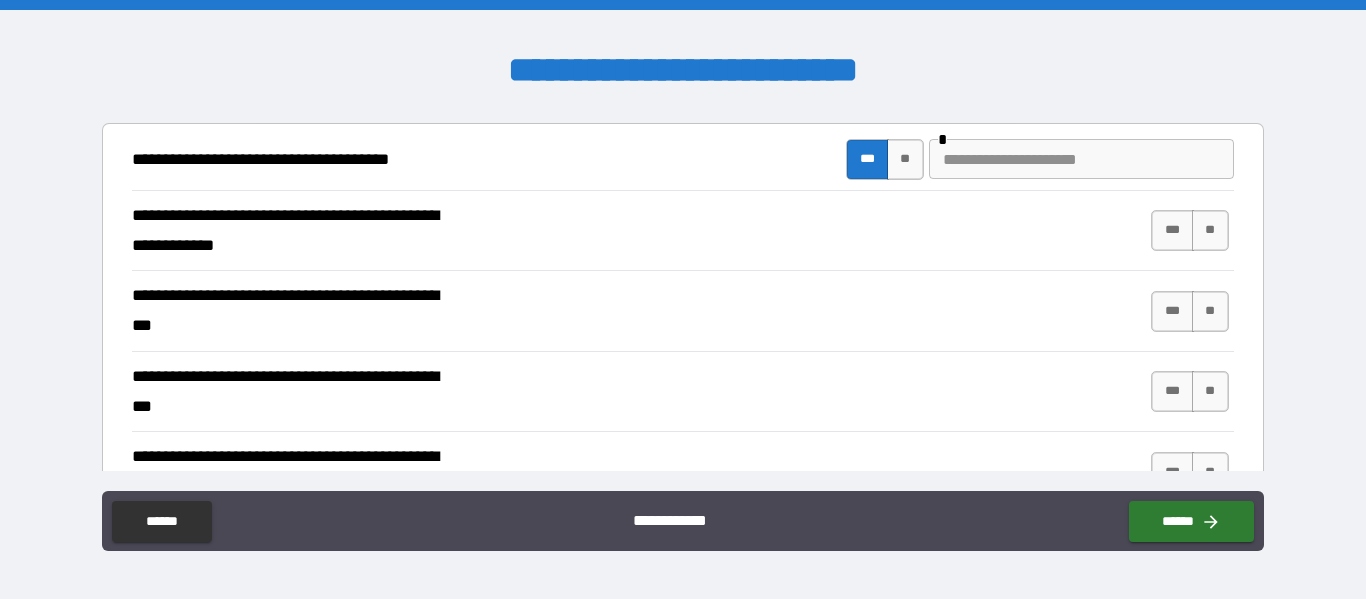 click on "**********" at bounding box center (682, 92) 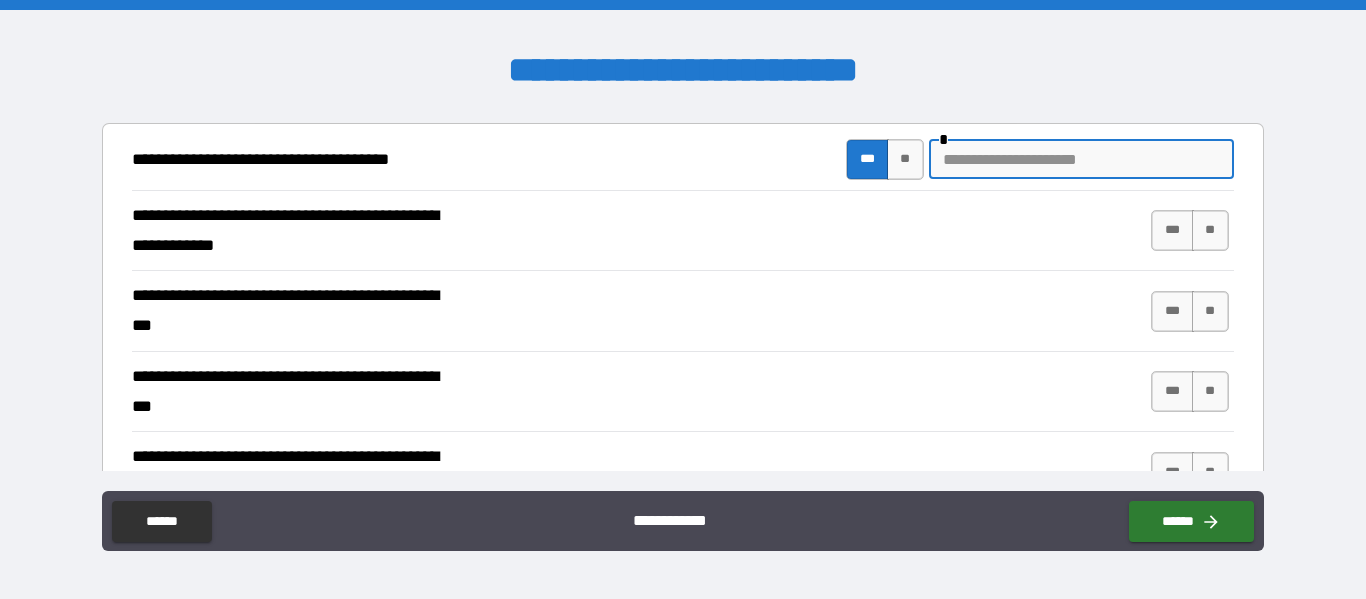 click on "**********" at bounding box center (682, 71) 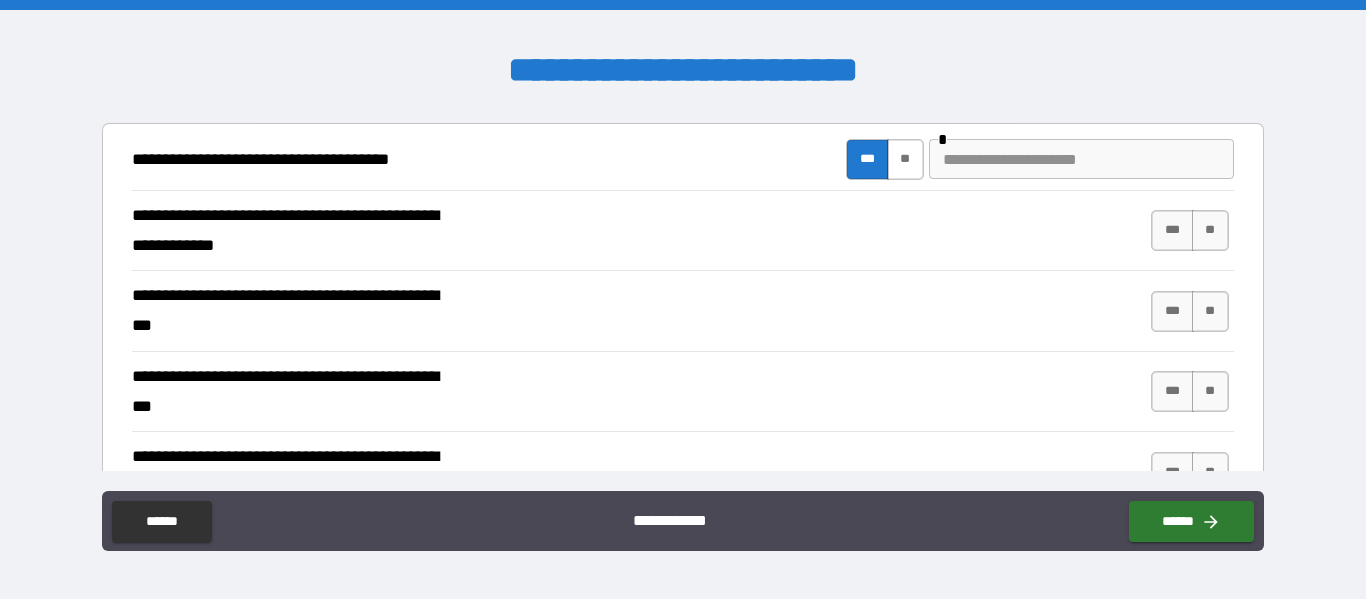 click on "**" at bounding box center (905, 159) 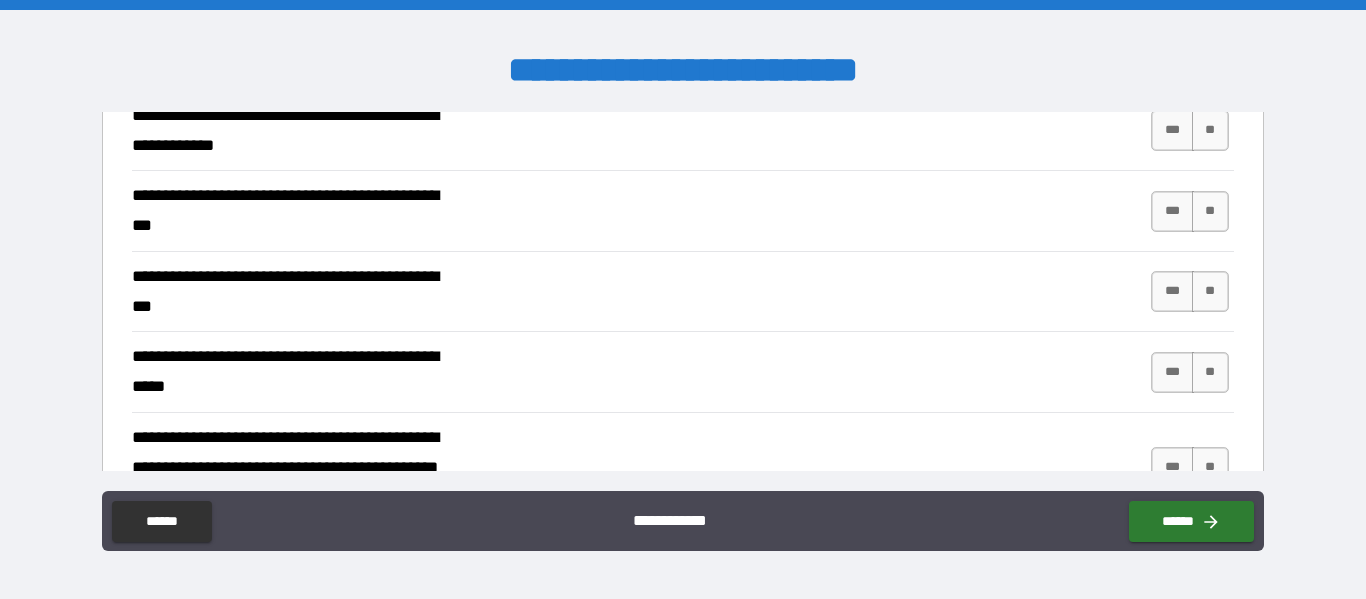 scroll, scrollTop: 400, scrollLeft: 0, axis: vertical 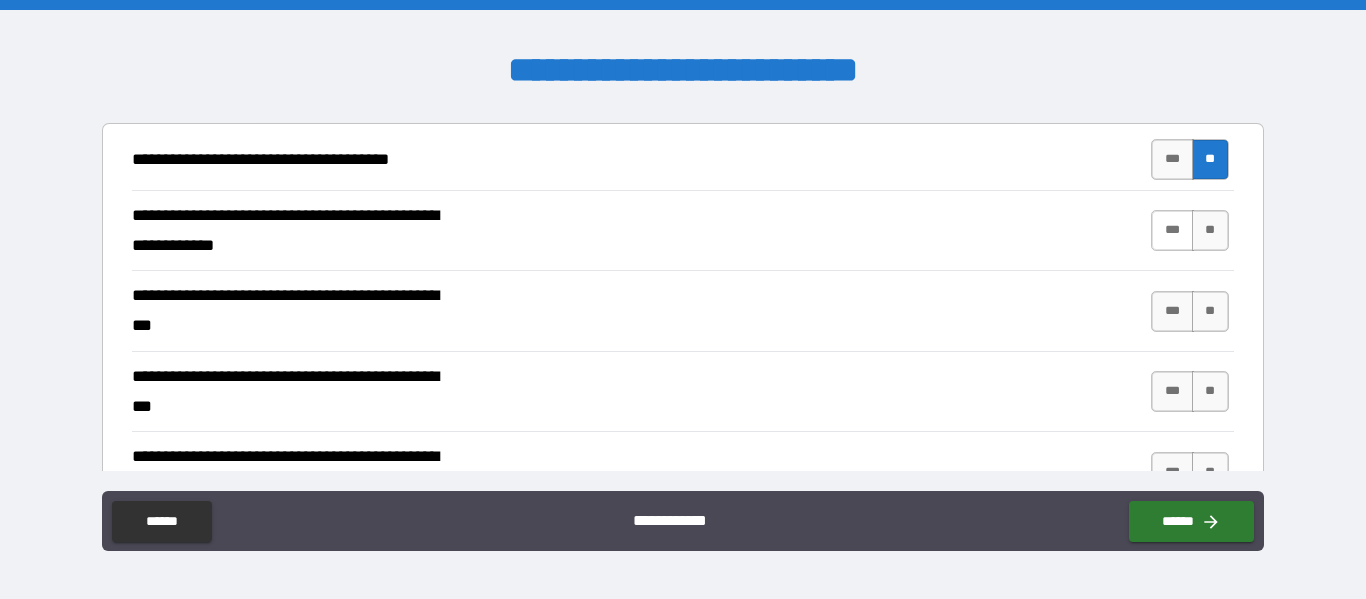 click on "***" at bounding box center (1172, 230) 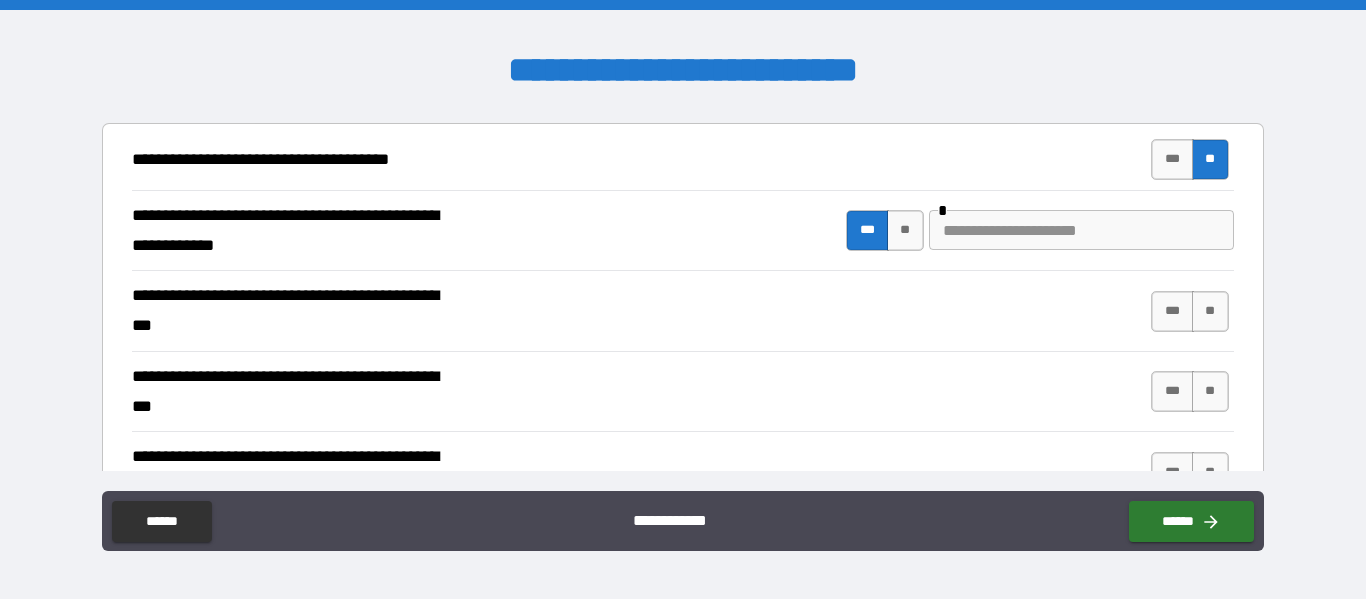 click at bounding box center (1081, 230) 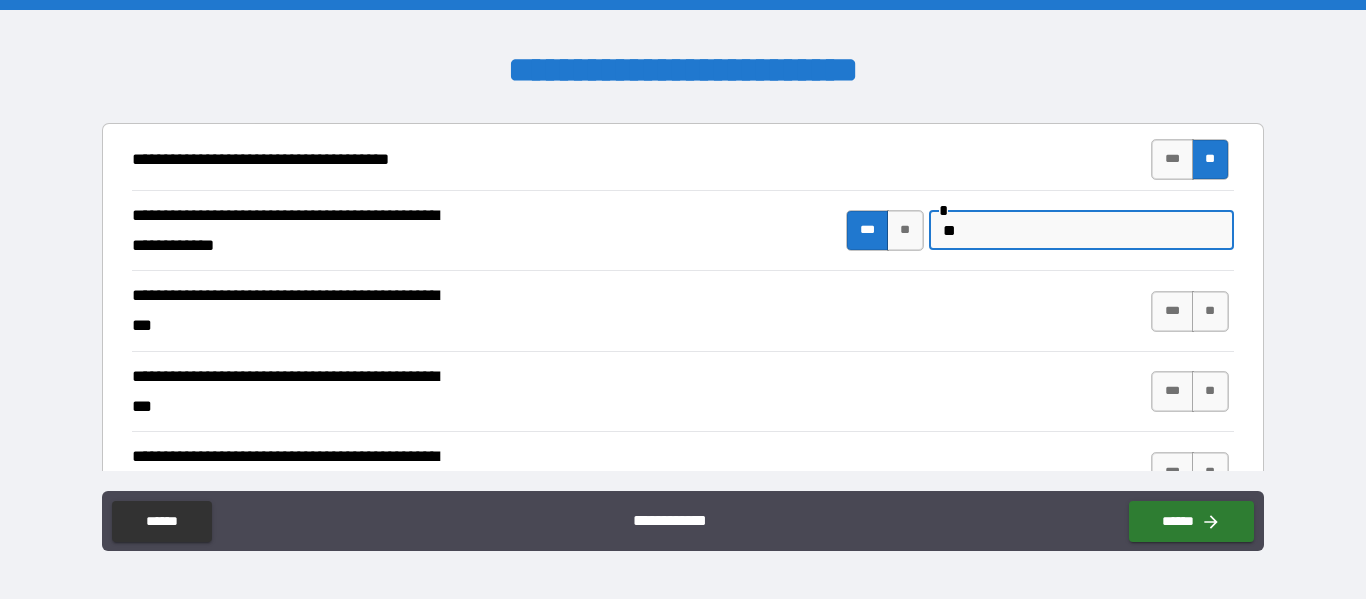 type on "*" 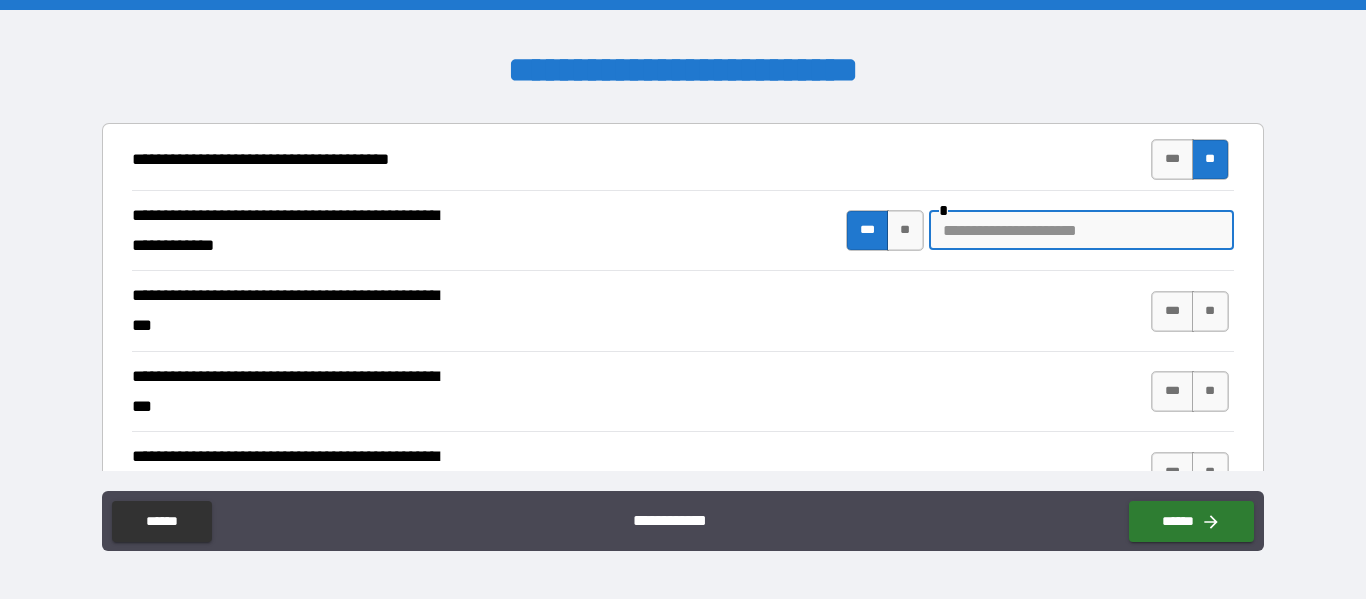 click at bounding box center [1081, 230] 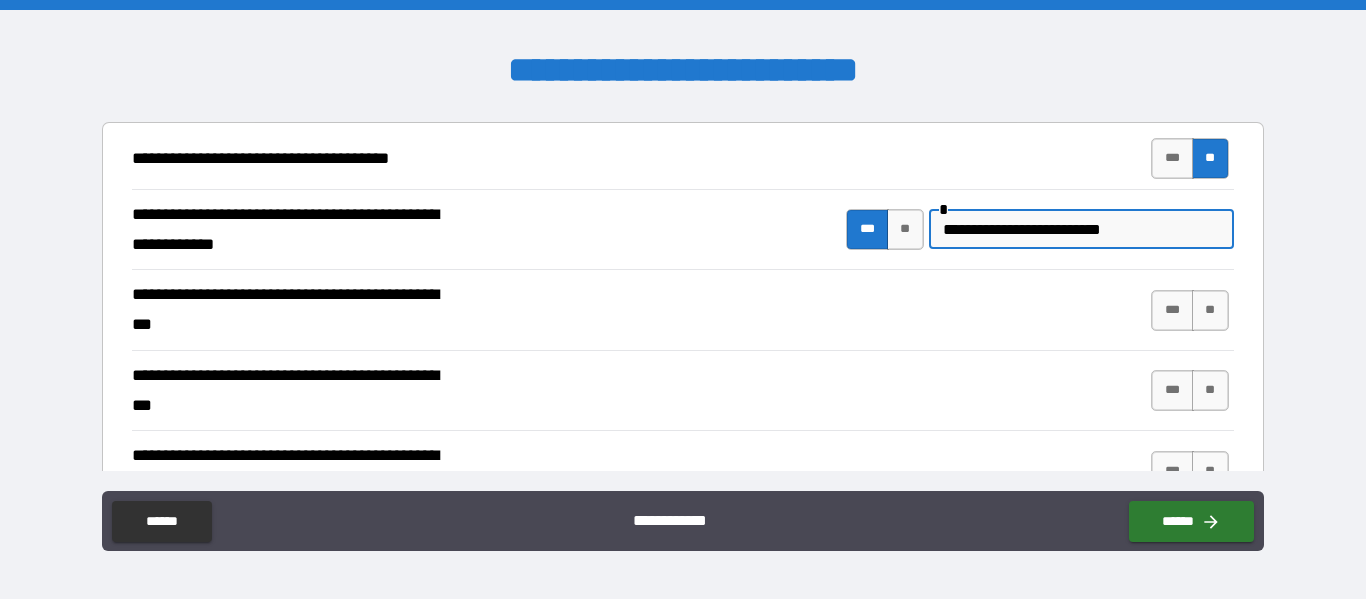 scroll, scrollTop: 400, scrollLeft: 0, axis: vertical 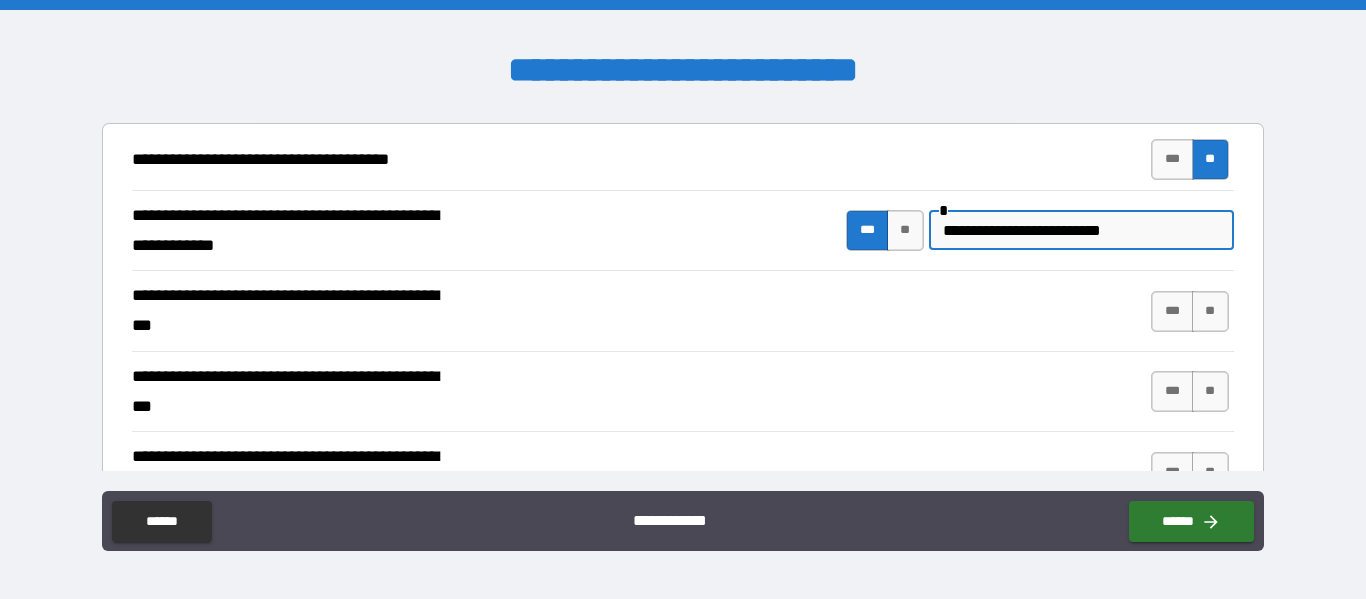 type on "**********" 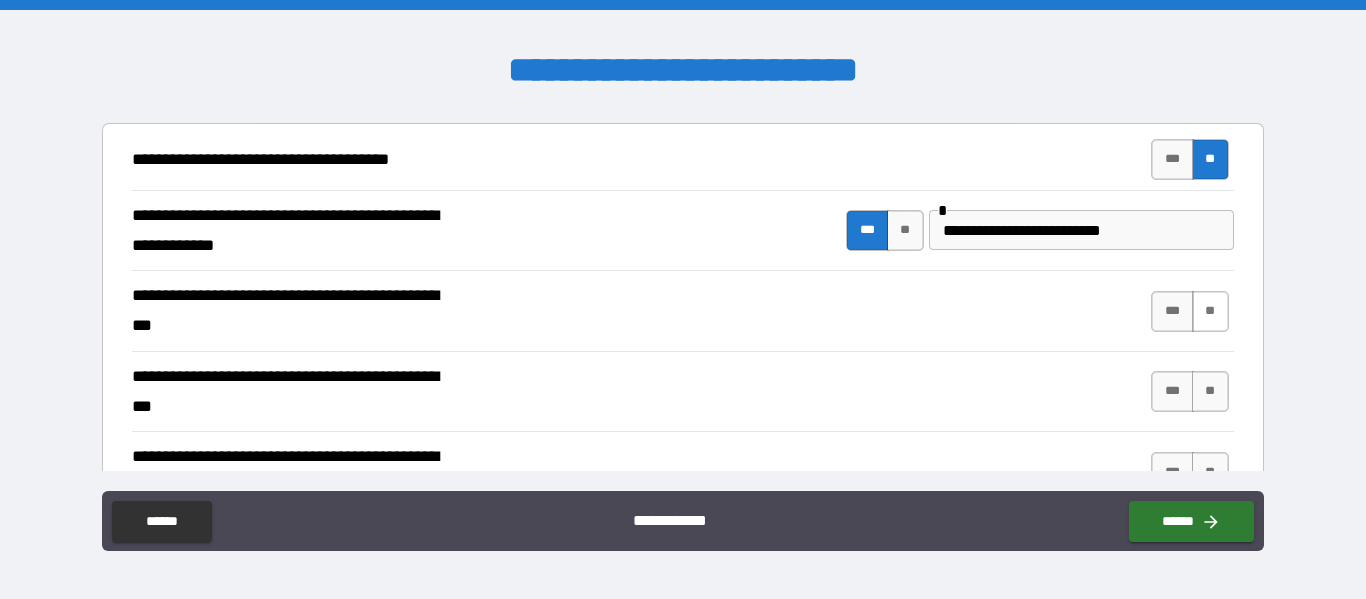 click on "**" at bounding box center (1210, 311) 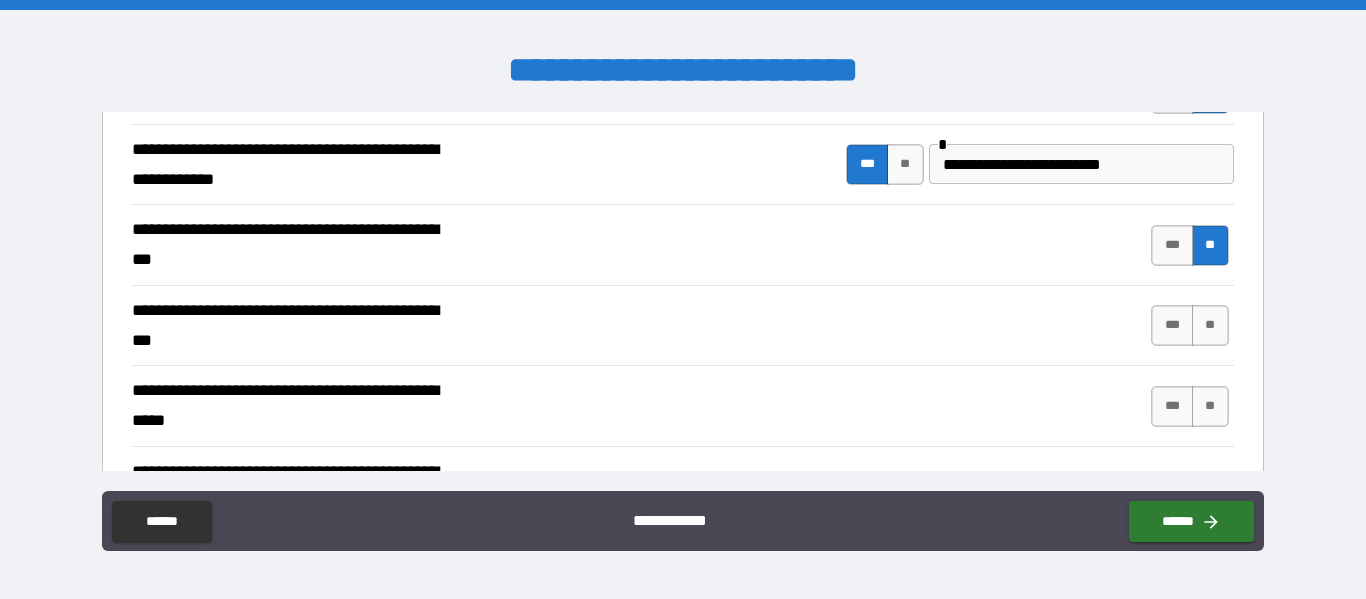 scroll, scrollTop: 500, scrollLeft: 0, axis: vertical 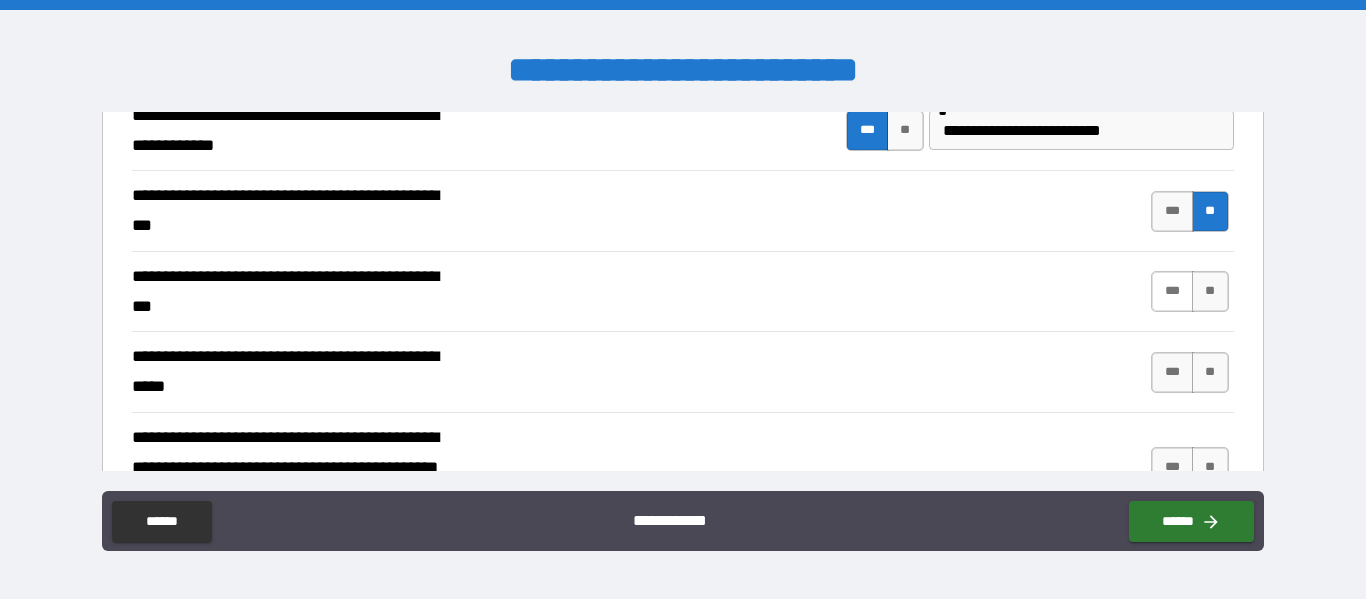 click on "***" at bounding box center (1172, 291) 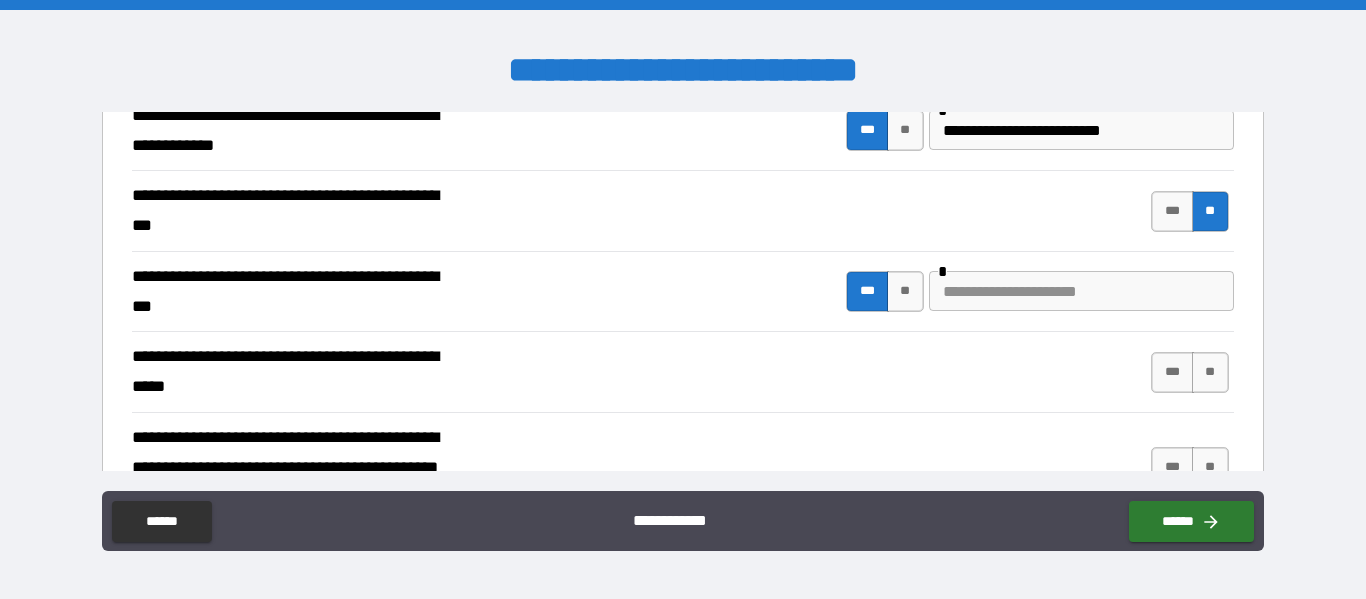 click at bounding box center [1081, 291] 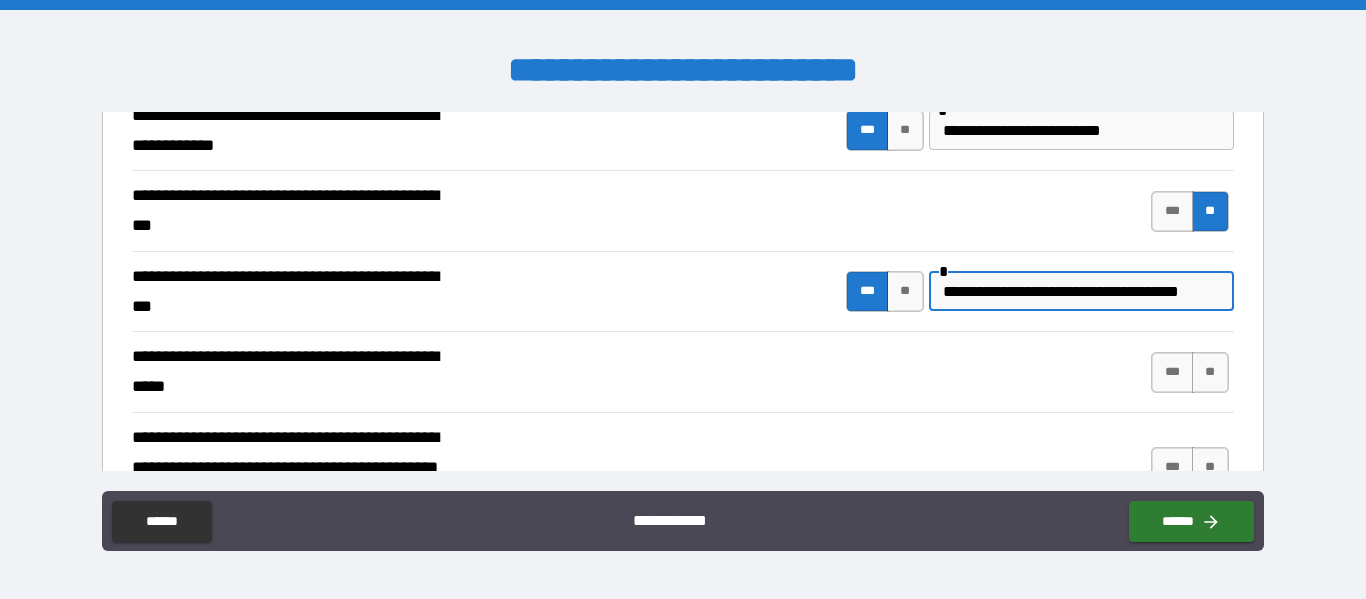 click on "**********" at bounding box center (1081, 291) 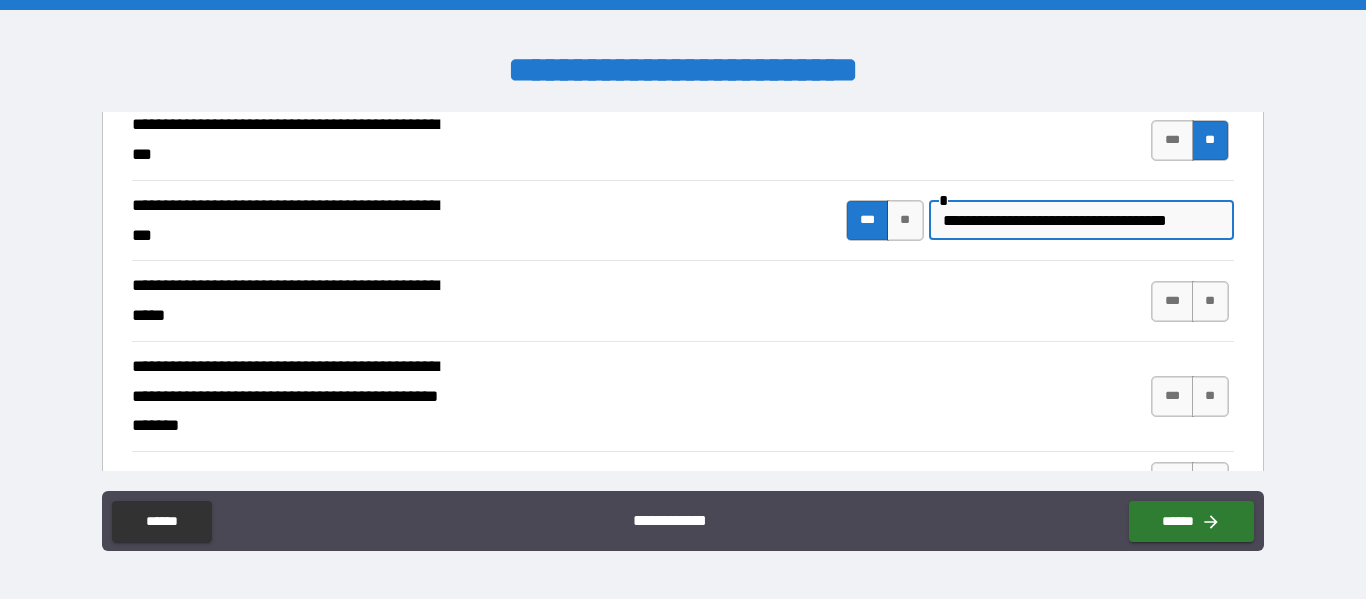 scroll, scrollTop: 600, scrollLeft: 0, axis: vertical 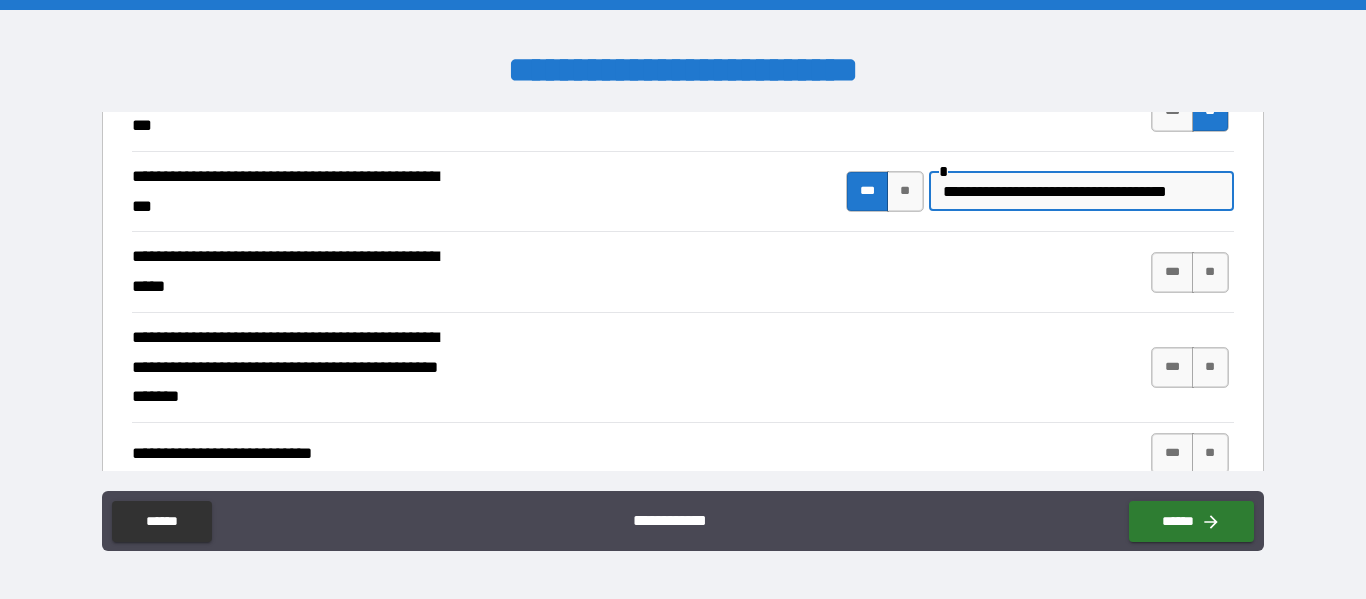 type on "**********" 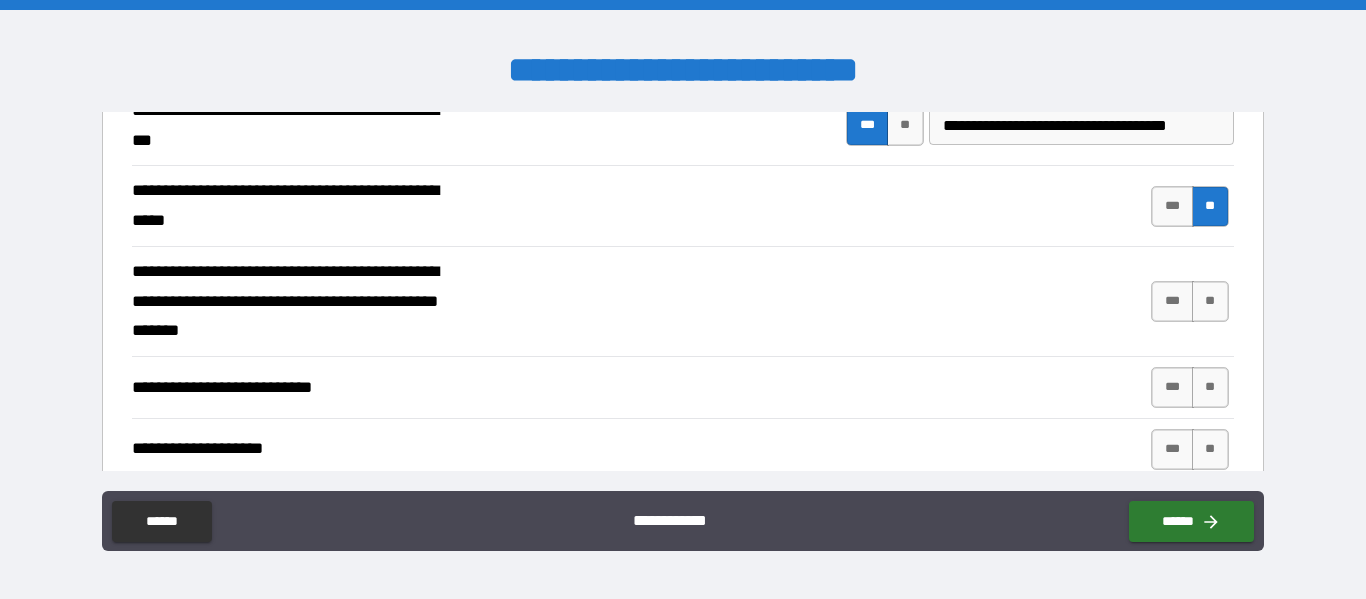 scroll, scrollTop: 700, scrollLeft: 0, axis: vertical 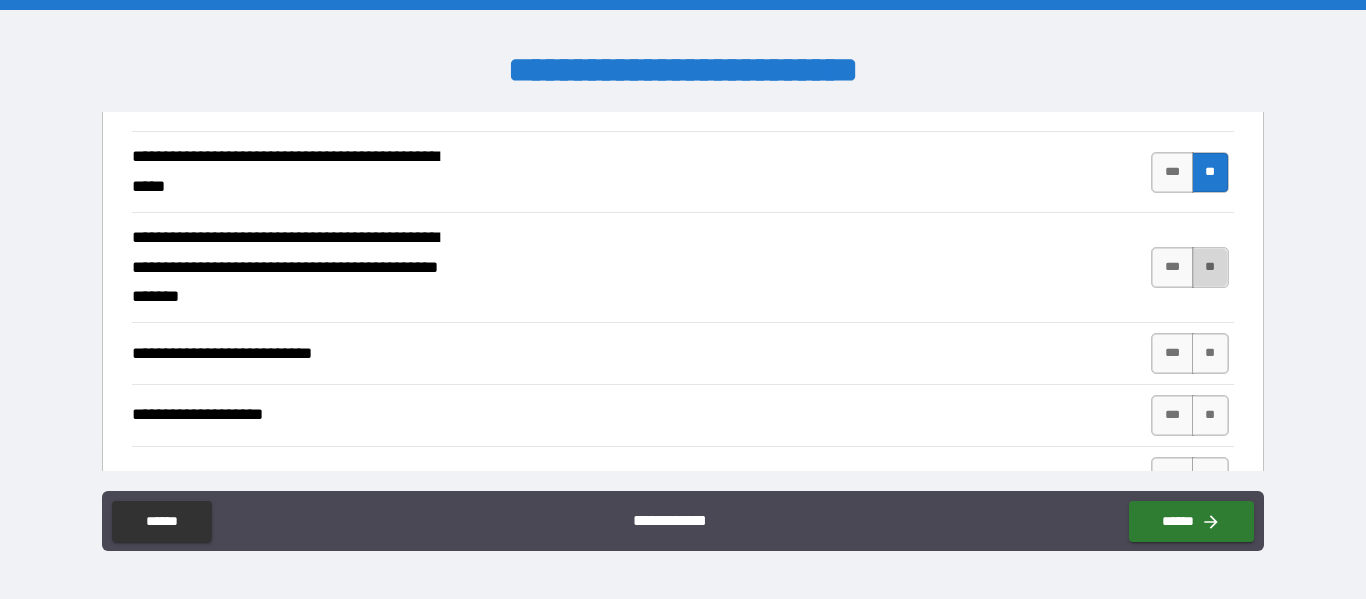 click on "**" at bounding box center (1210, 267) 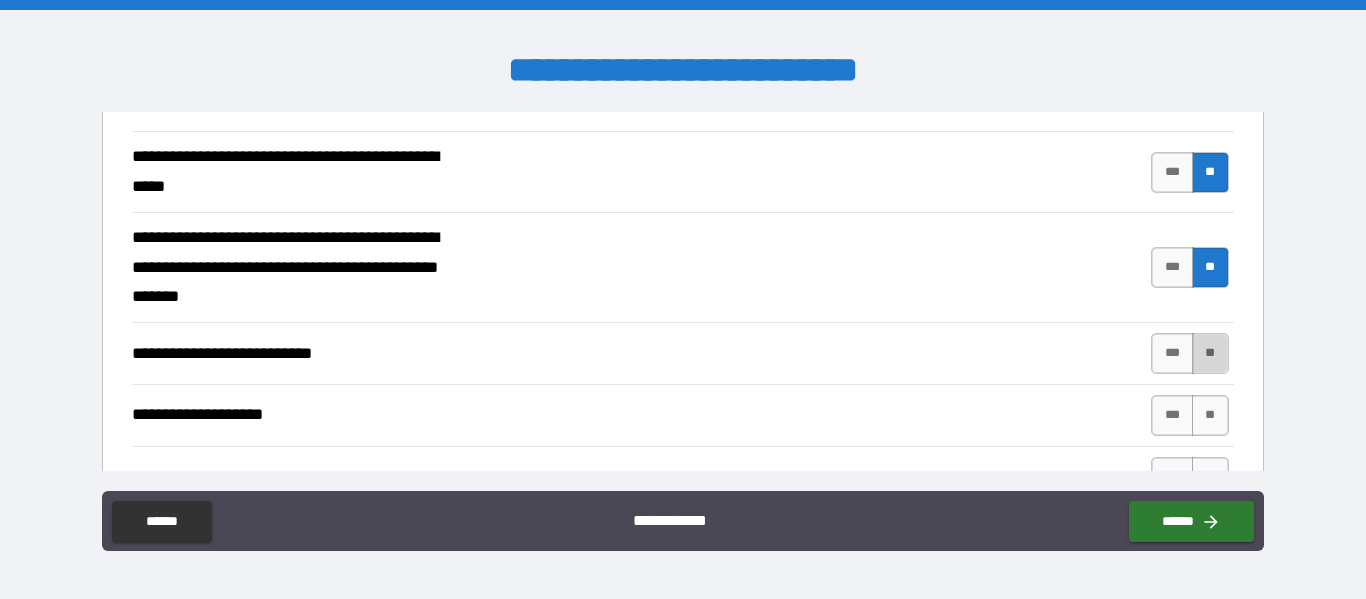 click on "**" at bounding box center (1210, 353) 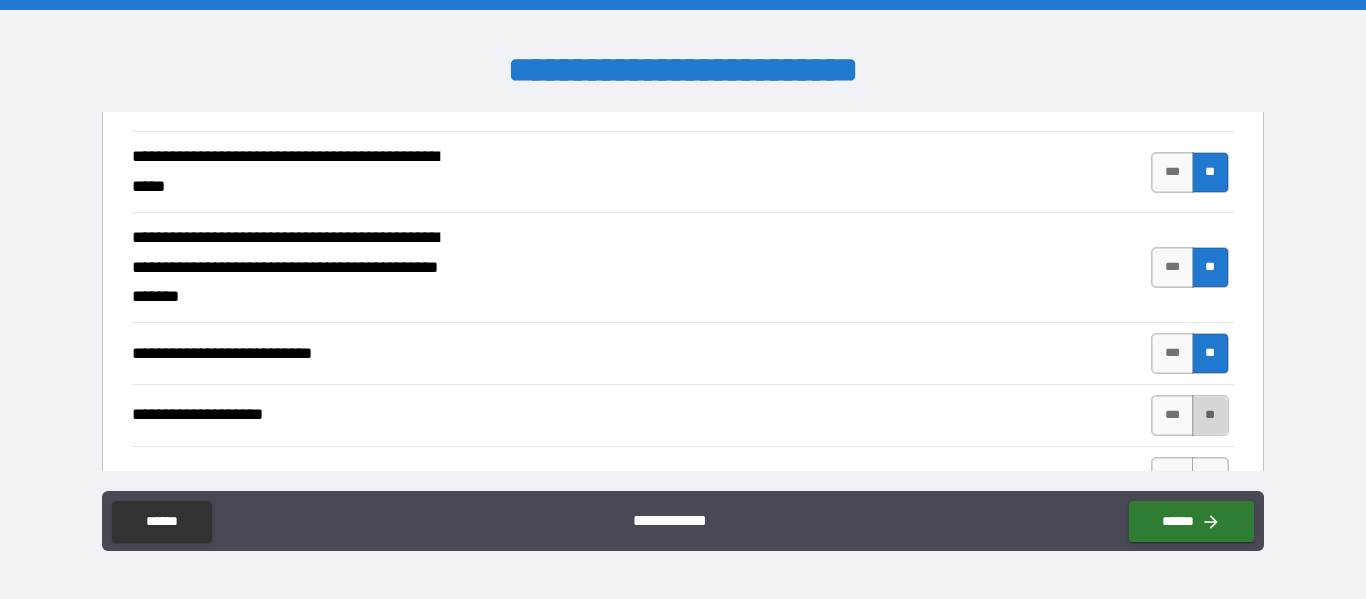 click on "**" at bounding box center (1210, 415) 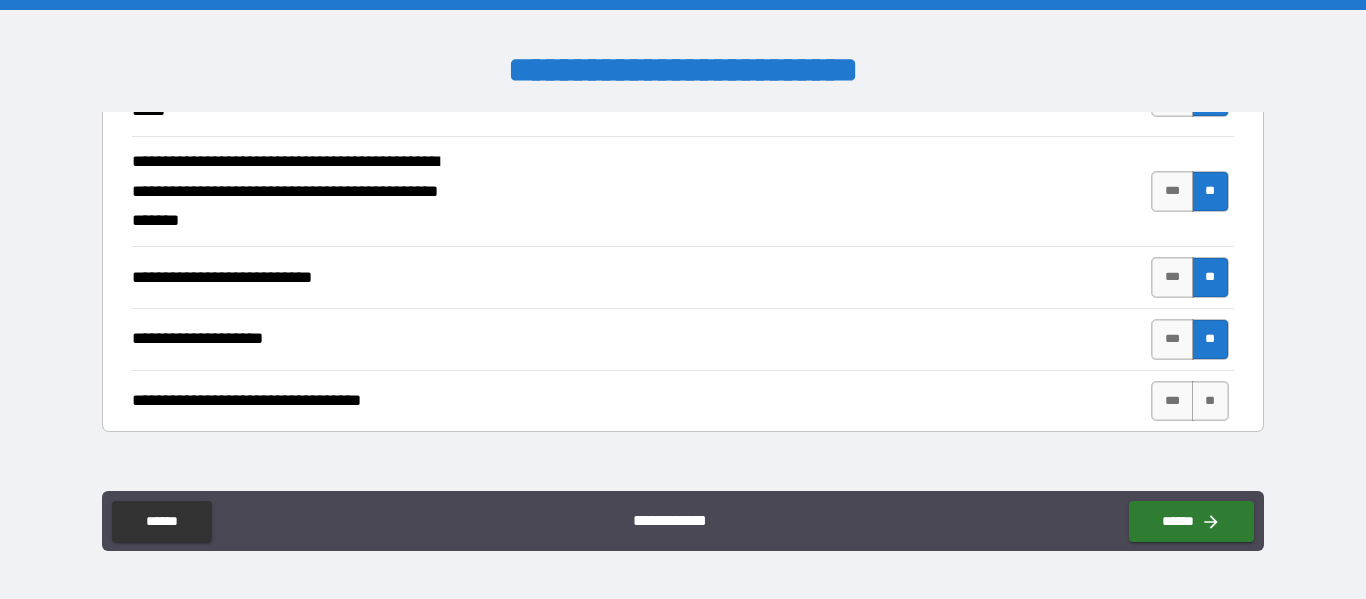 scroll, scrollTop: 900, scrollLeft: 0, axis: vertical 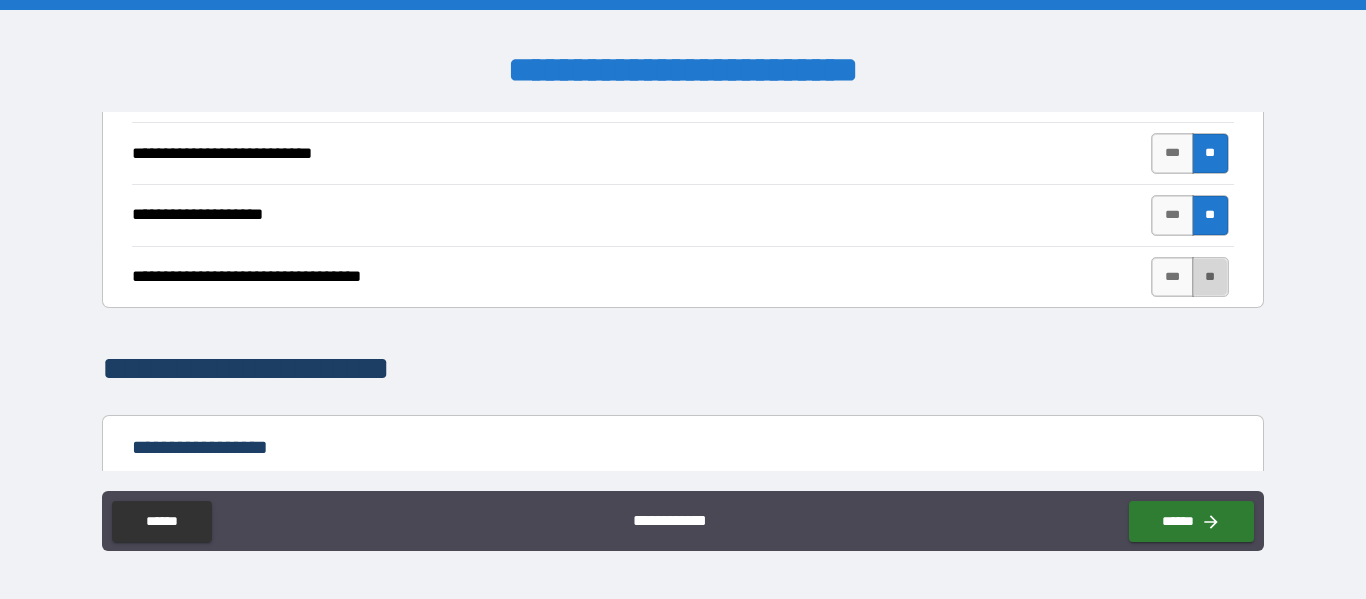 click on "**" at bounding box center [1210, 277] 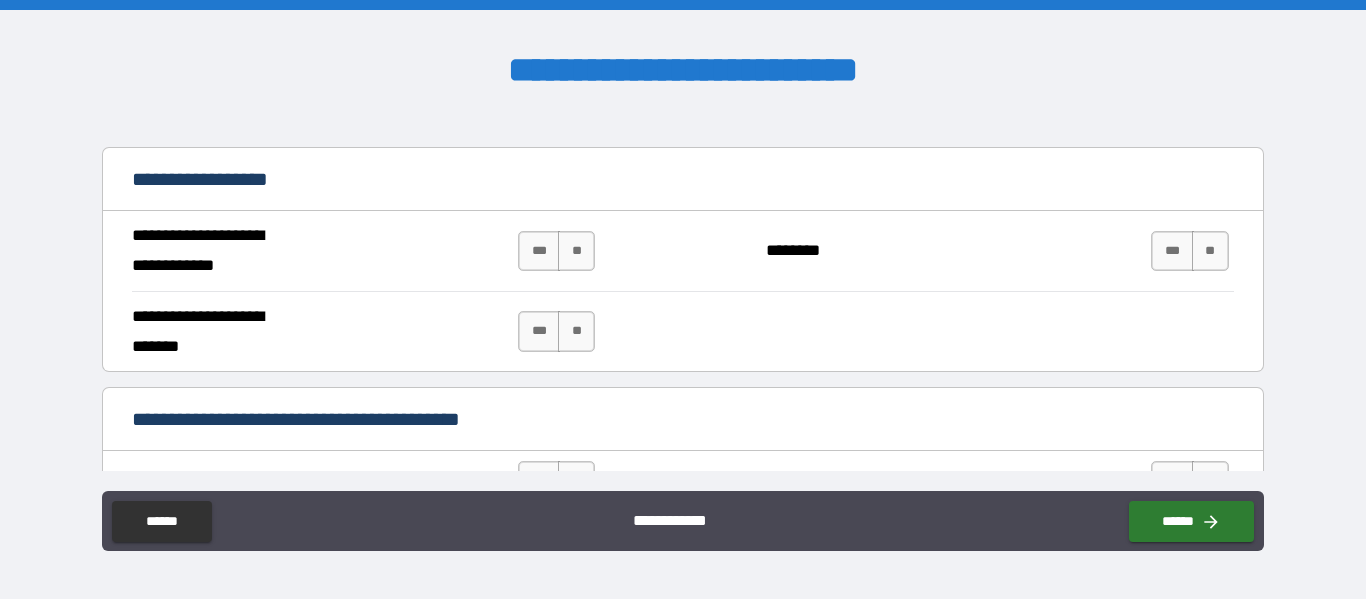 scroll, scrollTop: 1200, scrollLeft: 0, axis: vertical 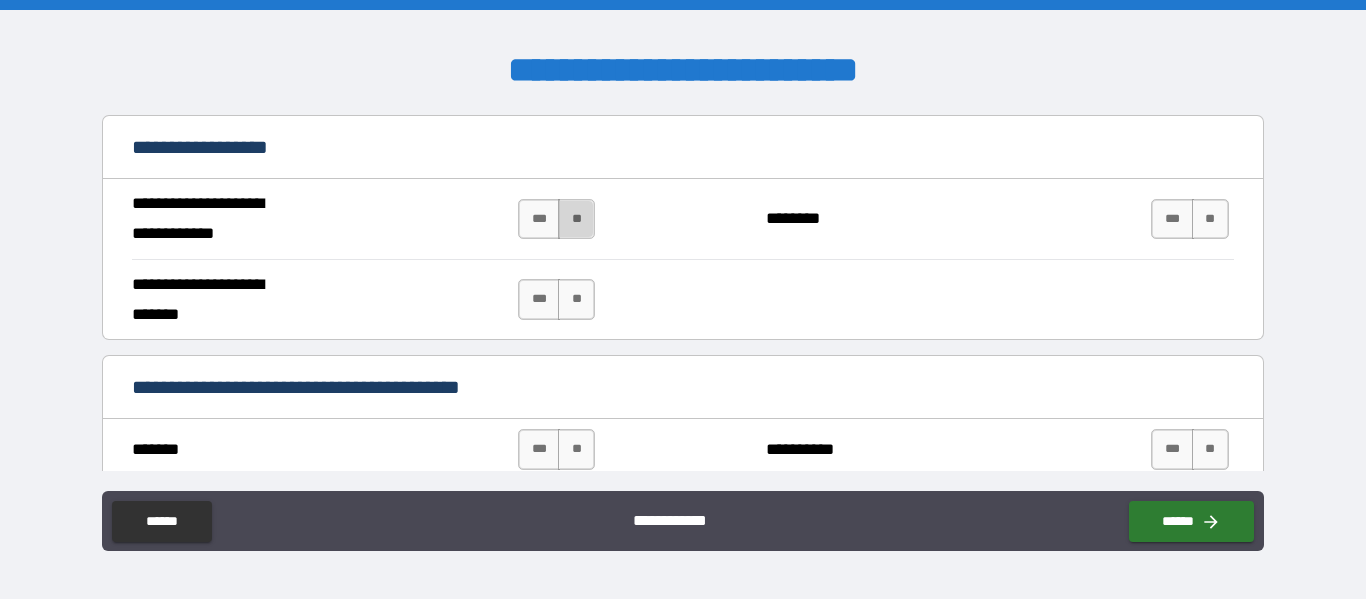 click on "**" at bounding box center [576, 219] 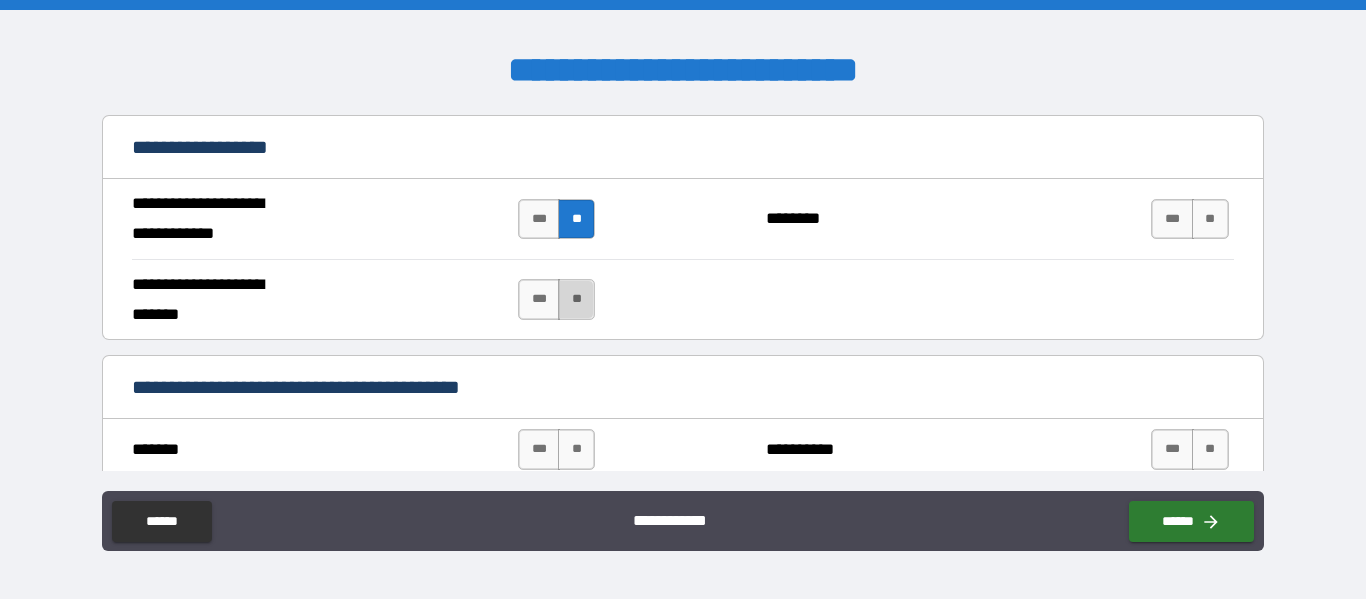 click on "**" at bounding box center [576, 299] 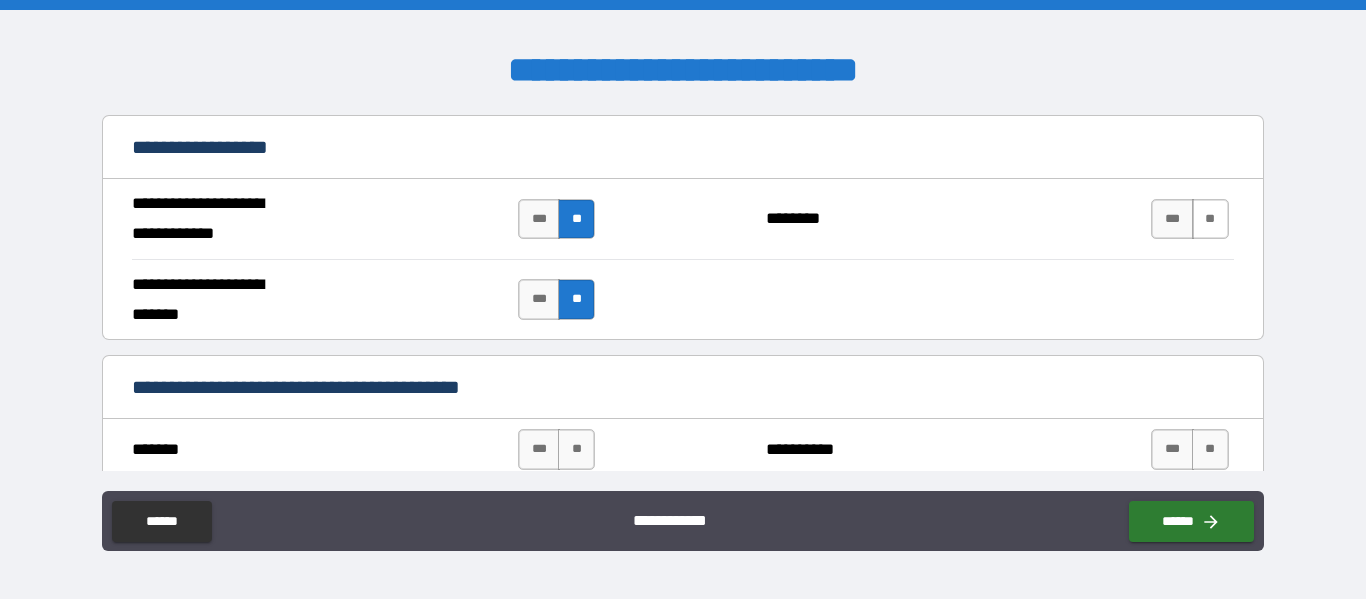 click on "**" at bounding box center (1210, 219) 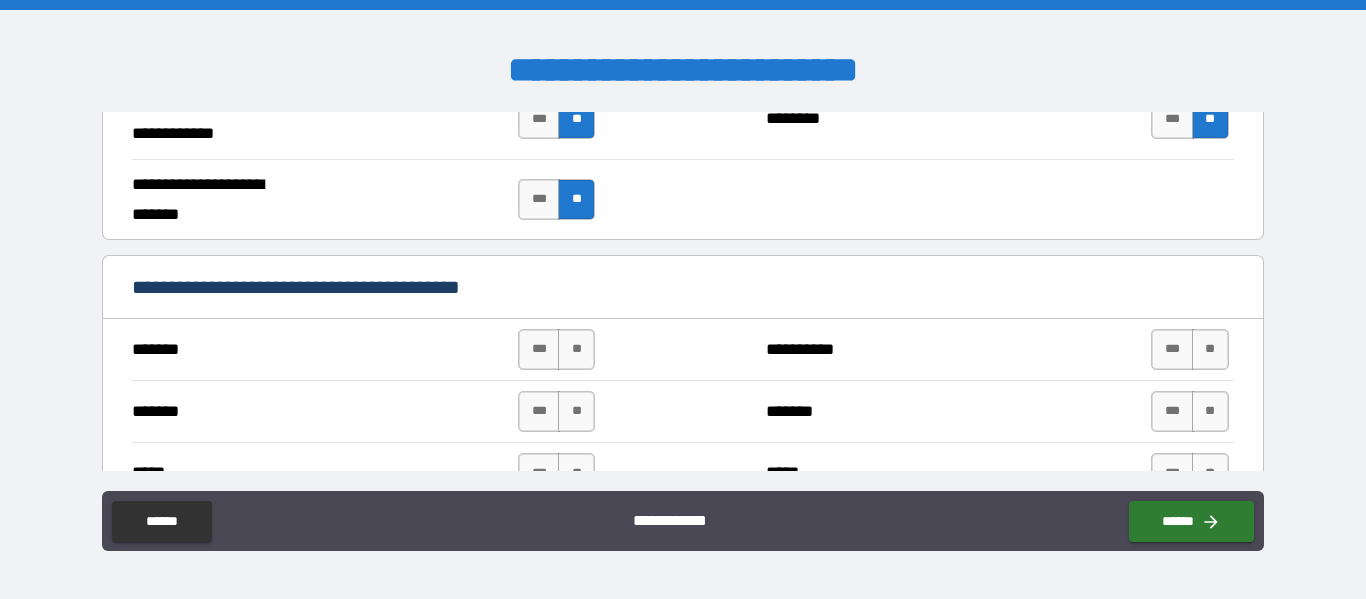 scroll, scrollTop: 1400, scrollLeft: 0, axis: vertical 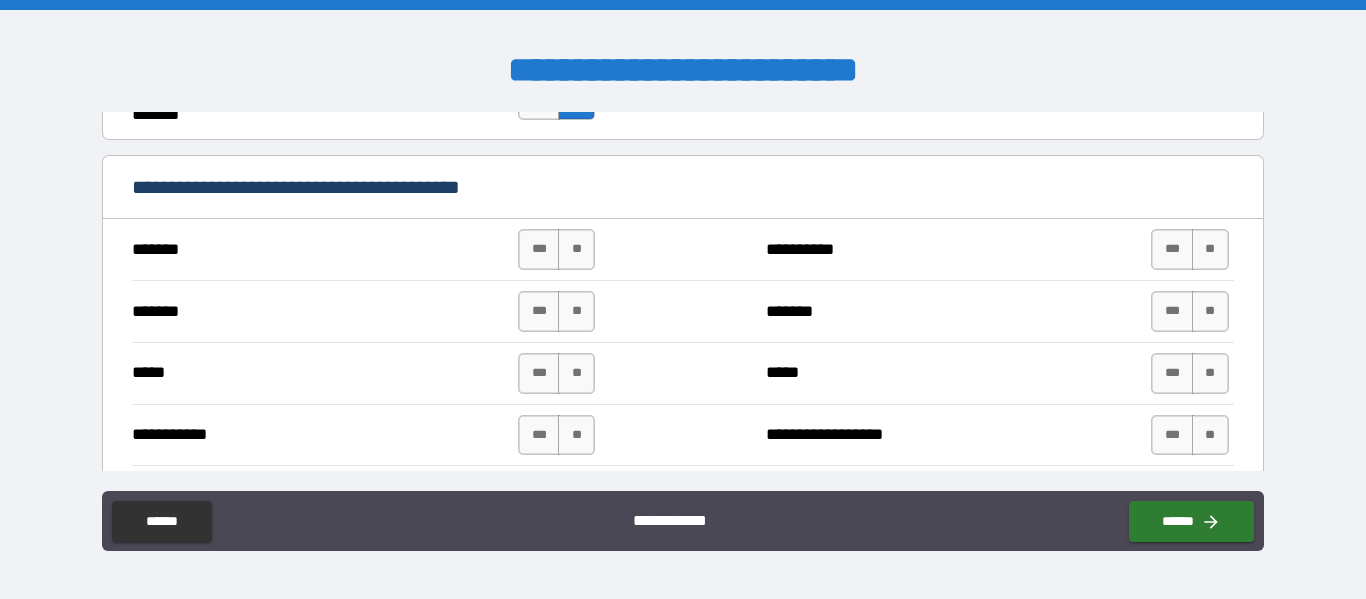 click on "*** **" at bounding box center (559, 249) 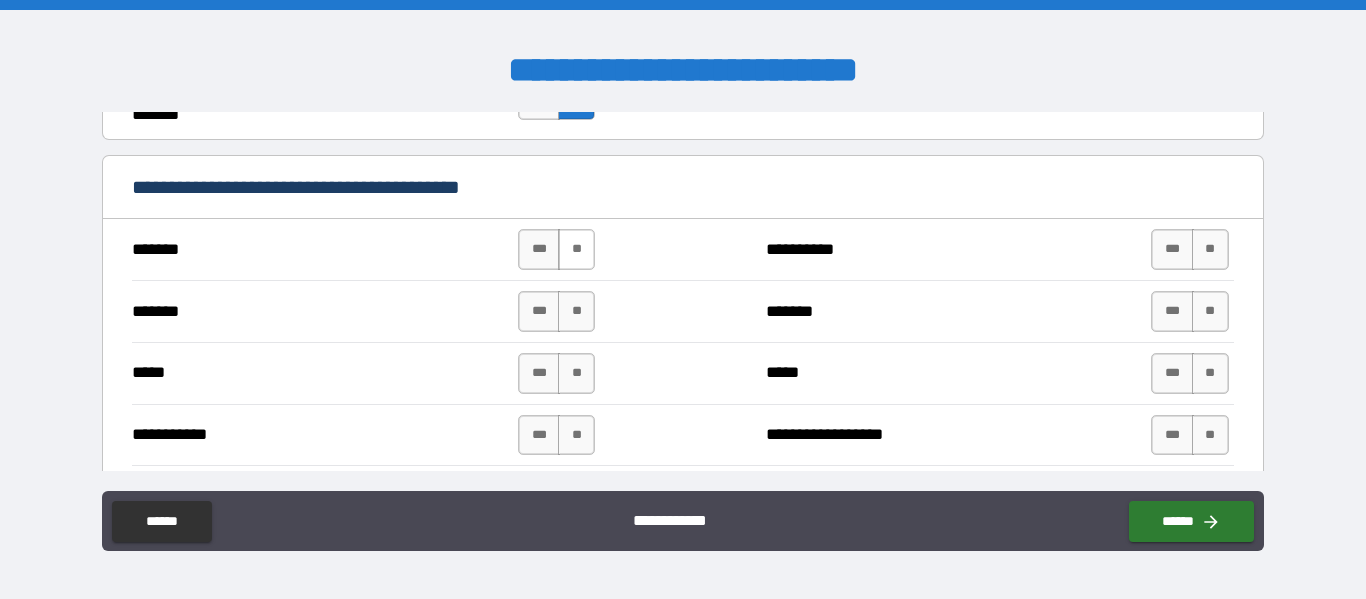 click on "**" at bounding box center [576, 249] 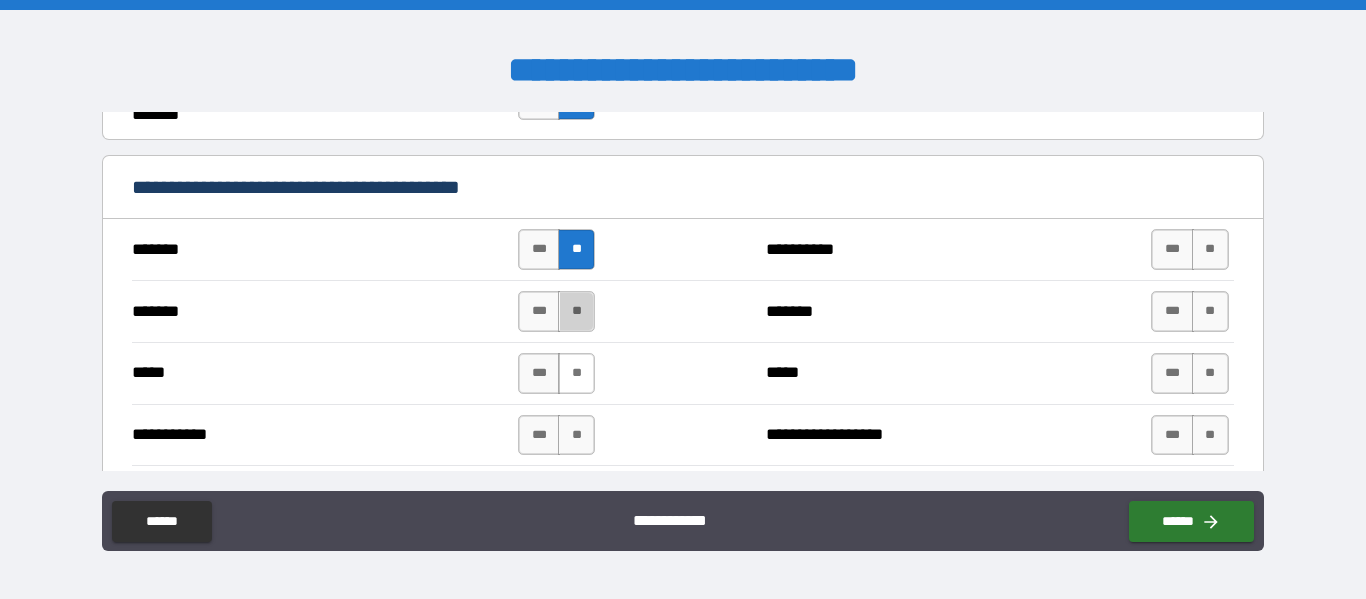 drag, startPoint x: 582, startPoint y: 309, endPoint x: 576, endPoint y: 376, distance: 67.26812 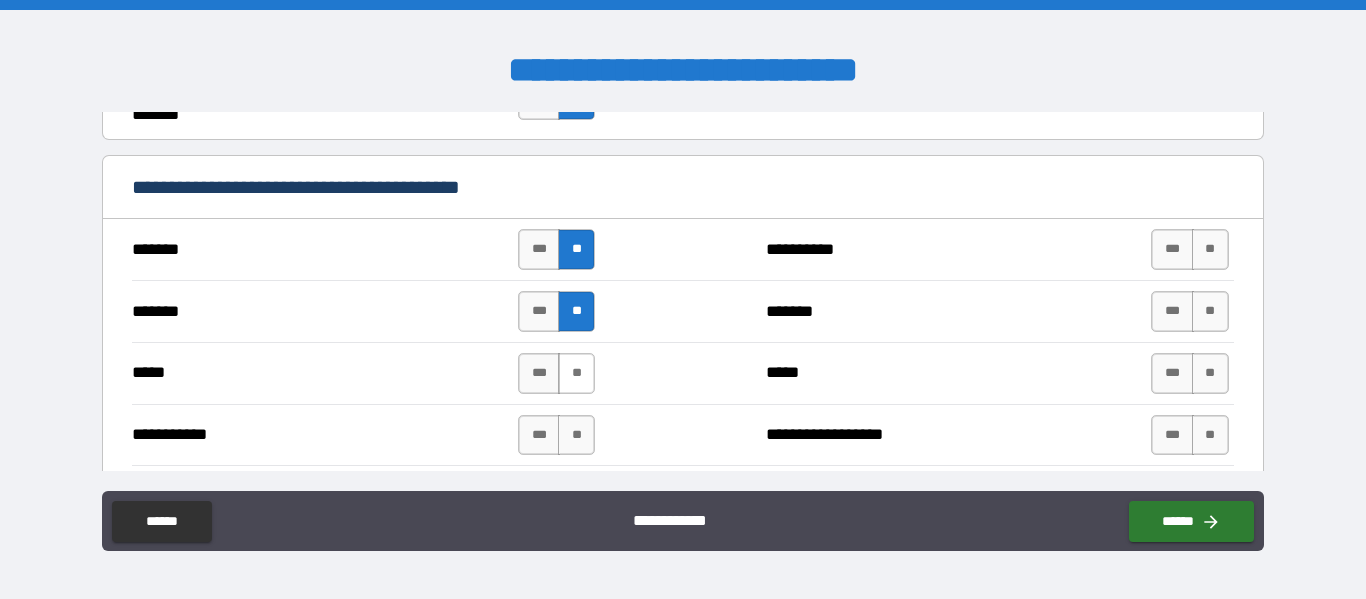 click on "**" at bounding box center (576, 373) 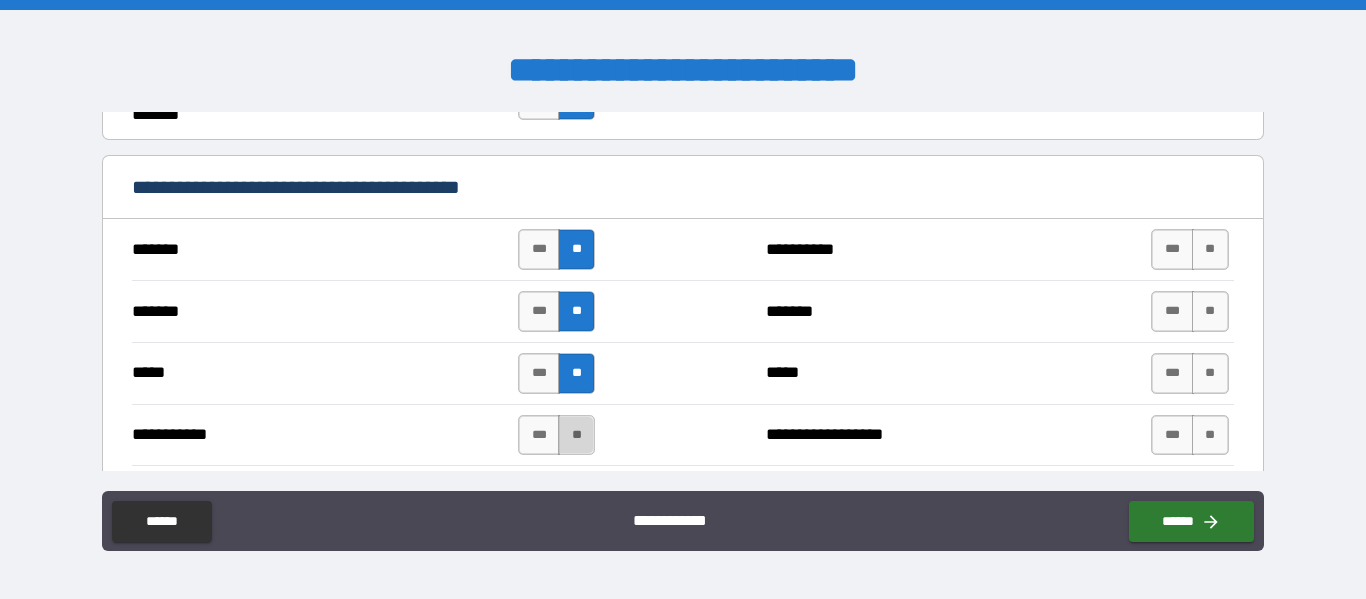 click on "**" at bounding box center (576, 435) 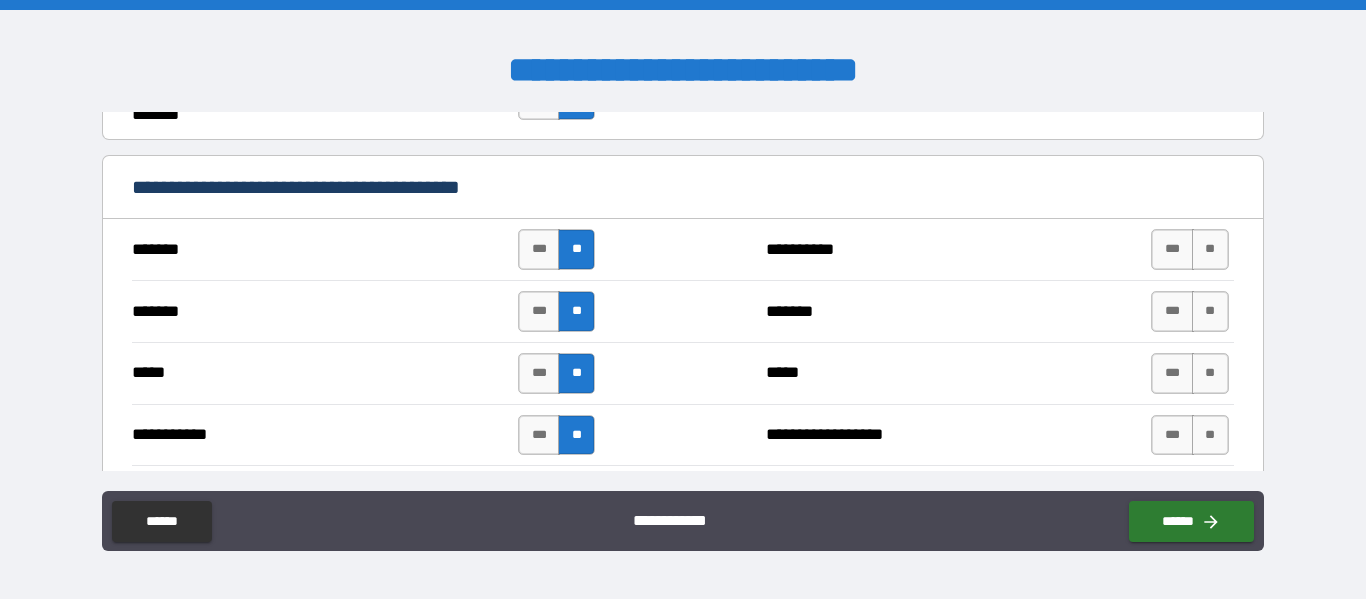 click on "**" at bounding box center [1210, 249] 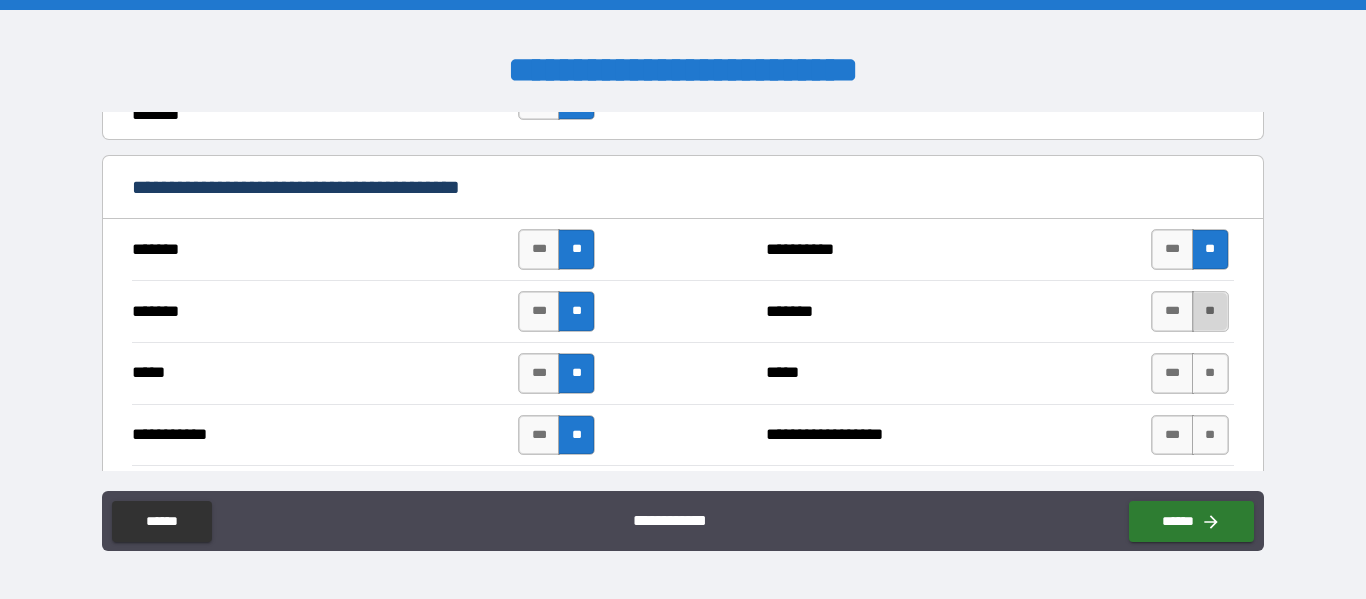 click on "**" at bounding box center (1210, 311) 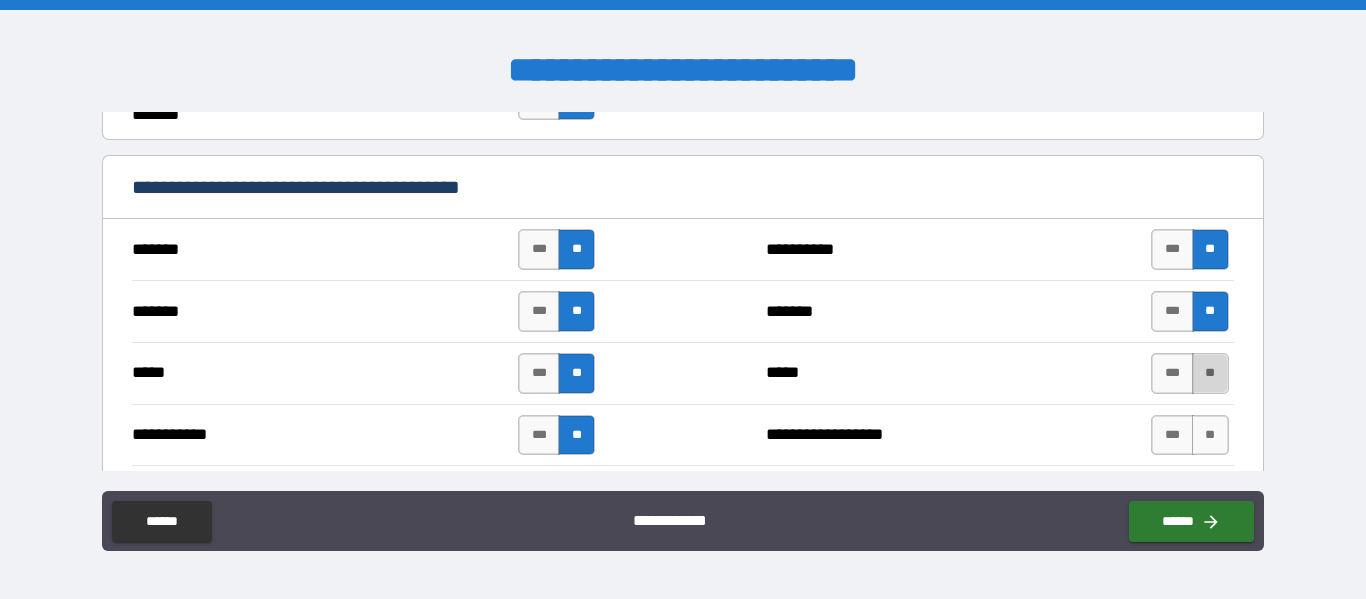 click on "**" at bounding box center (1210, 373) 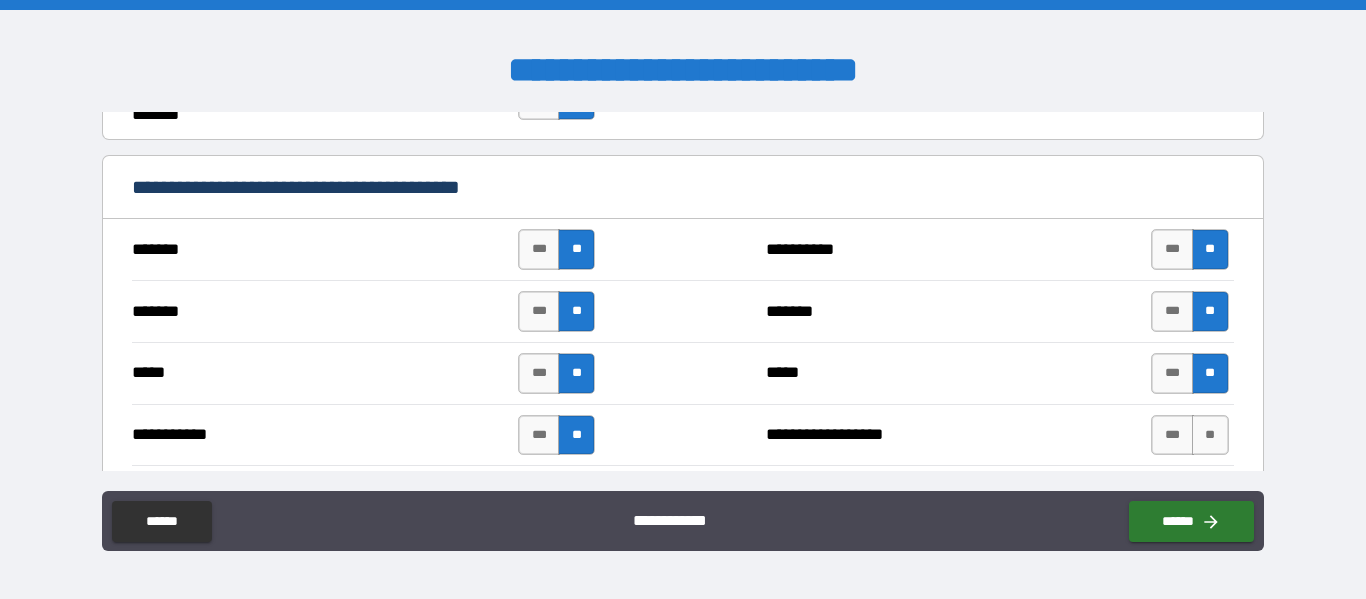 click on "*** **" at bounding box center [1189, 435] 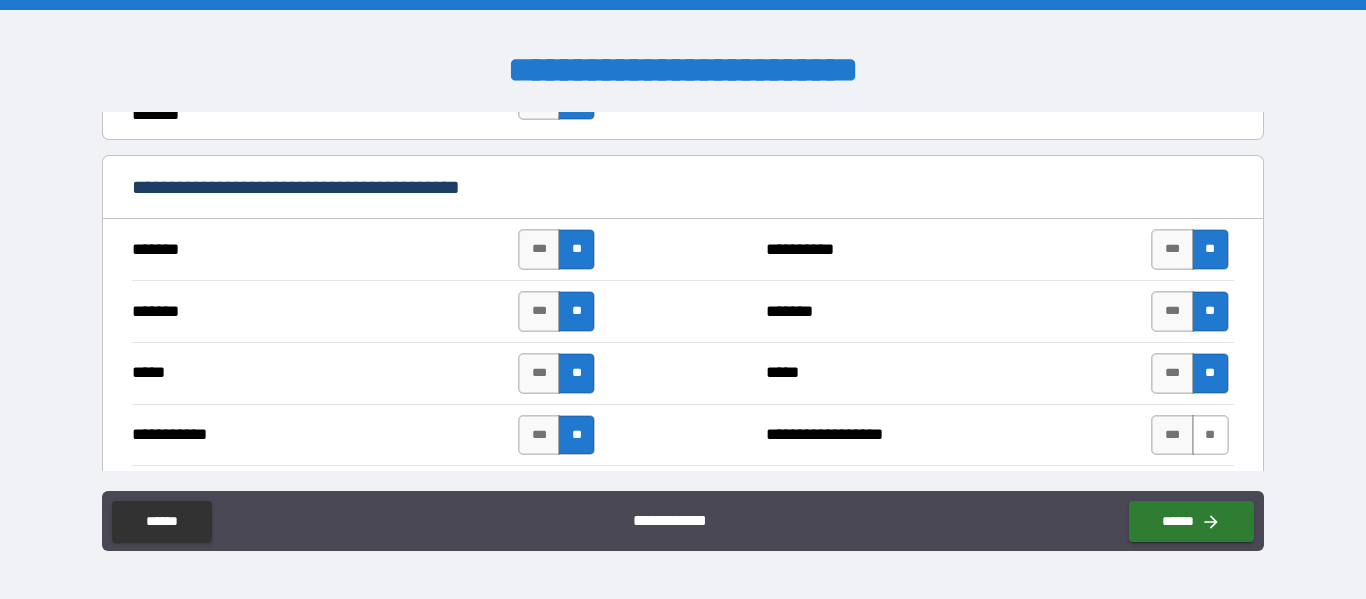 click on "**" at bounding box center (1210, 435) 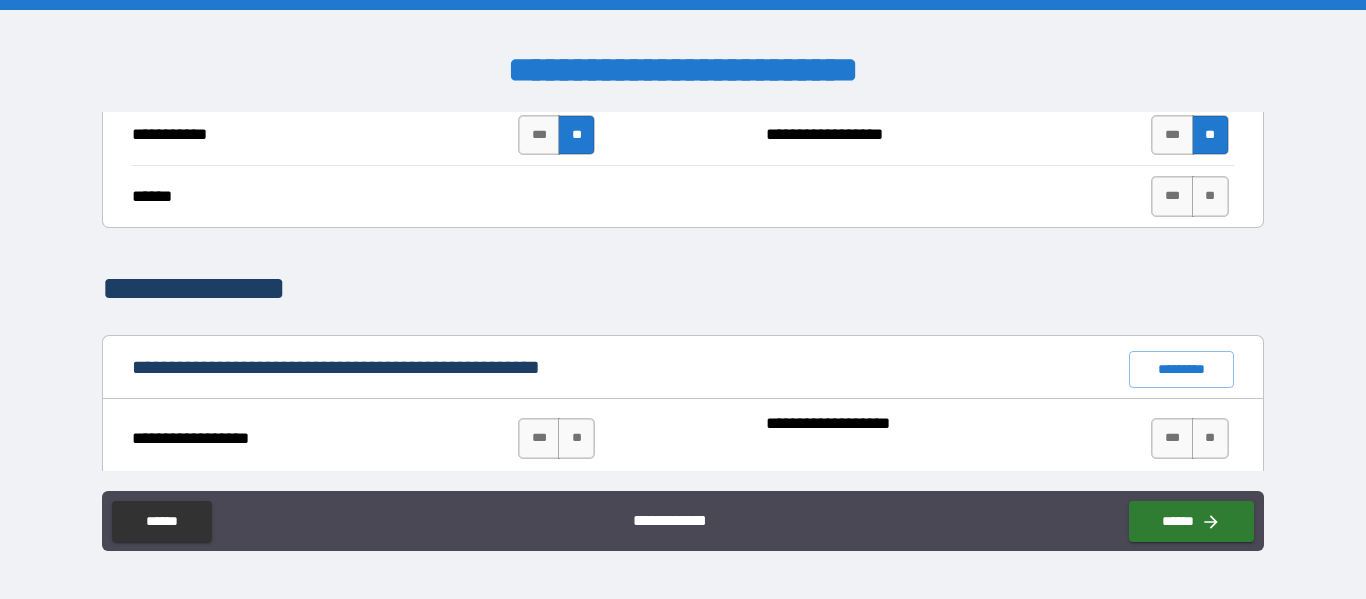 scroll, scrollTop: 1600, scrollLeft: 0, axis: vertical 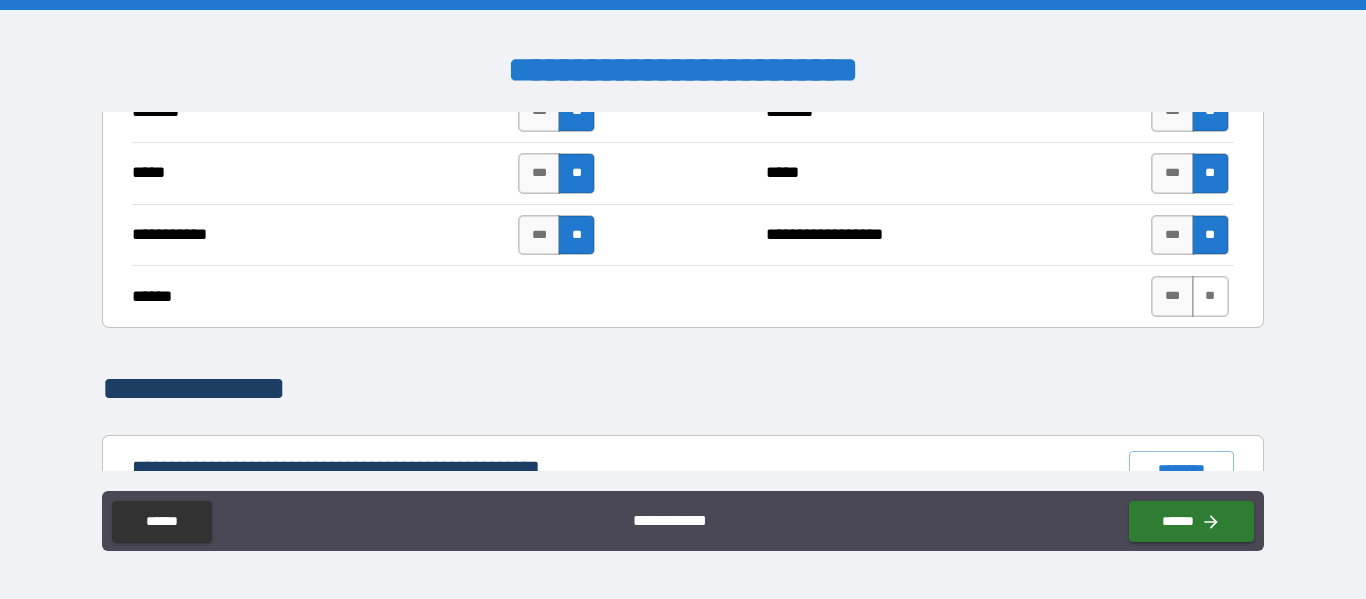 click on "**" at bounding box center (1210, 296) 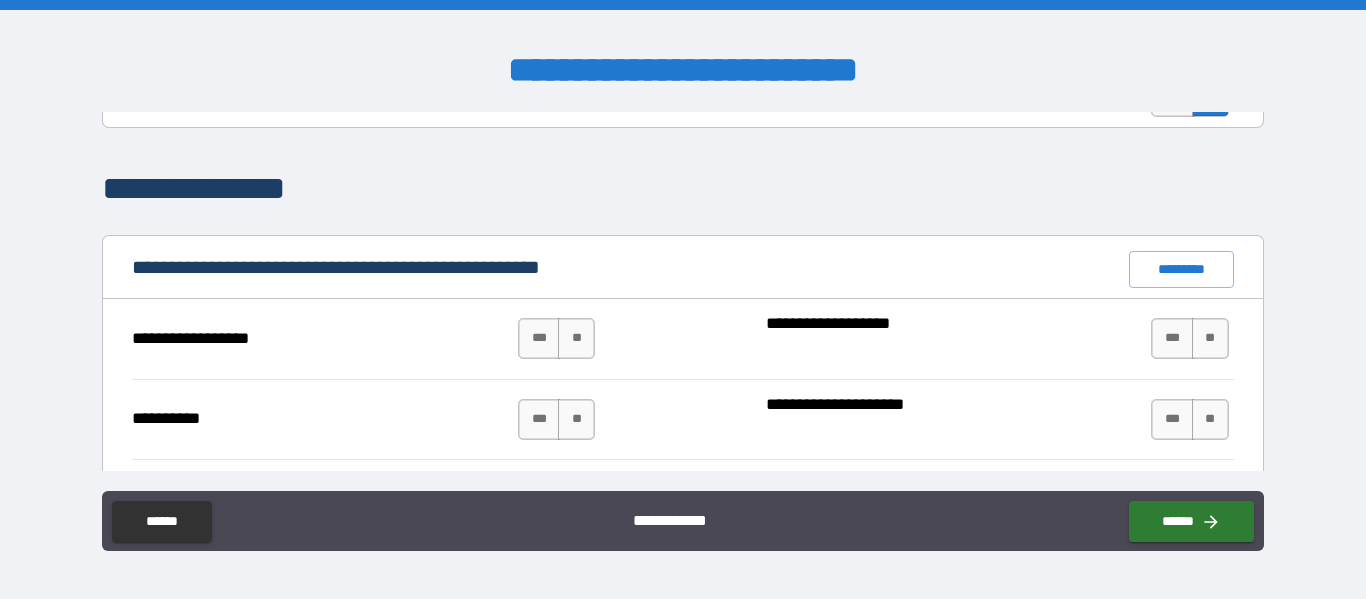 scroll, scrollTop: 1900, scrollLeft: 0, axis: vertical 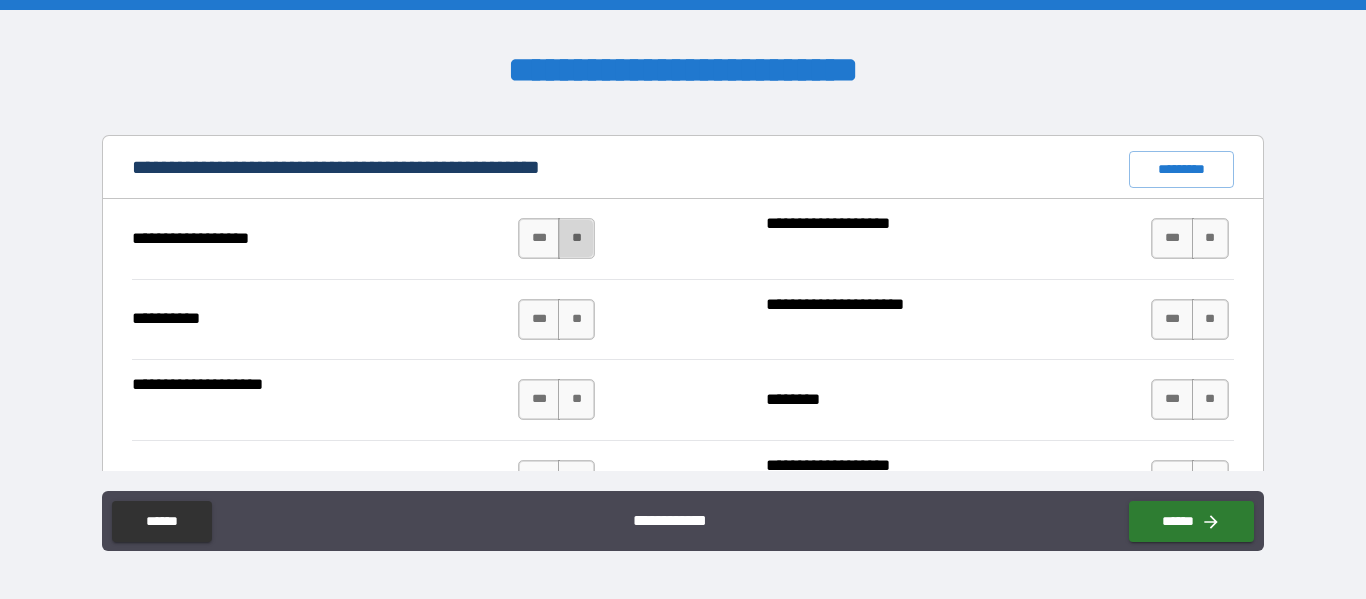 click on "**" at bounding box center (576, 238) 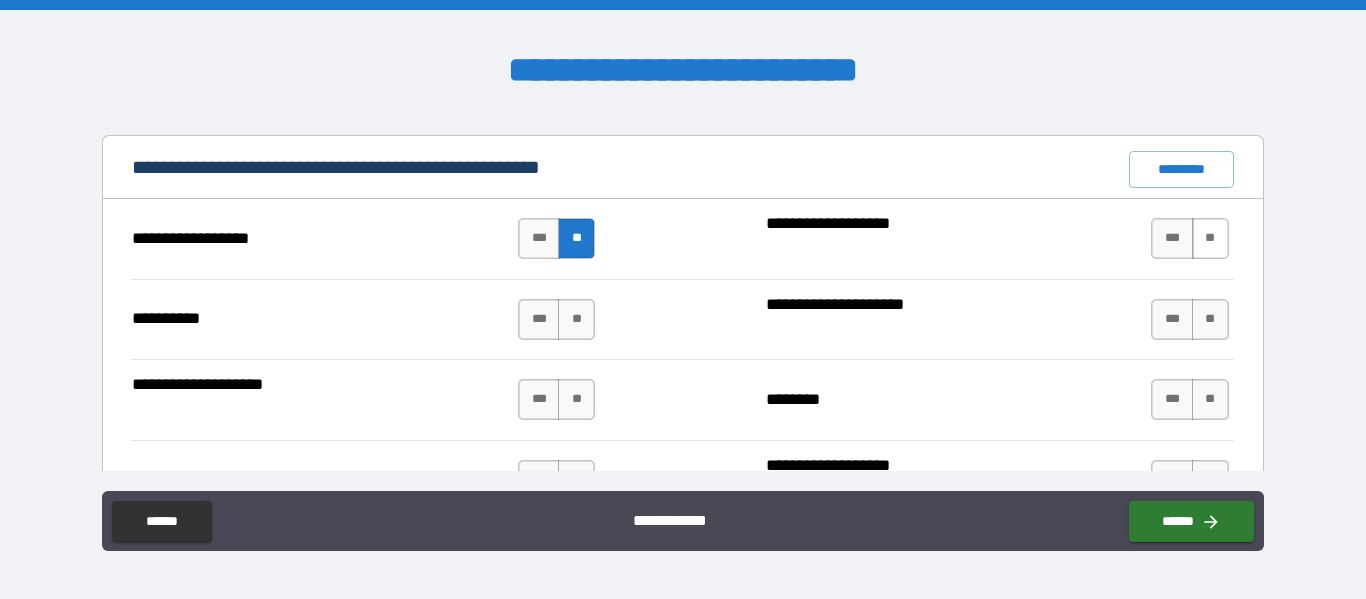 click on "**" at bounding box center [1210, 238] 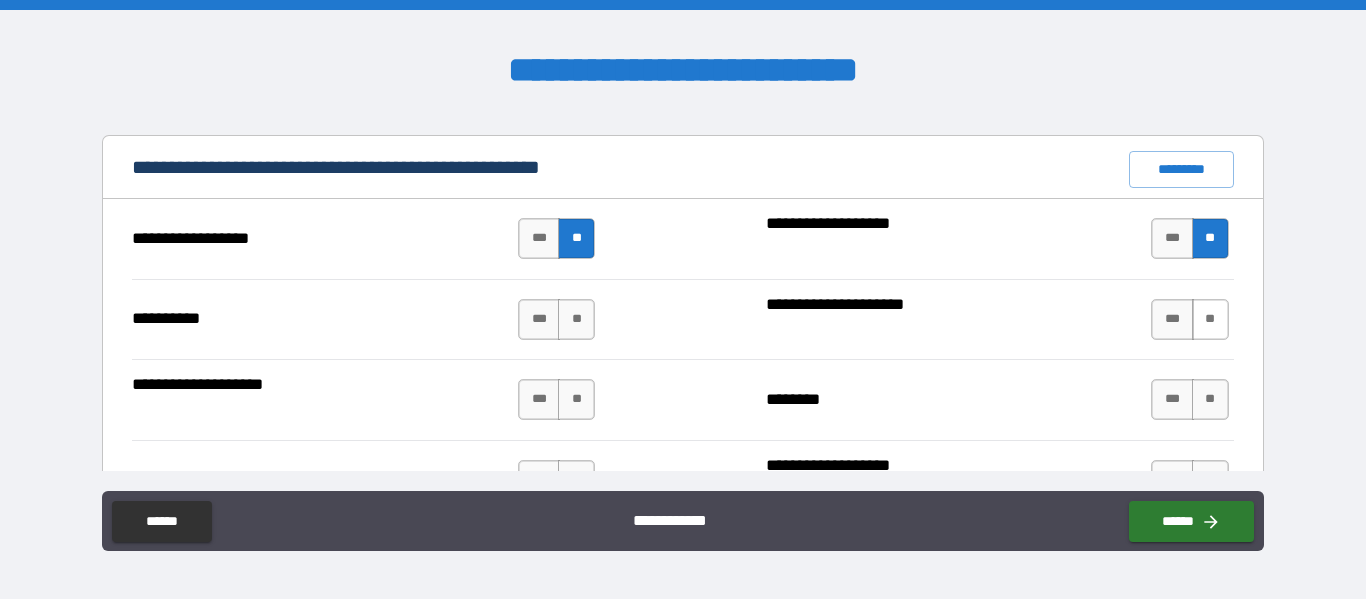 click on "**" at bounding box center [1210, 319] 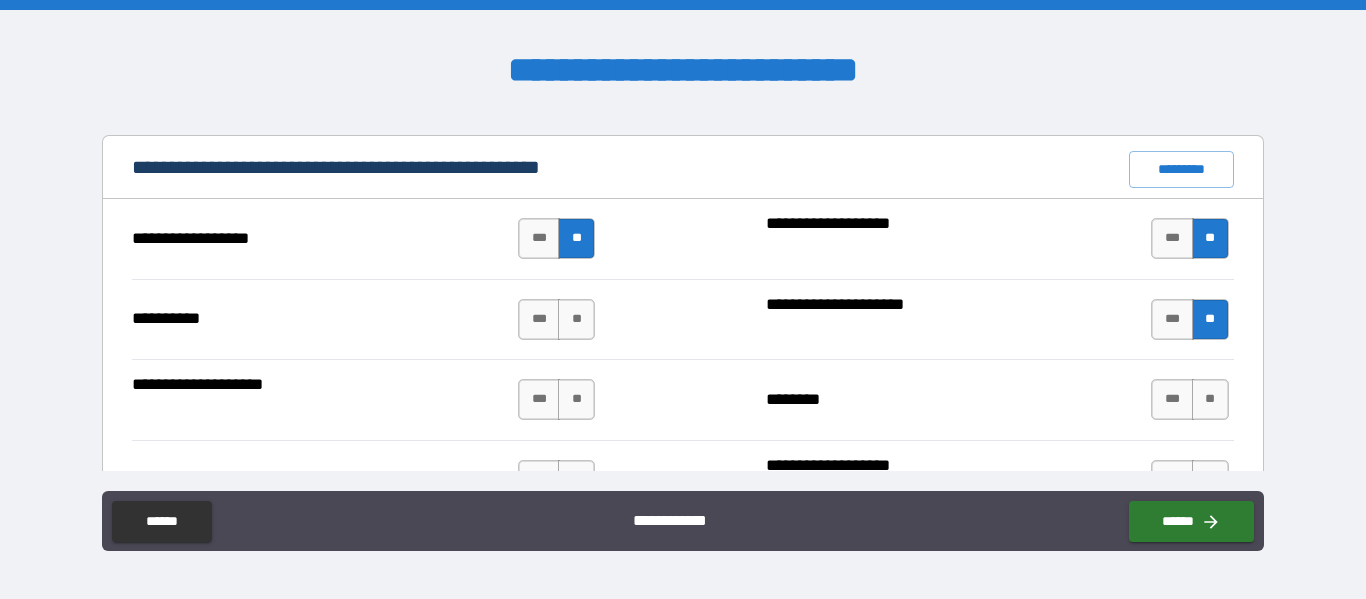 drag, startPoint x: 1199, startPoint y: 401, endPoint x: 865, endPoint y: 382, distance: 334.53998 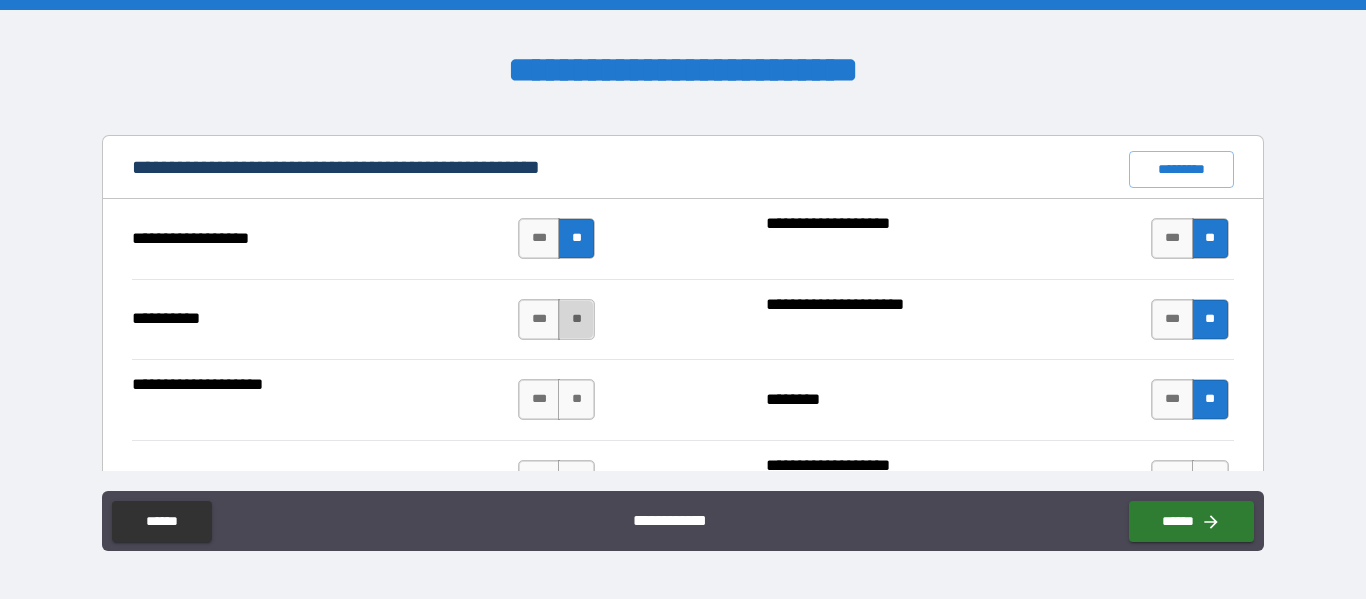 click on "**" at bounding box center (576, 319) 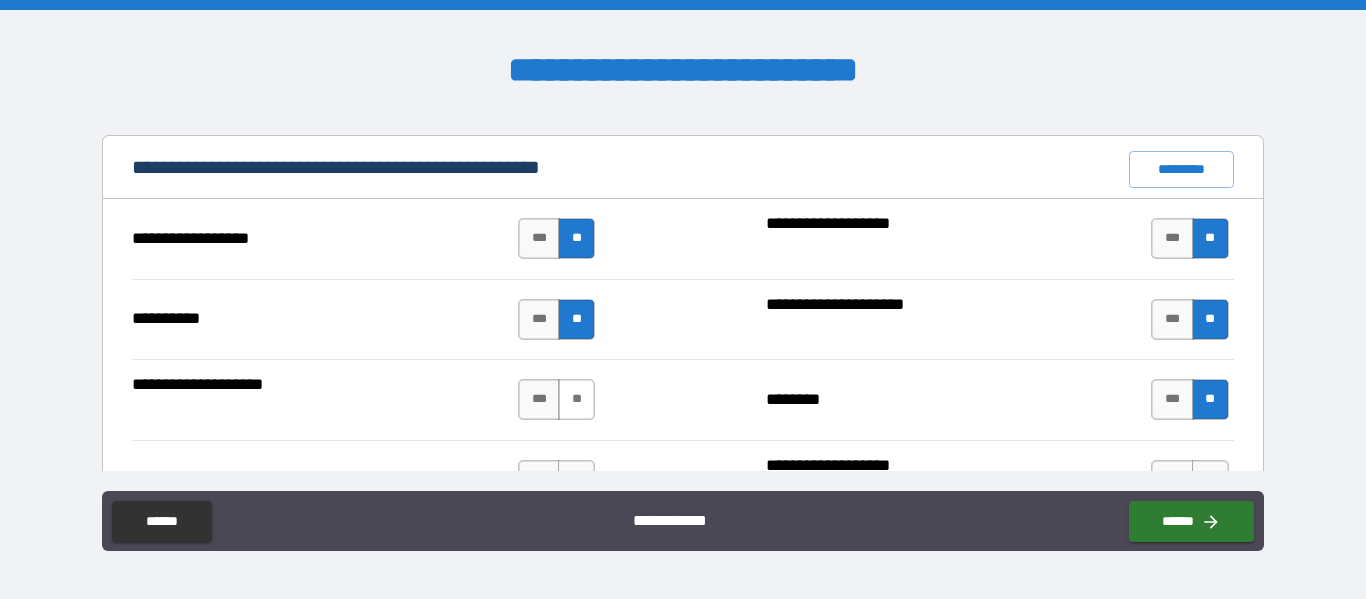 click on "**" at bounding box center (576, 399) 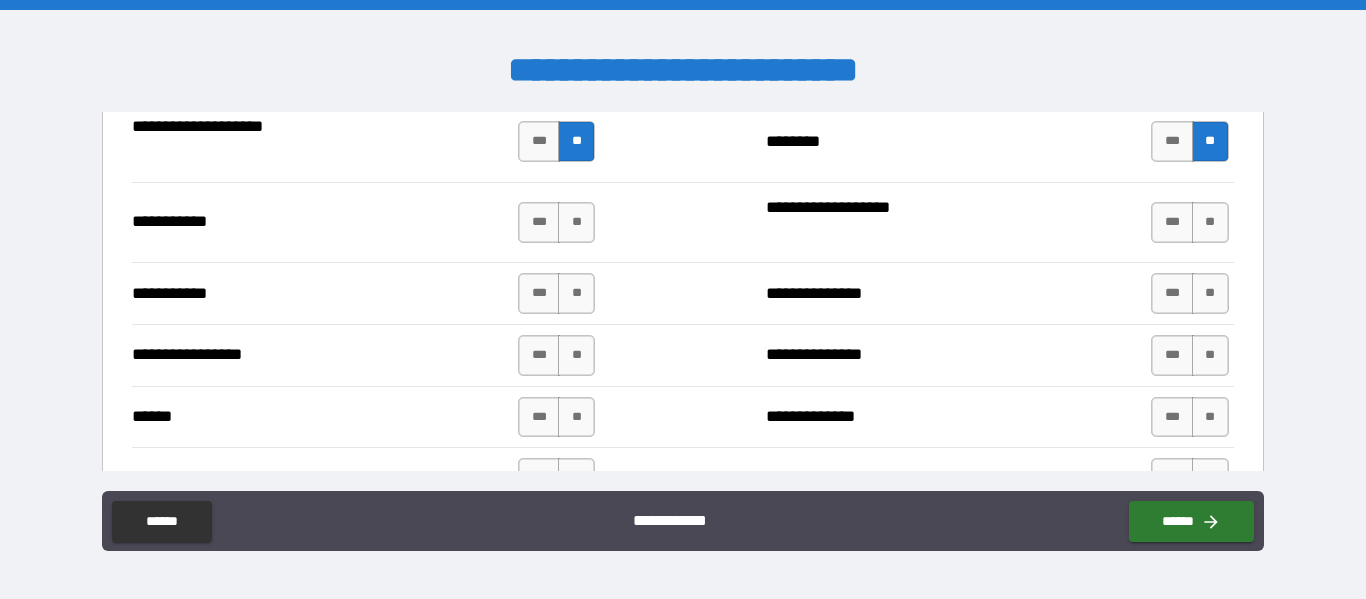 scroll, scrollTop: 2200, scrollLeft: 0, axis: vertical 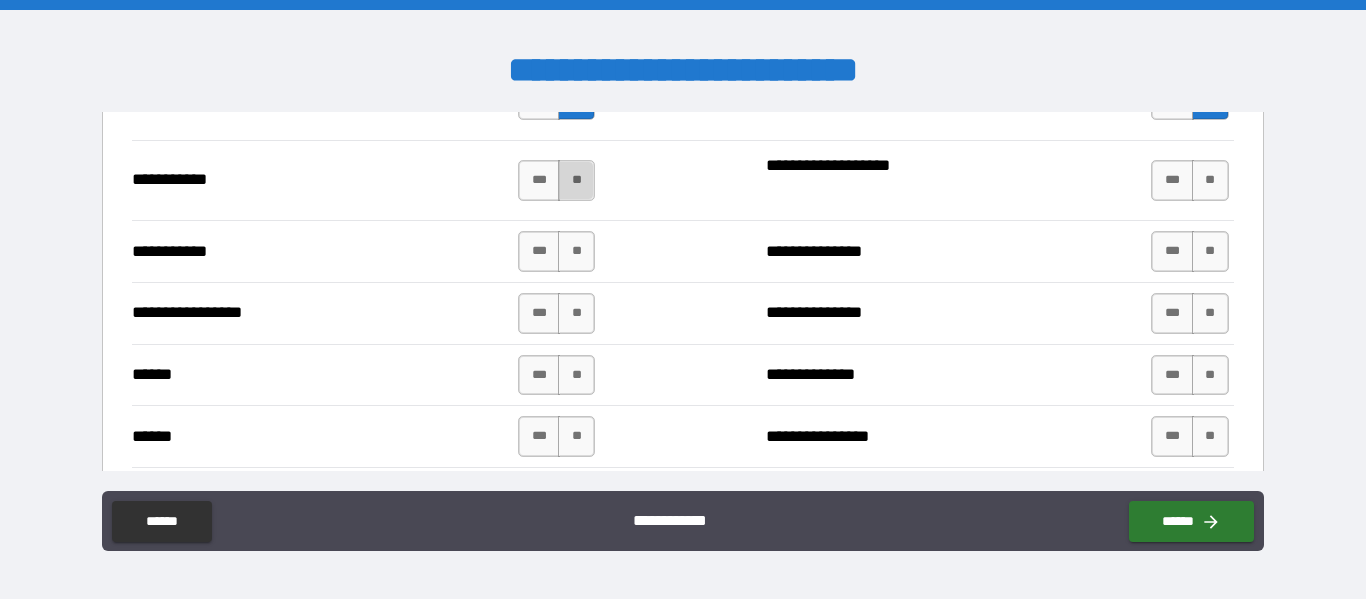 click on "**" at bounding box center (576, 180) 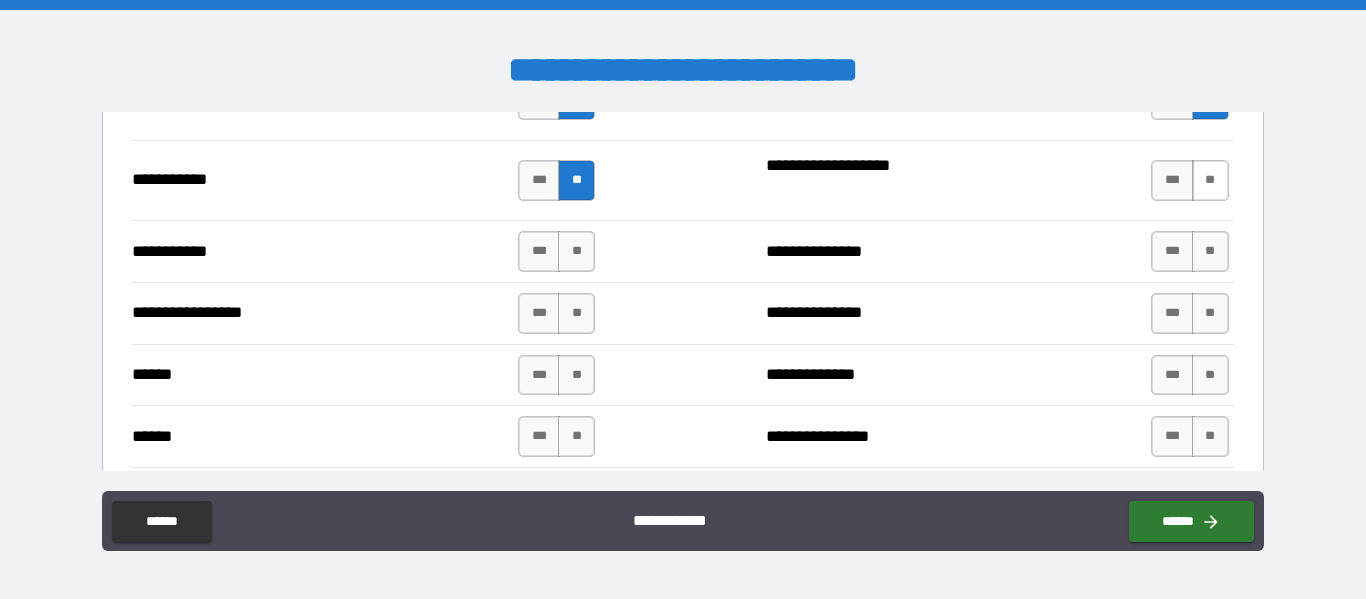 click on "**" at bounding box center (1210, 180) 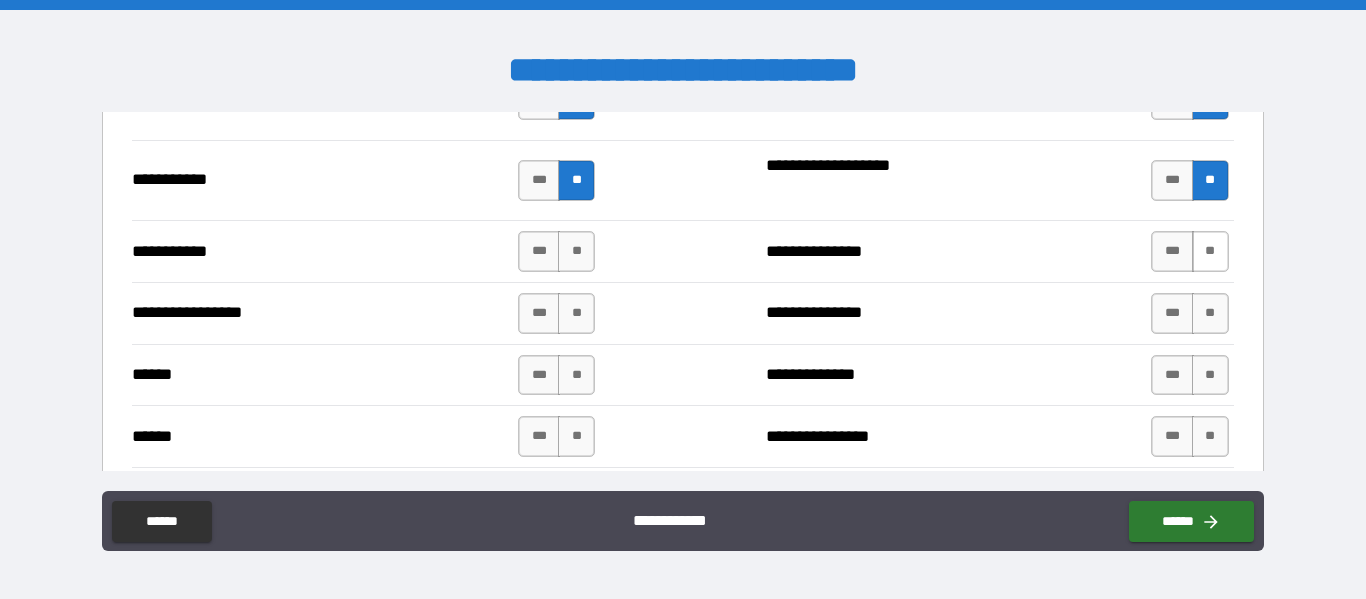 click on "**" at bounding box center [1210, 251] 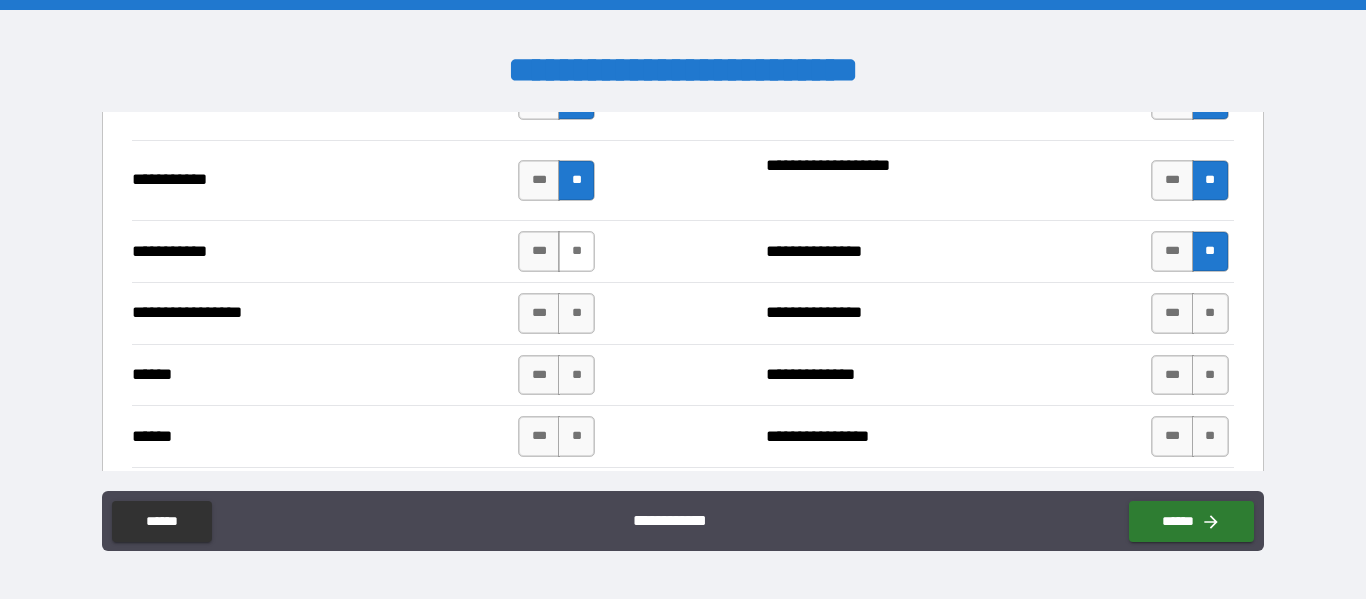 click on "**" at bounding box center (576, 251) 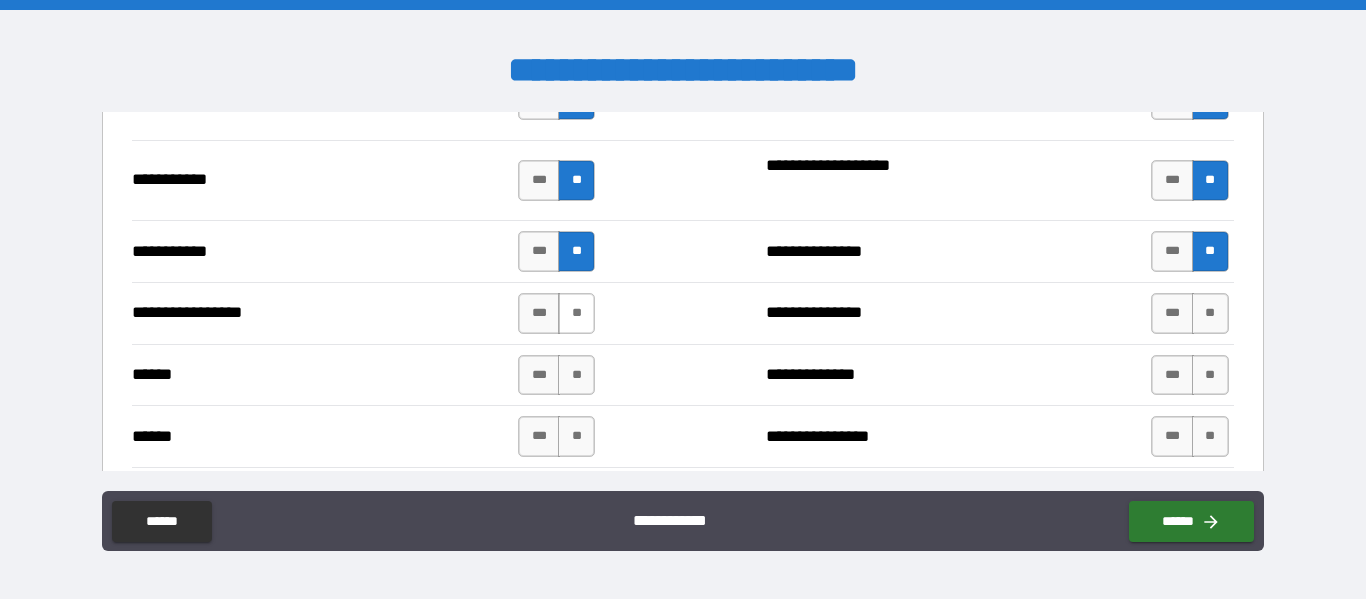 drag, startPoint x: 577, startPoint y: 320, endPoint x: 589, endPoint y: 317, distance: 12.369317 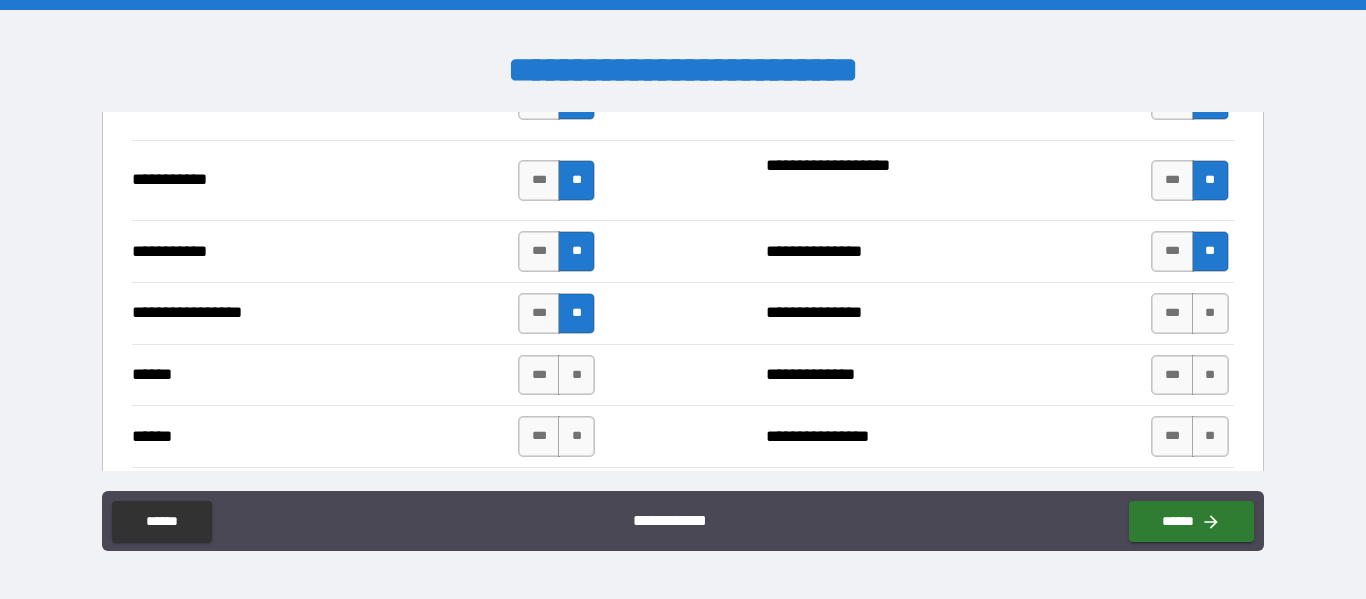 click on "*** **" at bounding box center [559, 375] 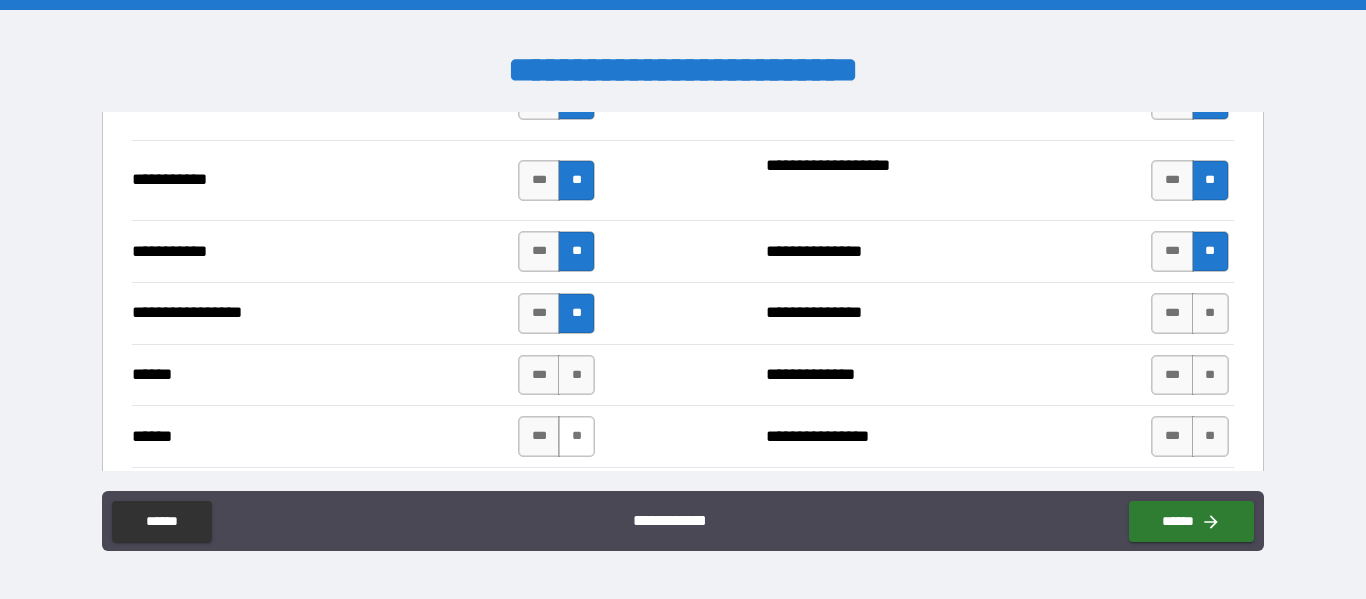 click on "**" at bounding box center [576, 436] 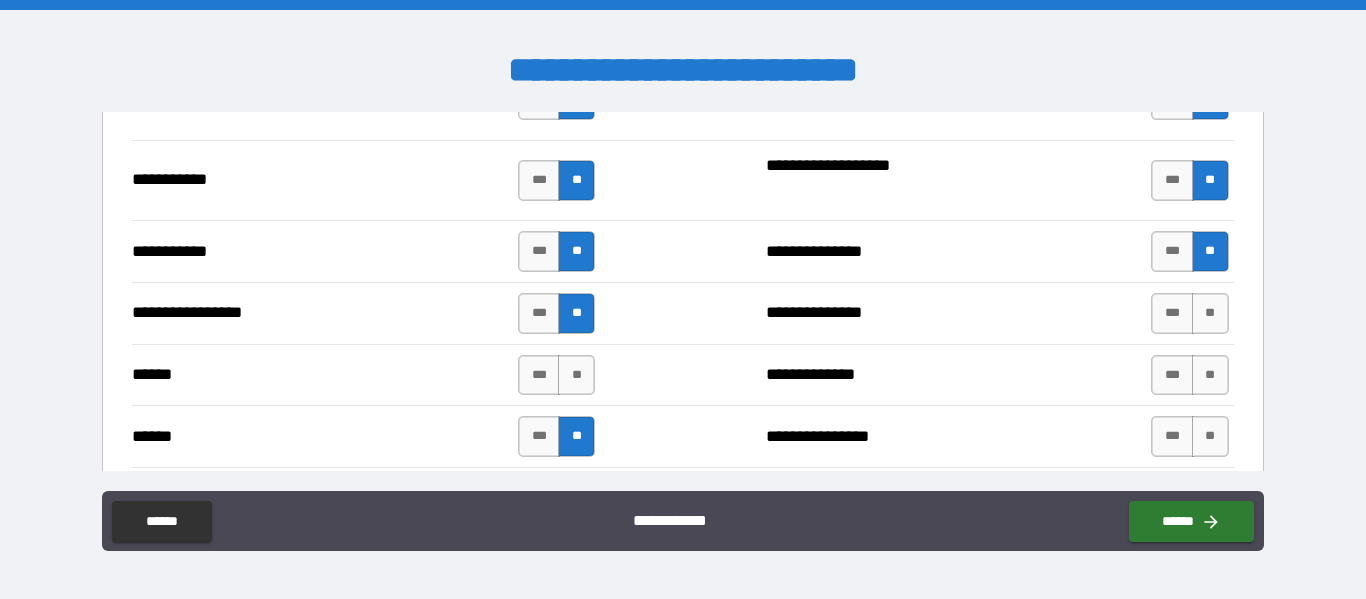 click on "**********" at bounding box center [682, 375] 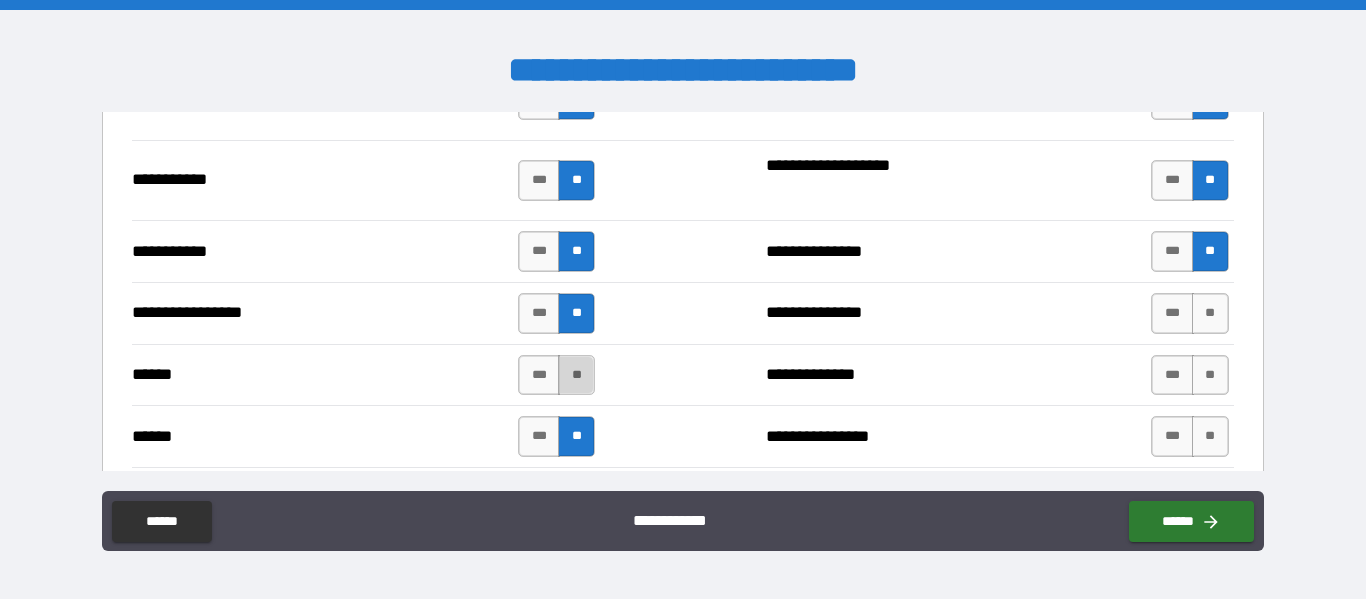 click on "**" at bounding box center (576, 375) 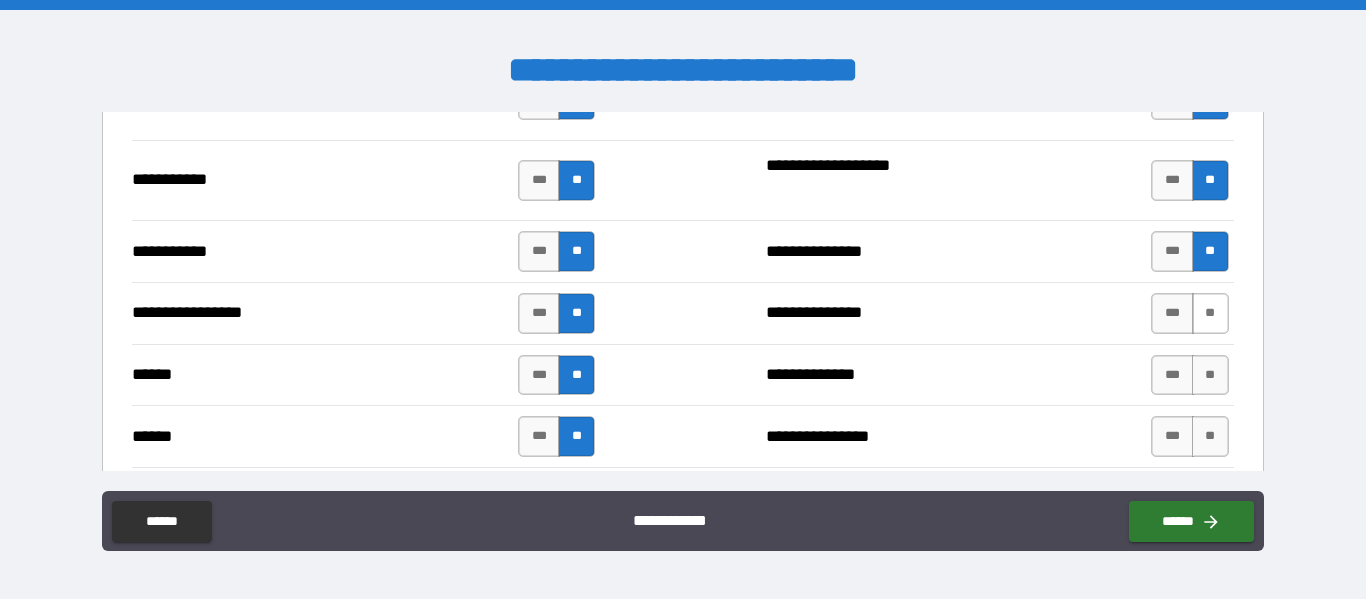 click on "**" at bounding box center (1210, 313) 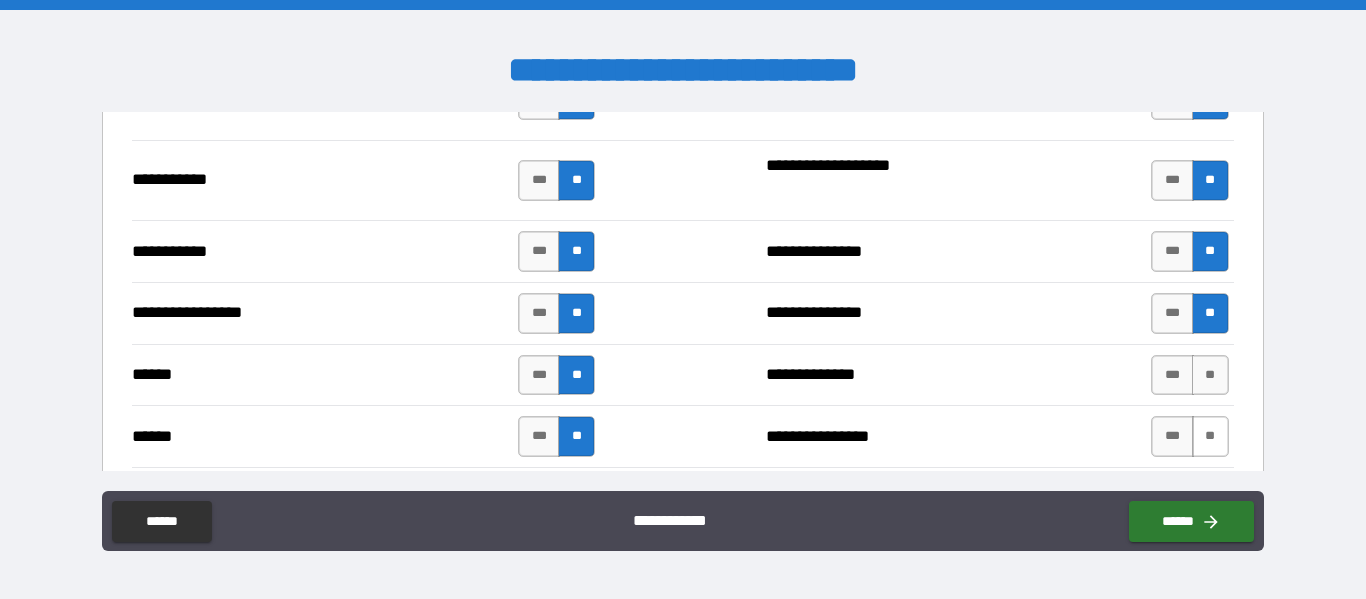 click on "**" at bounding box center [1210, 375] 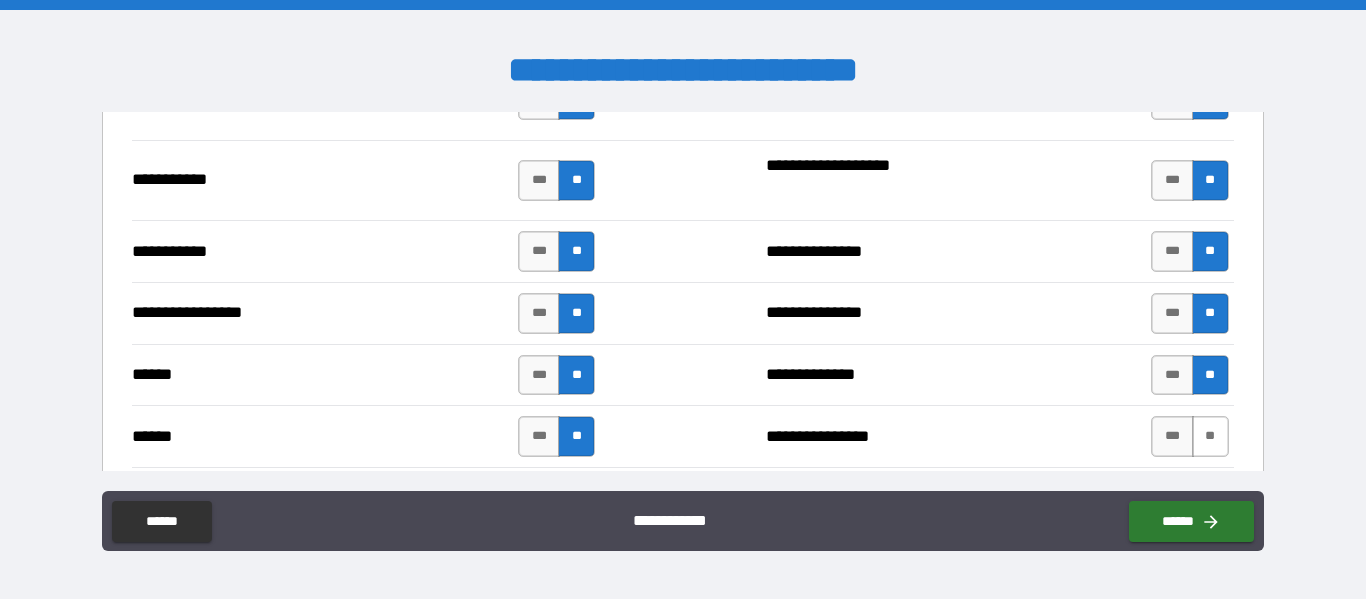 click on "**" at bounding box center (1210, 436) 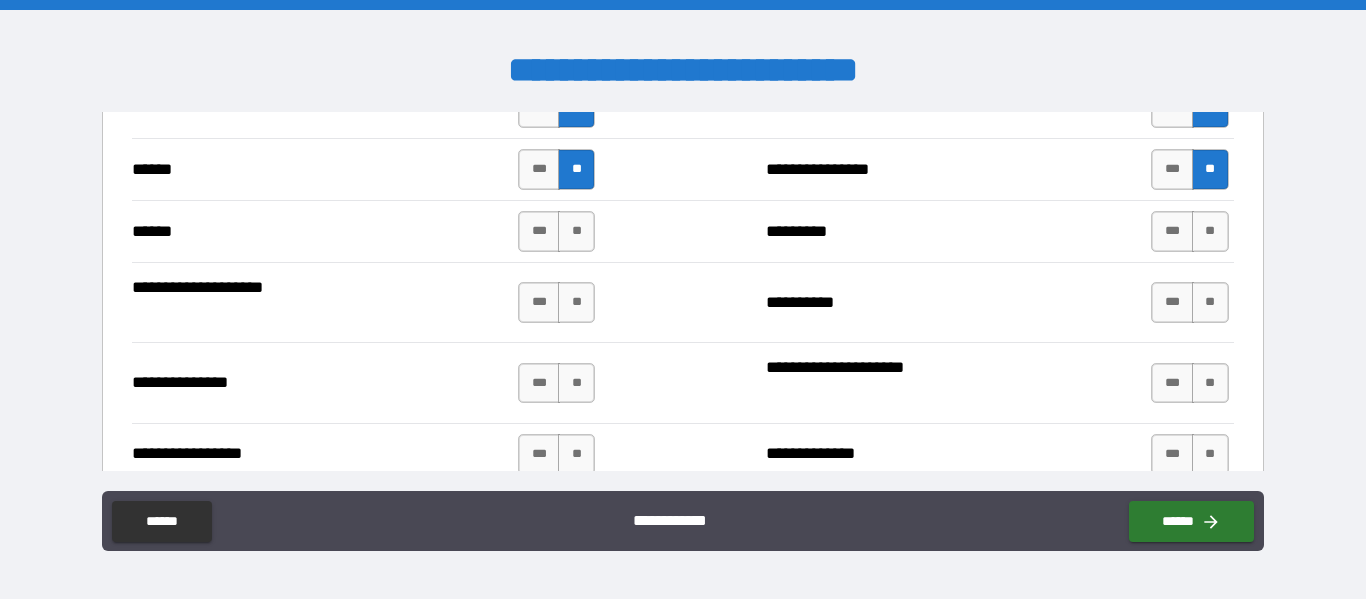 scroll, scrollTop: 2500, scrollLeft: 0, axis: vertical 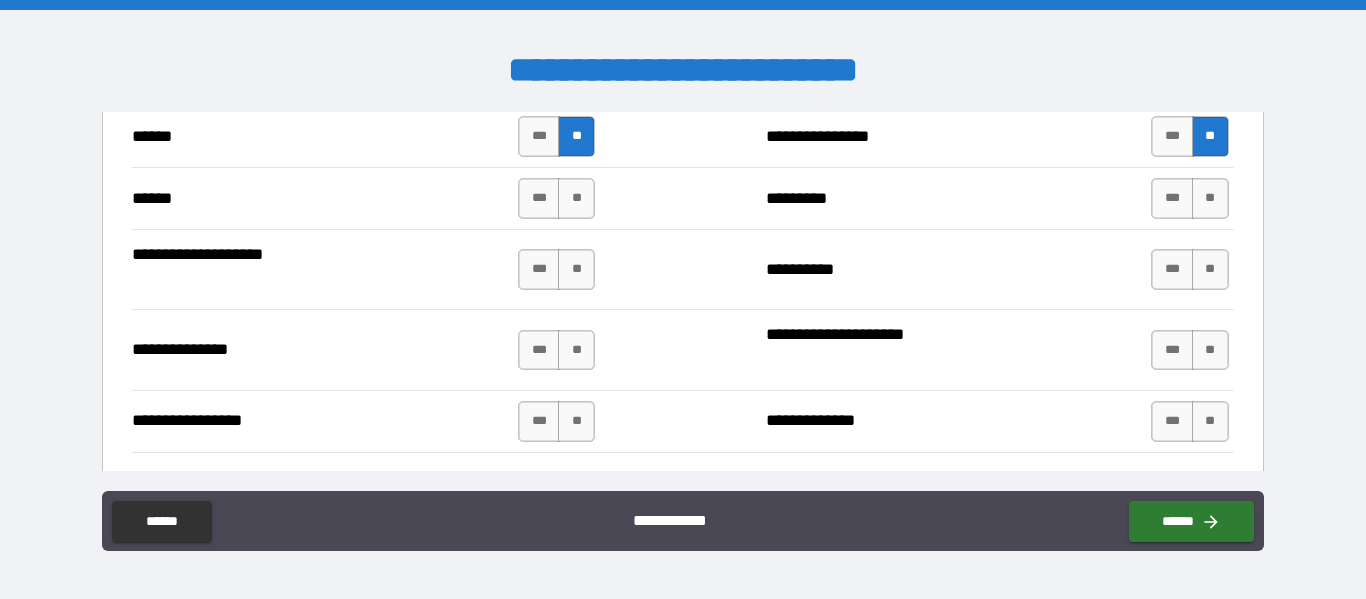click on "****** *** ** ********* *** **" at bounding box center [682, 198] 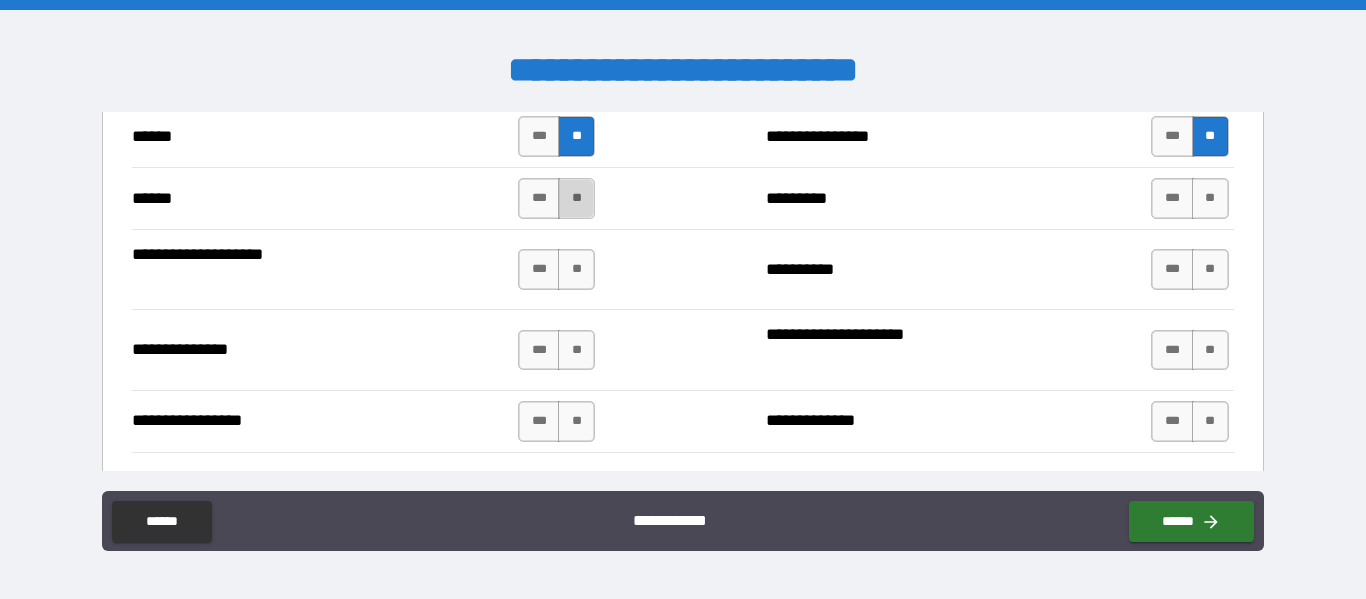click on "**" at bounding box center [576, 198] 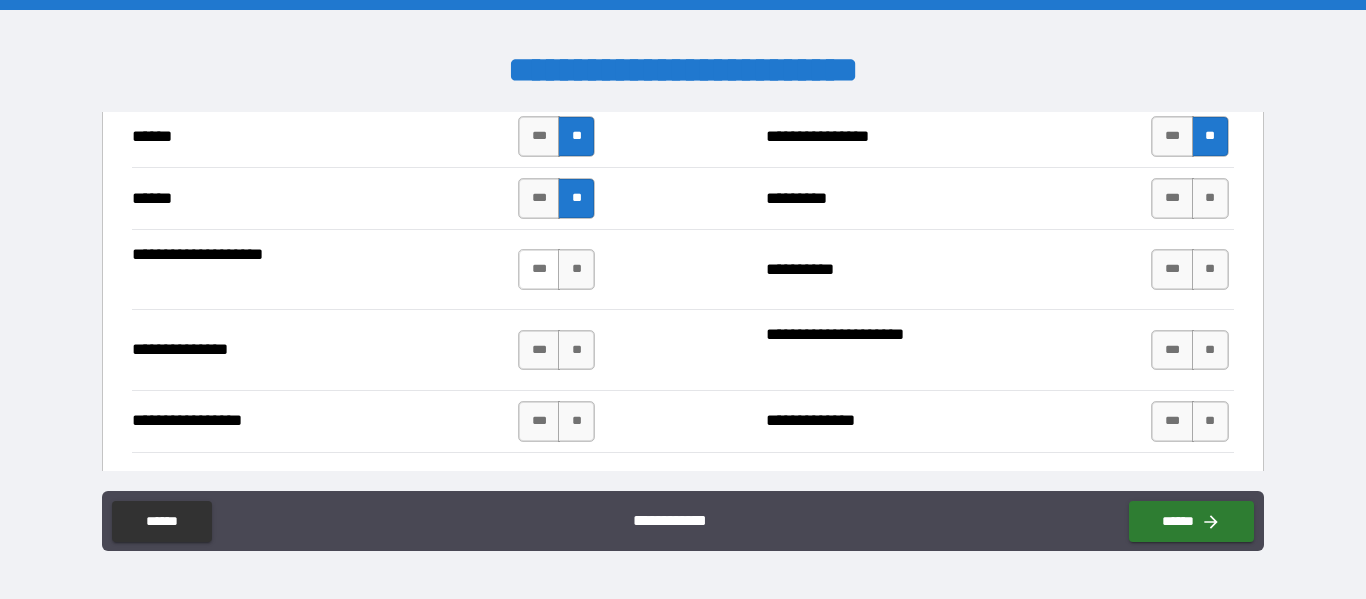 click on "***" at bounding box center (539, 269) 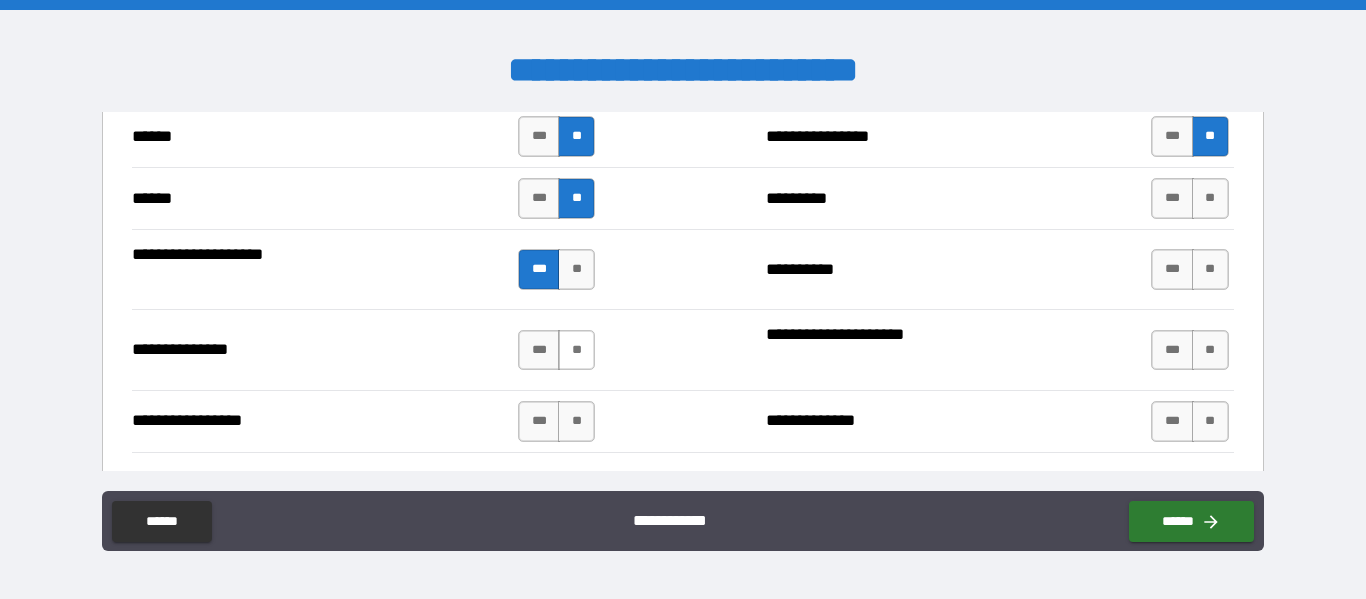 click on "**" at bounding box center [576, 350] 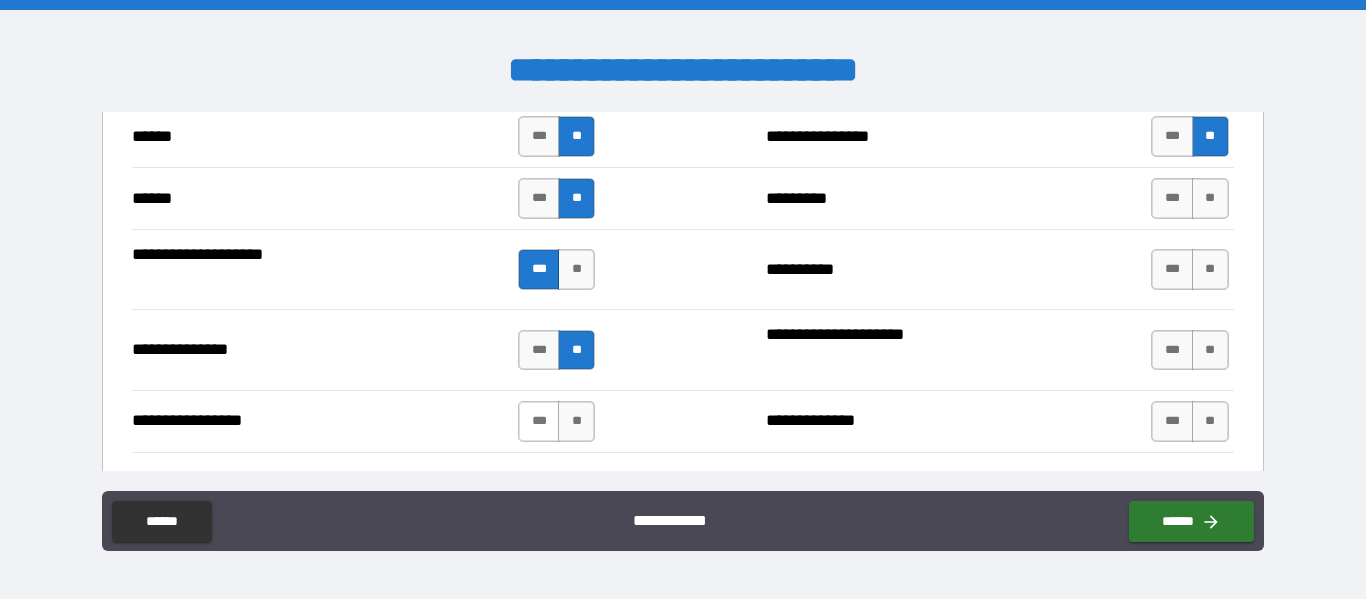 click on "***" at bounding box center [539, 421] 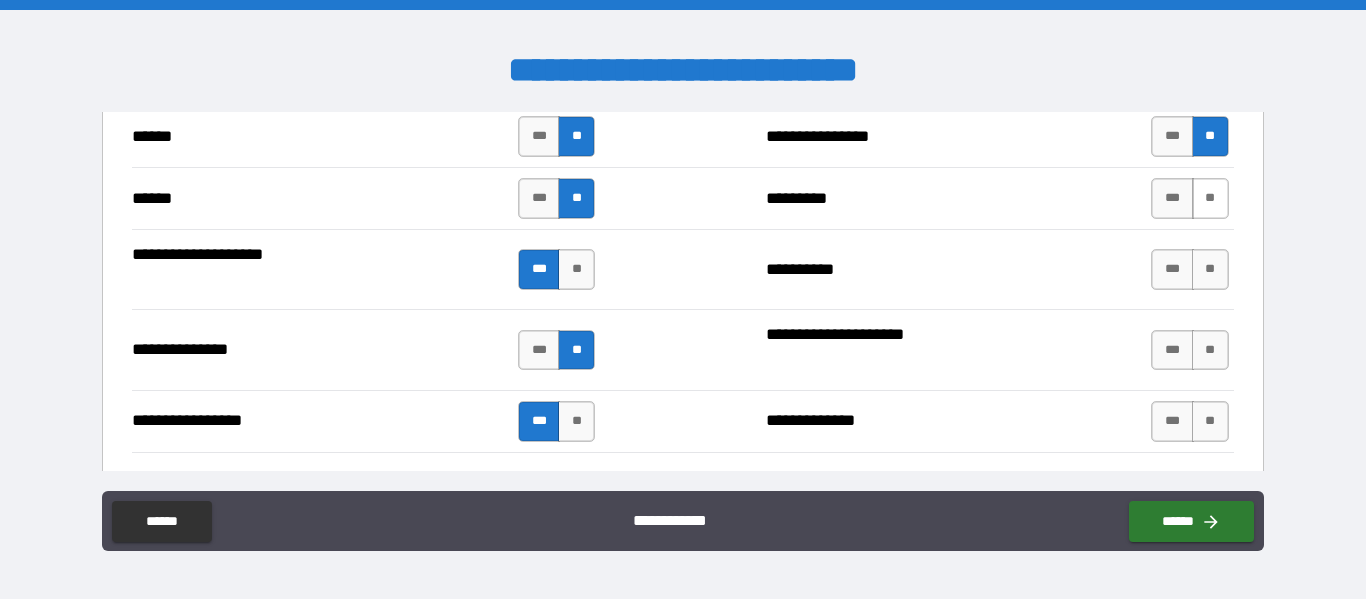 click on "**" at bounding box center [1210, 198] 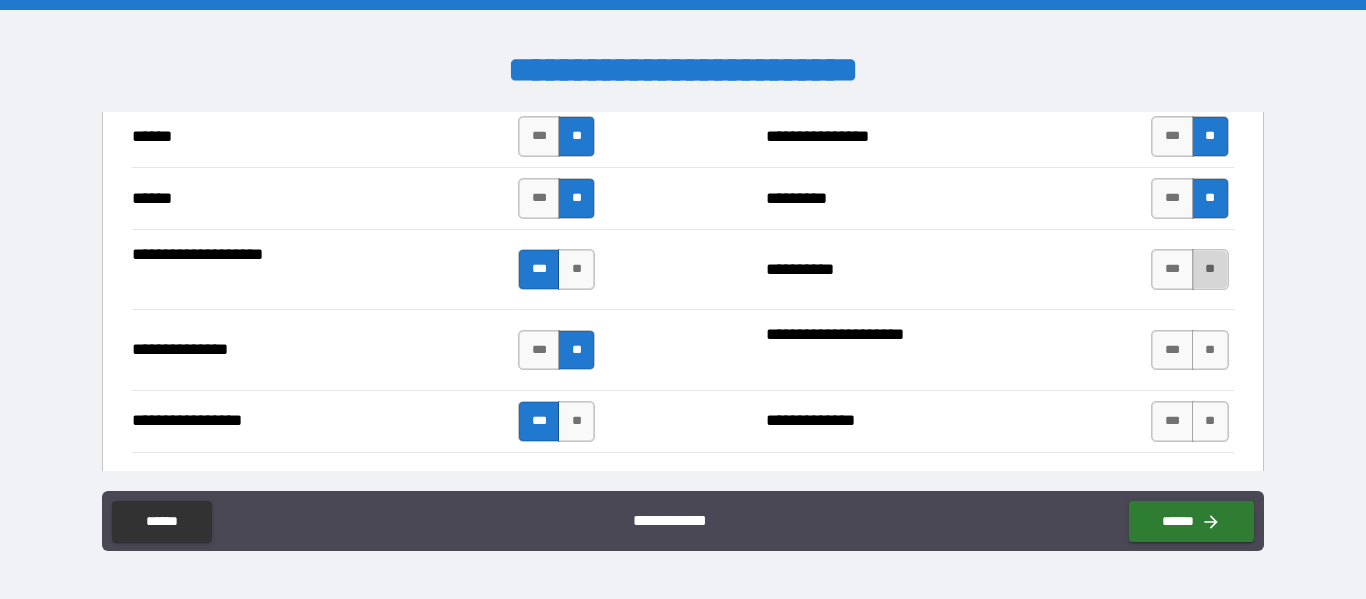 click on "**" at bounding box center (1210, 269) 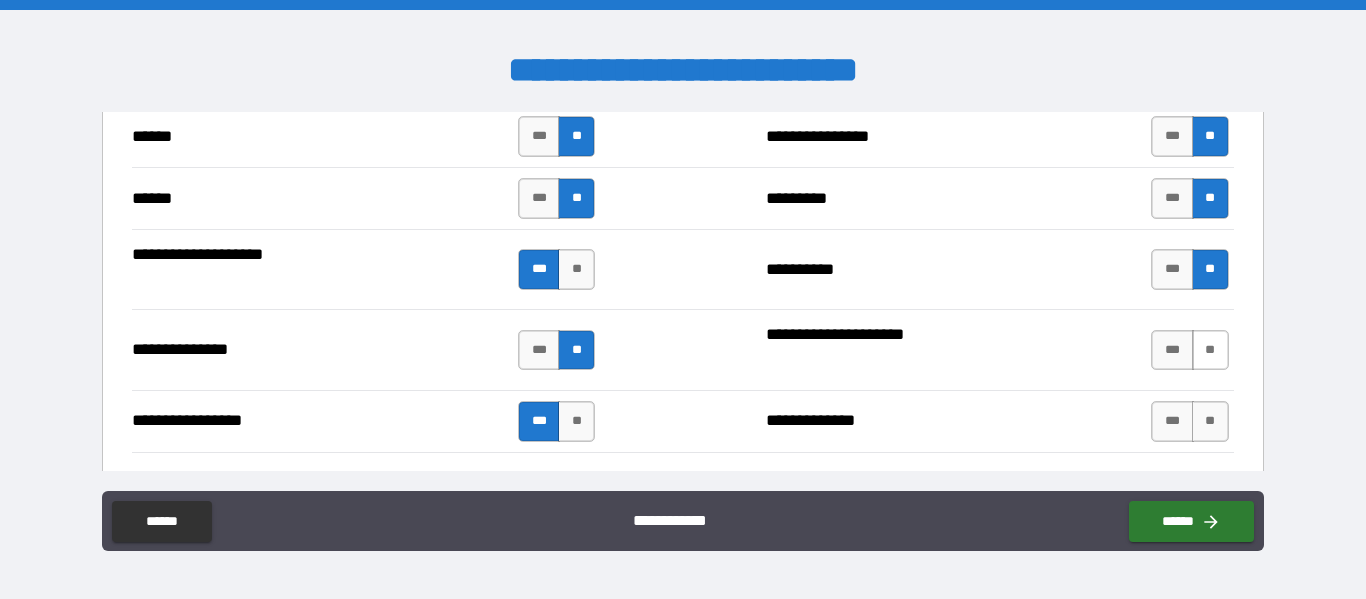 click on "**" at bounding box center (1210, 350) 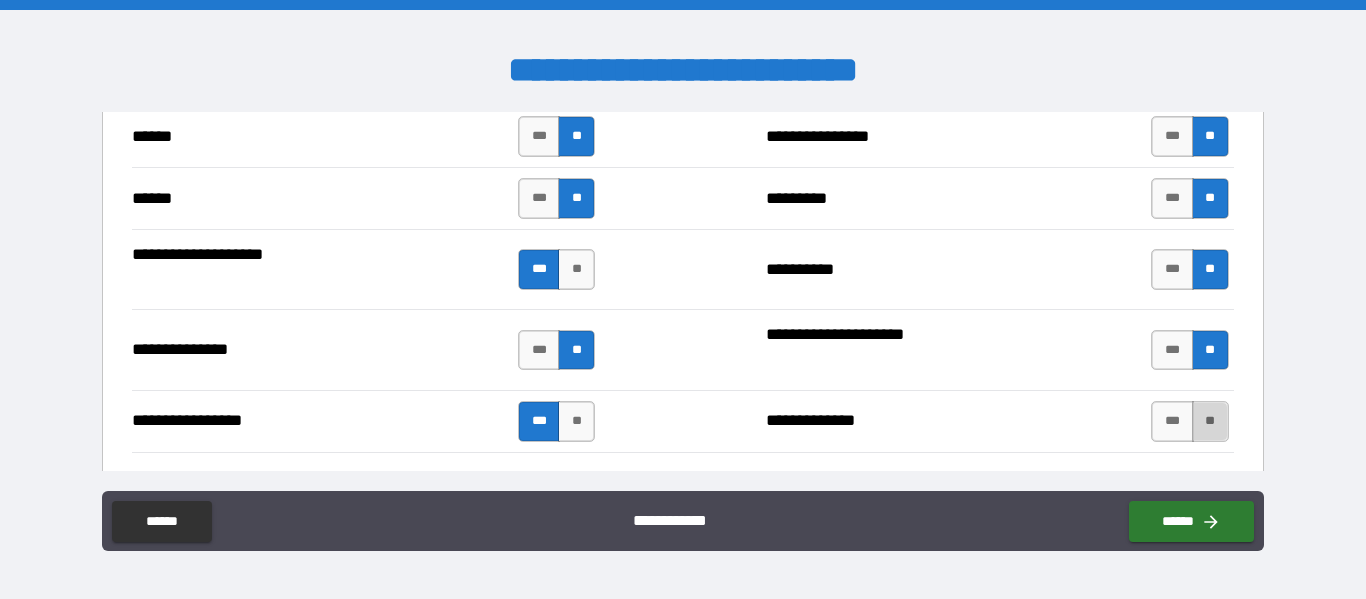 click on "**" at bounding box center [1210, 421] 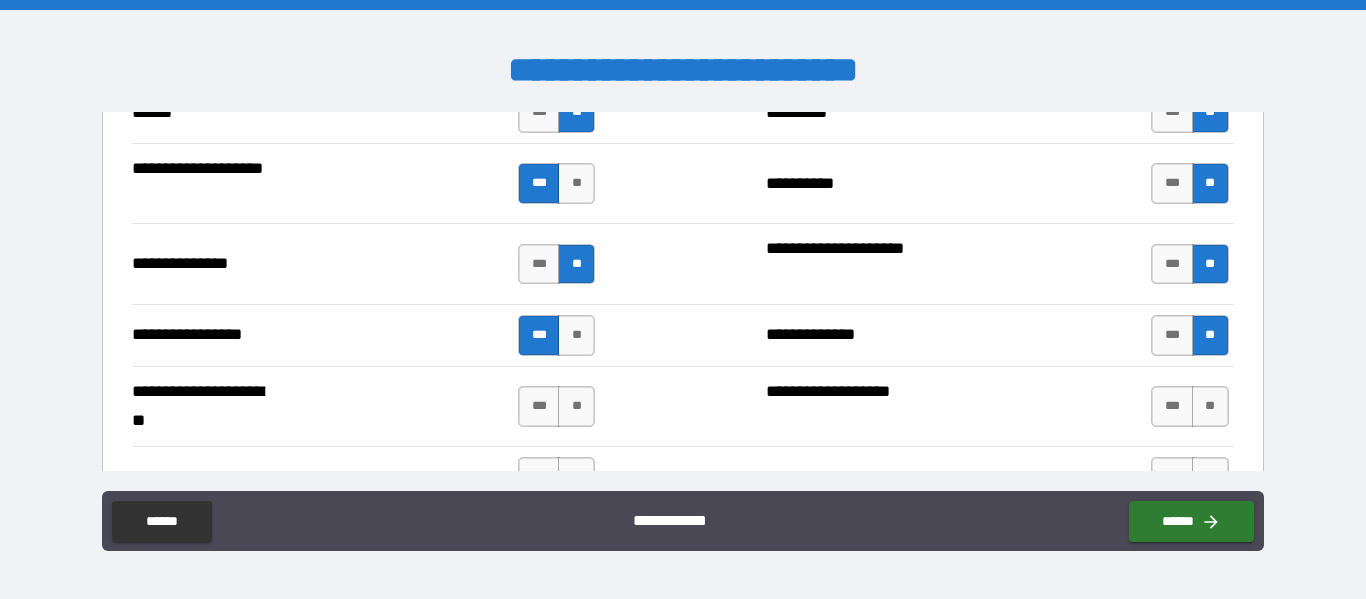 scroll, scrollTop: 2700, scrollLeft: 0, axis: vertical 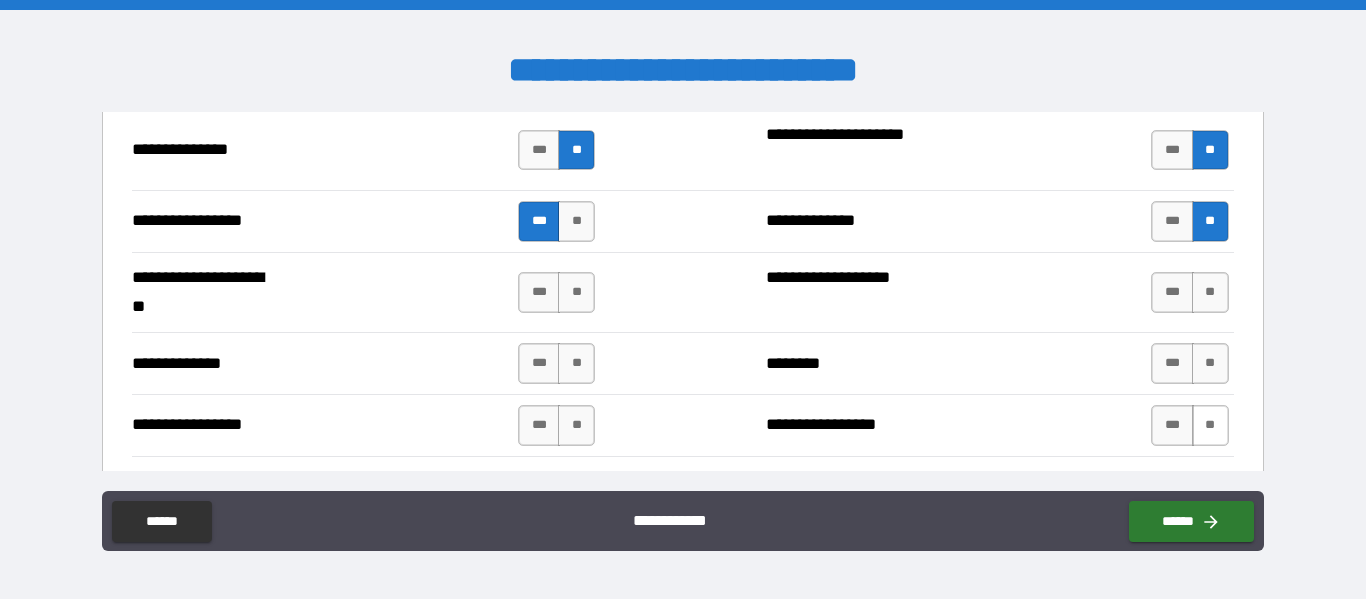 drag, startPoint x: 1207, startPoint y: 291, endPoint x: 1208, endPoint y: 410, distance: 119.0042 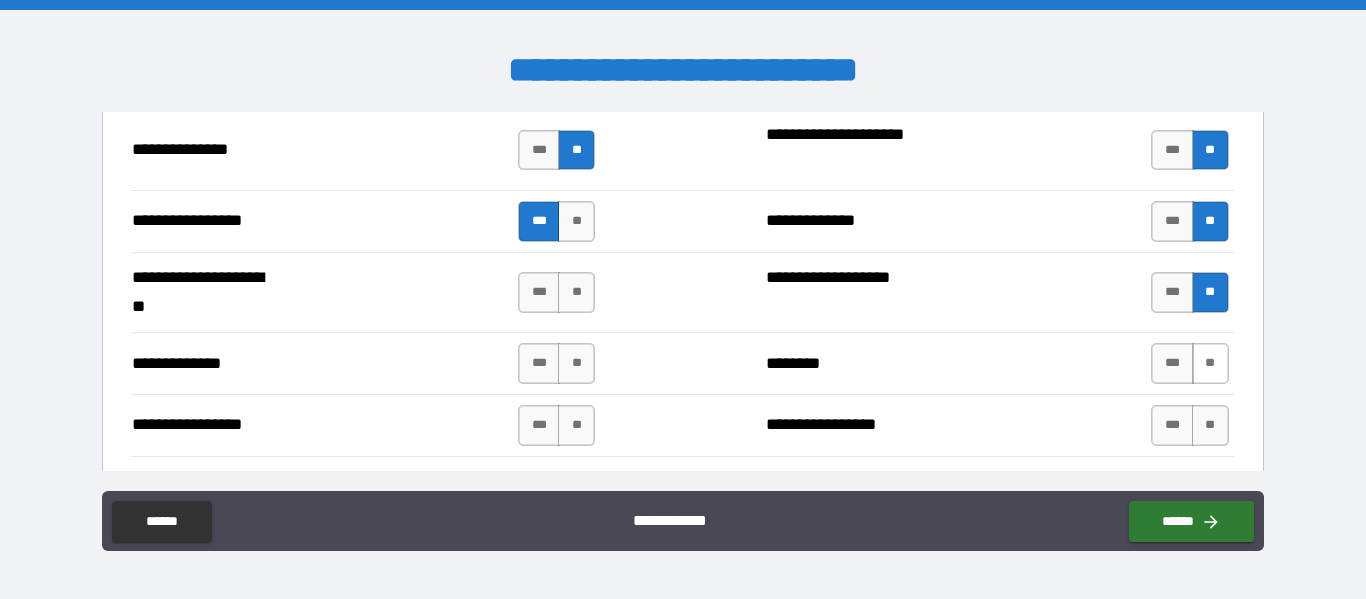 click on "**" at bounding box center (1210, 363) 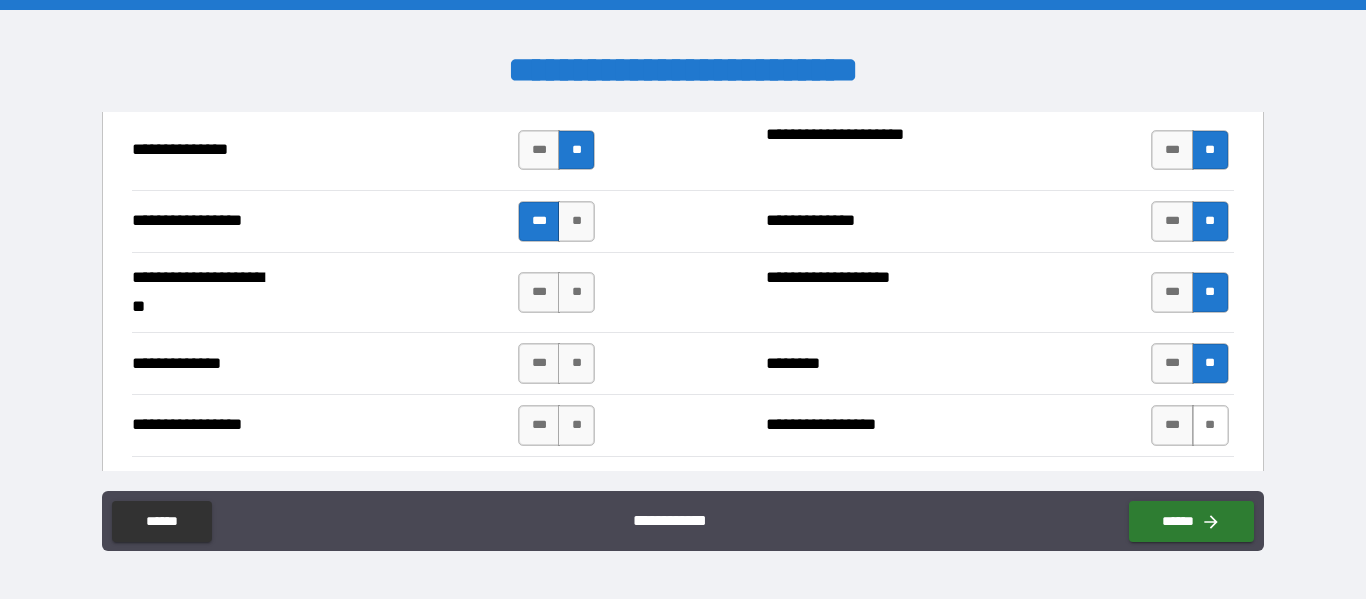 click on "**" at bounding box center (1210, 425) 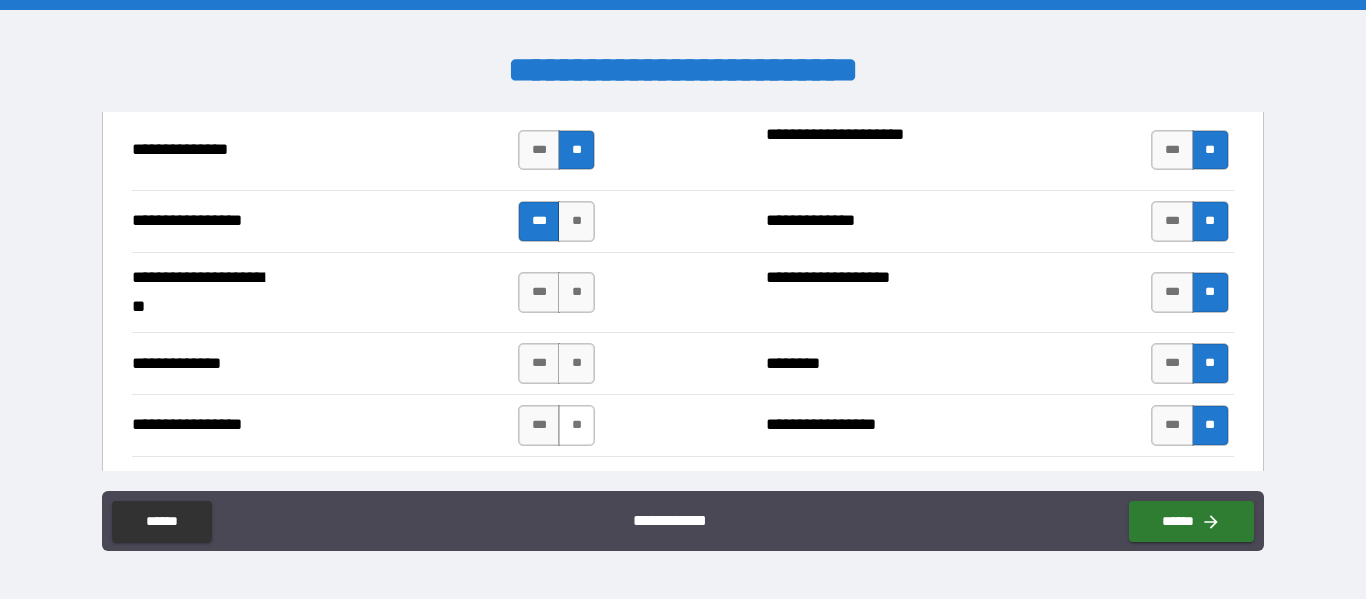click on "**" at bounding box center (576, 425) 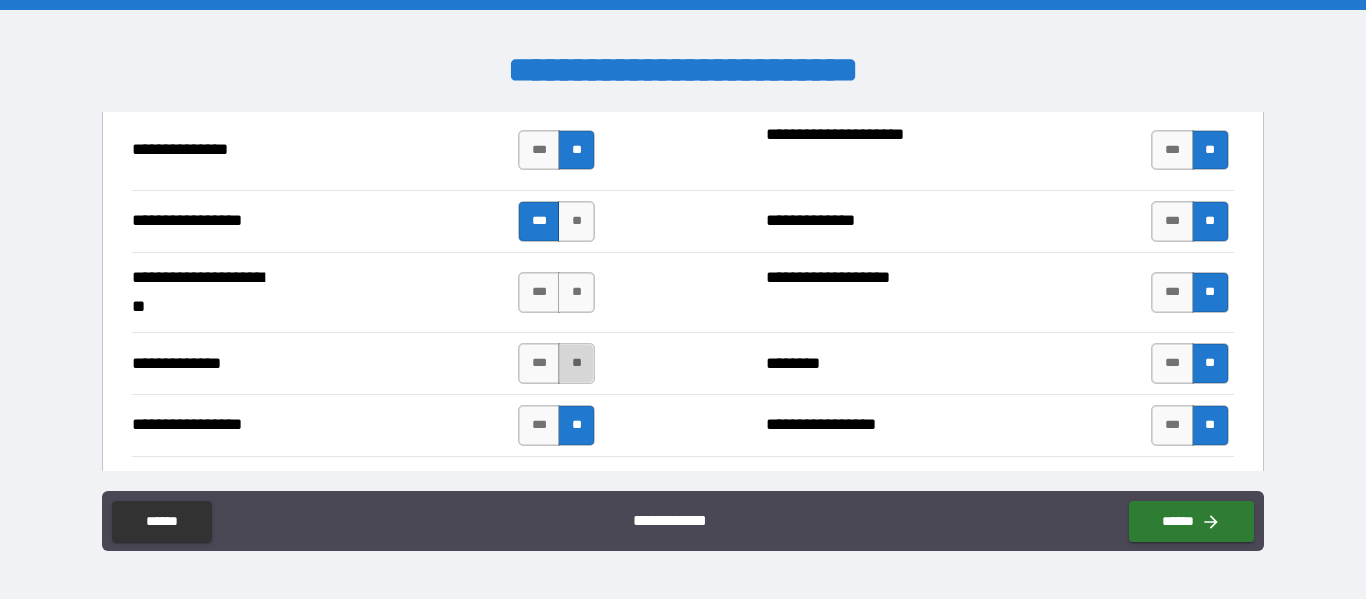 click on "**" at bounding box center [576, 363] 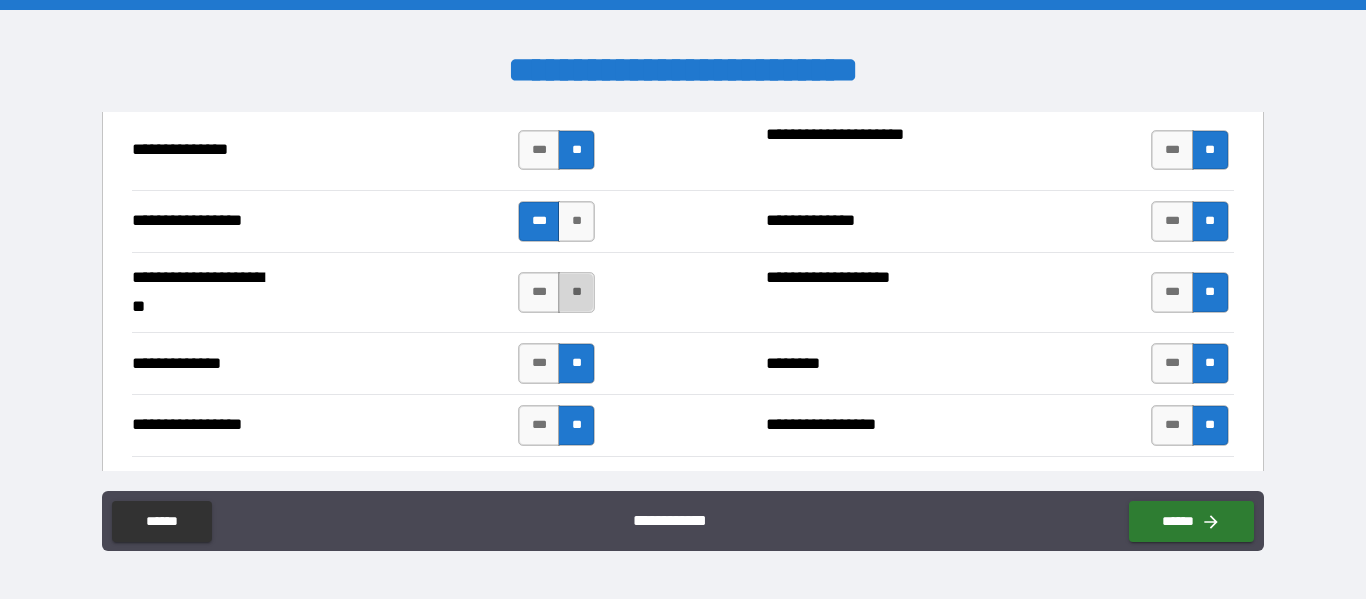 click on "**" at bounding box center [576, 292] 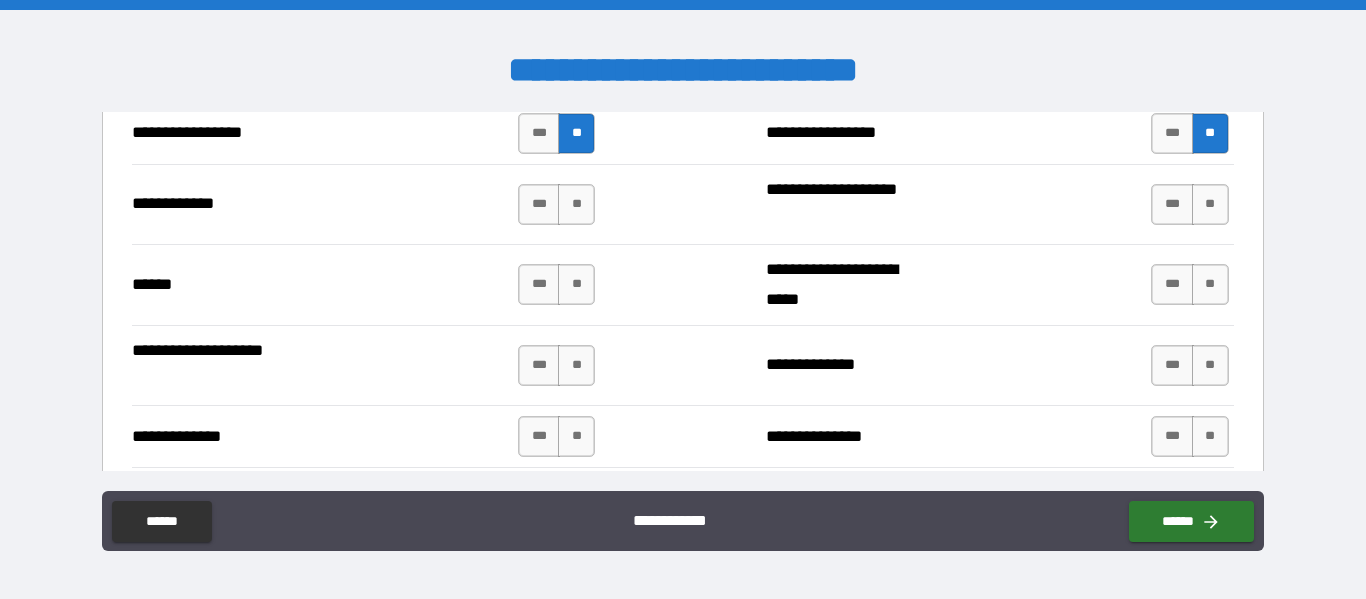 scroll, scrollTop: 3000, scrollLeft: 0, axis: vertical 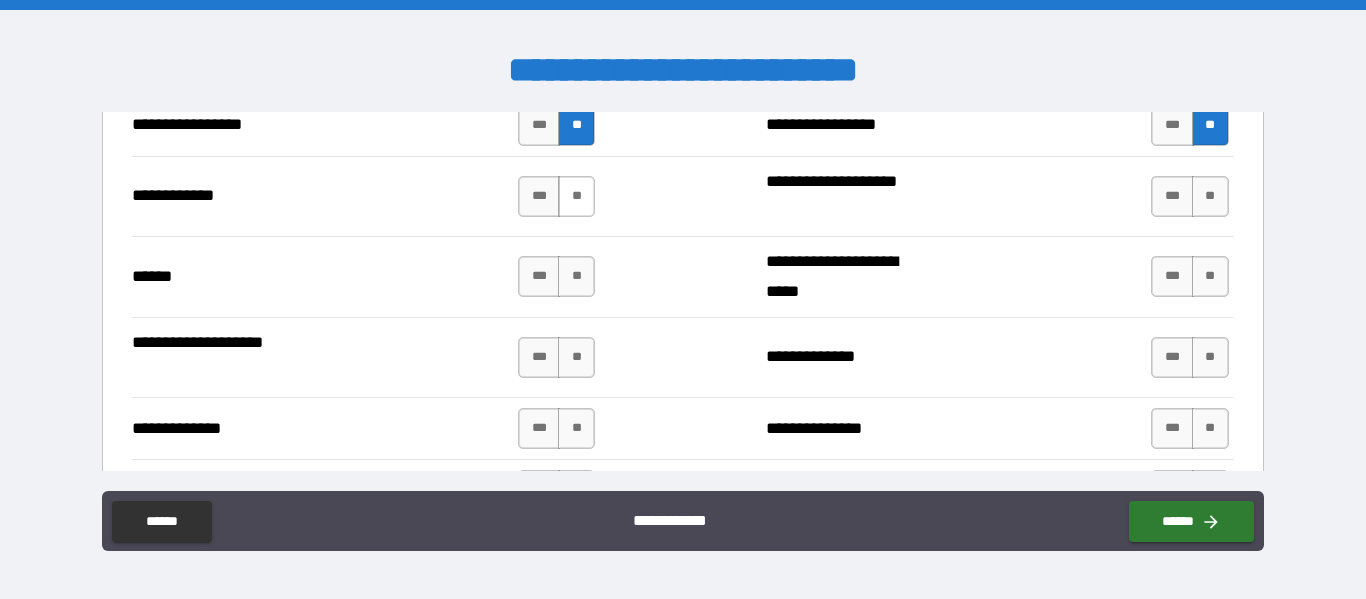 click on "**" at bounding box center (576, 196) 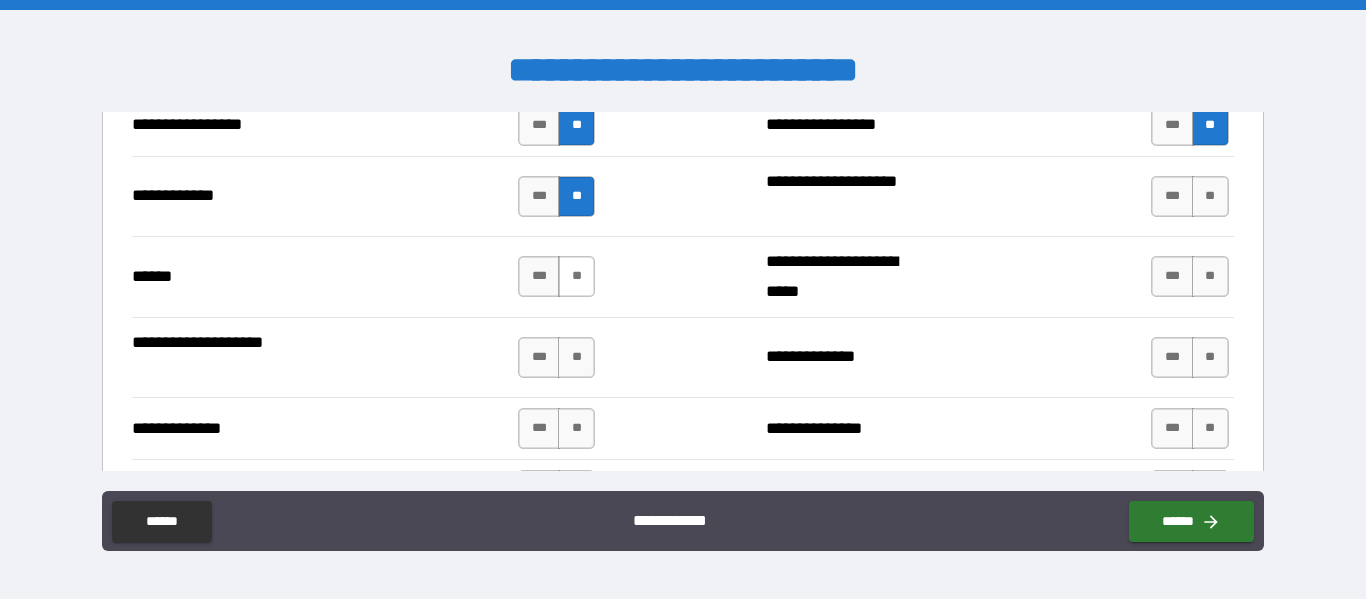 click on "**" at bounding box center (576, 276) 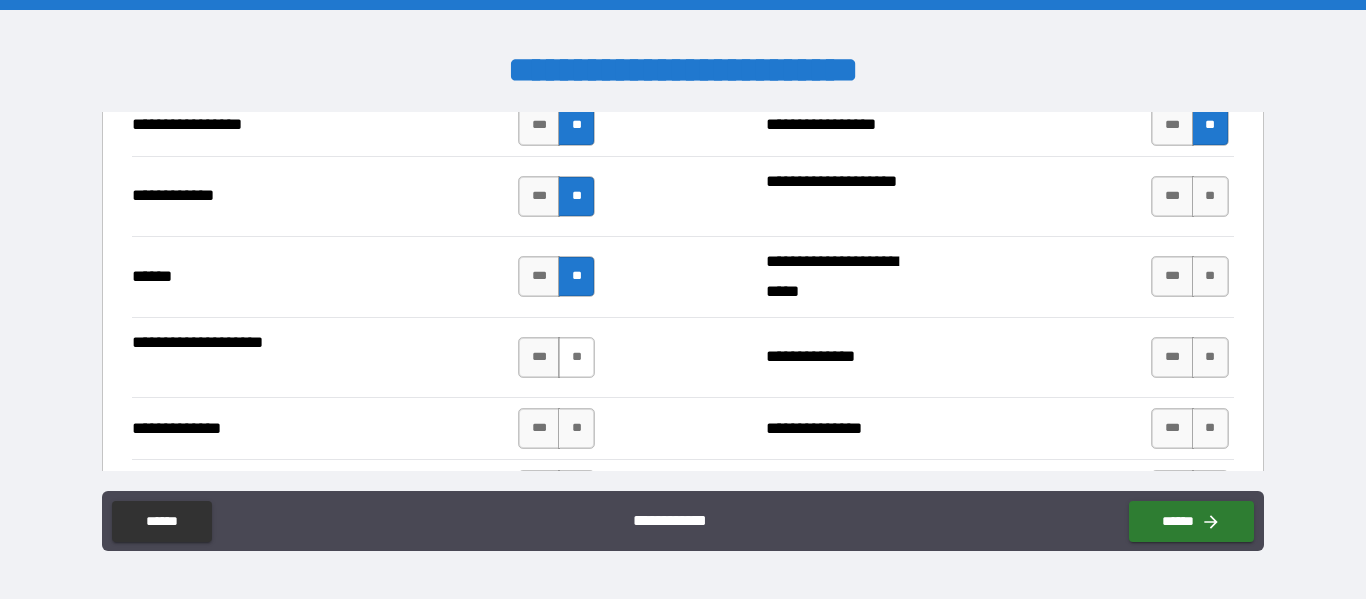 click on "**" at bounding box center [576, 357] 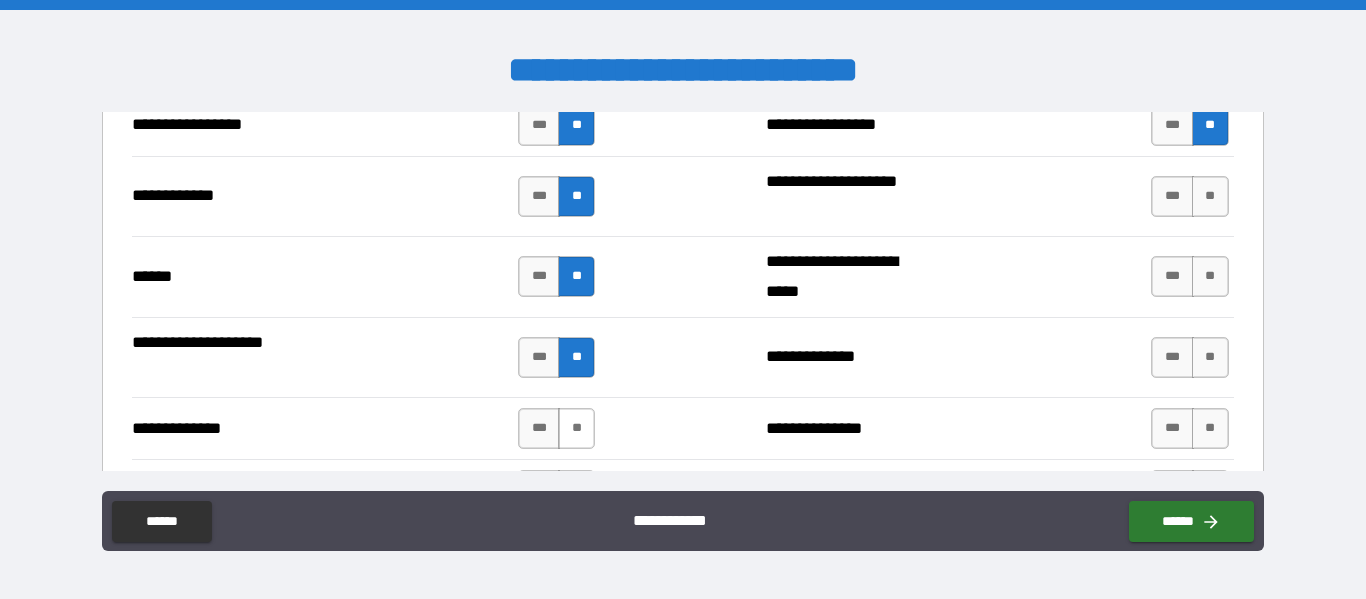 click on "**" at bounding box center (576, 428) 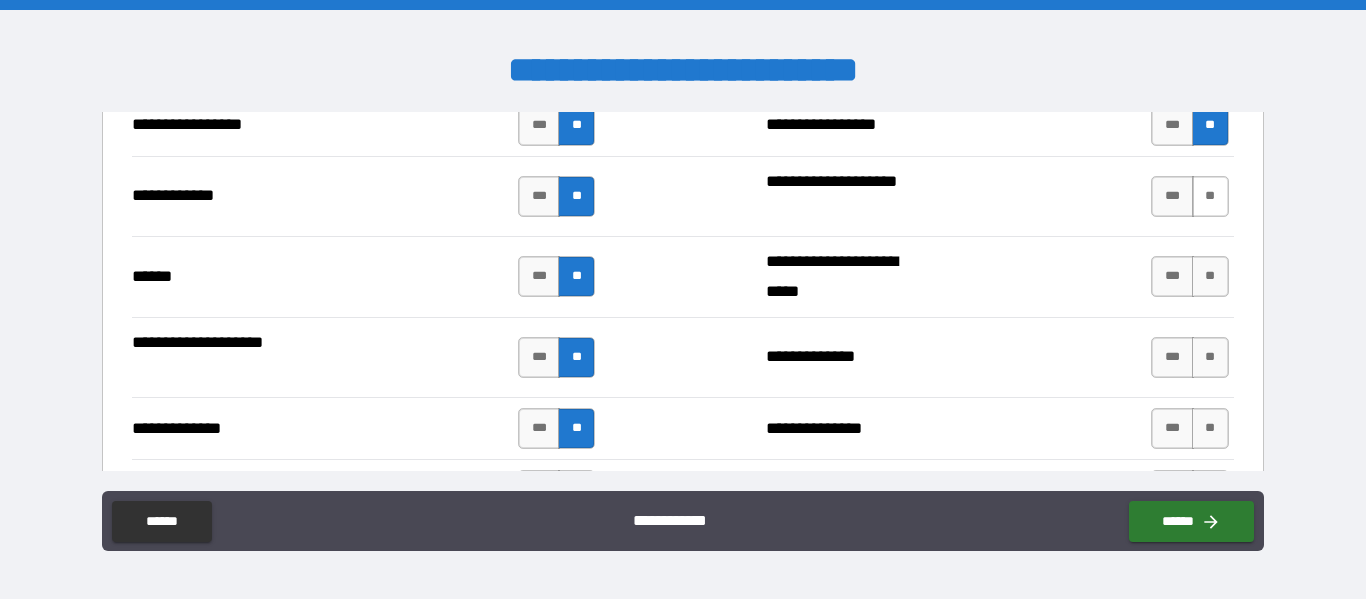 click on "**" at bounding box center [1210, 196] 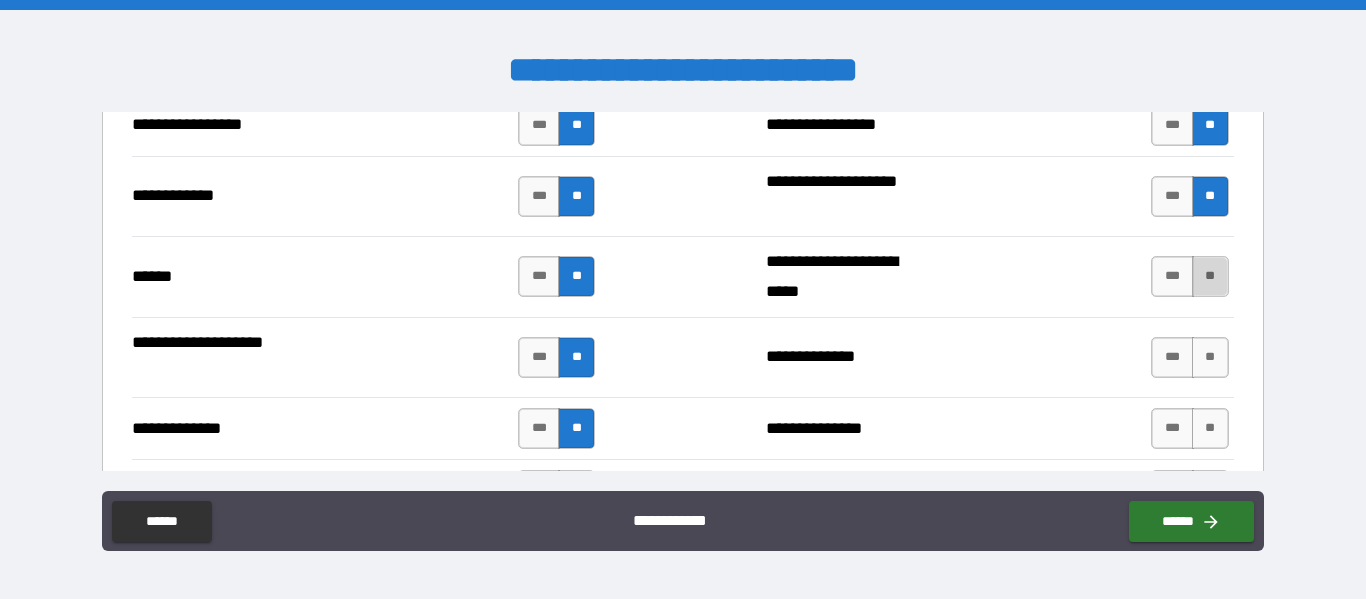 click on "**" at bounding box center [1210, 276] 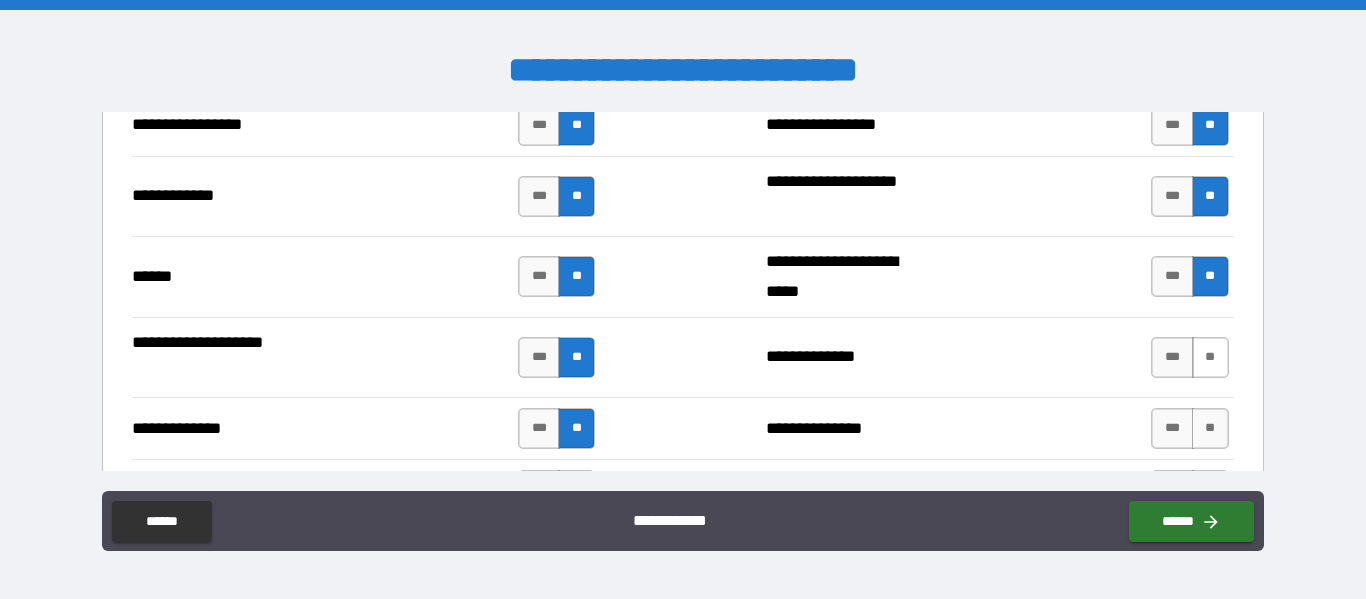 click on "**" at bounding box center (1210, 357) 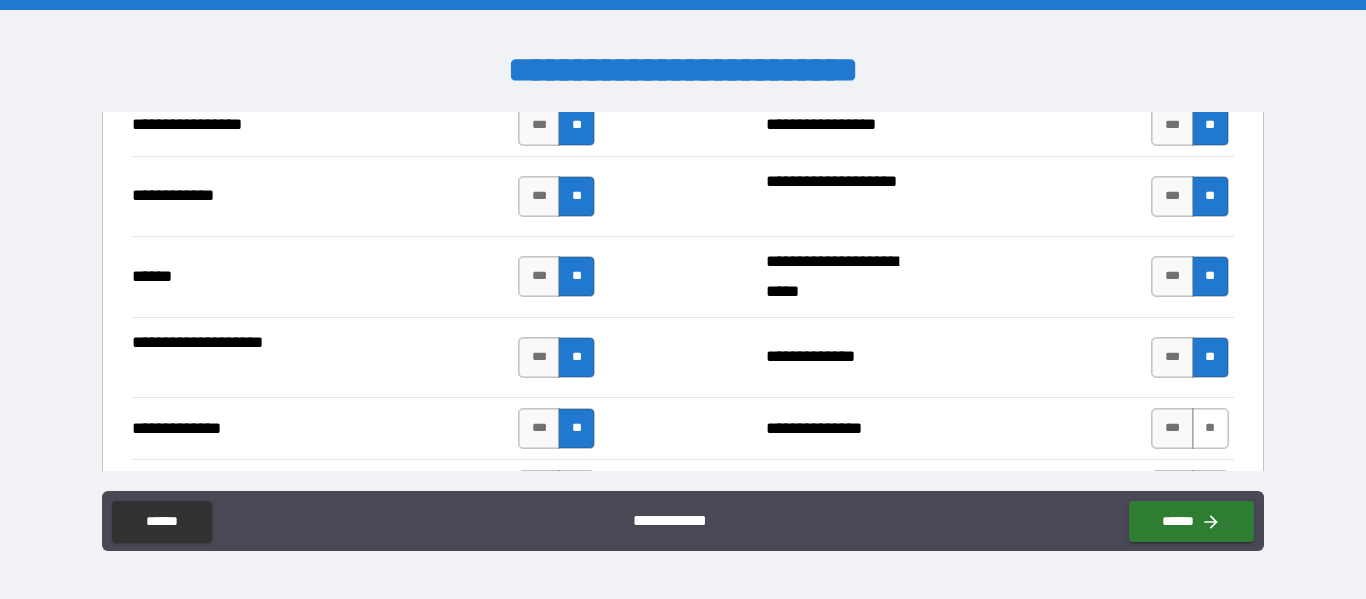 click on "**" at bounding box center (1210, 428) 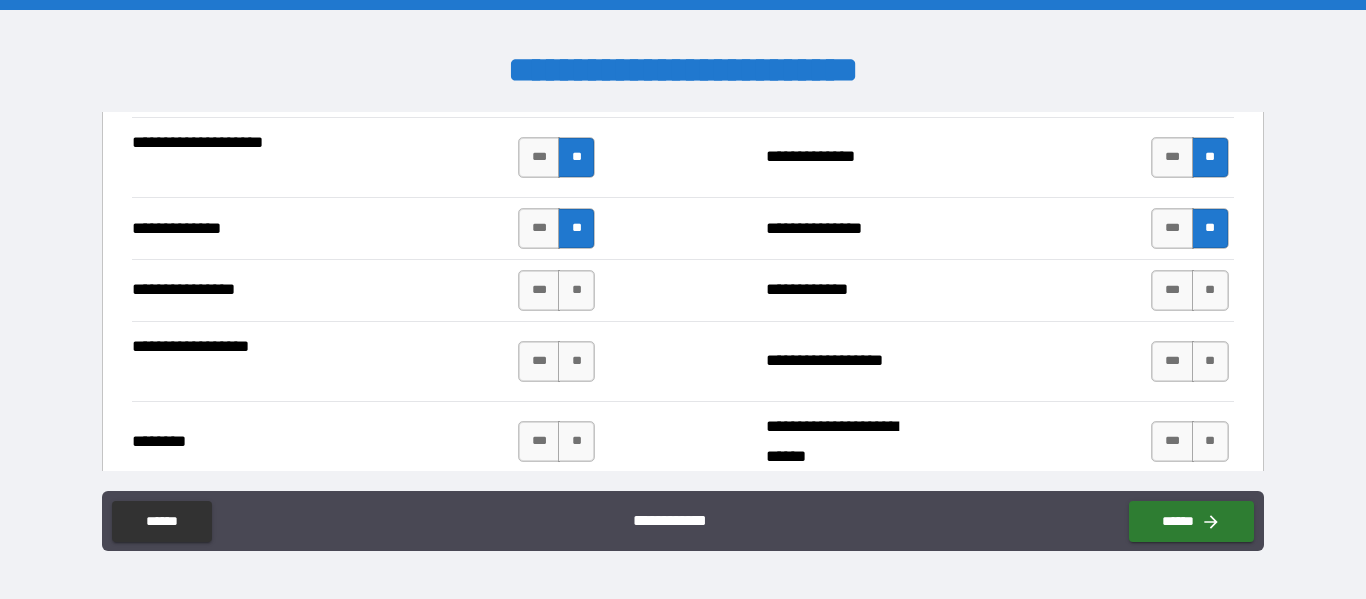 scroll, scrollTop: 3300, scrollLeft: 0, axis: vertical 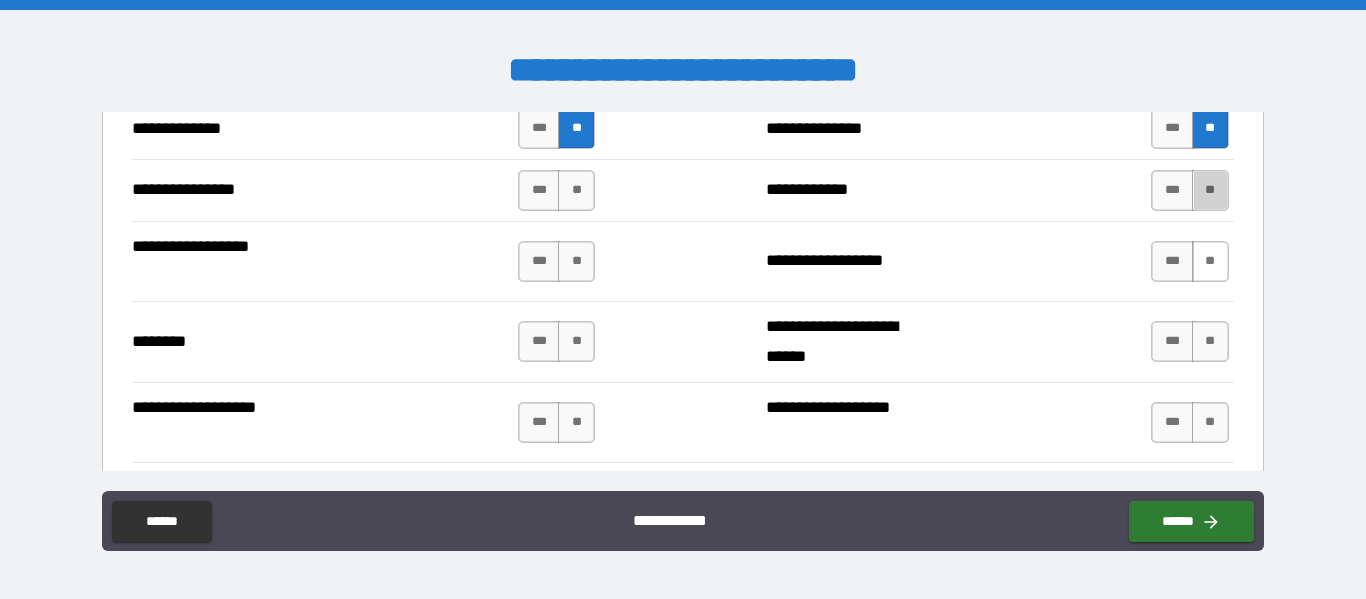 drag, startPoint x: 1202, startPoint y: 192, endPoint x: 1211, endPoint y: 265, distance: 73.552704 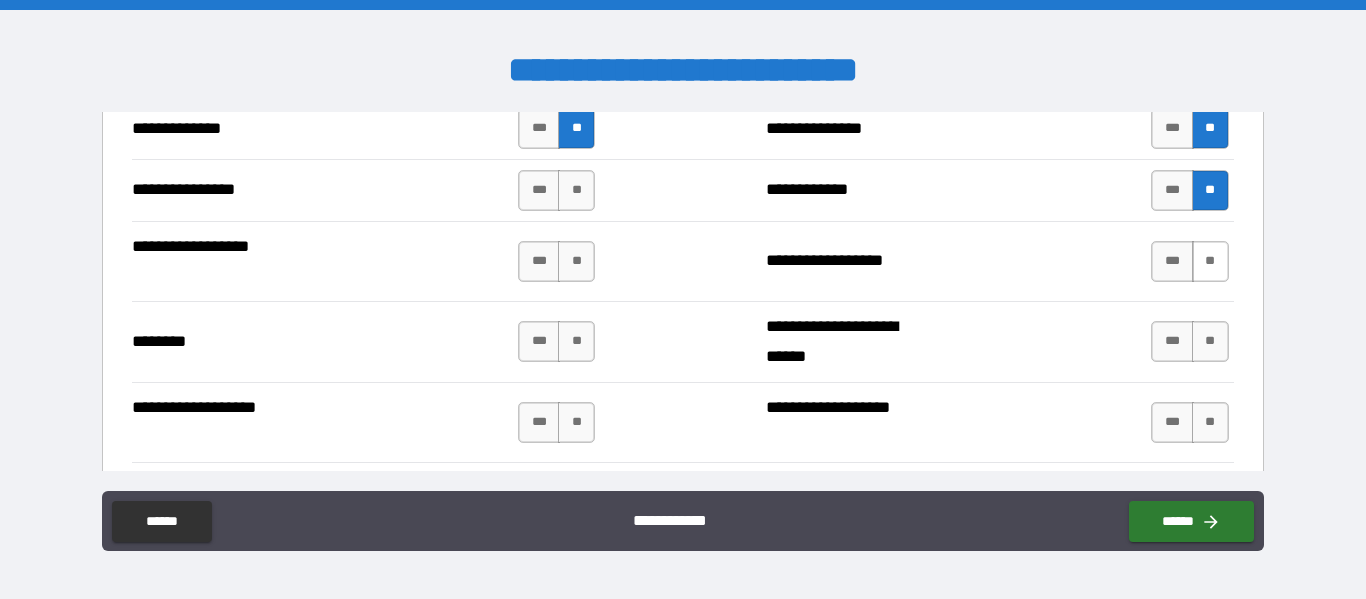 click on "**" at bounding box center (1210, 261) 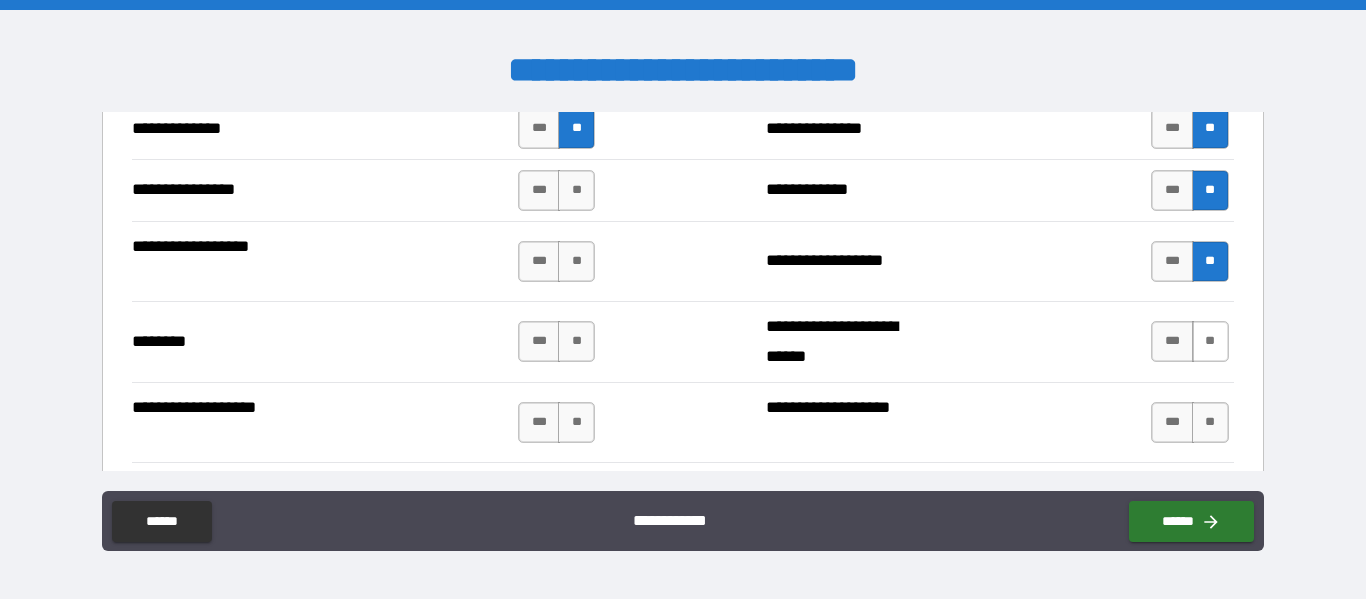 click on "**" at bounding box center [1210, 341] 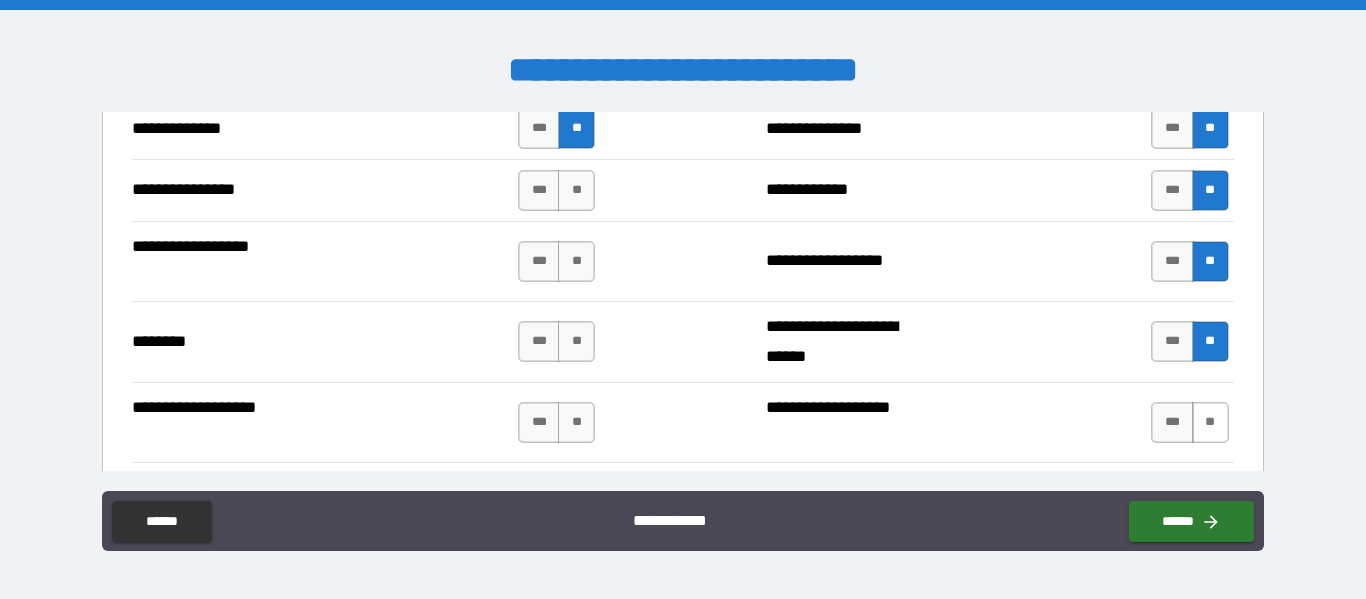 click on "**" at bounding box center (1210, 422) 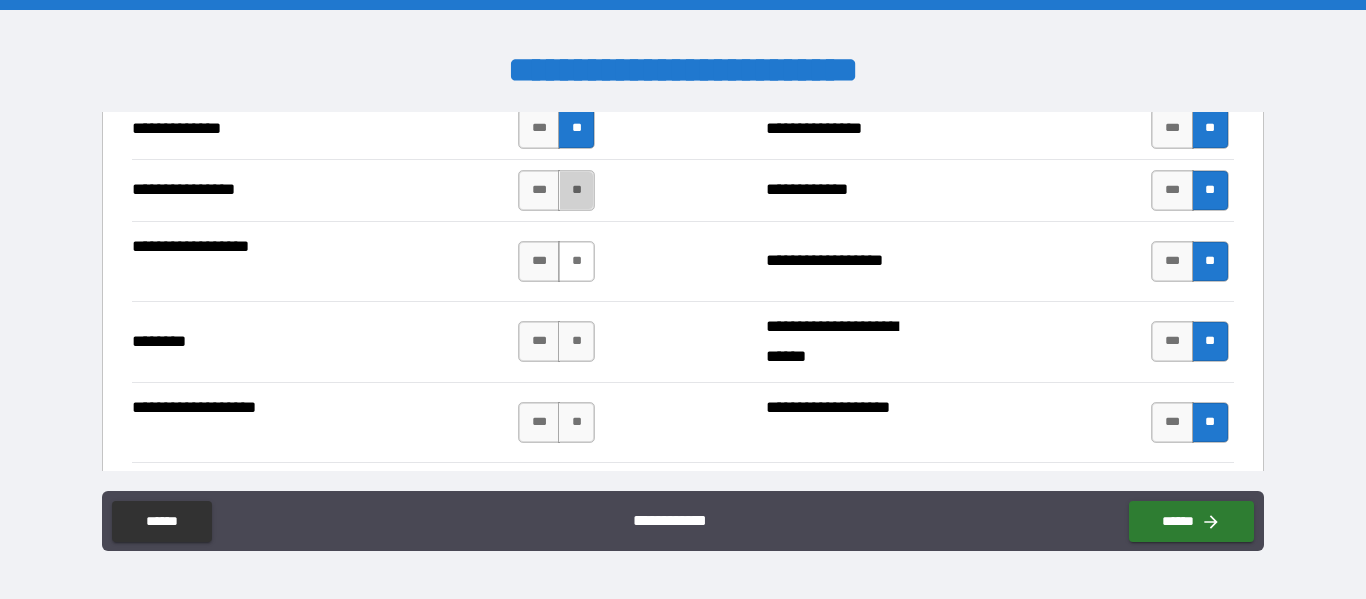 drag, startPoint x: 585, startPoint y: 192, endPoint x: 577, endPoint y: 263, distance: 71.44928 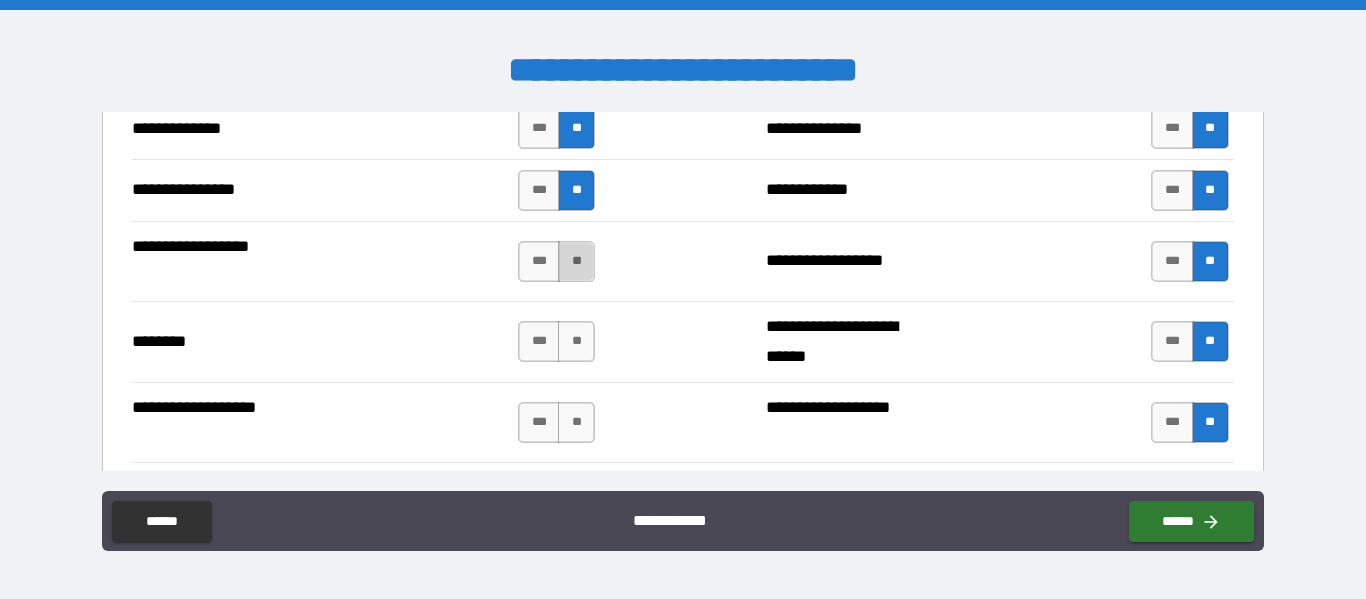 click on "**" at bounding box center [576, 261] 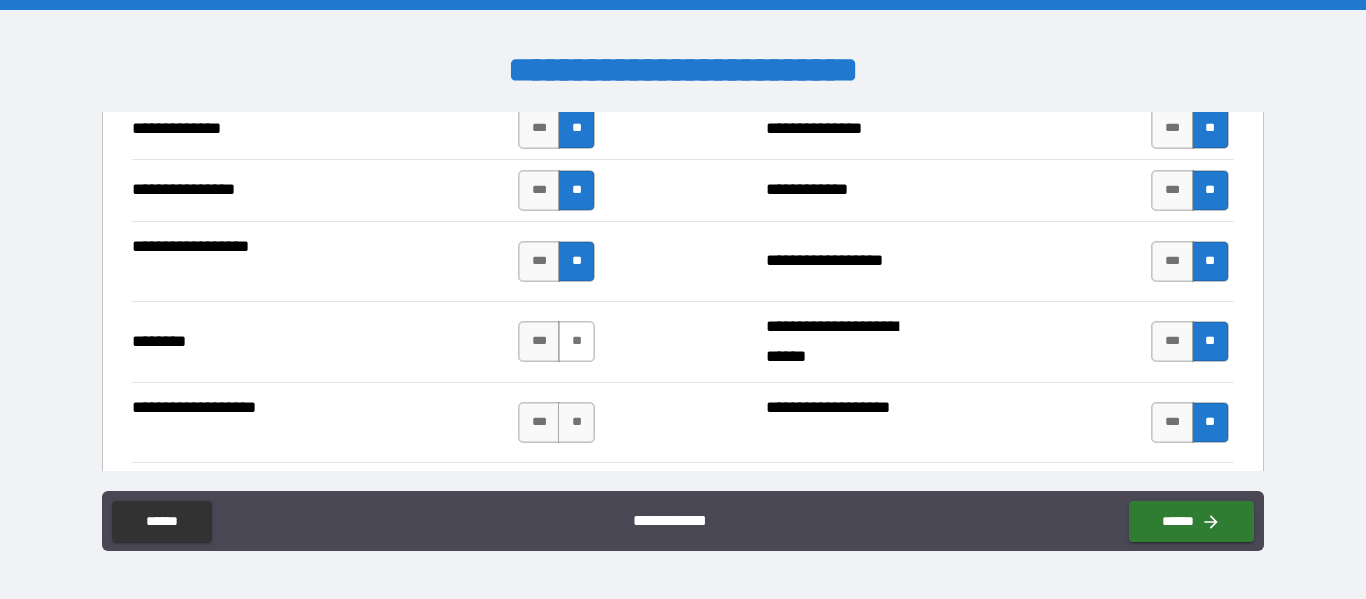click on "**" at bounding box center (576, 341) 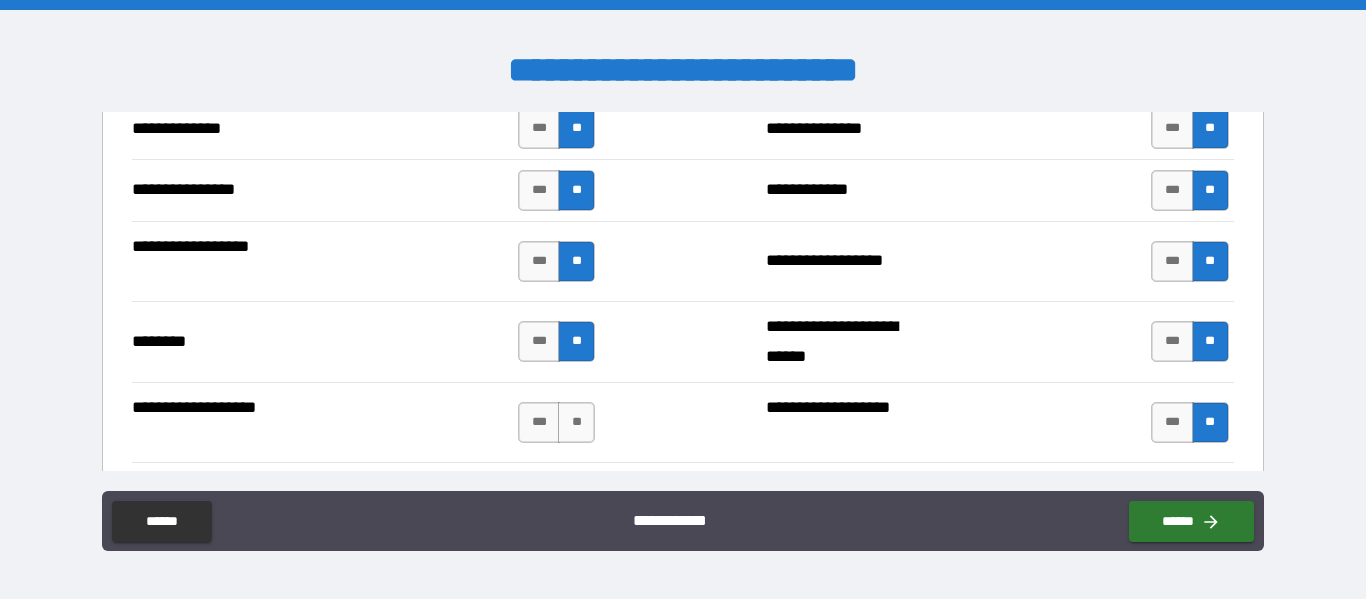 click on "*** **" at bounding box center [559, 423] 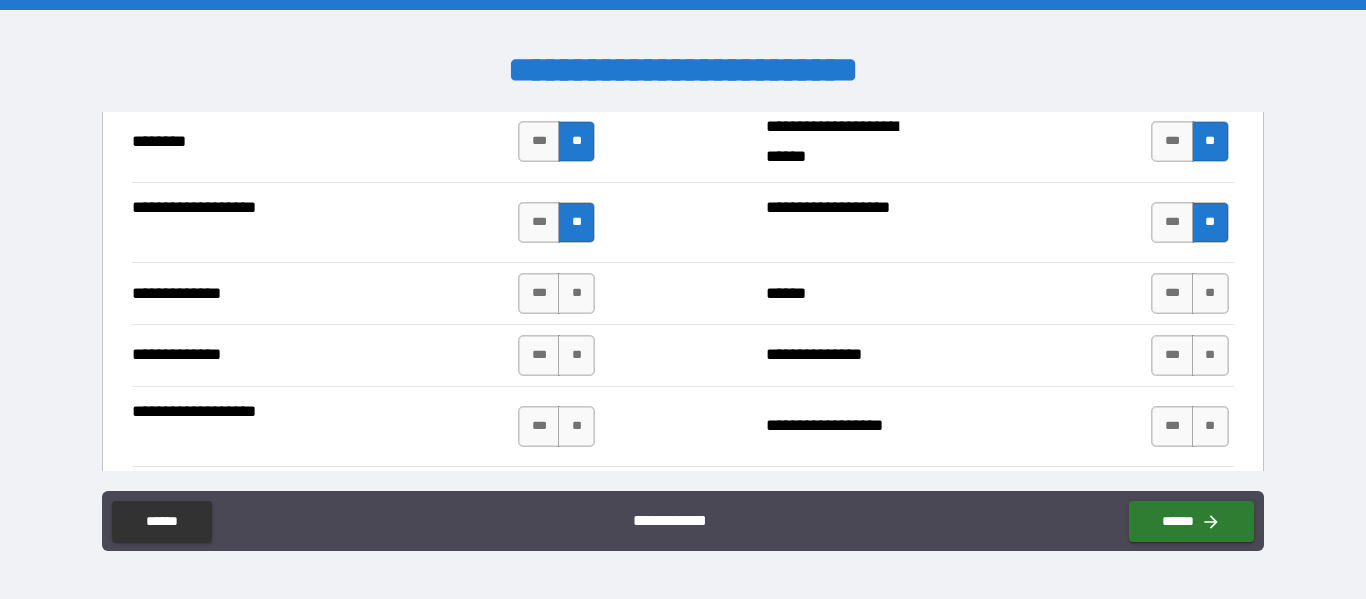 scroll, scrollTop: 3600, scrollLeft: 0, axis: vertical 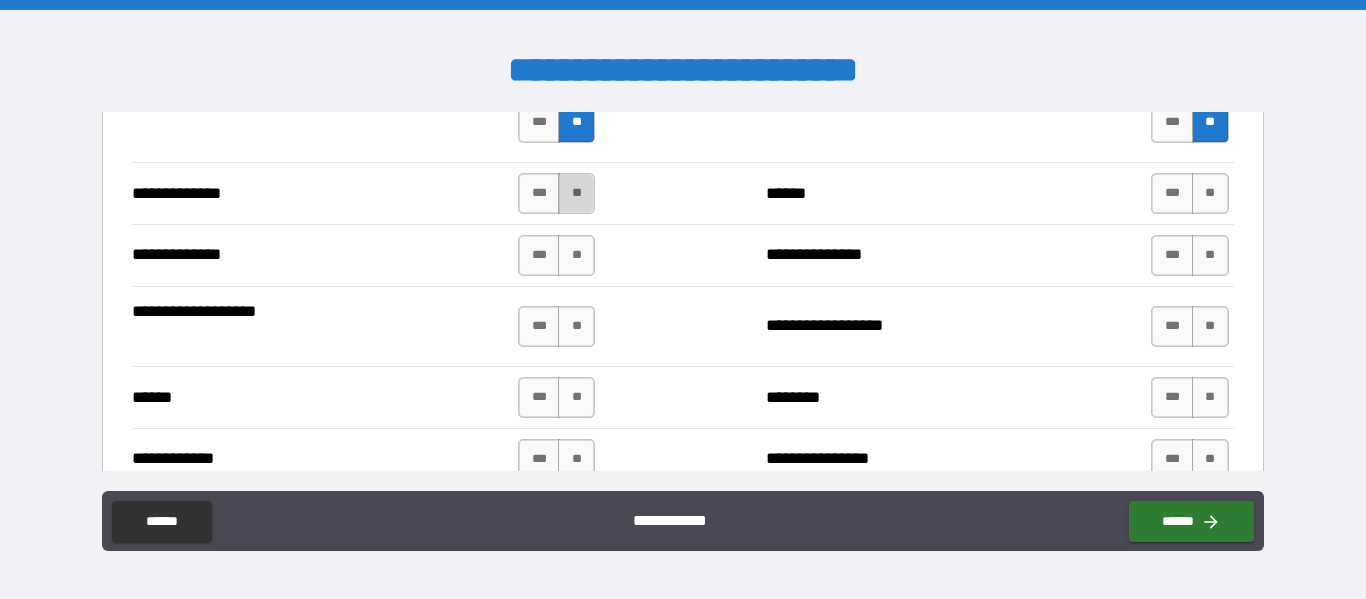 click on "**" at bounding box center (576, 193) 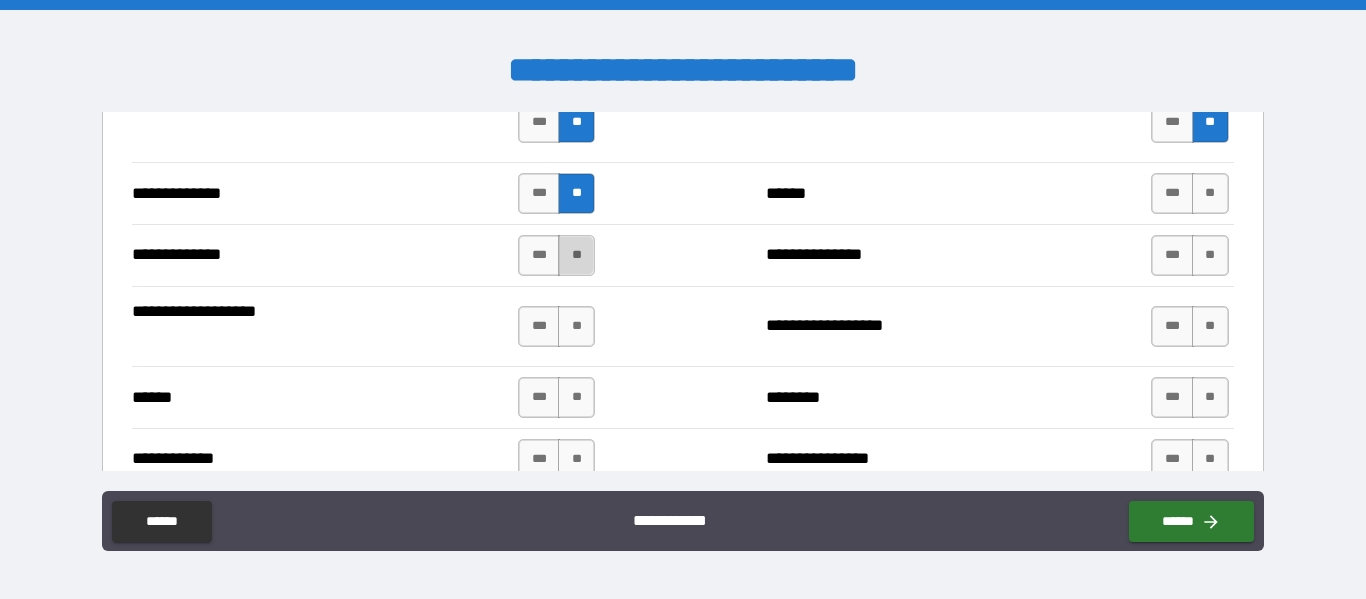 click on "**" at bounding box center (576, 255) 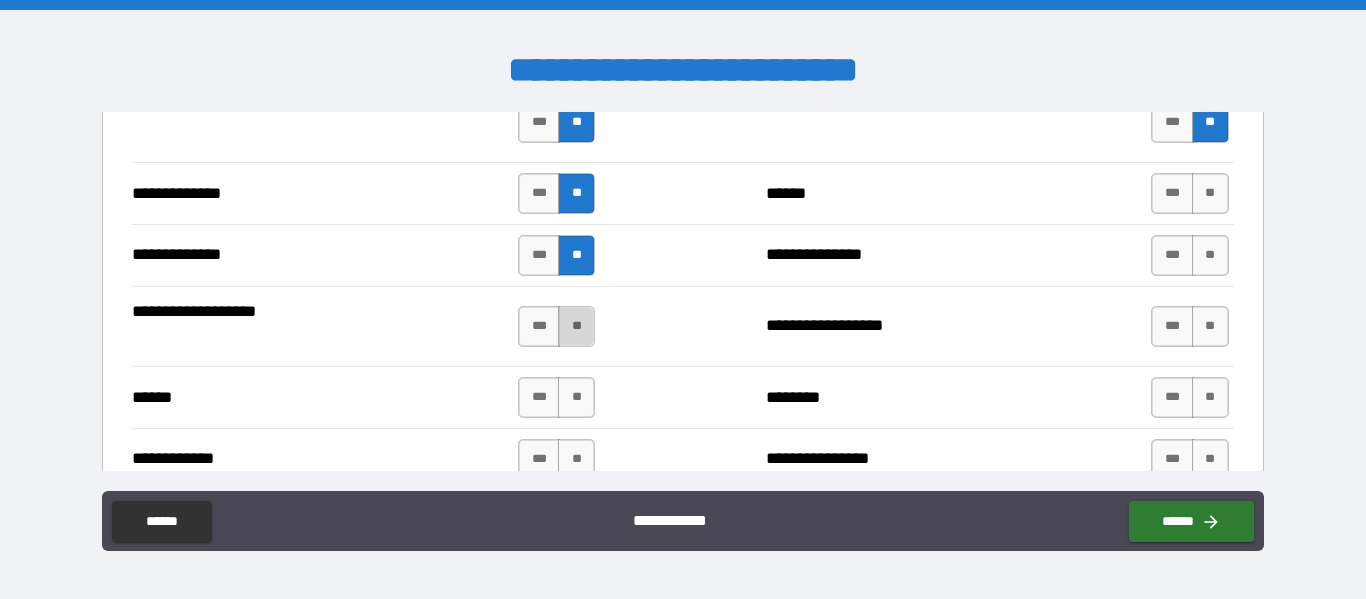 click on "**" at bounding box center (576, 326) 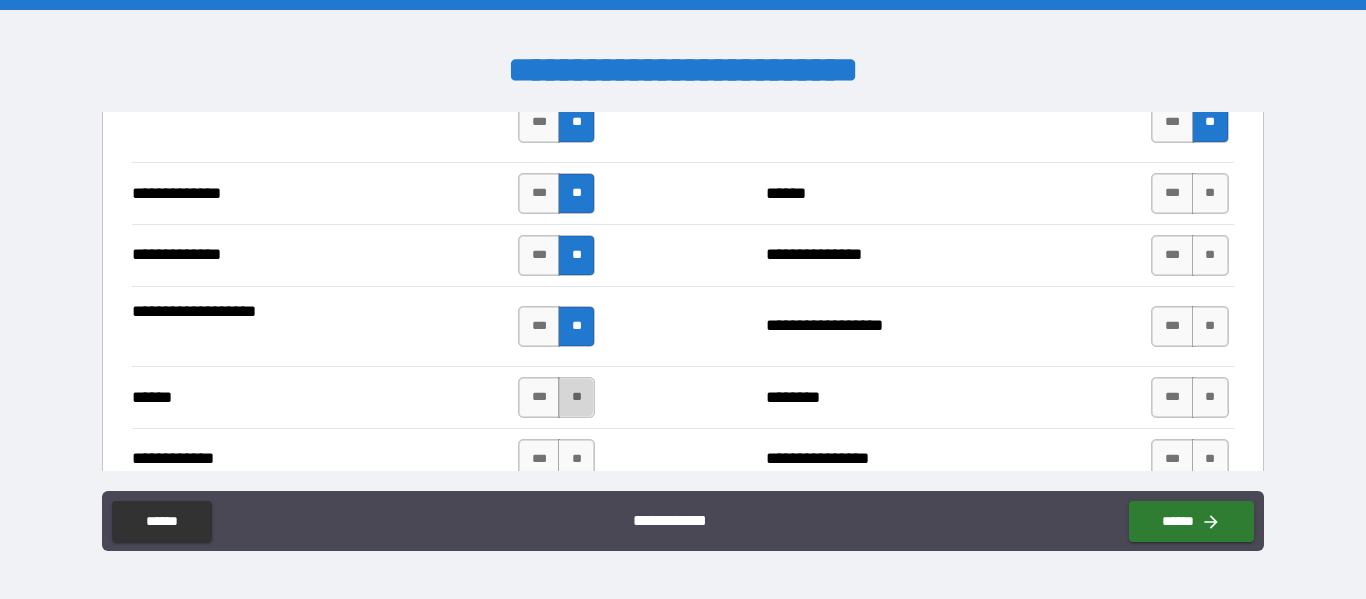 click on "**" at bounding box center (576, 397) 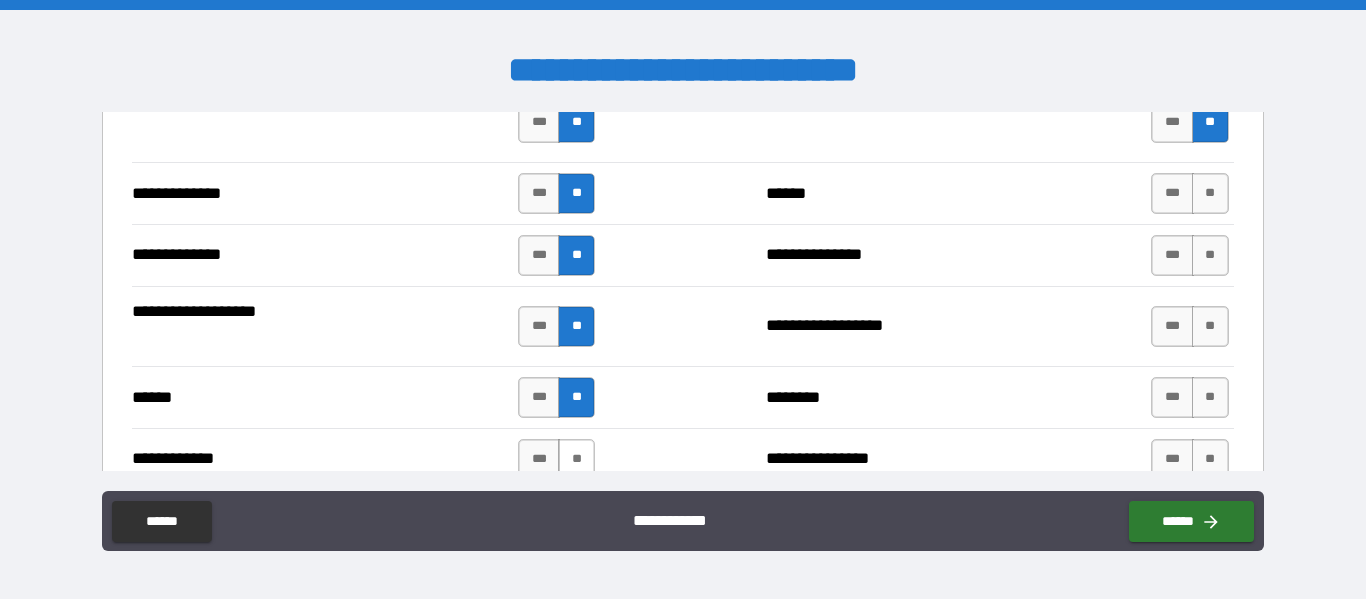 click on "**" at bounding box center (576, 459) 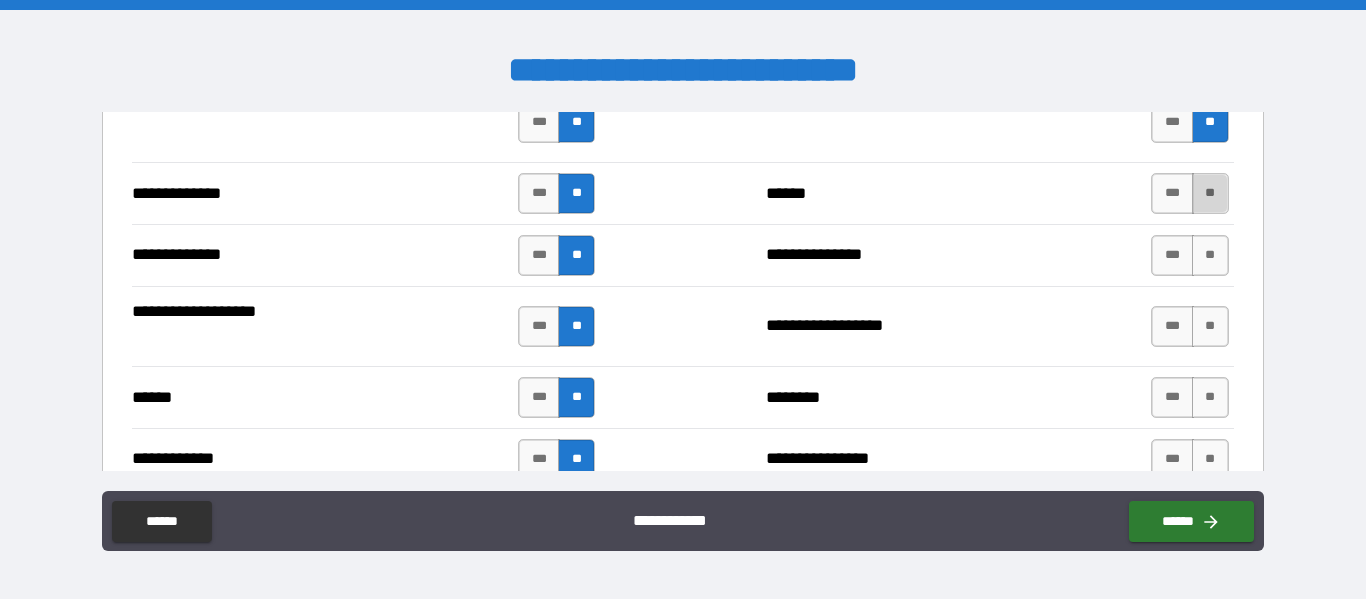 click on "**" at bounding box center (1210, 193) 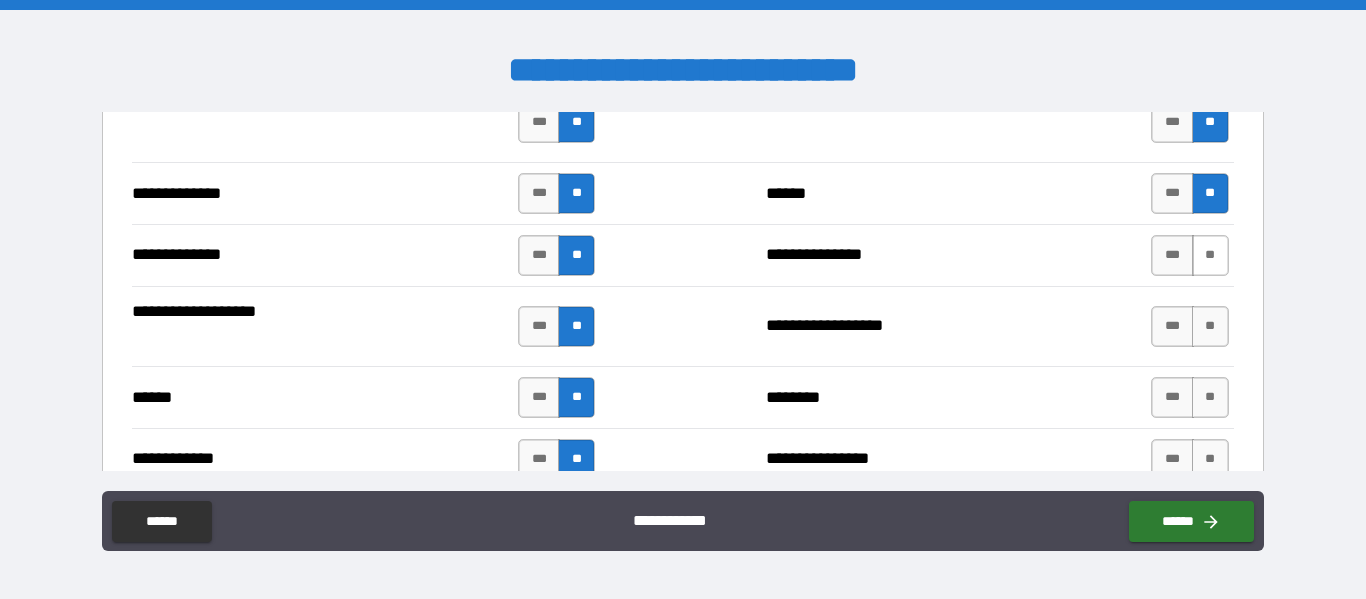 click on "**" at bounding box center (1210, 255) 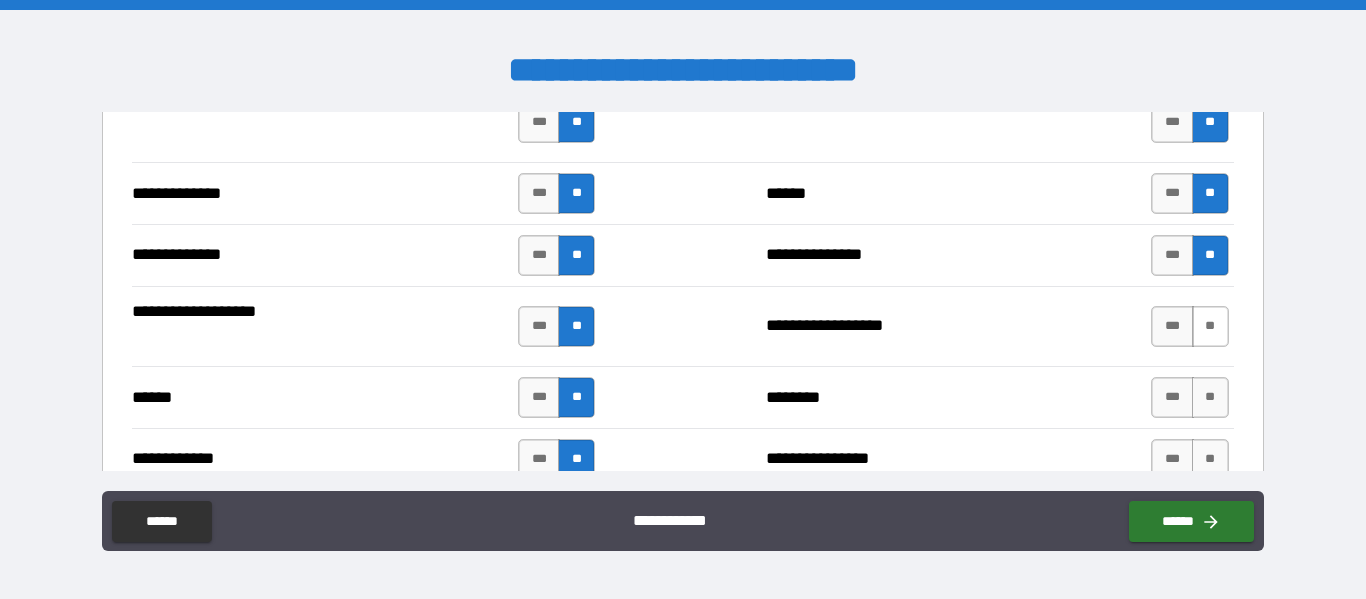 click on "**" at bounding box center (1210, 326) 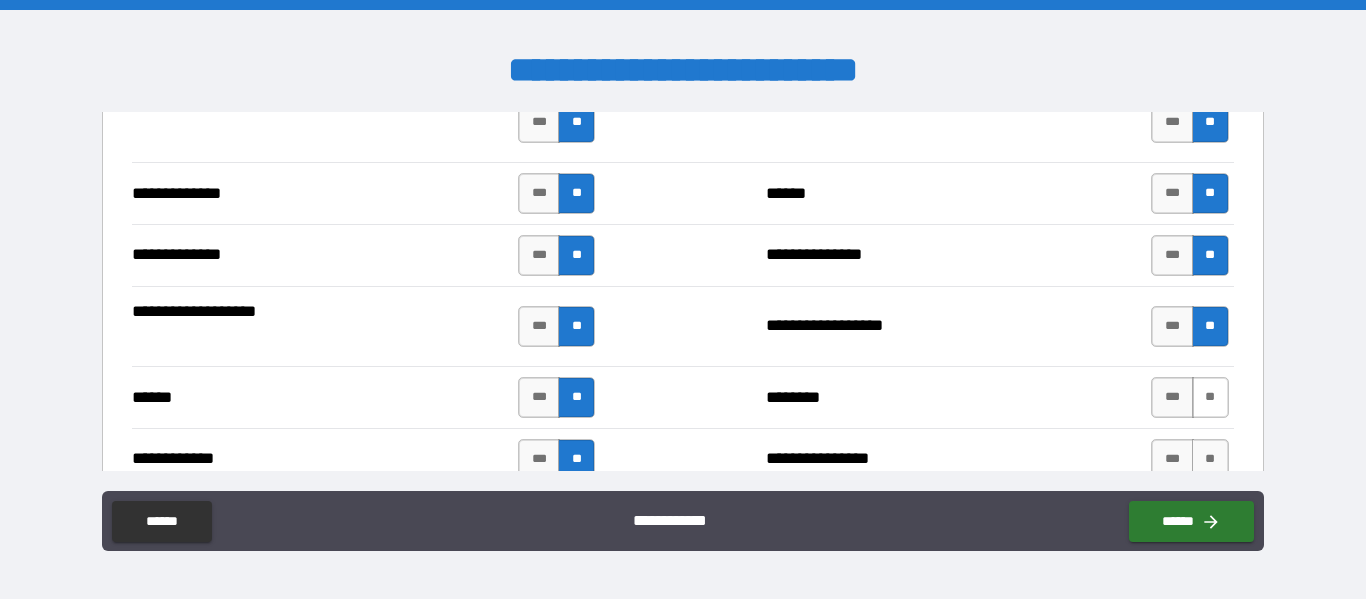 click on "**" at bounding box center [1210, 397] 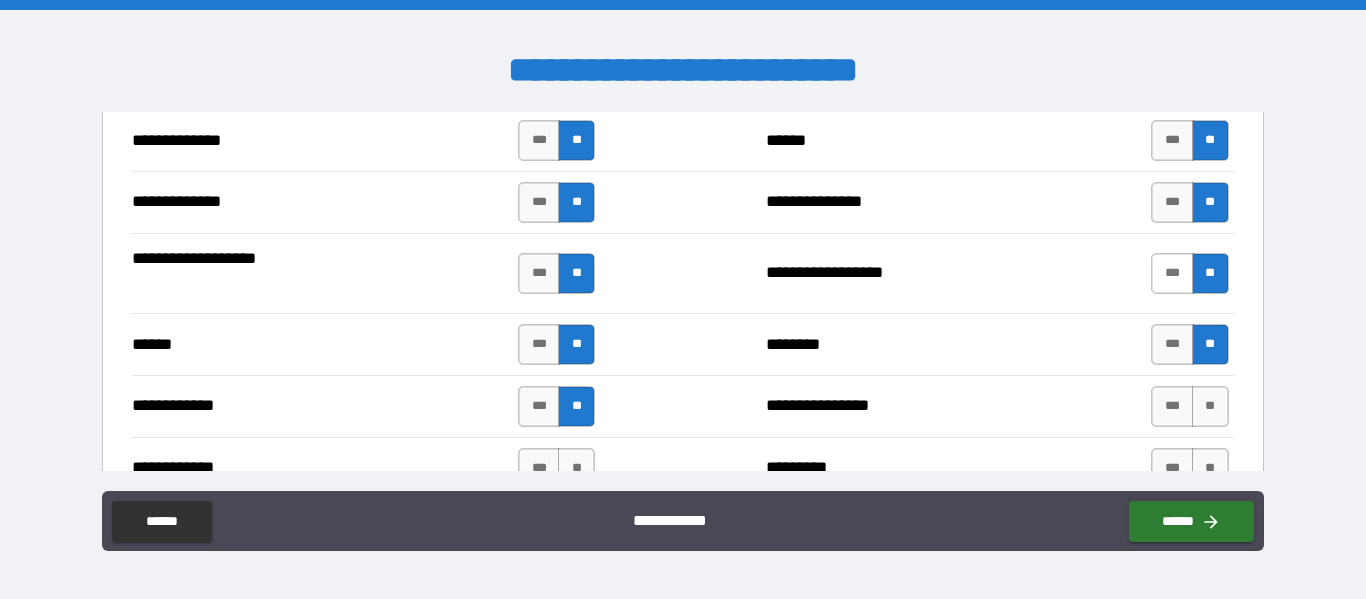 scroll, scrollTop: 3700, scrollLeft: 0, axis: vertical 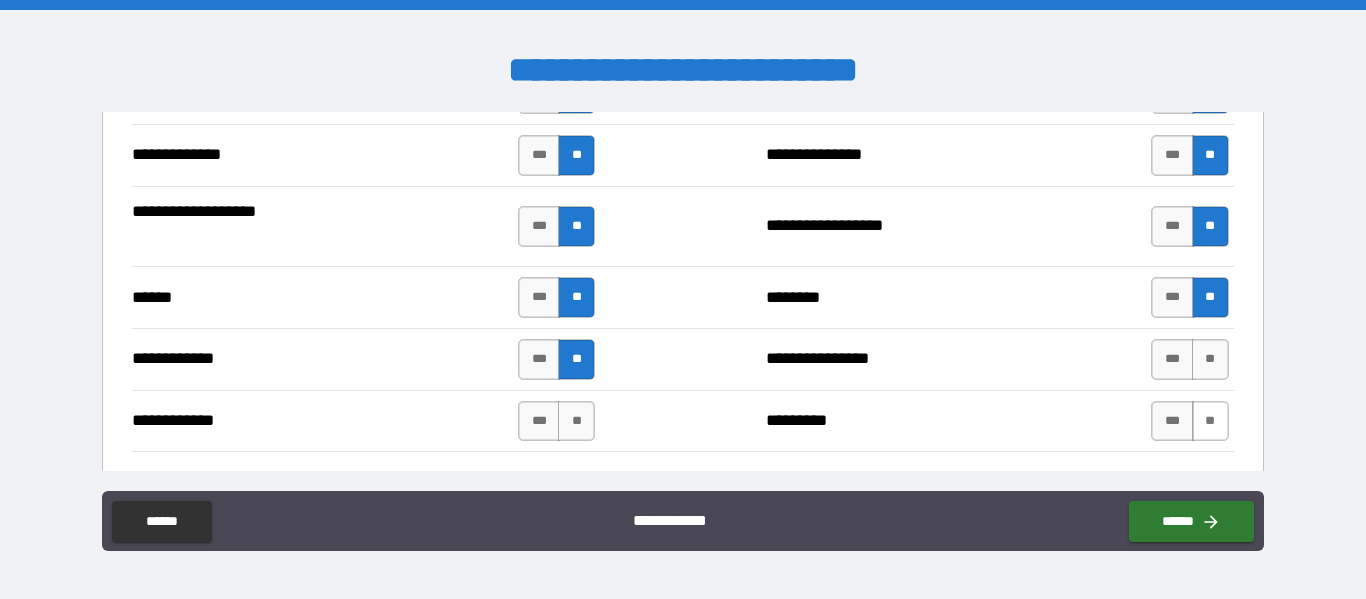 click on "**" at bounding box center [1210, 359] 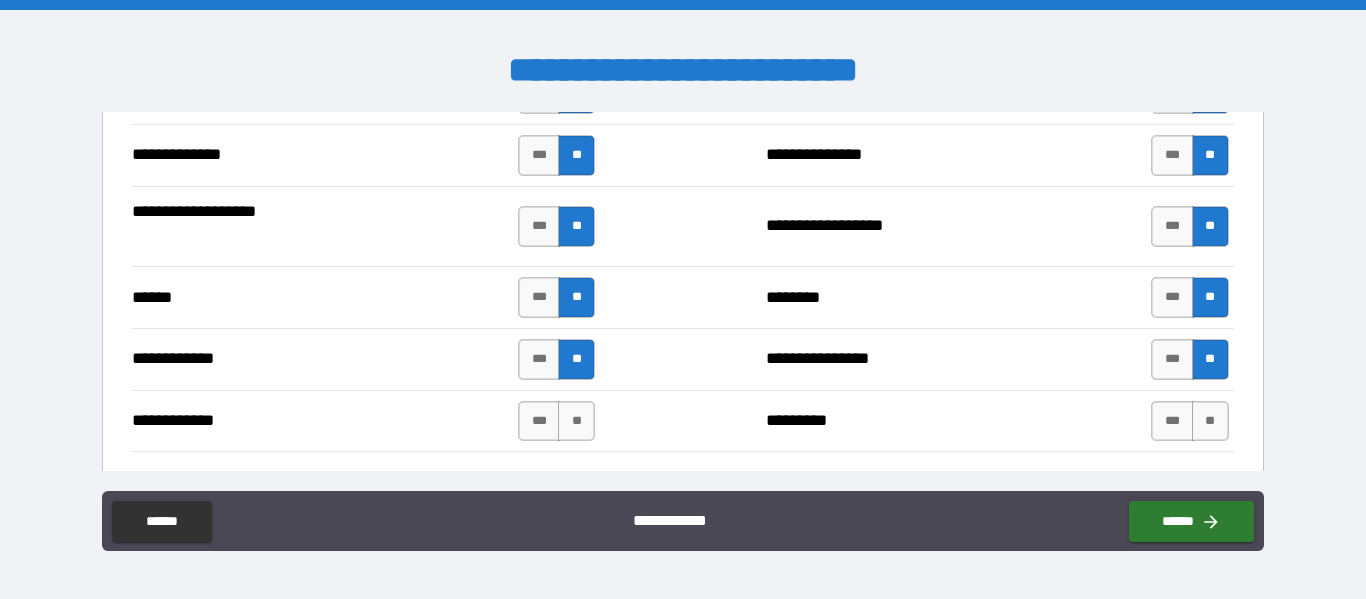 click on "**" at bounding box center (1210, 421) 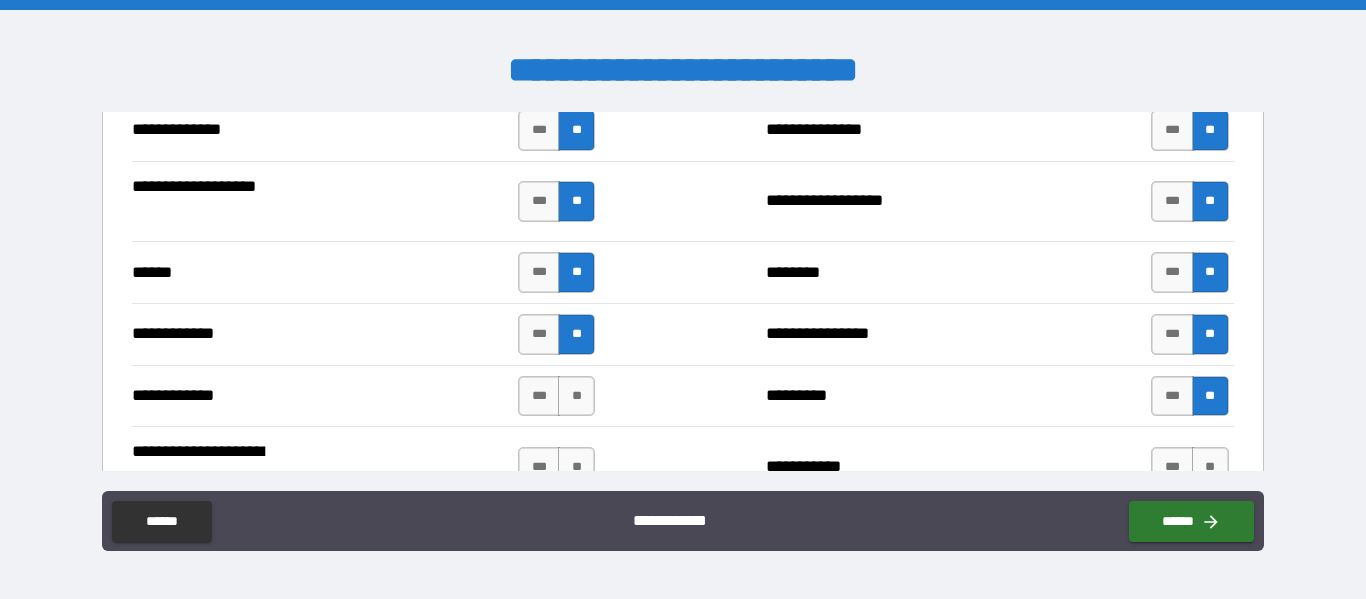 scroll, scrollTop: 3800, scrollLeft: 0, axis: vertical 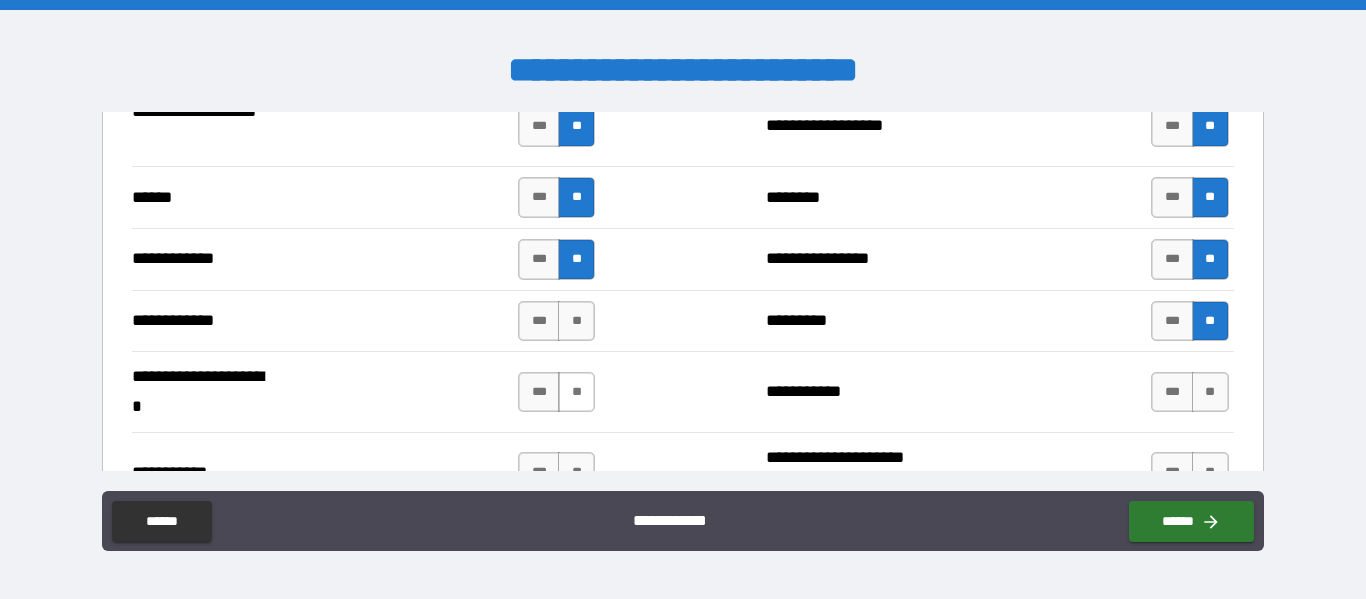 click on "**" at bounding box center [576, 321] 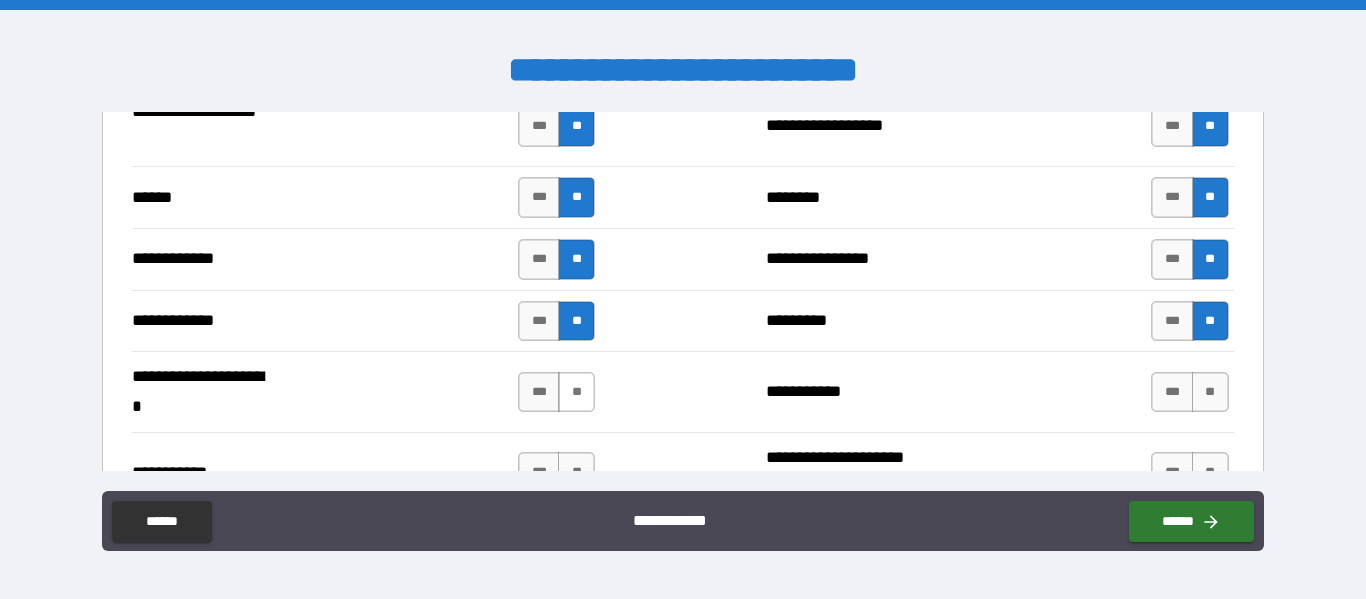 click on "**" at bounding box center [576, 392] 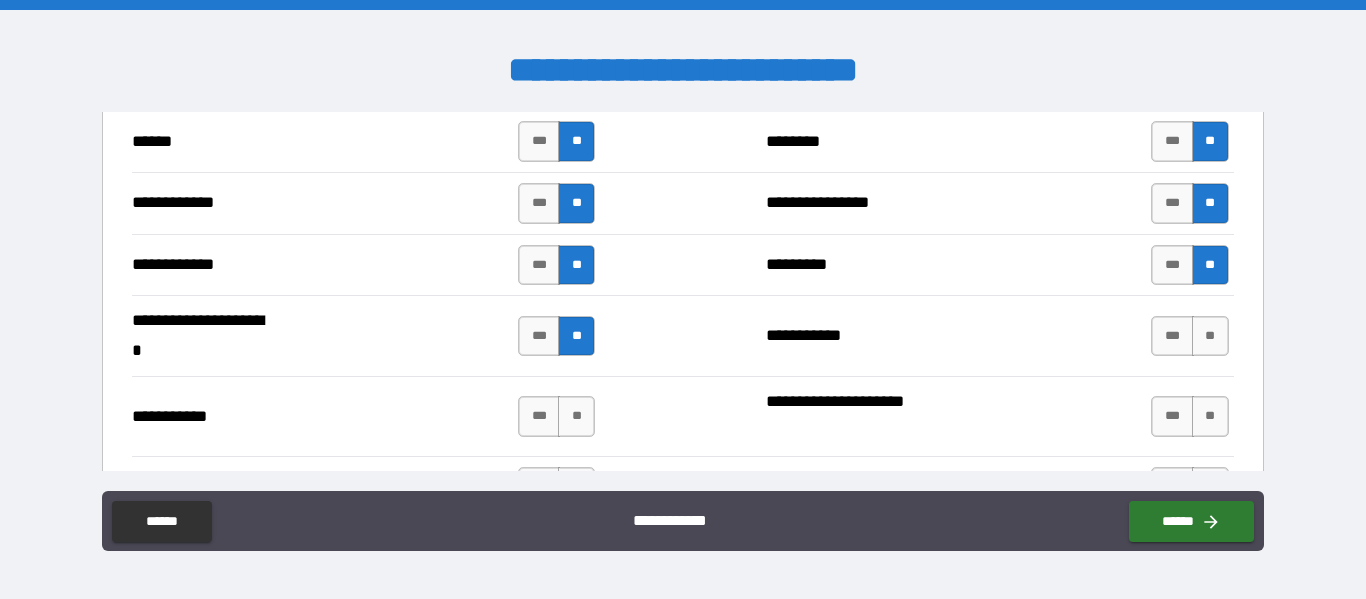 scroll, scrollTop: 3900, scrollLeft: 0, axis: vertical 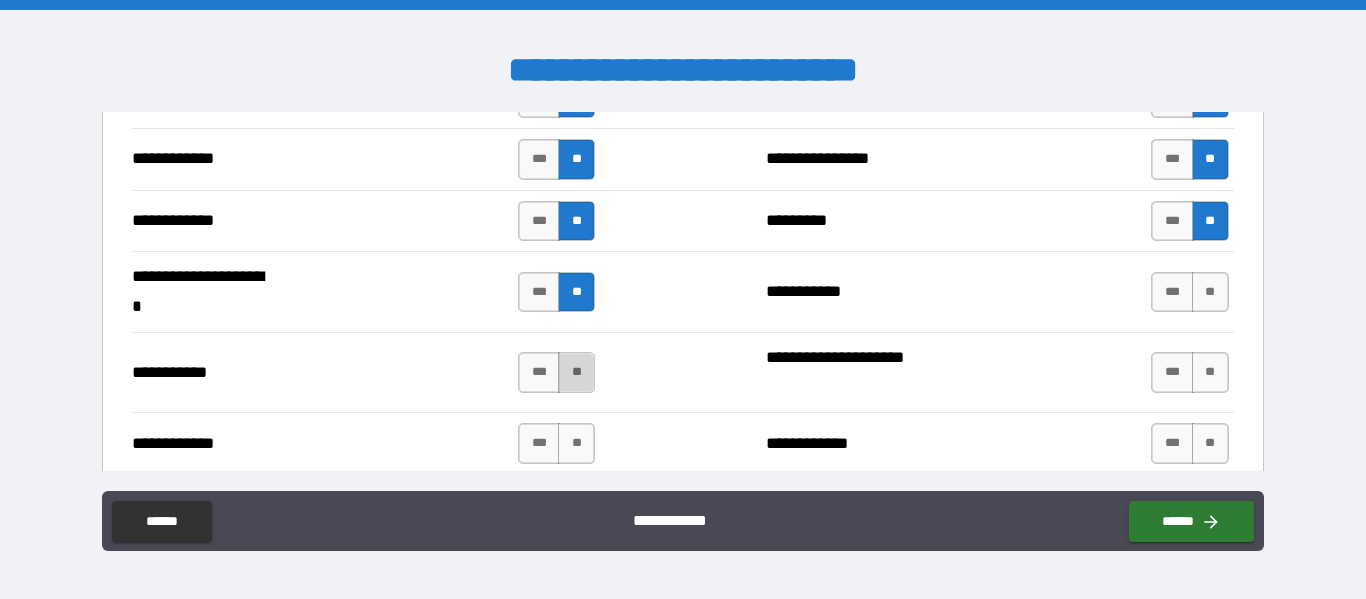 click on "**" at bounding box center [576, 372] 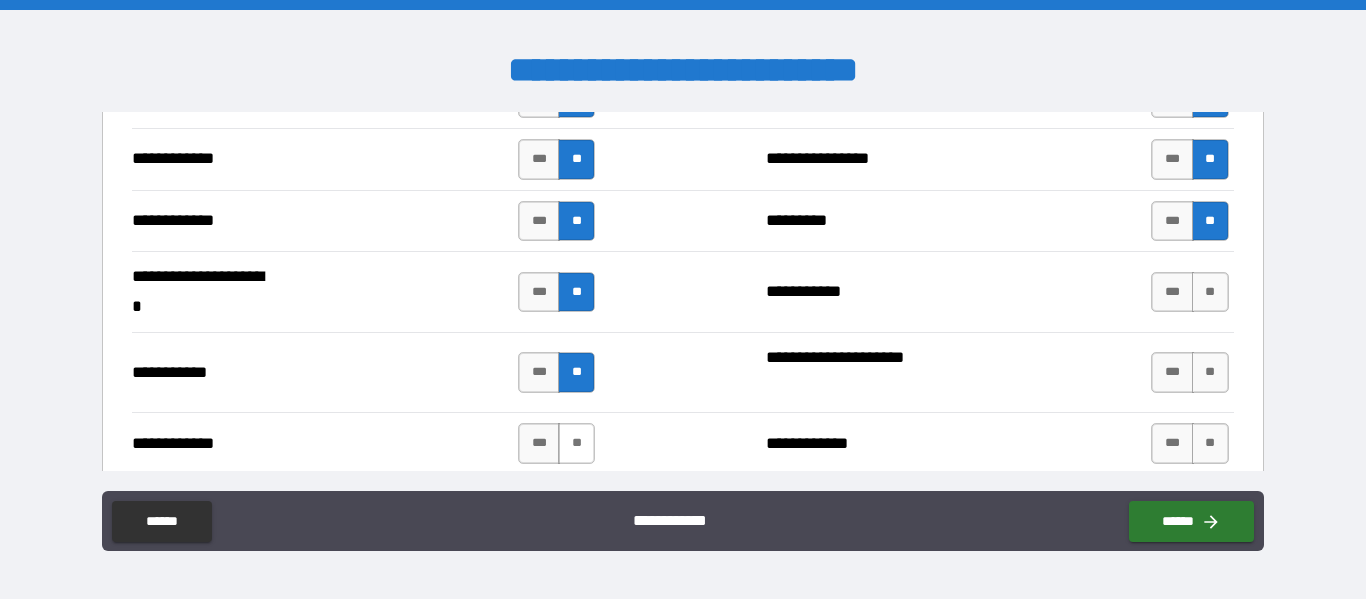 click on "**" at bounding box center (576, 443) 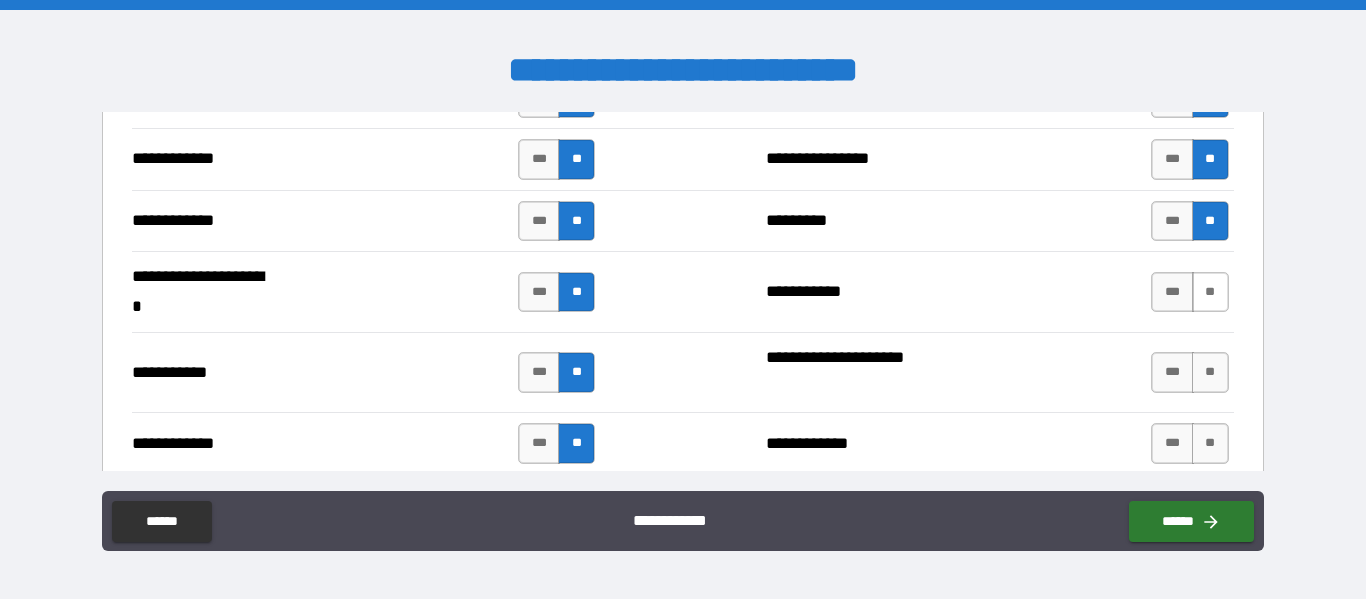 click on "**" at bounding box center [1210, 292] 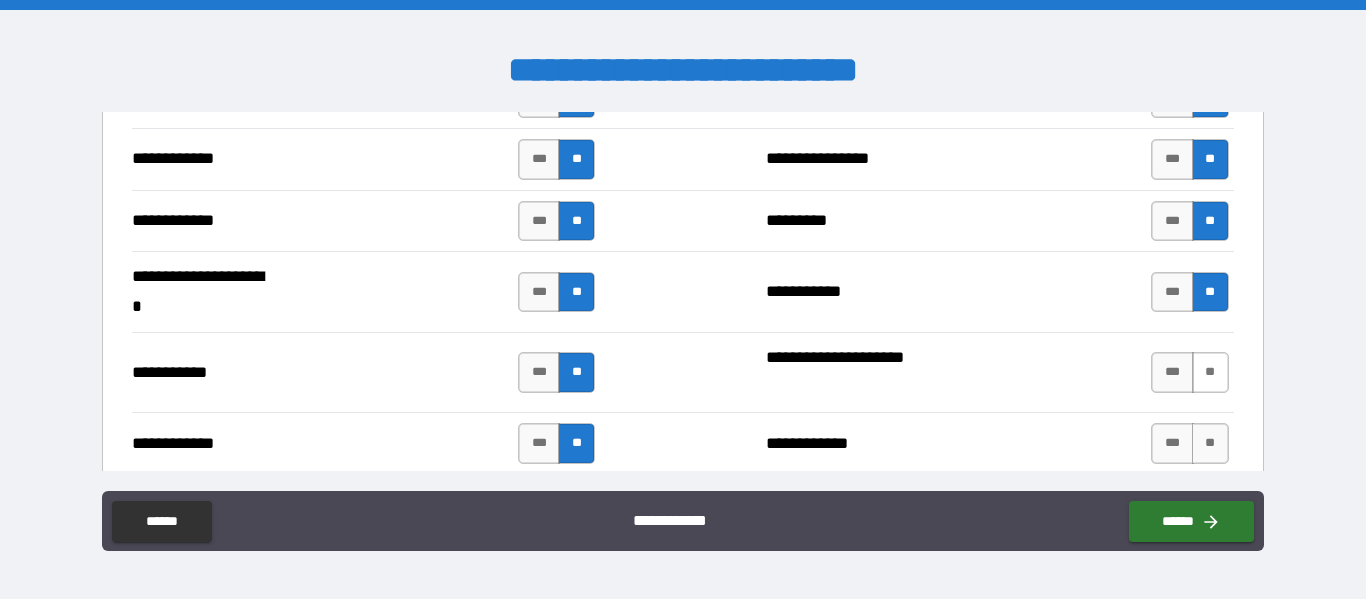 click on "**" at bounding box center (1210, 372) 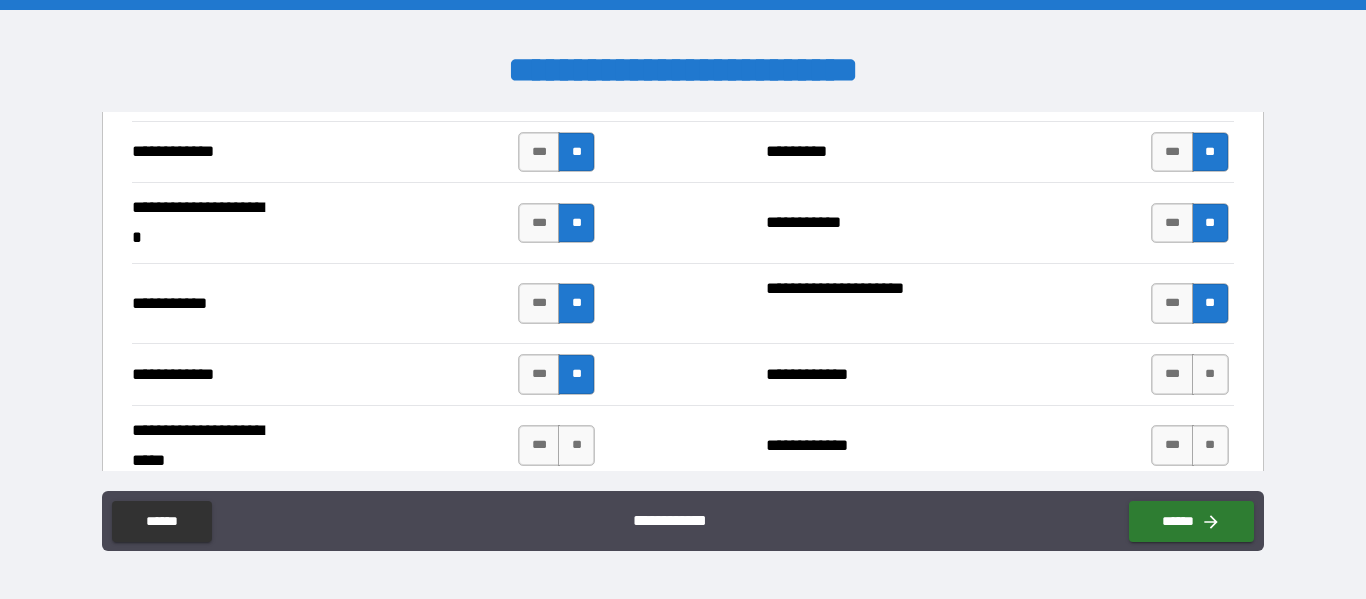 scroll, scrollTop: 4000, scrollLeft: 0, axis: vertical 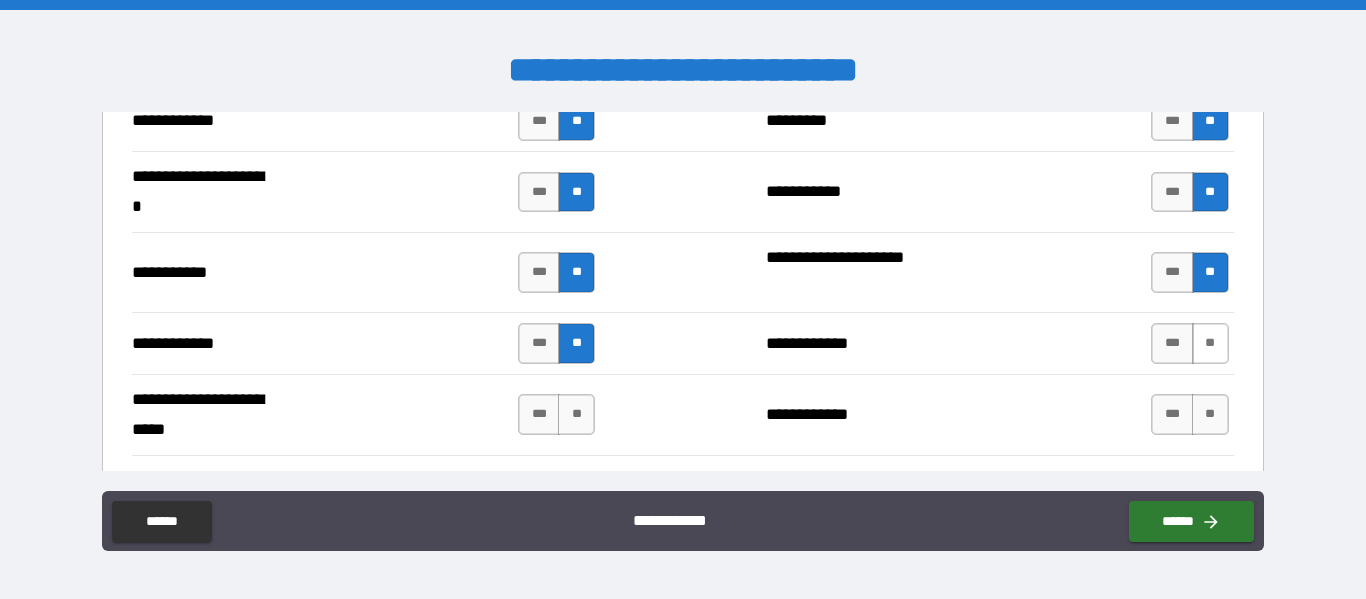 click on "**" at bounding box center (1210, 343) 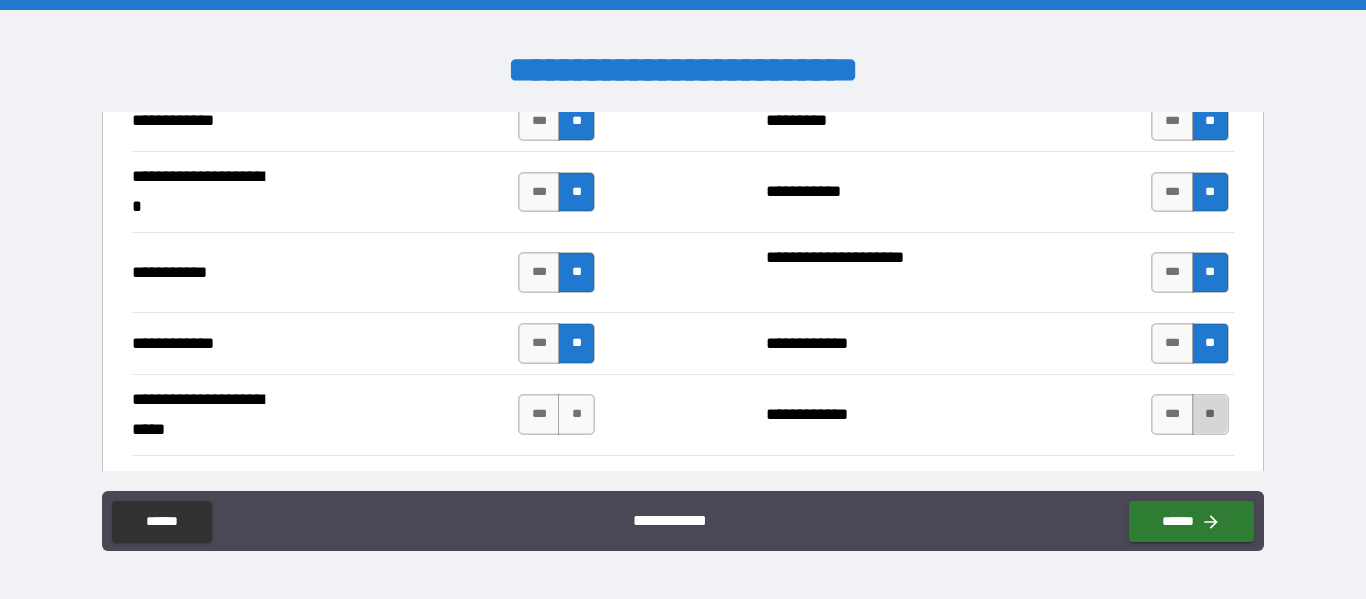 click on "**" at bounding box center (1210, 414) 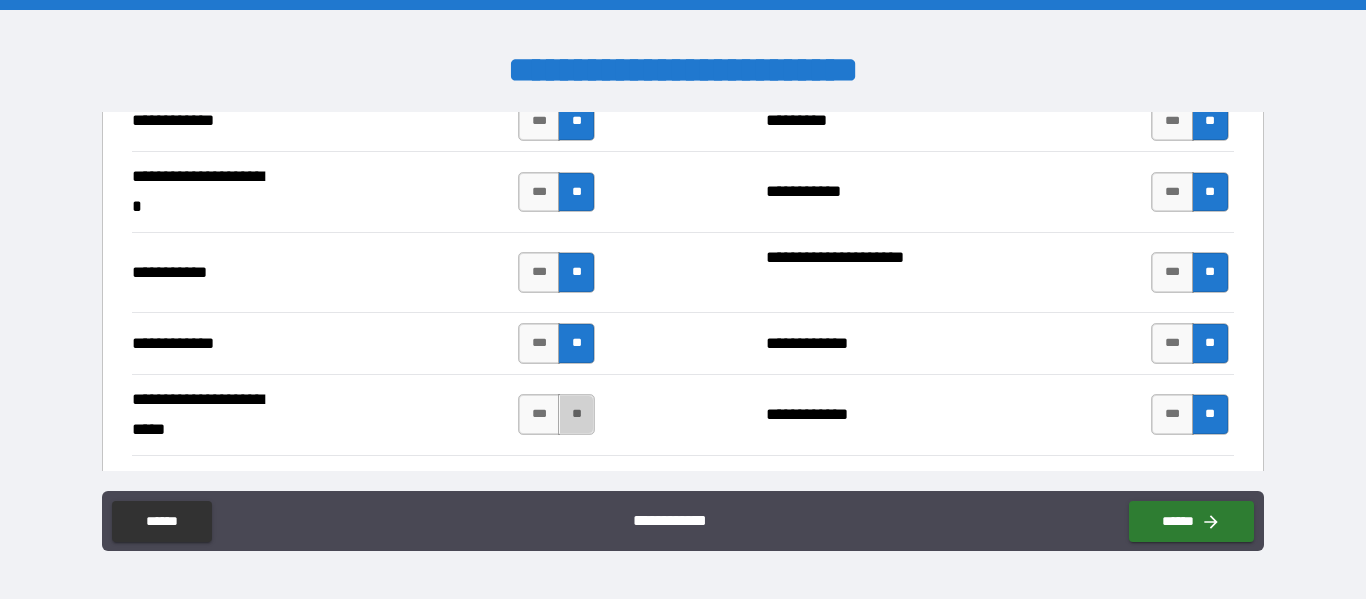 drag, startPoint x: 582, startPoint y: 417, endPoint x: 686, endPoint y: 303, distance: 154.31137 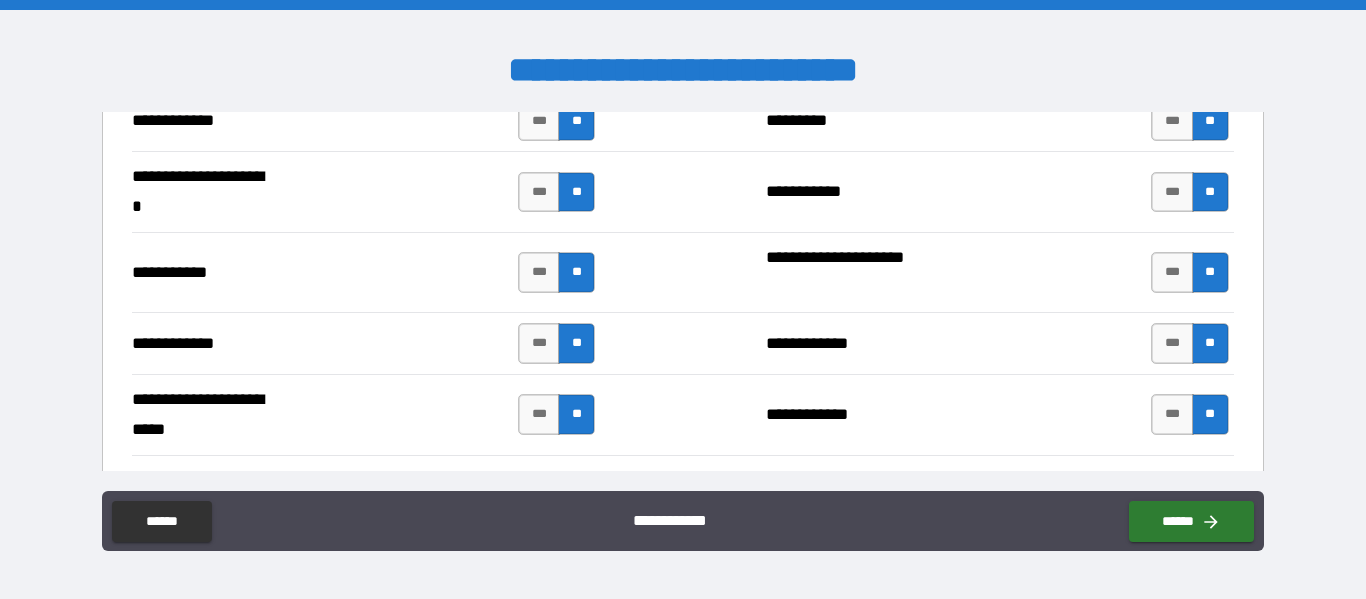 scroll, scrollTop: 4200, scrollLeft: 0, axis: vertical 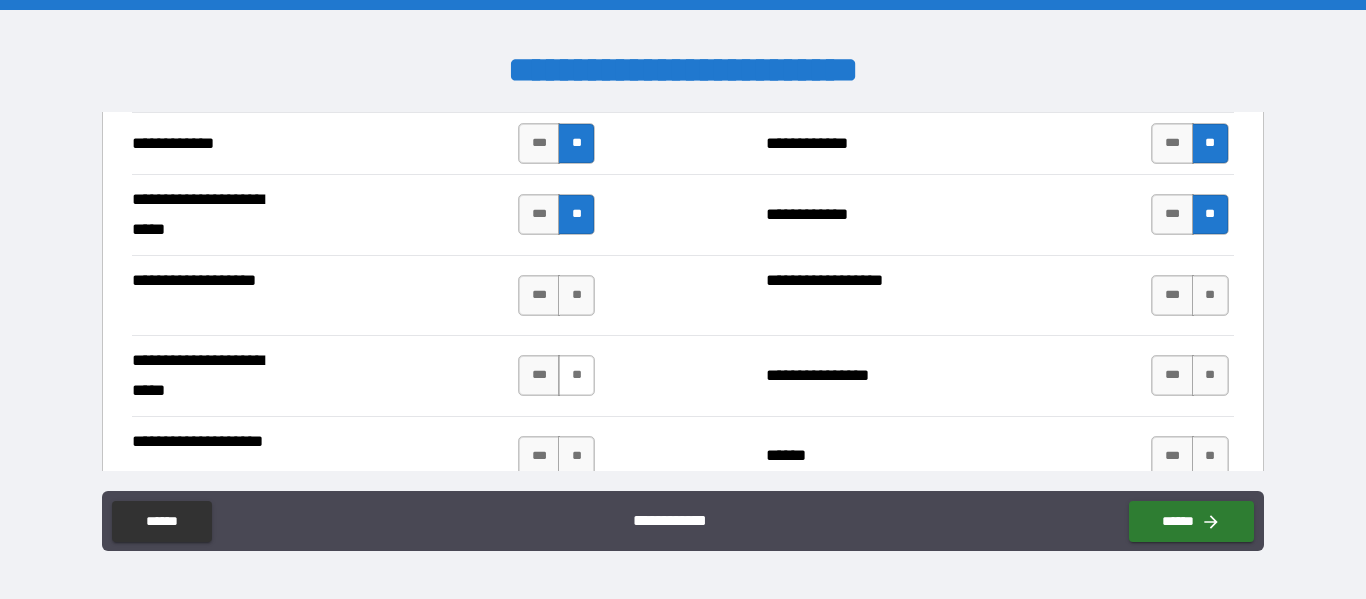 click on "**" at bounding box center (576, 295) 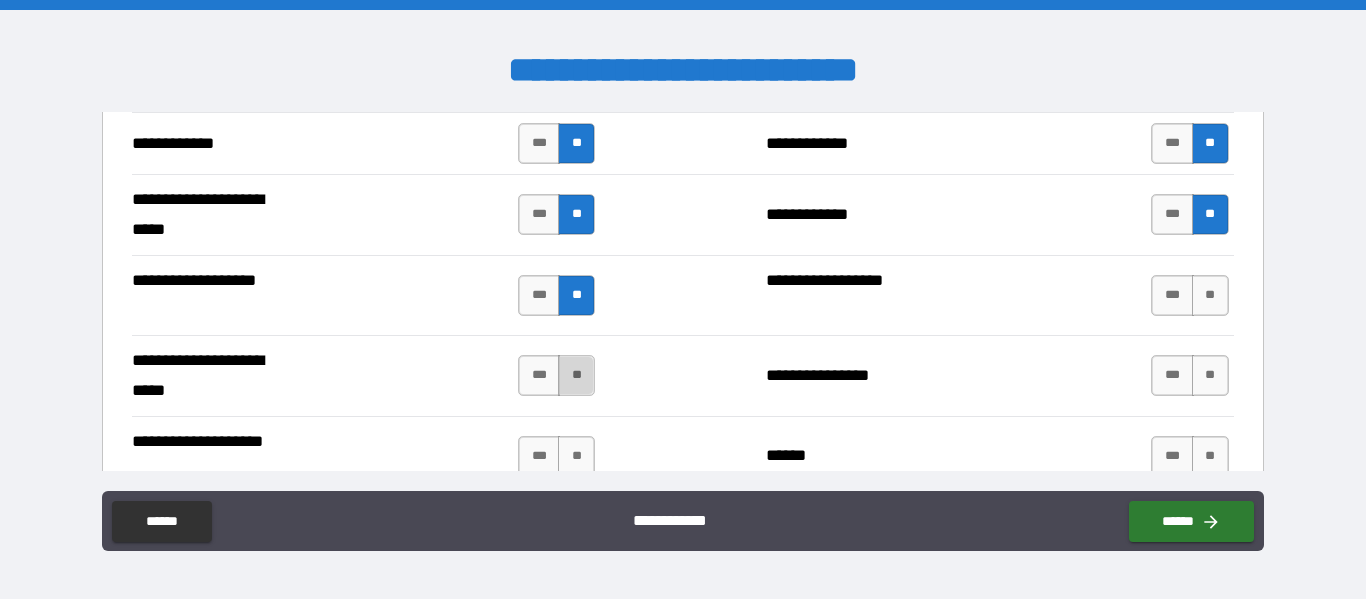 click on "**" at bounding box center [576, 375] 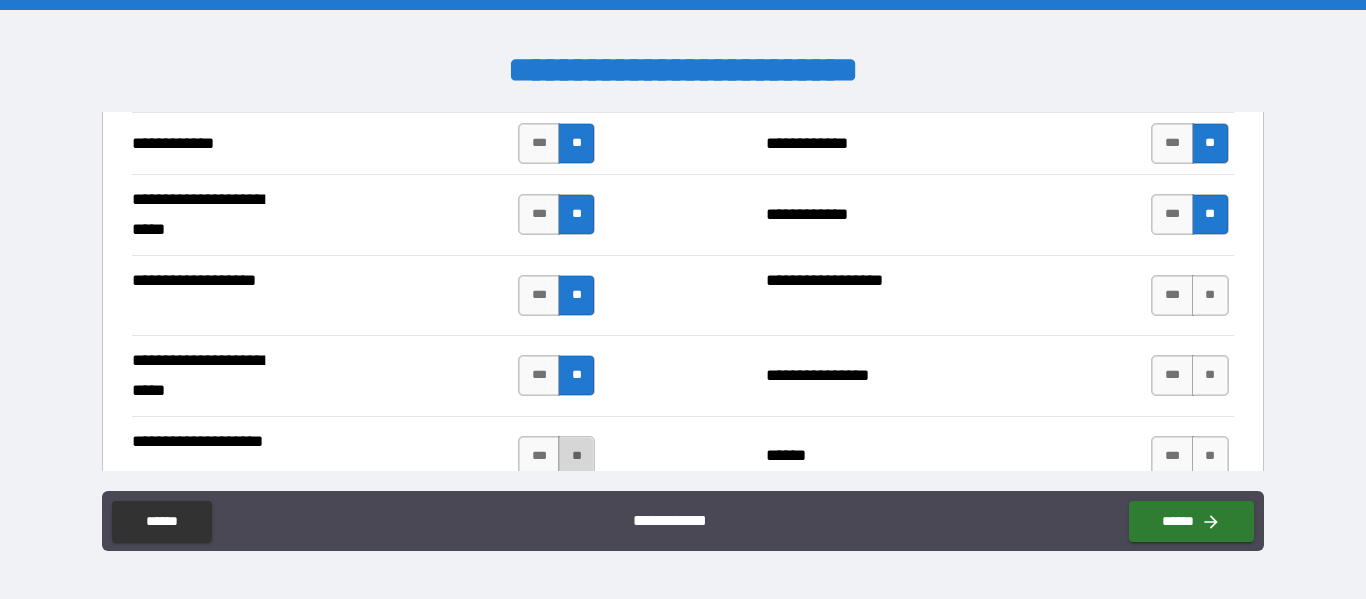 click on "**" at bounding box center (576, 456) 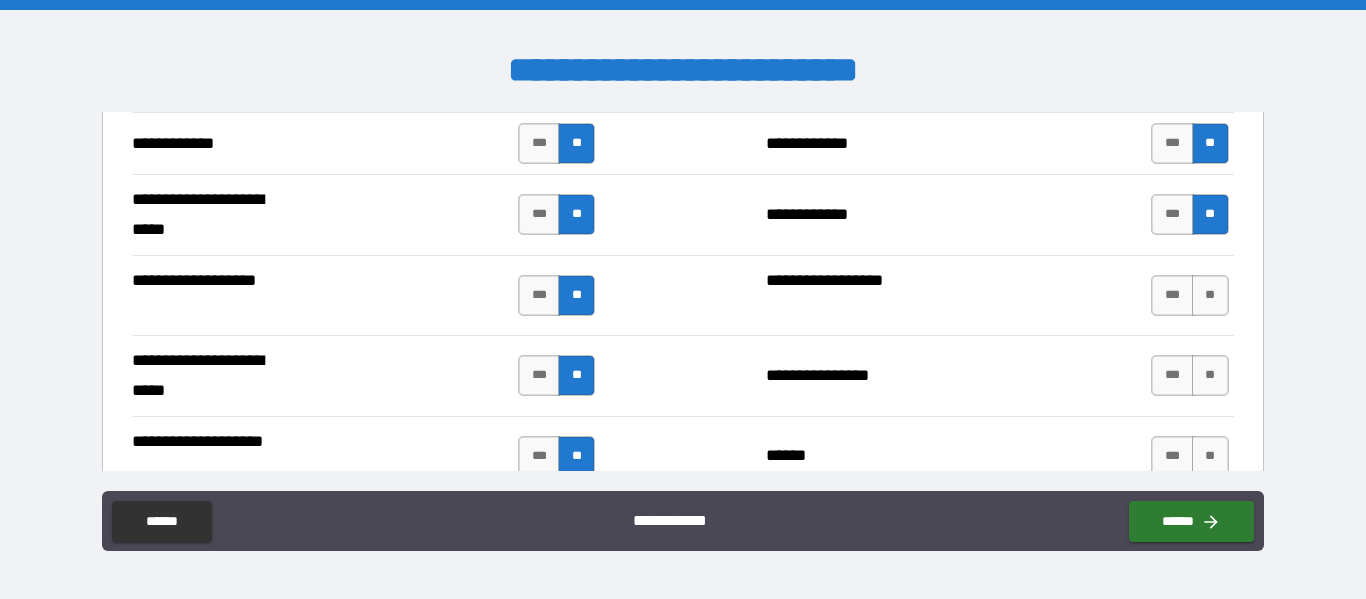 click on "**********" at bounding box center [682, 295] 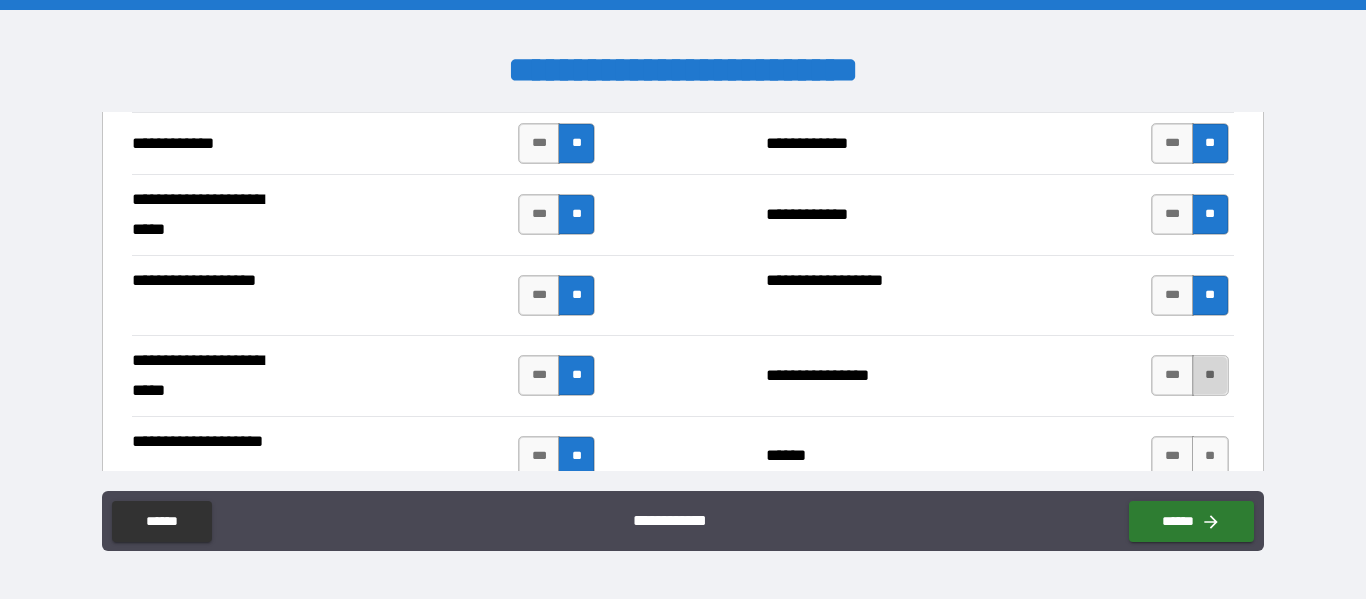 click on "**" at bounding box center (1210, 375) 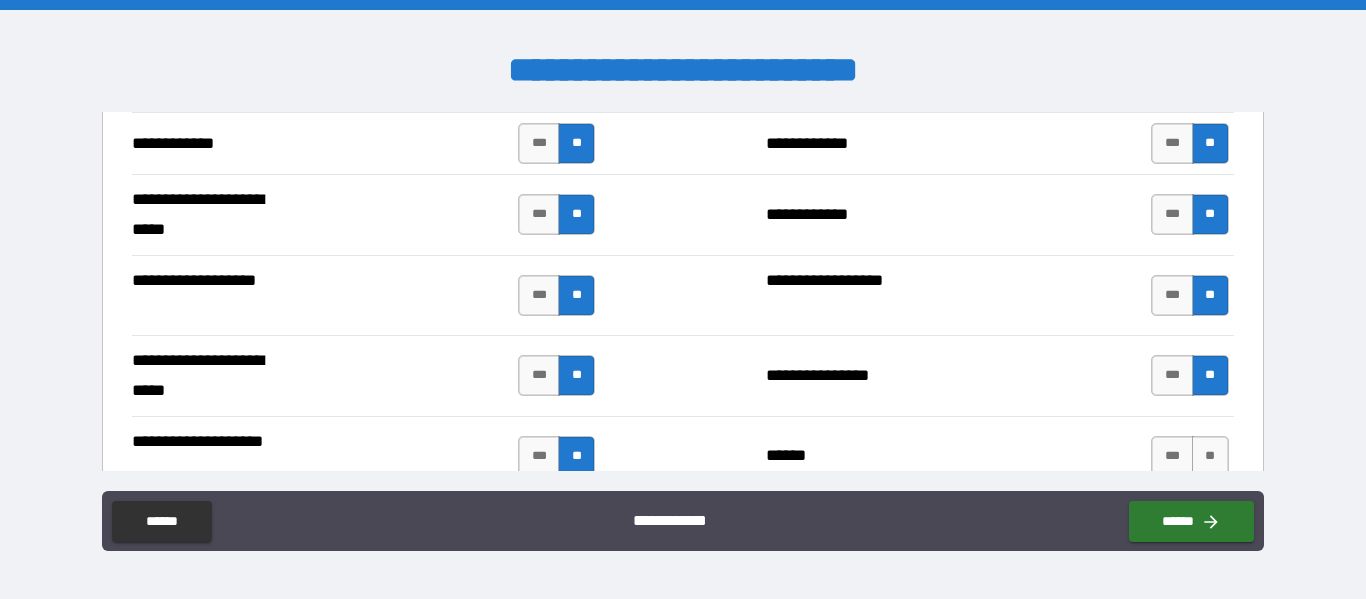 scroll, scrollTop: 4300, scrollLeft: 0, axis: vertical 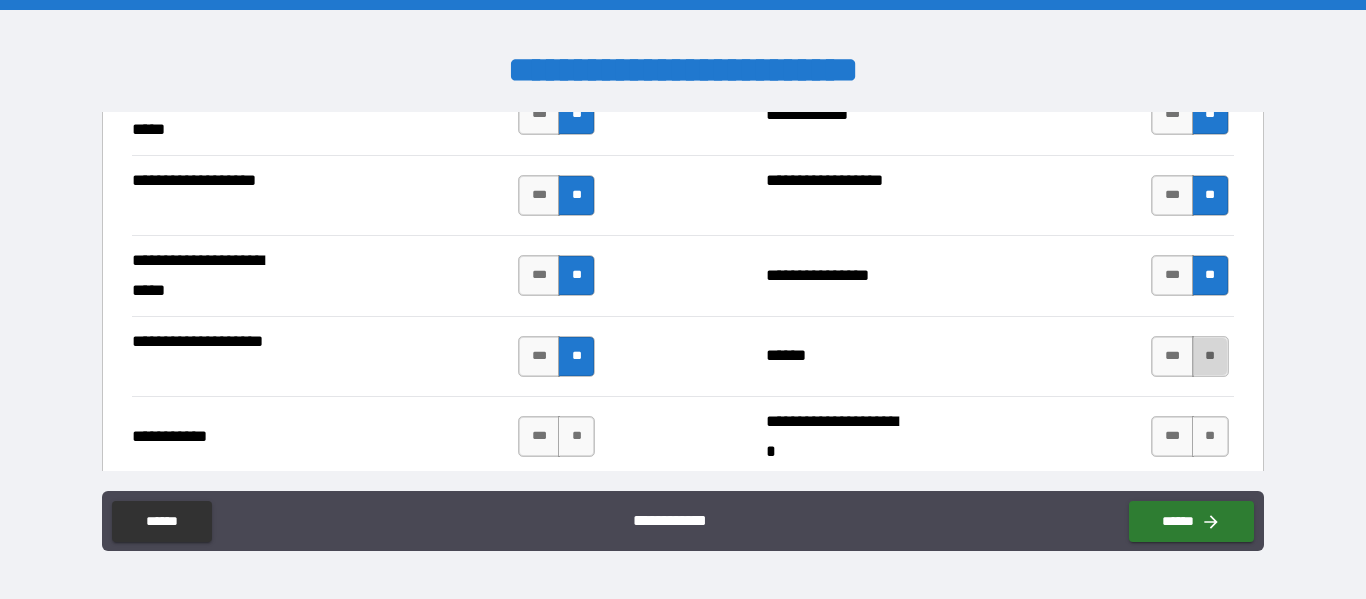 click on "**" at bounding box center (1210, 356) 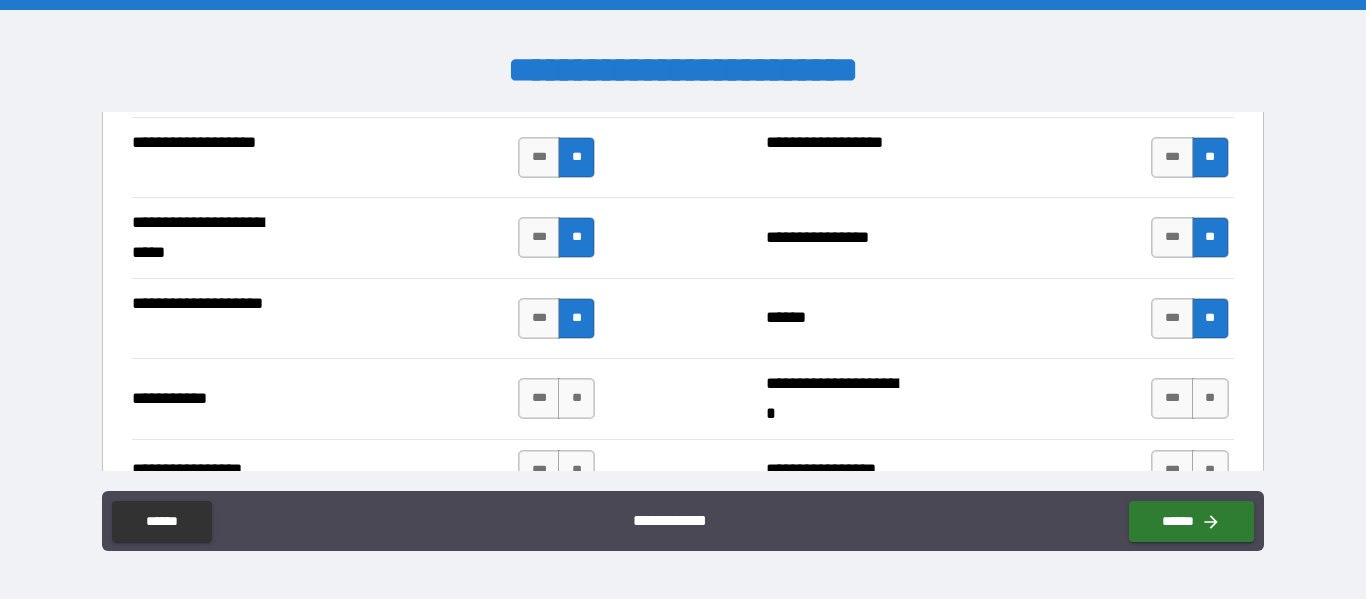 scroll, scrollTop: 4400, scrollLeft: 0, axis: vertical 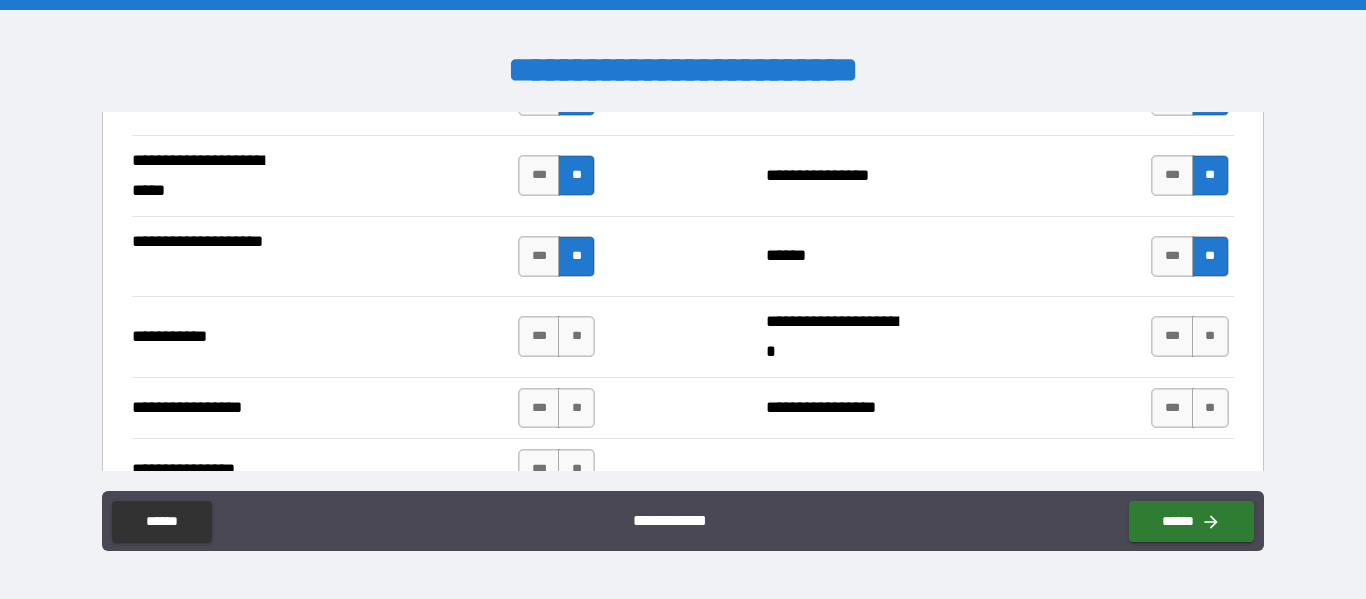 click on "**********" at bounding box center [682, 336] 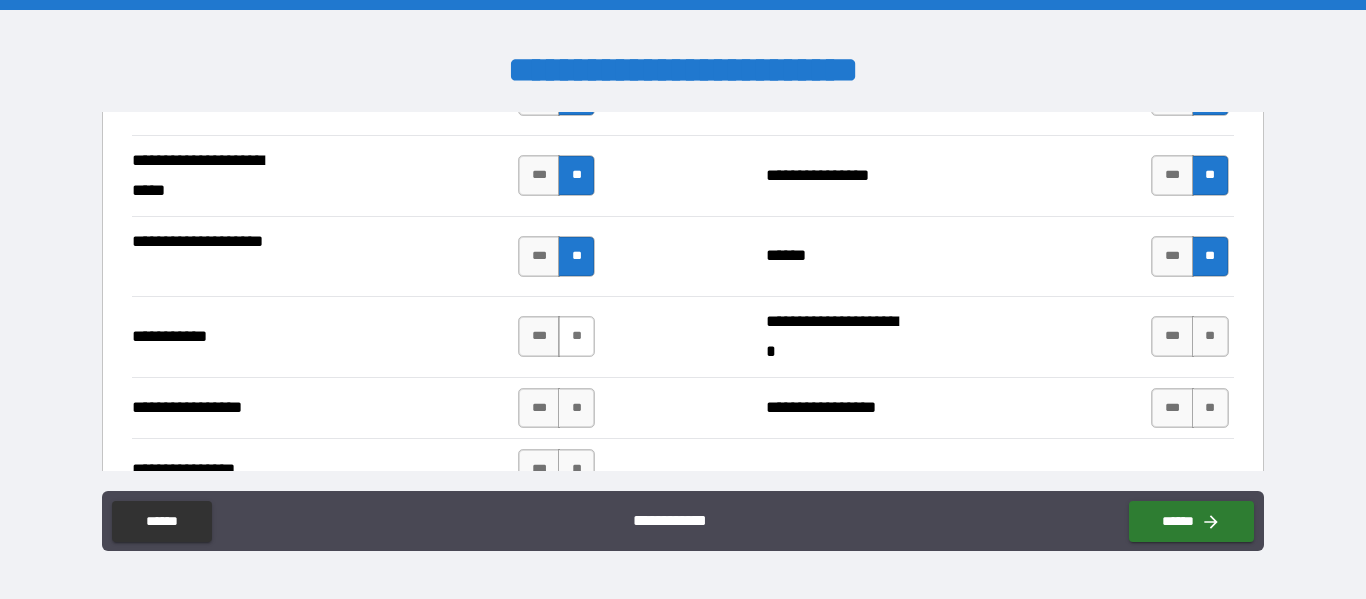 click on "**" at bounding box center [576, 336] 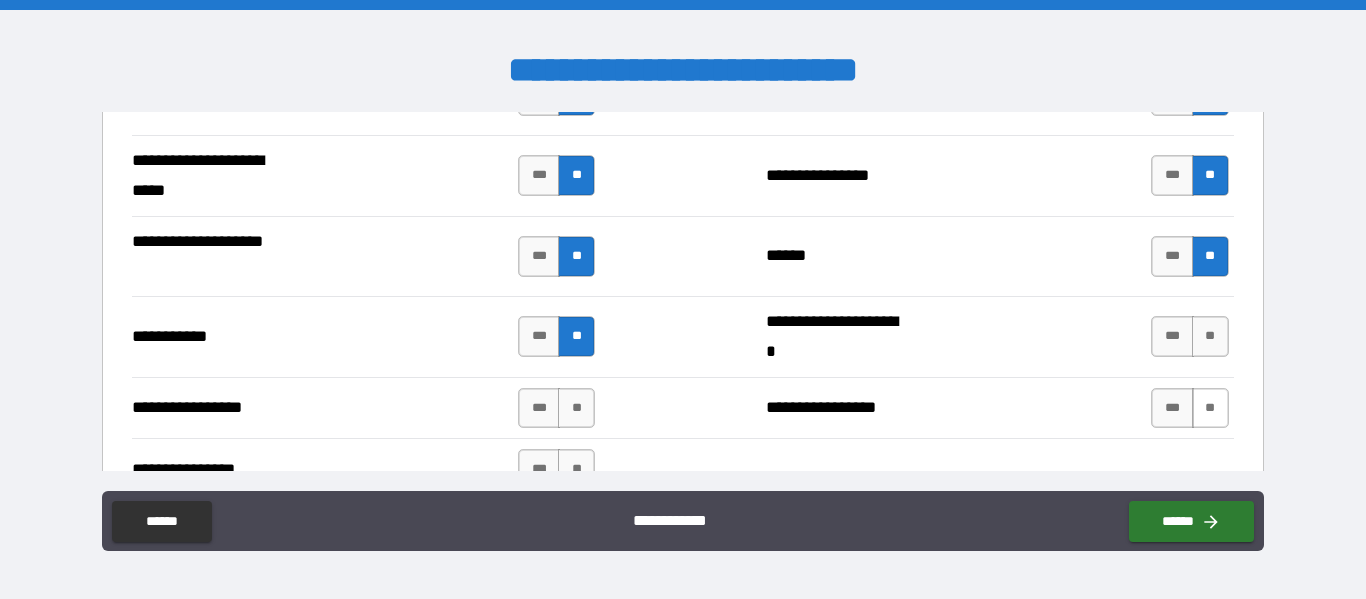 click on "**" at bounding box center (1210, 336) 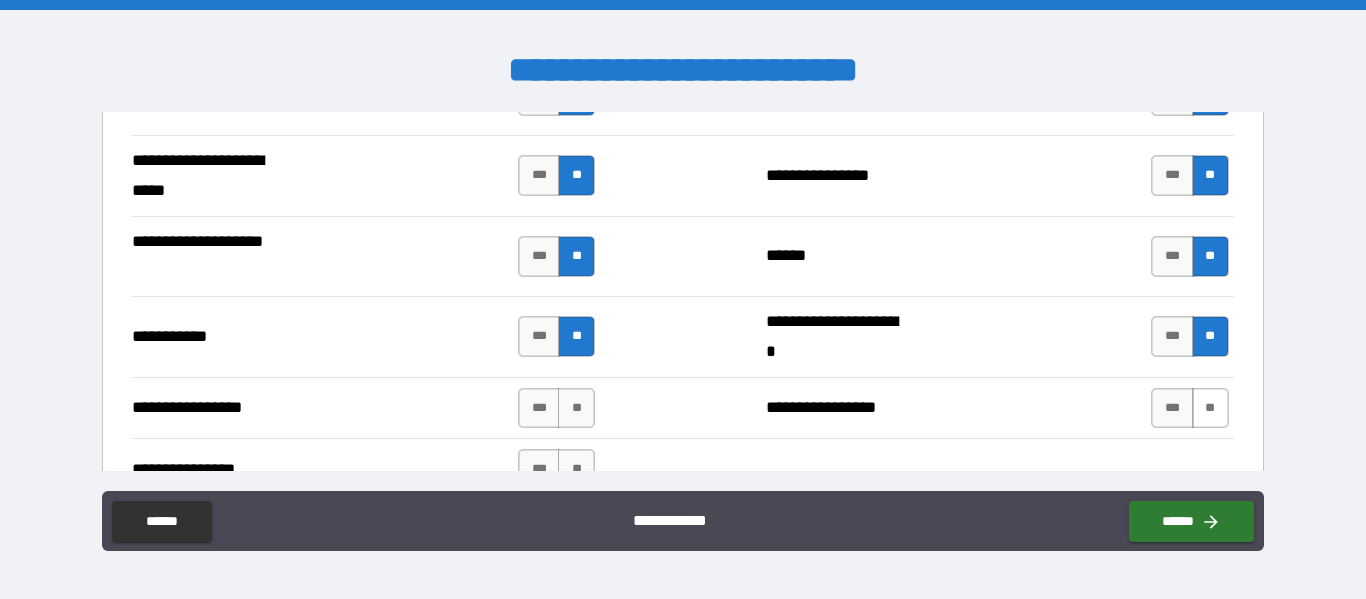 click on "**" at bounding box center [1210, 408] 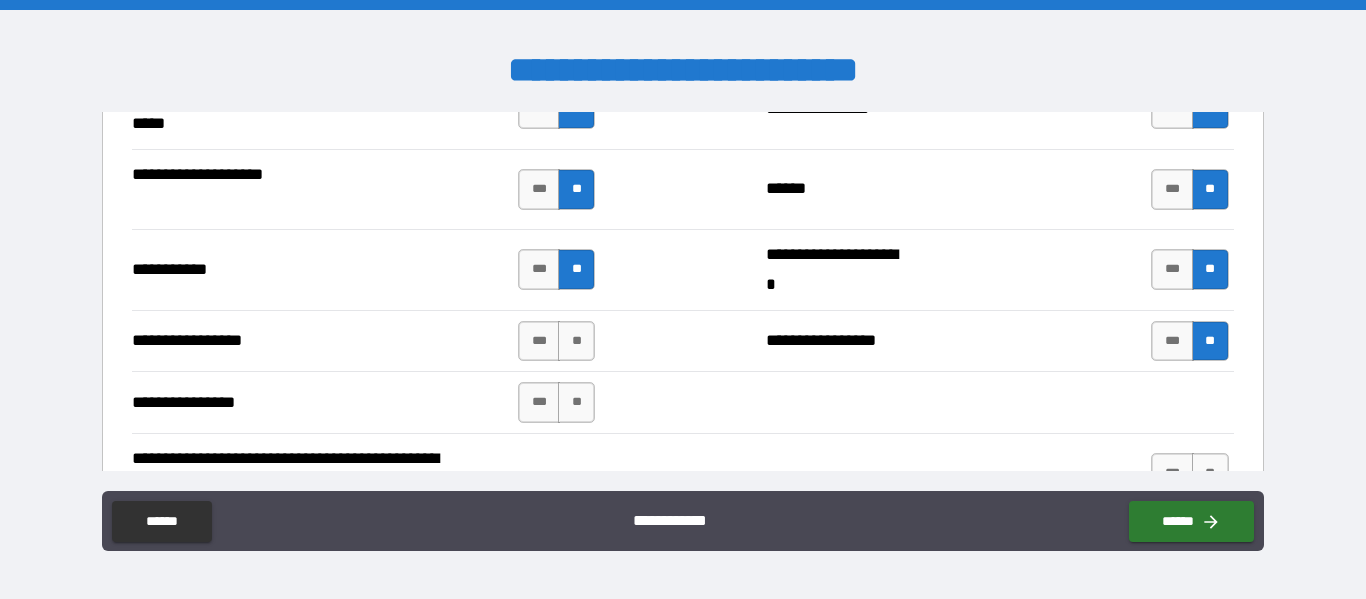 scroll, scrollTop: 4500, scrollLeft: 0, axis: vertical 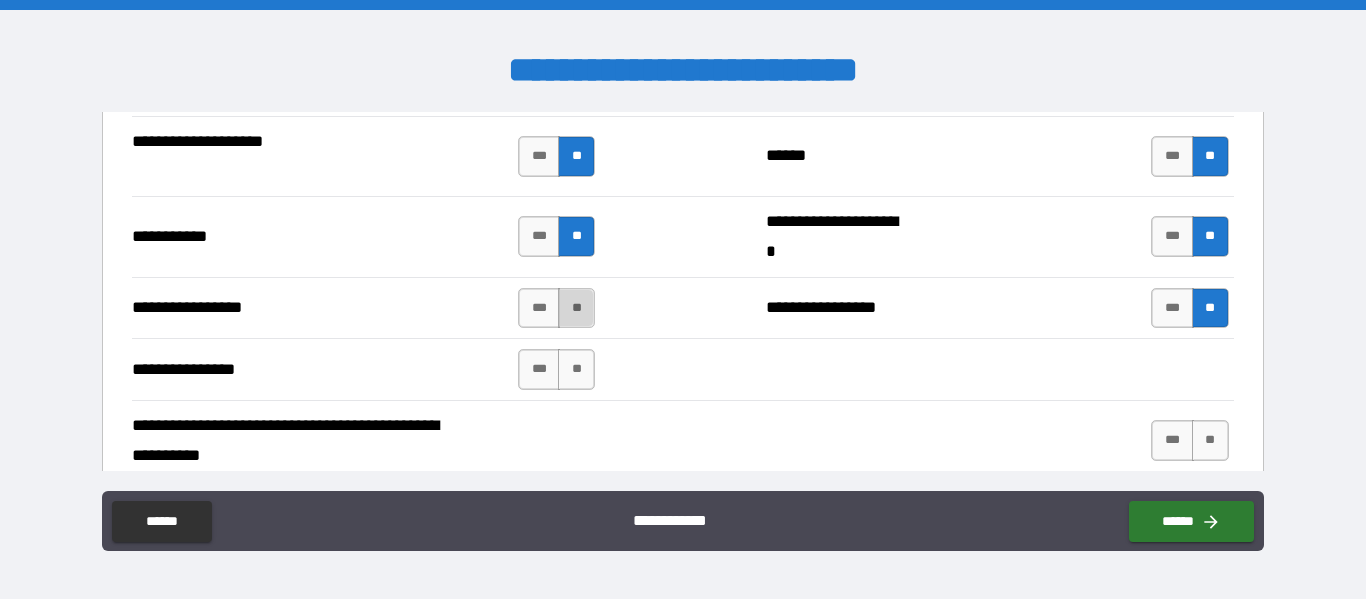 click on "**" at bounding box center (576, 308) 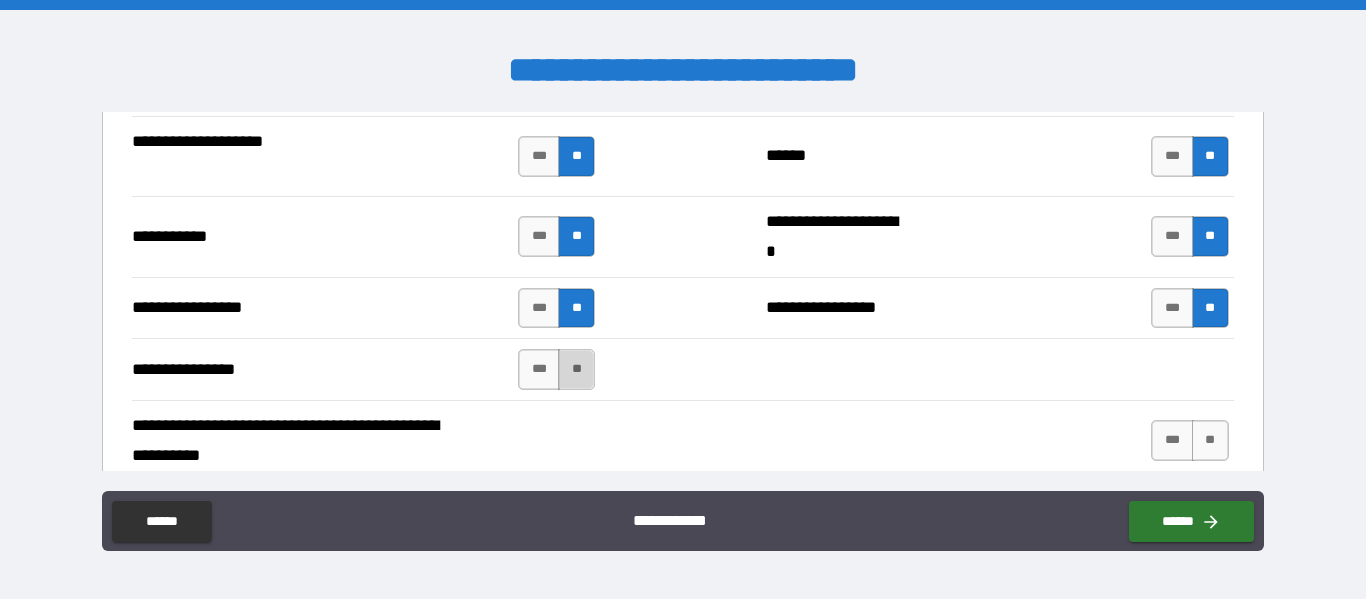 click on "**" at bounding box center [576, 369] 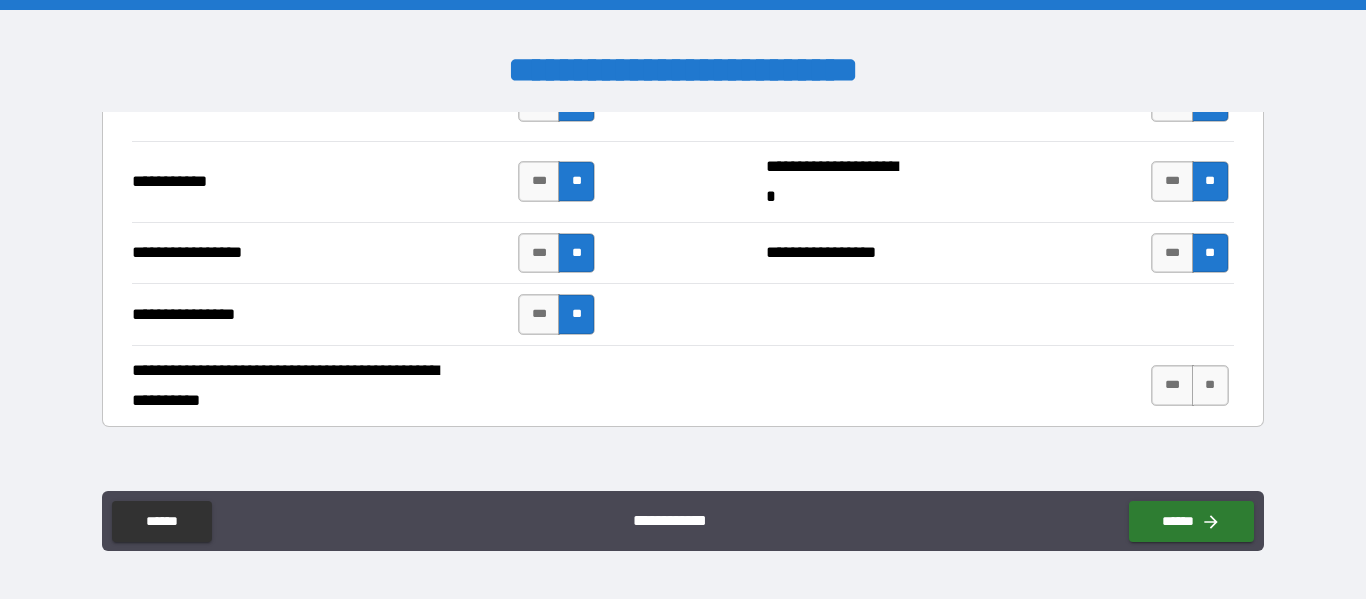 scroll, scrollTop: 4600, scrollLeft: 0, axis: vertical 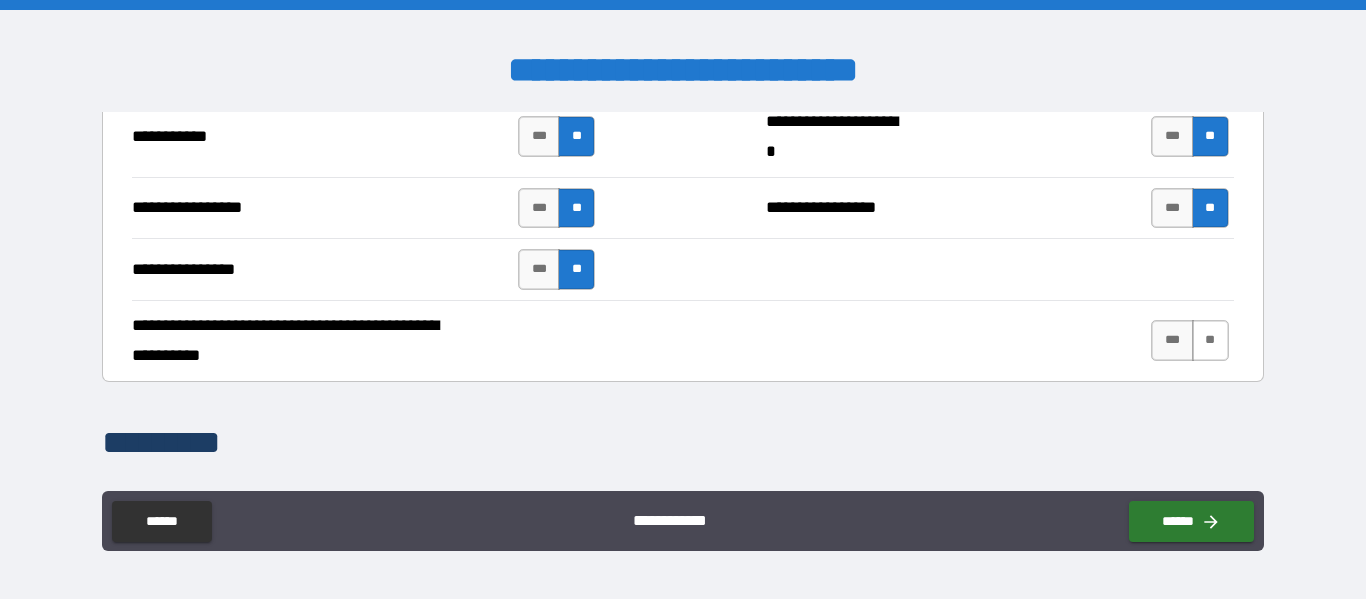 click on "**" at bounding box center [1210, 340] 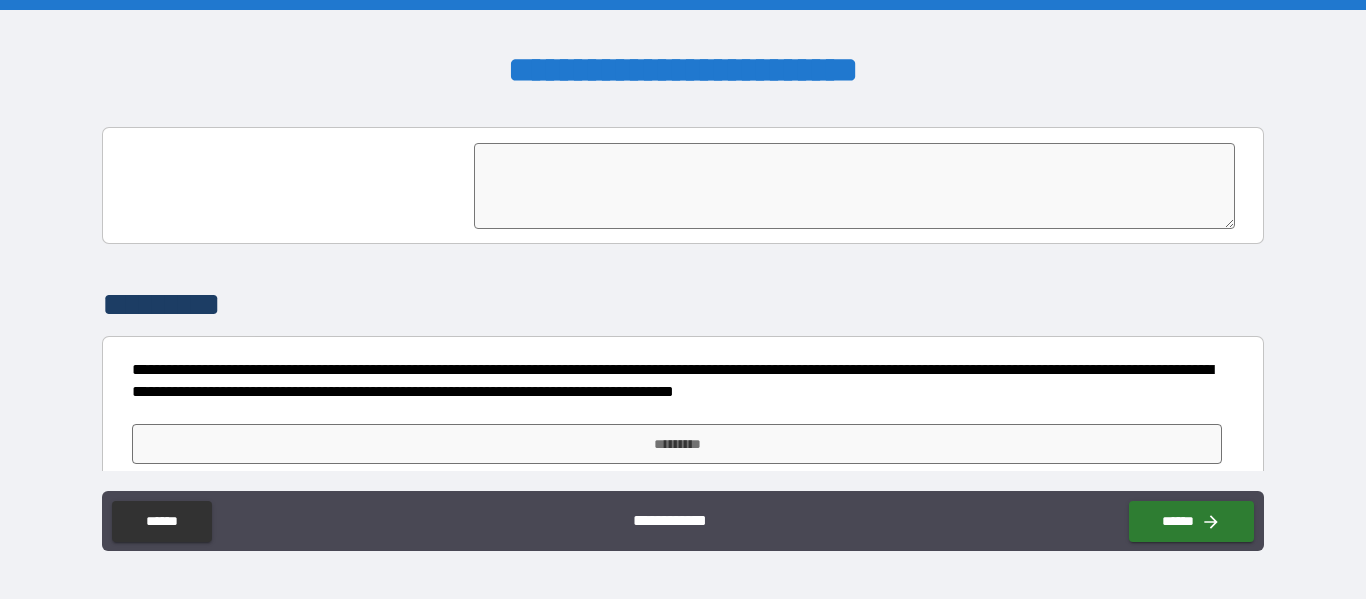 scroll, scrollTop: 4971, scrollLeft: 0, axis: vertical 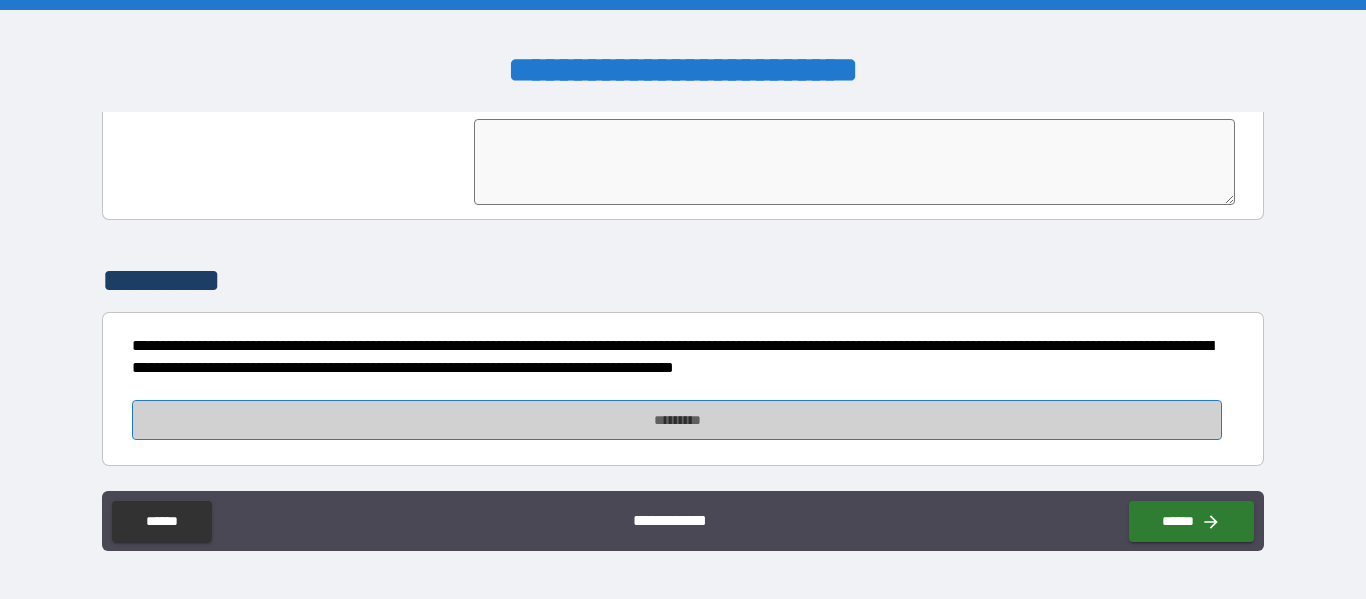 click on "*********" at bounding box center (677, 420) 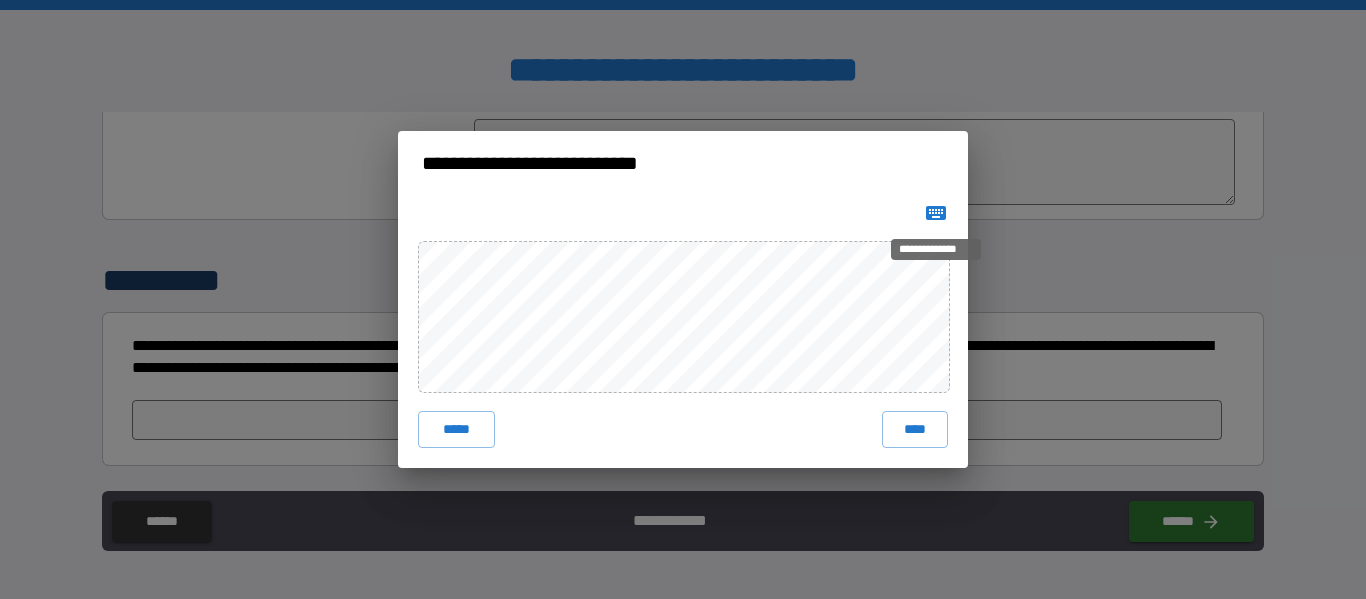 click 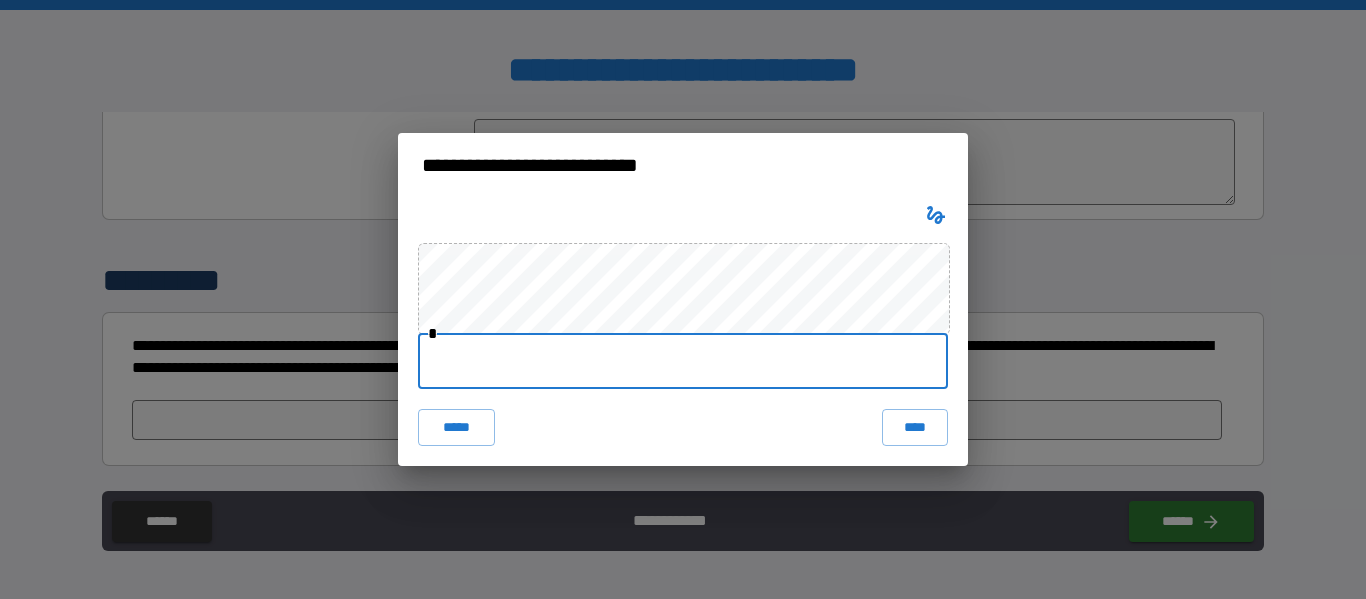 click at bounding box center [683, 361] 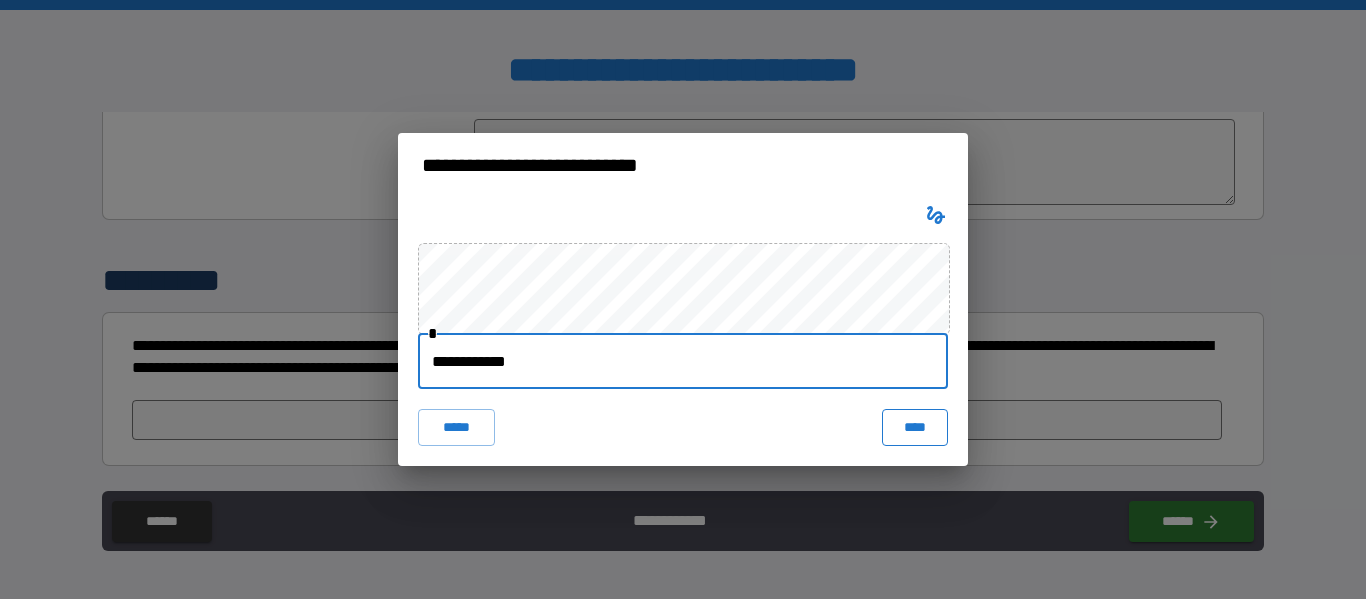 type on "**********" 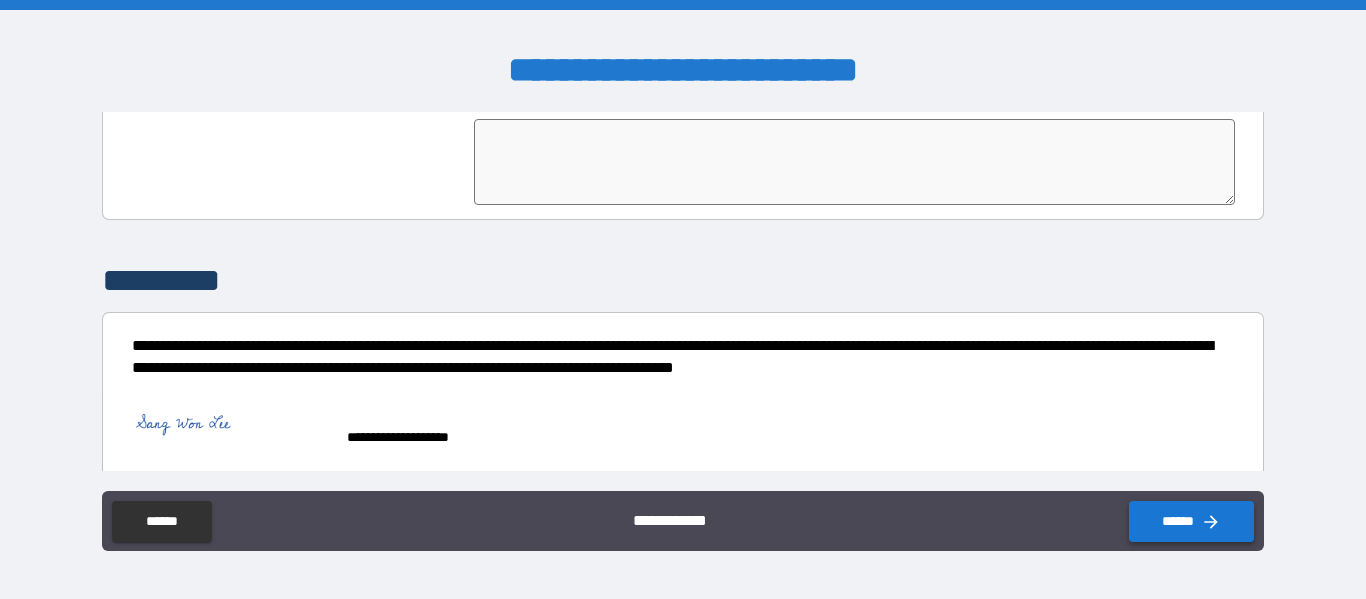 drag, startPoint x: 1161, startPoint y: 494, endPoint x: 1172, endPoint y: 517, distance: 25.495098 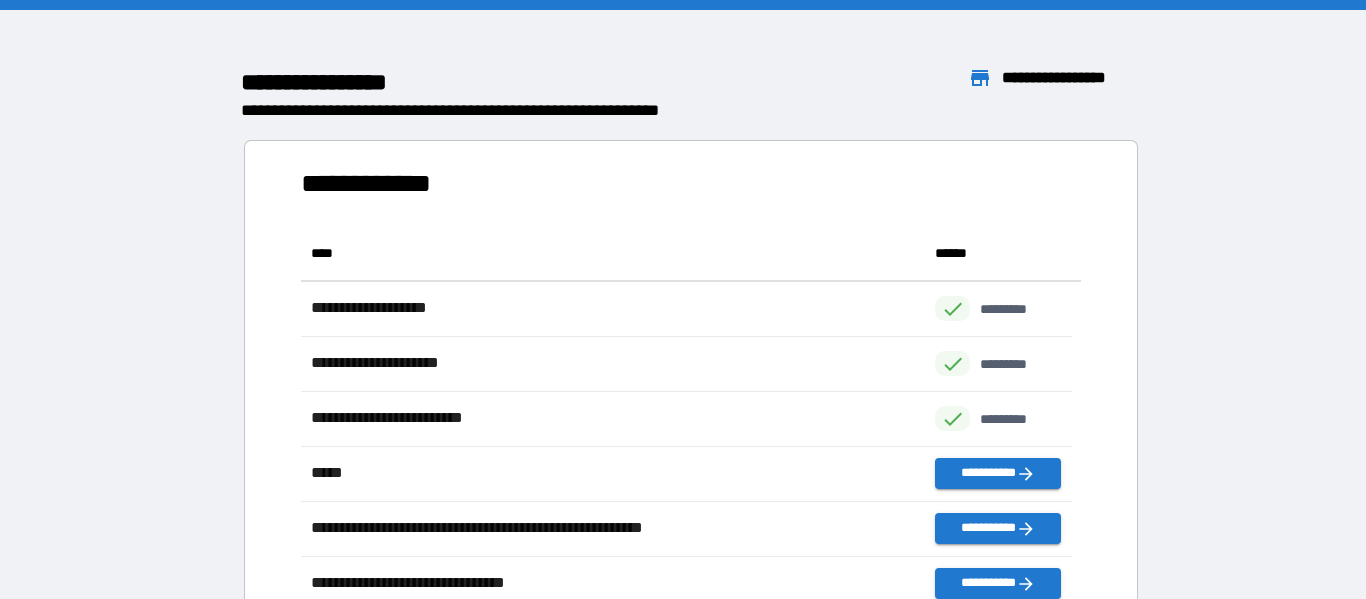 scroll, scrollTop: 16, scrollLeft: 16, axis: both 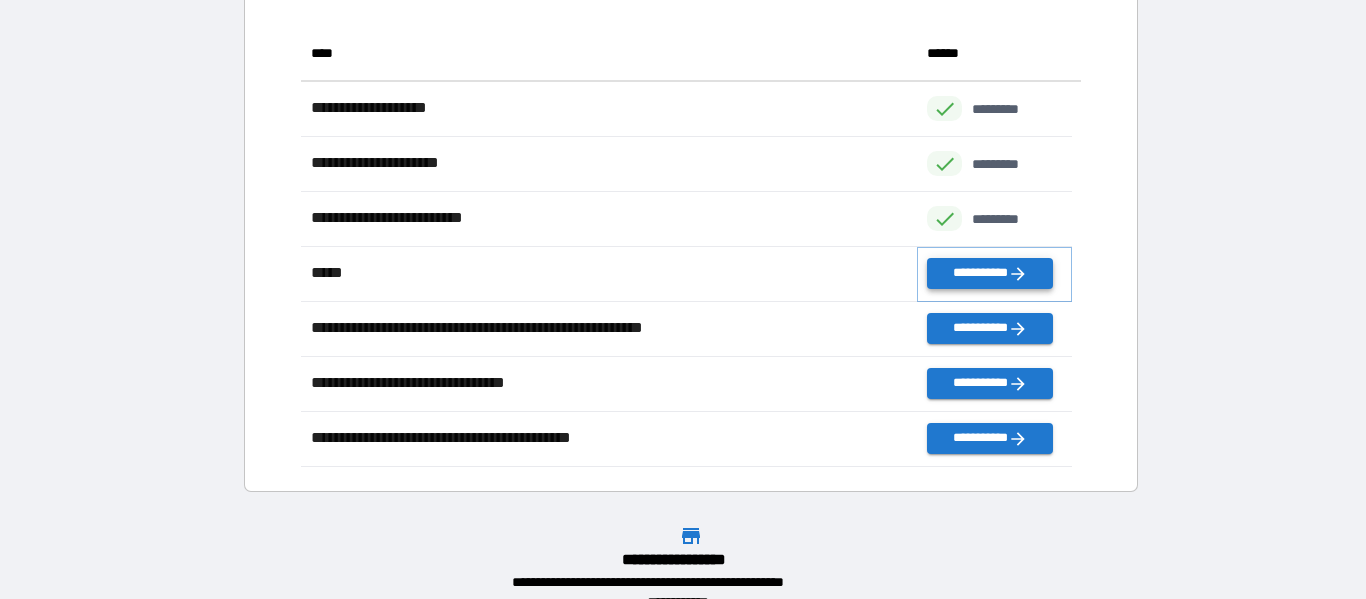 click on "**********" at bounding box center [989, 273] 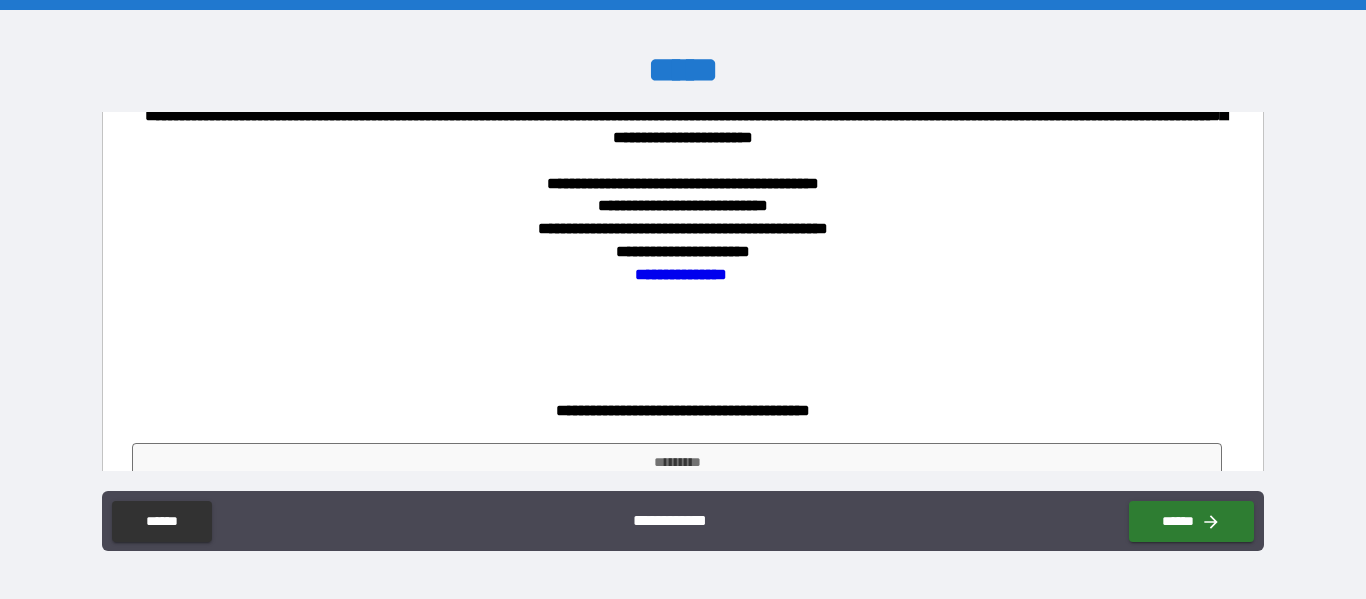 scroll, scrollTop: 1725, scrollLeft: 0, axis: vertical 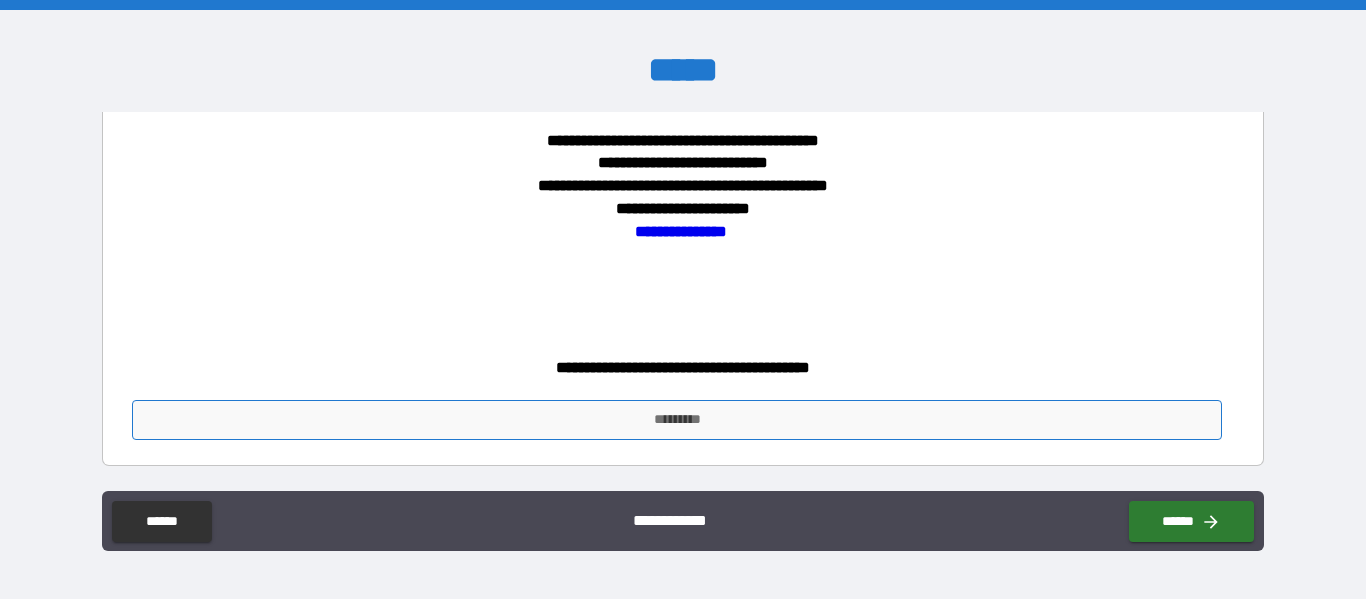 click on "*********" at bounding box center (677, 420) 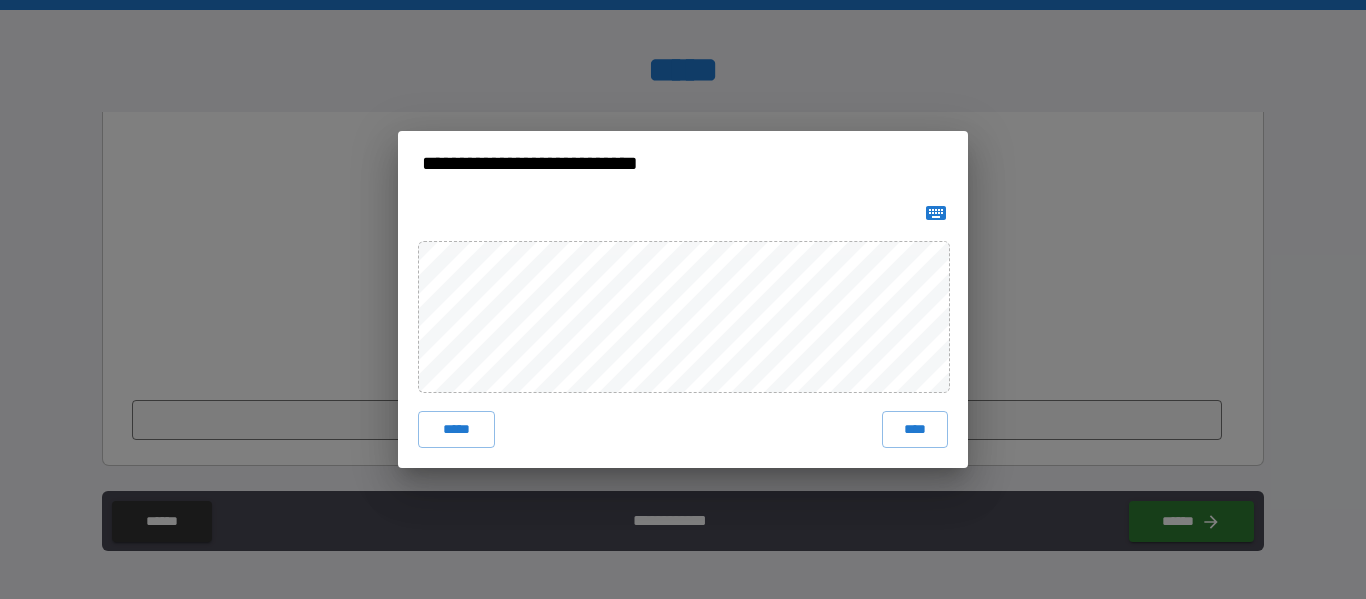 click at bounding box center [936, 213] 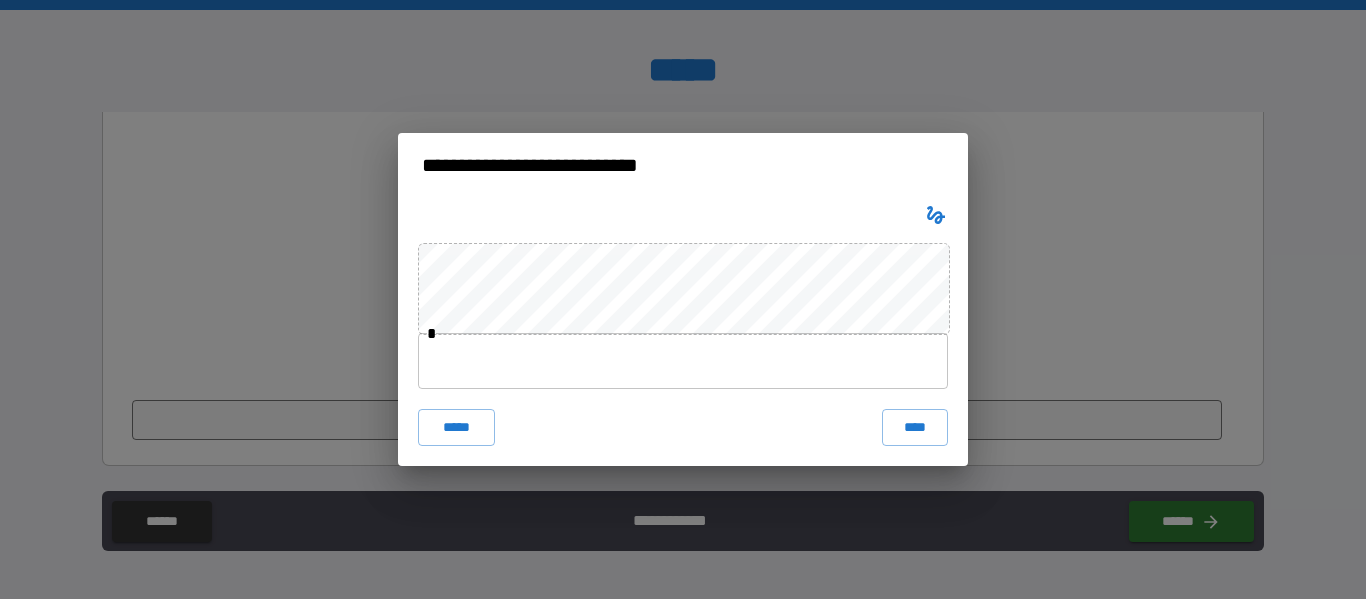 click at bounding box center [683, 361] 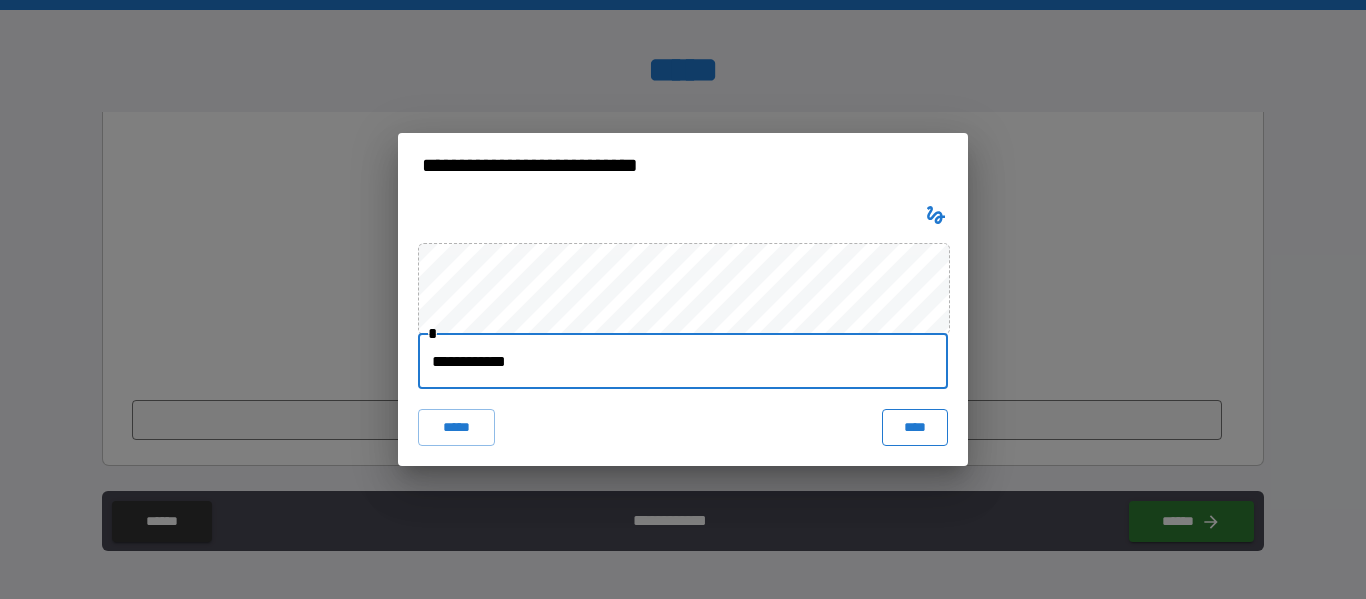 type on "**********" 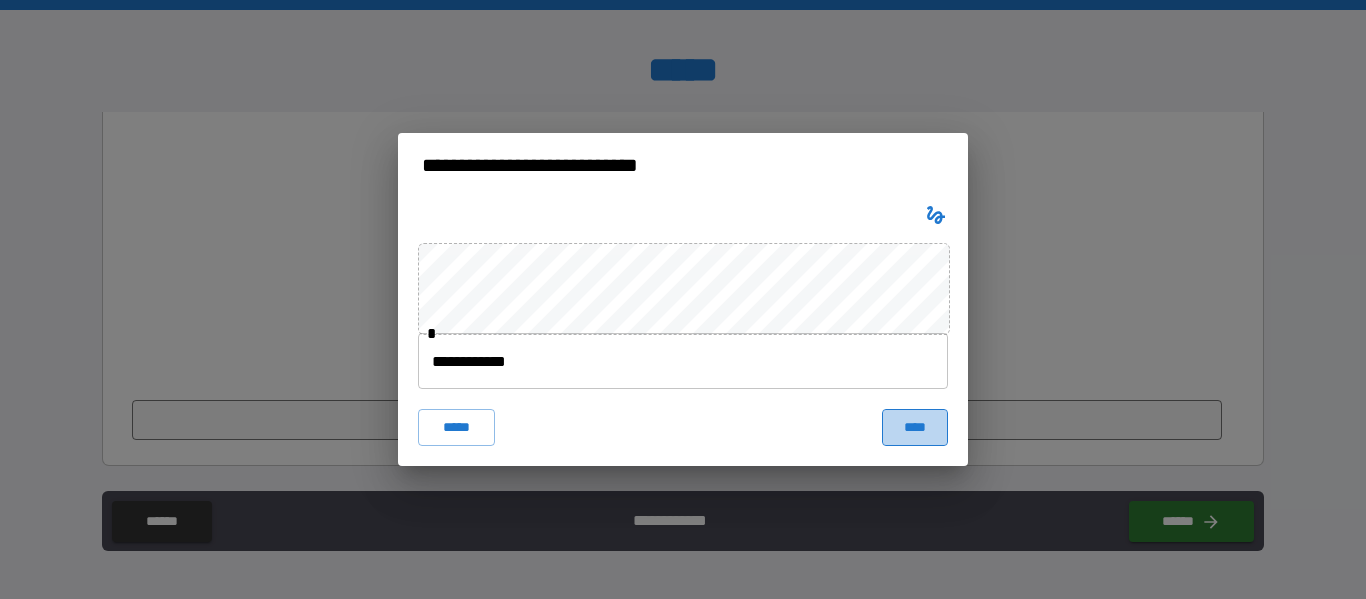 click on "****" at bounding box center [915, 427] 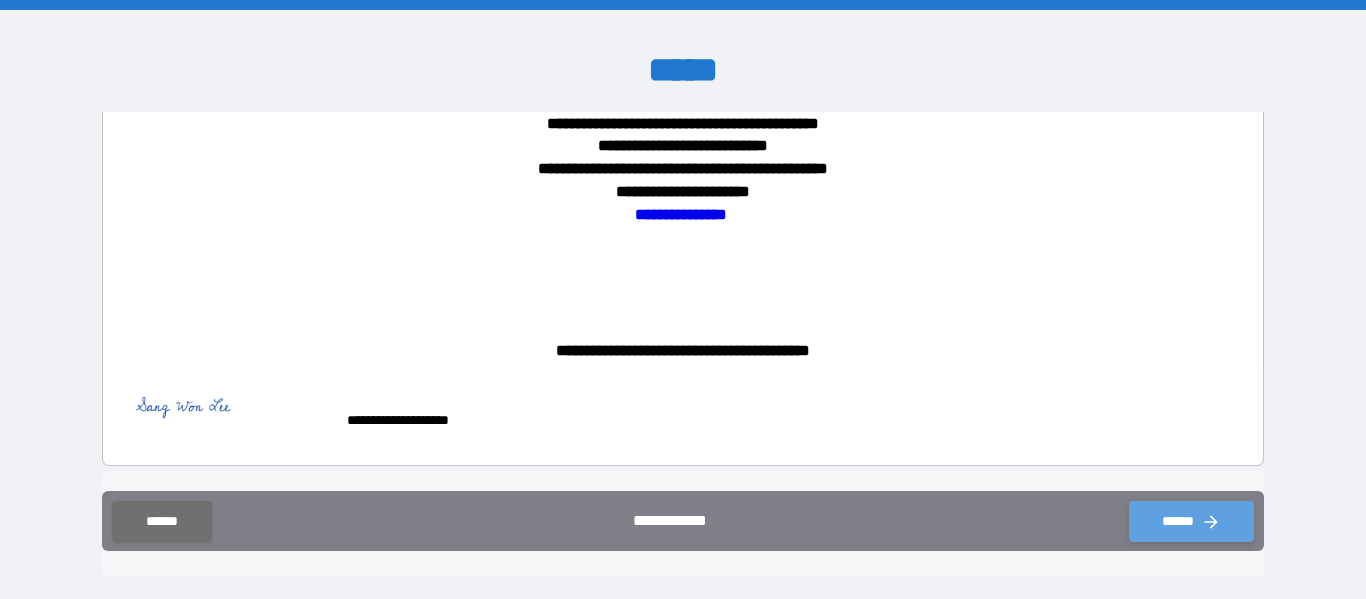 click on "******" at bounding box center (1191, 521) 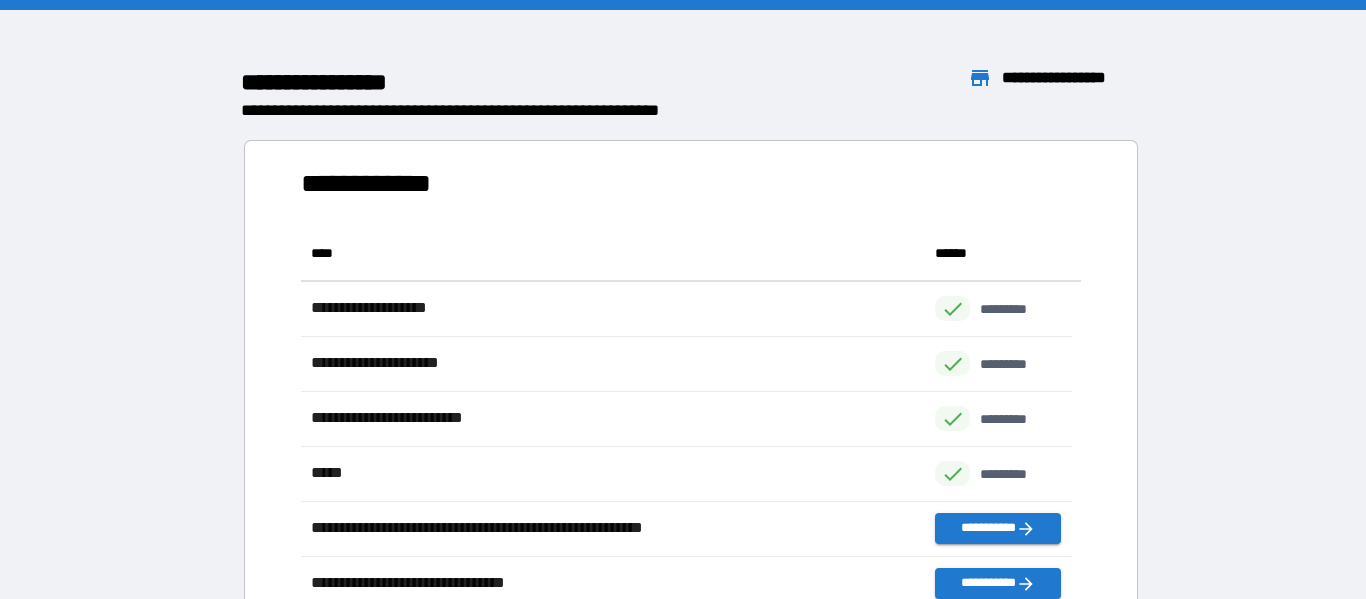 scroll, scrollTop: 16, scrollLeft: 16, axis: both 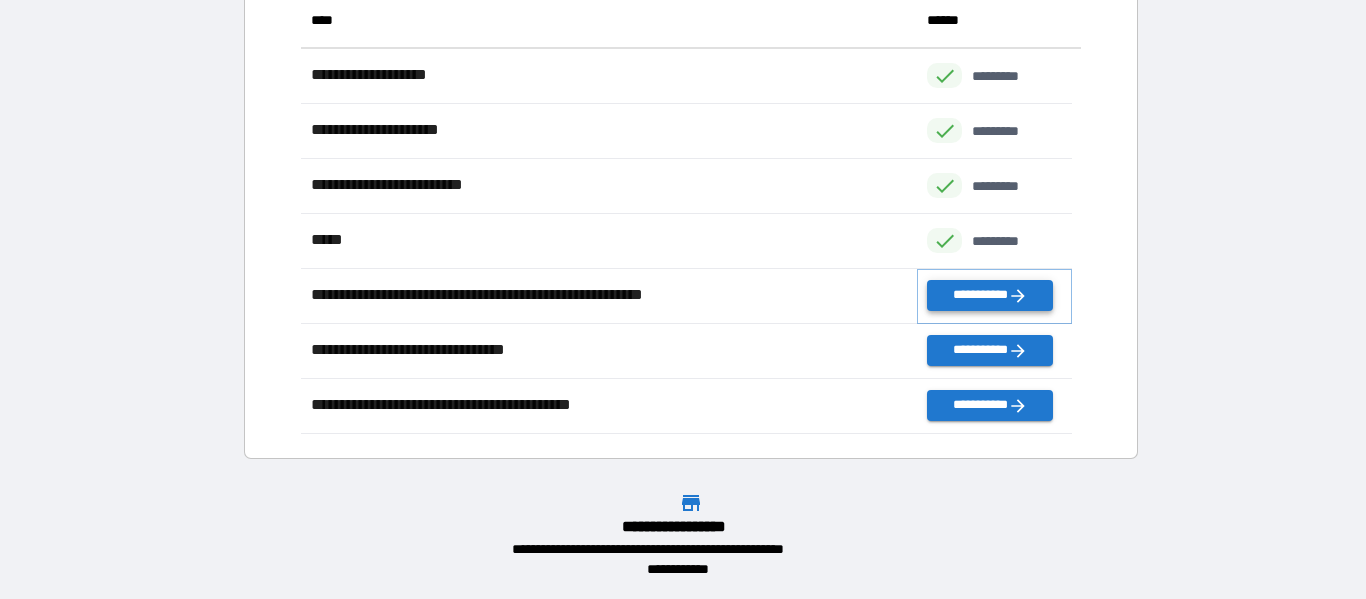 click on "**********" at bounding box center (989, 295) 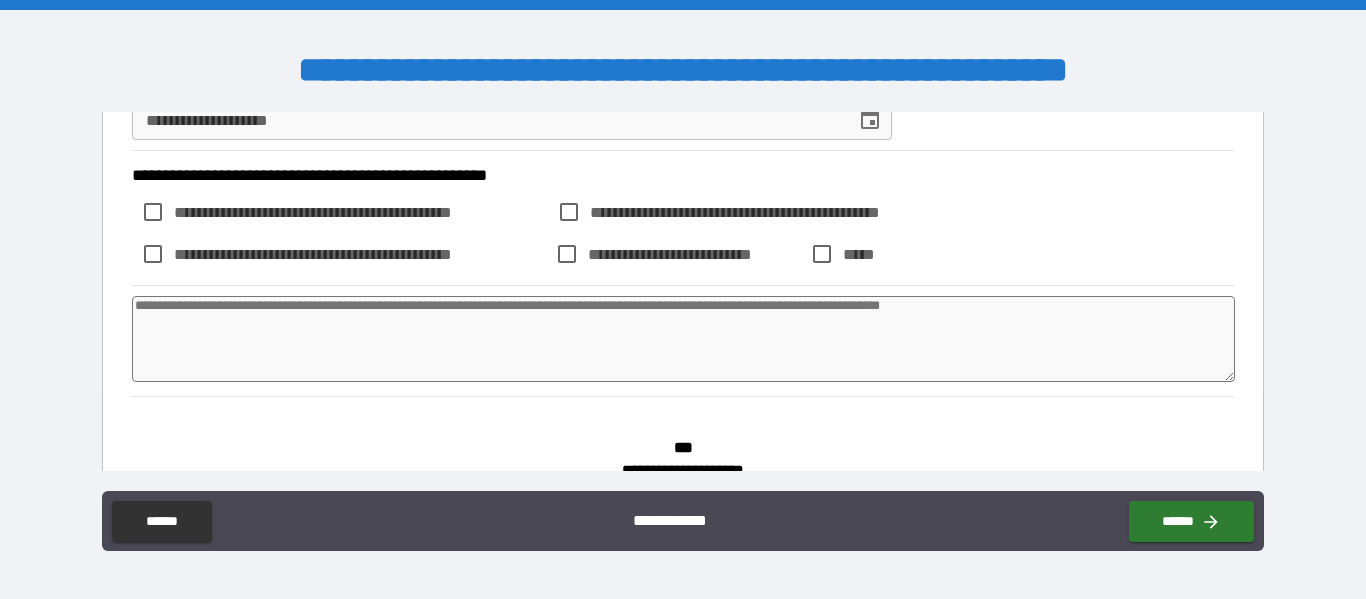 scroll, scrollTop: 200, scrollLeft: 0, axis: vertical 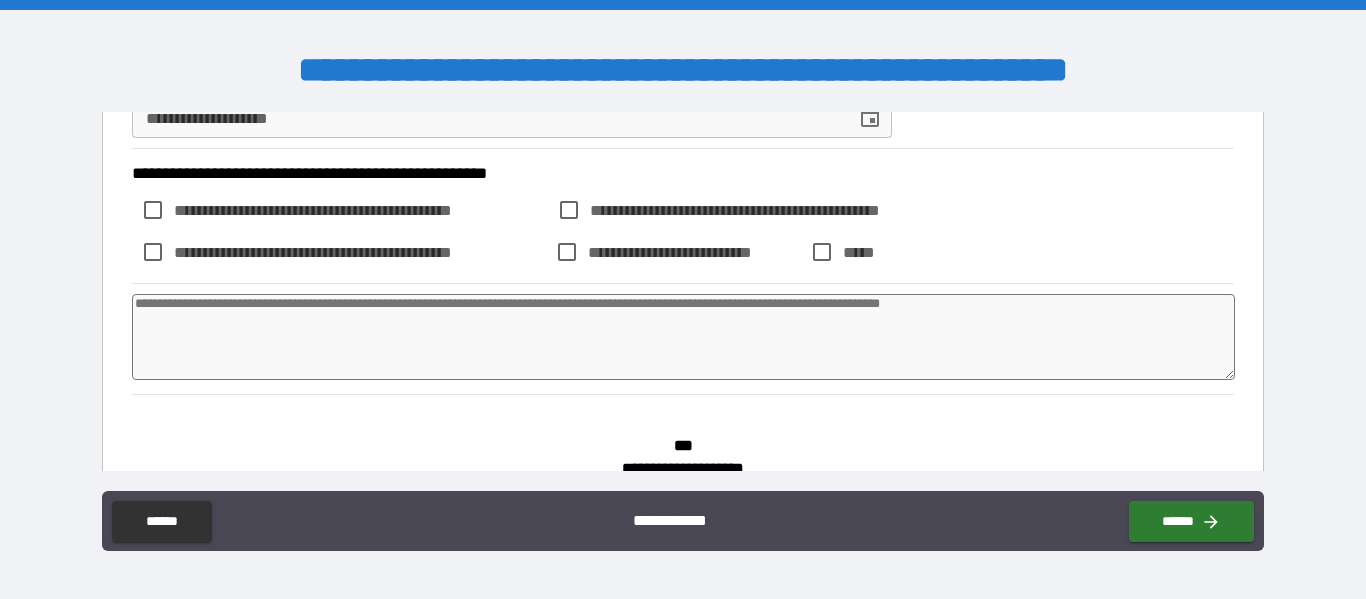 click on "**********" at bounding box center [782, 210] 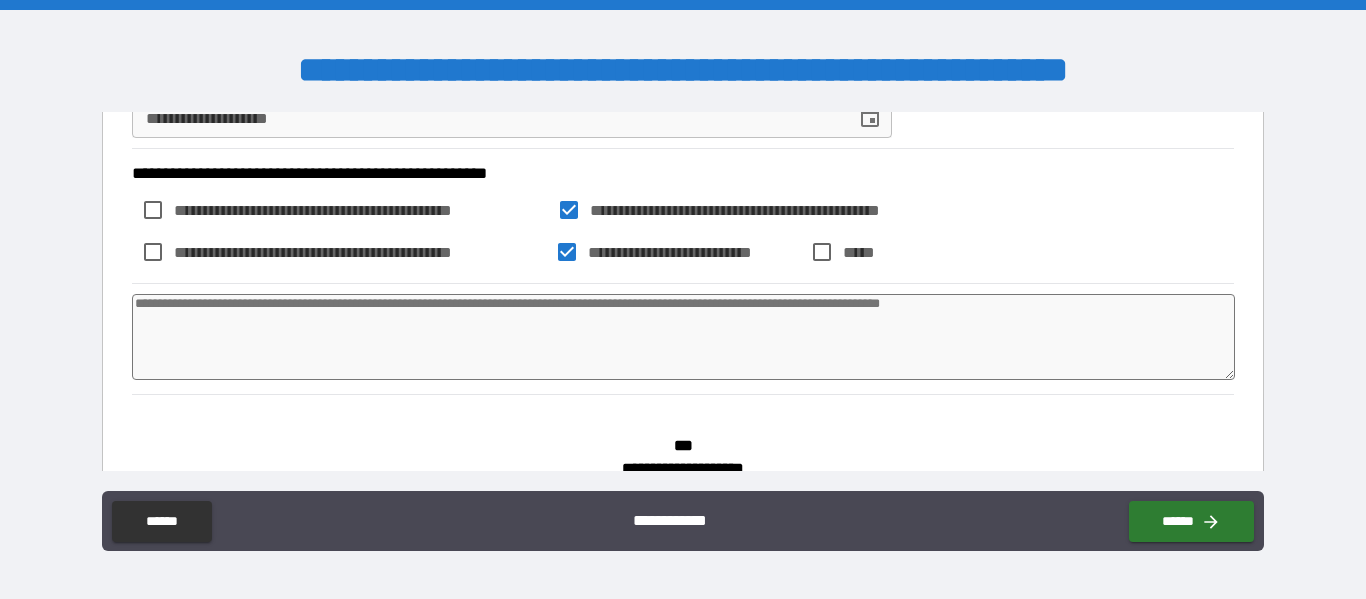 type on "*" 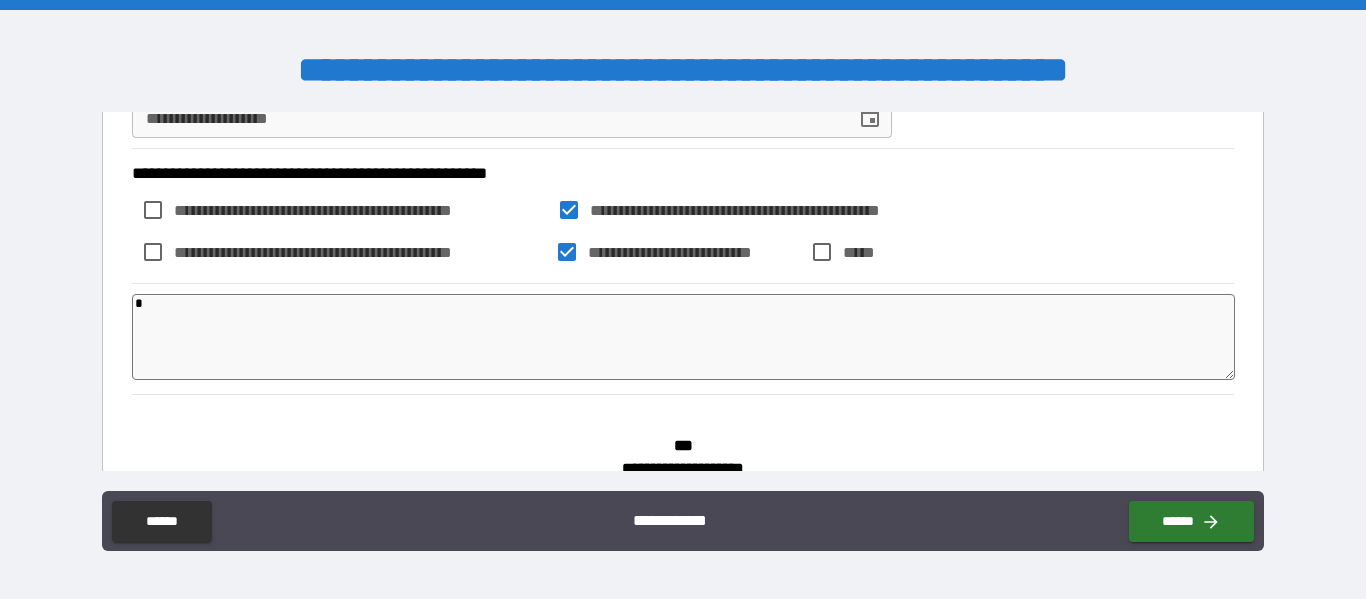 type on "*" 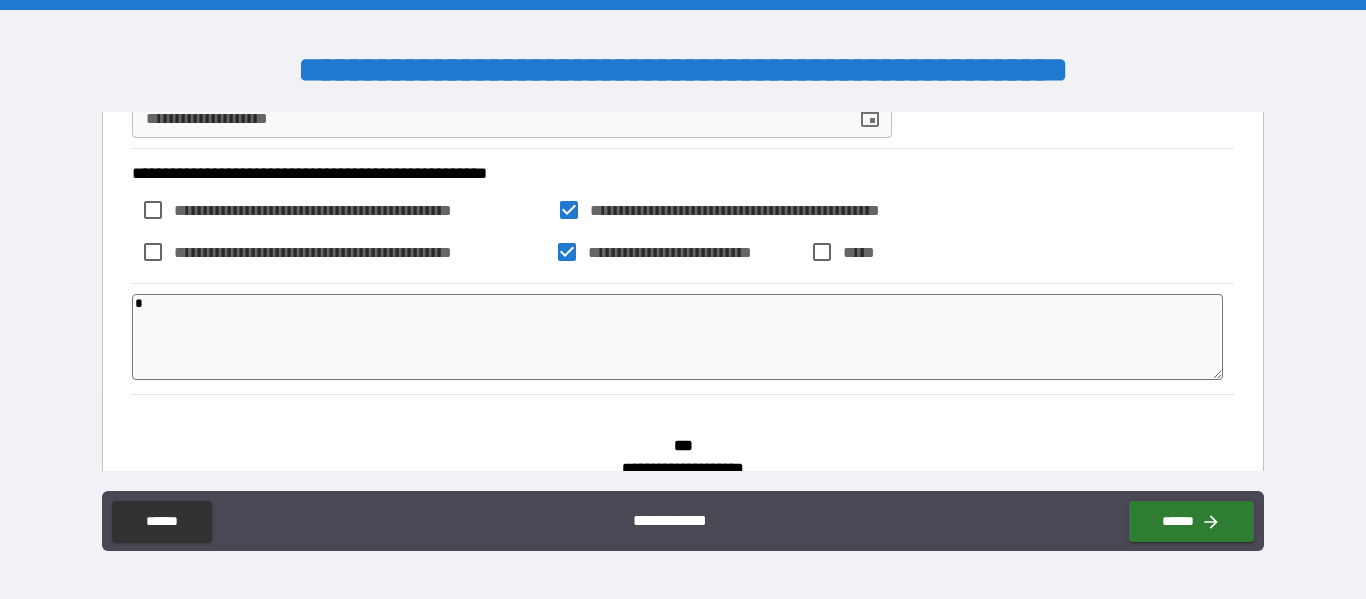 type on "*" 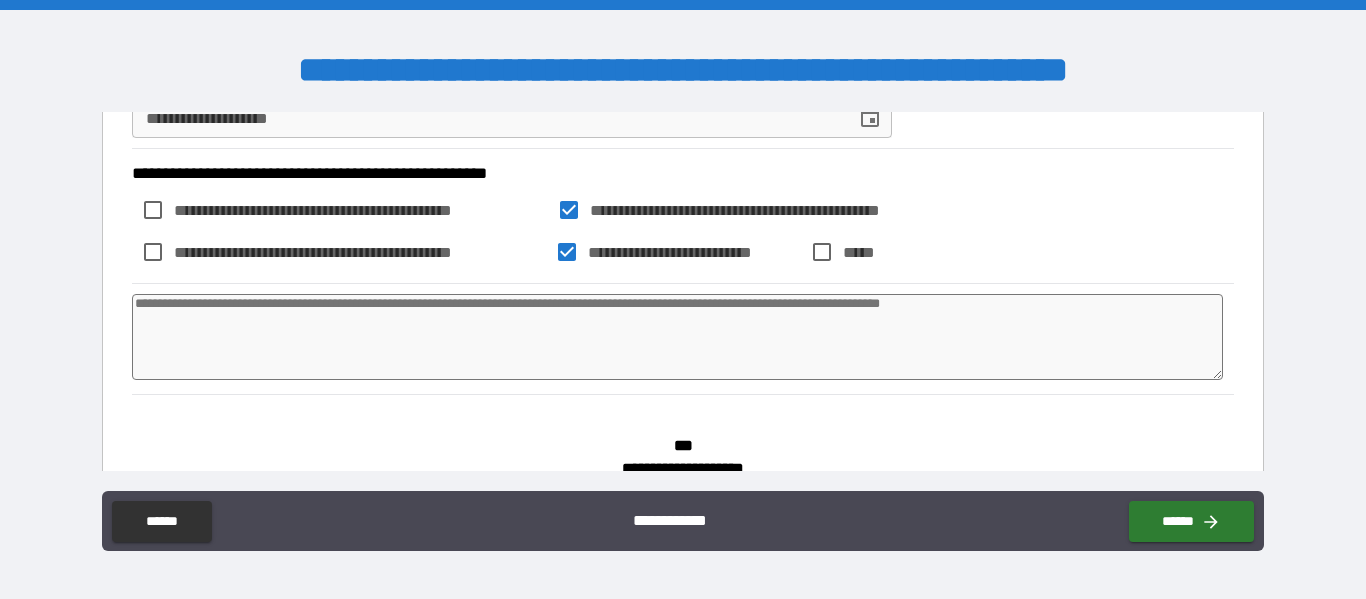 type on "*" 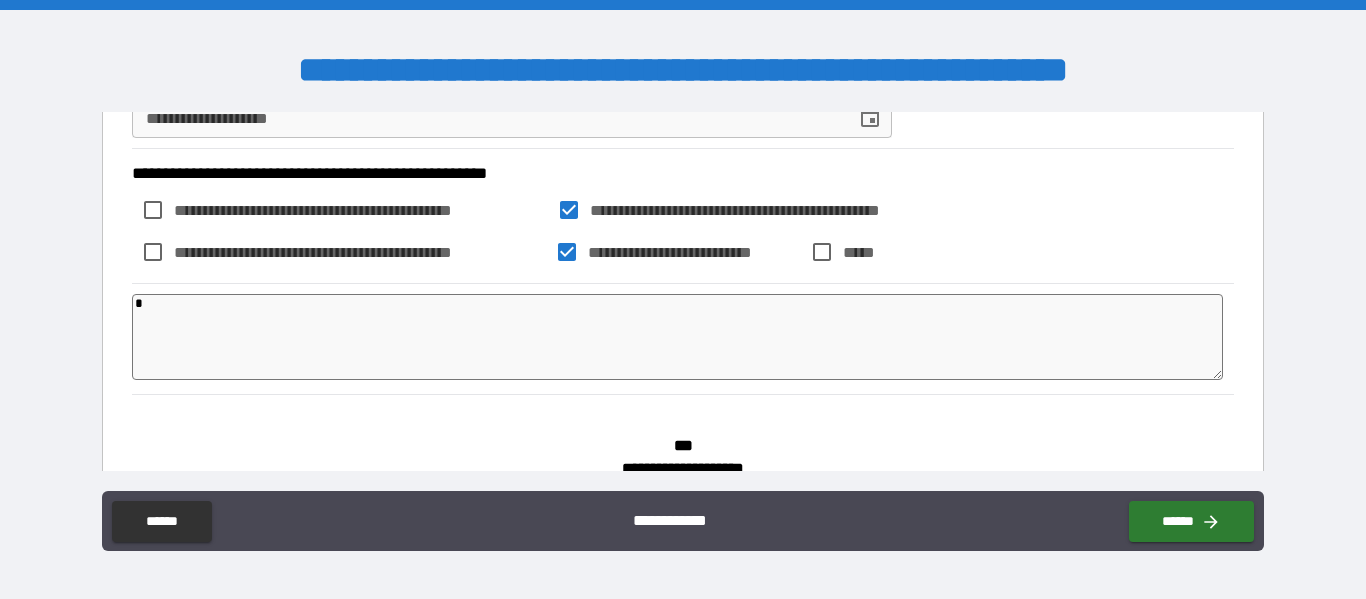 type on "*" 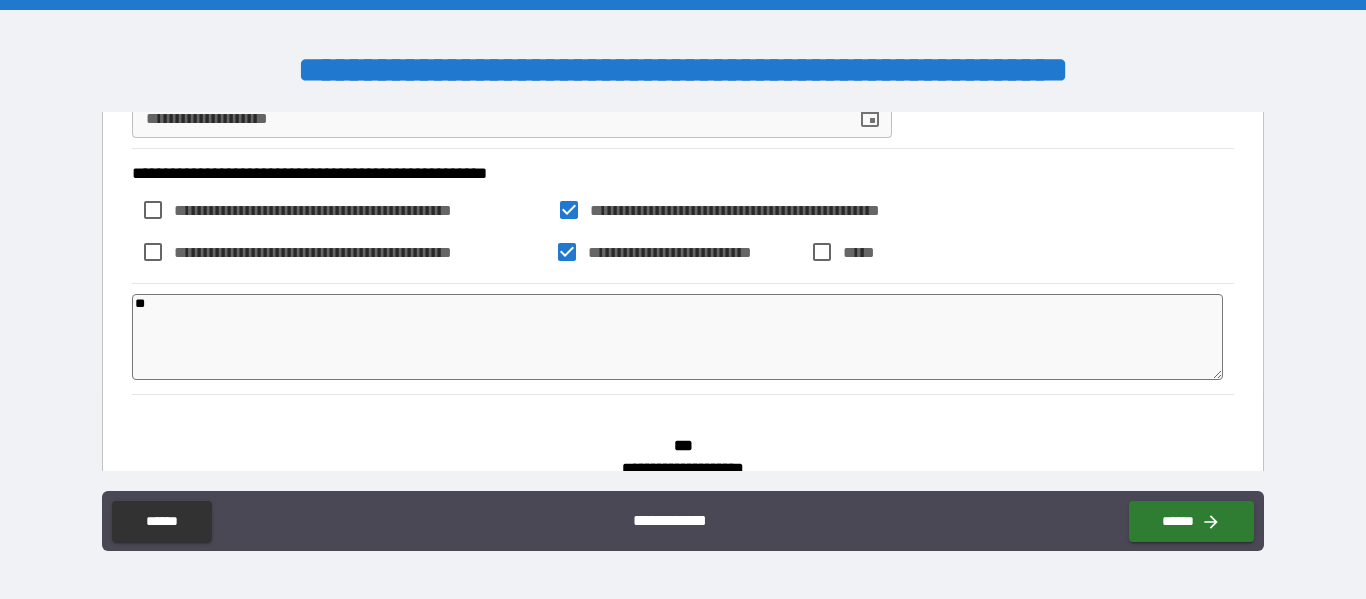 type on "*" 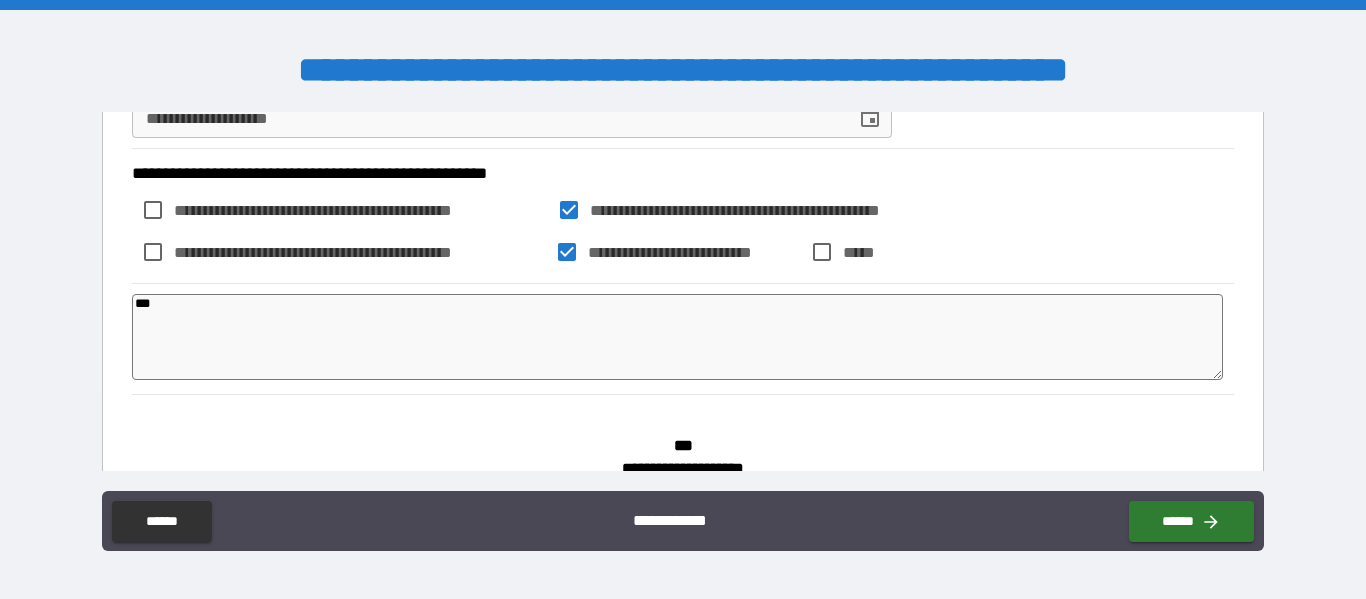 type on "*" 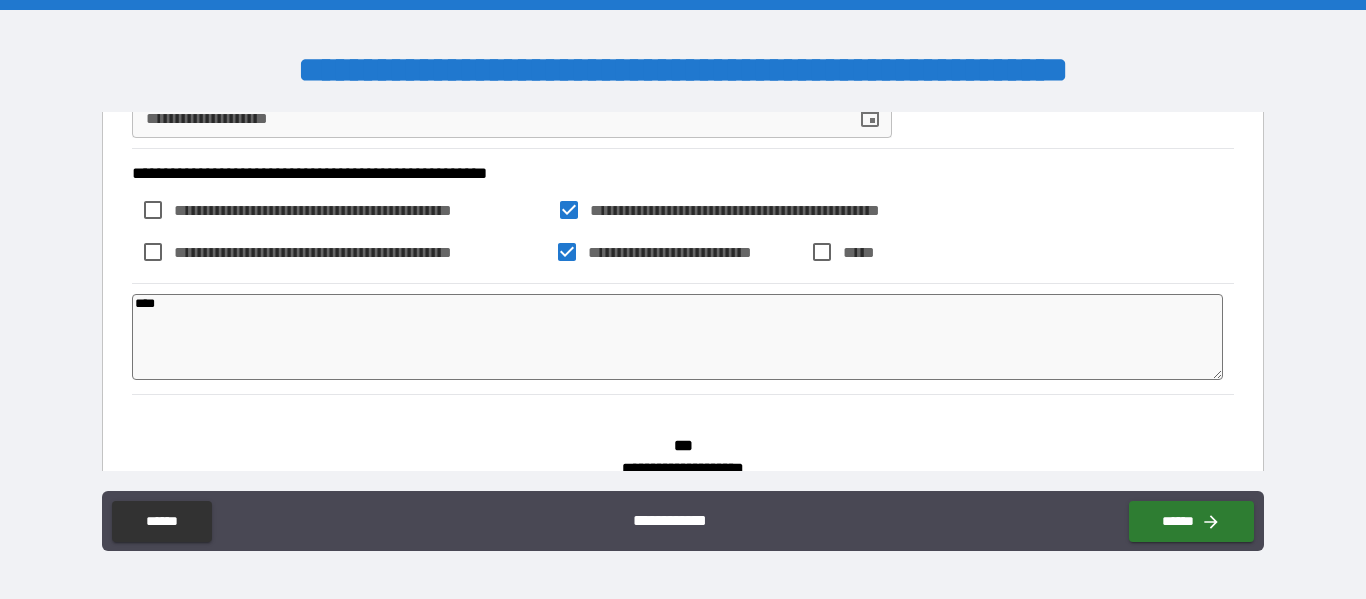 type on "*****" 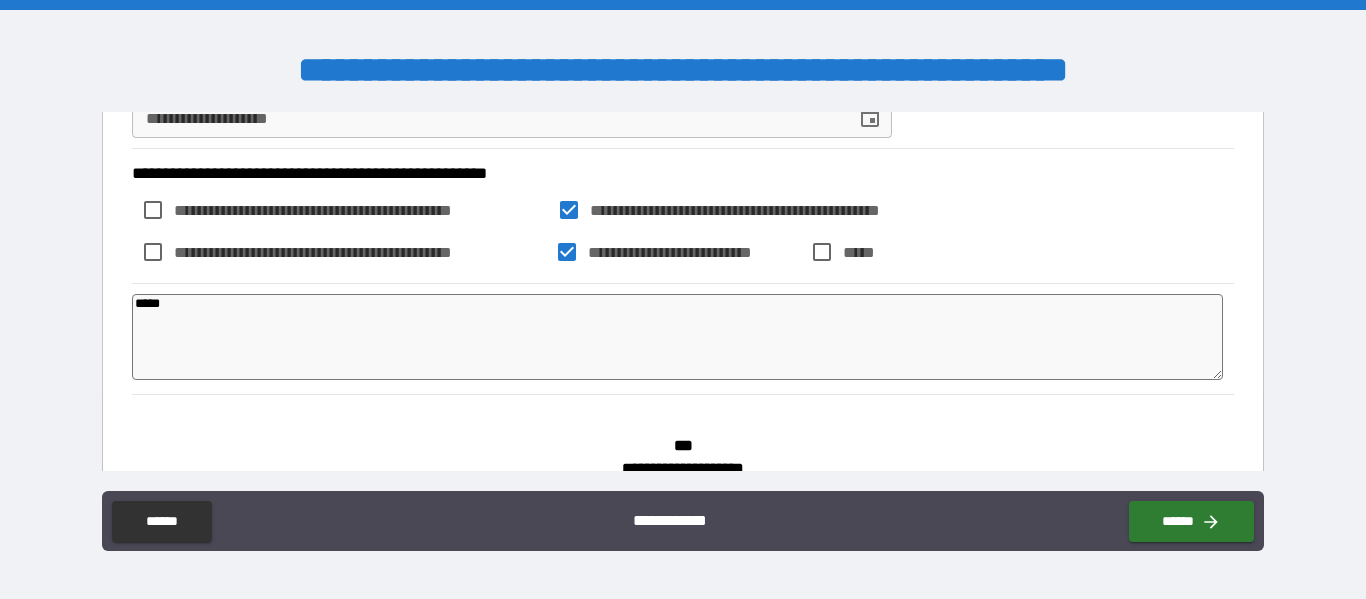 type on "*" 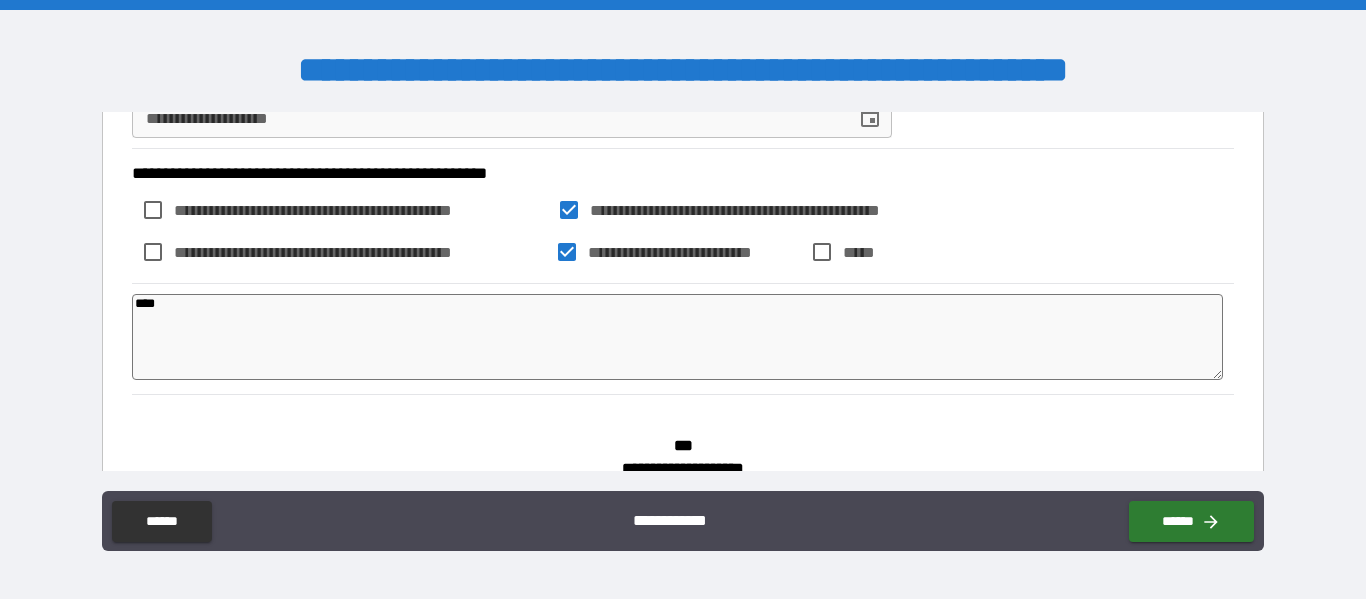 type on "**" 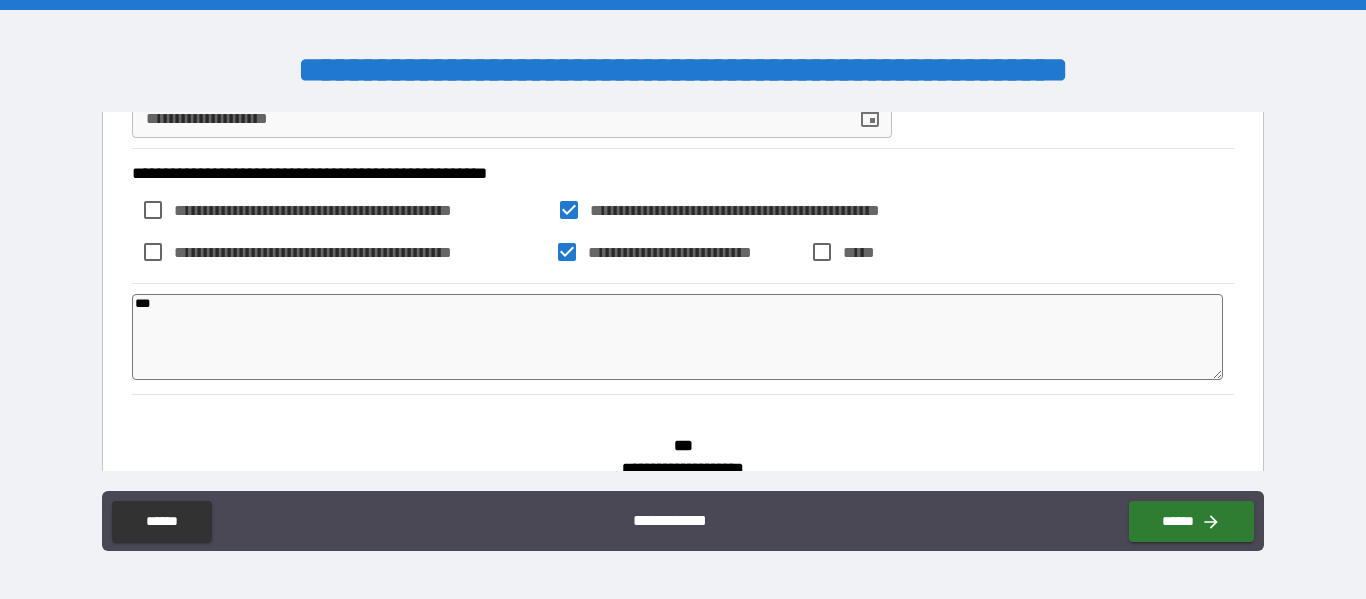 type on "****" 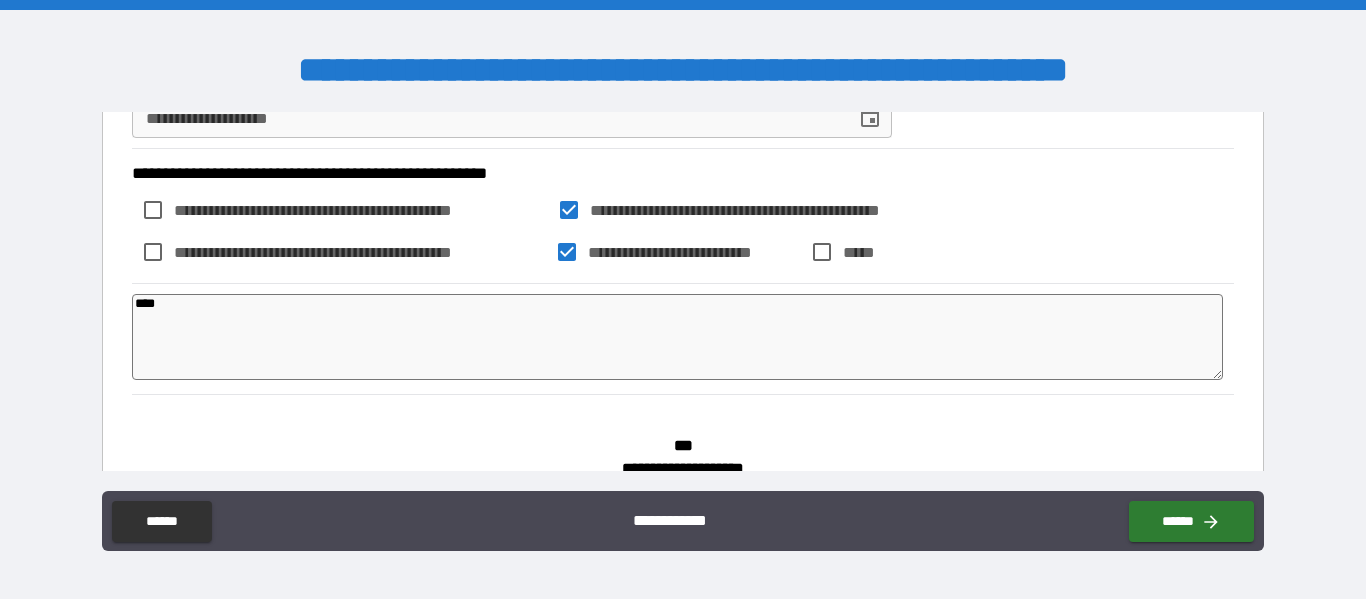 type on "*****" 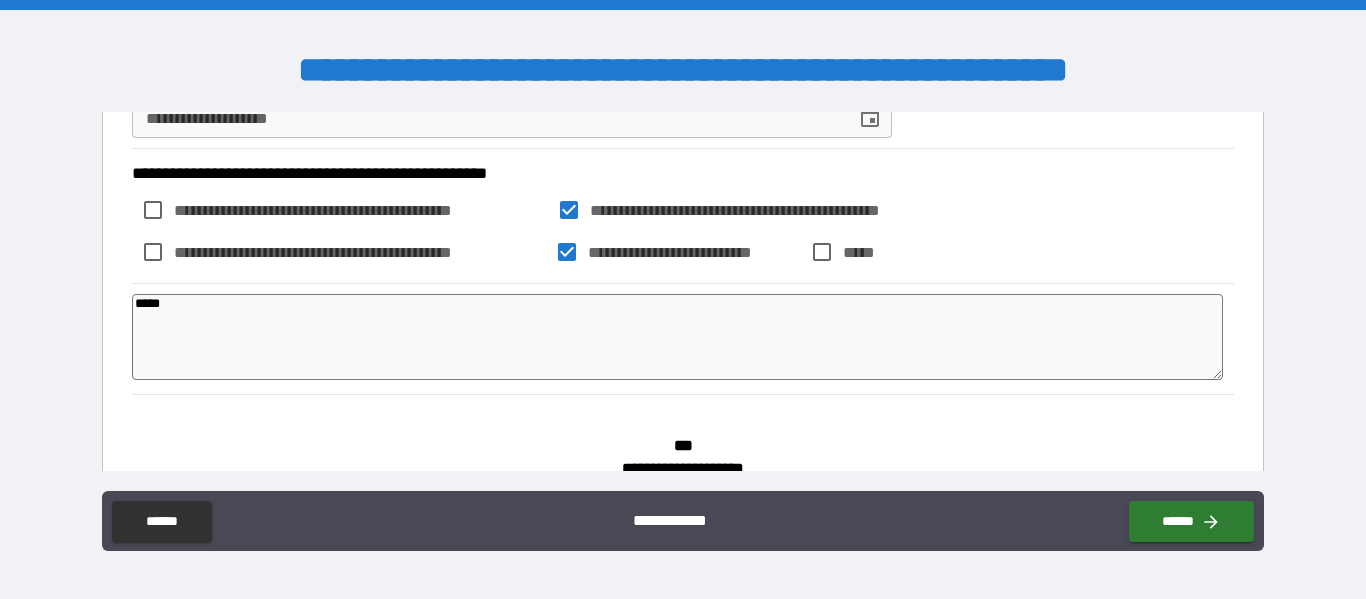 type on "*" 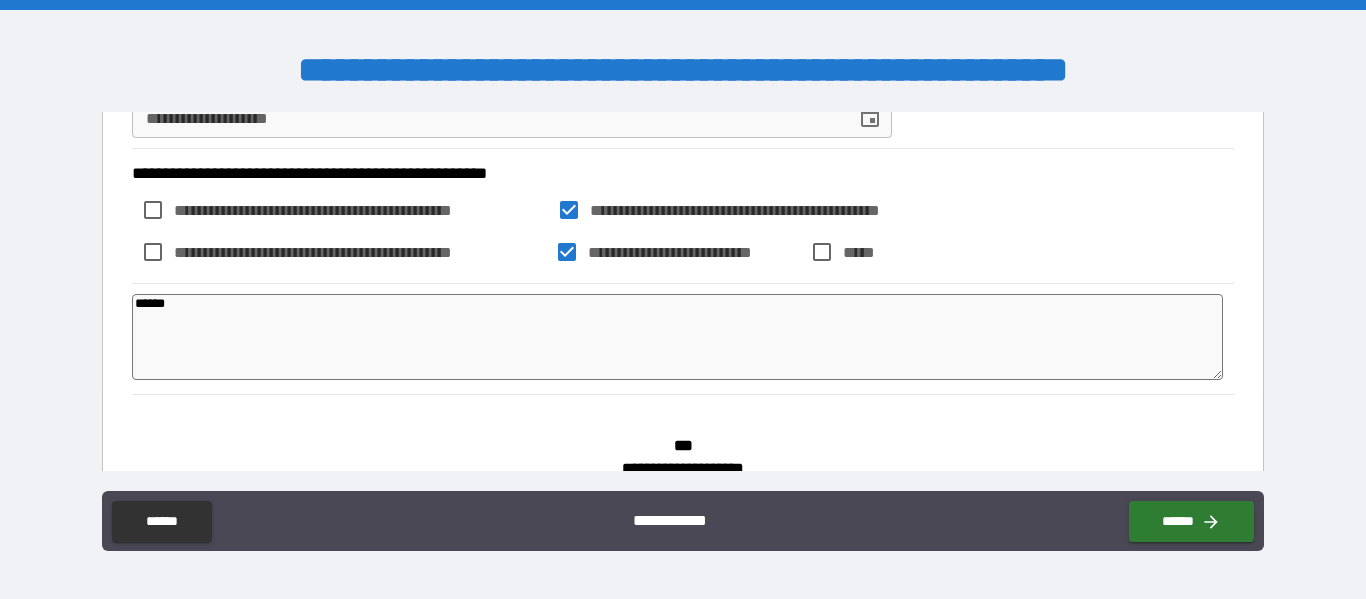 type on "******" 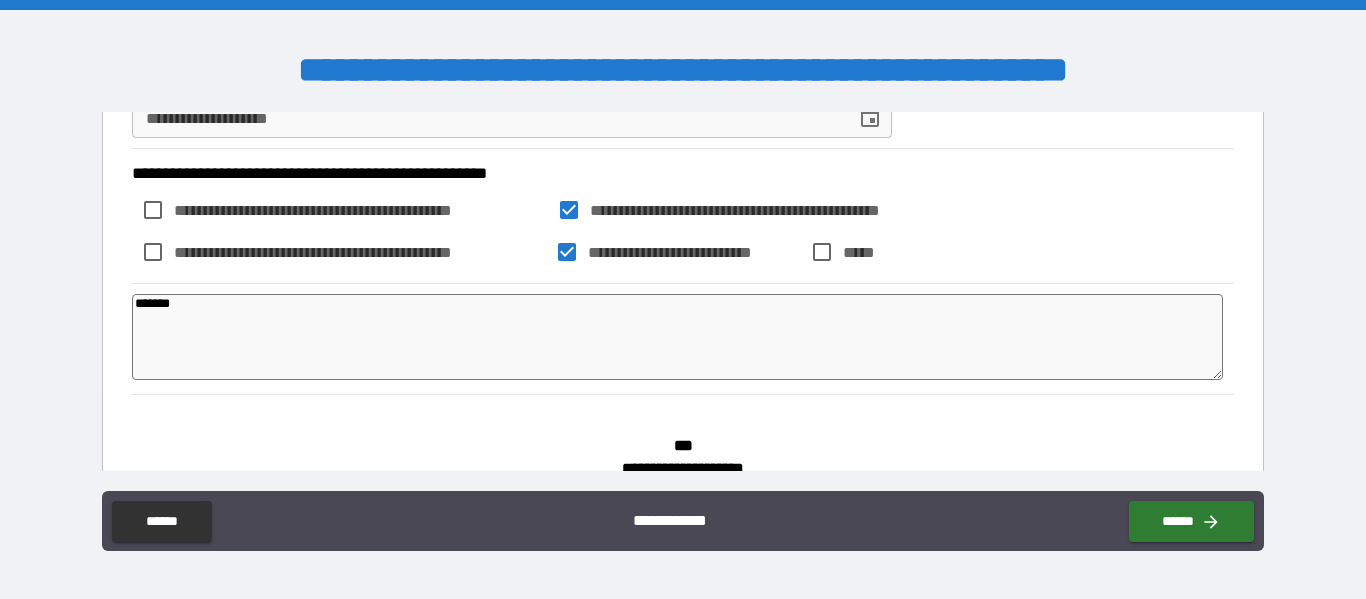 type on "*" 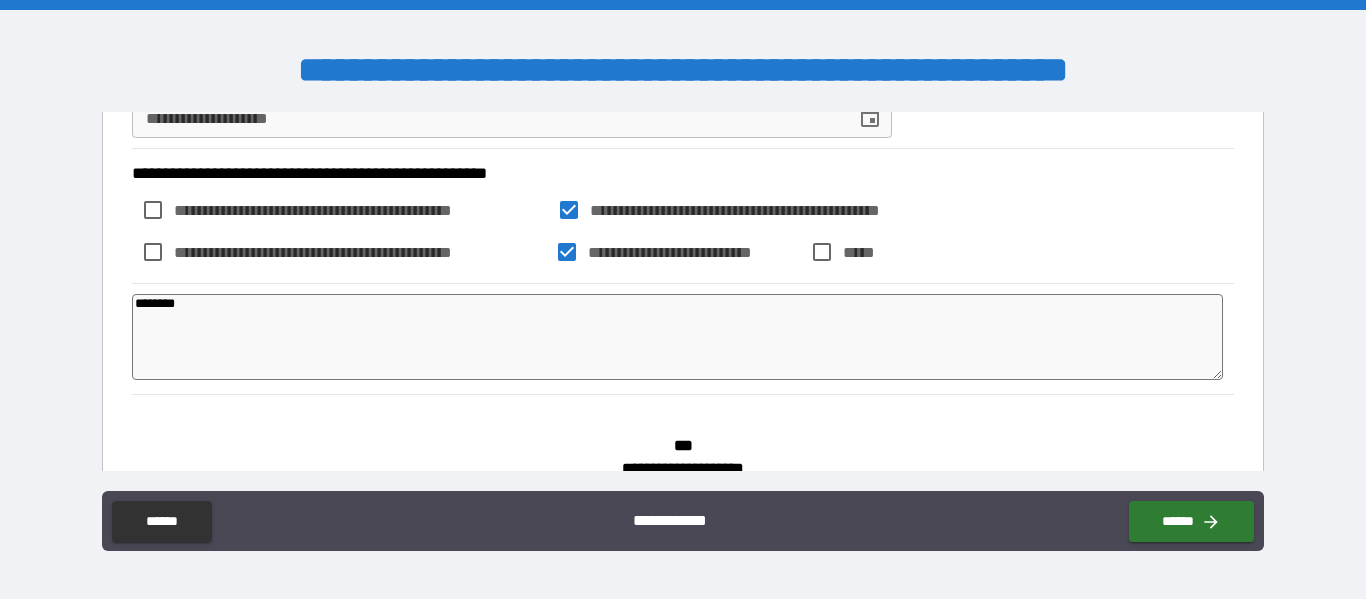 type on "*********" 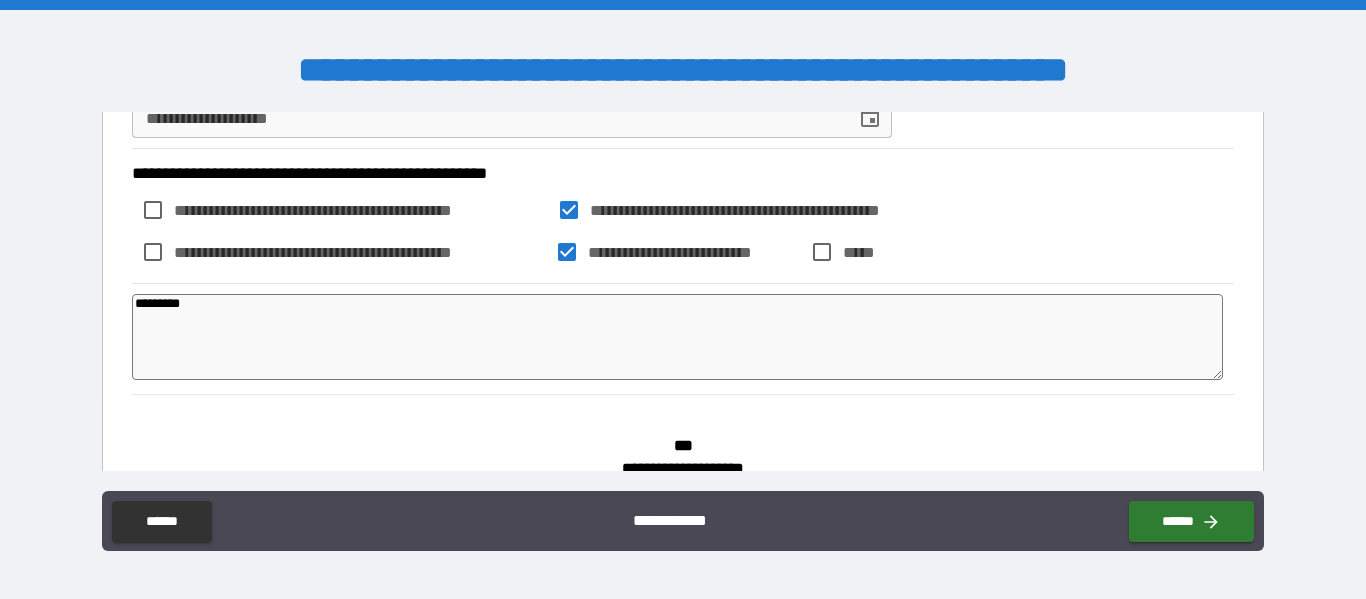type on "**********" 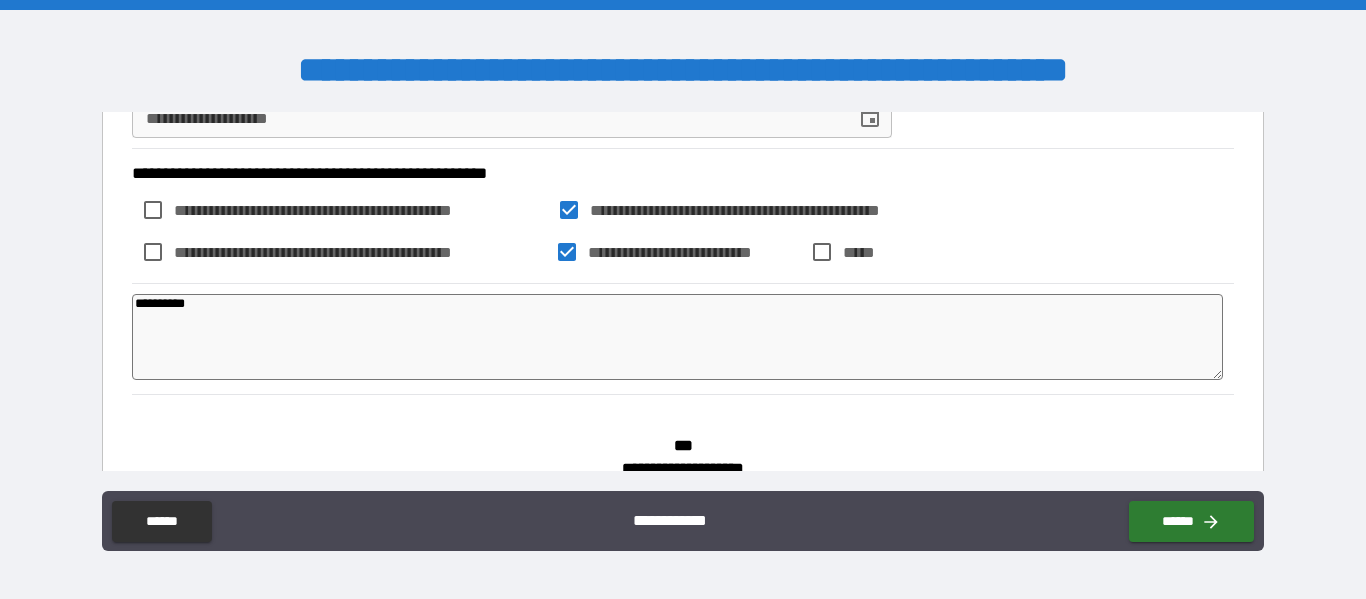 type on "*" 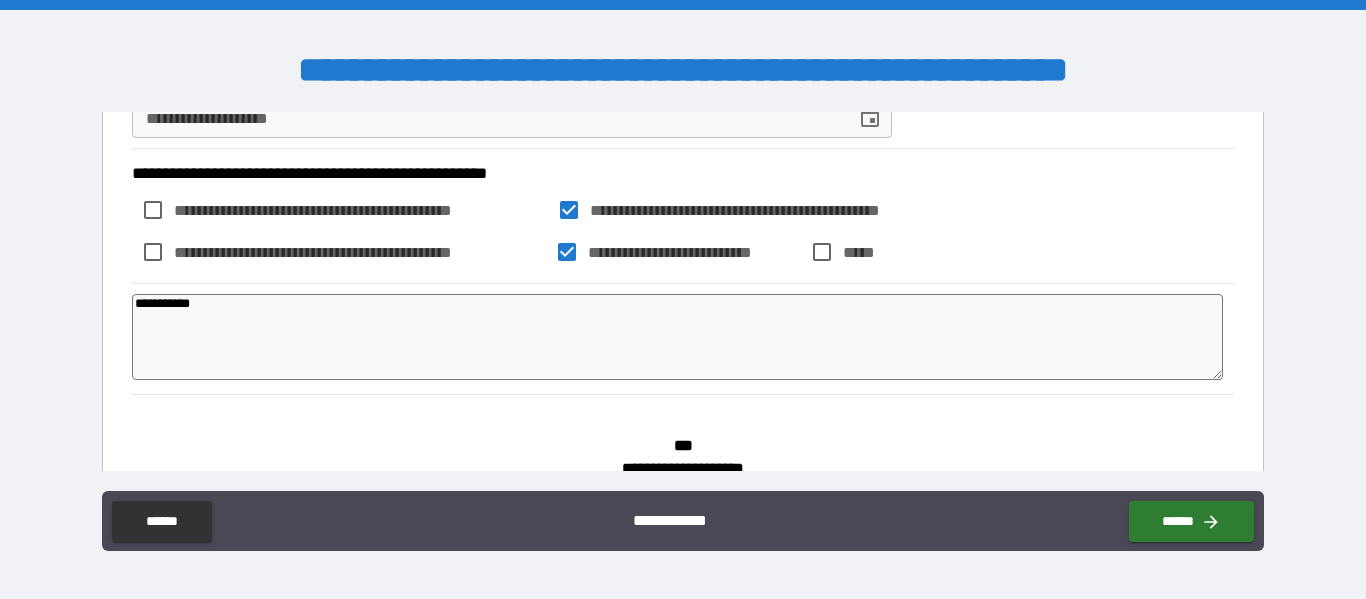 type on "**********" 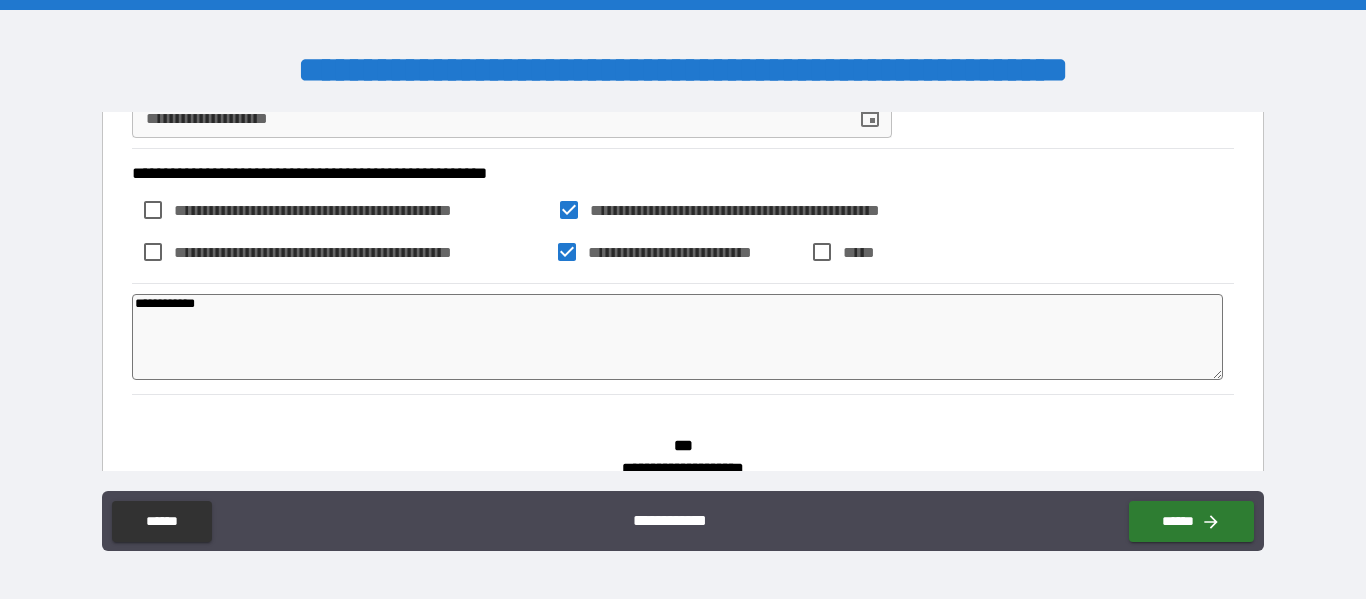 type on "**********" 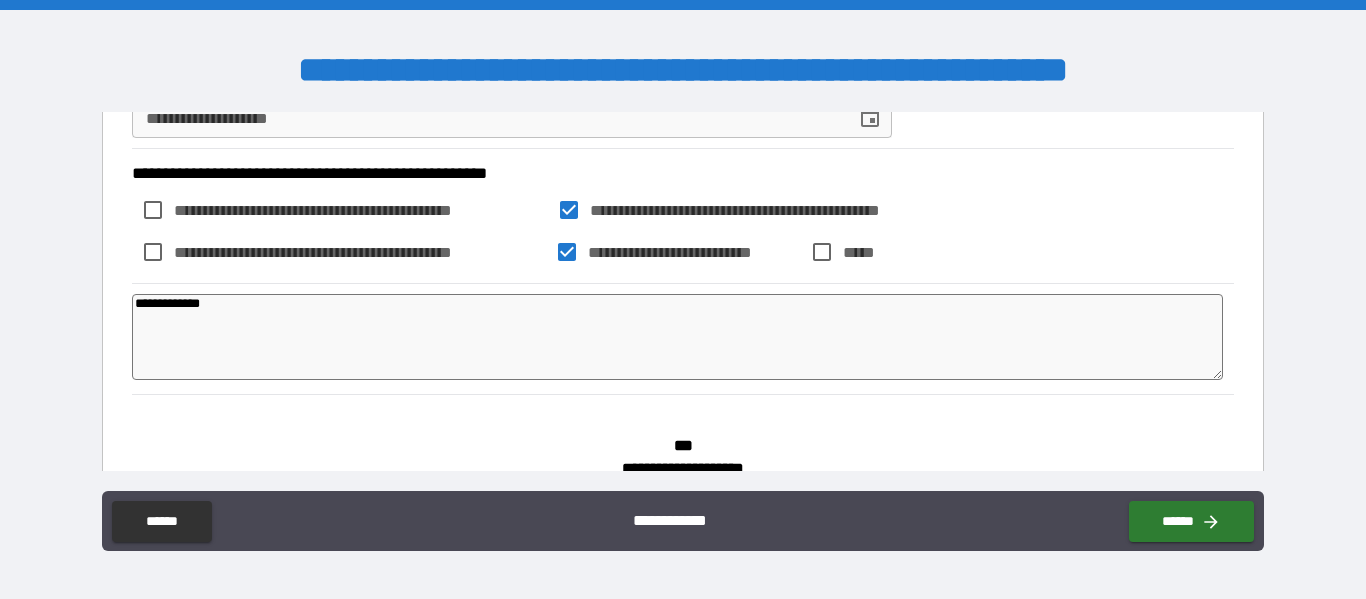 type on "*" 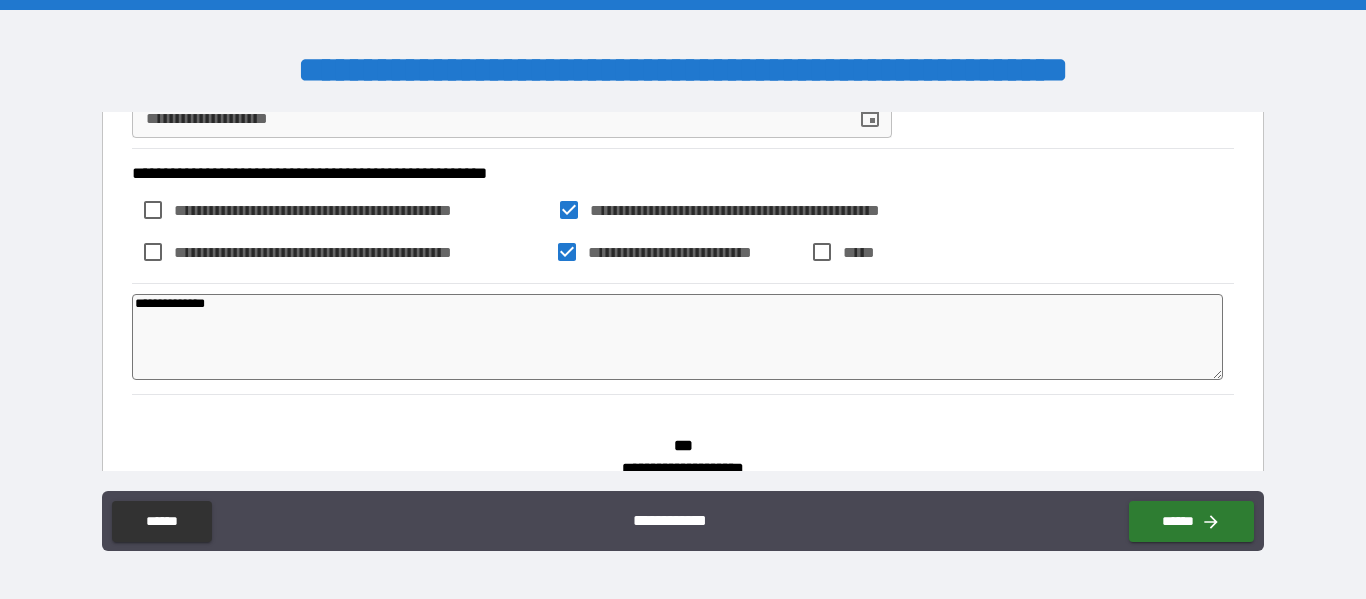 type on "**********" 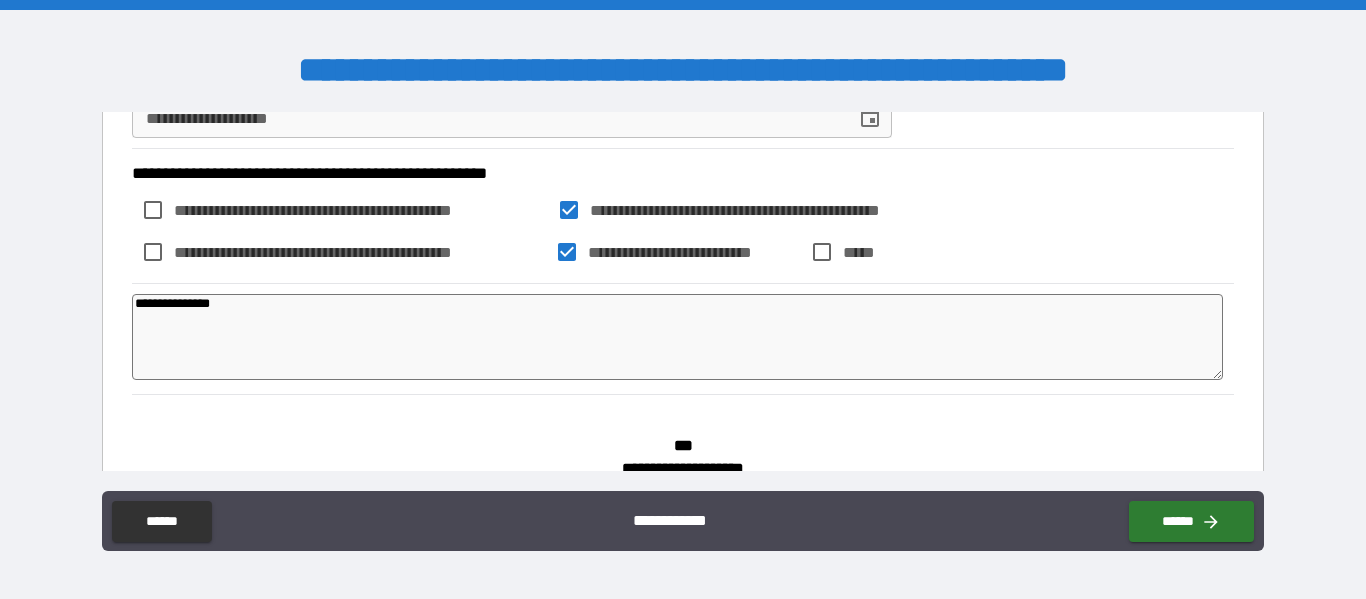 type on "**********" 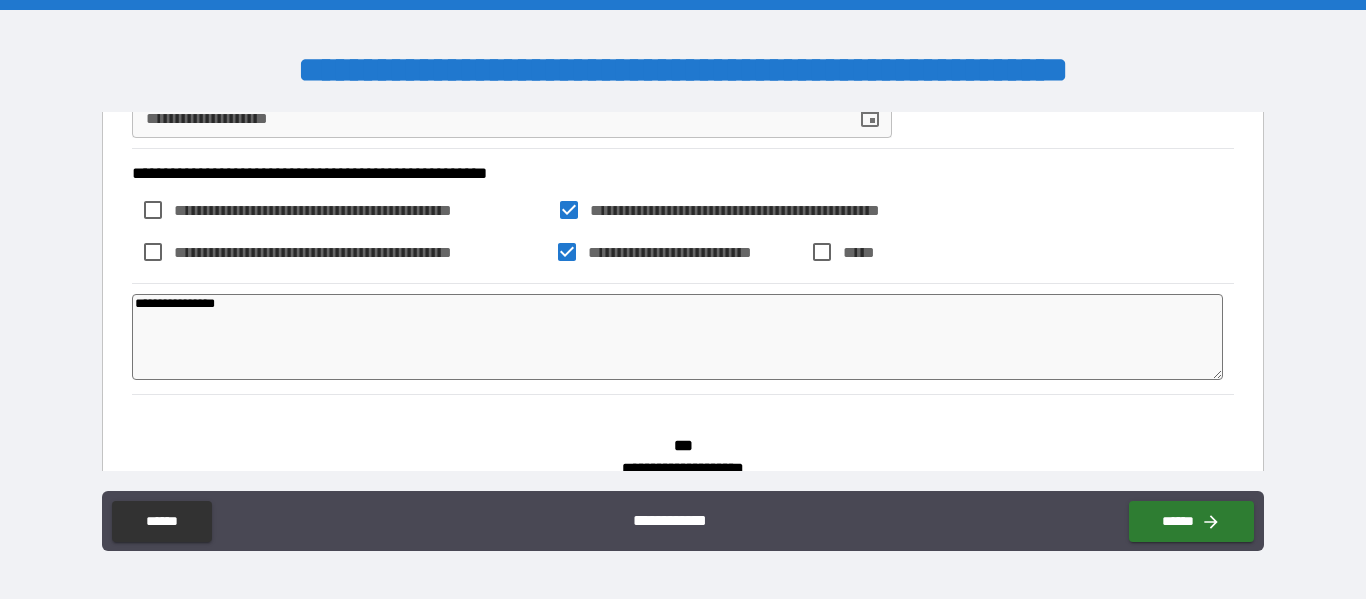 type on "*" 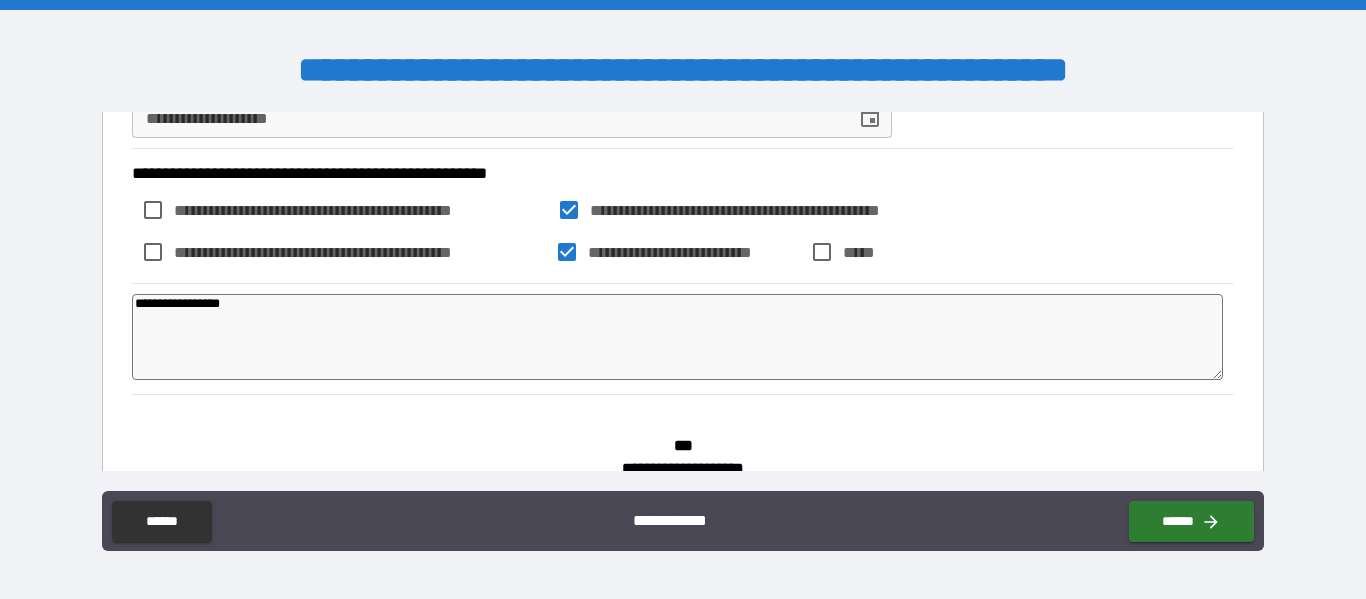 type on "*" 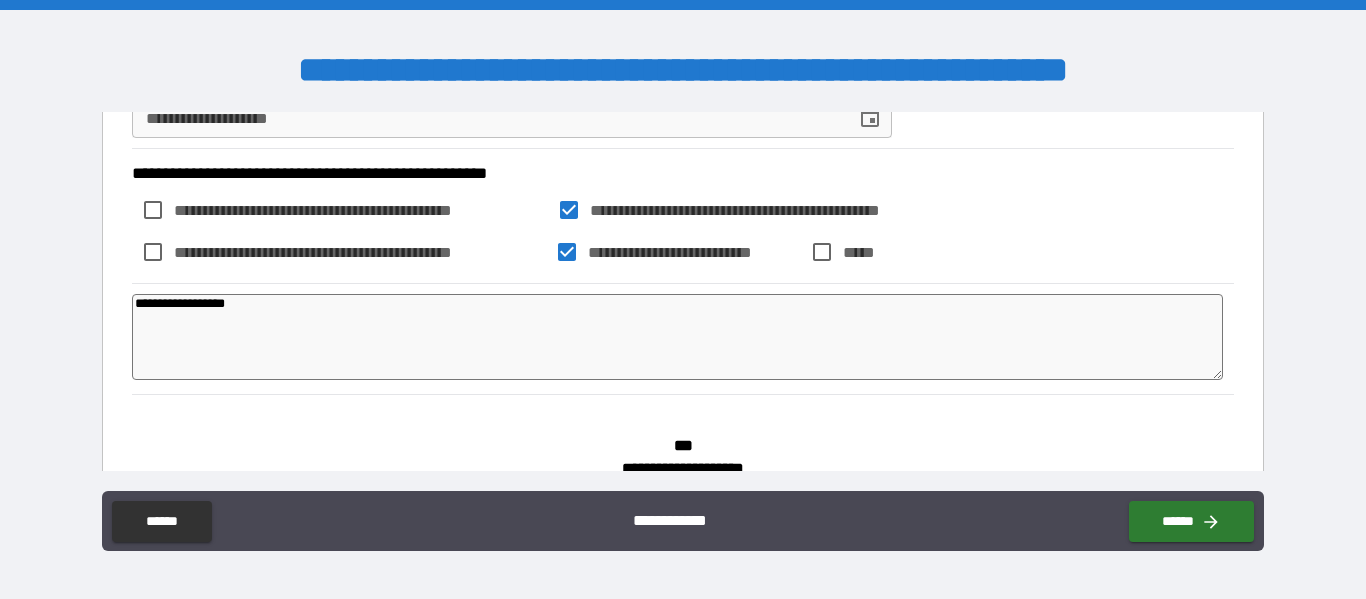type on "**********" 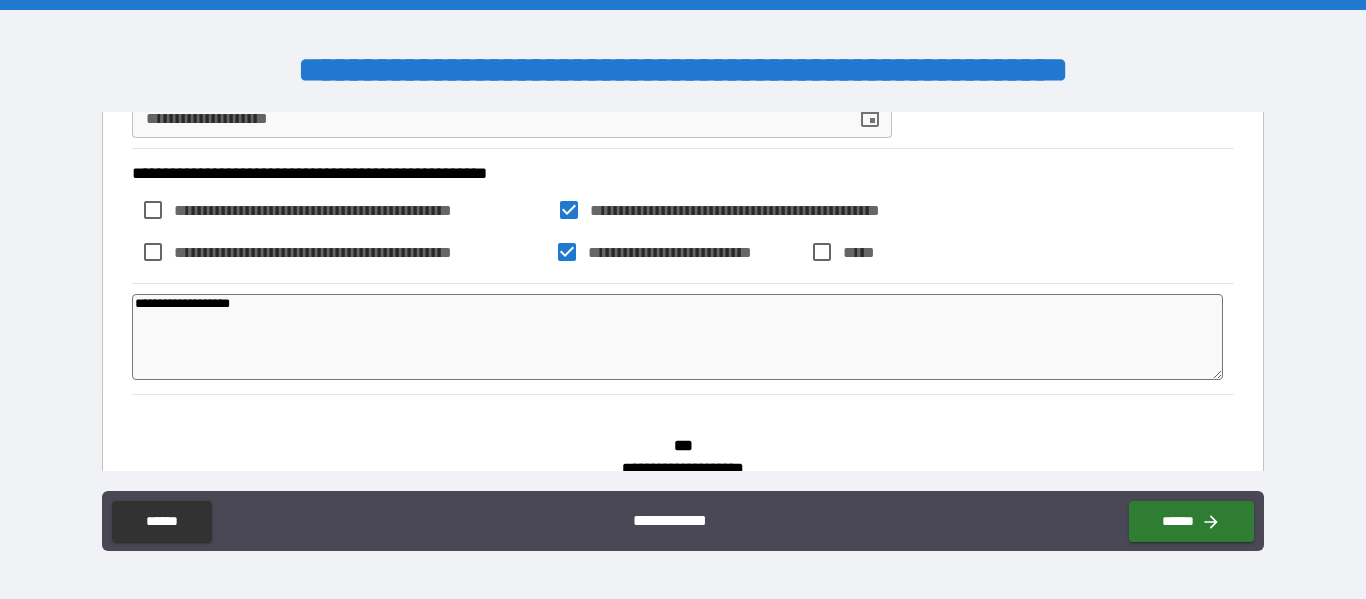 type on "*" 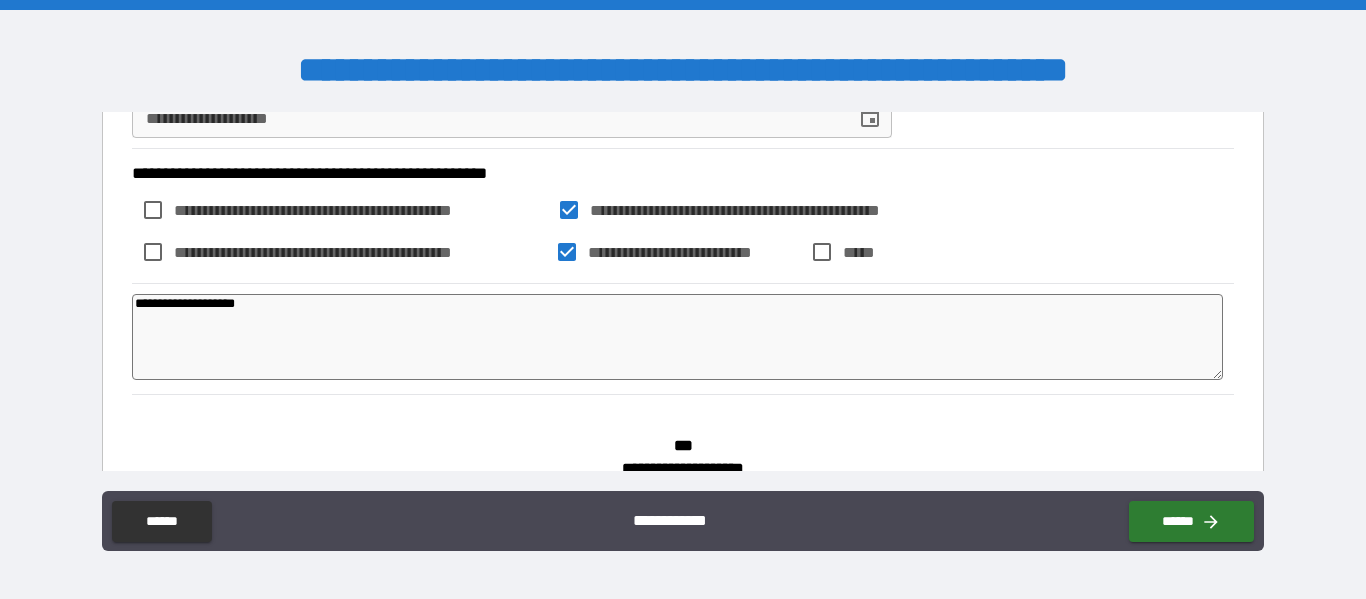 type on "**********" 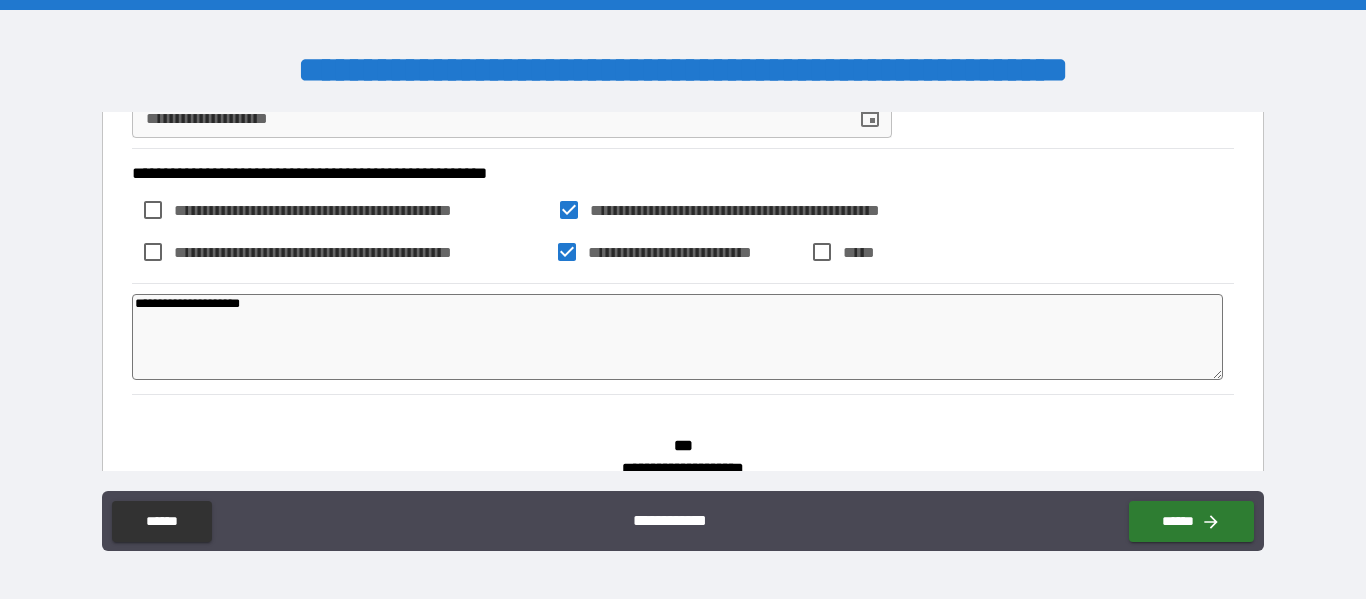 type on "**********" 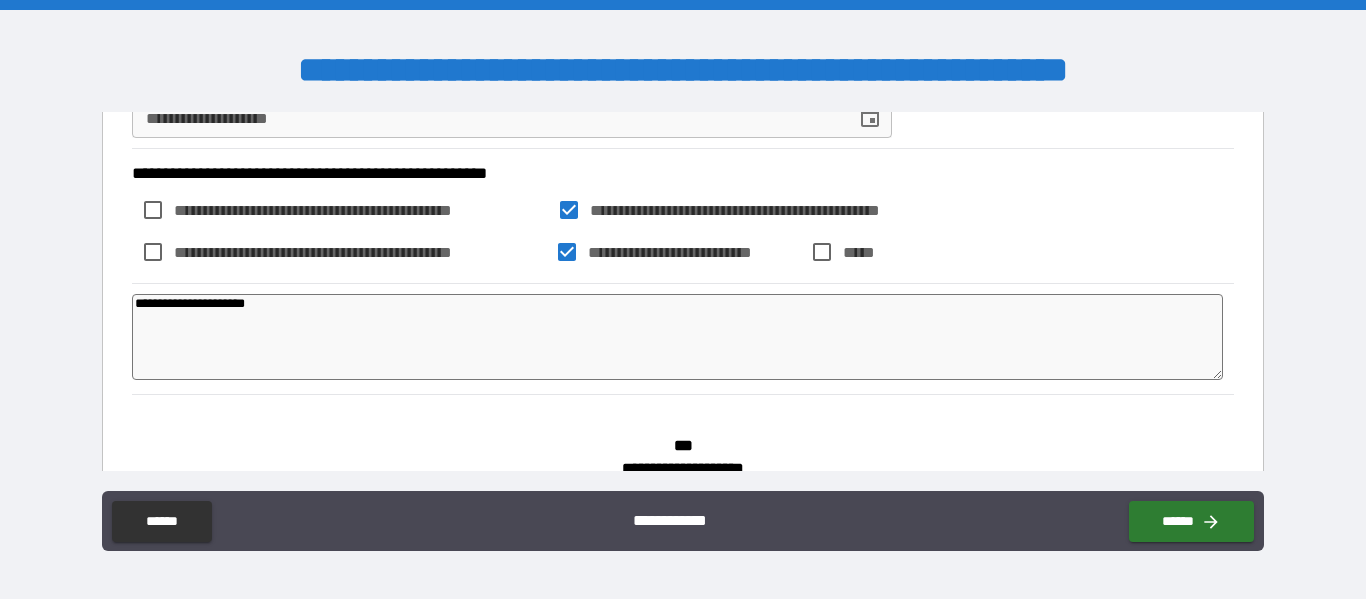 type on "*" 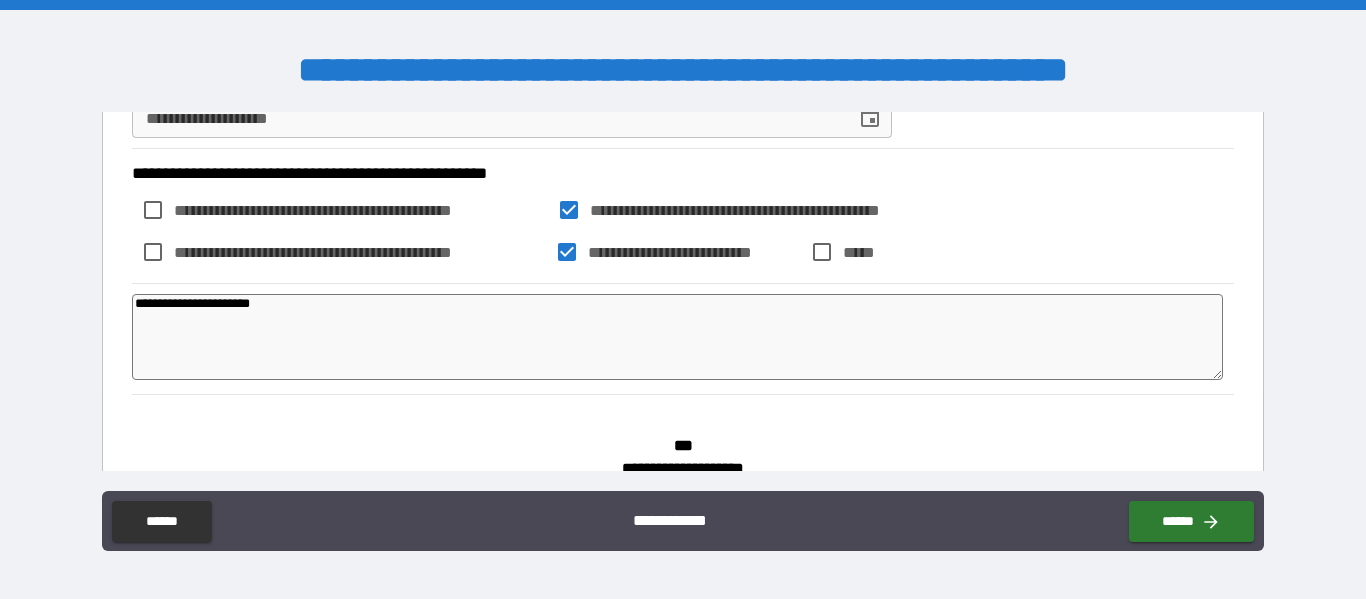 type on "**********" 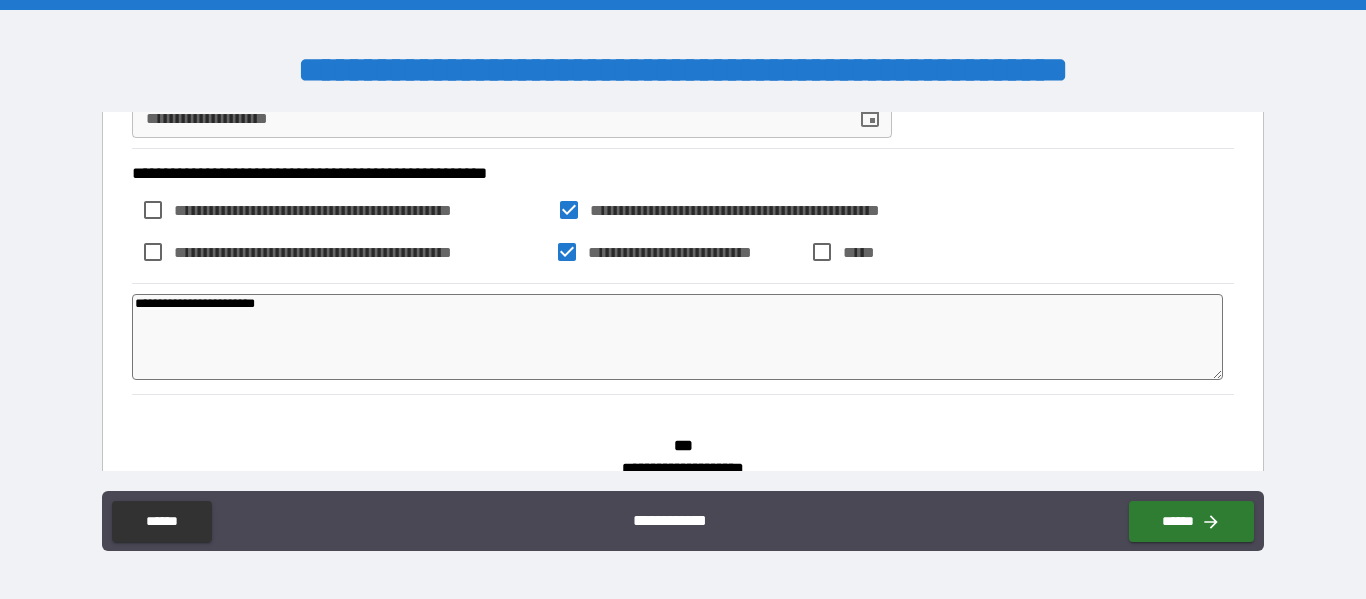 type on "*" 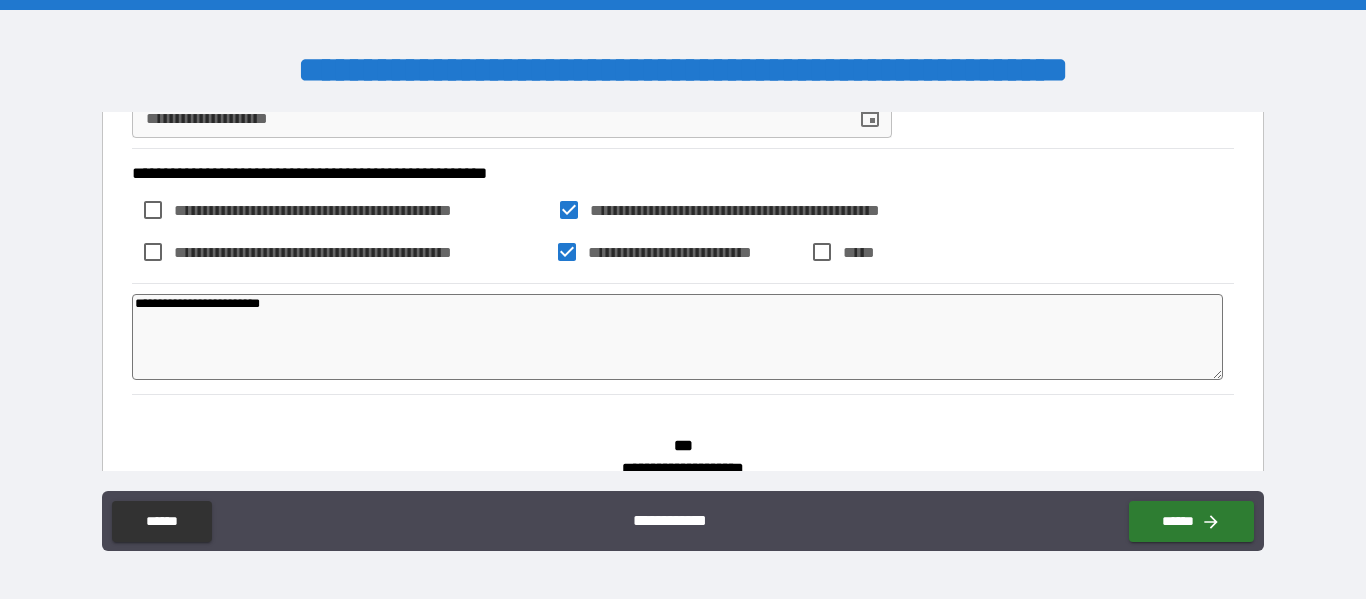 type on "*" 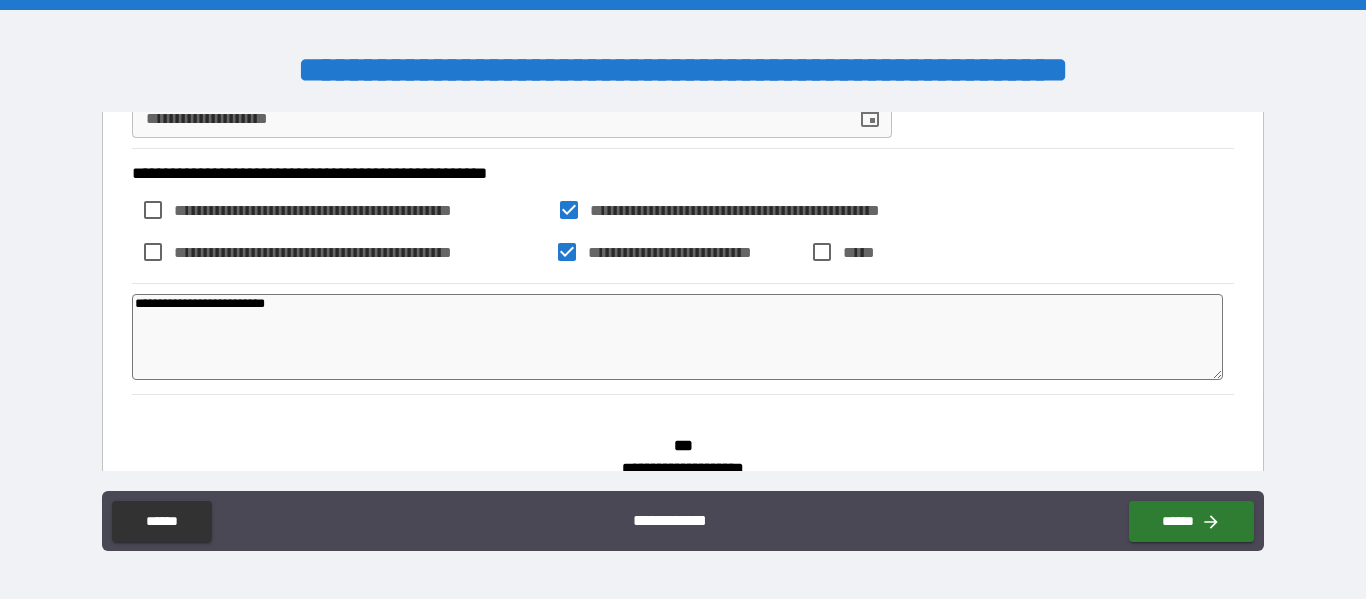 type on "*" 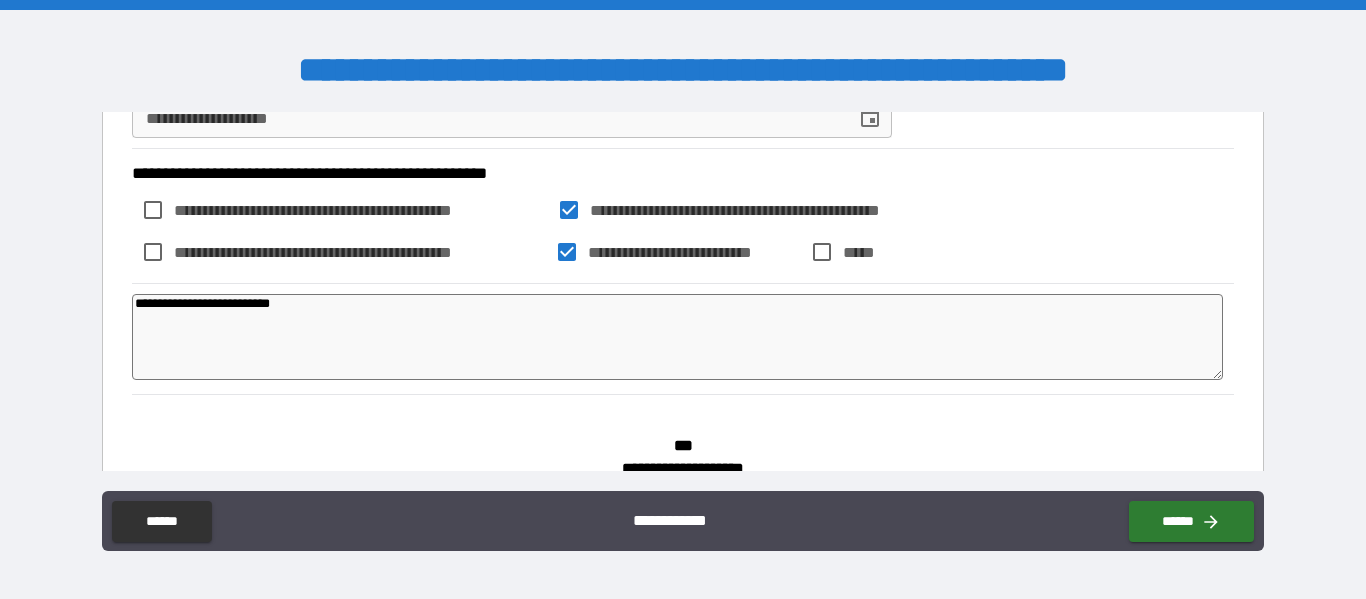 type on "**********" 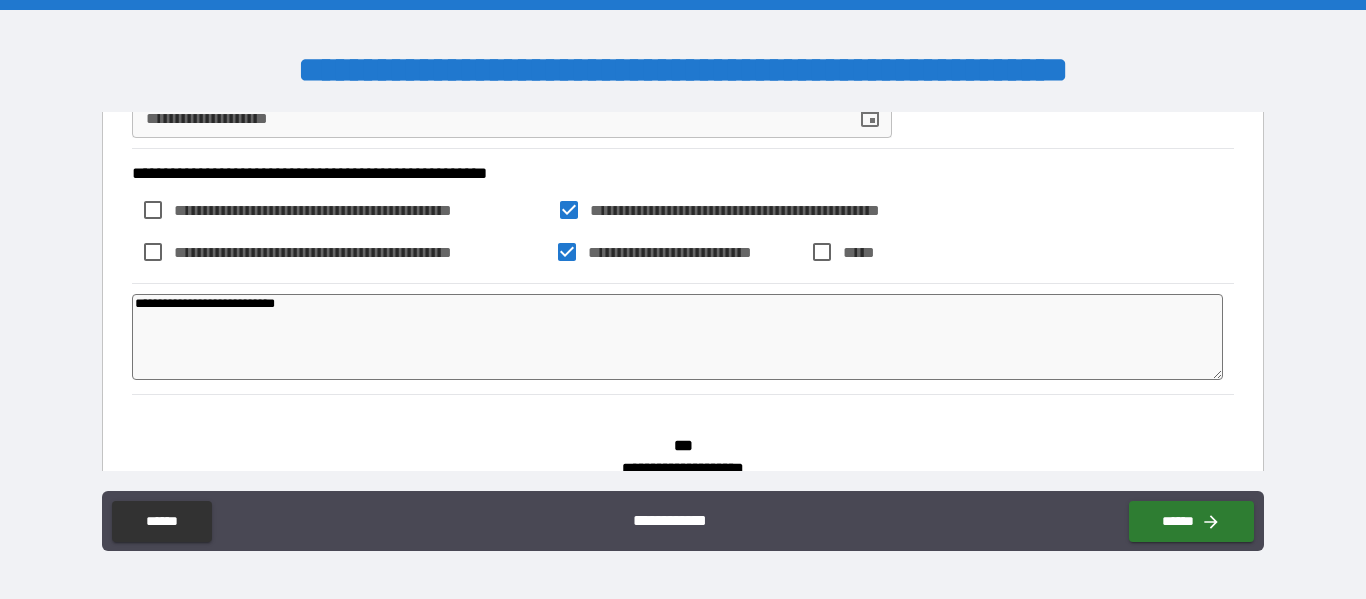 type on "**********" 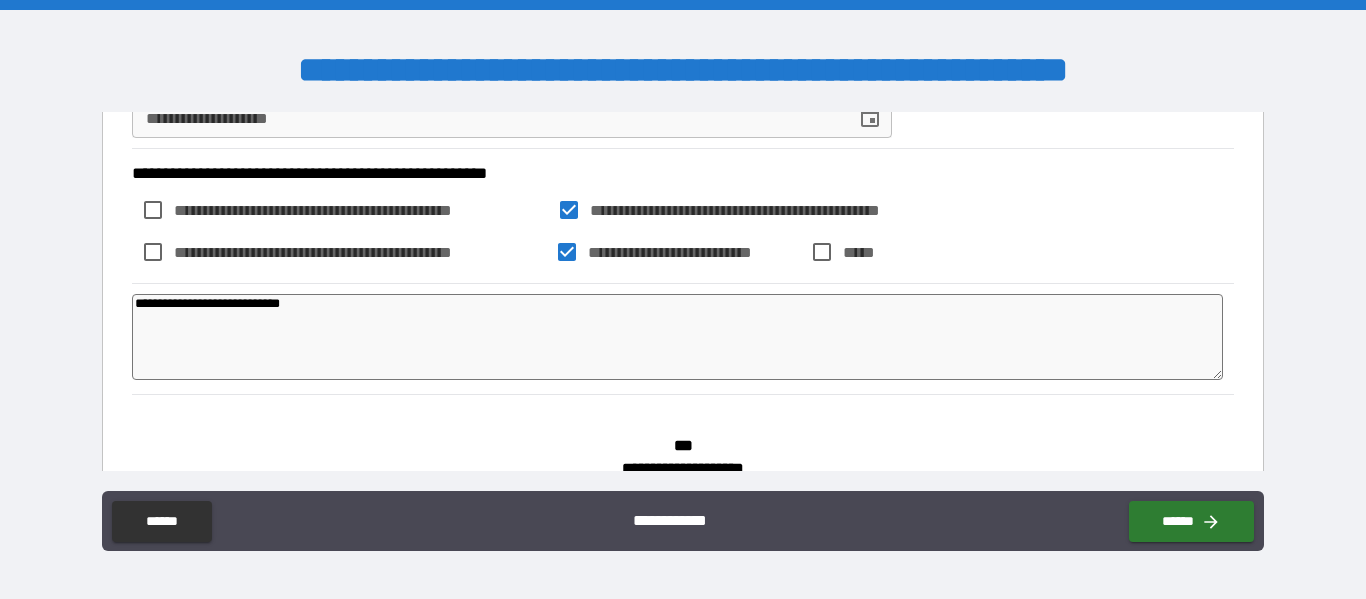 type on "**********" 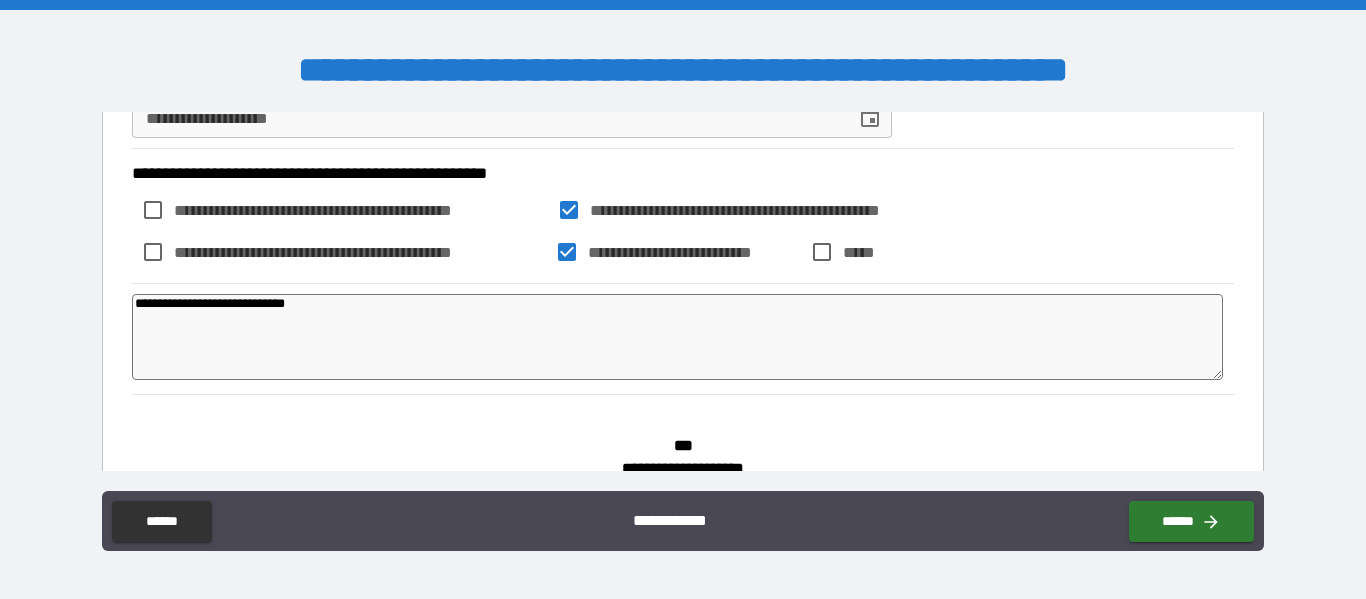 type on "*" 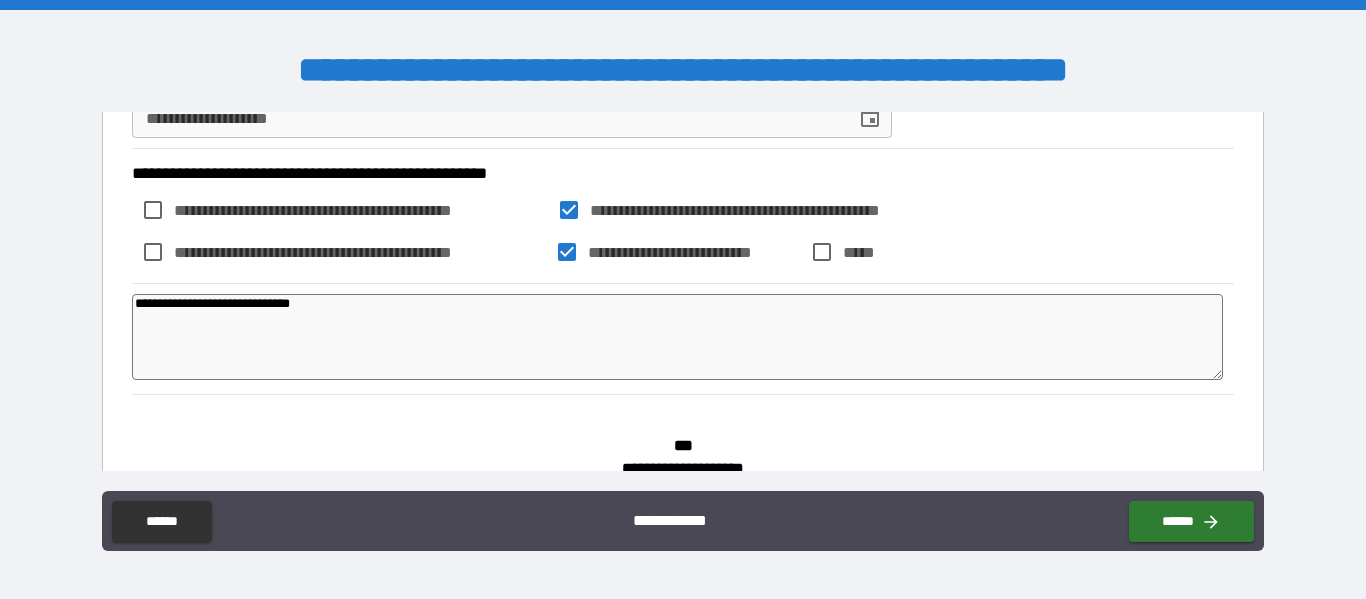 type on "**********" 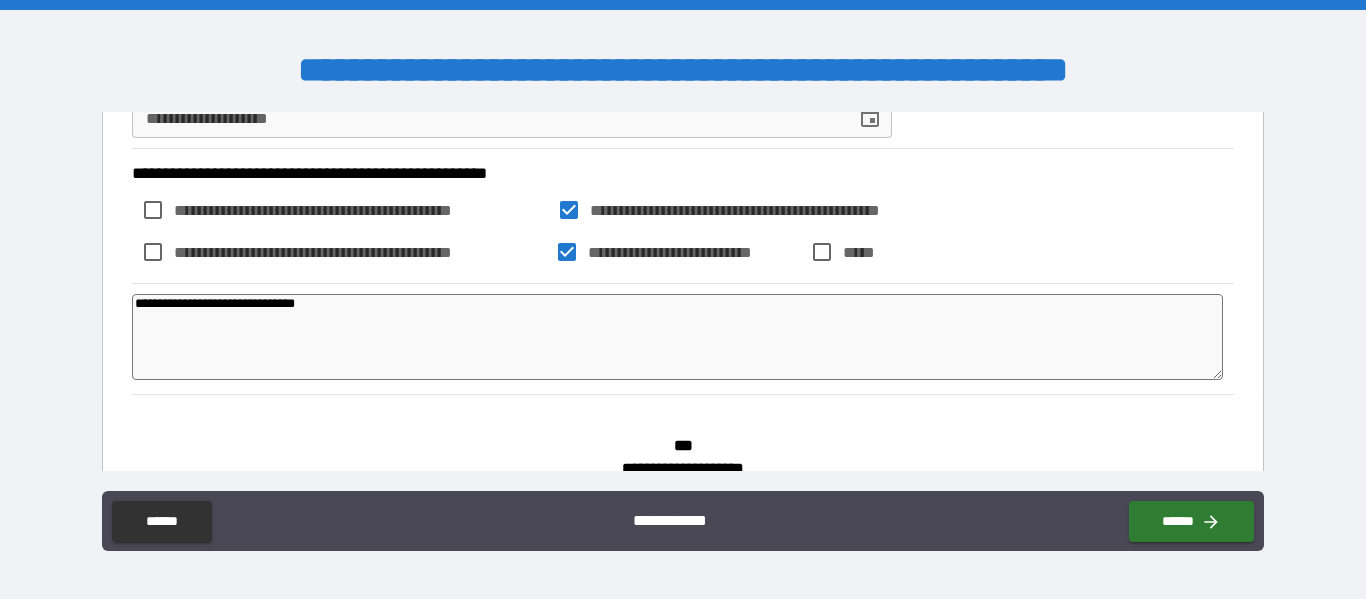 type on "**********" 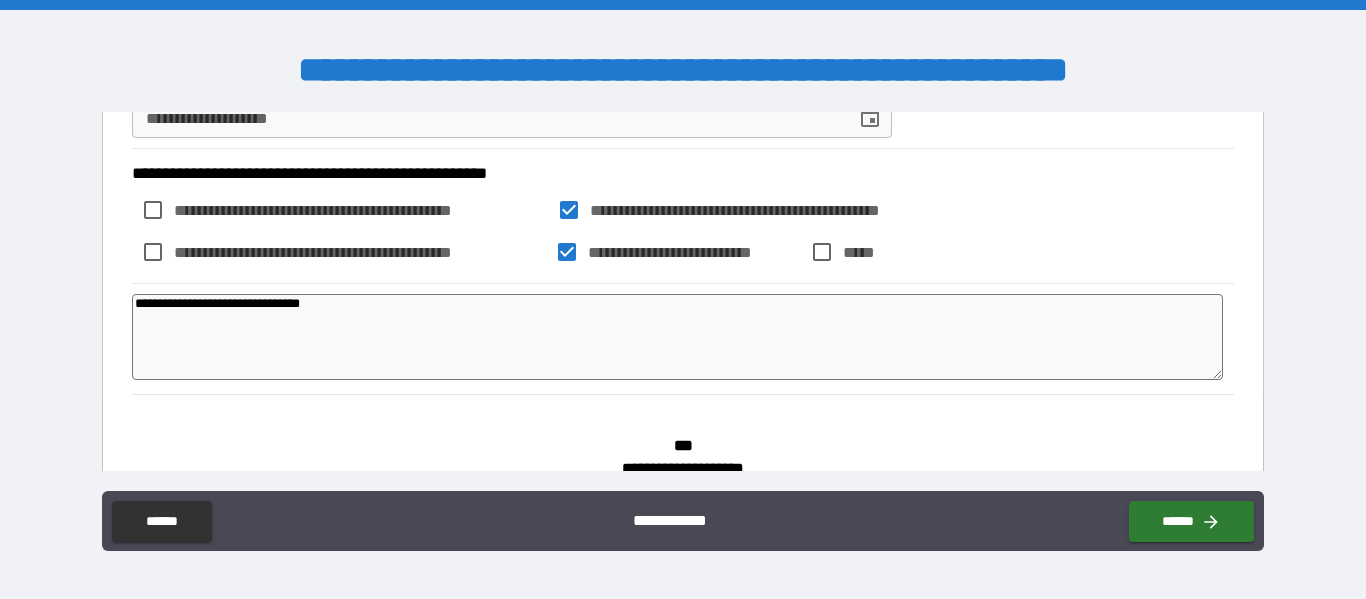 type on "**********" 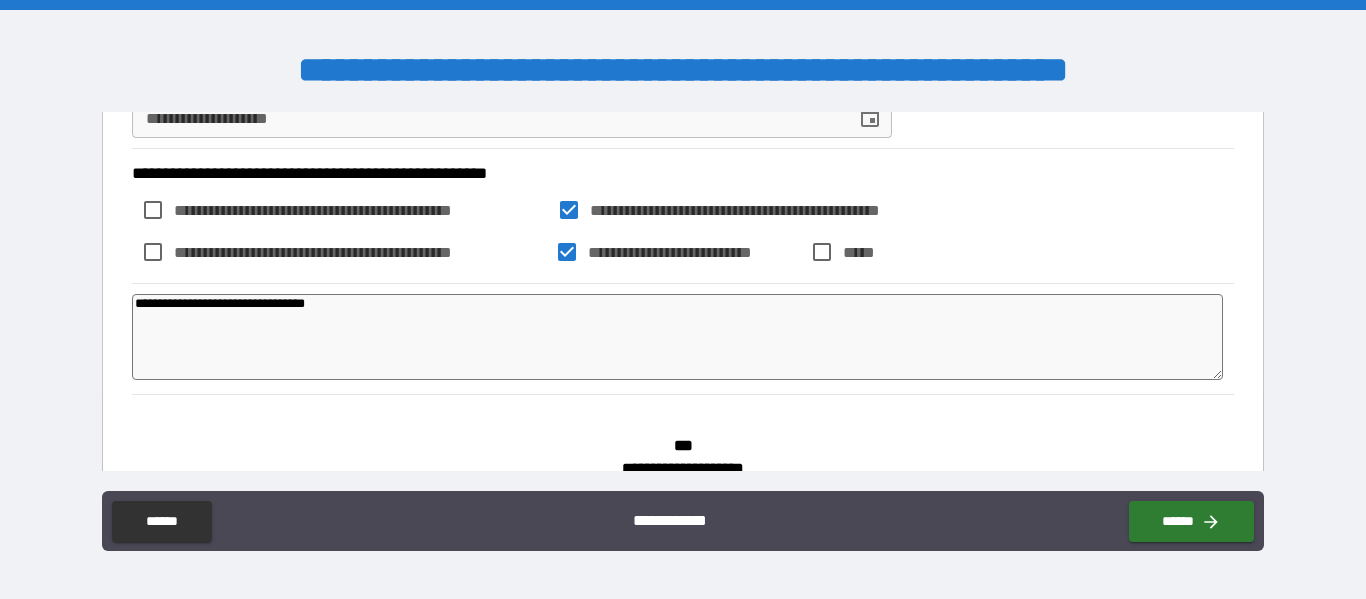 type on "*" 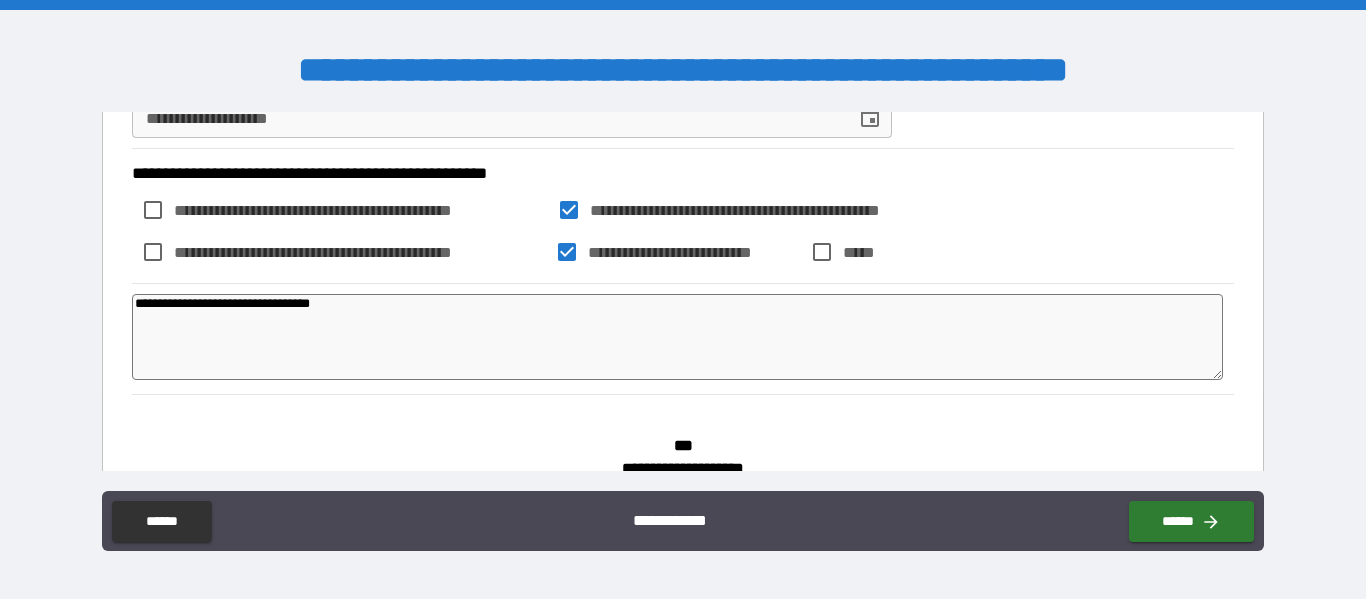 type on "*" 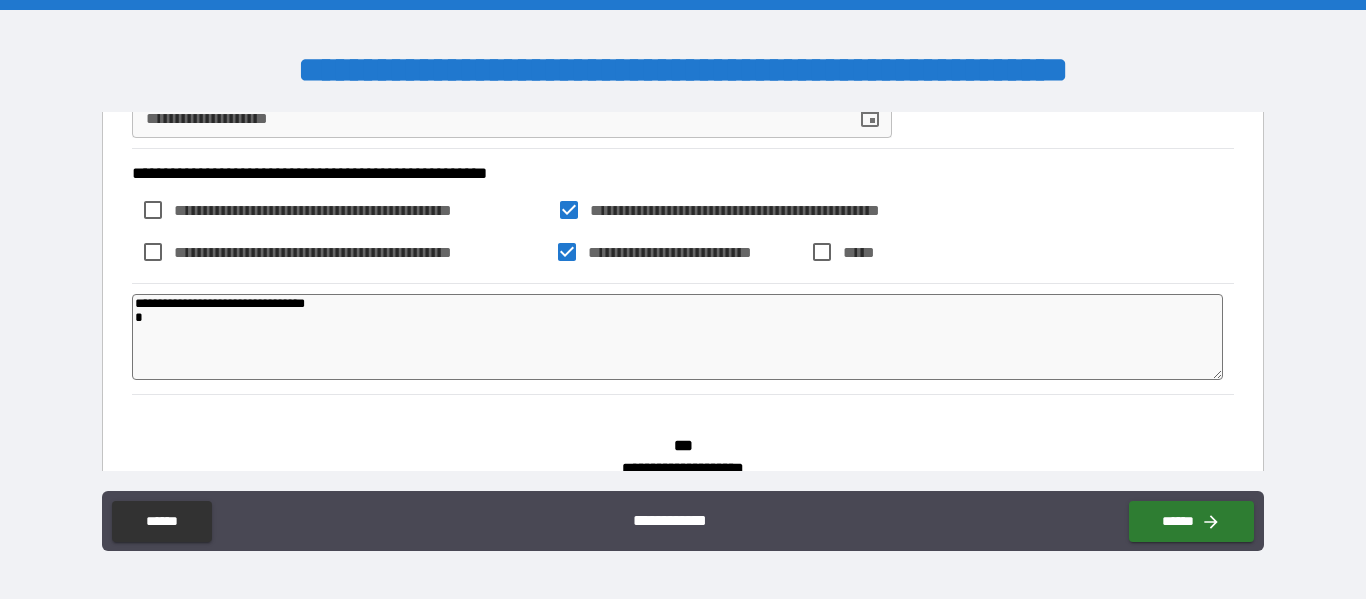 type on "**********" 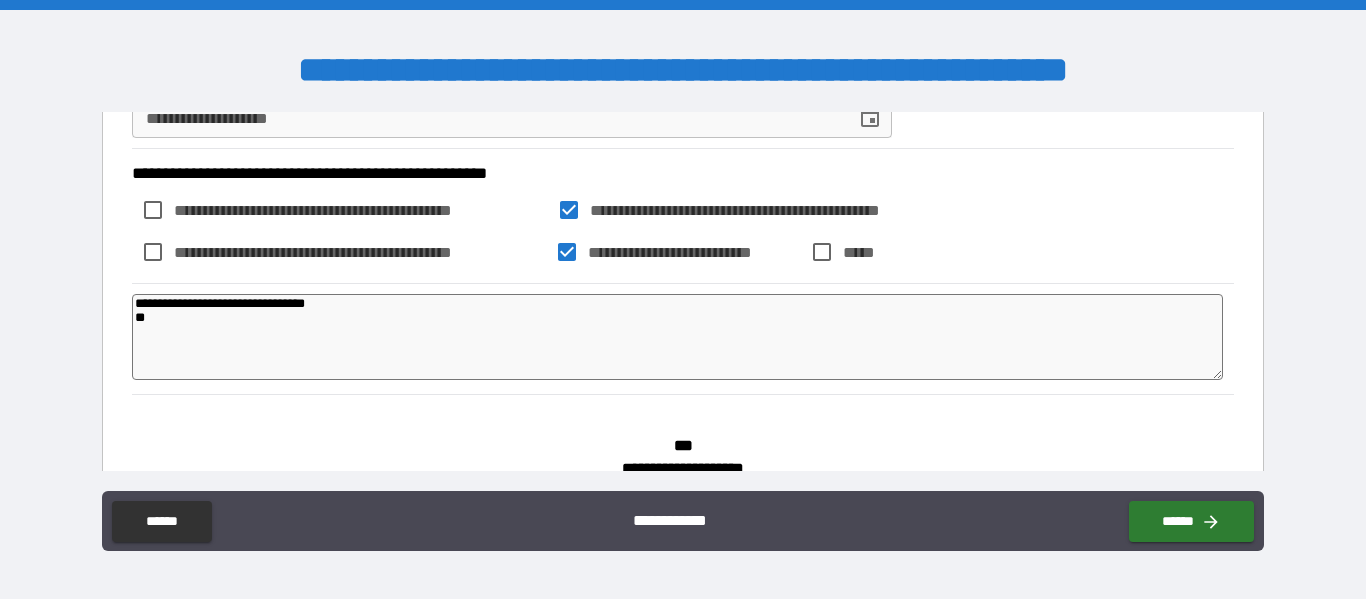 type on "**********" 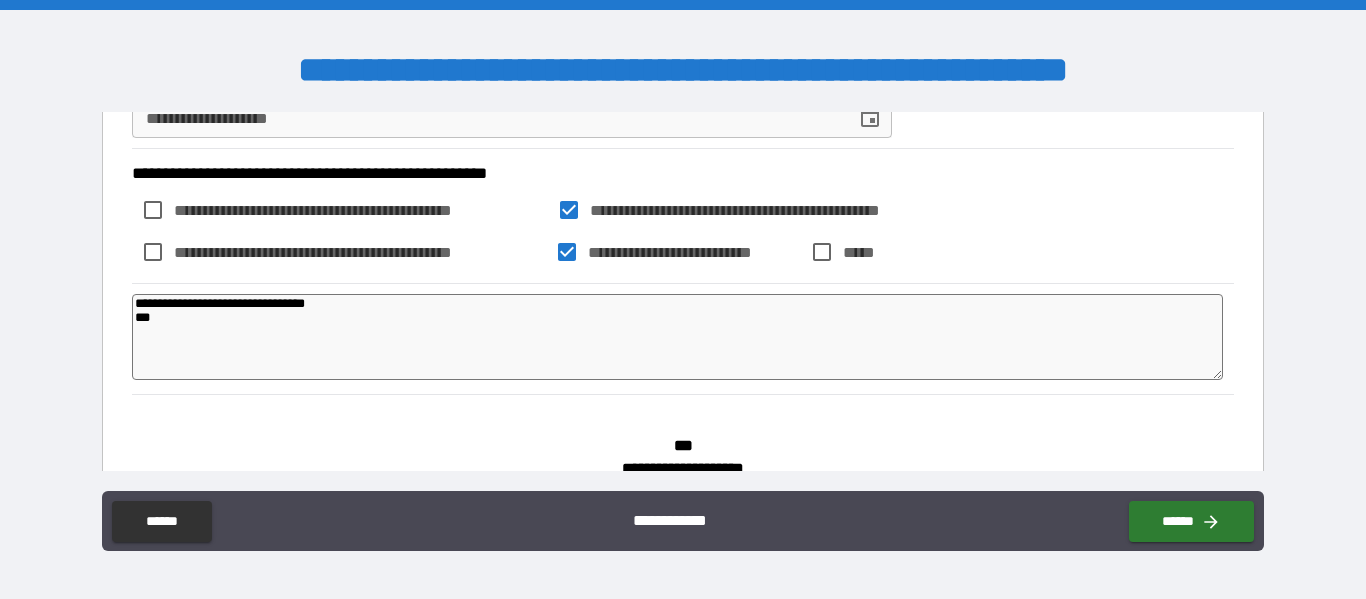 type on "**********" 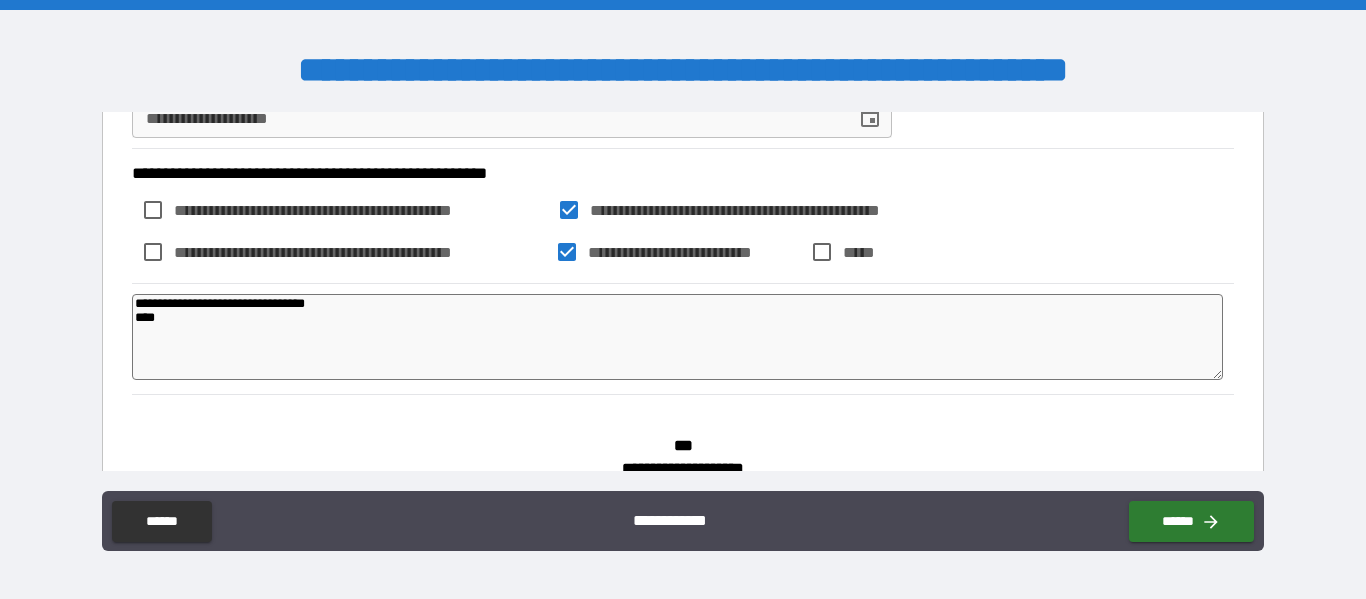 type on "**********" 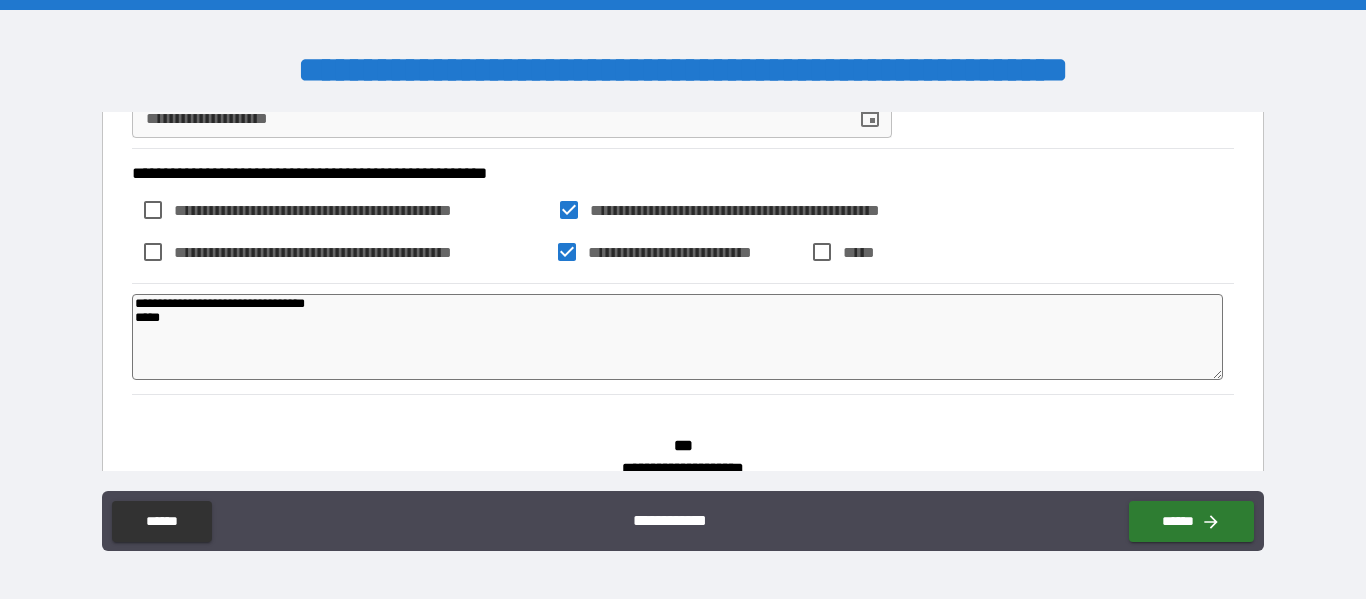 type on "**********" 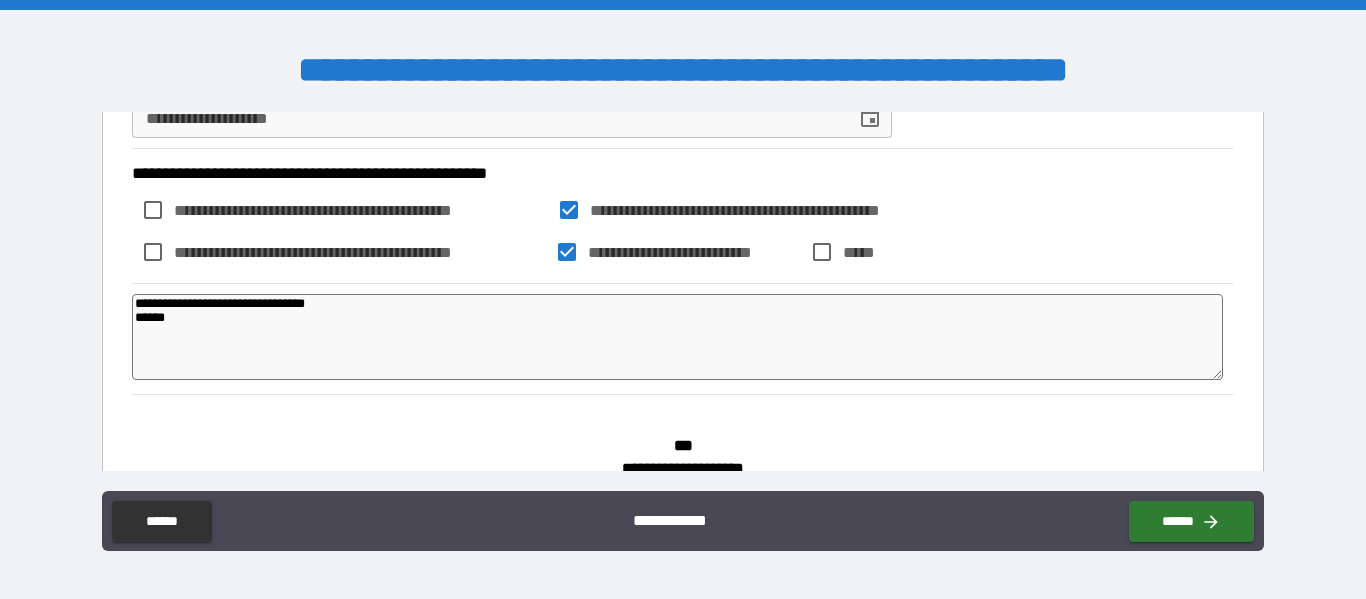 type on "*" 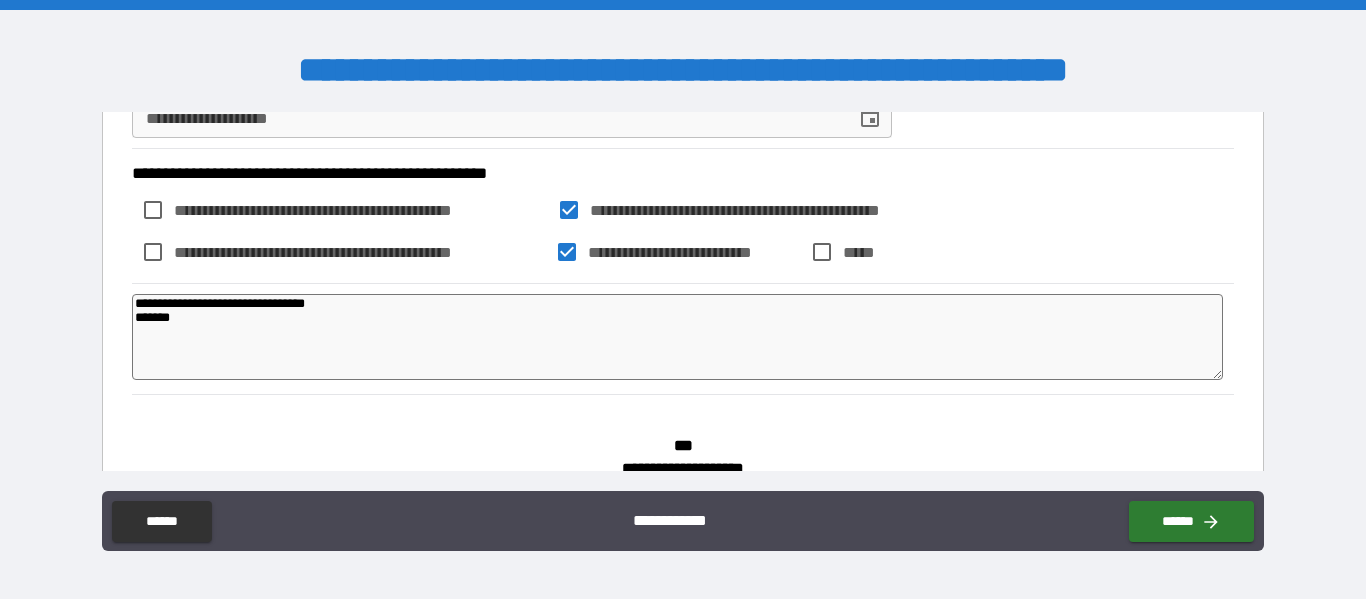 type on "**********" 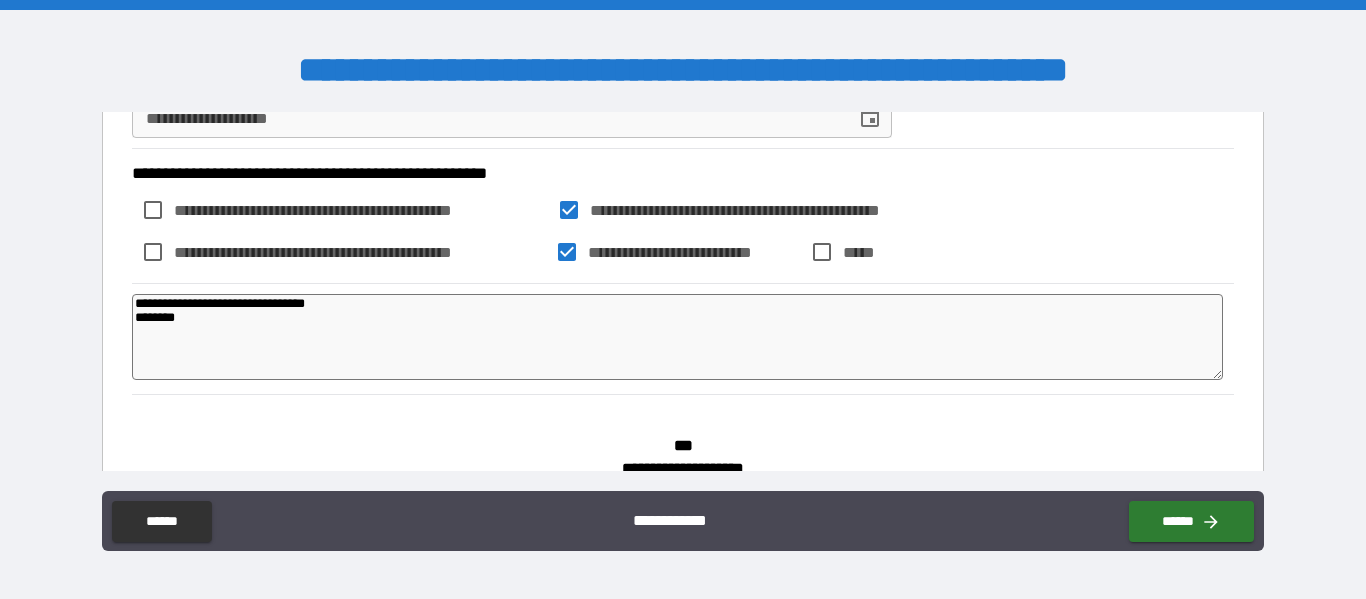 type on "**********" 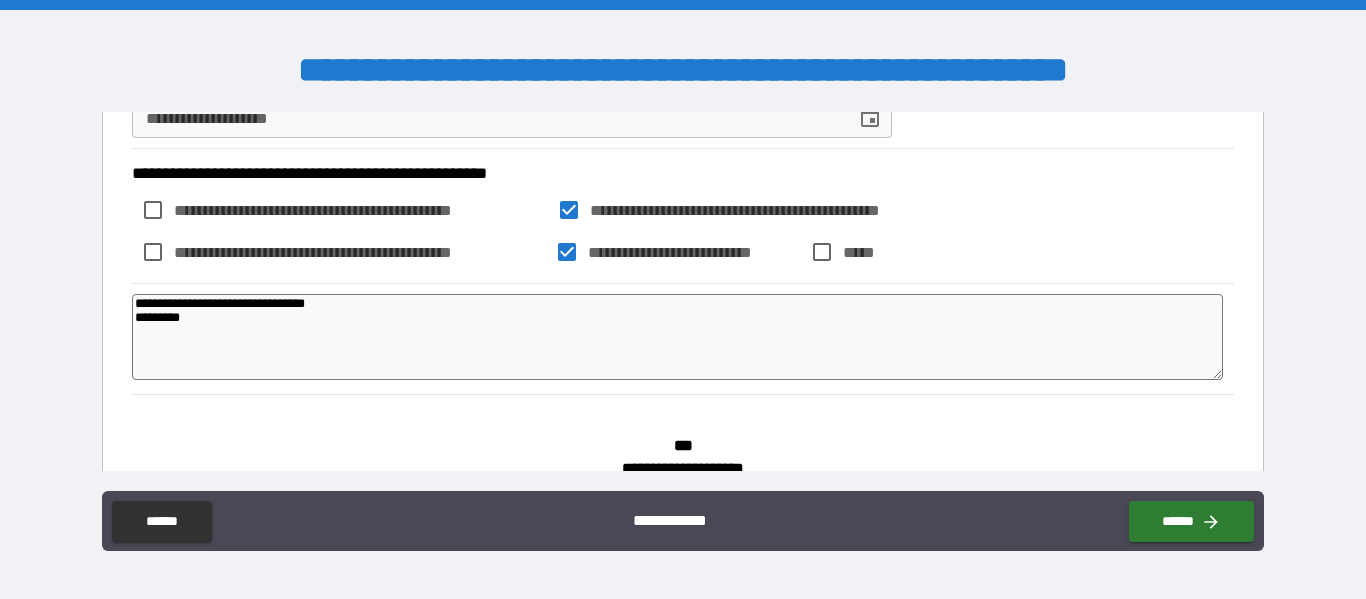 type on "**********" 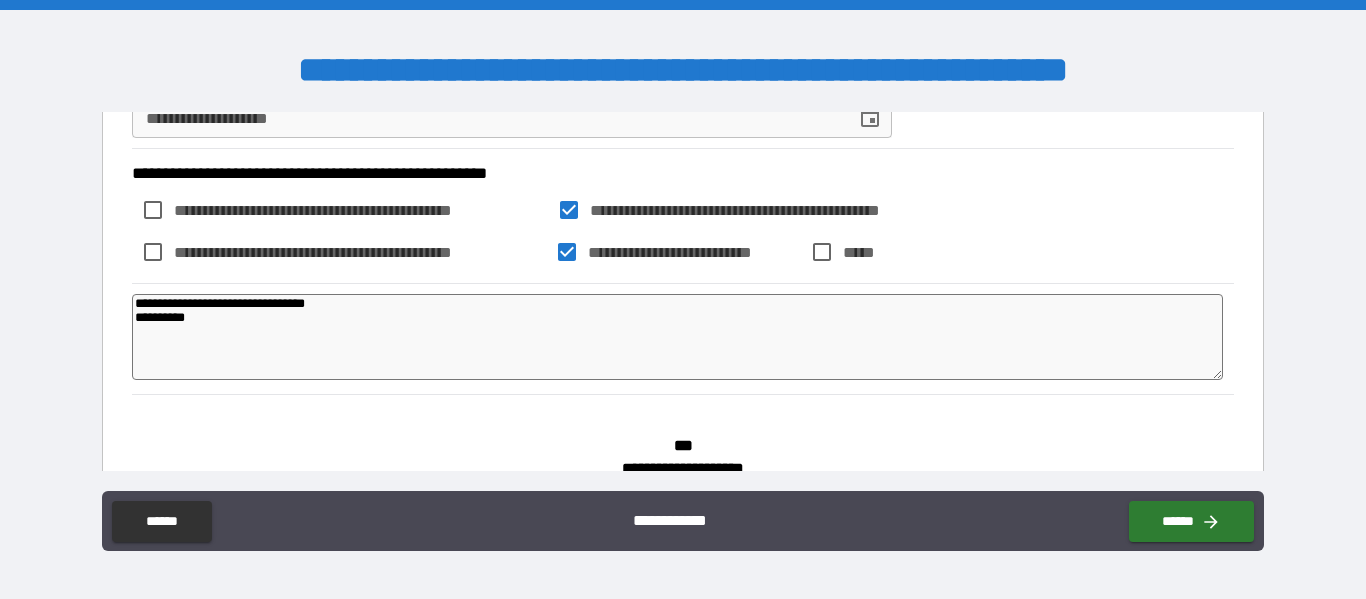 type on "**********" 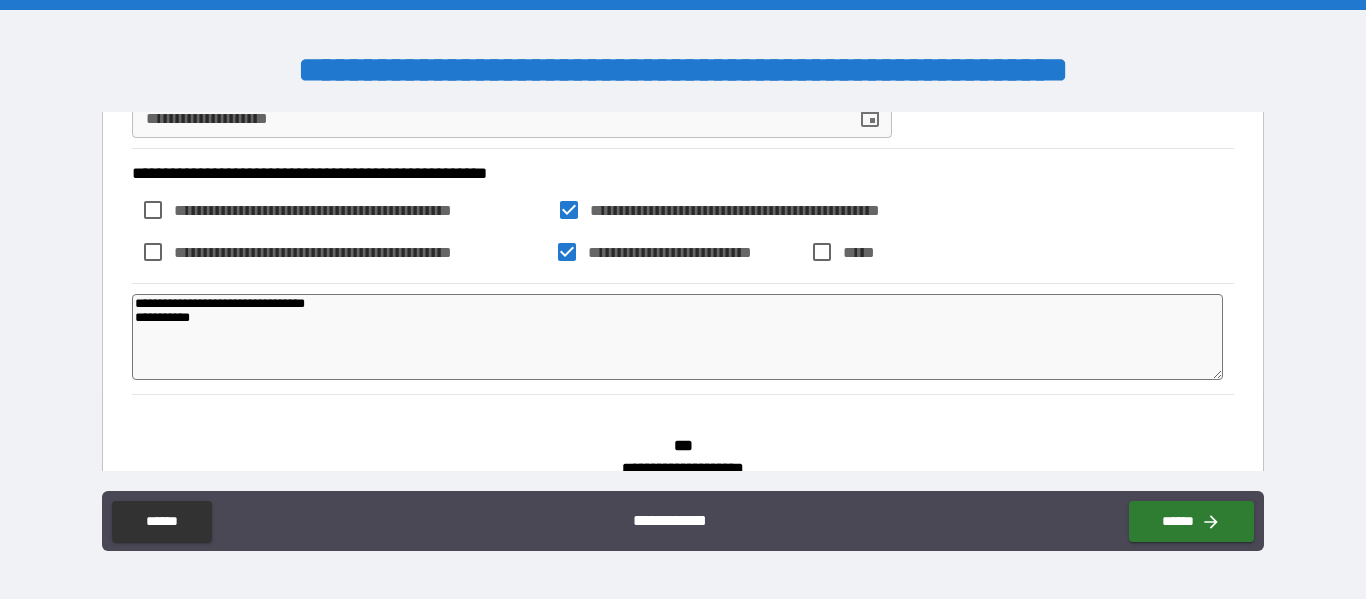 type on "**********" 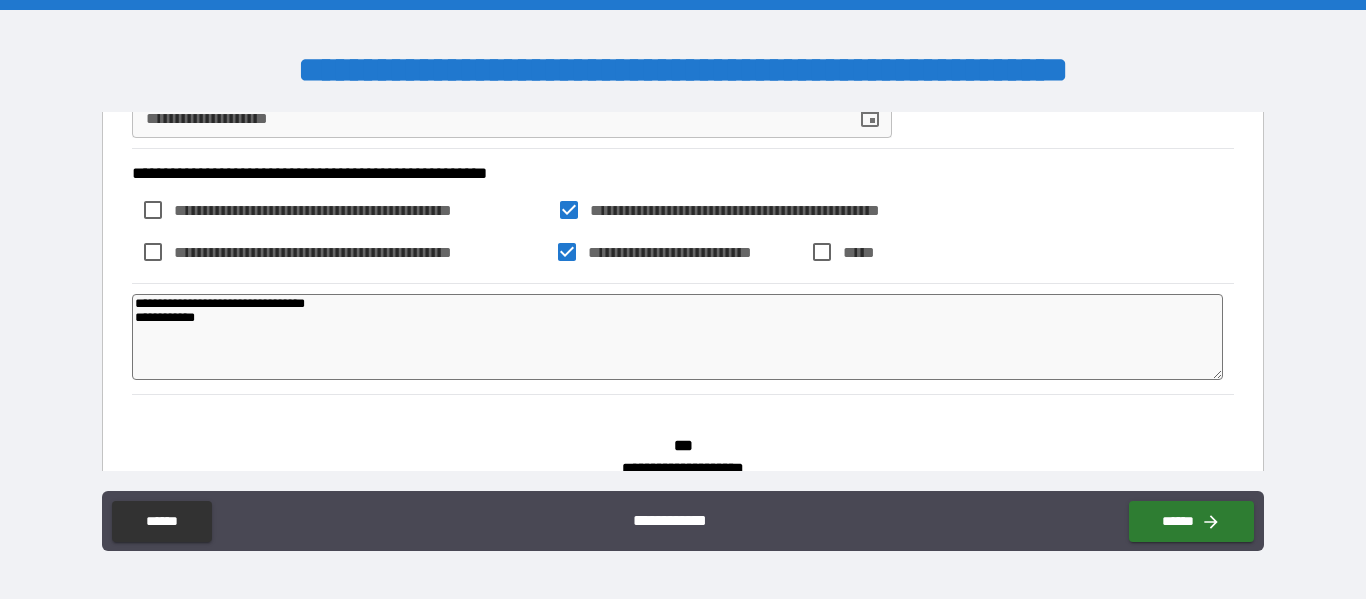 type on "*" 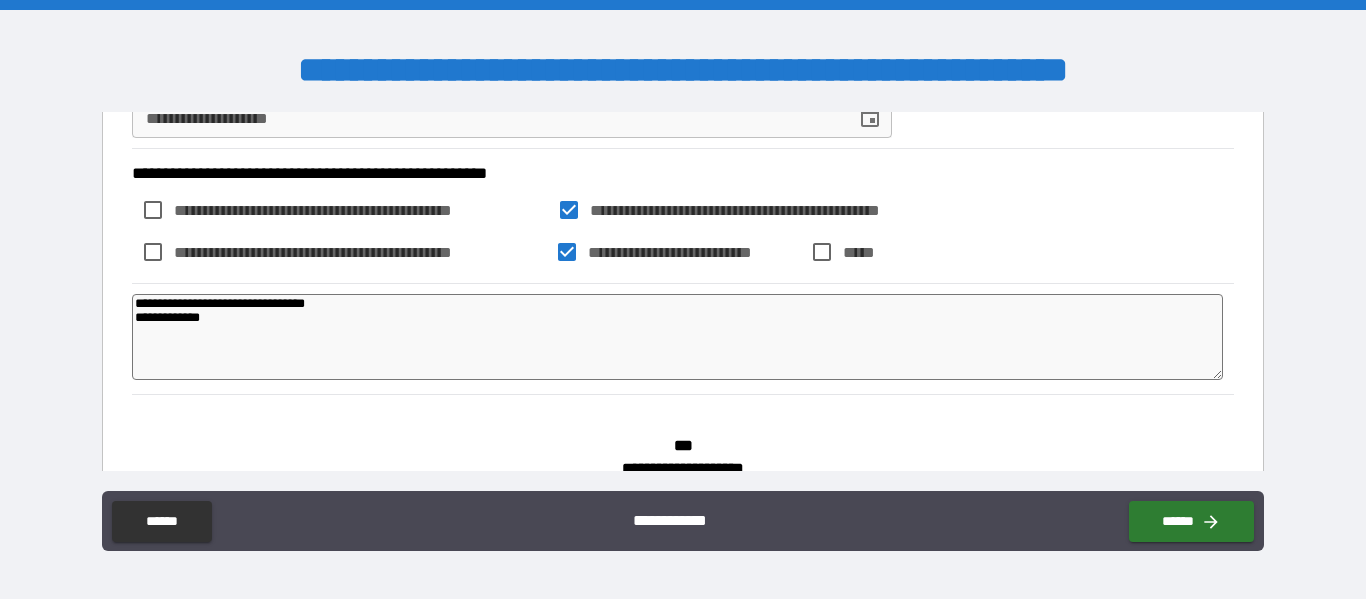type on "**********" 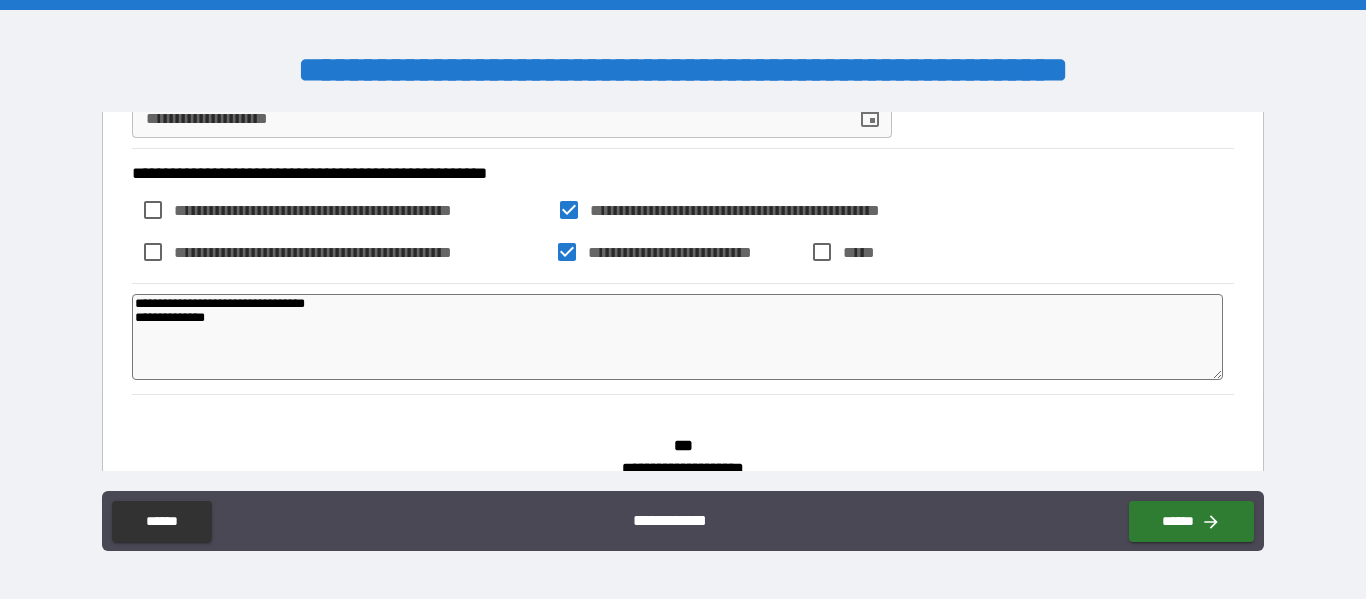 type on "**********" 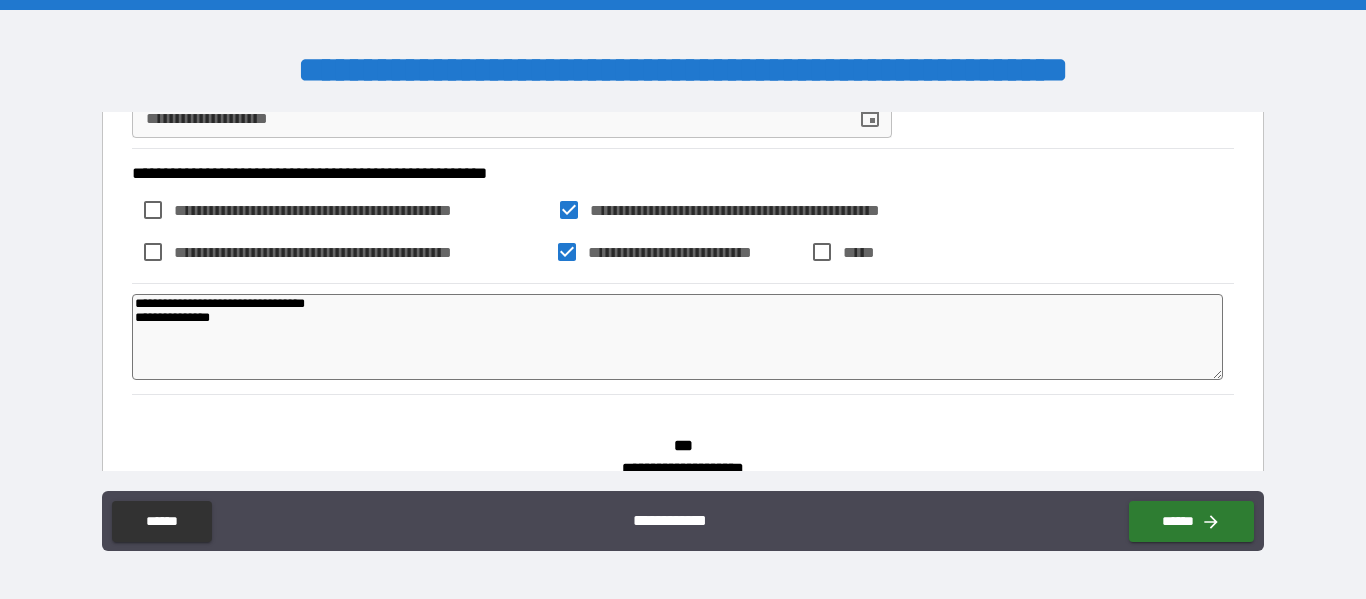 type on "*" 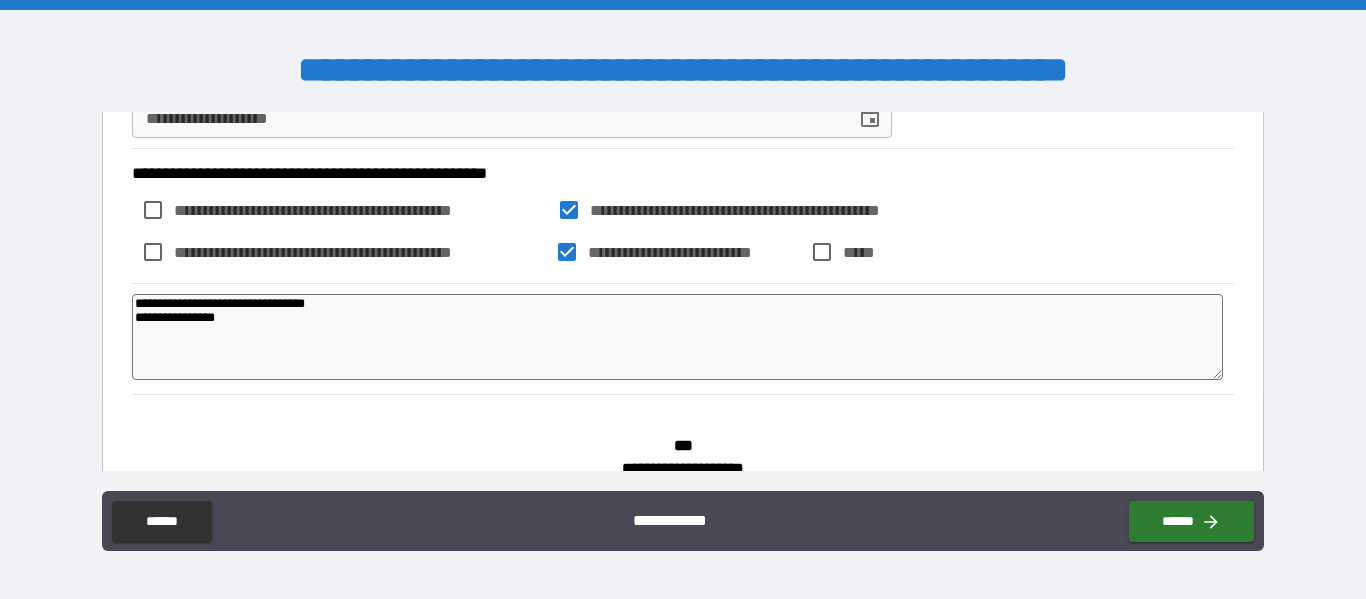type on "*" 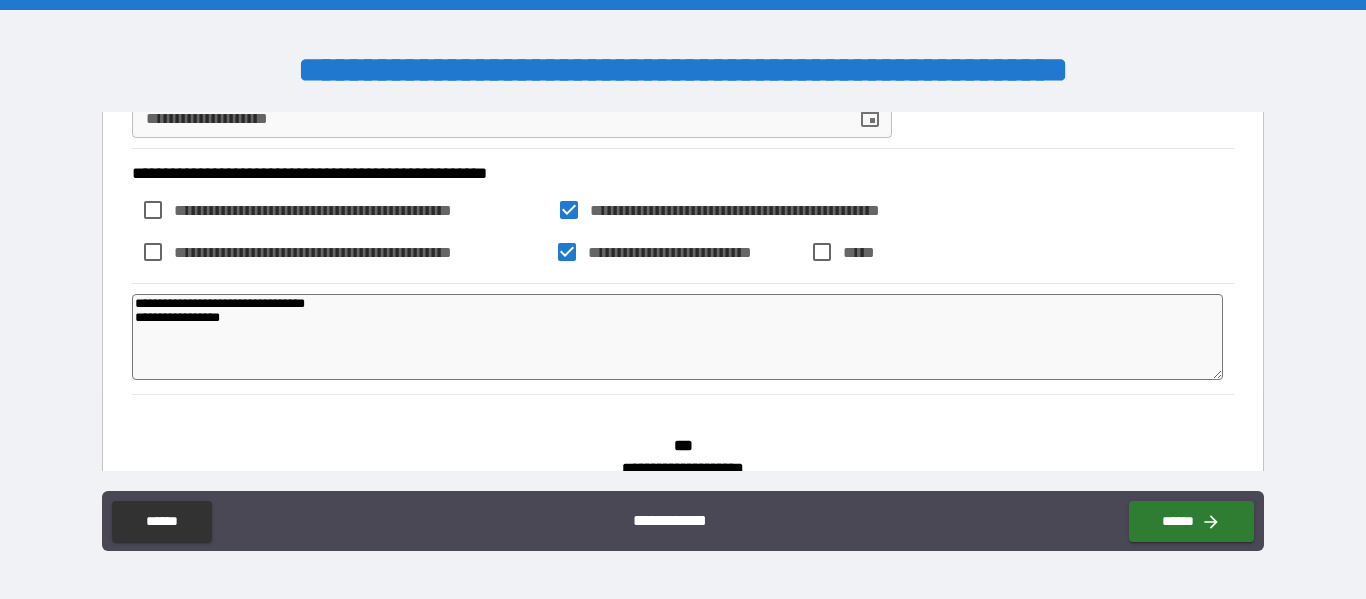 type on "**********" 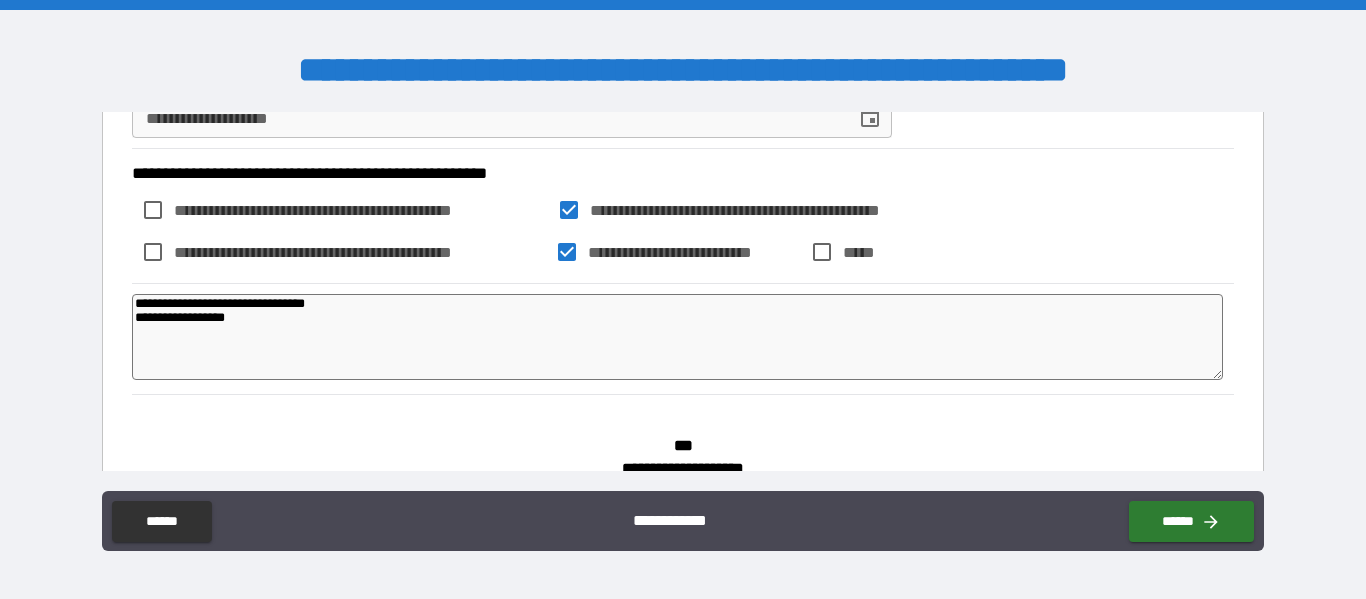 type on "*" 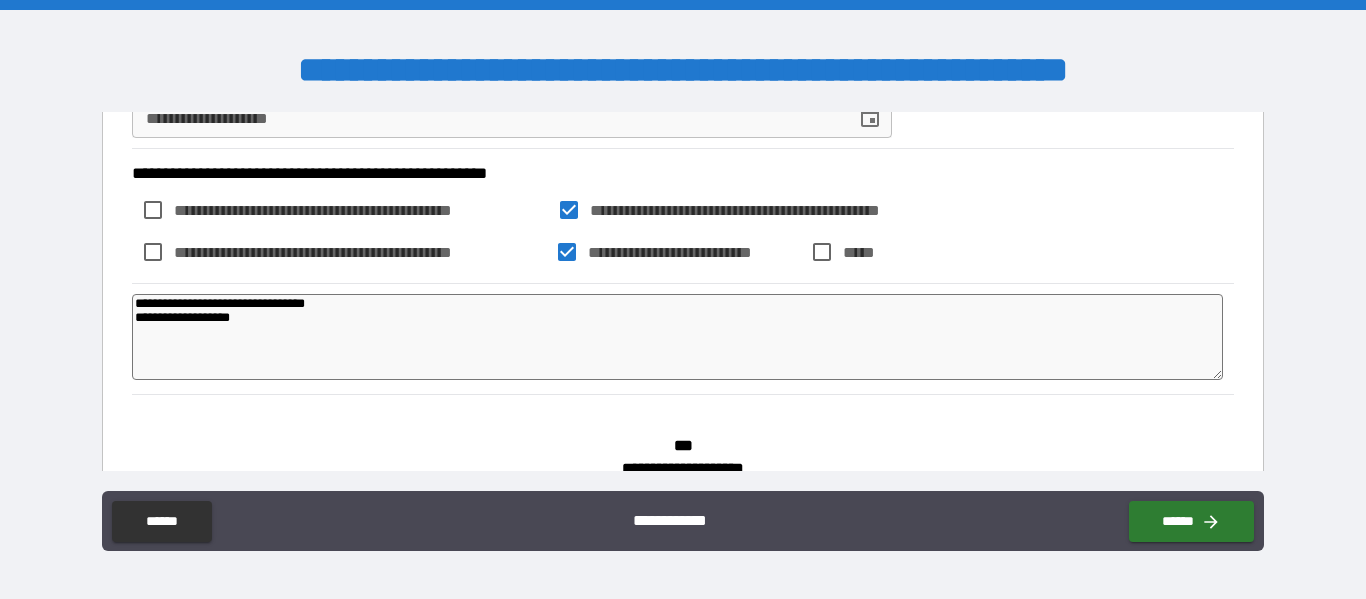 type on "**********" 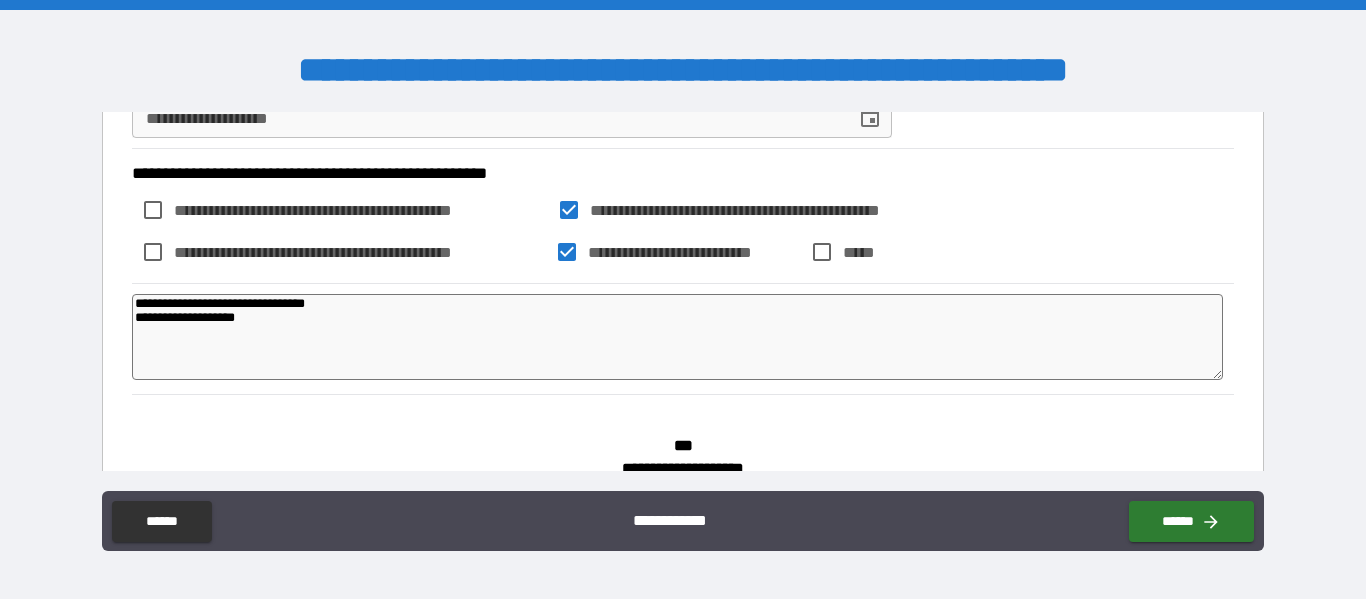 type on "**********" 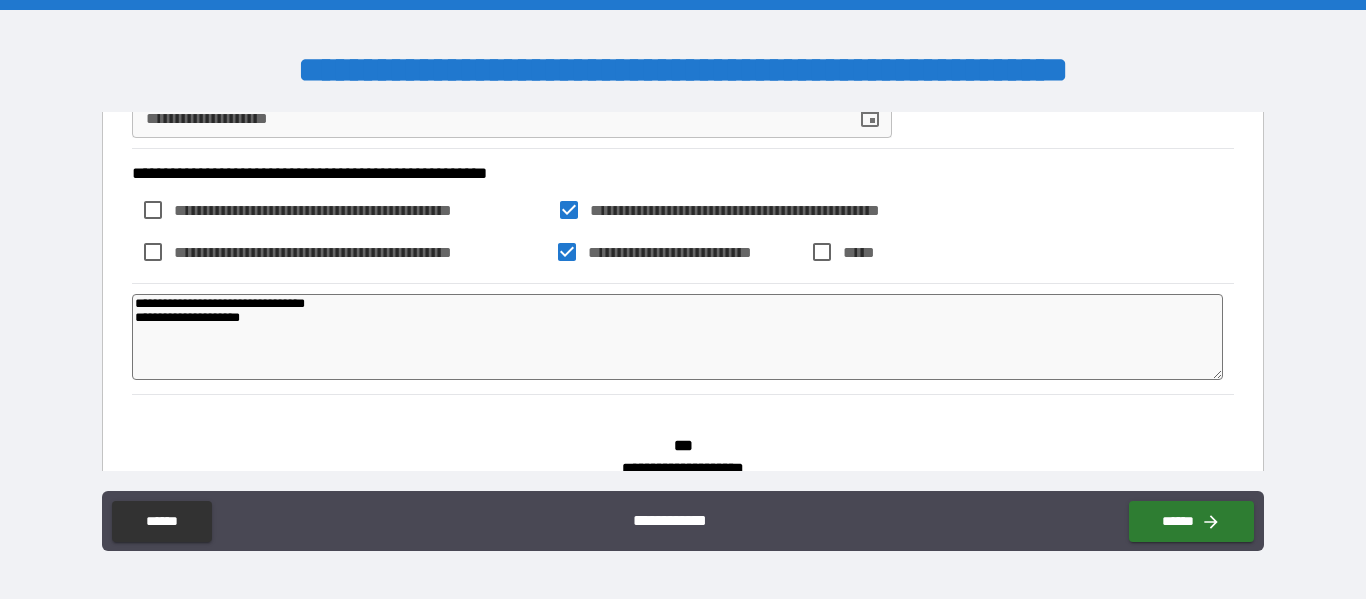 type on "*" 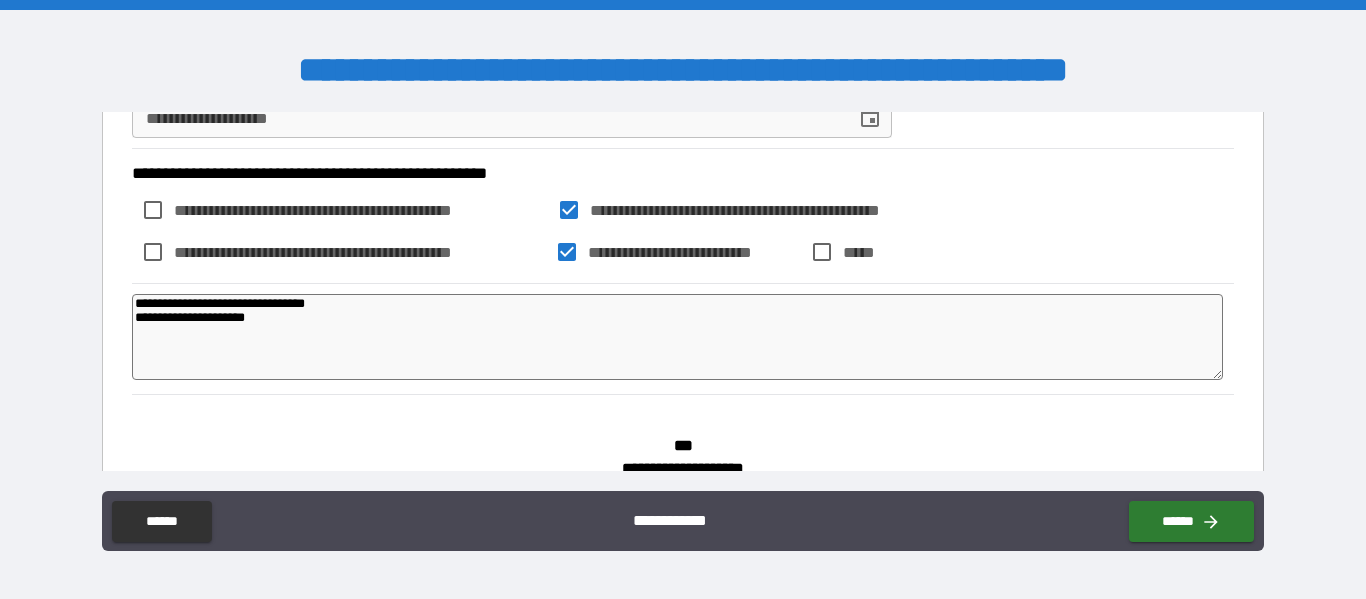 type on "**********" 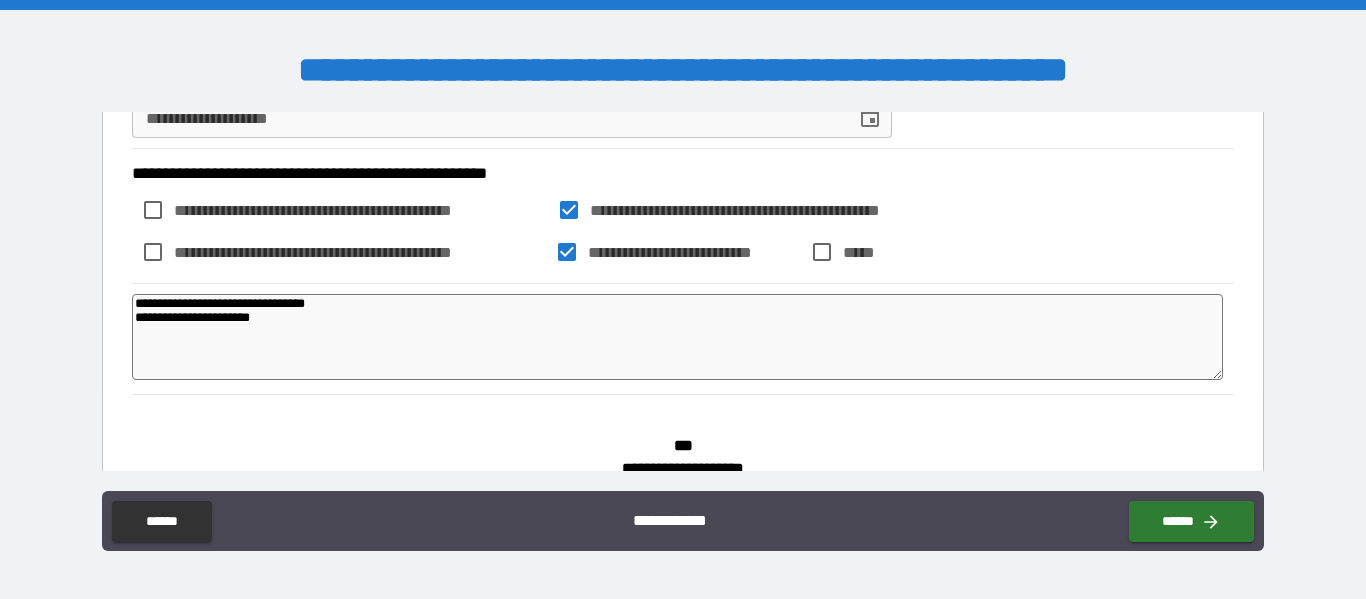type on "*" 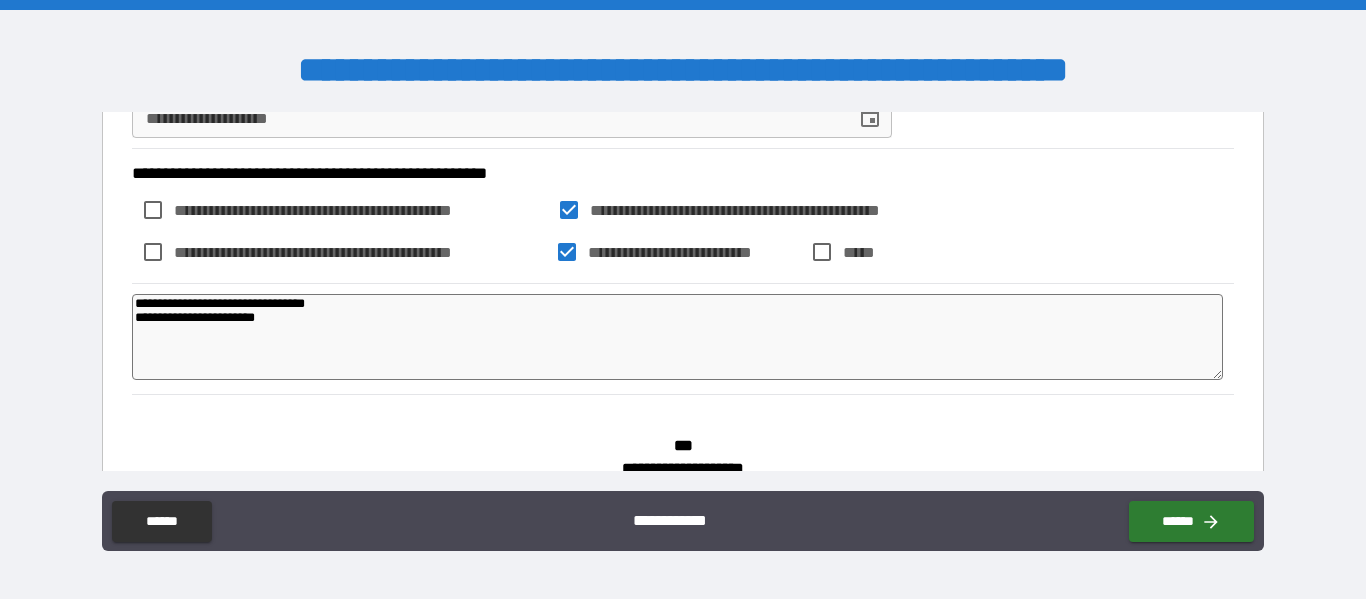 type on "**********" 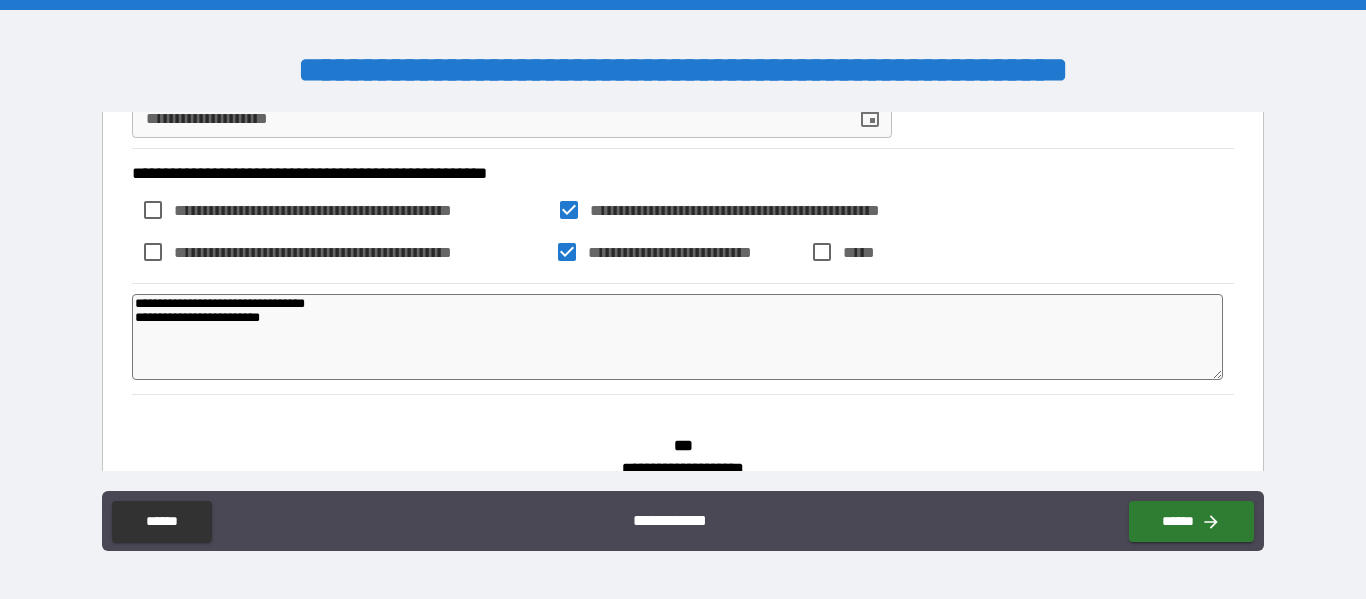 type on "**********" 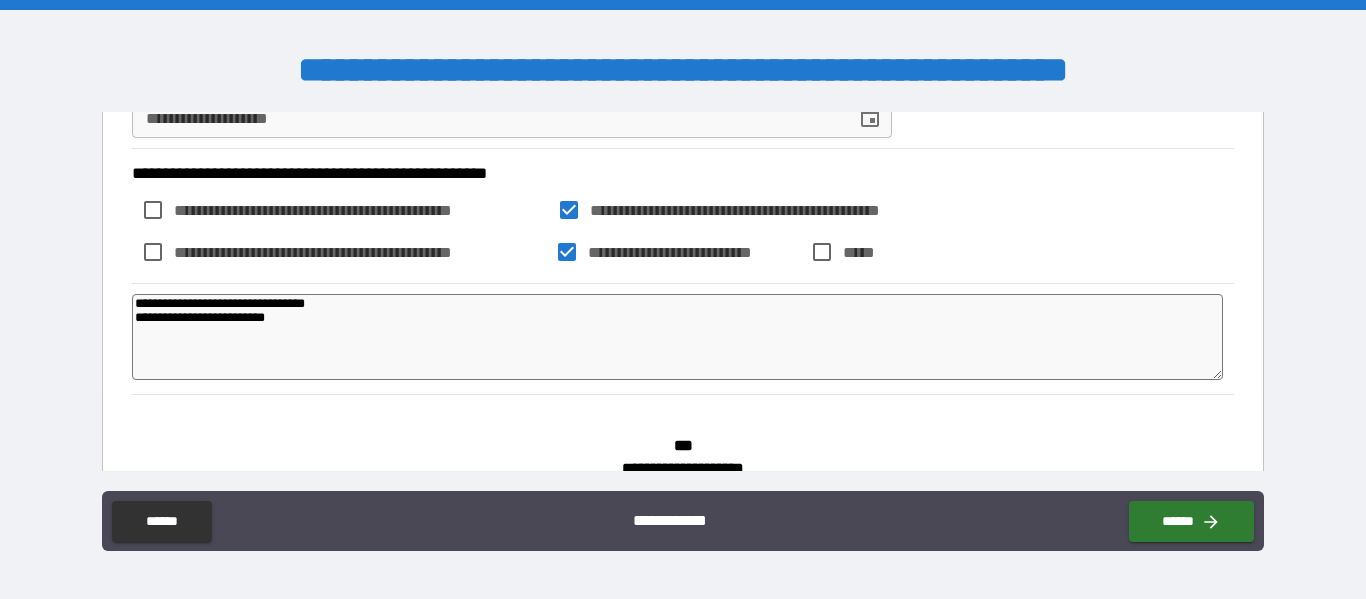 type on "*" 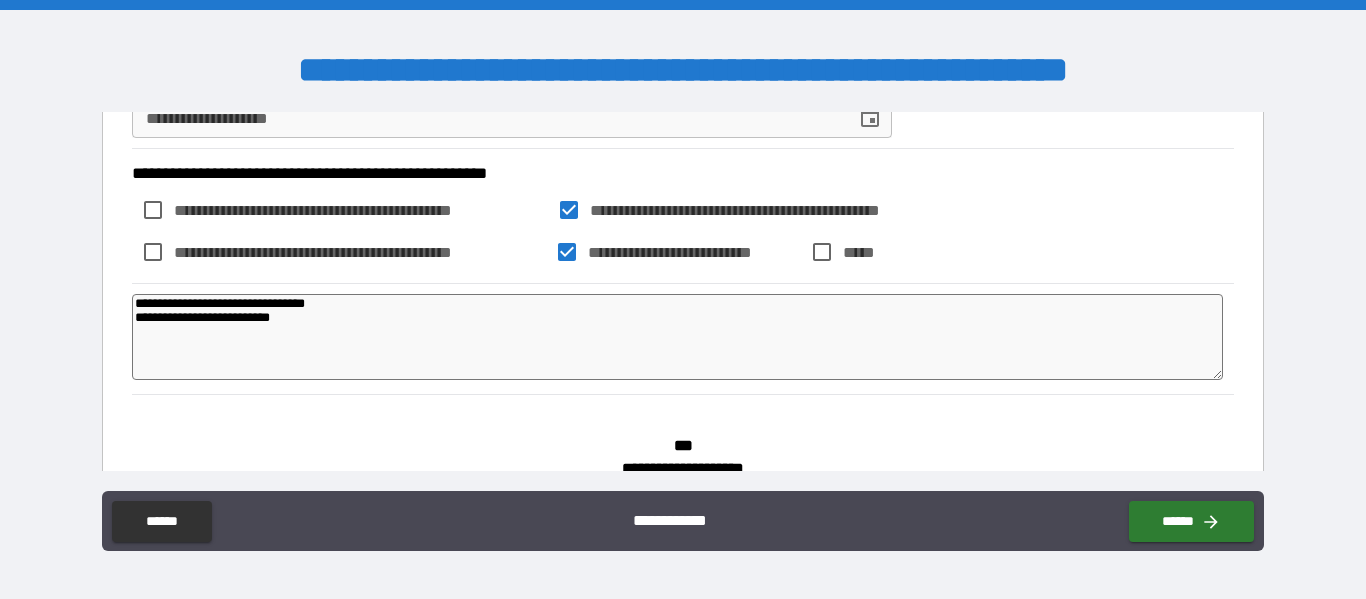 type on "**********" 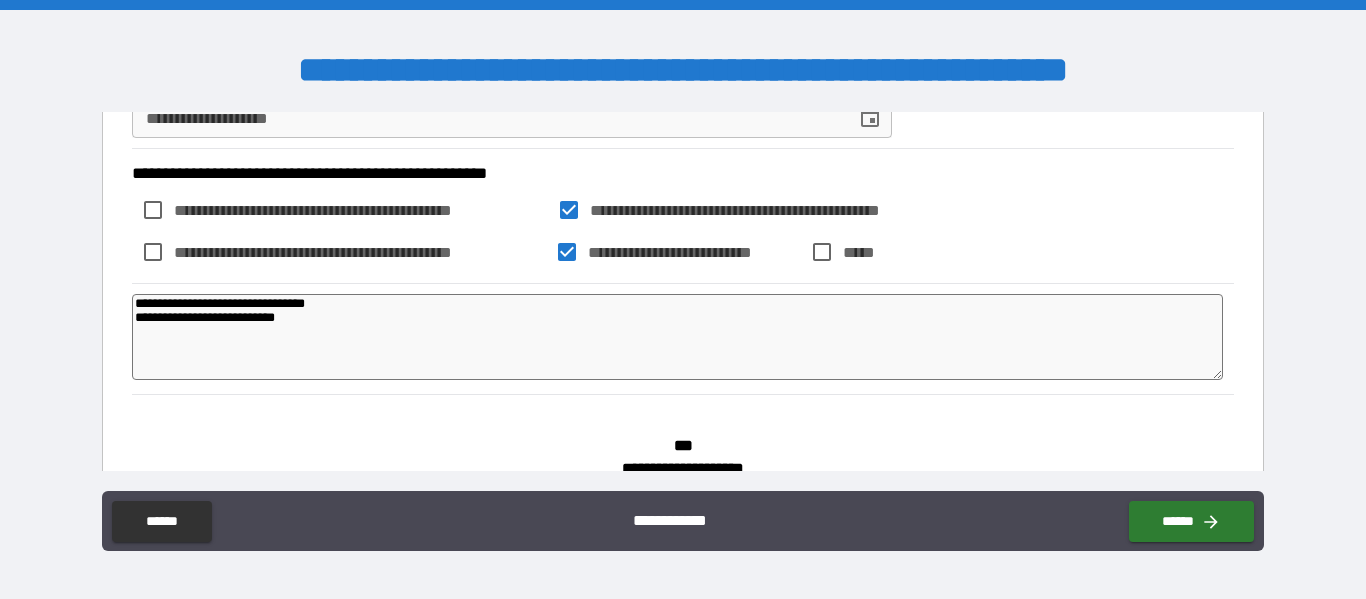 type on "*" 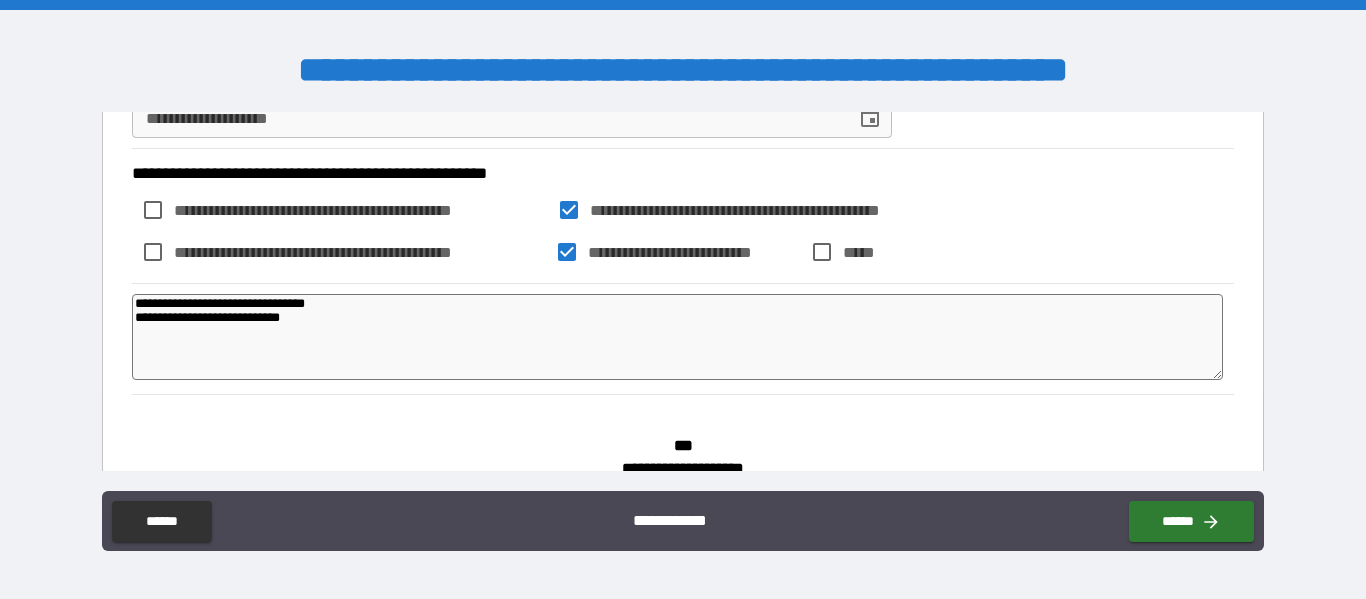 type on "**********" 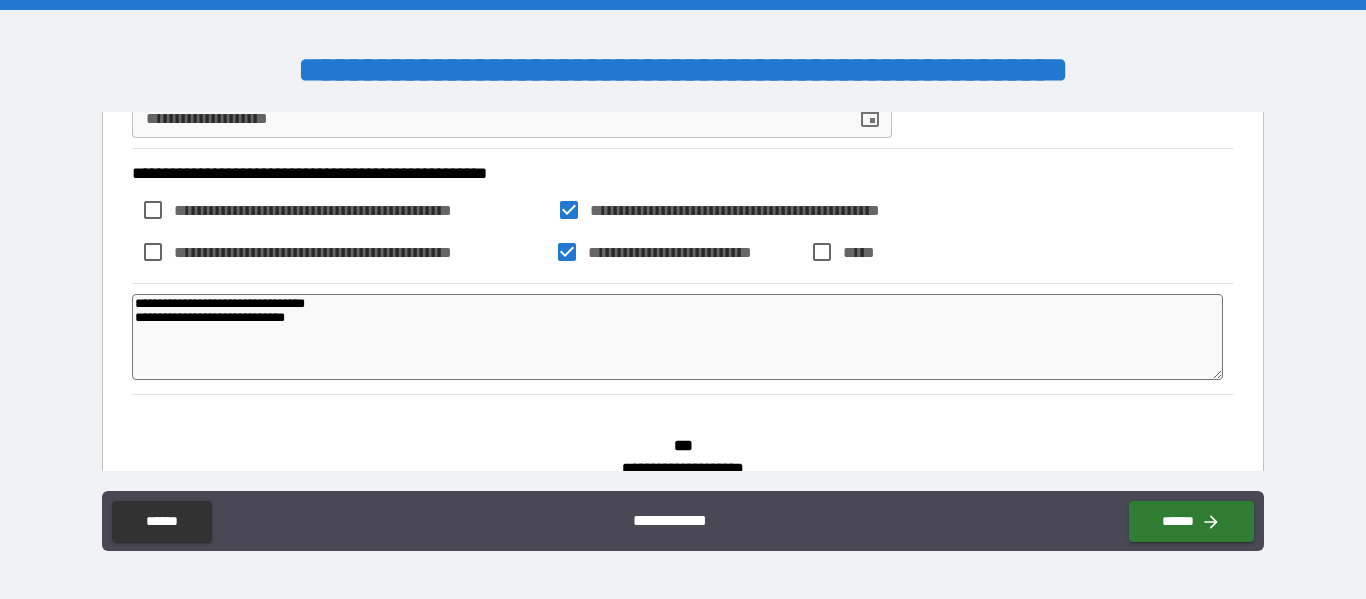 type on "**********" 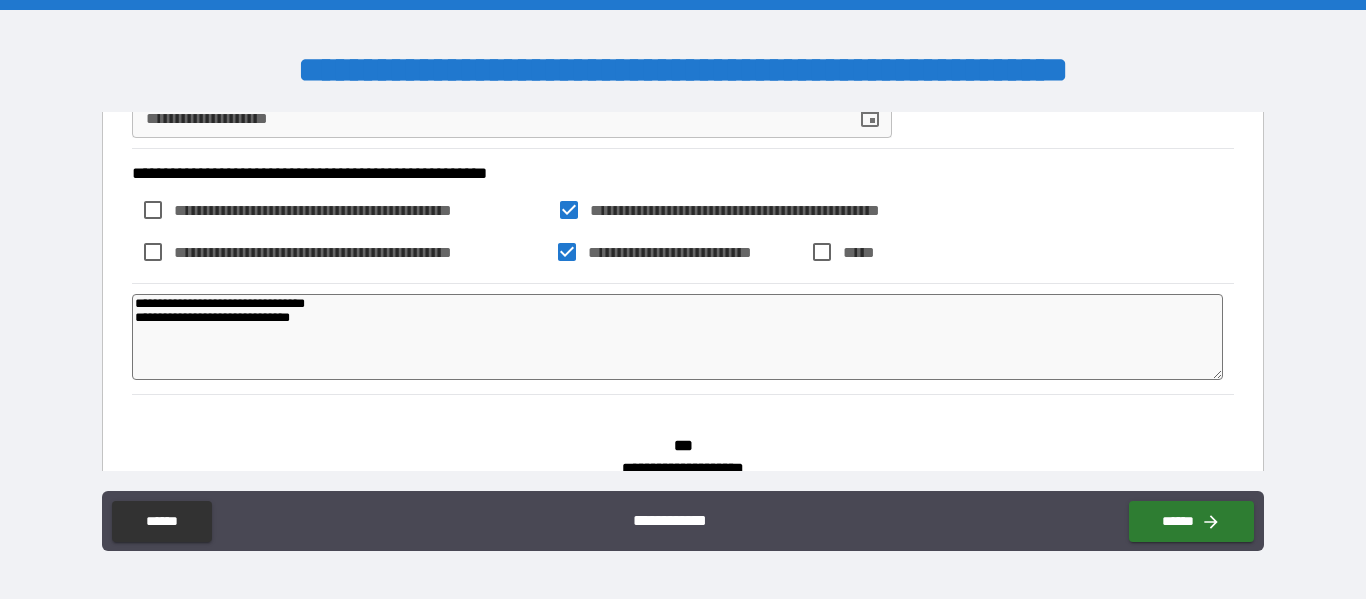 type on "*" 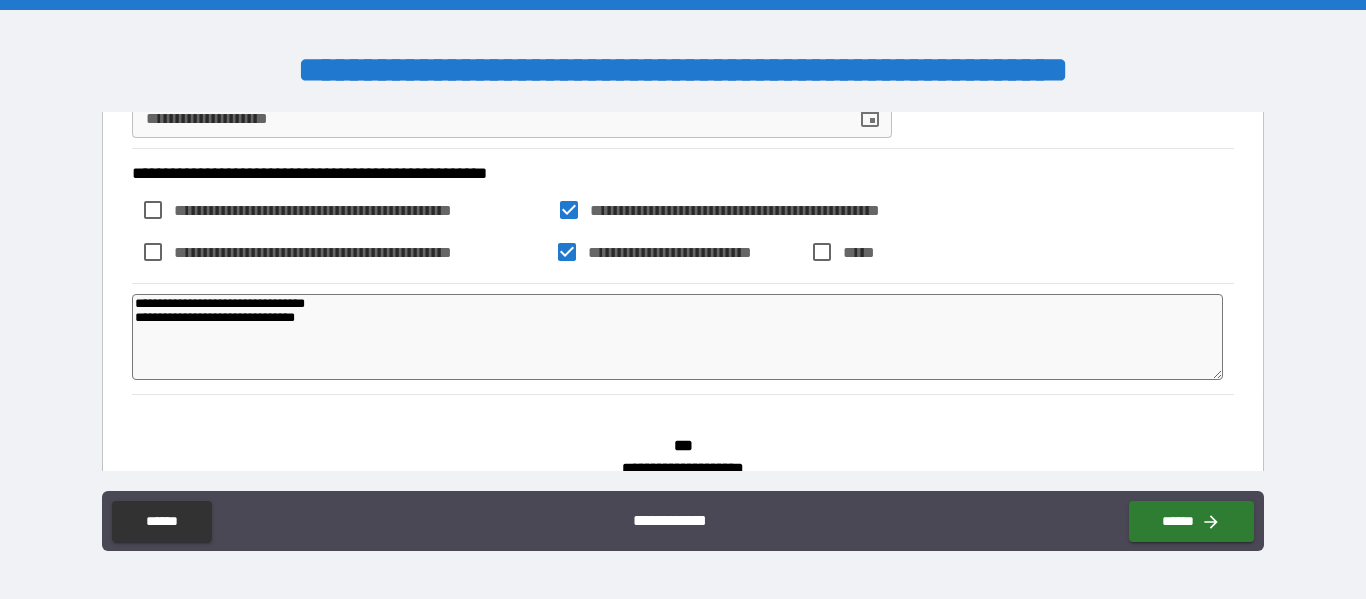 type on "*" 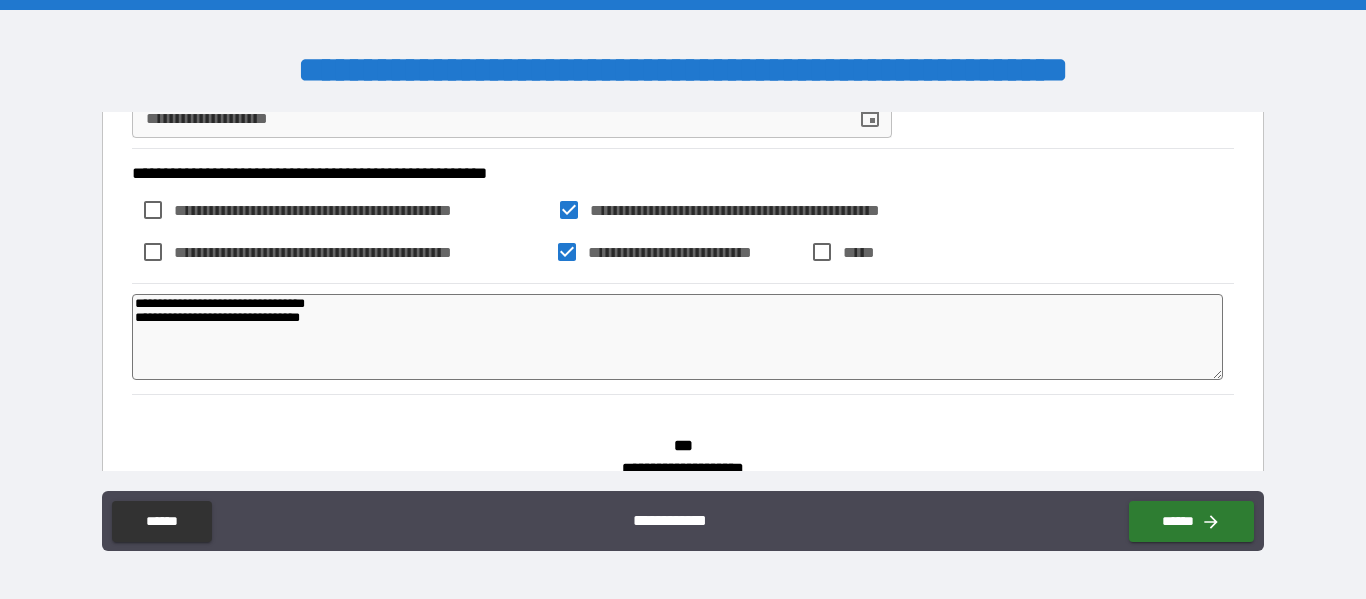 type on "**********" 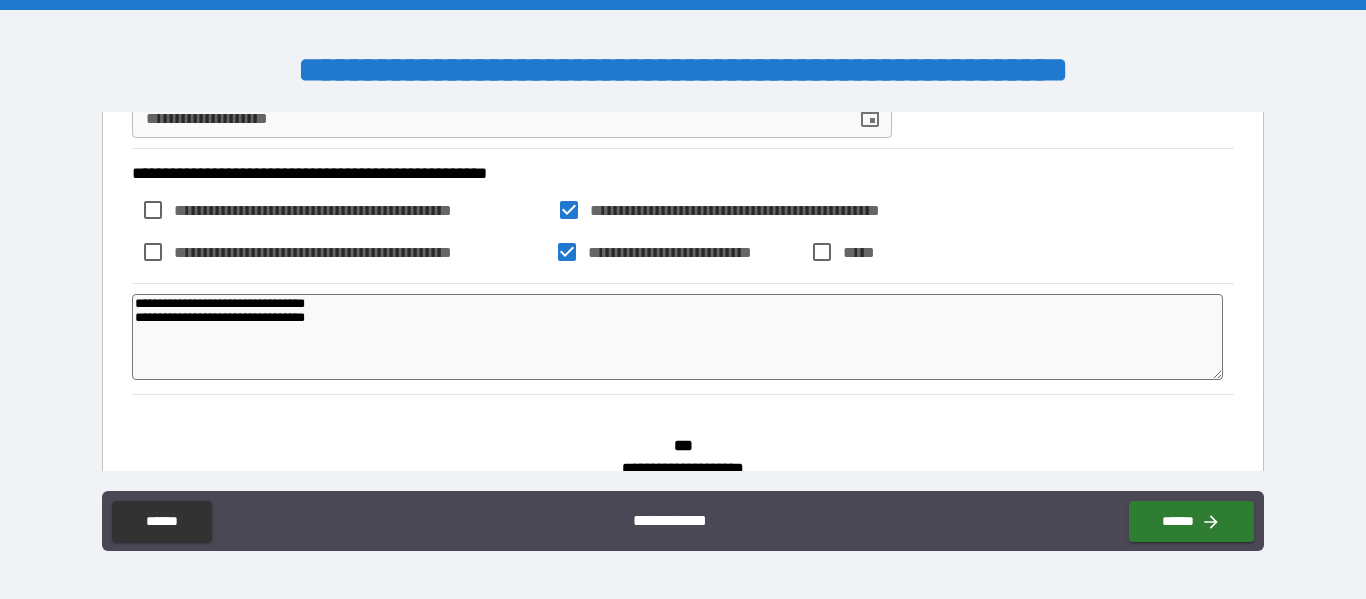type on "**********" 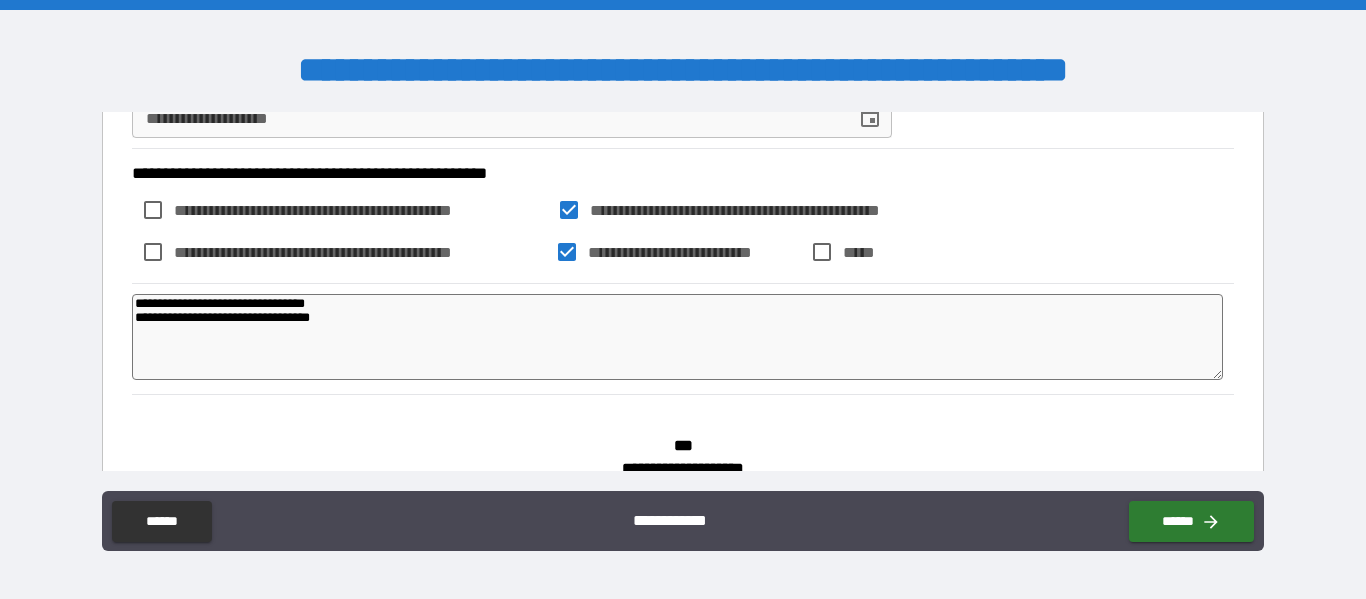 type on "*" 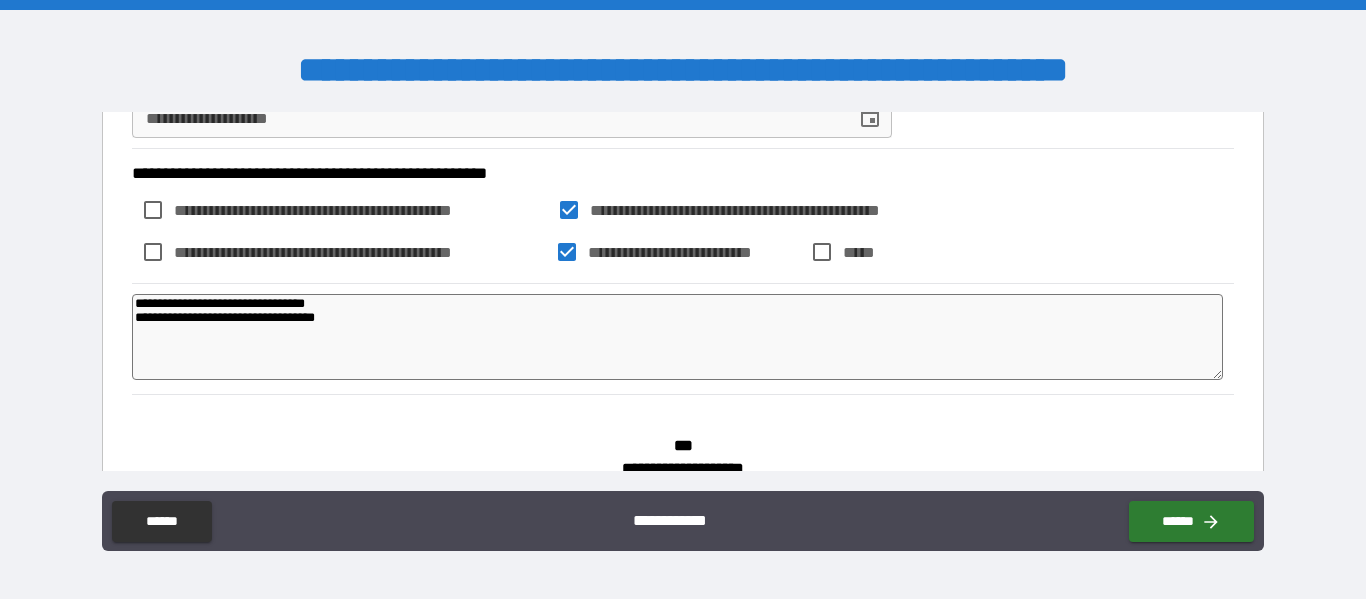 type 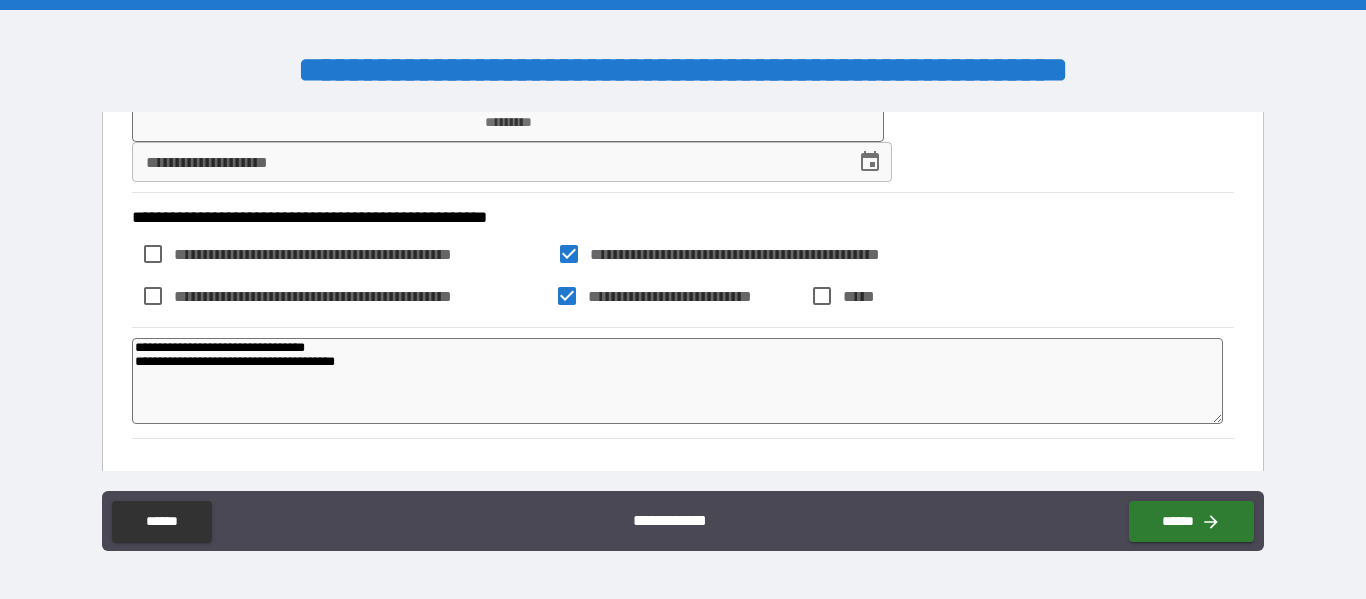 scroll, scrollTop: 0, scrollLeft: 0, axis: both 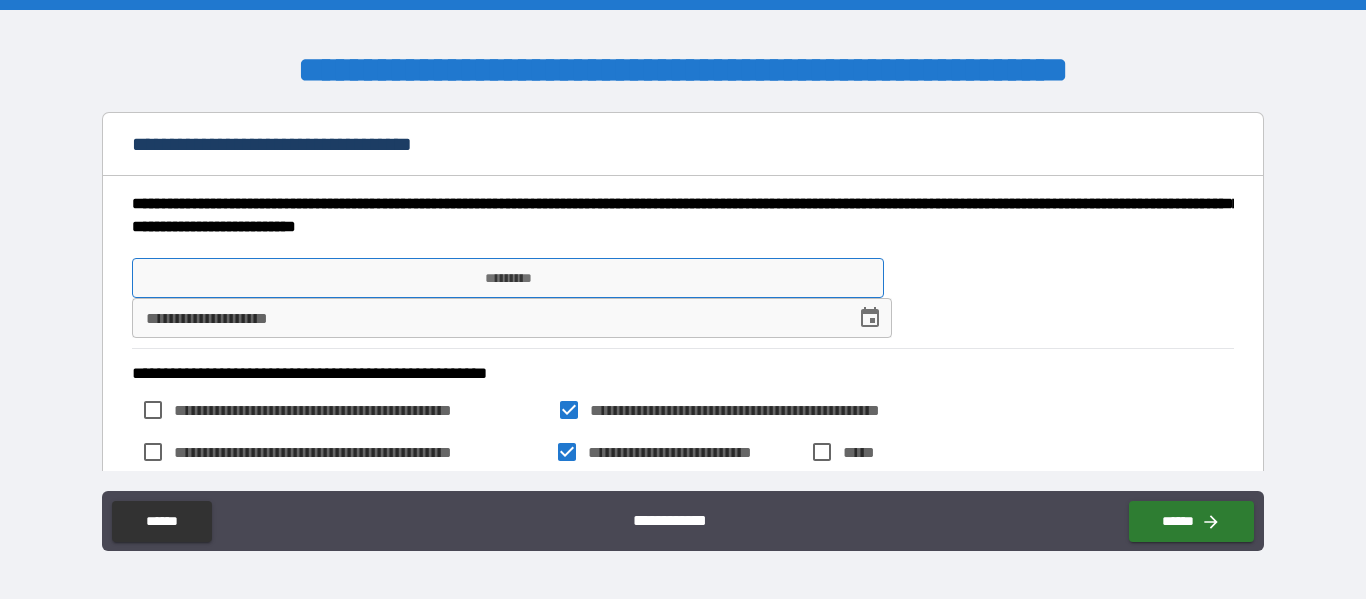 click on "*********" at bounding box center (508, 278) 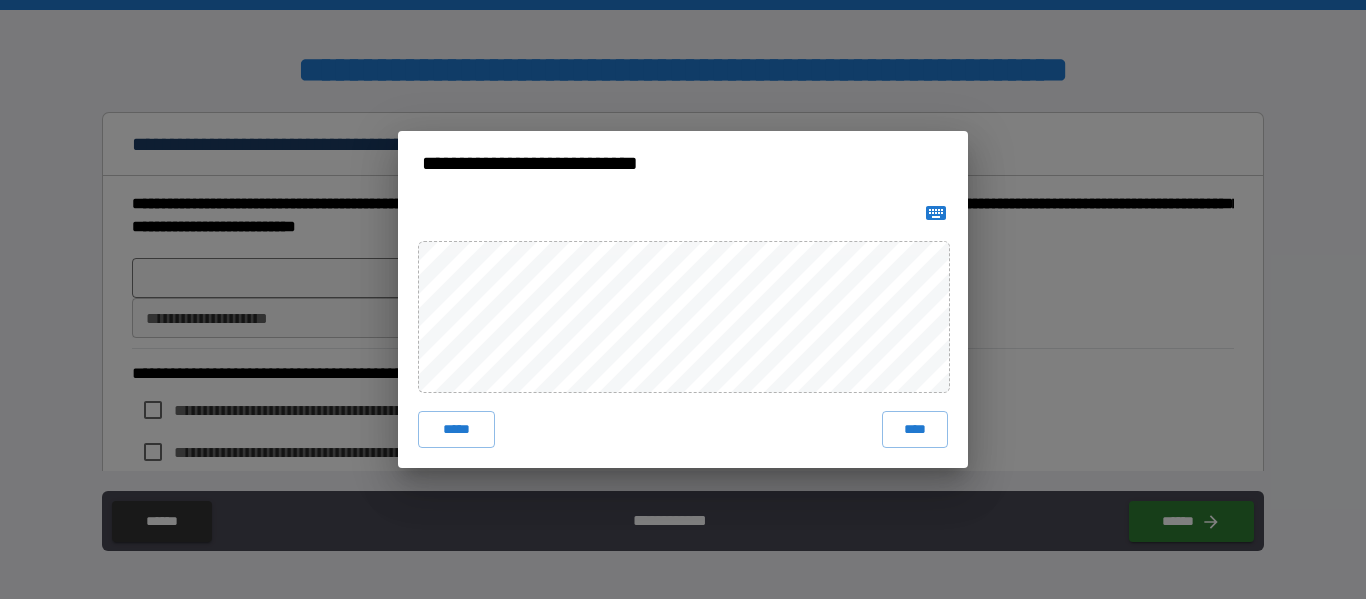 click at bounding box center (936, 213) 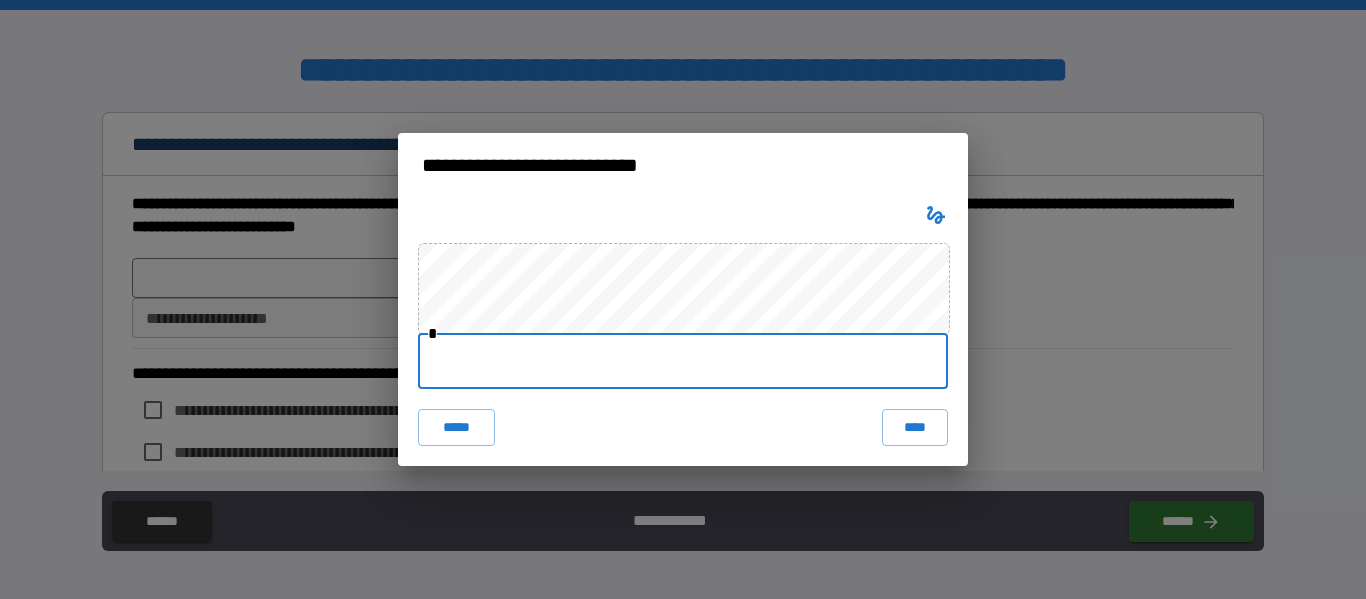 click at bounding box center [683, 361] 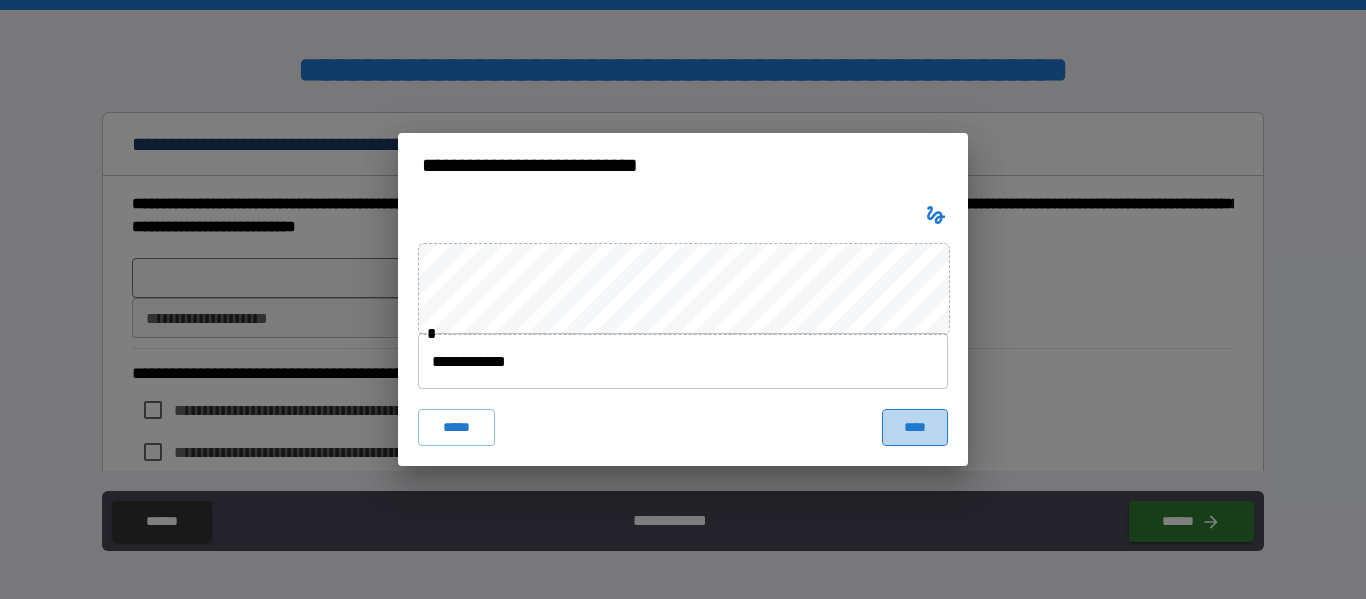 click on "****" at bounding box center [915, 427] 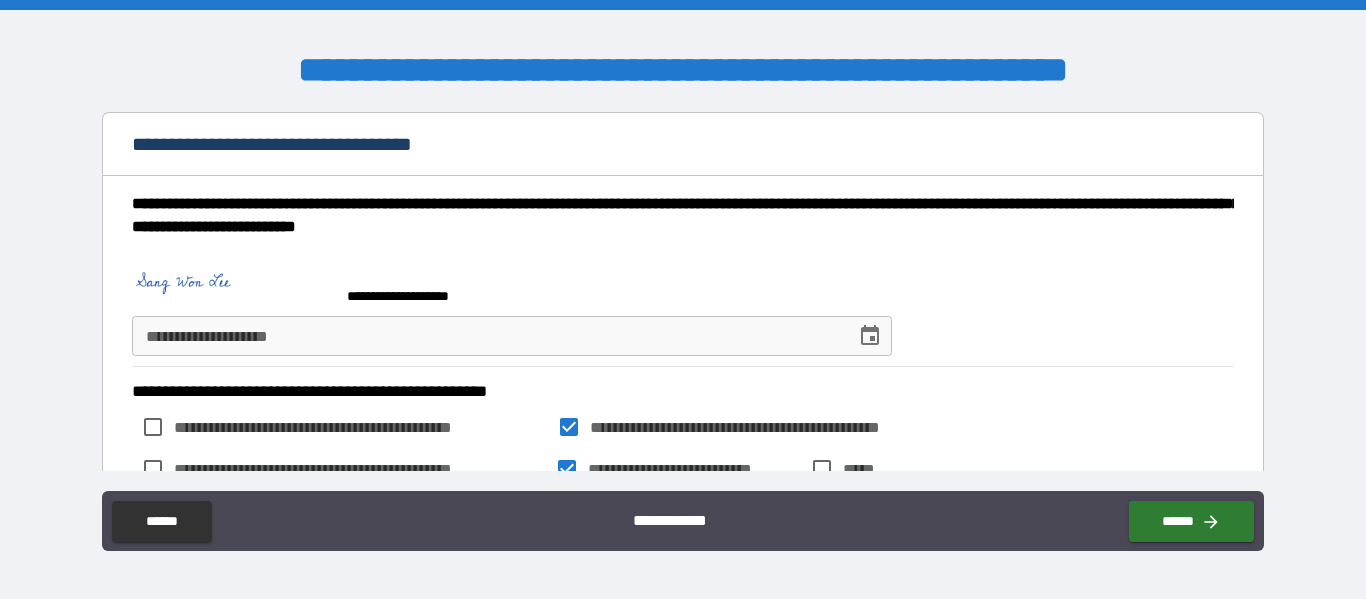 drag, startPoint x: 755, startPoint y: 336, endPoint x: 906, endPoint y: 333, distance: 151.0298 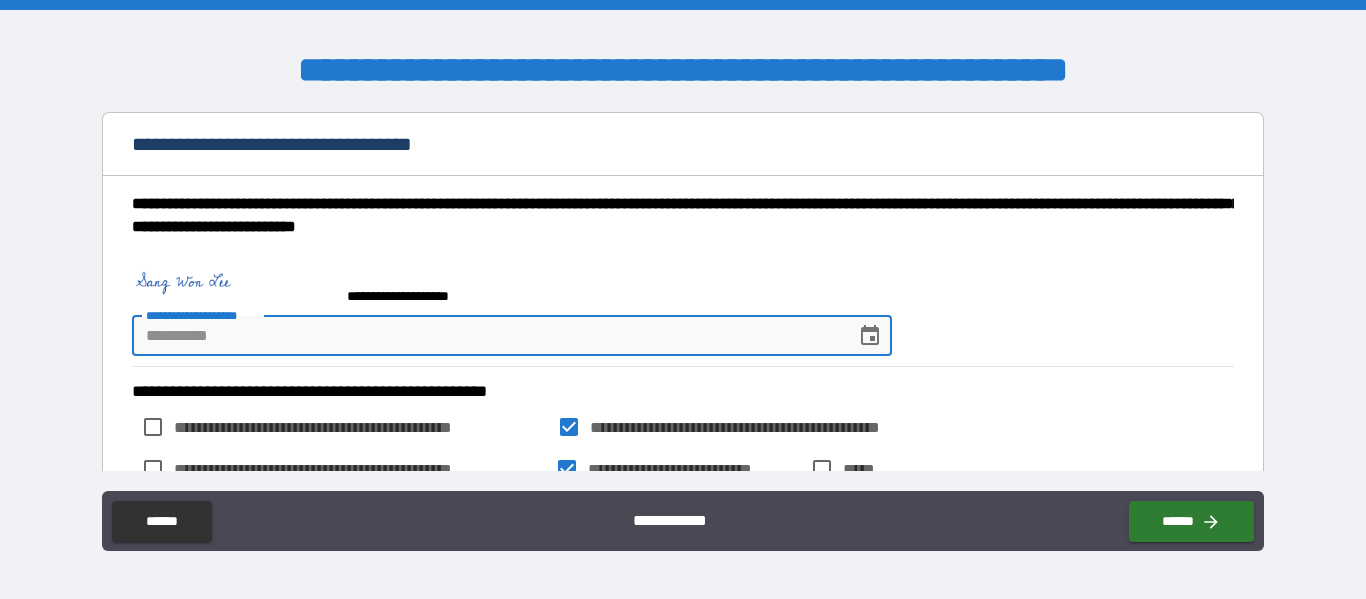 click 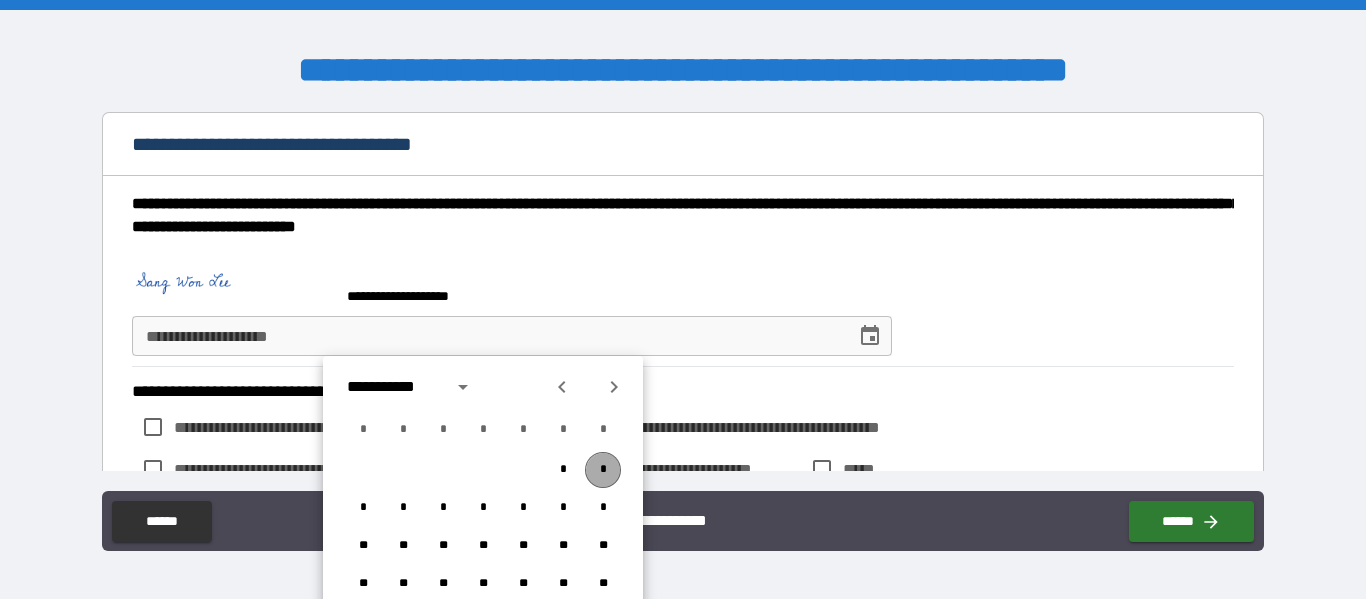 click on "*" at bounding box center (603, 470) 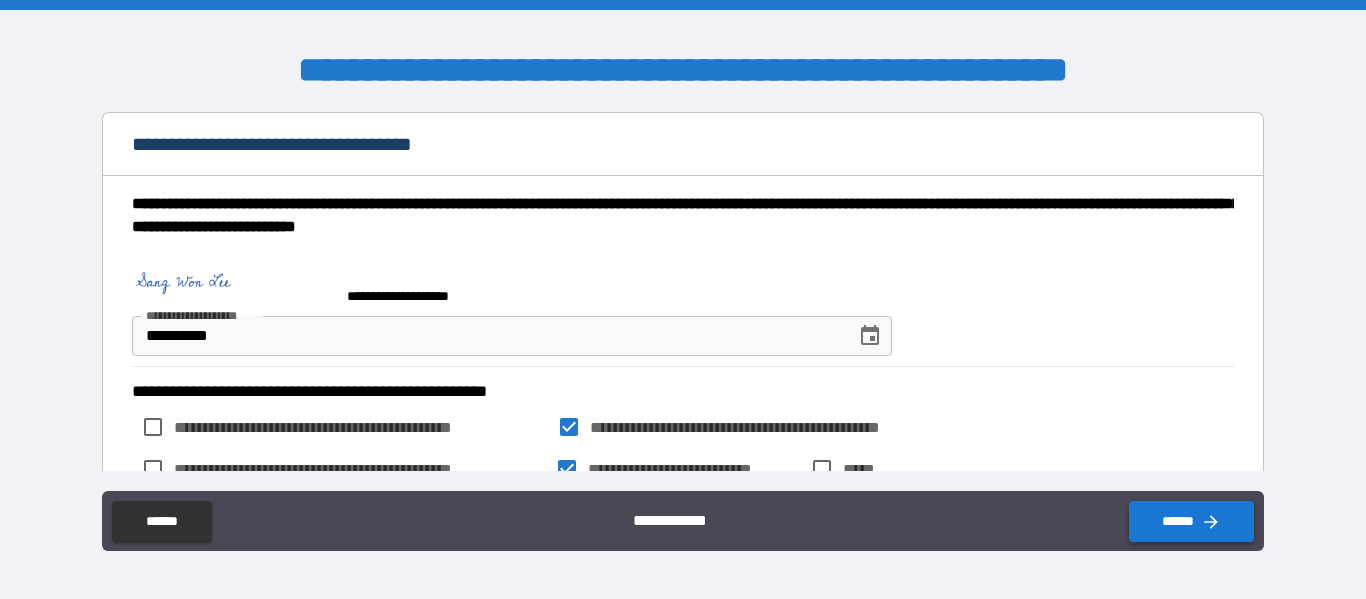 click on "******" at bounding box center (1191, 521) 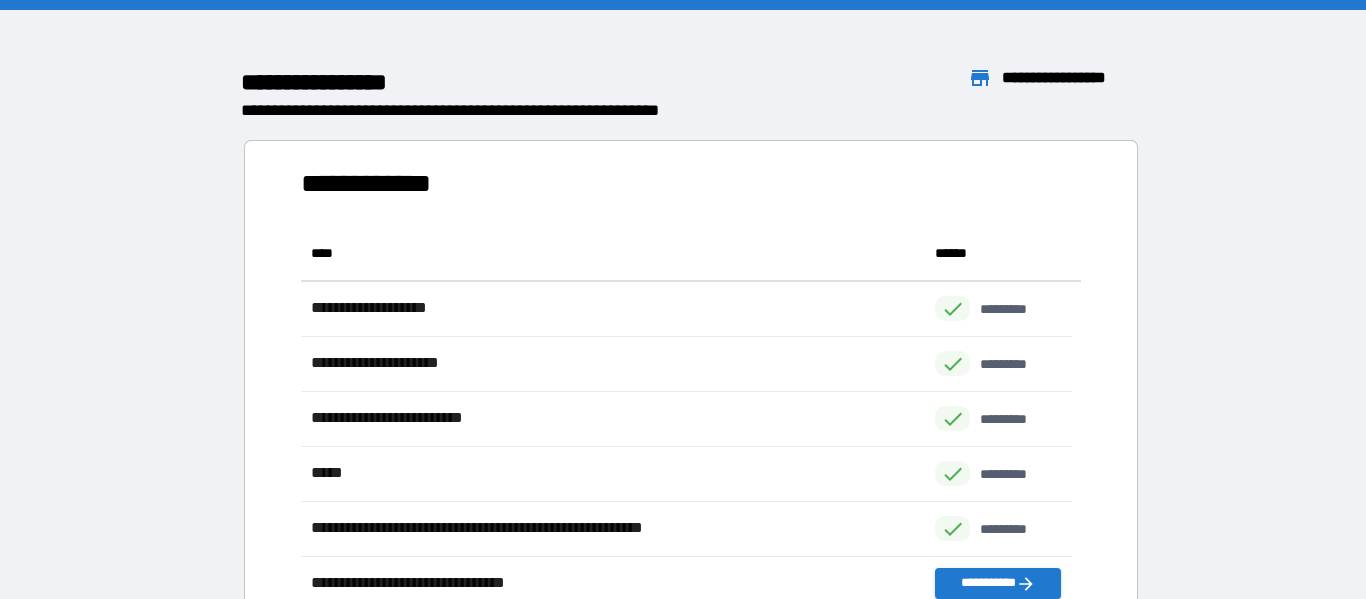 scroll, scrollTop: 16, scrollLeft: 16, axis: both 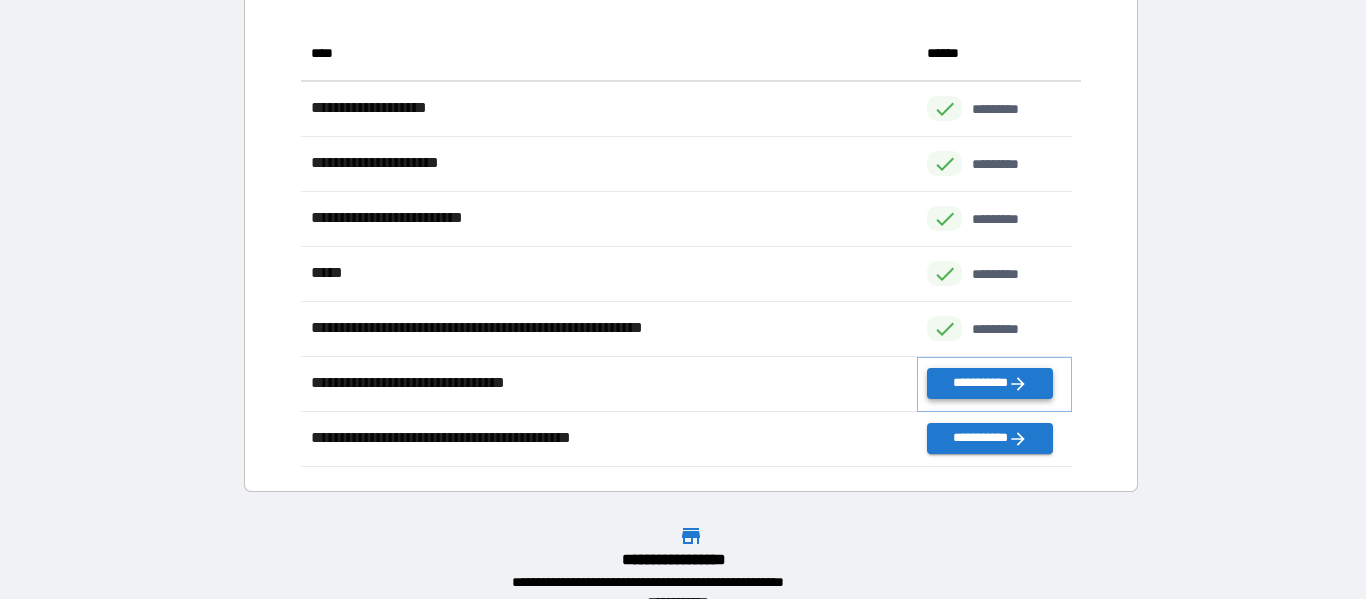 click on "**********" at bounding box center [989, 383] 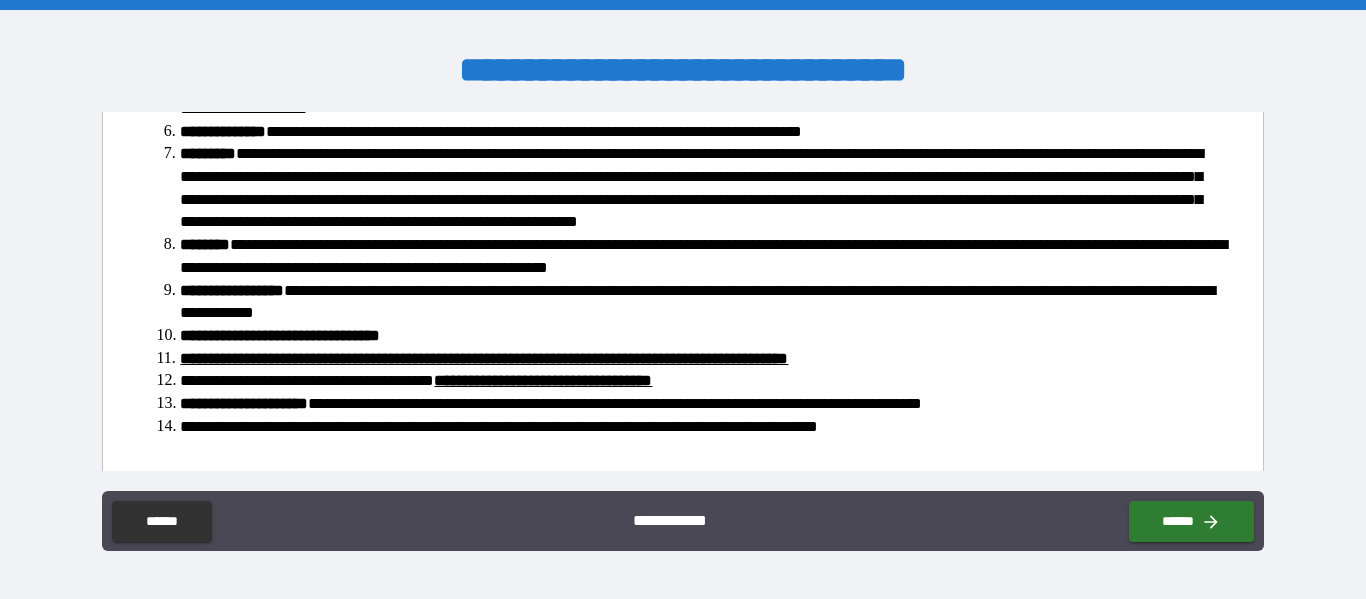 scroll, scrollTop: 504, scrollLeft: 0, axis: vertical 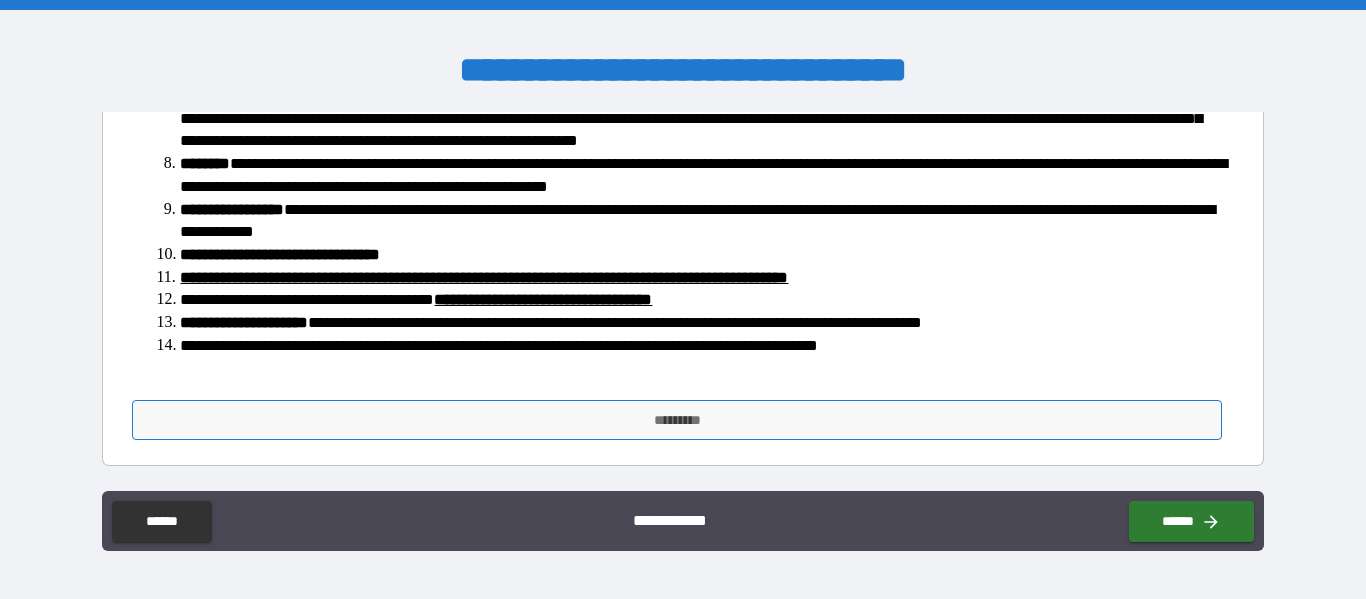 click on "*********" at bounding box center (677, 420) 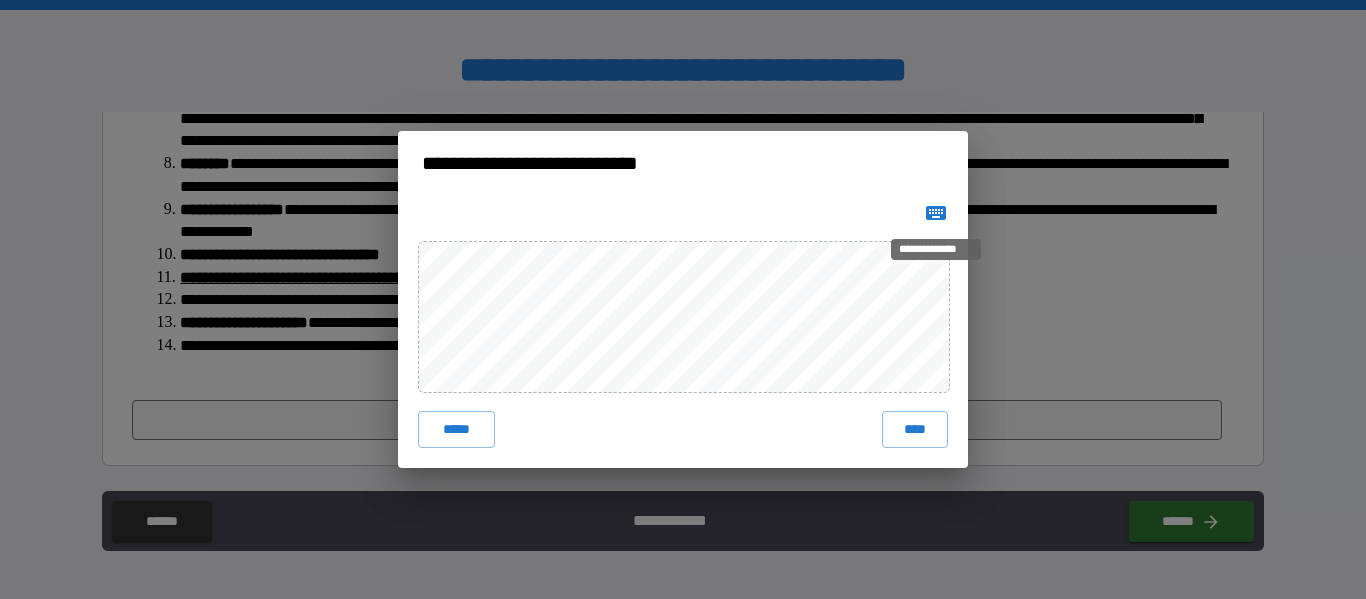 click 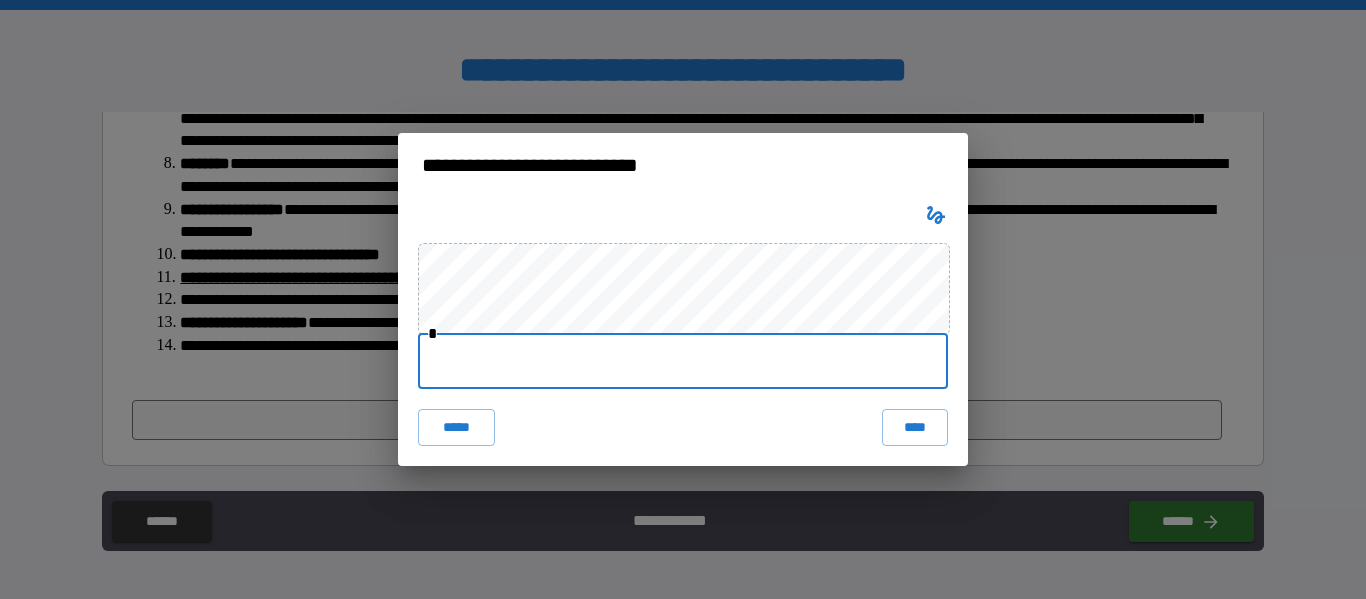 click at bounding box center (683, 361) 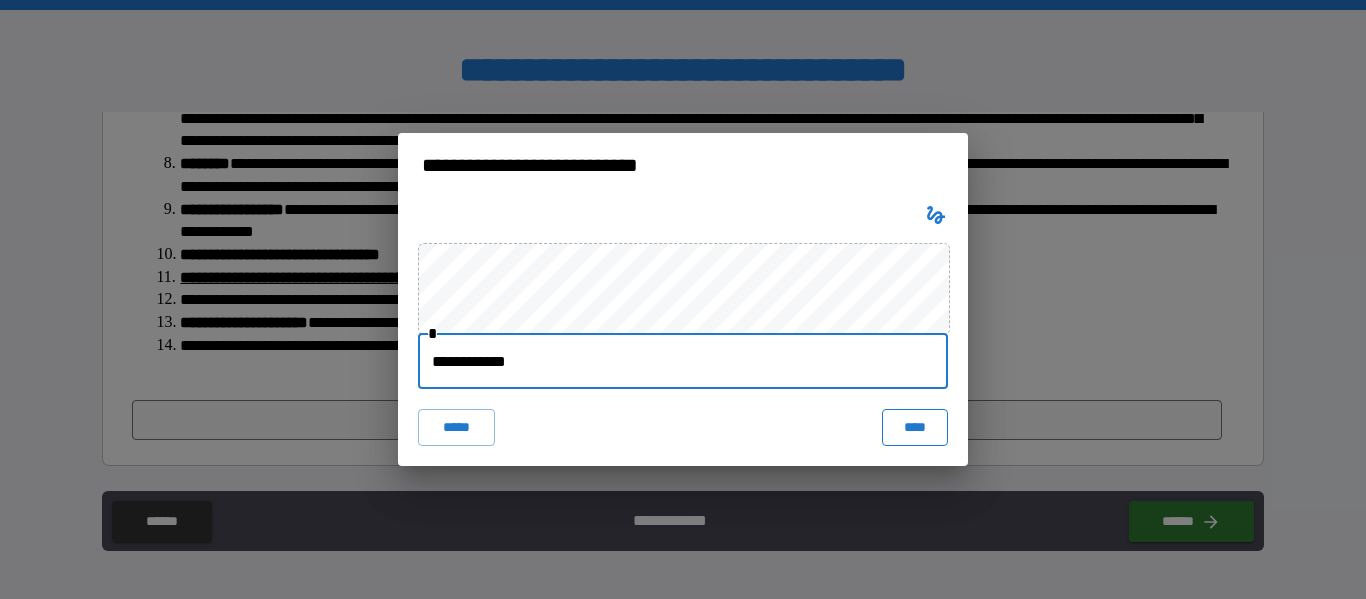 click on "****" at bounding box center (915, 427) 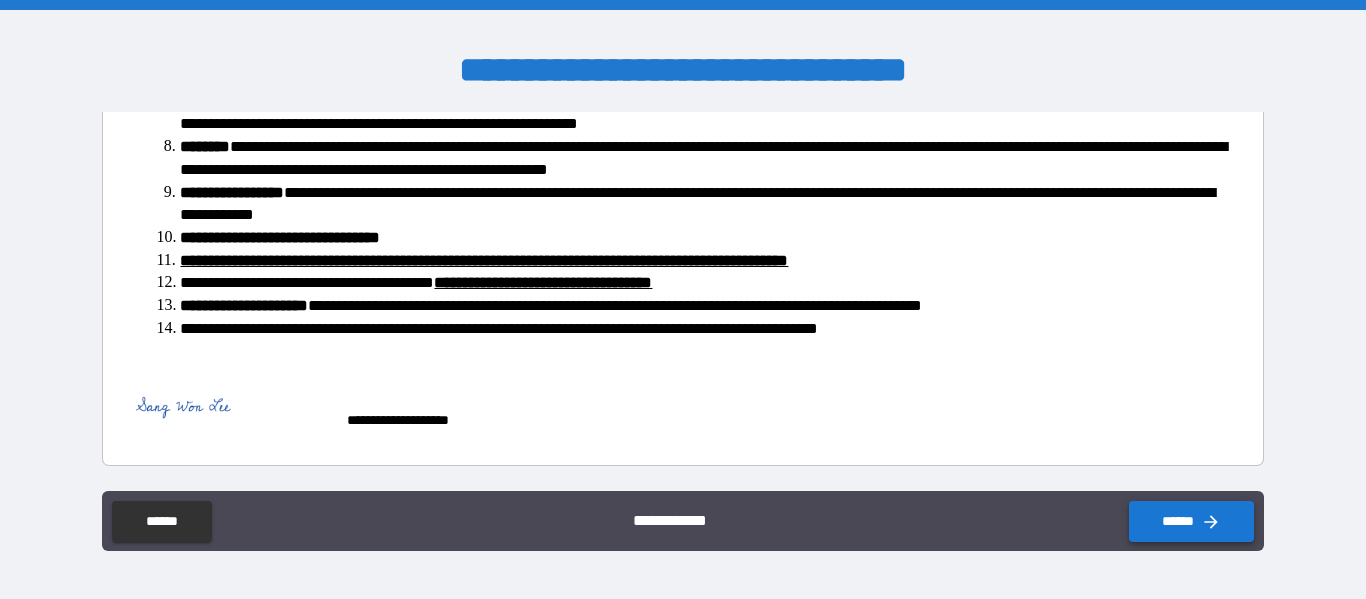 scroll, scrollTop: 521, scrollLeft: 0, axis: vertical 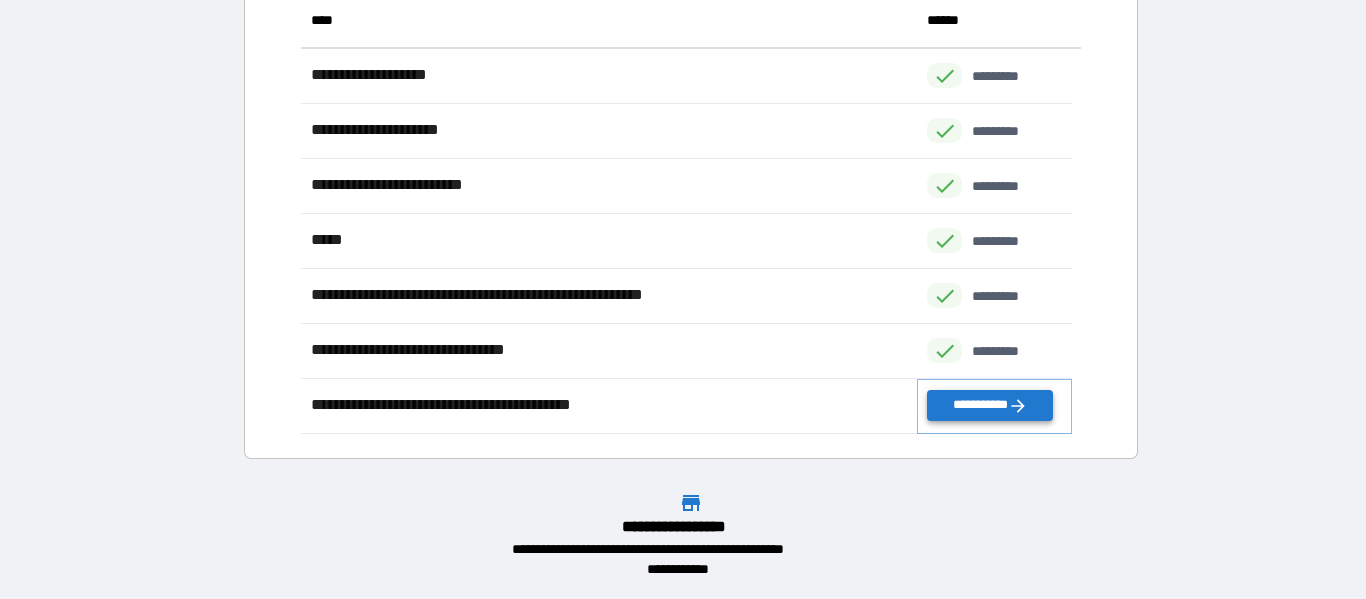 click 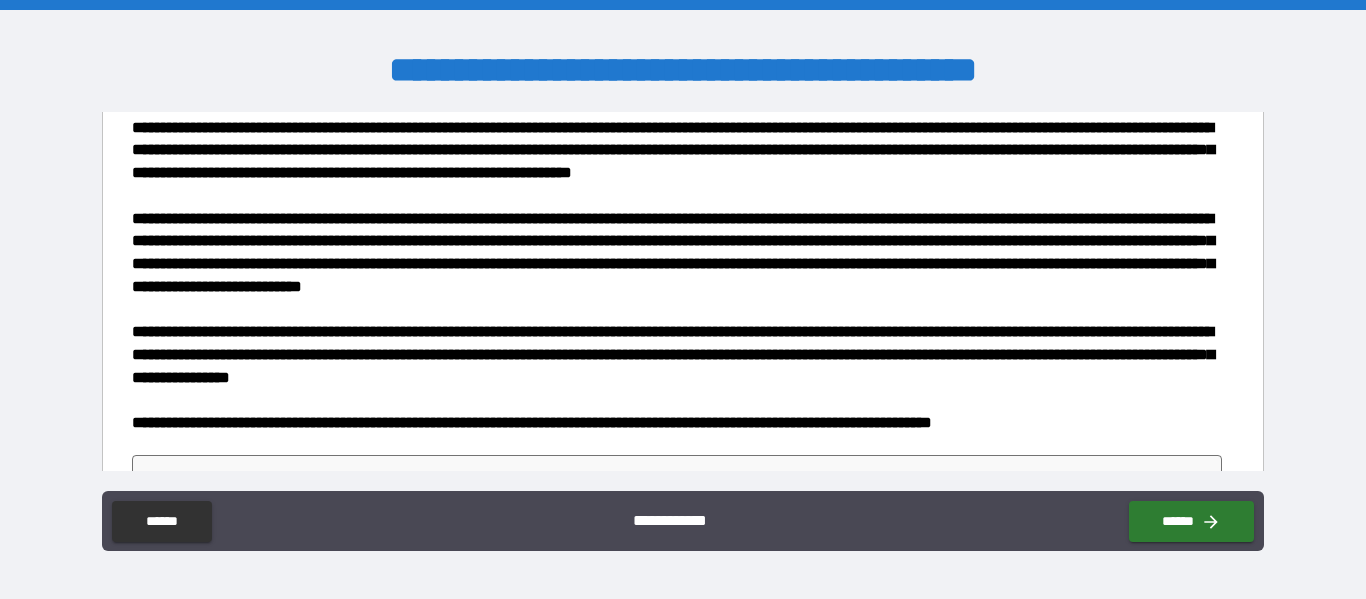 scroll, scrollTop: 91, scrollLeft: 0, axis: vertical 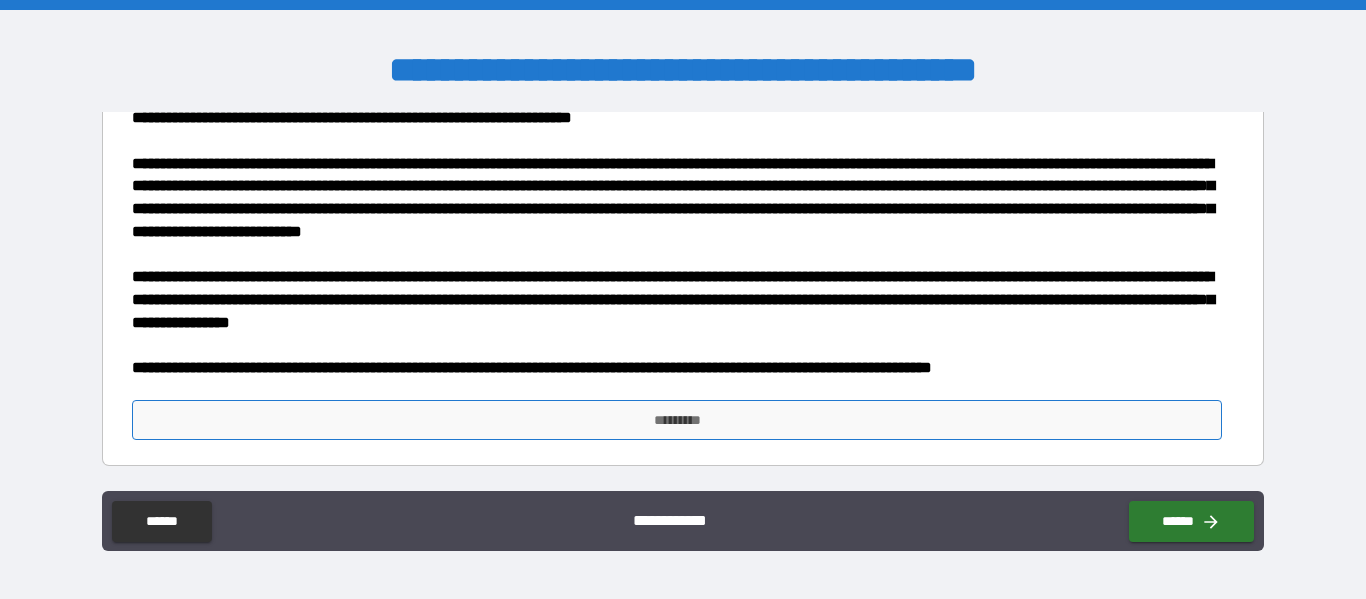click on "*********" at bounding box center [677, 420] 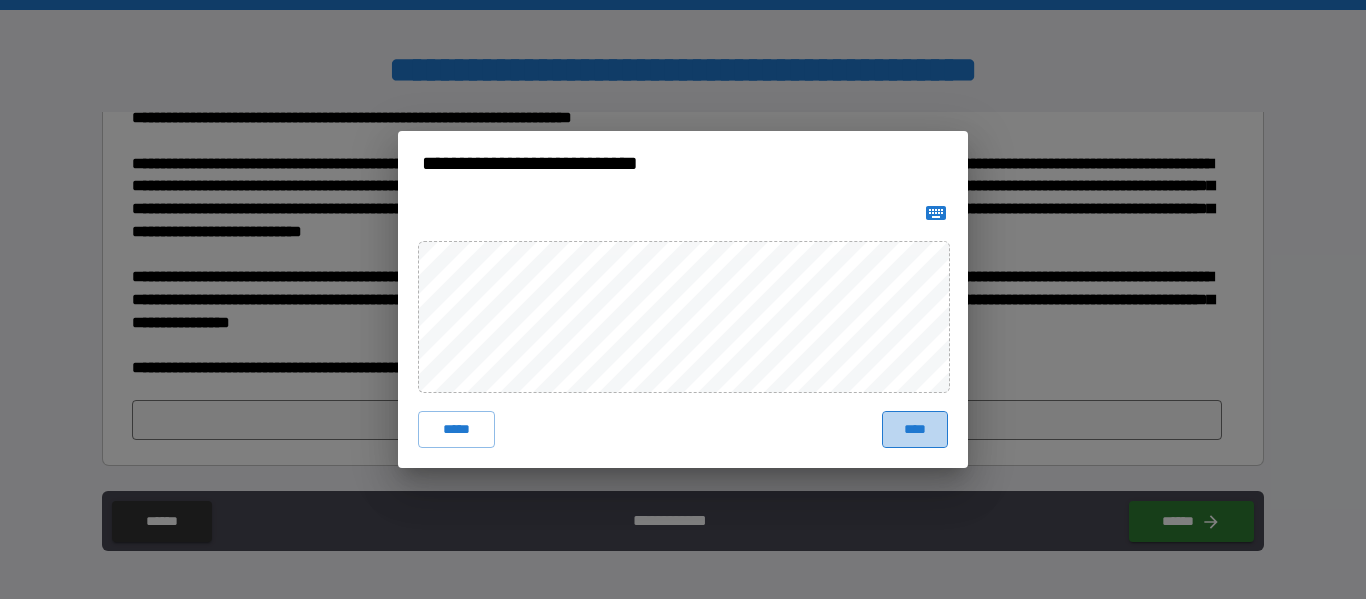 click on "****" at bounding box center [915, 429] 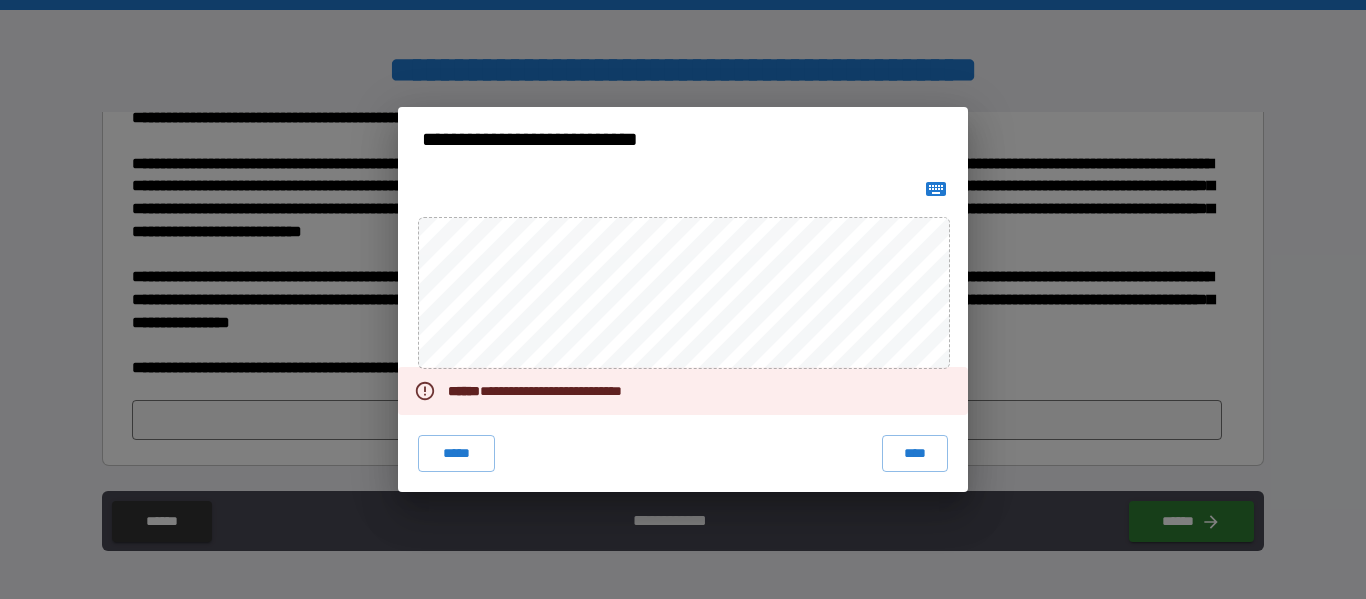 click 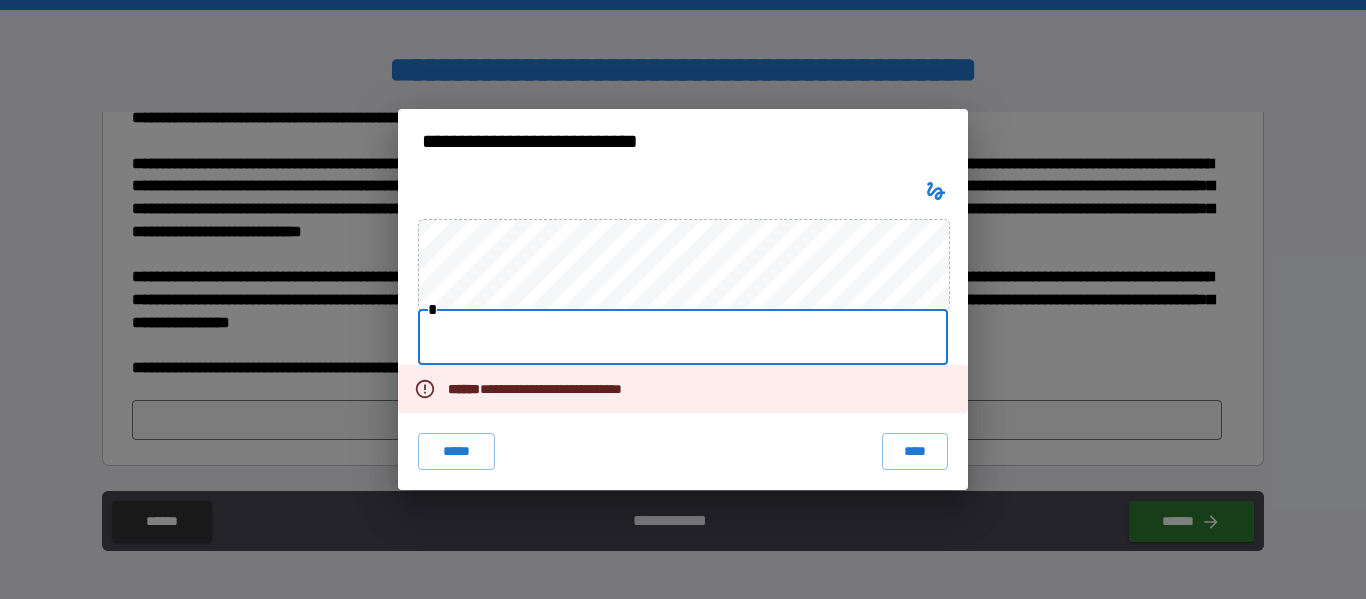 click at bounding box center [683, 337] 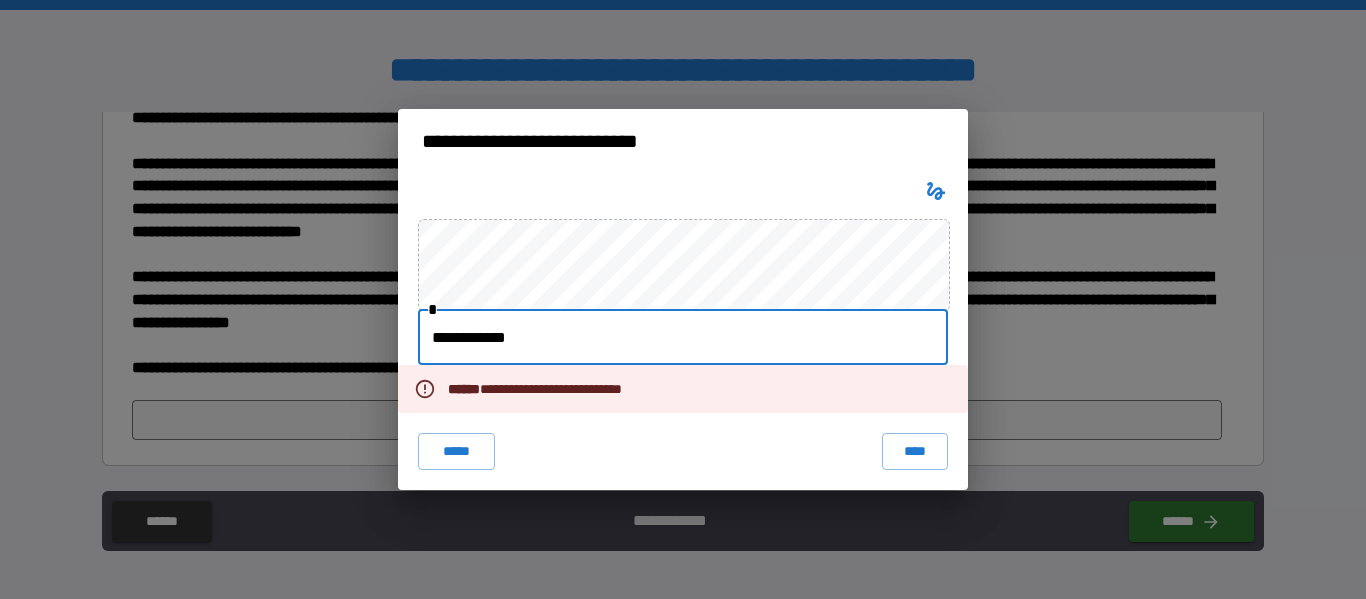 drag, startPoint x: 923, startPoint y: 449, endPoint x: 906, endPoint y: 390, distance: 61.400326 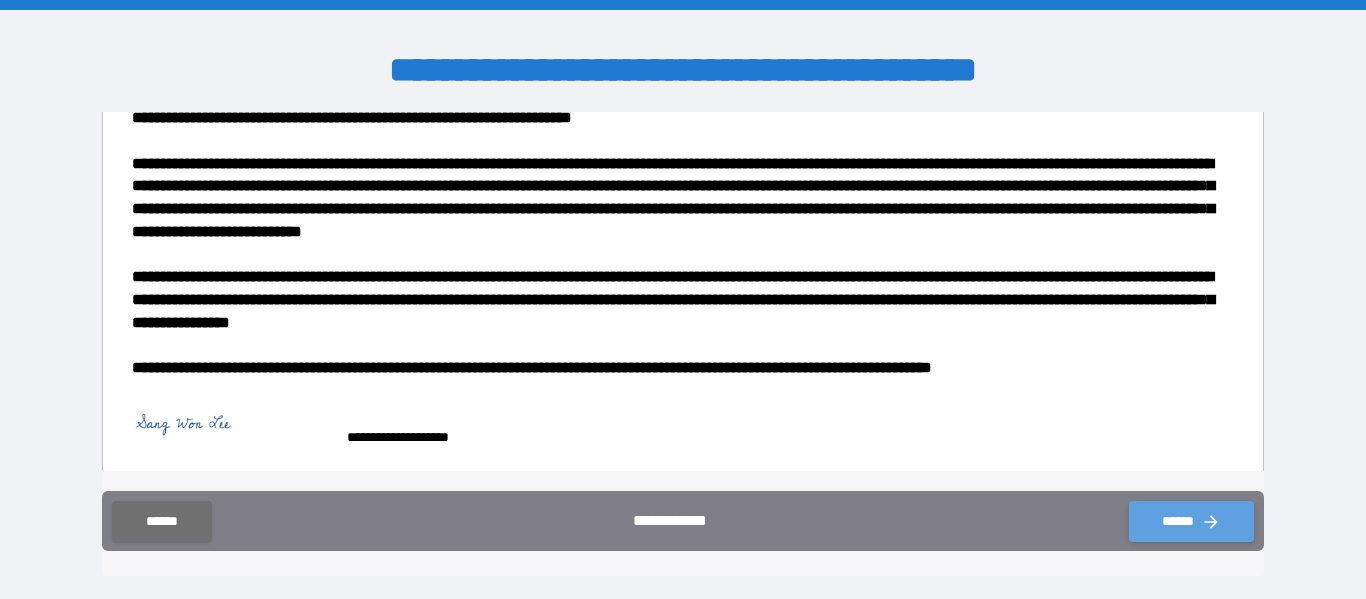 click 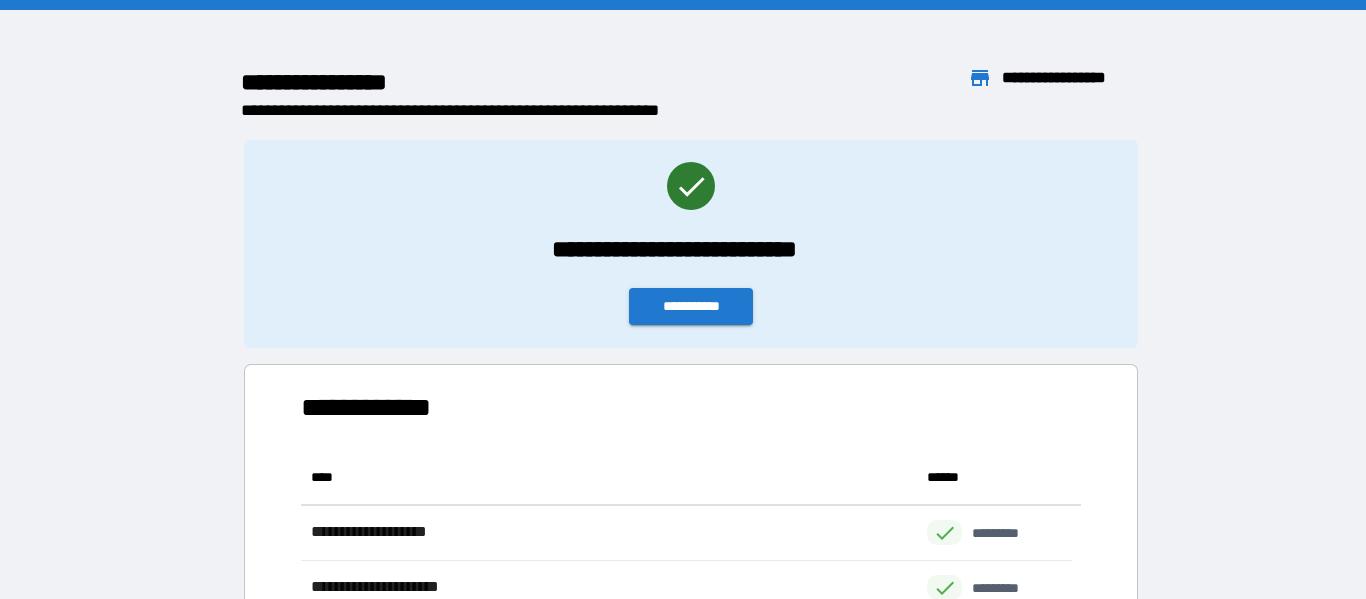 scroll, scrollTop: 16, scrollLeft: 16, axis: both 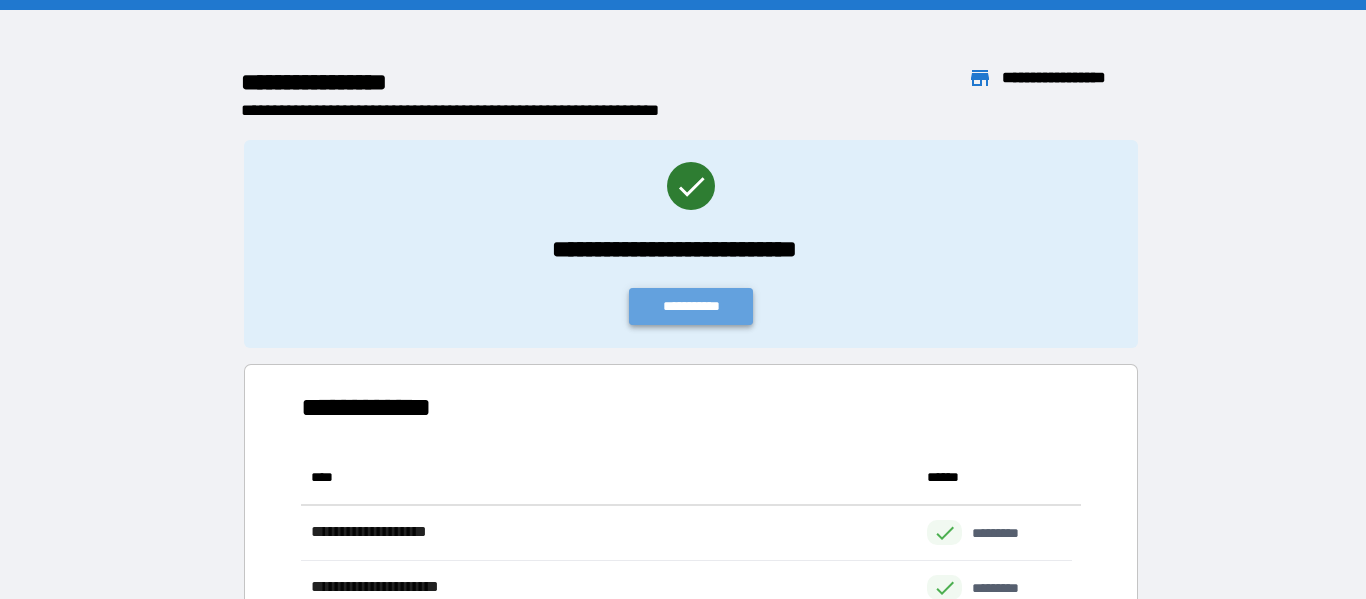 click on "**********" at bounding box center [691, 306] 